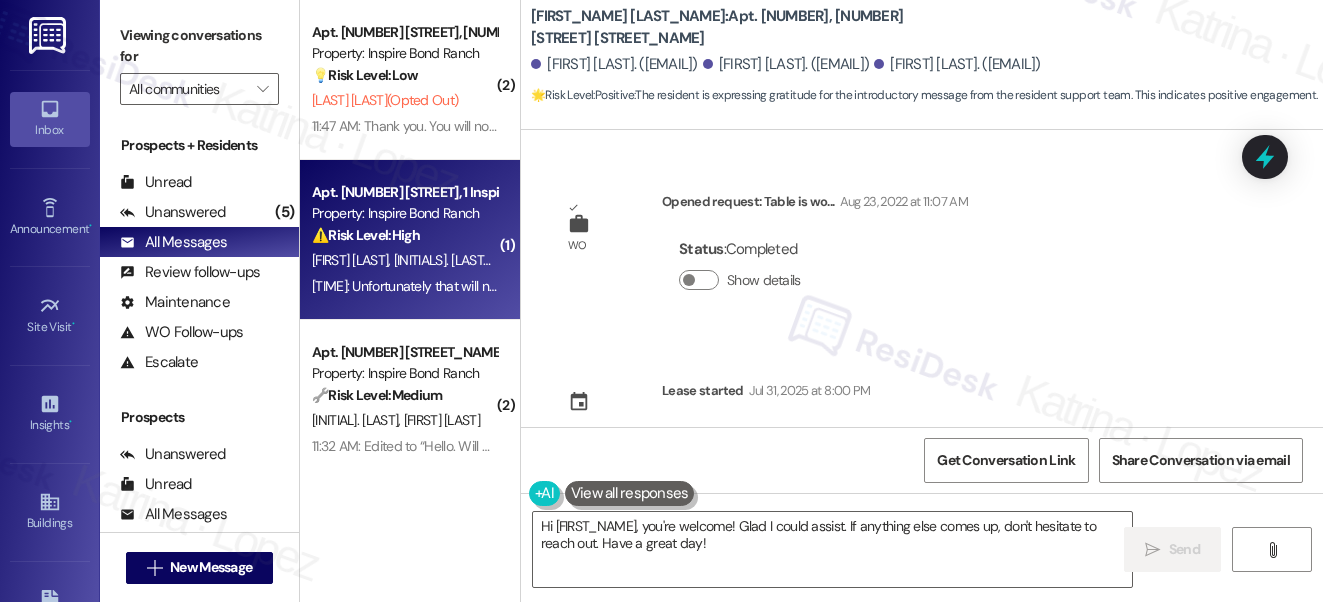 scroll, scrollTop: 0, scrollLeft: 0, axis: both 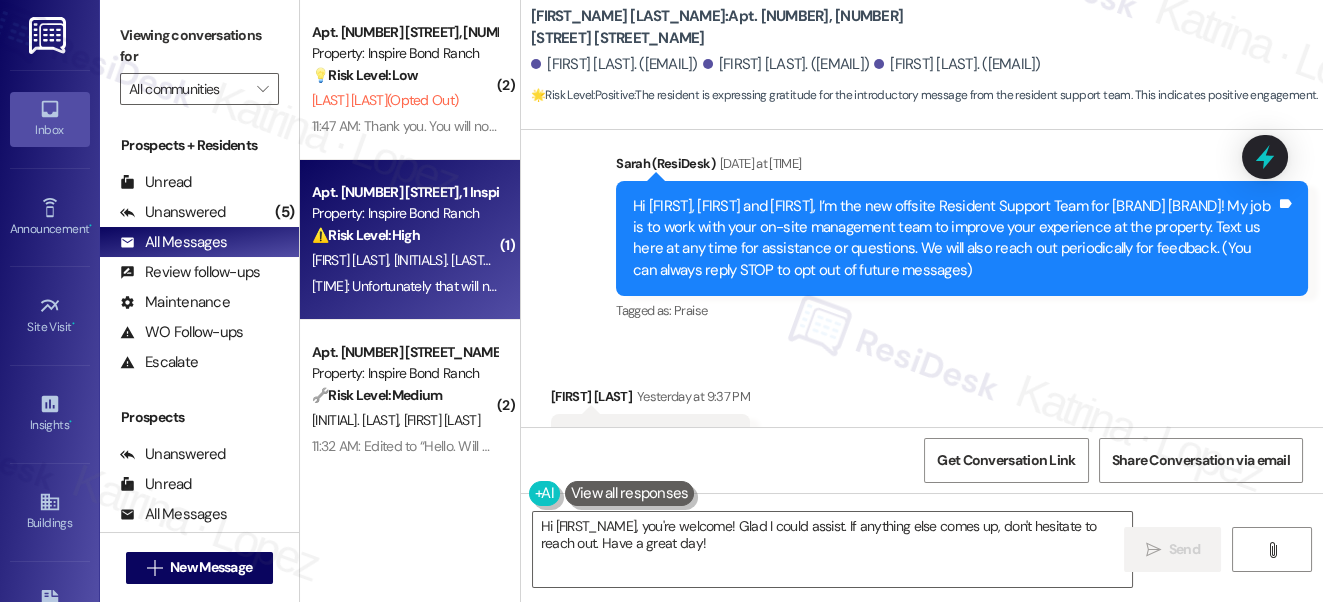 click on "⚠️  Risk Level:  High The resident is expressing an urgent scheduling conflict due to a last-minute change in pest control service. This impacts their ability to receive the service and requires immediate attention to reschedule and mitigate inconvenience." at bounding box center [404, 235] 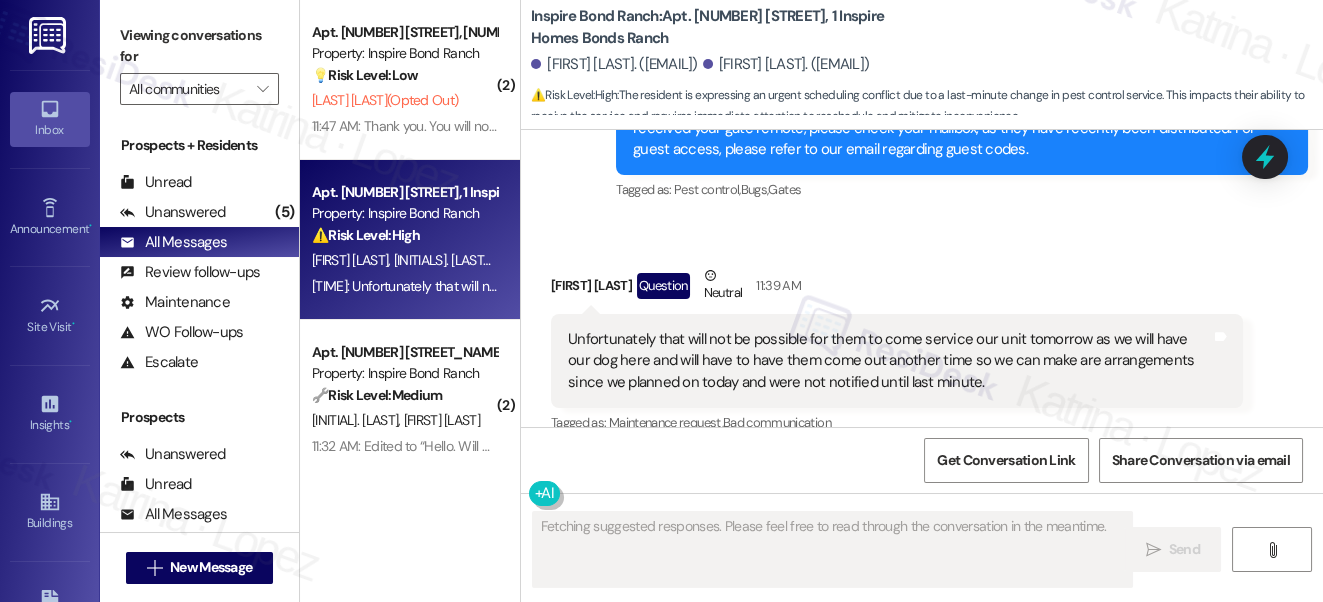 scroll, scrollTop: 855, scrollLeft: 0, axis: vertical 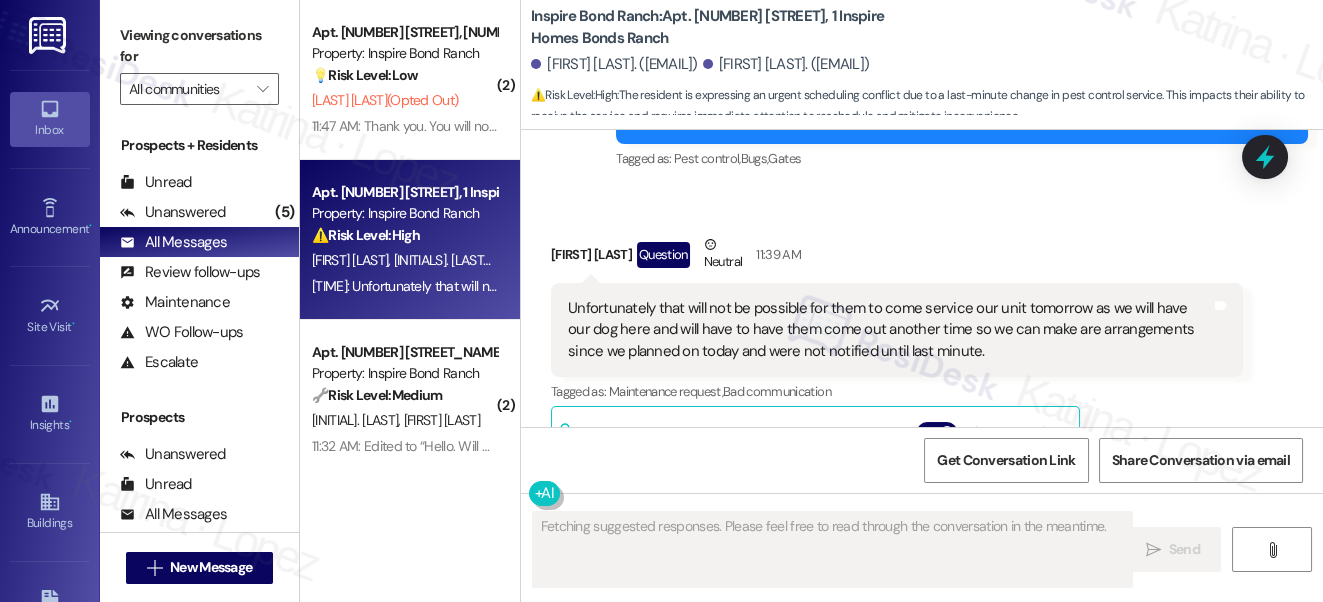 click on "Unfortunately that will not be possible for them to come service our unit tomorrow as we will have our dog here and will have to have them come out another time so we can make are arrangements since we planned on today and were not notified until last minute." at bounding box center (889, 330) 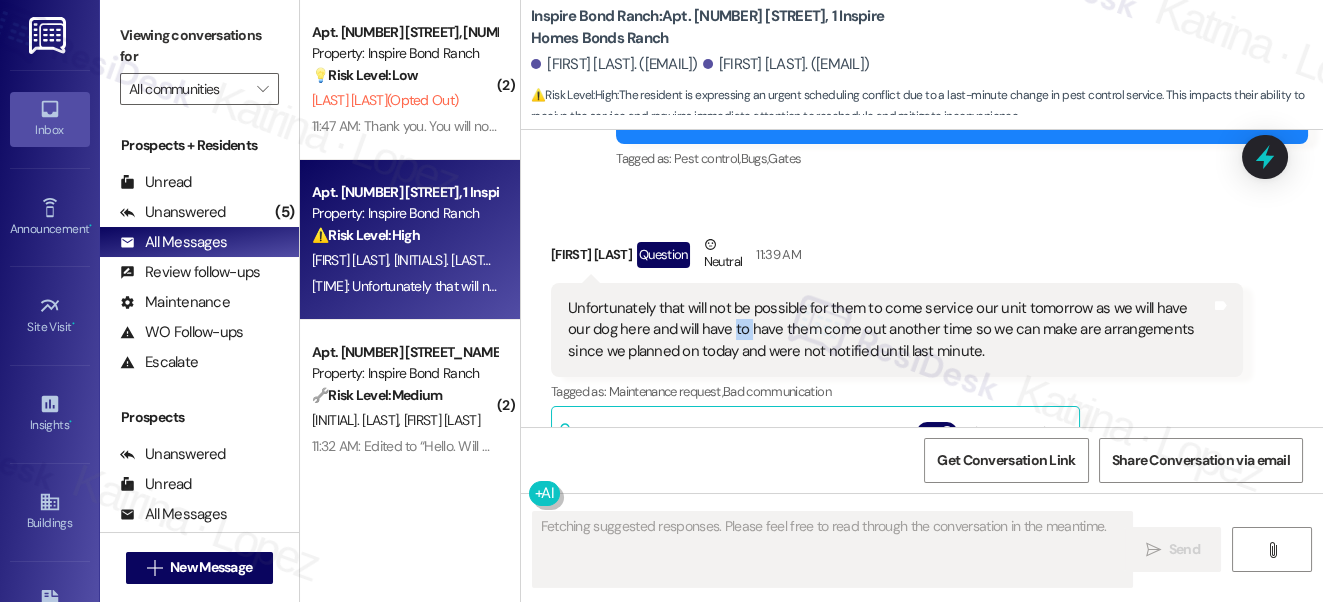 click on "Unfortunately that will not be possible for them to come service our unit tomorrow as we will have our dog here and will have to have them come out another time so we can make are arrangements since we planned on today and were not notified until last minute." at bounding box center (889, 330) 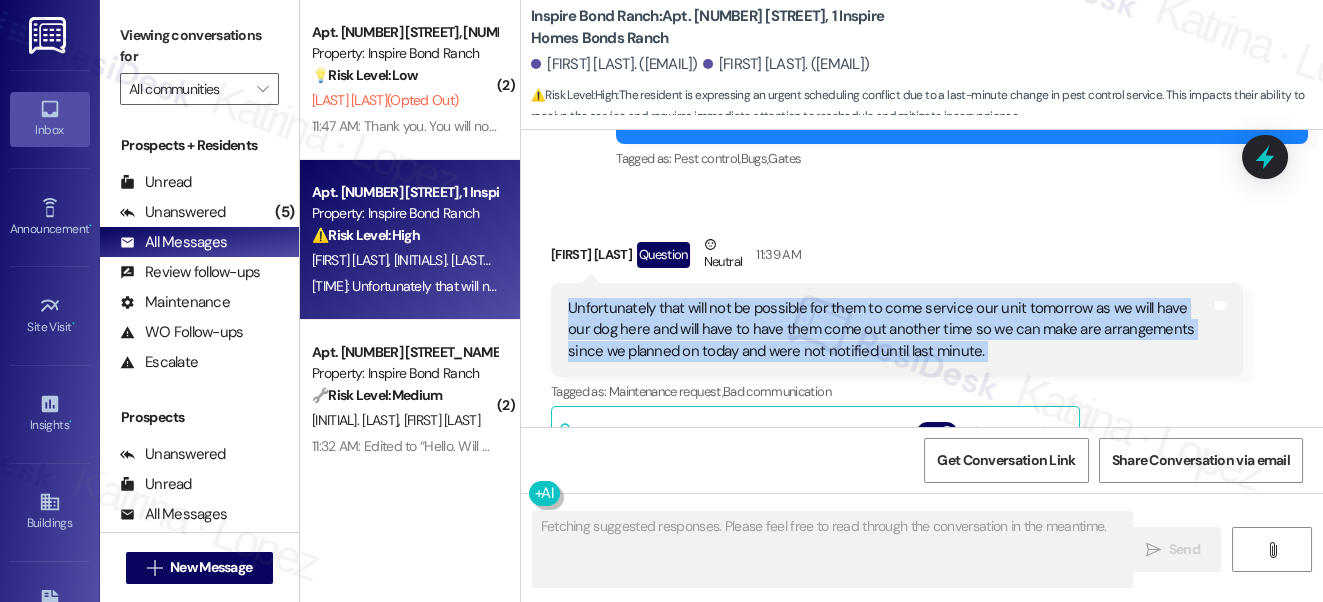 click on "Unfortunately that will not be possible for them to come service our unit tomorrow as we will have our dog here and will have to have them come out another time so we can make are arrangements since we planned on today and were not notified until last minute." at bounding box center [889, 330] 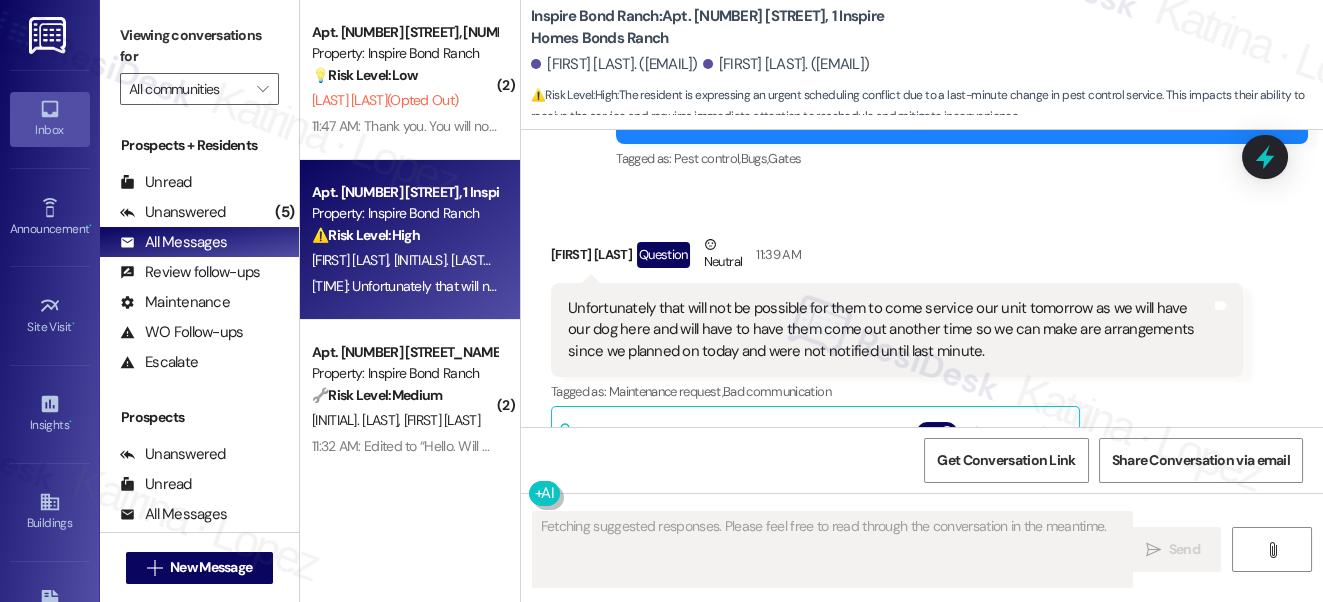 click on "[FIRST] Question Neutral [TIME]" at bounding box center [897, 258] 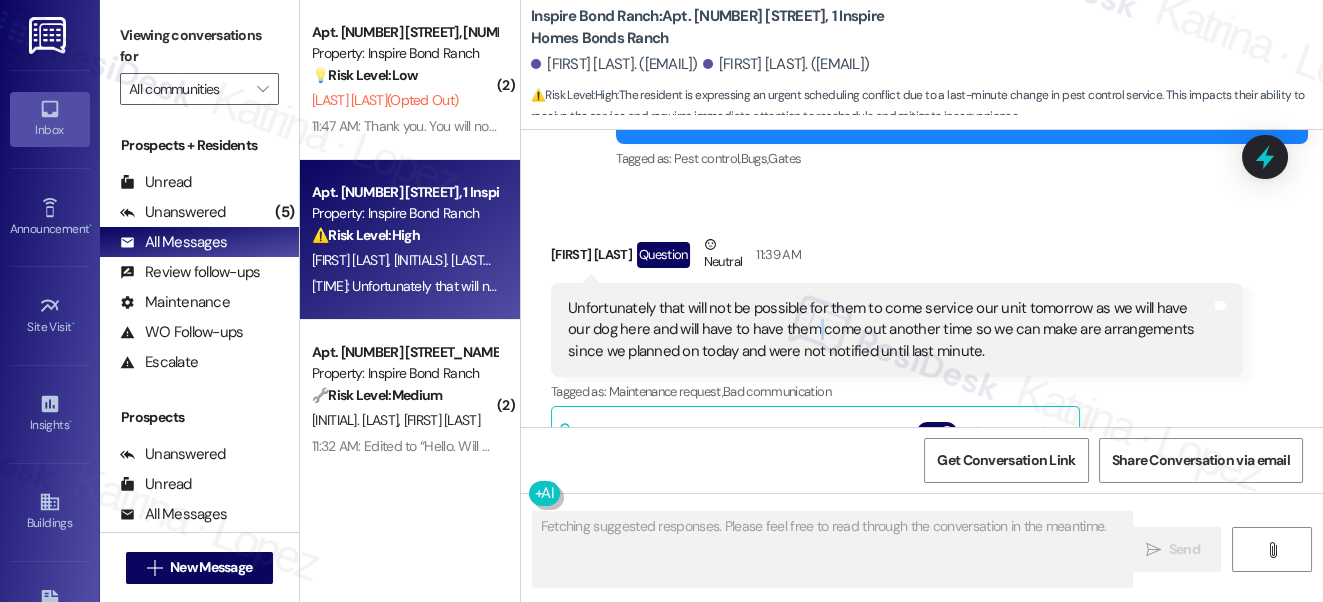 click on "Unfortunately that will not be possible for them to come service our unit tomorrow as we will have our dog here and will have to have them come out another time so we can make are arrangements since we planned on today and were not notified until last minute." at bounding box center [889, 330] 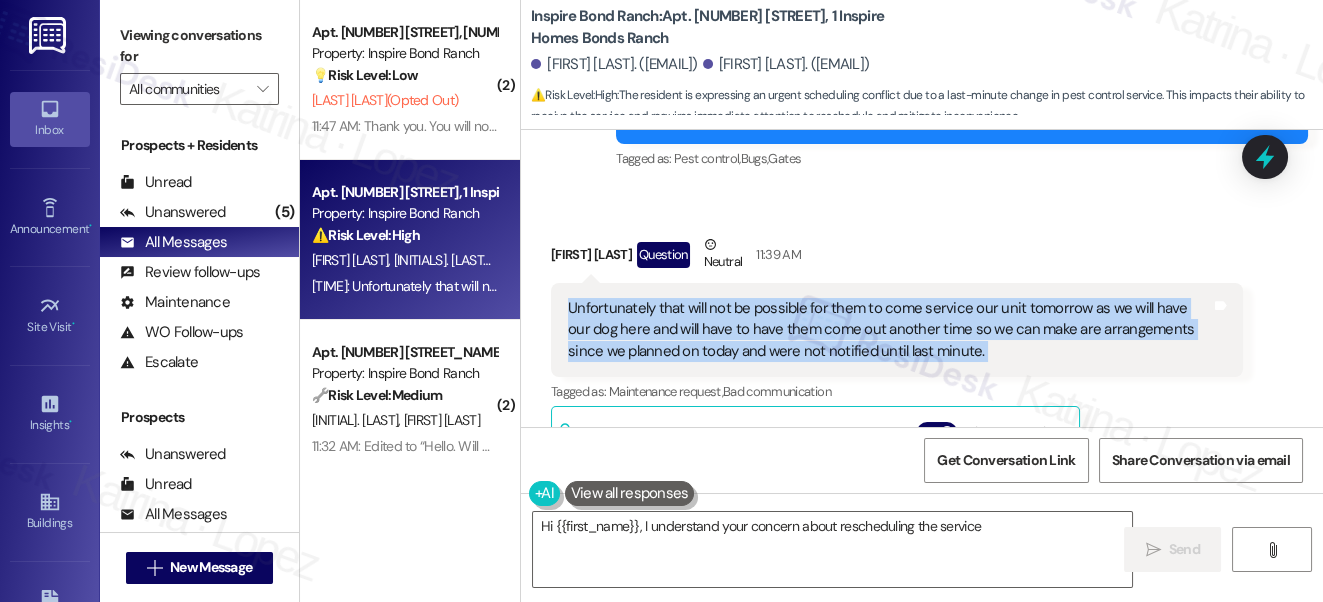 click on "Unfortunately that will not be possible for them to come service our unit tomorrow as we will have our dog here and will have to have them come out another time so we can make are arrangements since we planned on today and were not notified until last minute." at bounding box center [889, 330] 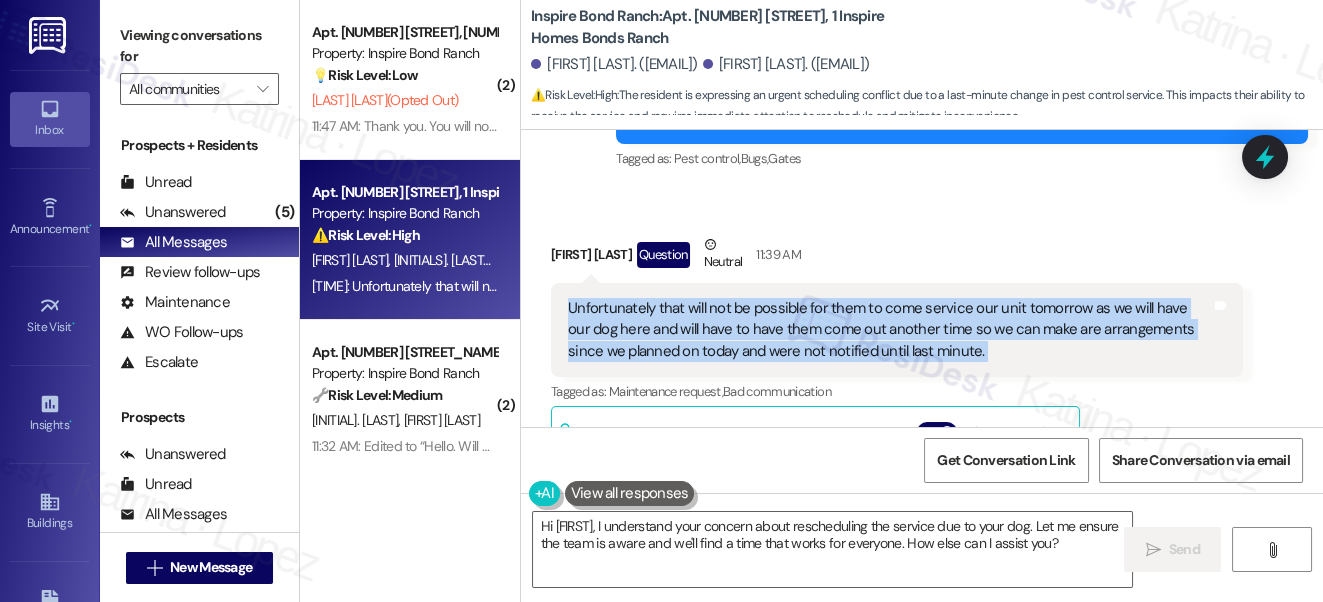 copy on "Unfortunately that will not be possible for them to come service our unit tomorrow as we will have our dog here and will have to have them come out another time so we can make are arrangements since we planned on today and were not notified until last minute. Tags and notes" 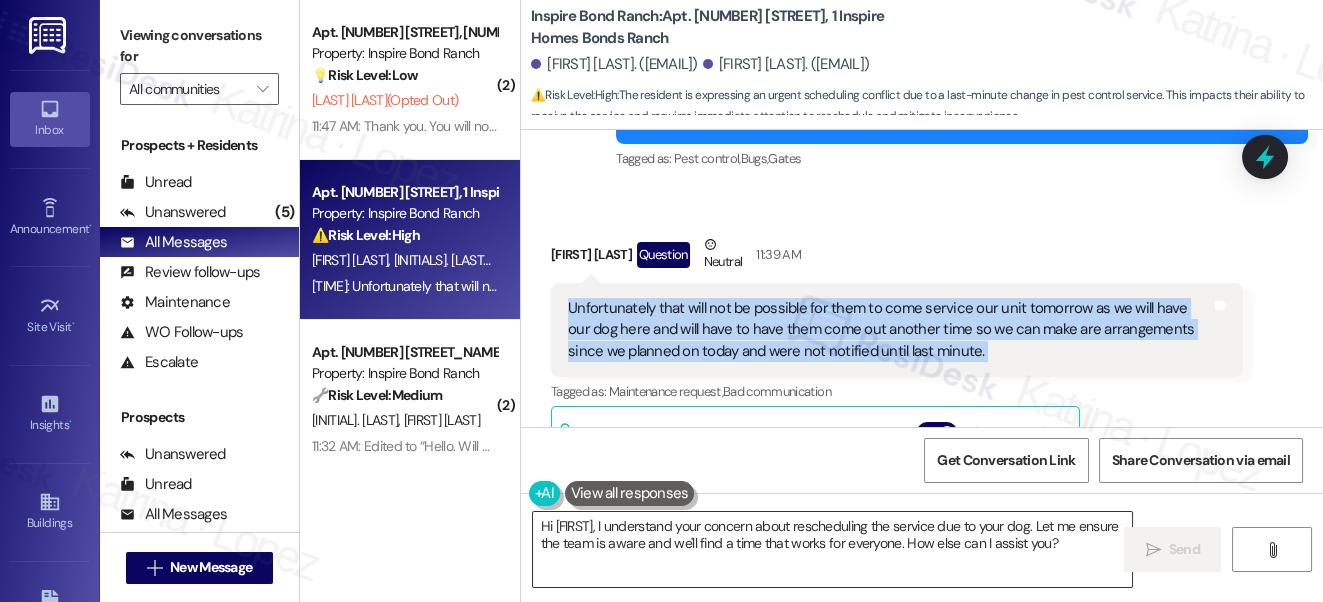 click on "Hi {{first_name}}, I understand your concern about rescheduling the service due to your dog. Let me ensure the team is aware and we'll find a time that works for everyone. How else can I assist you?" at bounding box center (833, 549) 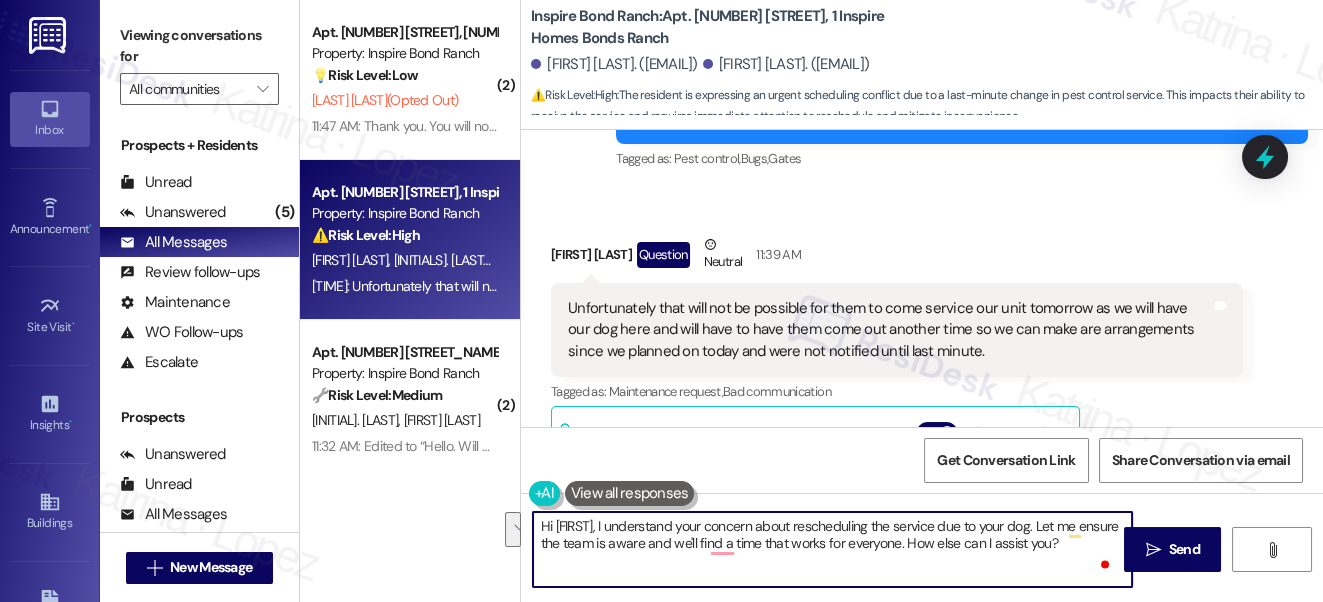 drag, startPoint x: 1080, startPoint y: 526, endPoint x: 975, endPoint y: 554, distance: 108.66922 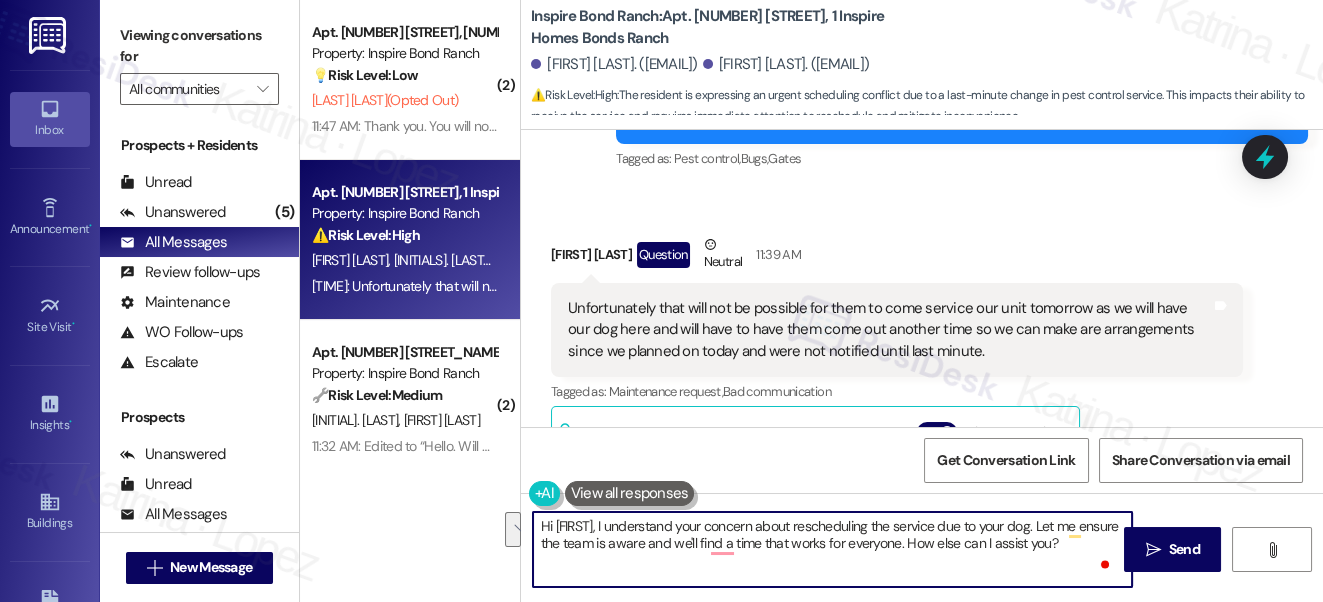 click on "Hi {{first_name}}, I understand your concern about rescheduling the service due to your dog. Let me ensure the team is aware and we'll find a time that works for everyone. How else can I assist you?" at bounding box center [833, 549] 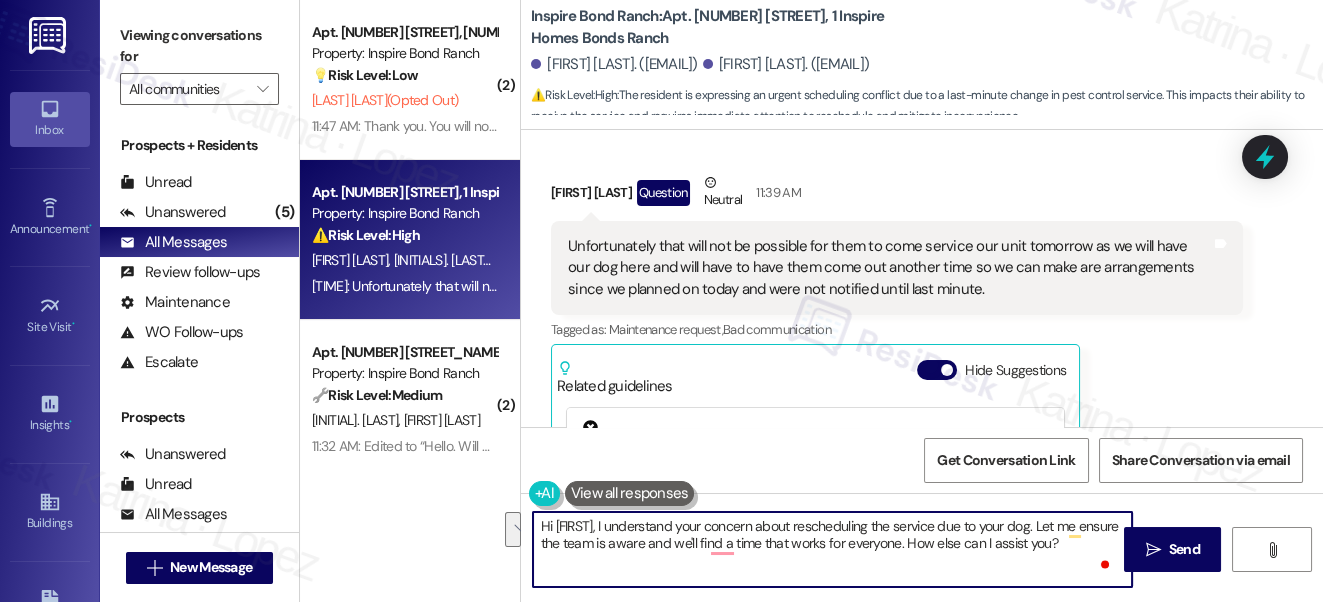 scroll, scrollTop: 947, scrollLeft: 0, axis: vertical 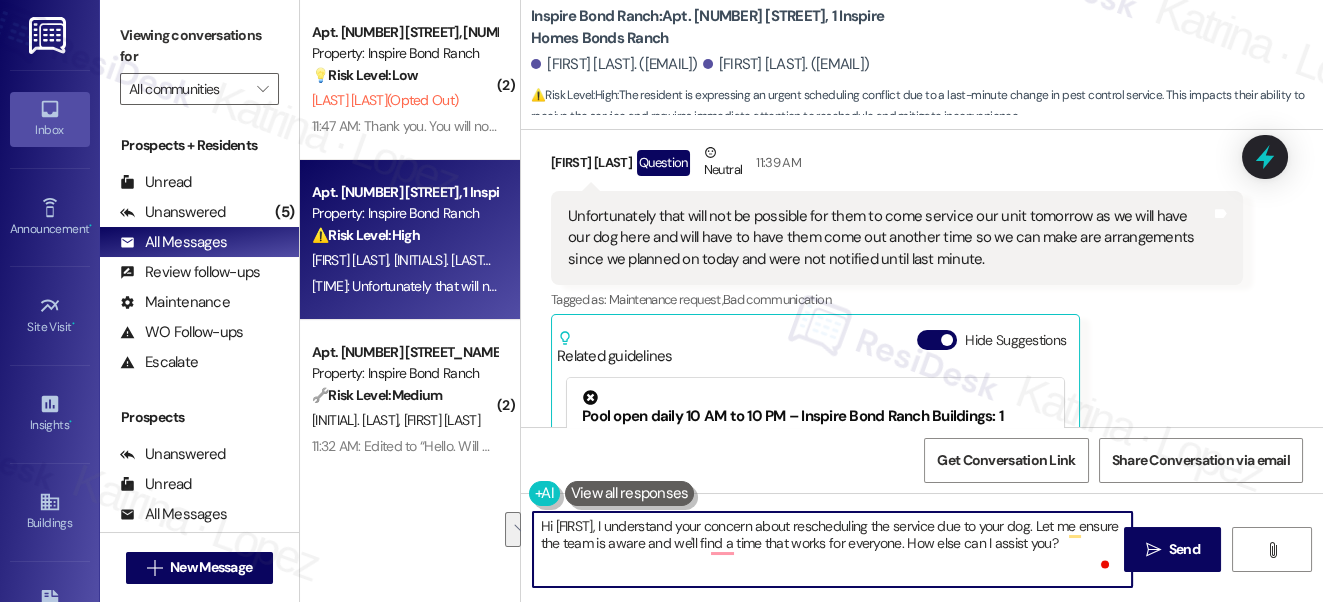 click on "Unfortunately that will not be possible for them to come service our unit tomorrow as we will have our dog here and will have to have them come out another time so we can make are arrangements since we planned on today and were not notified until last minute." at bounding box center (889, 238) 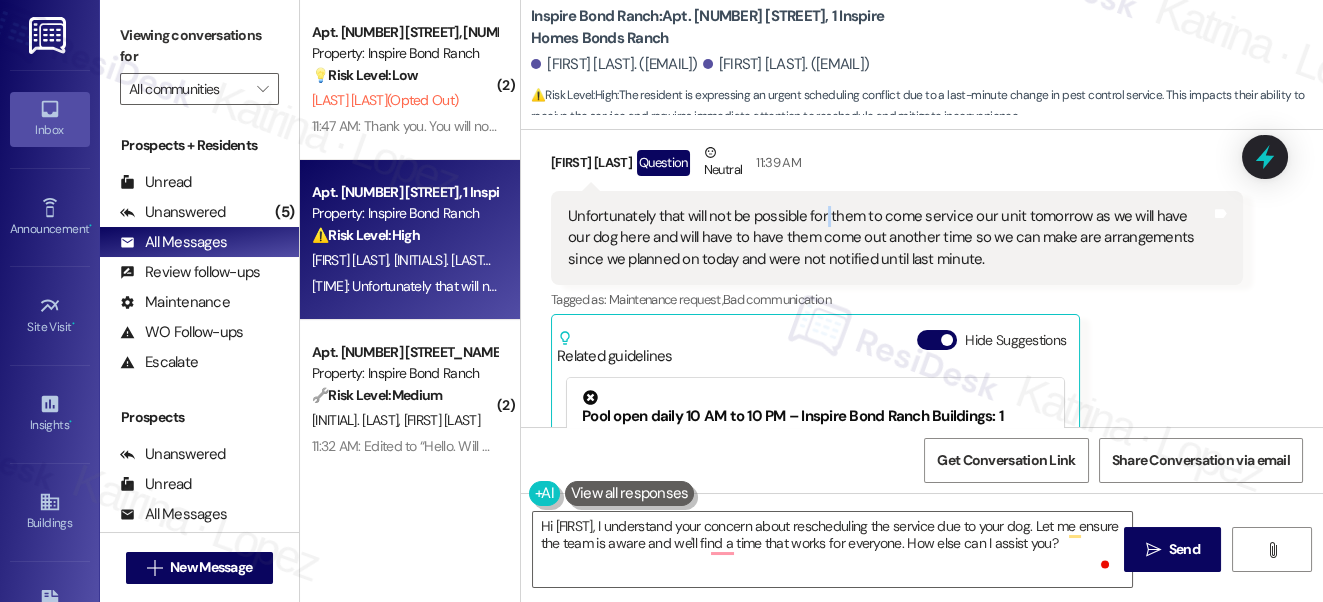click on "Unfortunately that will not be possible for them to come service our unit tomorrow as we will have our dog here and will have to have them come out another time so we can make are arrangements since we planned on today and were not notified until last minute." at bounding box center (889, 238) 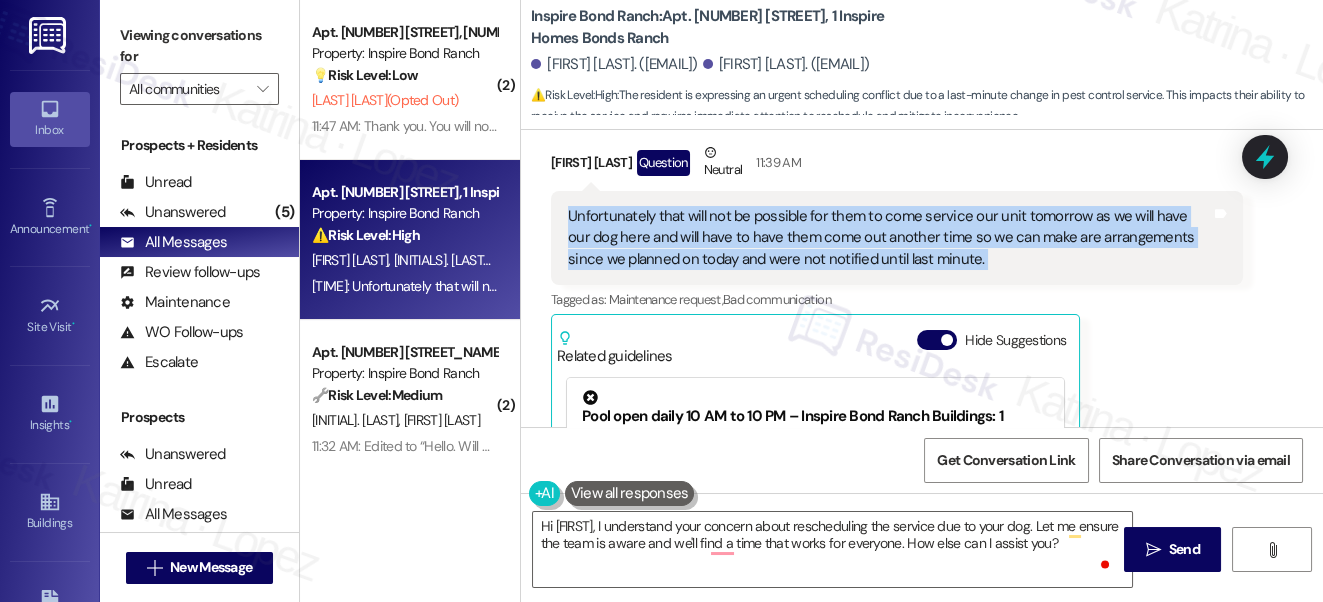 click on "Unfortunately that will not be possible for them to come service our unit tomorrow as we will have our dog here and will have to have them come out another time so we can make are arrangements since we planned on today and were not notified until last minute." at bounding box center (889, 238) 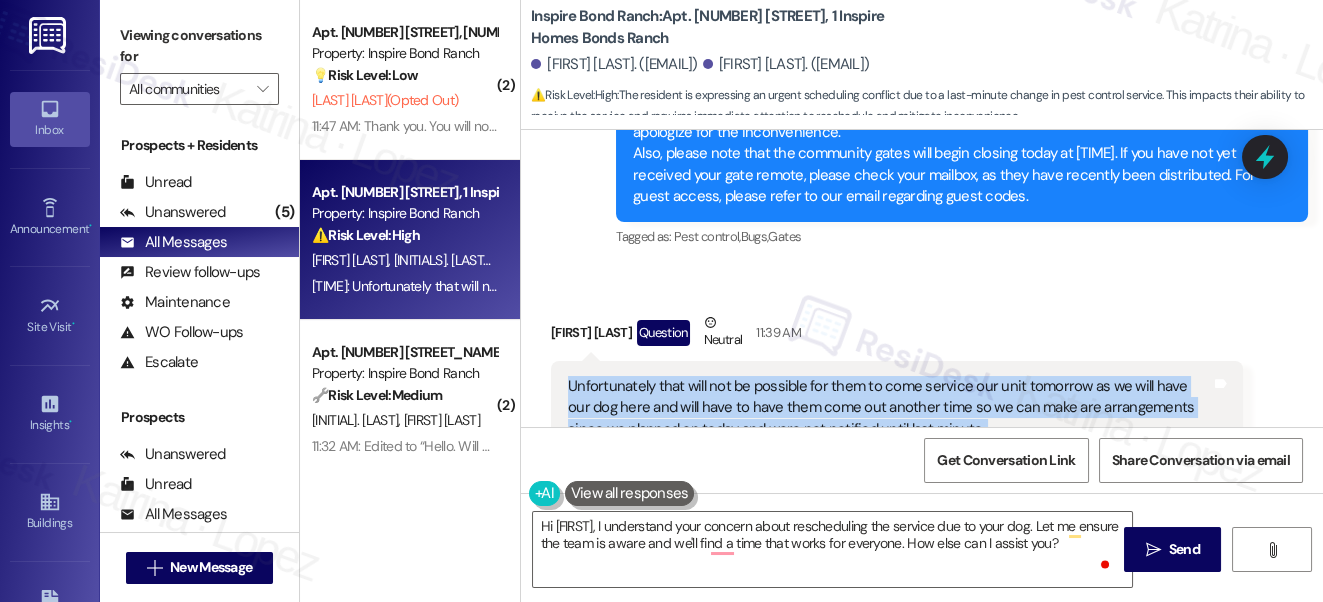 scroll, scrollTop: 765, scrollLeft: 0, axis: vertical 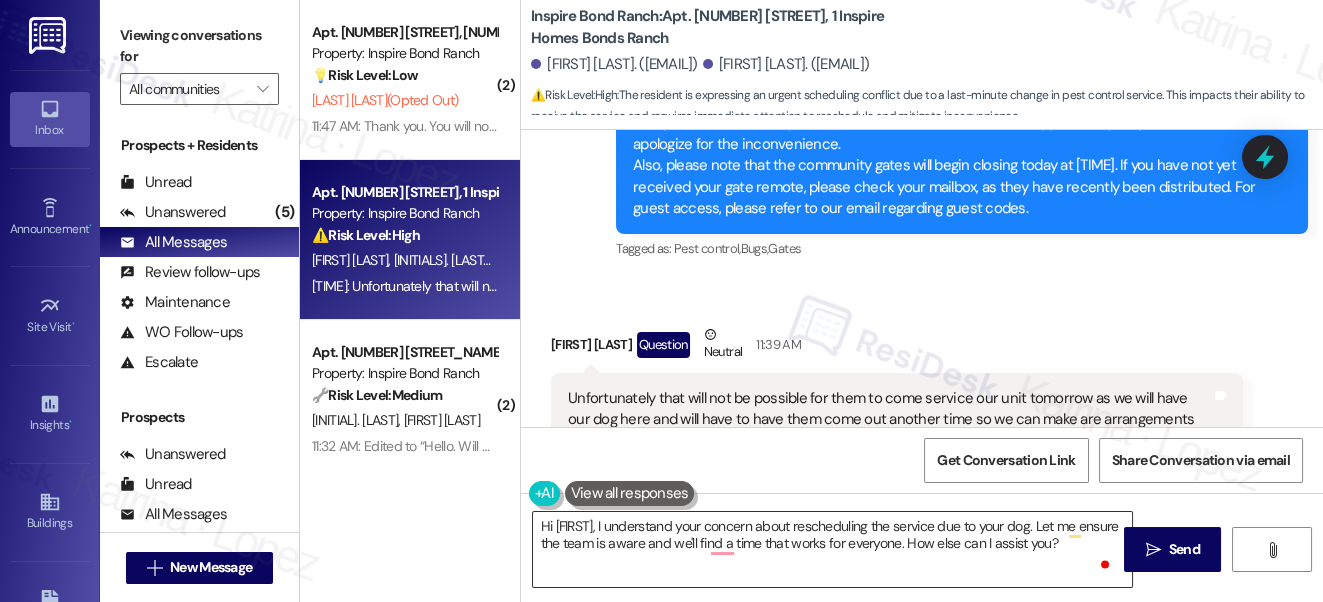 click on "Hi {{first_name}}, I understand your concern about rescheduling the service due to your dog. Let me ensure the team is aware and we'll find a time that works for everyone. How else can I assist you?" at bounding box center (833, 549) 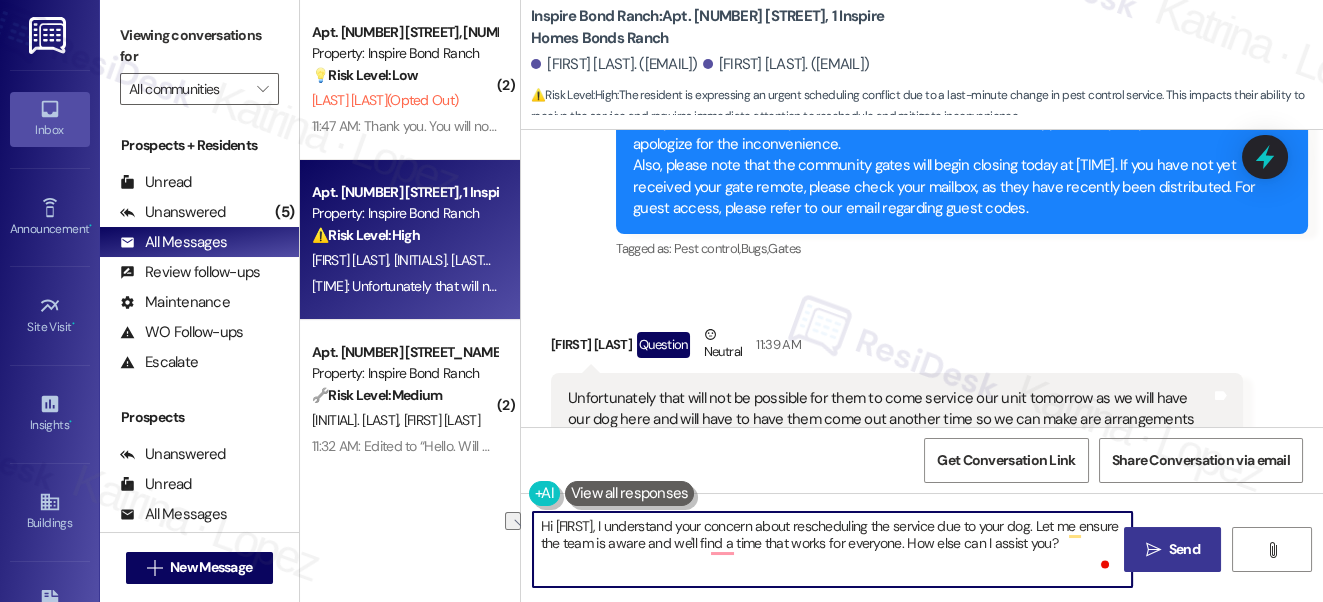 drag, startPoint x: 968, startPoint y: 544, endPoint x: 1141, endPoint y: 543, distance: 173.00288 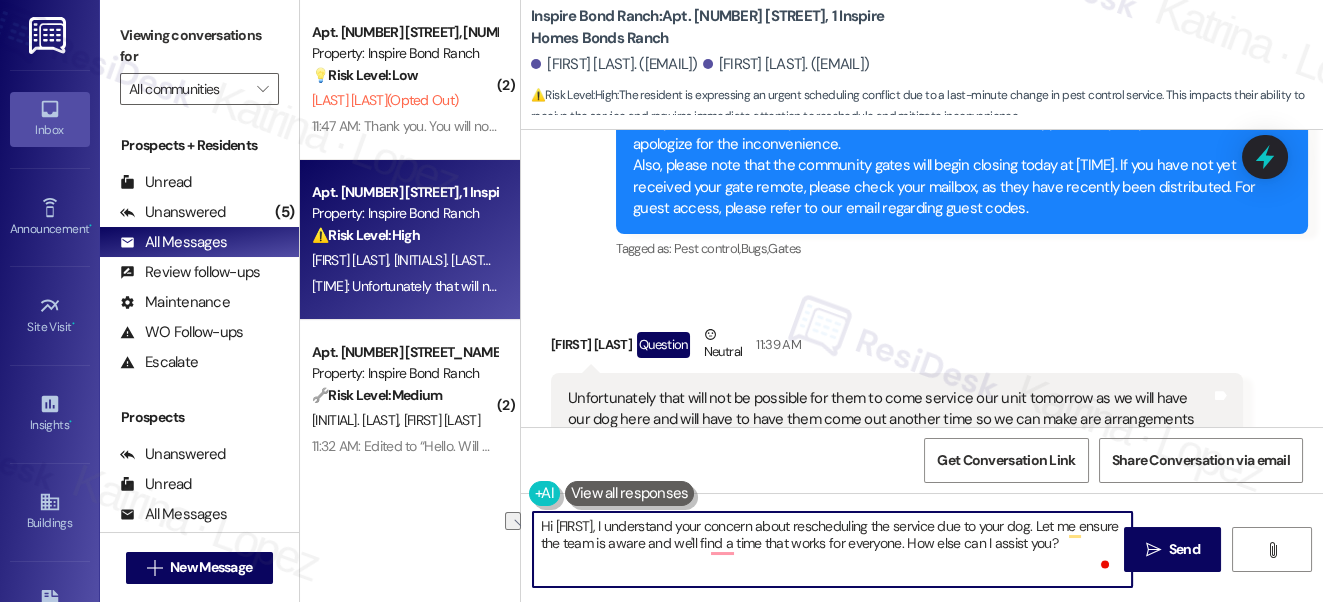 click on "Hi {{first_name}}, I understand your concern about rescheduling the service due to your dog. Let me ensure the team is aware and we'll find a time that works for everyone. How else can I assist you?" at bounding box center [833, 549] 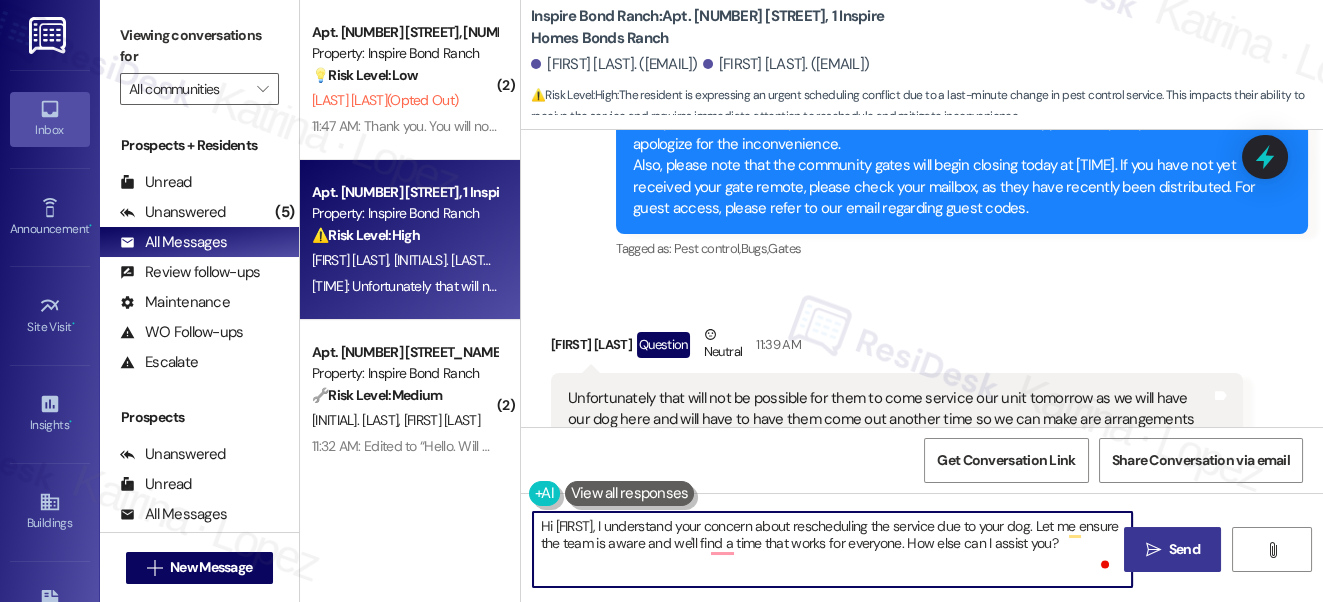 drag, startPoint x: 969, startPoint y: 545, endPoint x: 1140, endPoint y: 549, distance: 171.04678 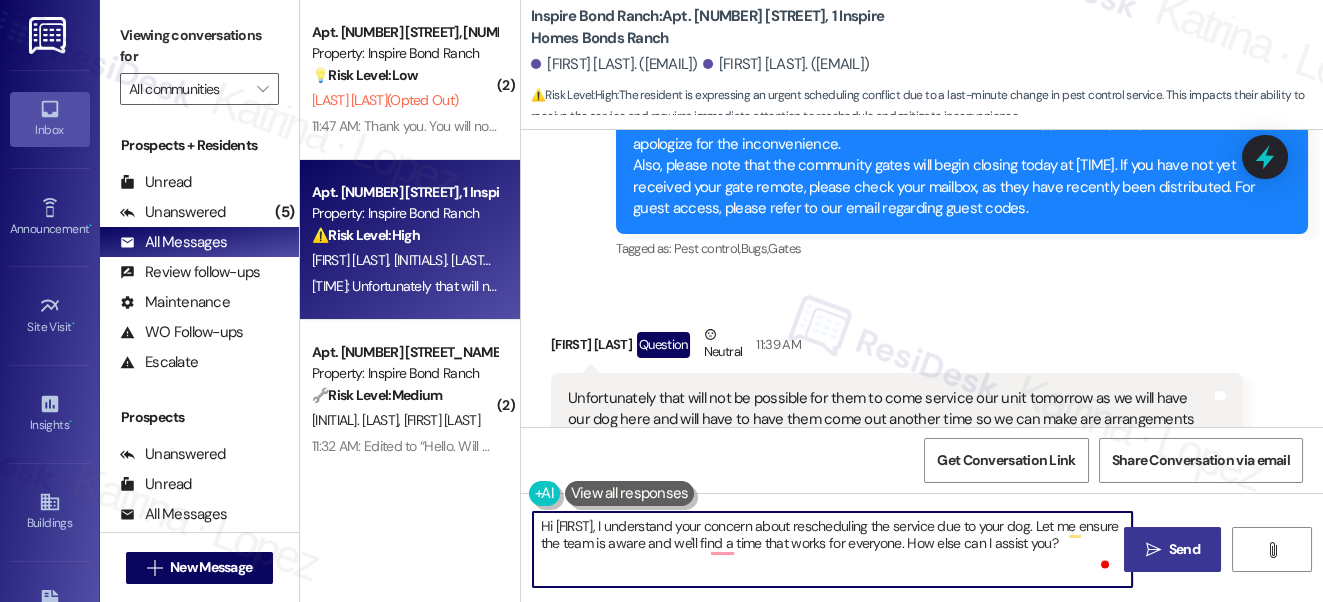 click on "Hi {{first_name}}, I understand your concern about rescheduling the service due to your dog. Let me ensure the team is aware and we'll find a time that works for everyone. How else can I assist you?  Send " at bounding box center [922, 568] 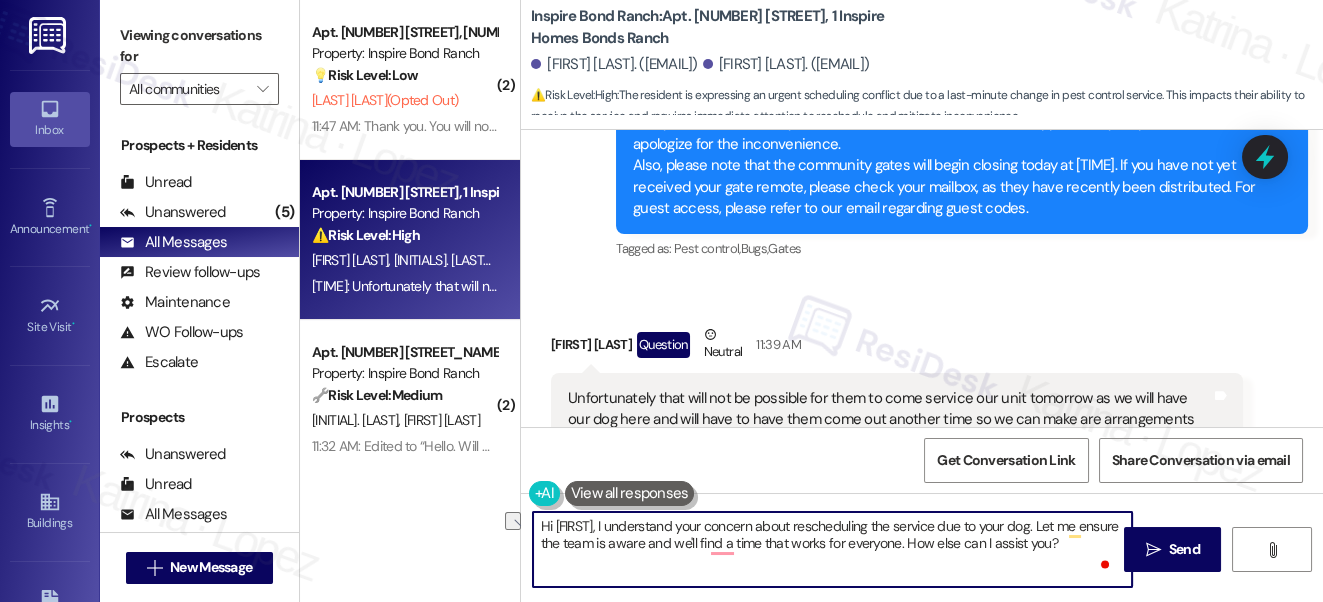 paste on "Thank you for letting us know. I completely understand your concern about the short notice and needing to make arrangements for your dog. I’ll check with the site team regarding rescheduling and get back to you once I have more information." 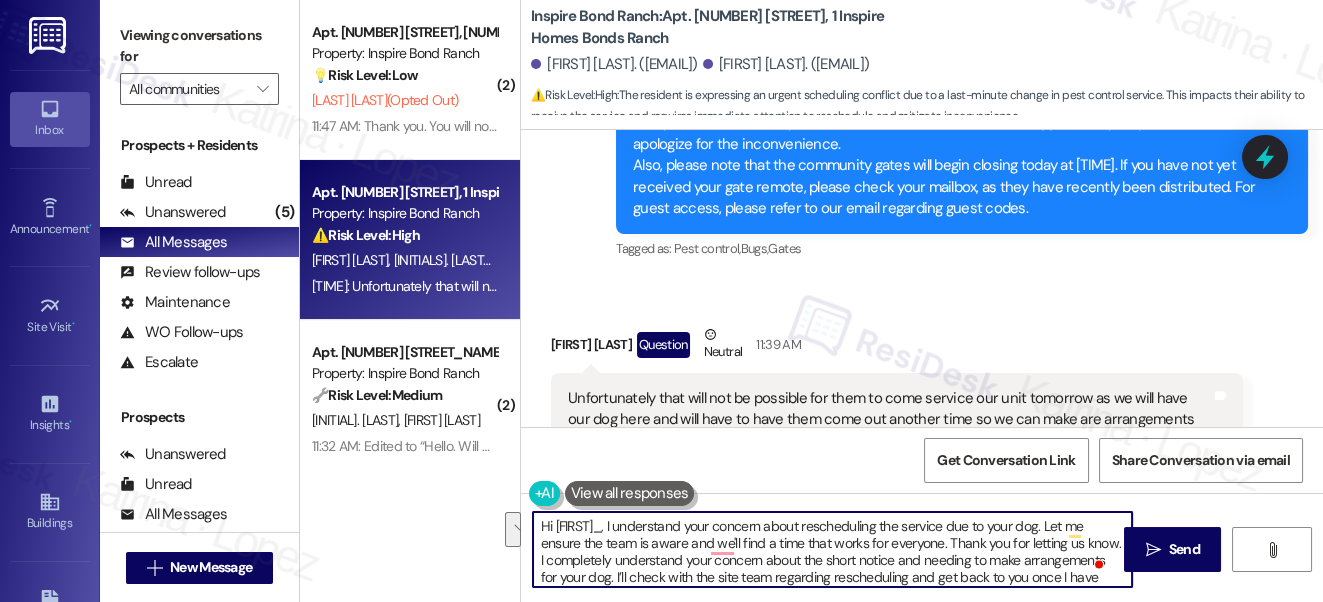 scroll, scrollTop: 50, scrollLeft: 0, axis: vertical 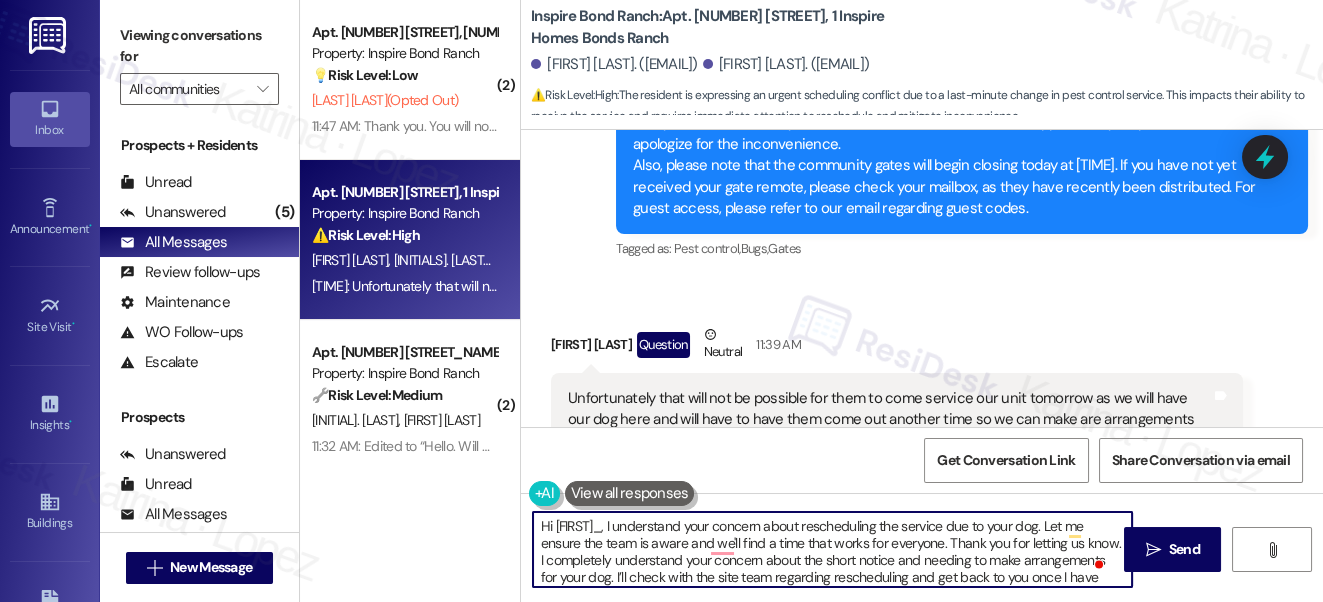 click on "Gavin Colopy Question   Neutral 11:39 AM" at bounding box center [897, 348] 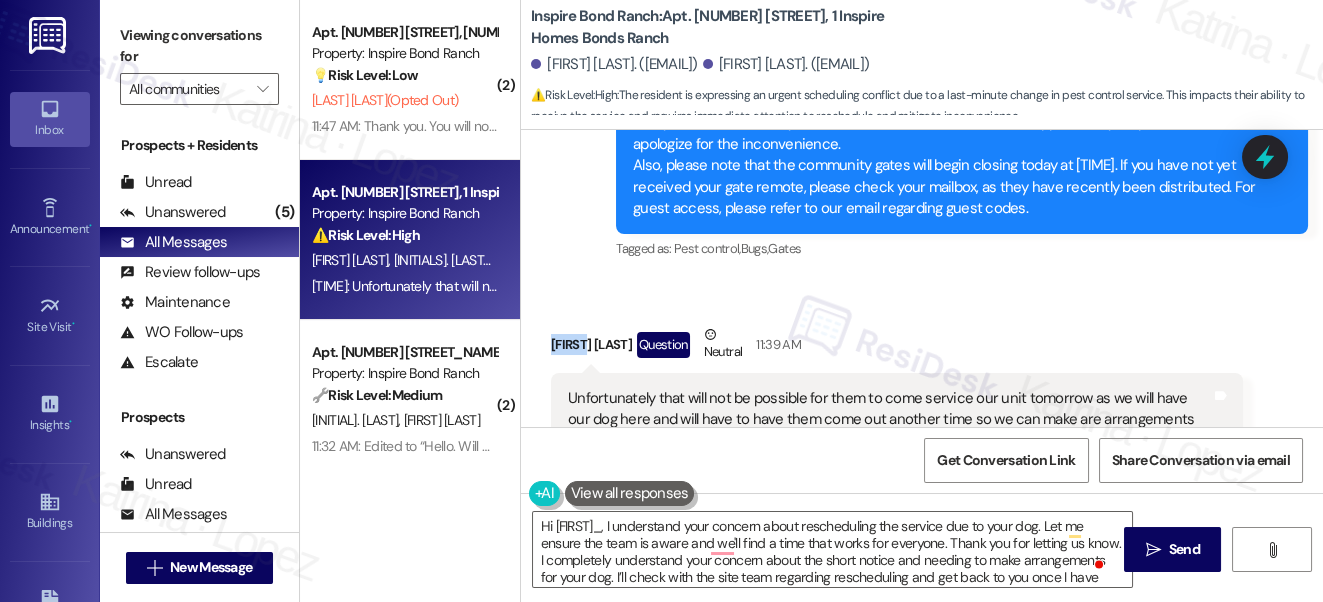 click on "Gavin Colopy Question   Neutral 11:39 AM" at bounding box center (897, 348) 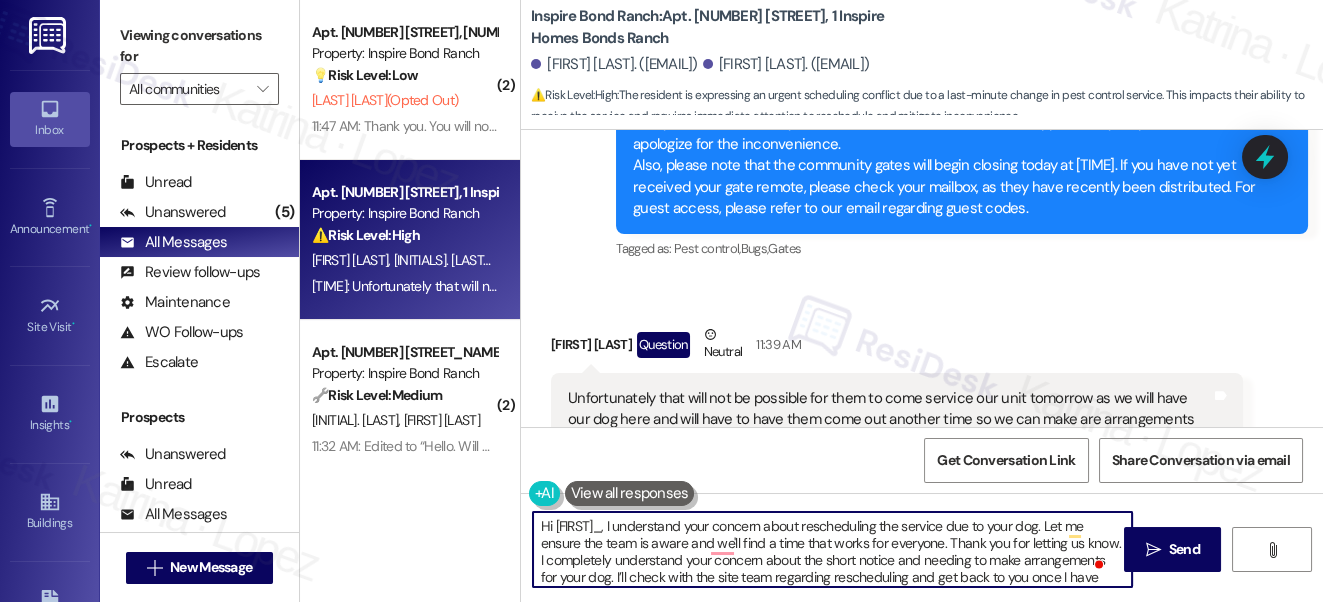 click on "Hi {{first_name}}, I understand your concern about rescheduling the service due to your dog. Let me ensure the team is aware and we'll find a time that works for everyone. Thank you for letting us know. I completely understand your concern about the short notice and needing to make arrangements for your dog. I’ll check with the site team regarding rescheduling and get back to you once I have more information." at bounding box center (833, 549) 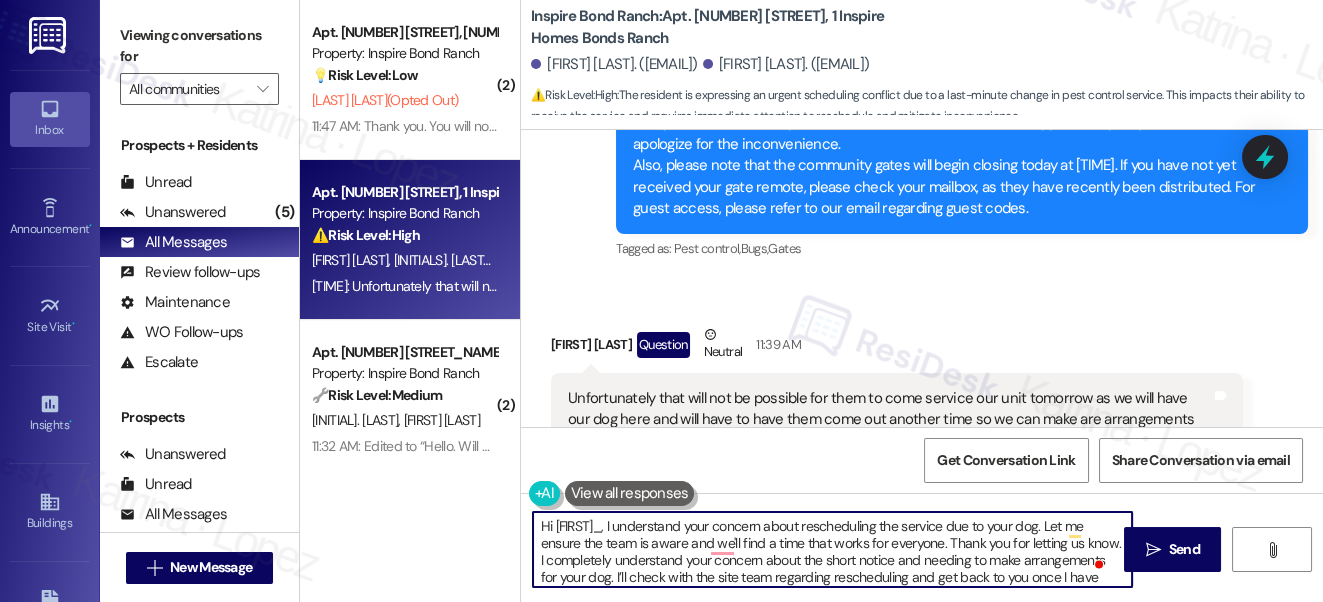 drag, startPoint x: 639, startPoint y: 524, endPoint x: 555, endPoint y: 527, distance: 84.05355 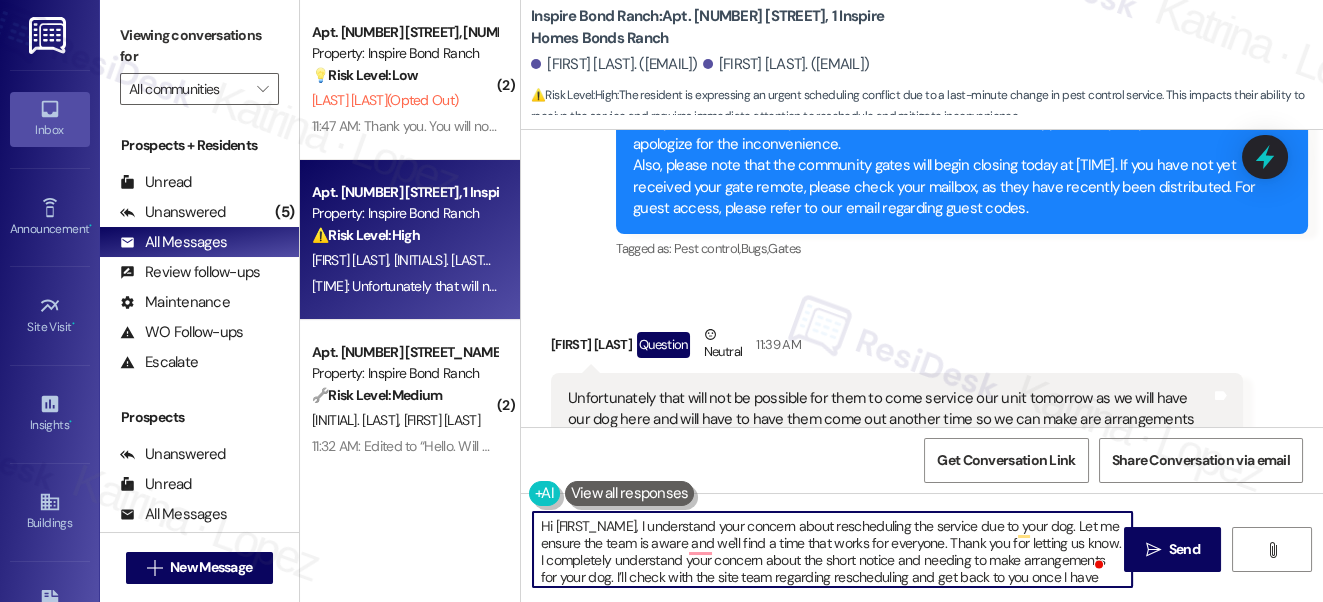 scroll, scrollTop: 36, scrollLeft: 0, axis: vertical 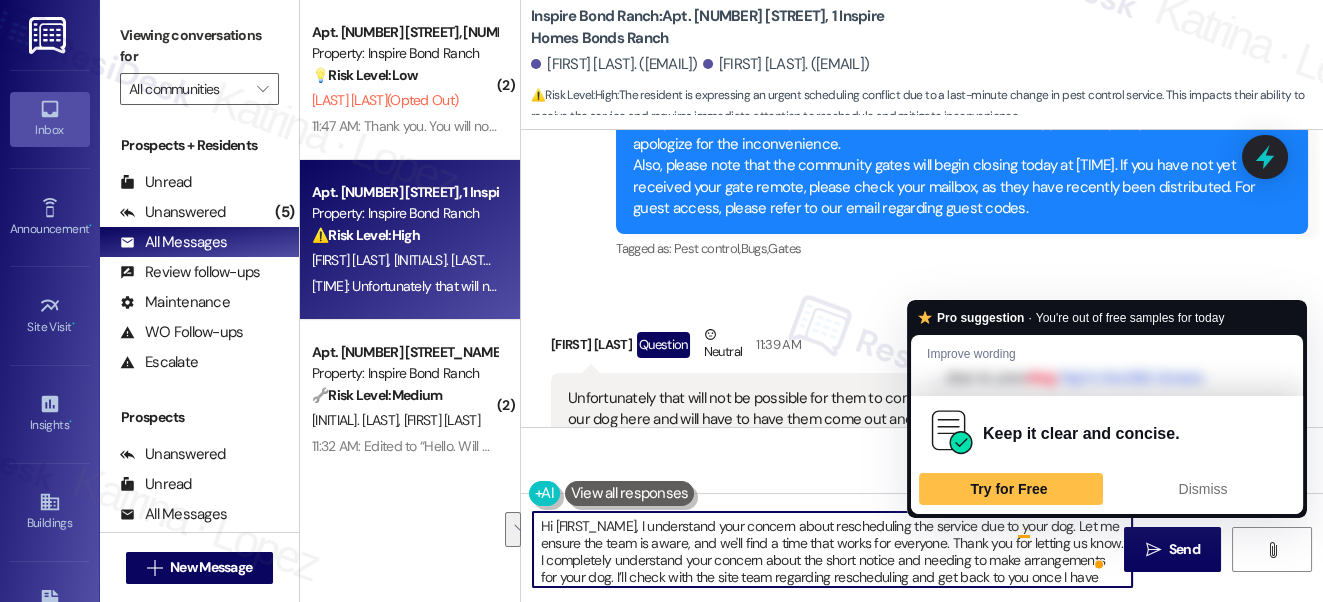 drag, startPoint x: 942, startPoint y: 538, endPoint x: 1029, endPoint y: 521, distance: 88.64536 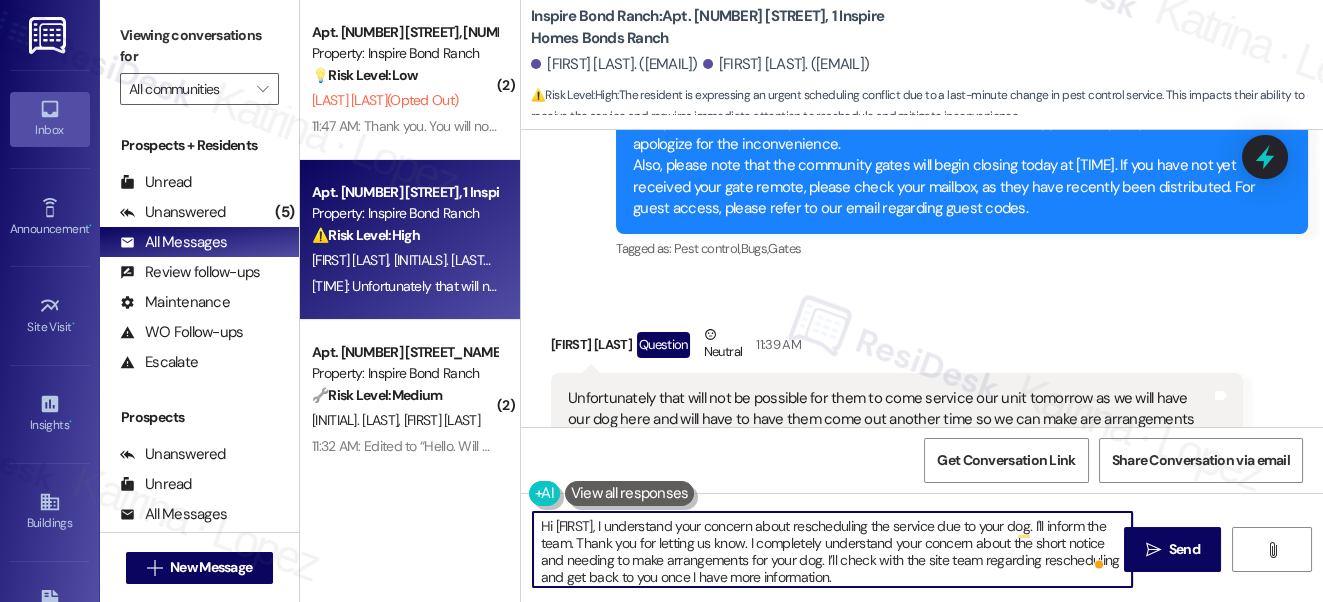 drag, startPoint x: 1042, startPoint y: 527, endPoint x: 1059, endPoint y: 525, distance: 17.117243 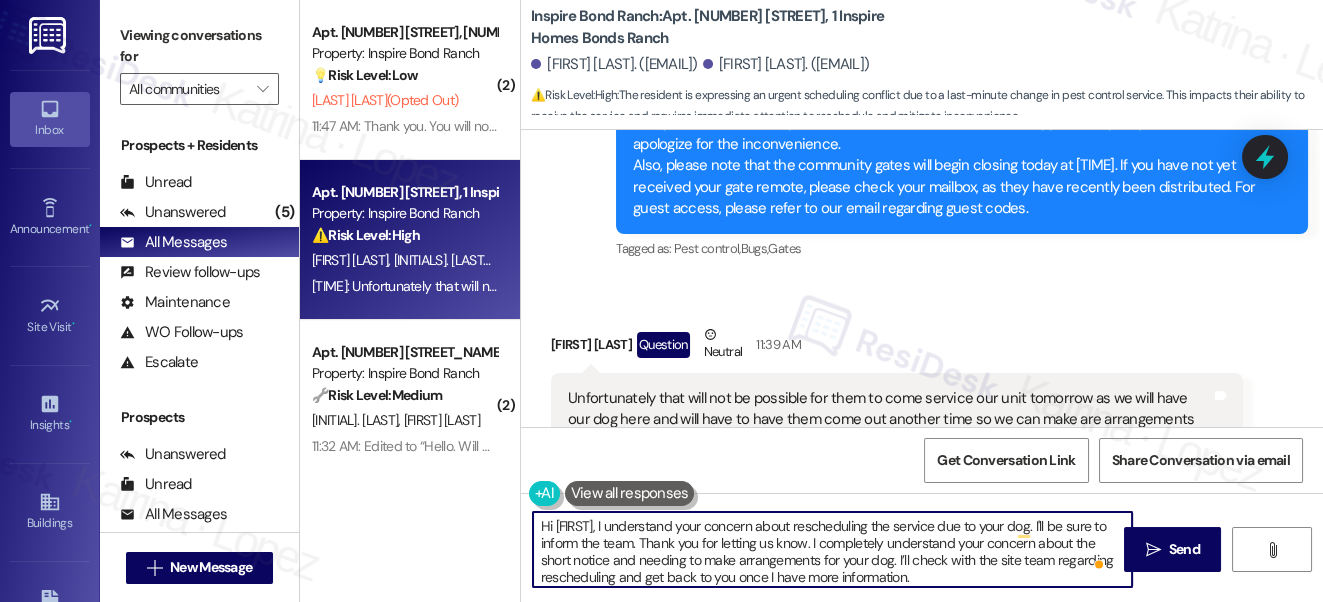 scroll, scrollTop: 26, scrollLeft: 0, axis: vertical 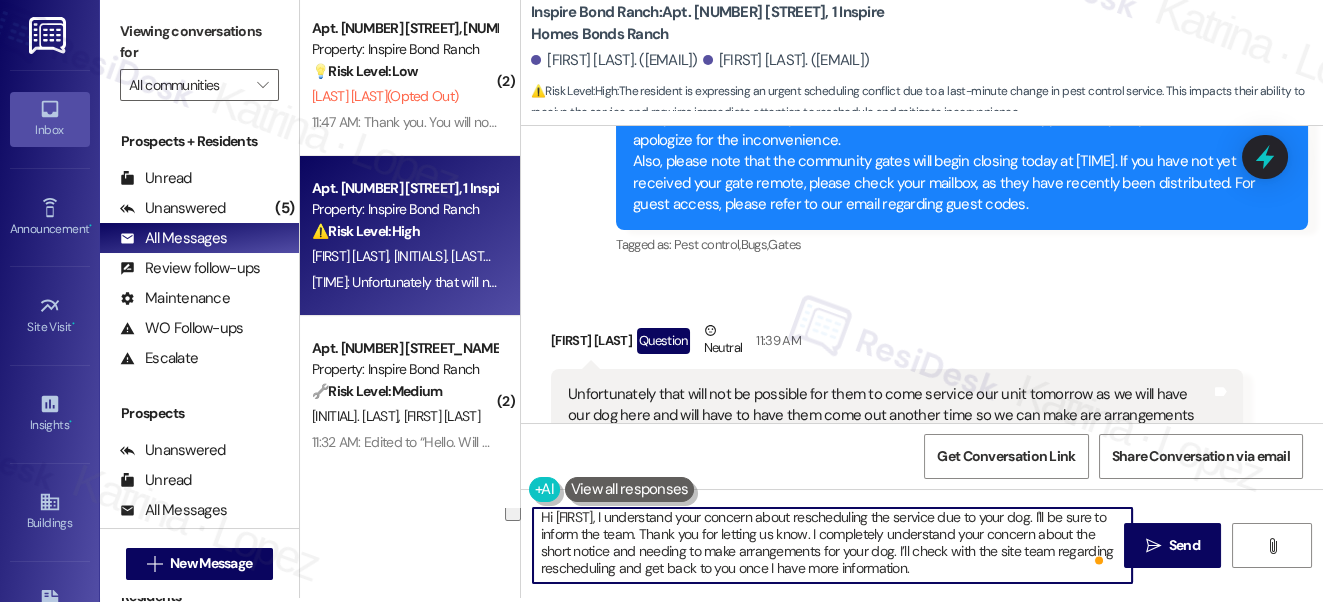 drag, startPoint x: 808, startPoint y: 543, endPoint x: 993, endPoint y: 580, distance: 188.66373 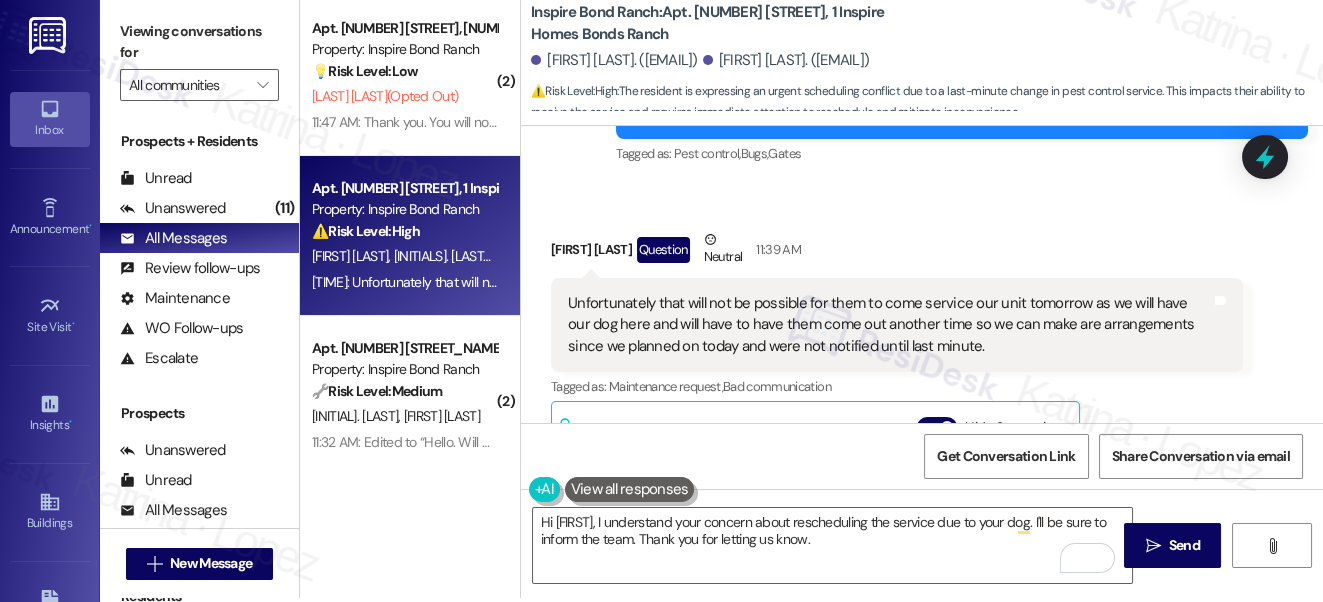 click on "Unfortunately that will not be possible for them to come service our unit tomorrow as we will have our dog here and will have to have them come out another time so we can make are arrangements since we planned on today and were not notified until last minute." at bounding box center (889, 325) 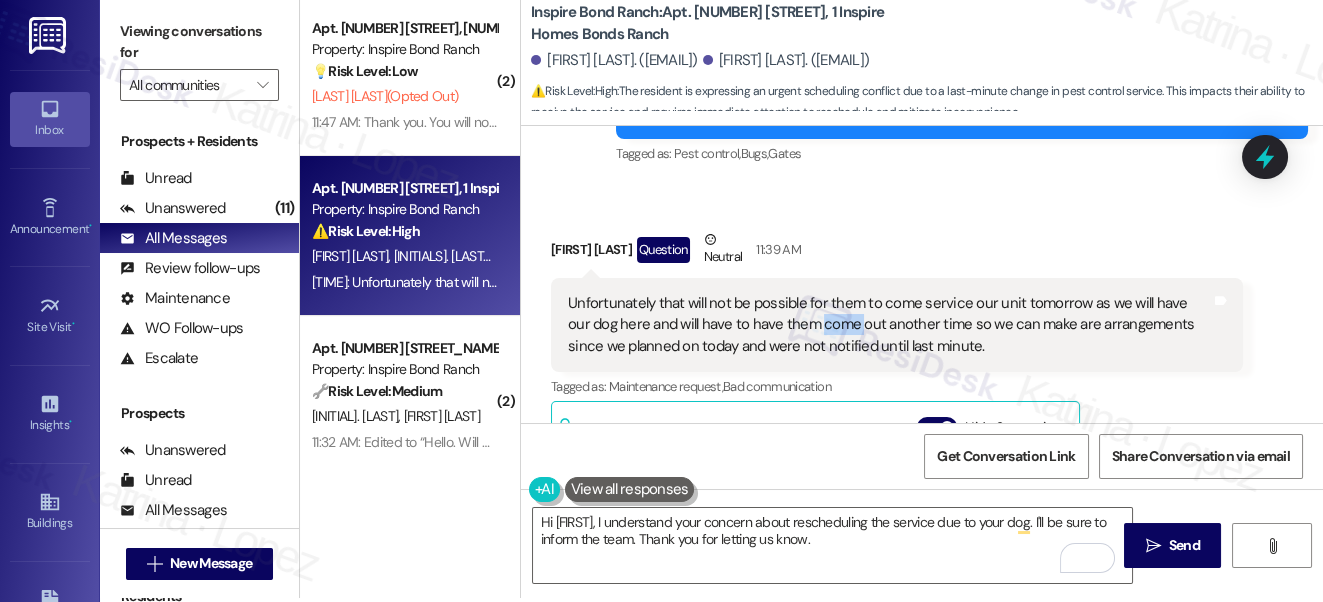 click on "Unfortunately that will not be possible for them to come service our unit tomorrow as we will have our dog here and will have to have them come out another time so we can make are arrangements since we planned on today and were not notified until last minute." at bounding box center (889, 325) 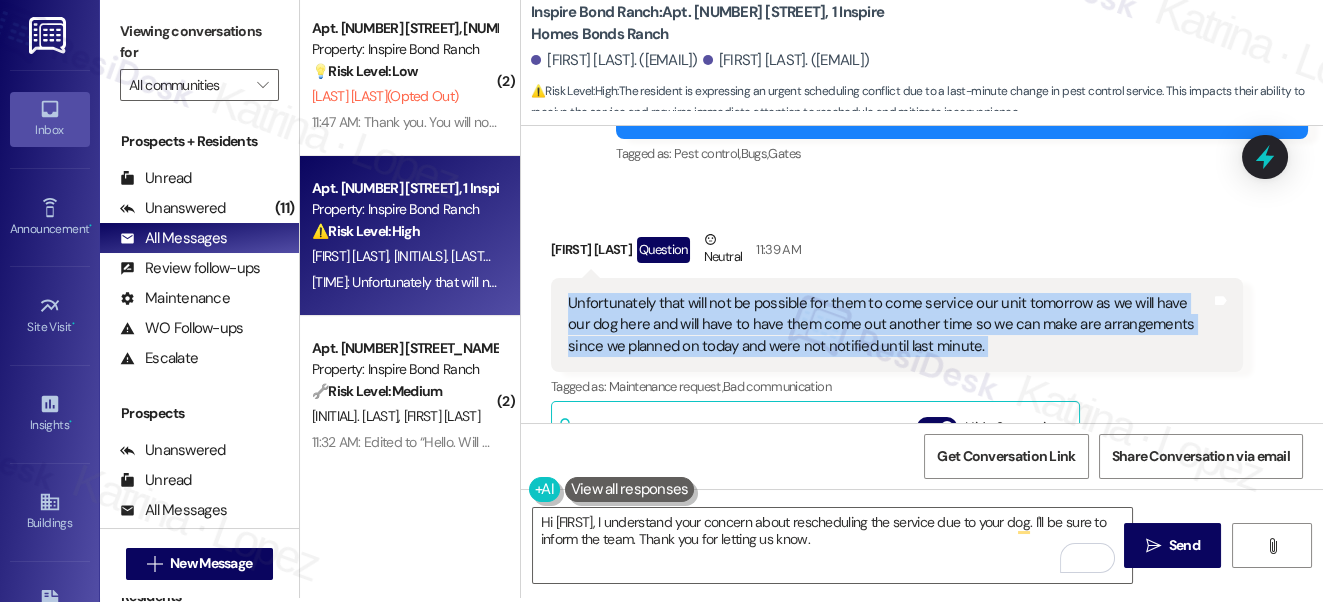 click on "Unfortunately that will not be possible for them to come service our unit tomorrow as we will have our dog here and will have to have them come out another time so we can make are arrangements since we planned on today and were not notified until last minute." at bounding box center (889, 325) 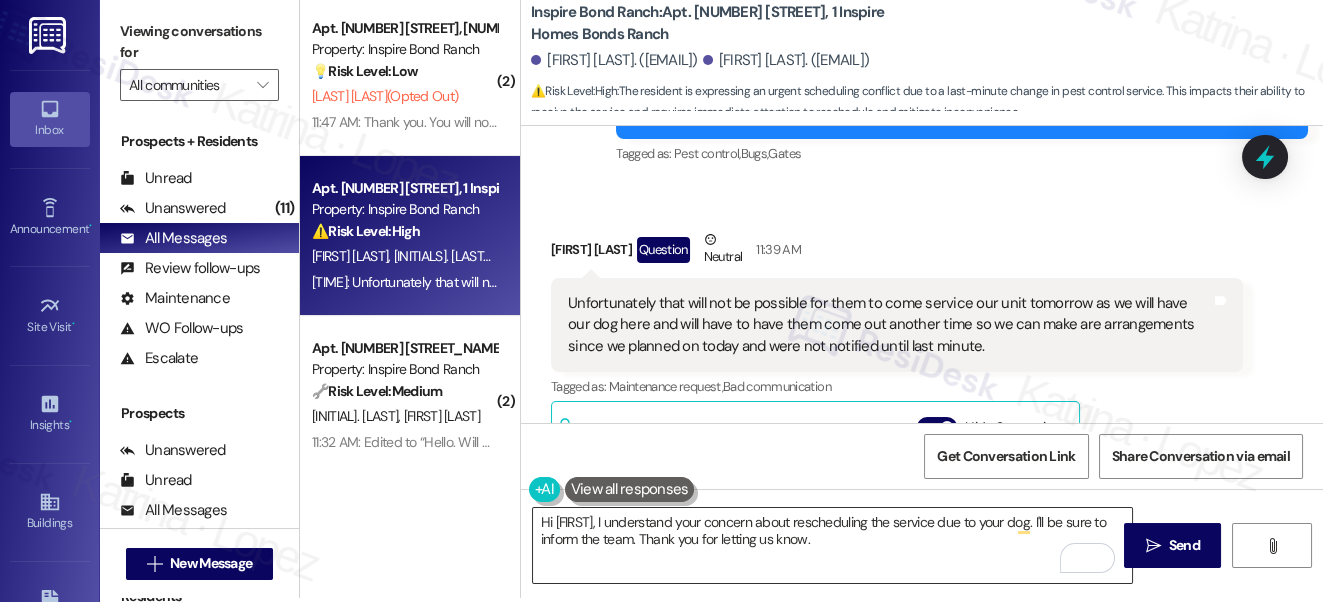 click on "Hi Gavin, I understand your concern about rescheduling the service due to your dog. I'll be sure to inform the team. Thank you for letting us know." at bounding box center [833, 545] 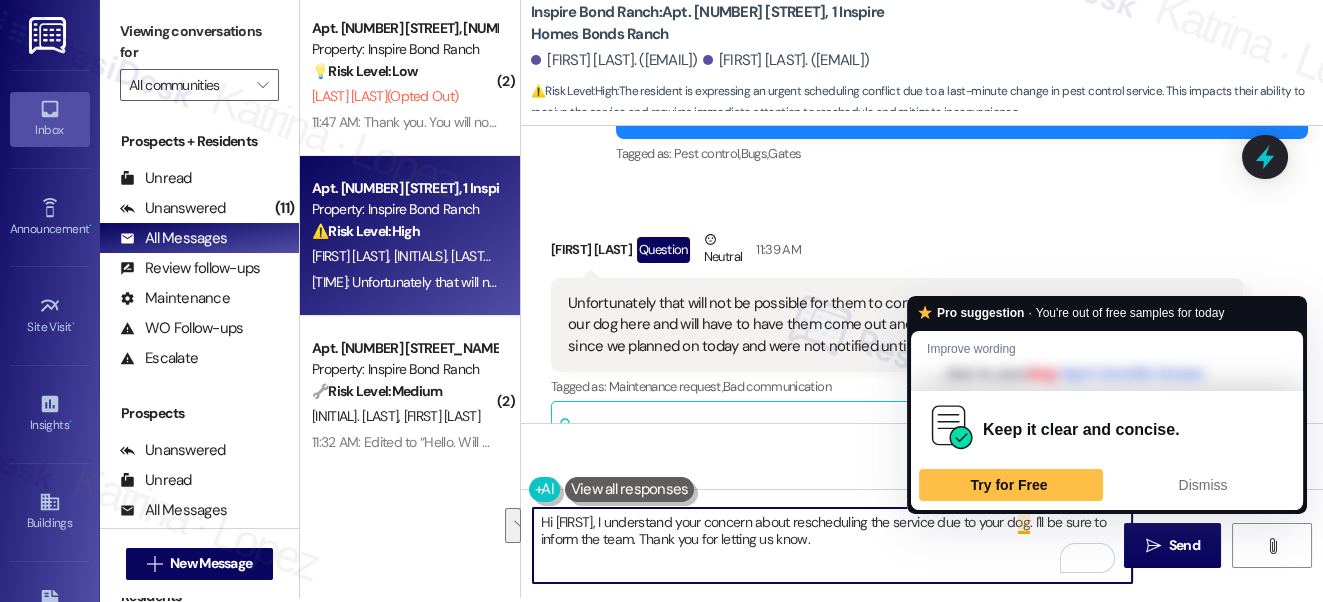 drag, startPoint x: 844, startPoint y: 543, endPoint x: 1029, endPoint y: 514, distance: 187.25919 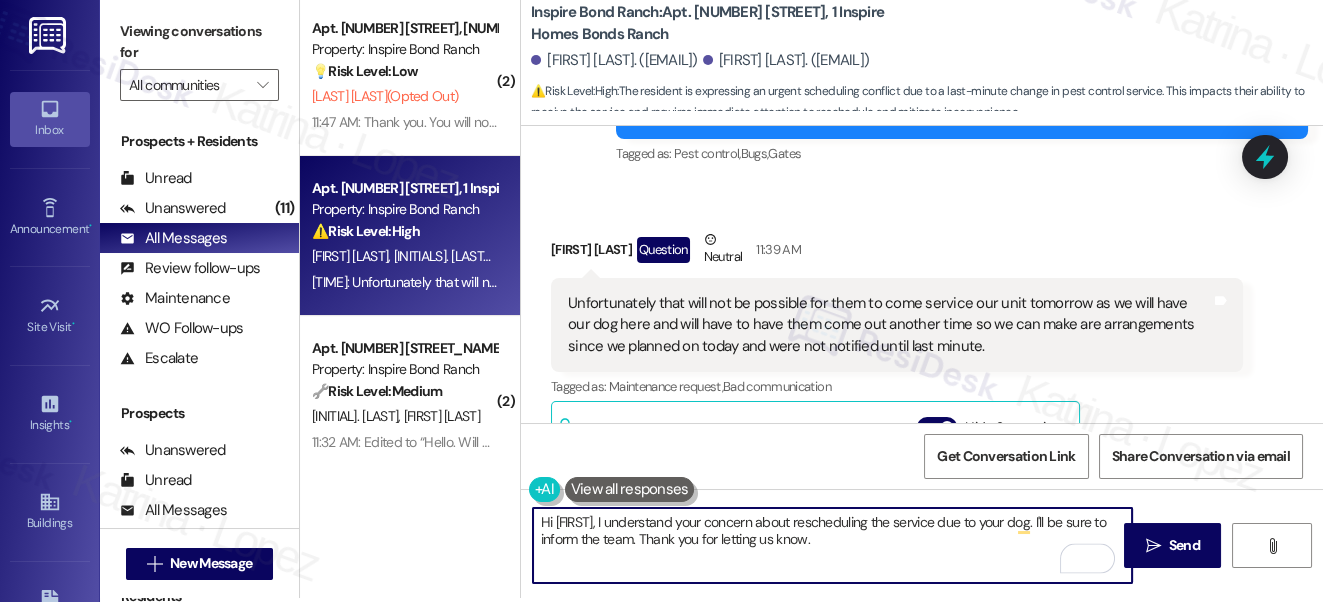click on "Hi Gavin, I understand your concern about rescheduling the service due to your dog. I'll be sure to inform the team. Thank you for letting us know." at bounding box center (833, 545) 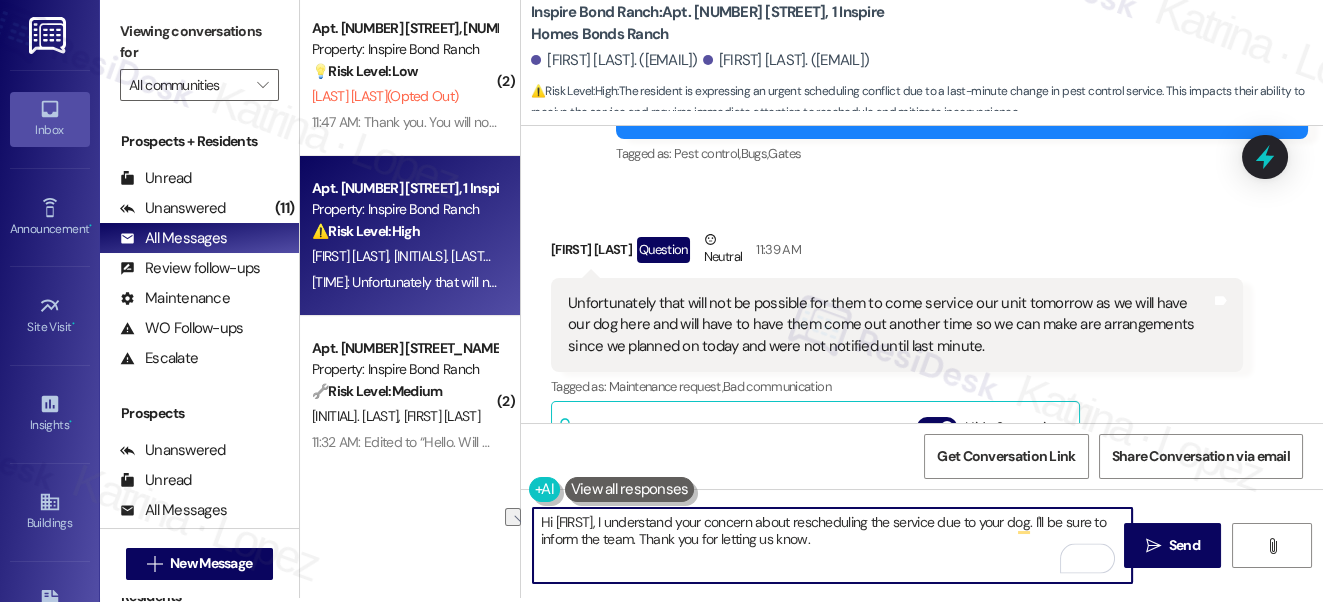 drag, startPoint x: 842, startPoint y: 544, endPoint x: 645, endPoint y: 544, distance: 197 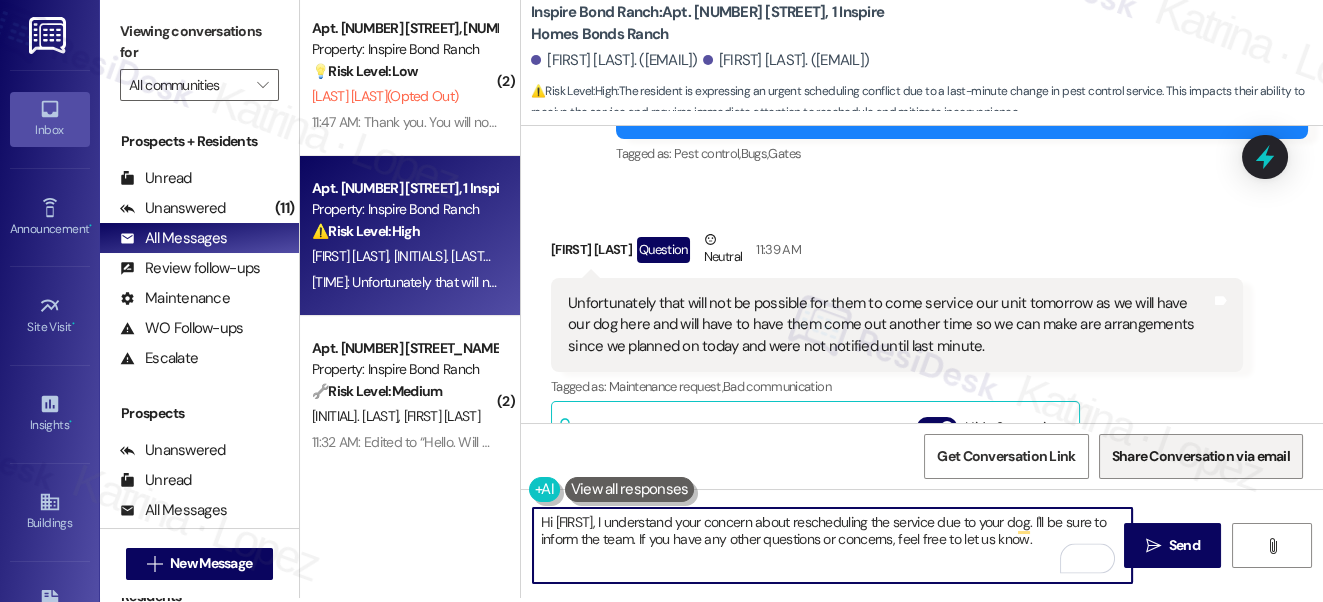 type on "Hi Gavin, I understand your concern about rescheduling the service due to your dog. I'll be sure to inform the team. If you have any other questions or concerns, feel free to let us know." 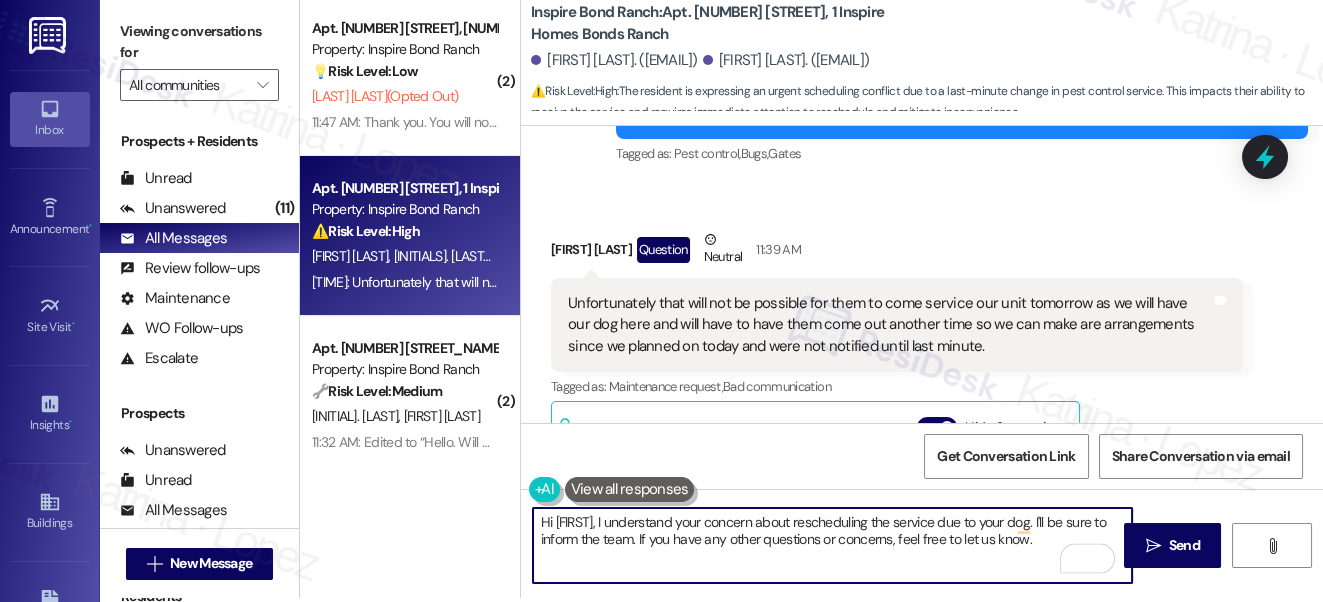 click on "Hi Gavin, I understand your concern about rescheduling the service due to your dog. I'll be sure to inform the team. If you have any other questions or concerns, feel free to let us know." at bounding box center [833, 545] 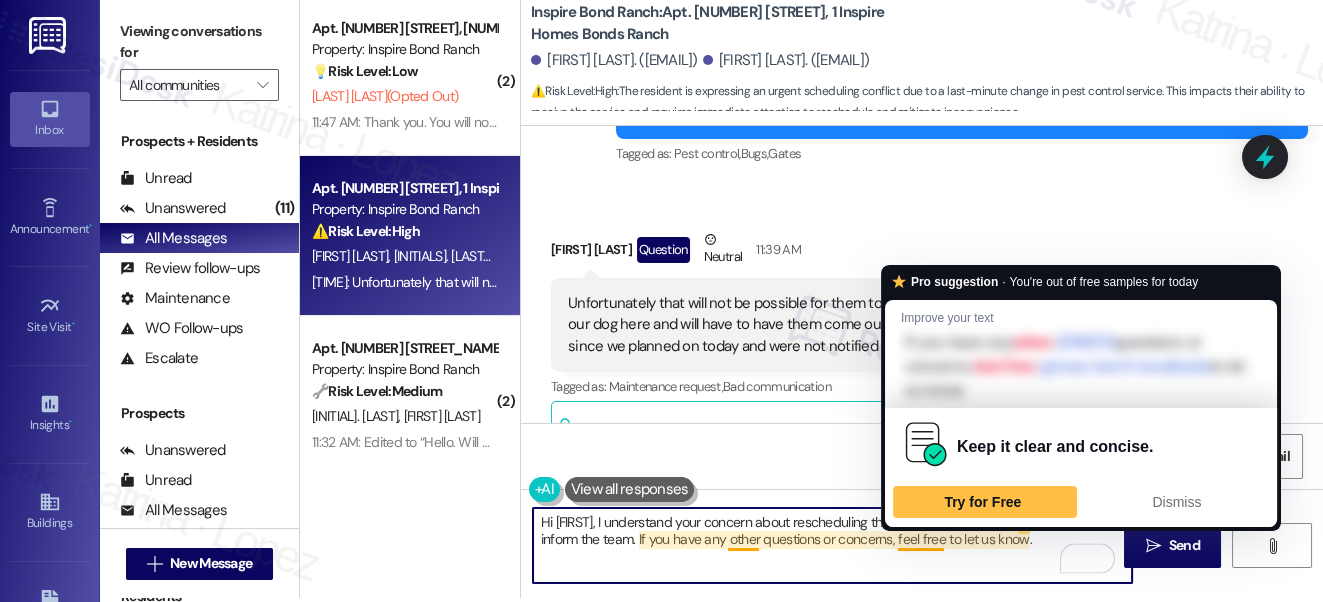 click on "Hi Gavin, I understand your concern about rescheduling the service due to your dog. I'll be sure to inform the team. If you have any other questions or concerns, feel free to let us know." at bounding box center [833, 545] 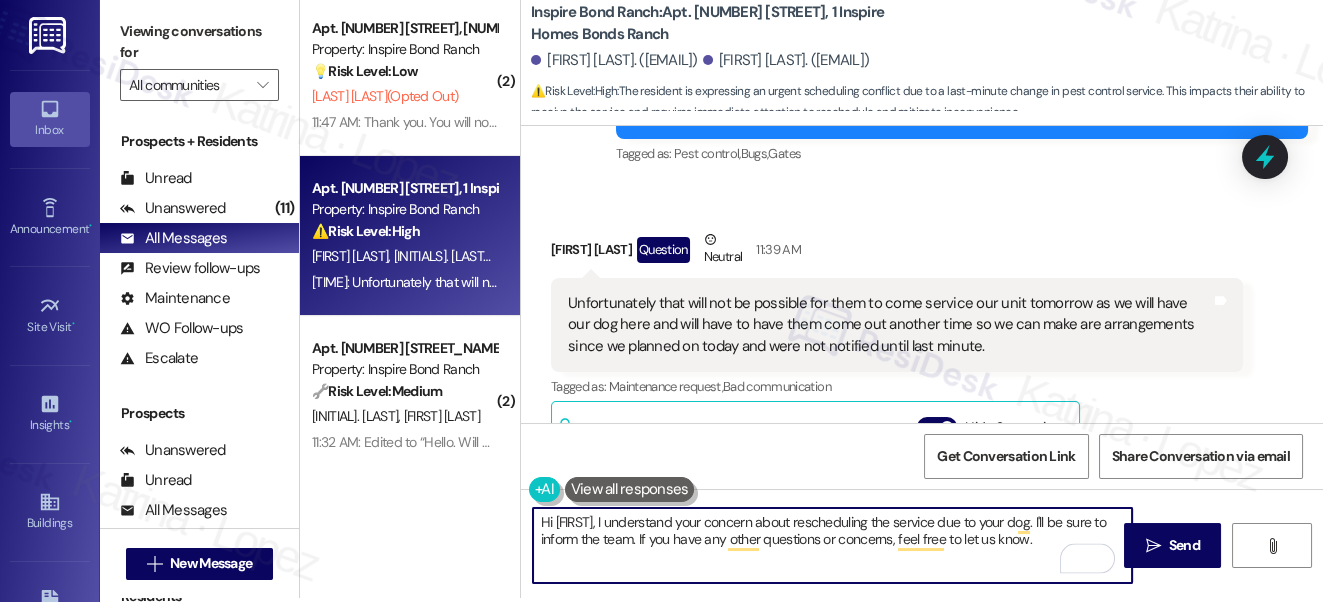 drag, startPoint x: 1024, startPoint y: 538, endPoint x: 976, endPoint y: 550, distance: 49.47727 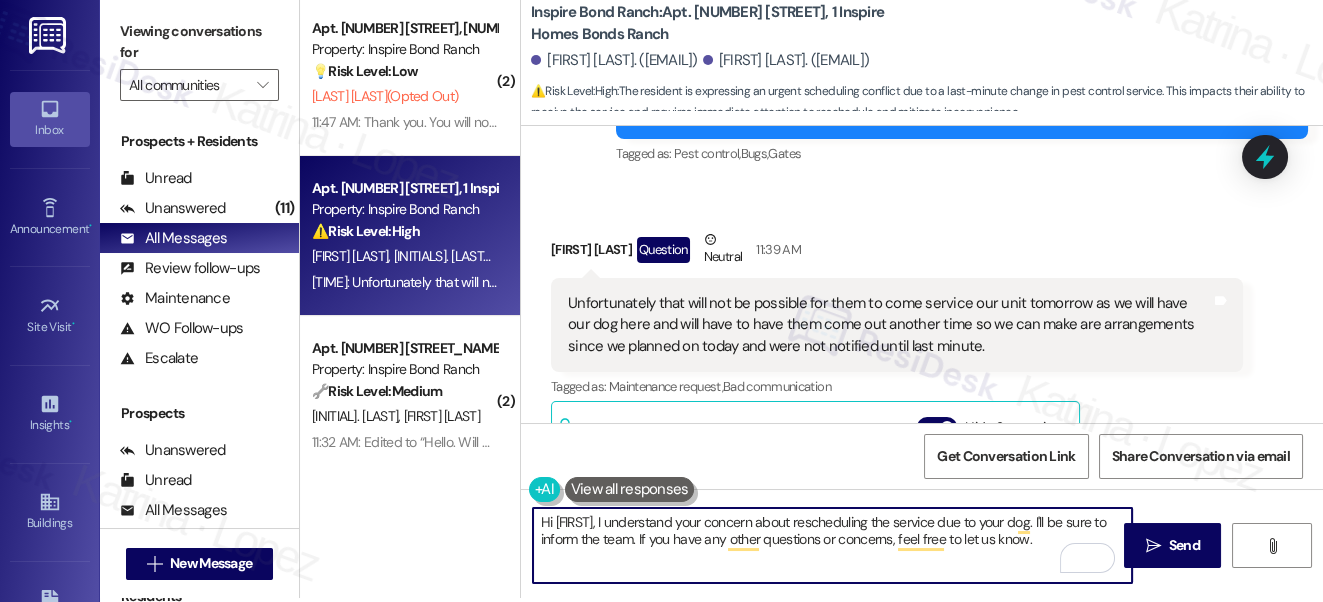 drag, startPoint x: 941, startPoint y: 569, endPoint x: 954, endPoint y: 568, distance: 13.038404 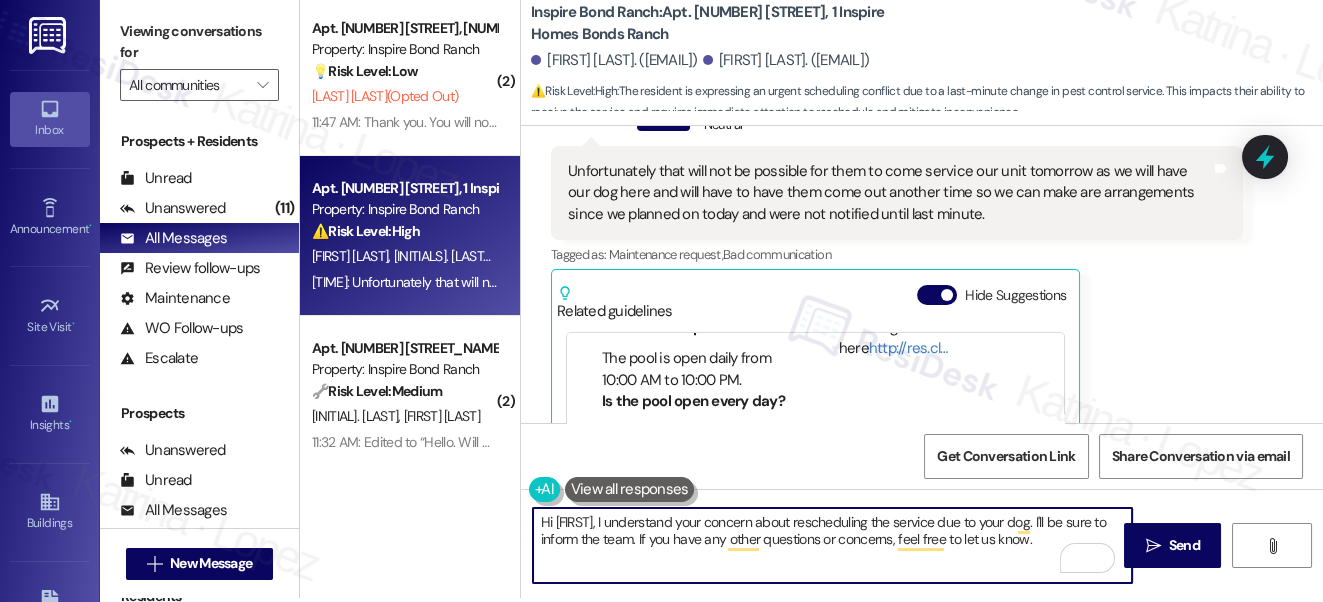 scroll, scrollTop: 1128, scrollLeft: 0, axis: vertical 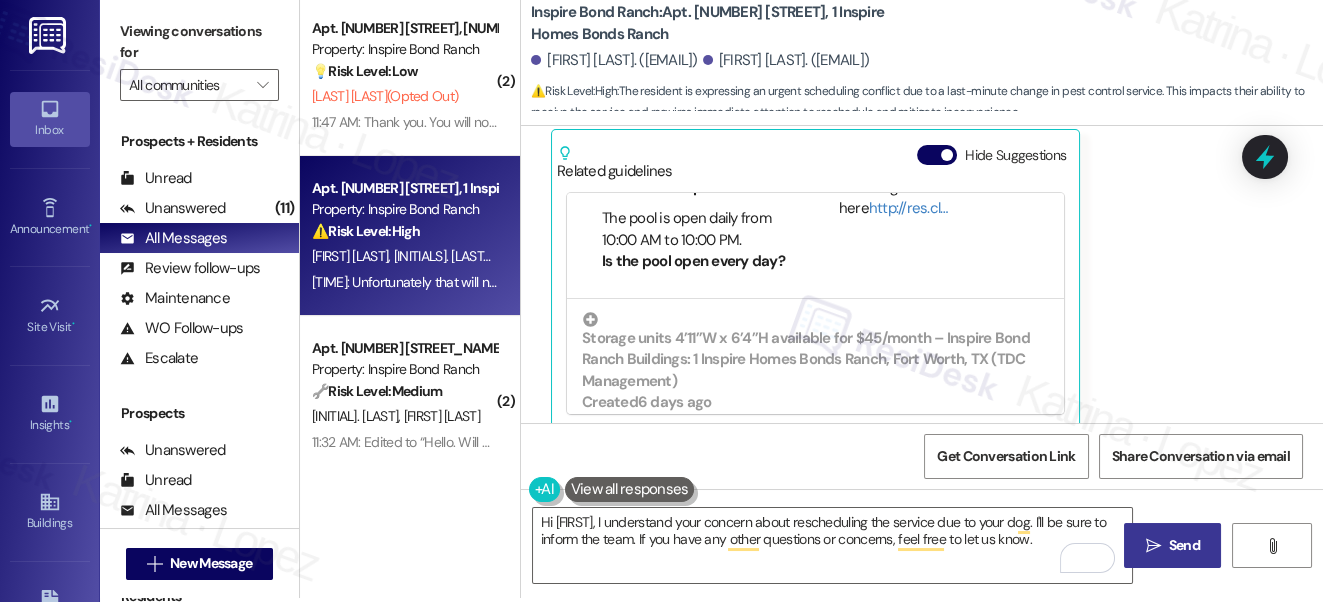 click on "" at bounding box center [1152, 546] 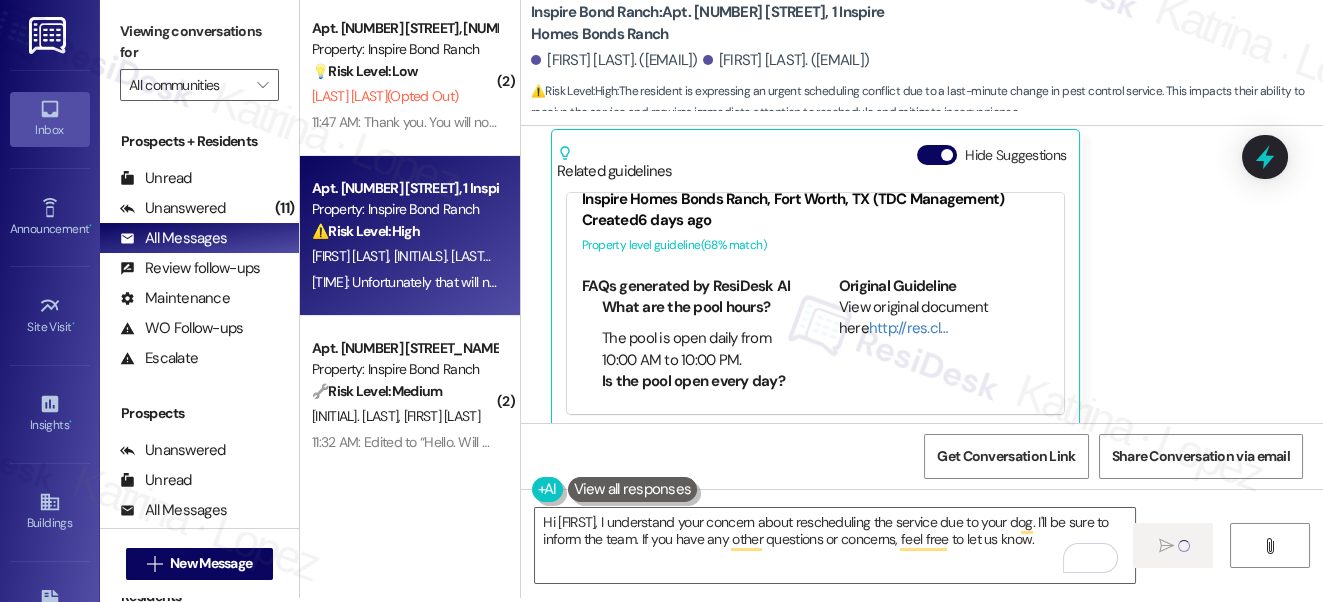 scroll, scrollTop: 0, scrollLeft: 0, axis: both 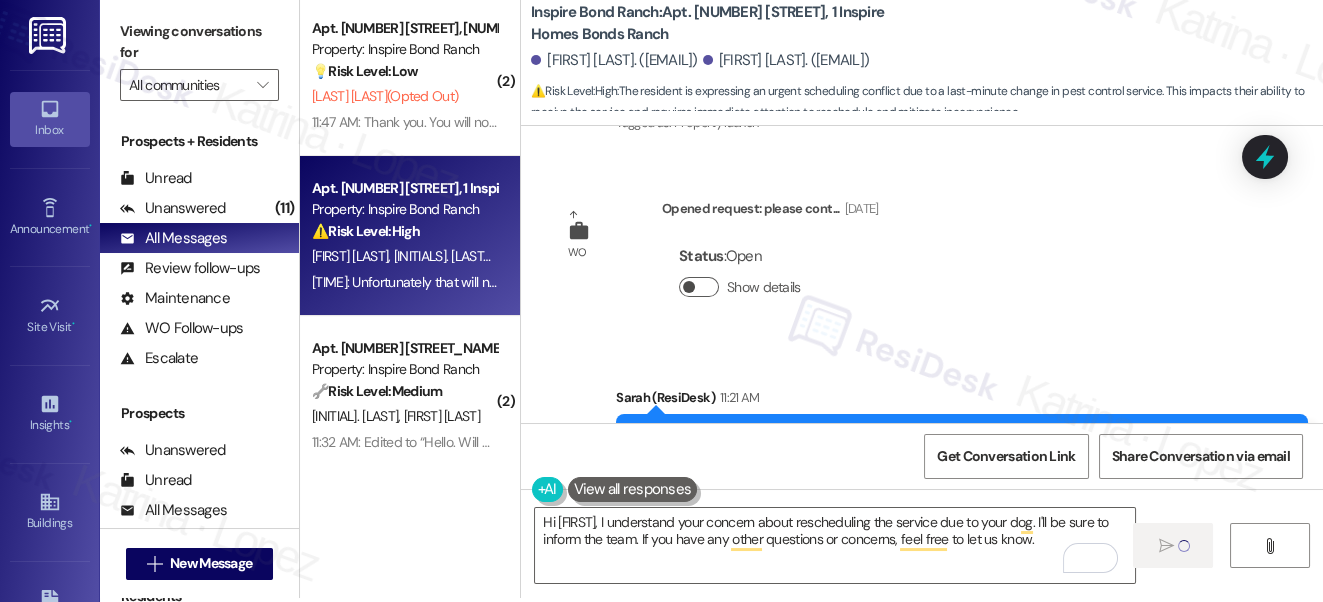 click on "Show details" at bounding box center [699, 287] 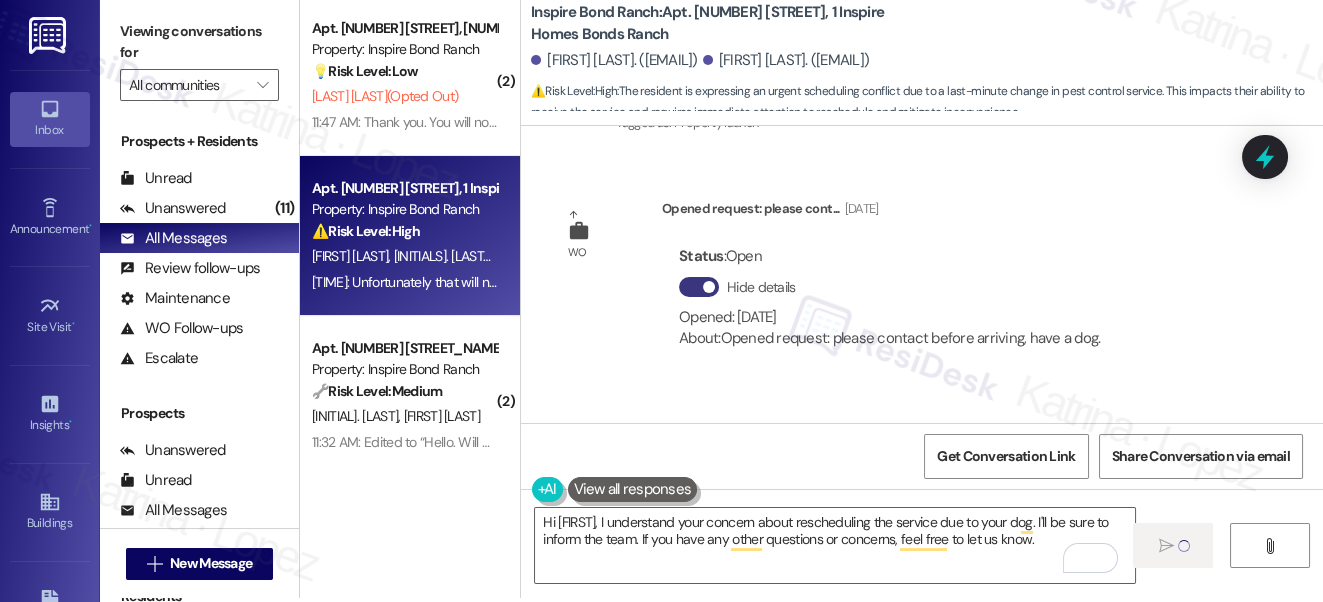 type 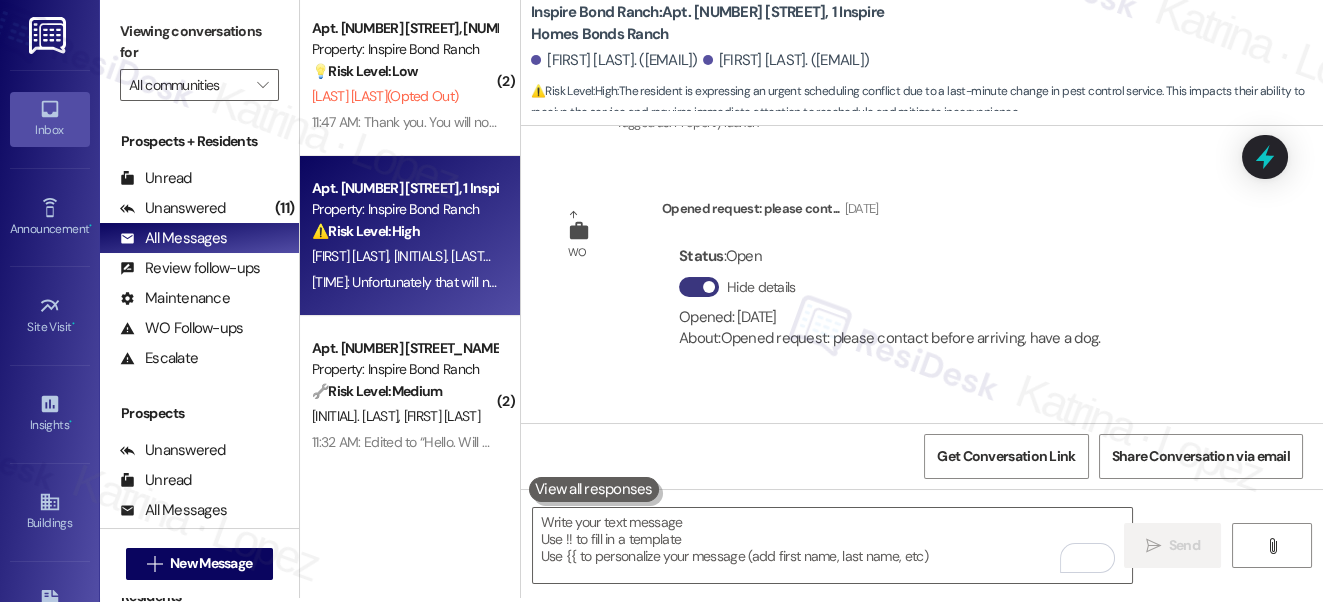 scroll, scrollTop: 0, scrollLeft: 0, axis: both 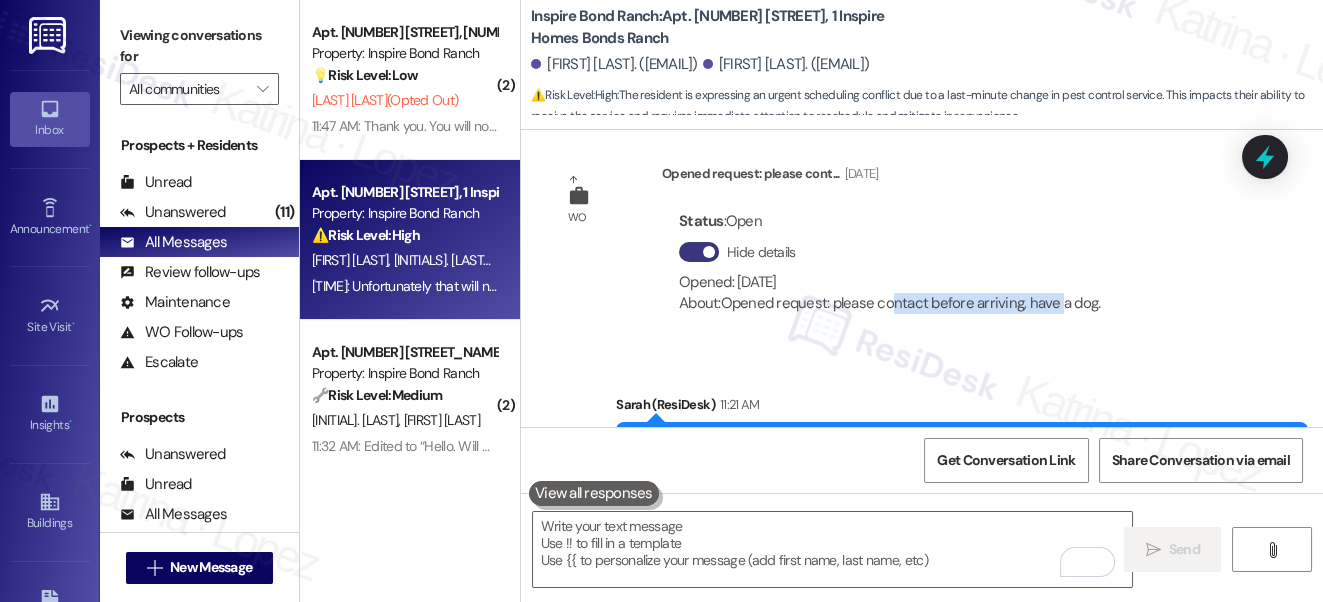 drag, startPoint x: 893, startPoint y: 286, endPoint x: 1056, endPoint y: 289, distance: 163.0276 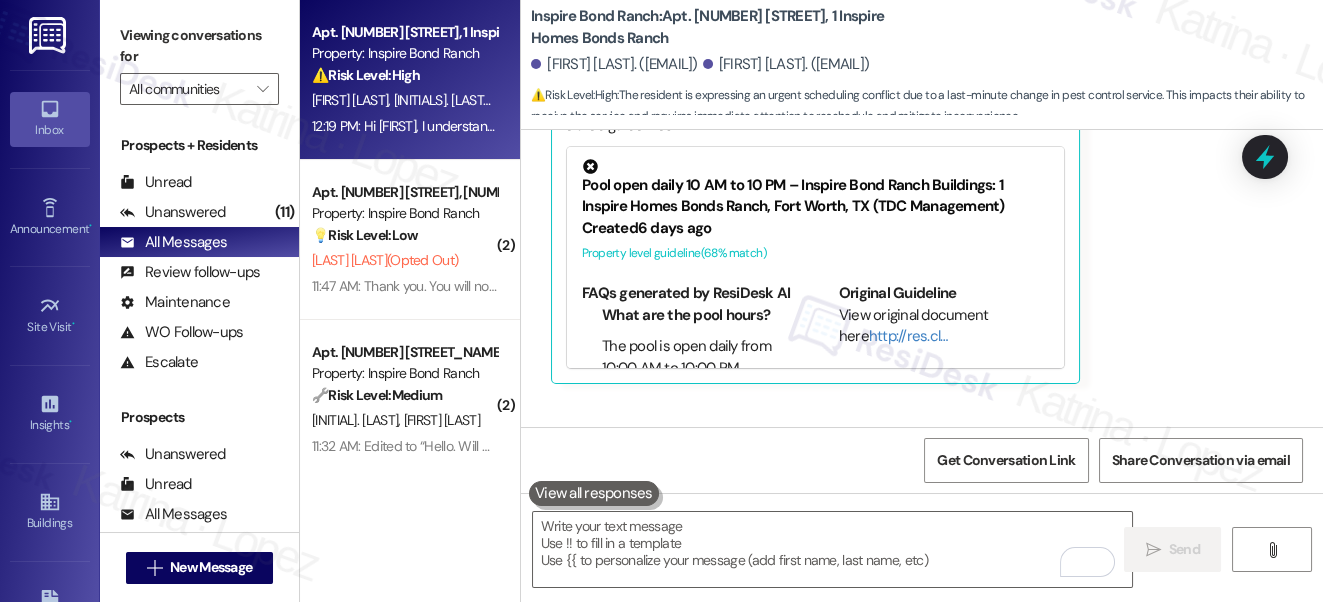 scroll, scrollTop: 1332, scrollLeft: 0, axis: vertical 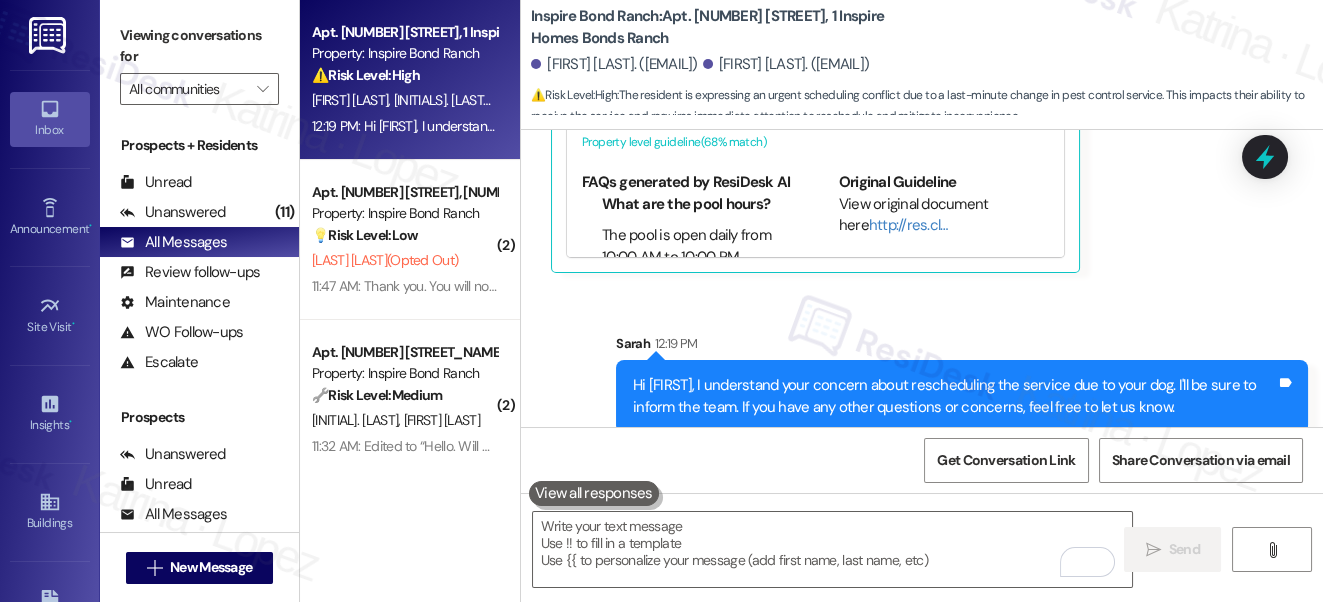click on "Hi Gavin, I understand your concern about rescheduling the service due to your dog. I'll be sure to inform the team. If you have any other questions or concerns, feel free to let us know." at bounding box center [954, 396] 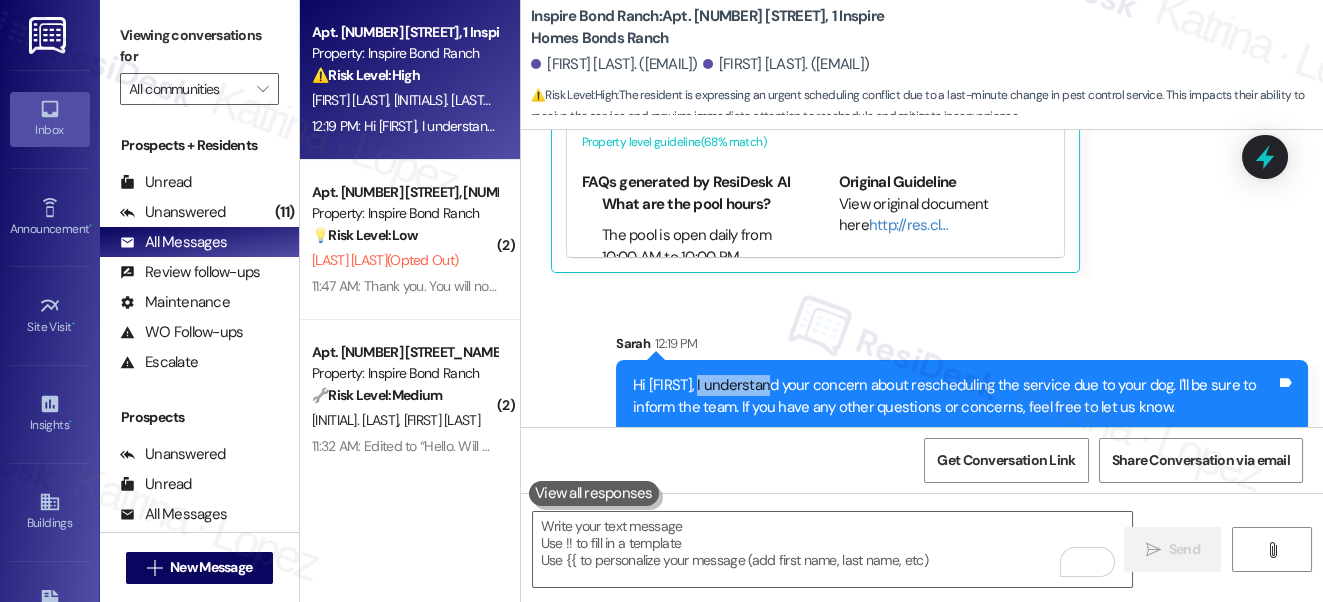 click on "Hi Gavin, I understand your concern about rescheduling the service due to your dog. I'll be sure to inform the team. If you have any other questions or concerns, feel free to let us know." at bounding box center (954, 396) 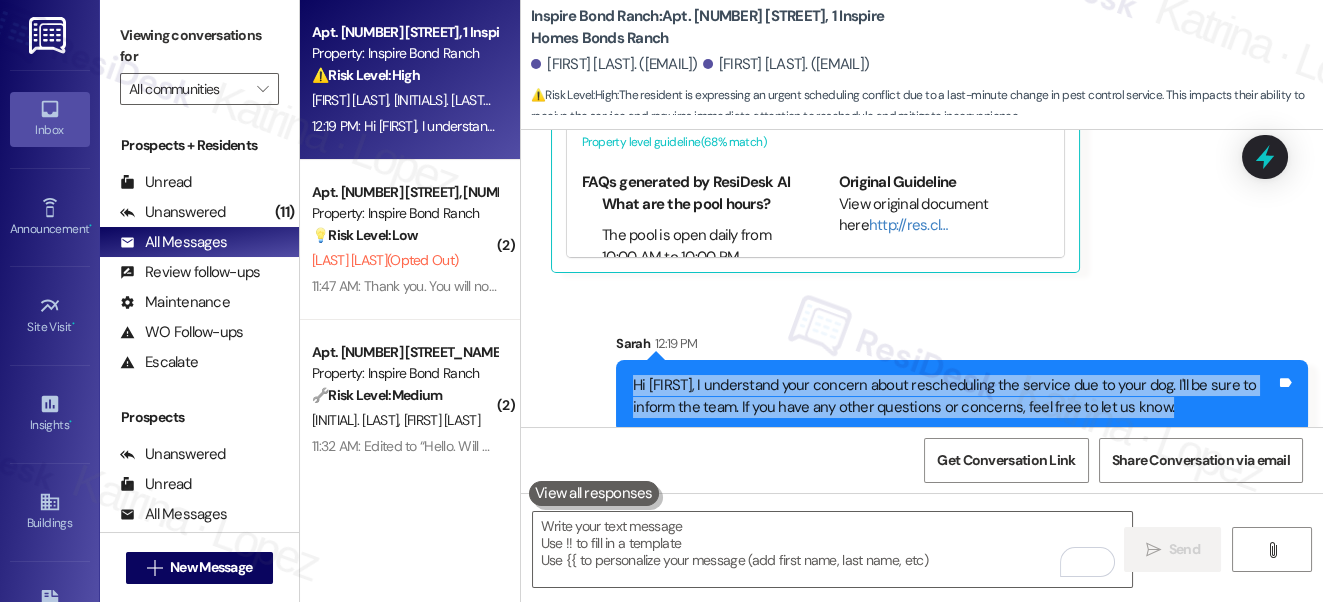 click on "Hi Gavin, I understand your concern about rescheduling the service due to your dog. I'll be sure to inform the team. If you have any other questions or concerns, feel free to let us know." at bounding box center (954, 396) 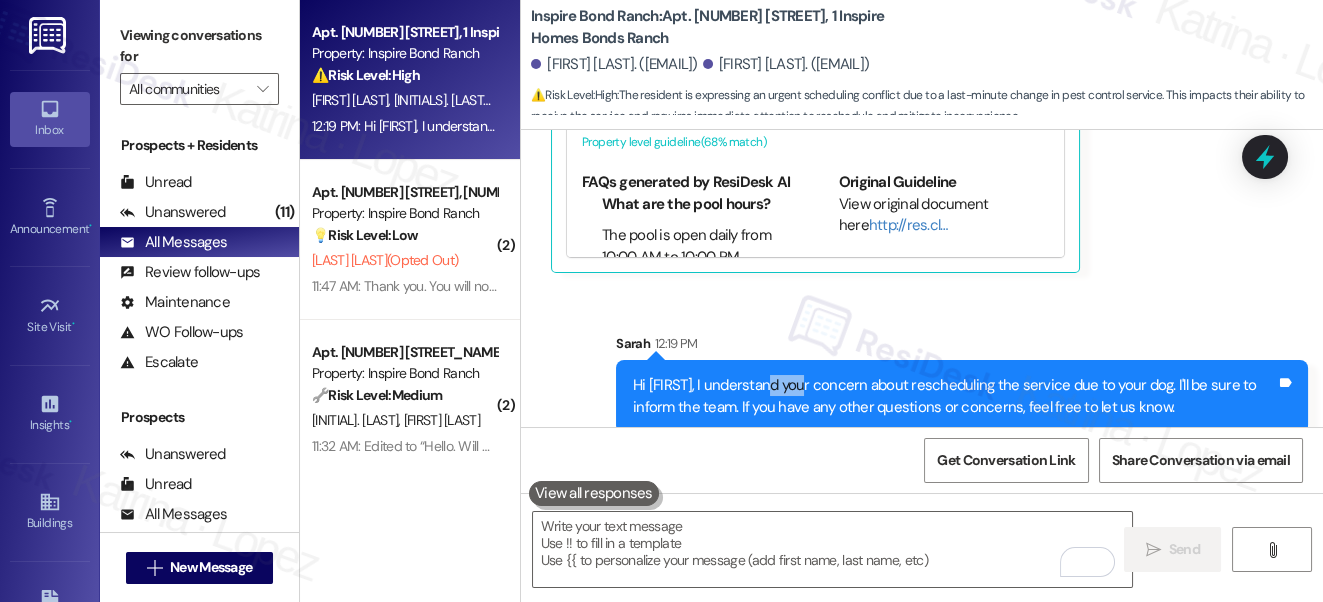 click on "Hi Gavin, I understand your concern about rescheduling the service due to your dog. I'll be sure to inform the team. If you have any other questions or concerns, feel free to let us know." at bounding box center (954, 396) 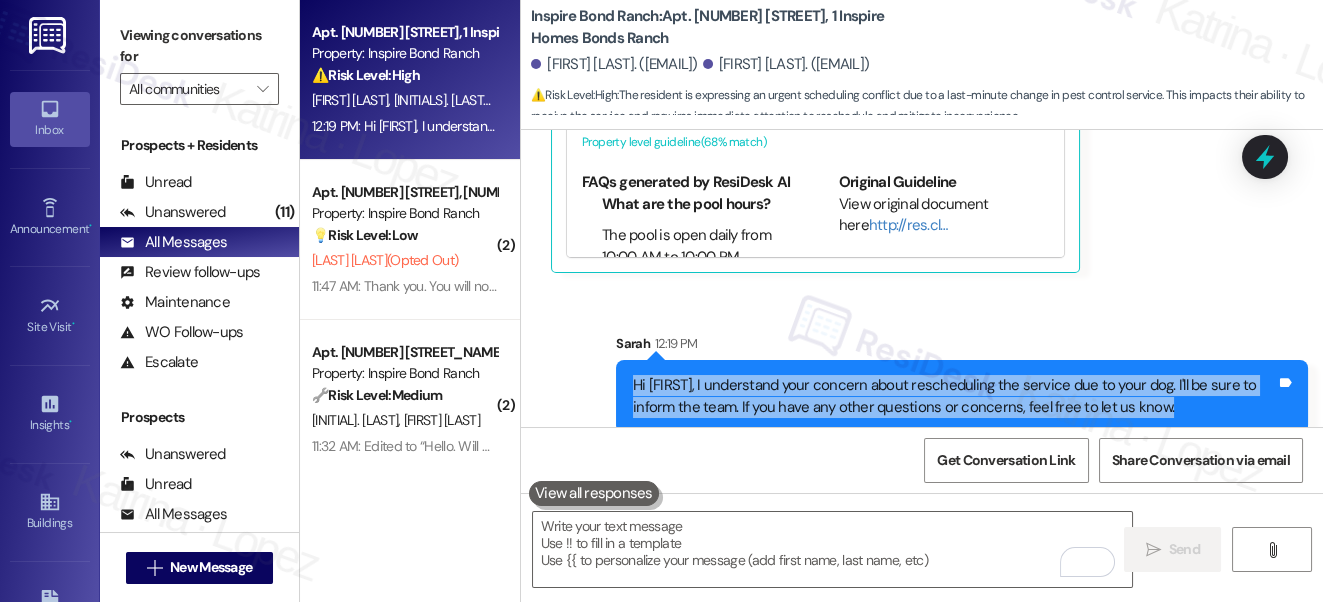 click on "Hi Gavin, I understand your concern about rescheduling the service due to your dog. I'll be sure to inform the team. If you have any other questions or concerns, feel free to let us know." at bounding box center [954, 396] 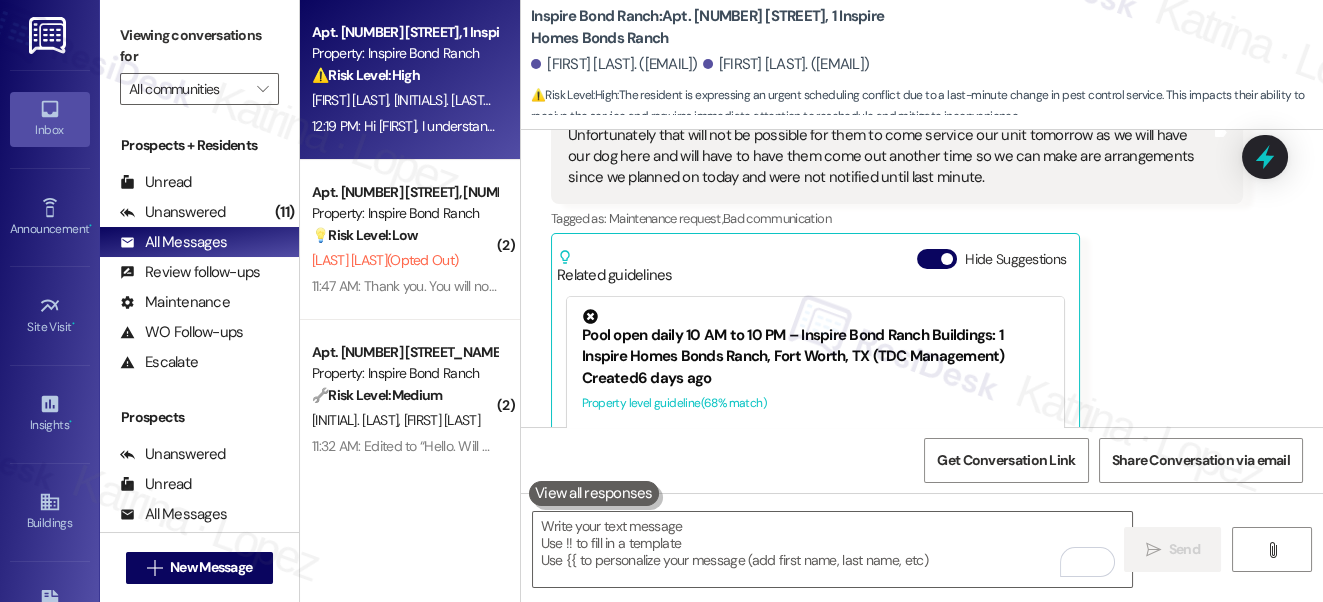 scroll, scrollTop: 1059, scrollLeft: 0, axis: vertical 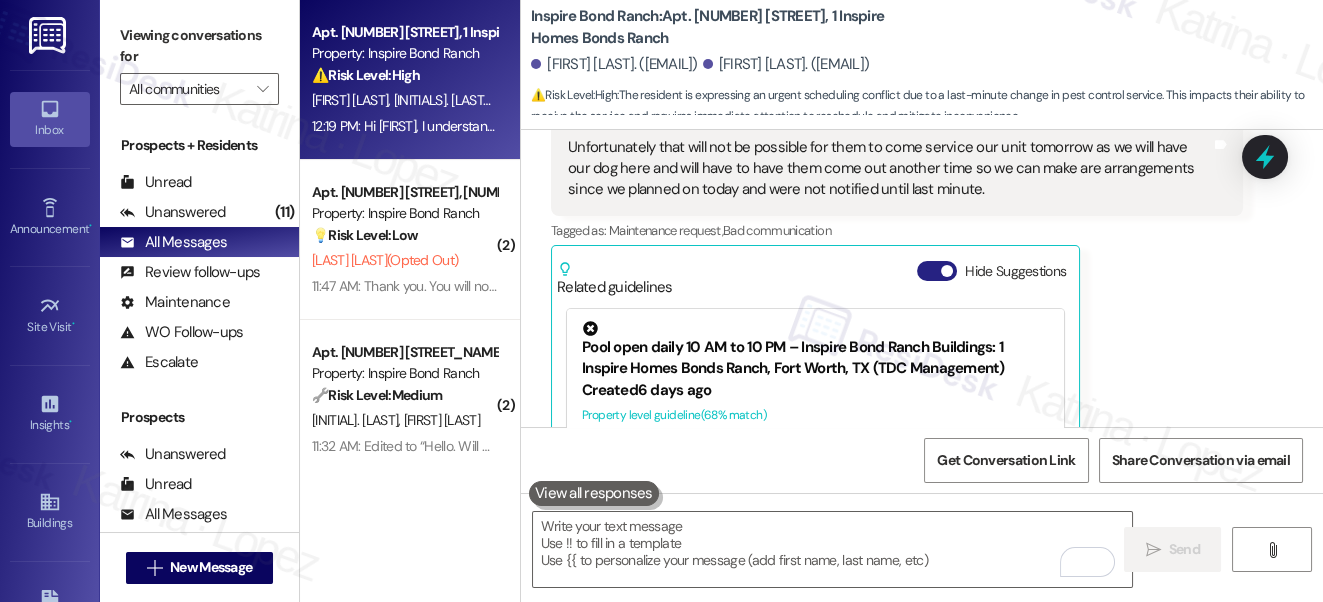 click on "Hide Suggestions" at bounding box center (937, 271) 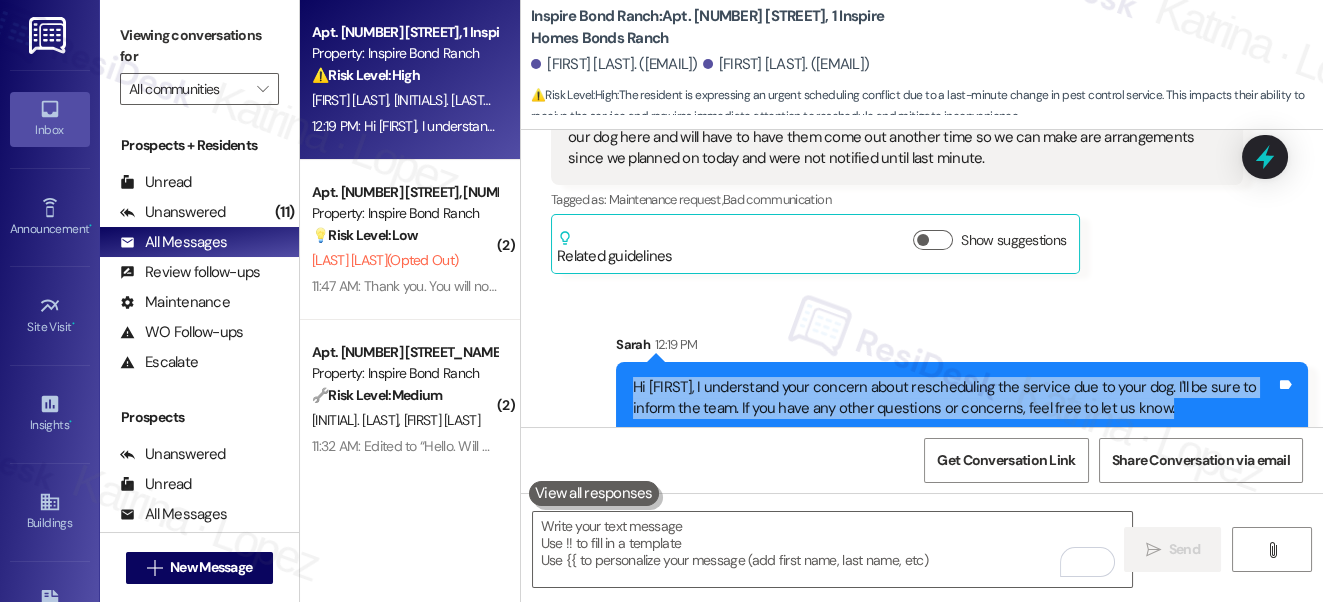 scroll, scrollTop: 1091, scrollLeft: 0, axis: vertical 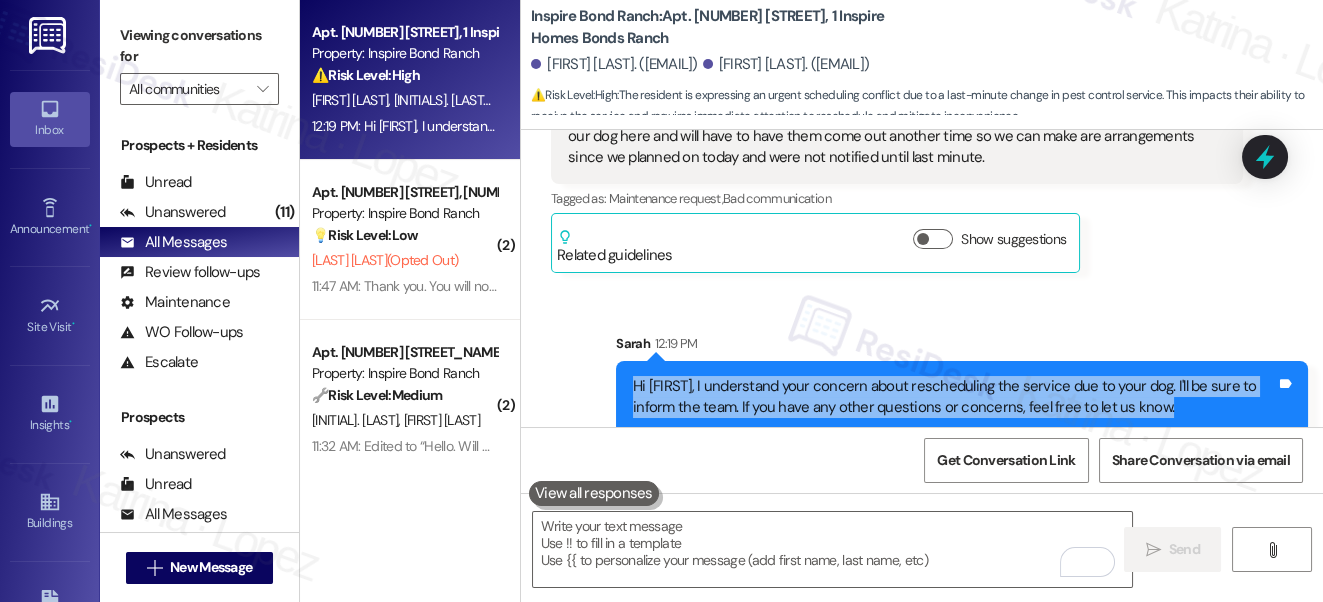 type 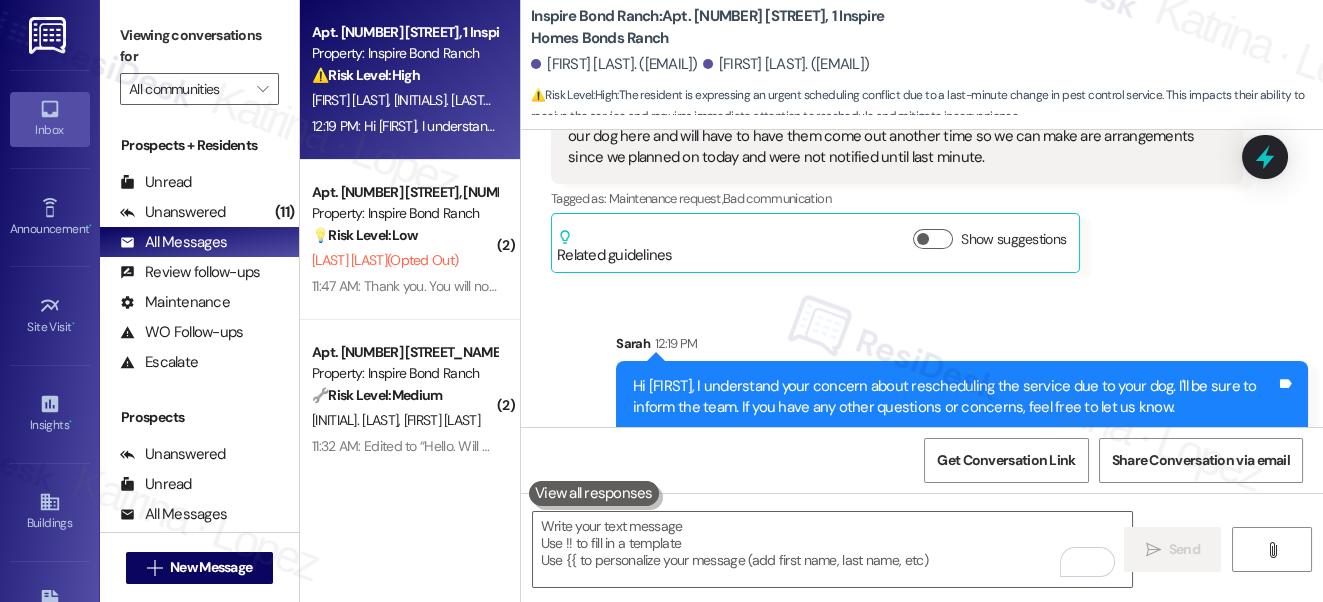 click on "Tagged as:   Maintenance request ,  Click to highlight conversations about Maintenance request Bad communication Click to highlight conversations about Bad communication" at bounding box center [897, 198] 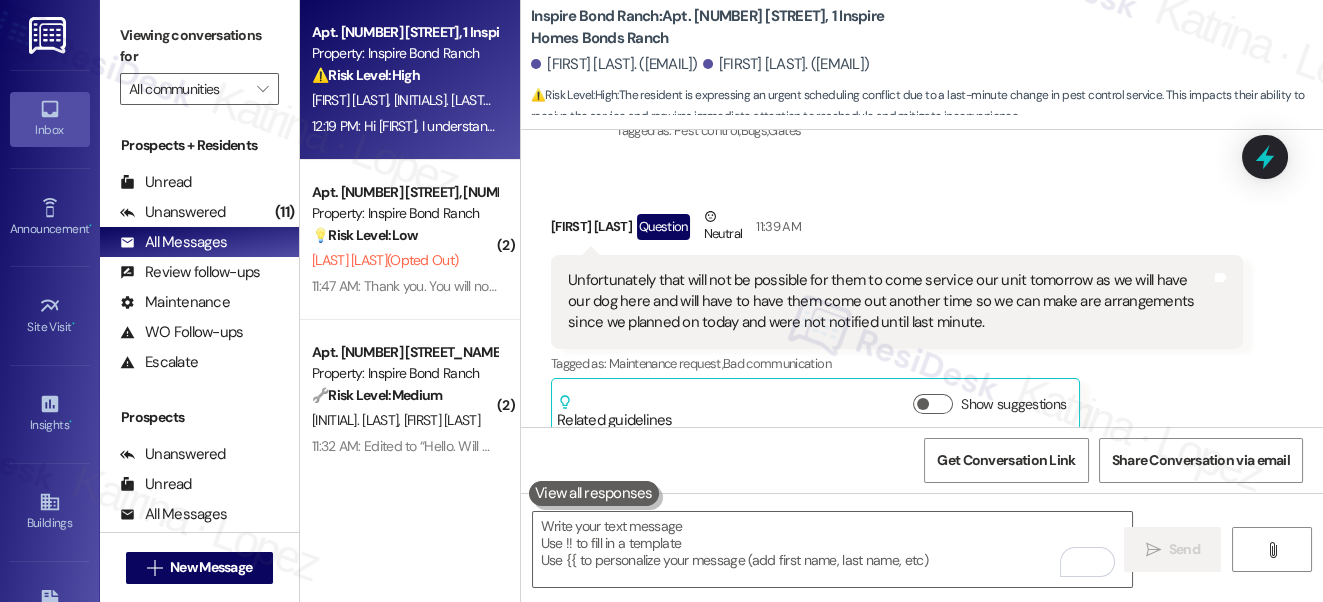 scroll, scrollTop: 818, scrollLeft: 0, axis: vertical 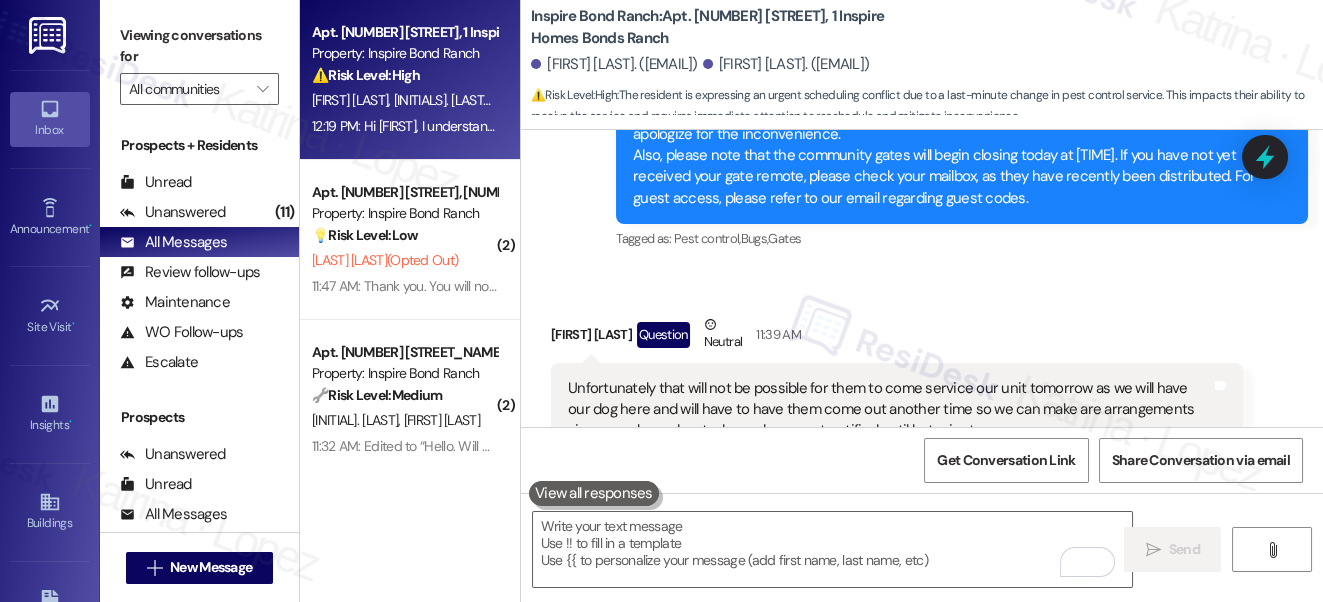 click on "Unfortunately that will not be possible for them to come service our unit tomorrow as we will have our dog here and will have to have them come out another time so we can make are arrangements since we planned on today and were not notified until last minute." at bounding box center [889, 410] 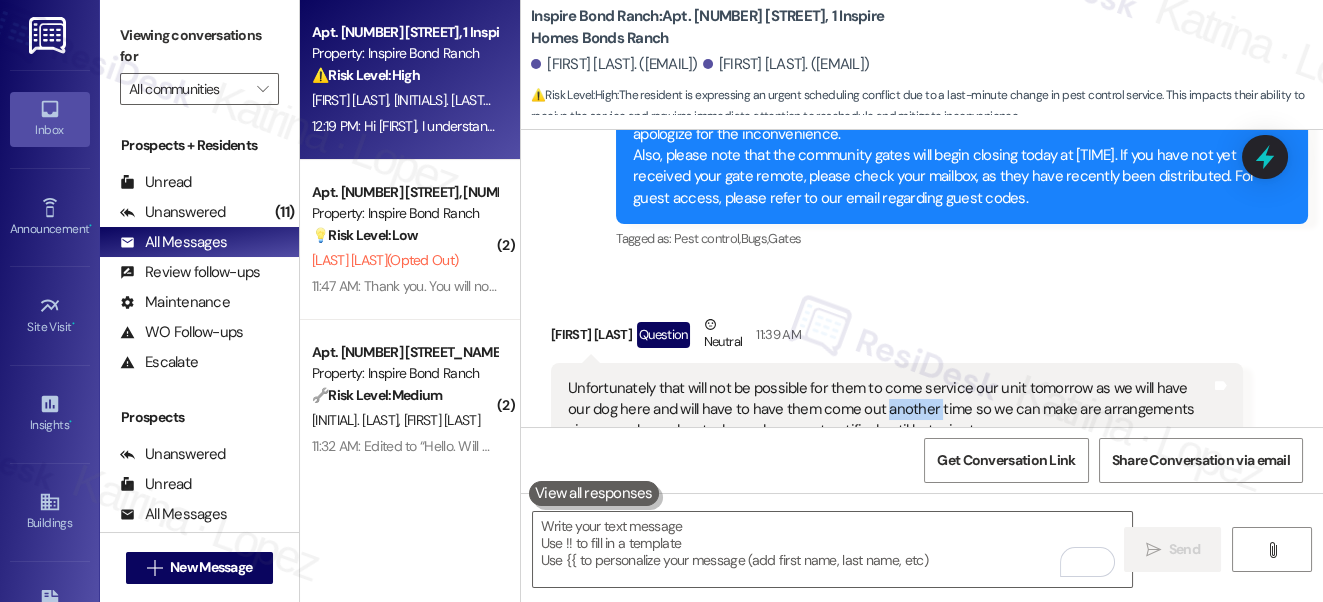 click on "Unfortunately that will not be possible for them to come service our unit tomorrow as we will have our dog here and will have to have them come out another time so we can make are arrangements since we planned on today and were not notified until last minute." at bounding box center [889, 410] 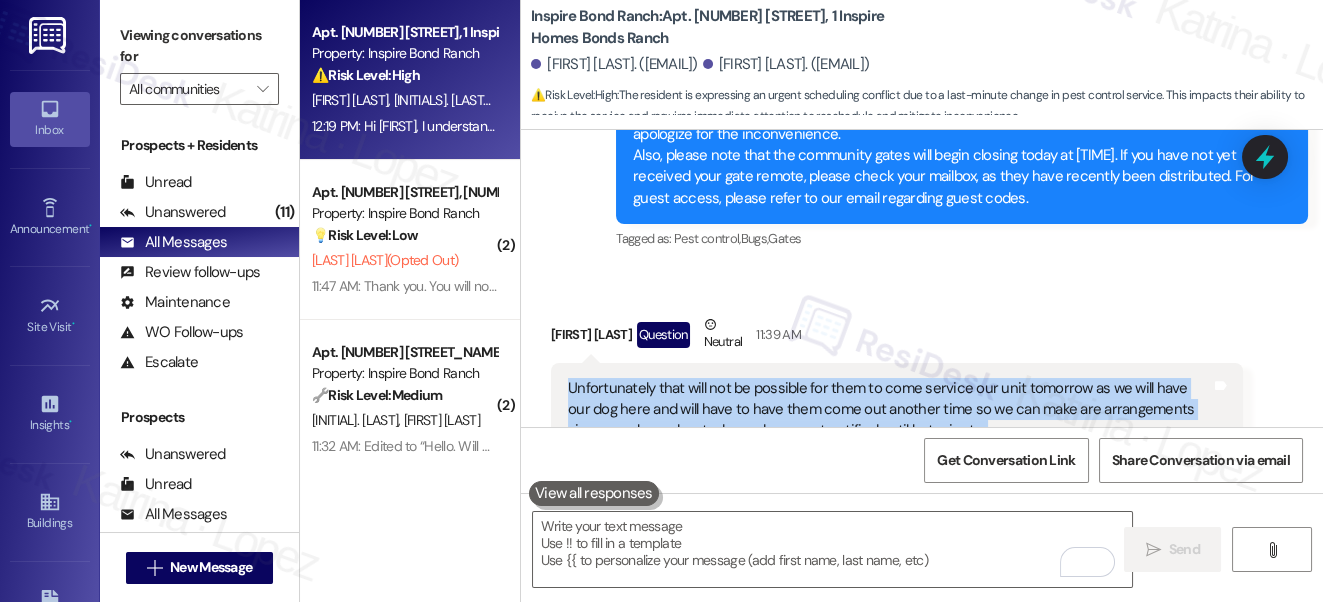 copy on "Unfortunately that will not be possible for them to come service our unit tomorrow as we will have our dog here and will have to have them come out another time so we can make are arrangements since we planned on today and were not notified until last minute. Tags and notes" 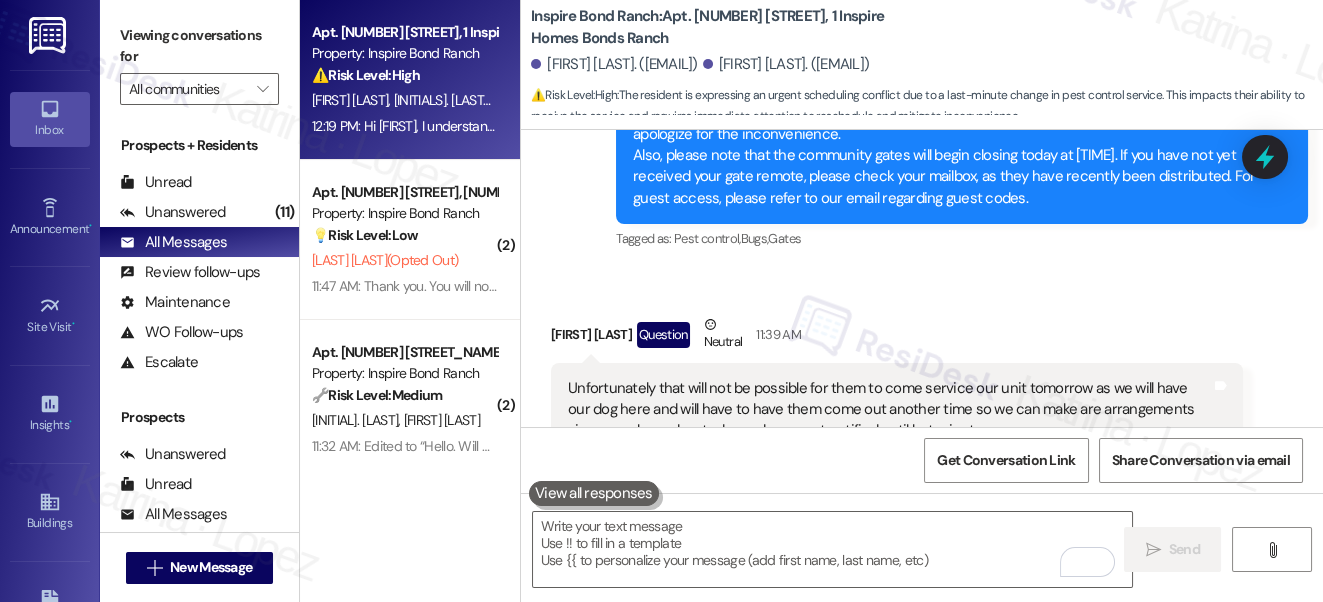 click on "Viewing conversations for" at bounding box center (199, 46) 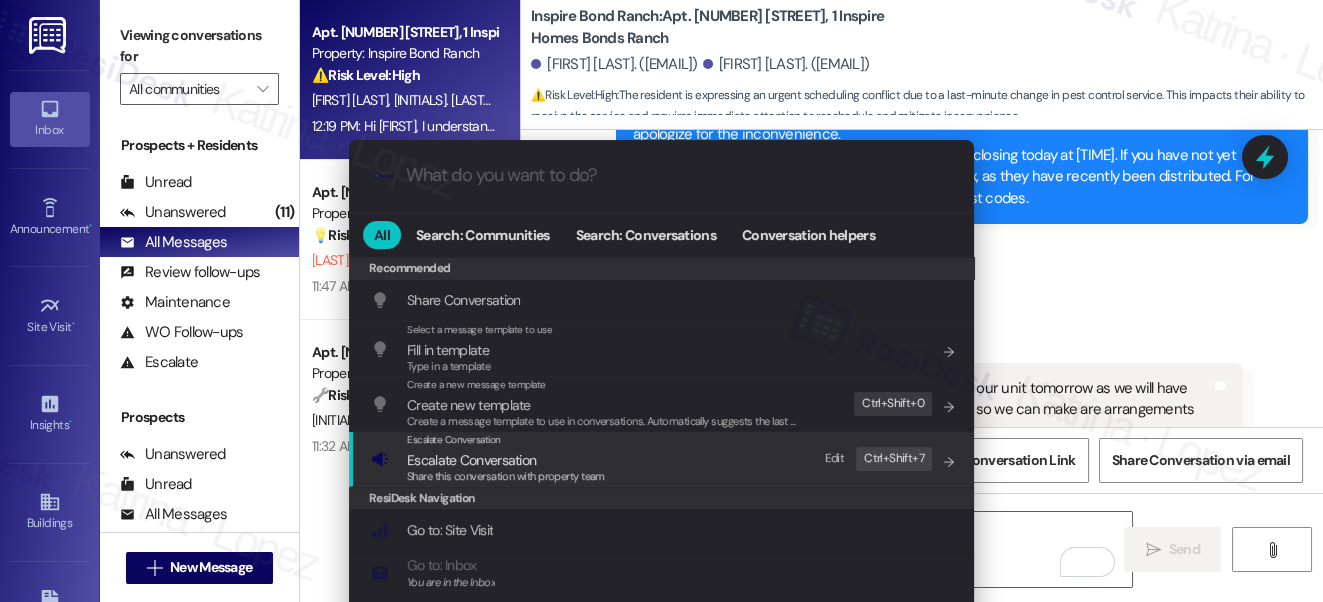 click on "Escalate Conversation" at bounding box center (471, 460) 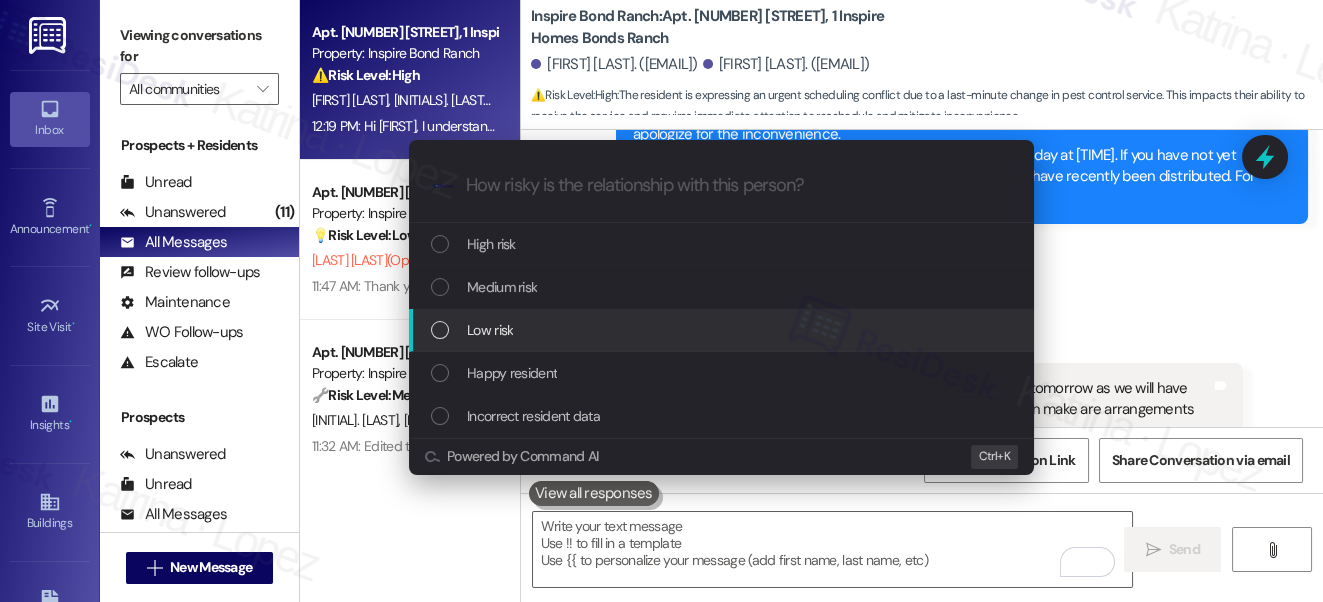 click on "Low risk" at bounding box center [723, 330] 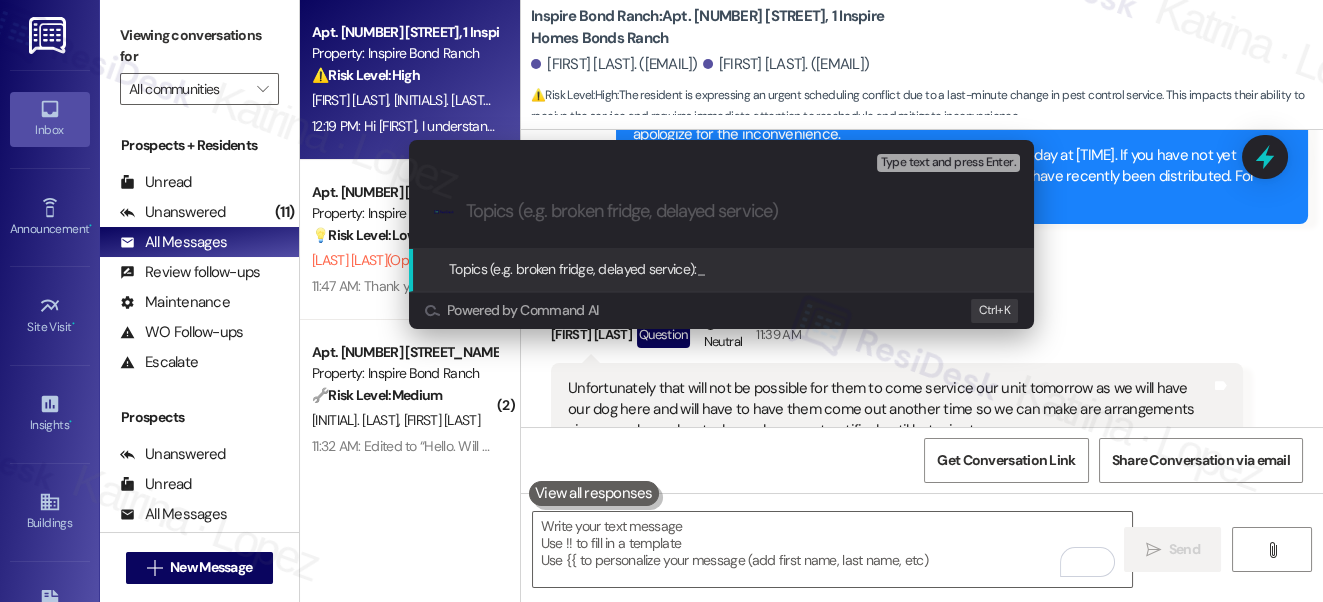 paste on "Request to Reschedule Maintenance Appointment" 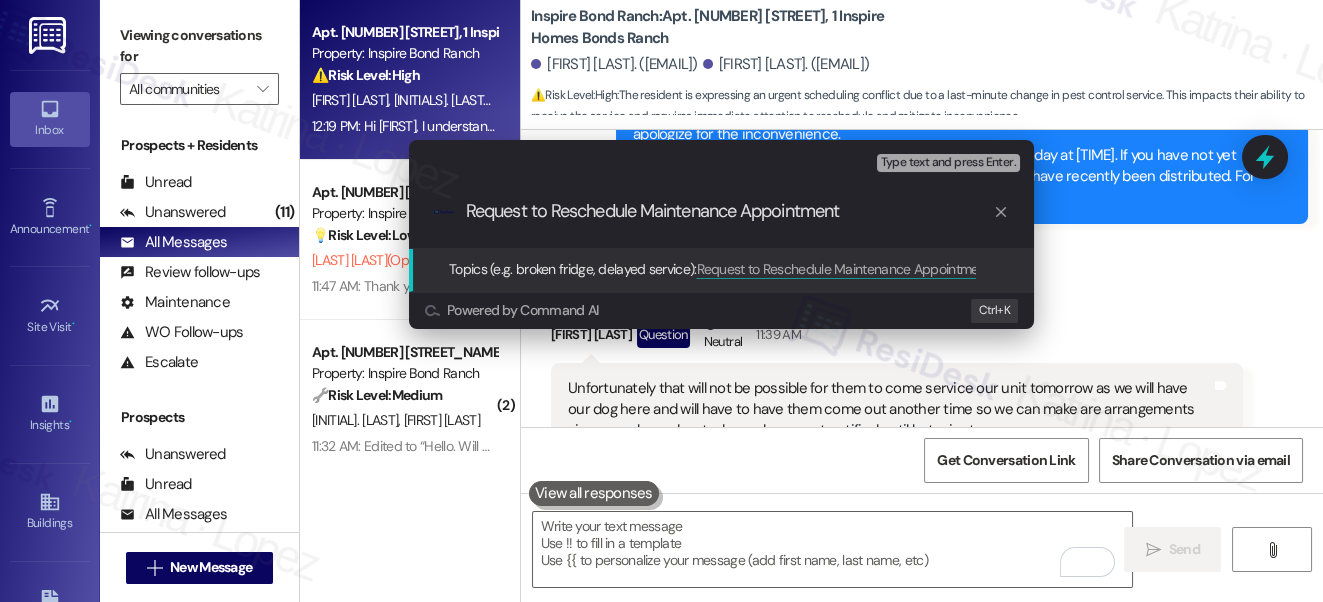click on "Request to Reschedule Maintenance Appointment" at bounding box center [729, 211] 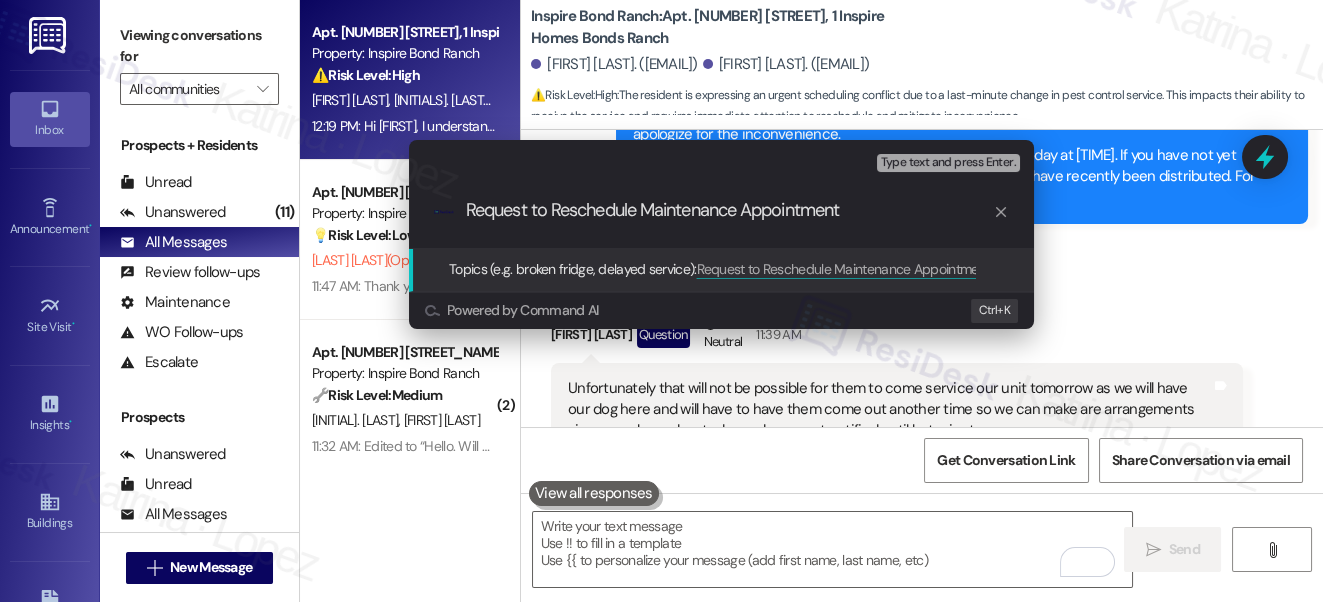 drag, startPoint x: 872, startPoint y: 214, endPoint x: 648, endPoint y: 215, distance: 224.00223 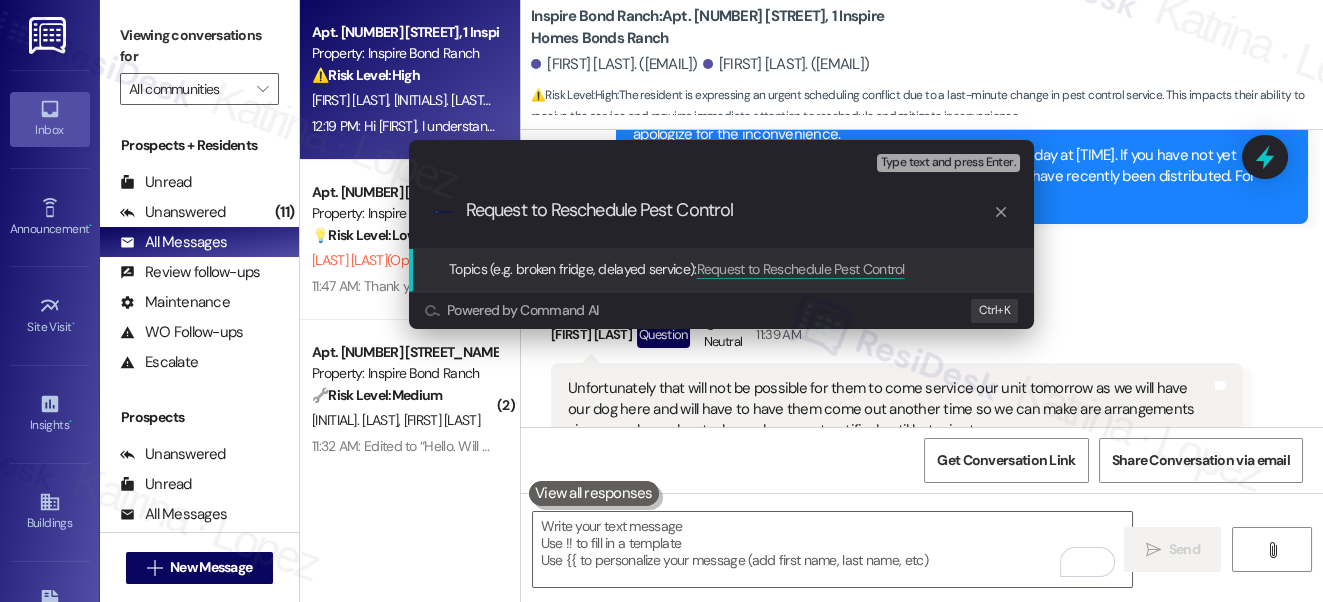 type on "Request to Reschedule Pest Control" 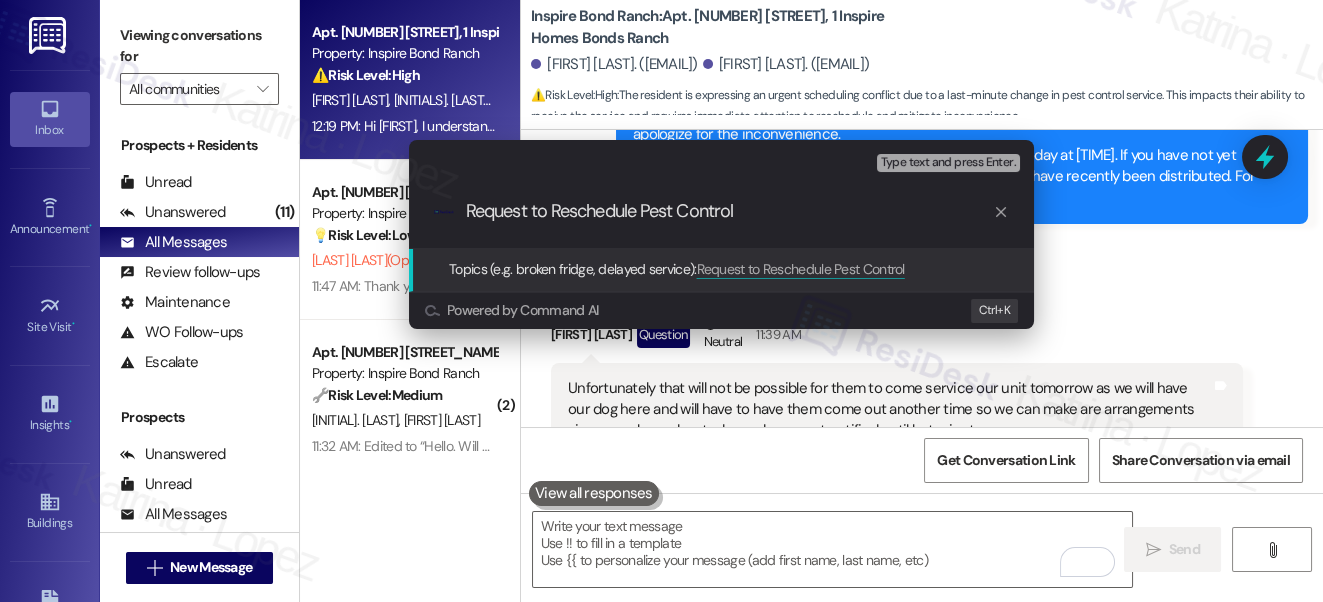click on "Escalate Conversation Low risk Topics (e.g. broken fridge, delayed service) Any messages to highlight in the email? Type text and press Enter. .cls-1{fill:#0a055f;}.cls-2{fill:#0cc4c4;} resideskLogoBlueOrange Request to Reschedule Pest Control Topics (e.g. broken fridge, delayed service):  Request to Reschedule Pest Control Powered by Command AI Ctrl+ K" at bounding box center (661, 301) 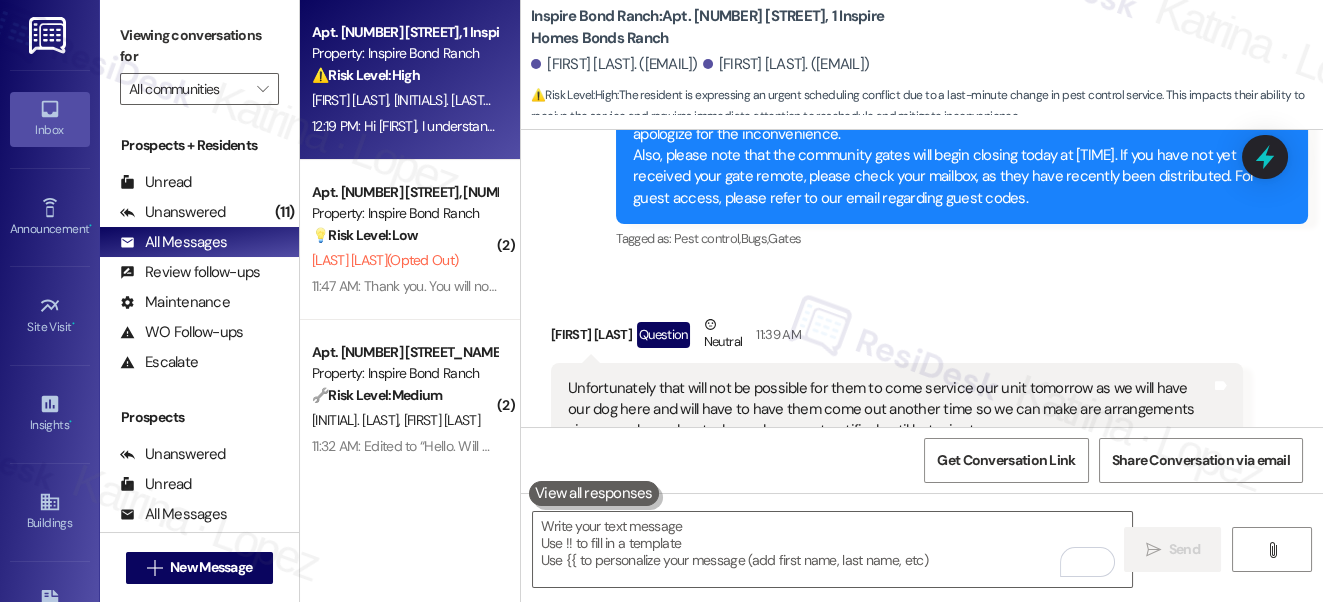 scroll, scrollTop: 1091, scrollLeft: 0, axis: vertical 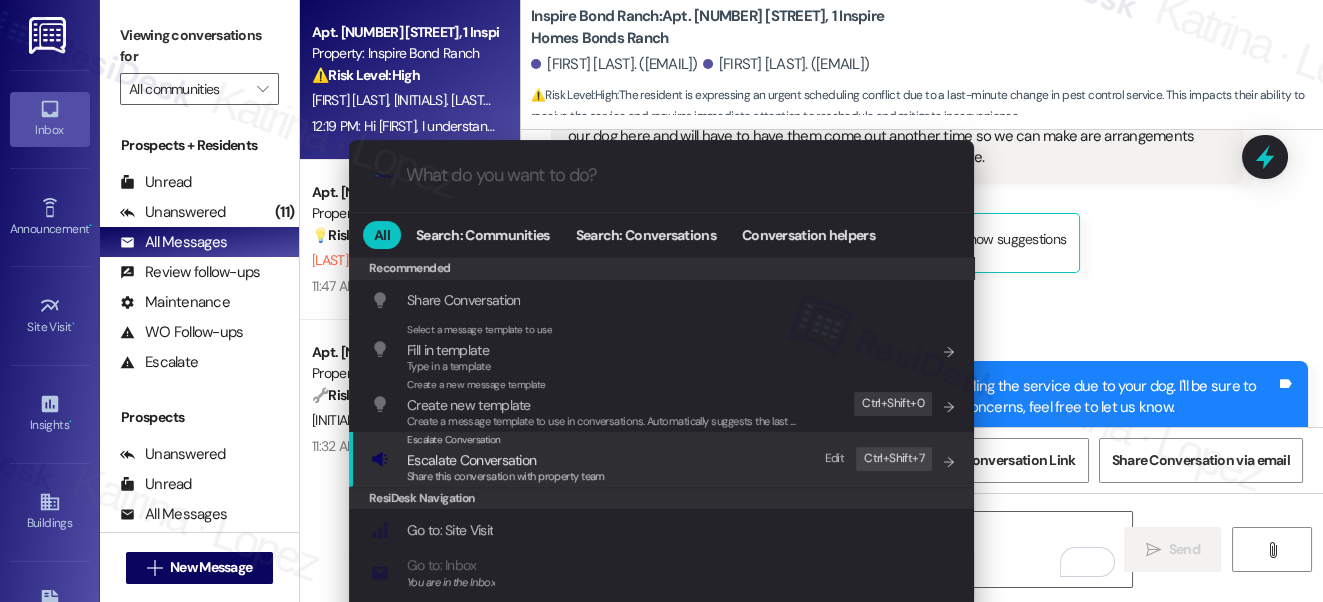 click on "Escalate Conversation" at bounding box center [471, 460] 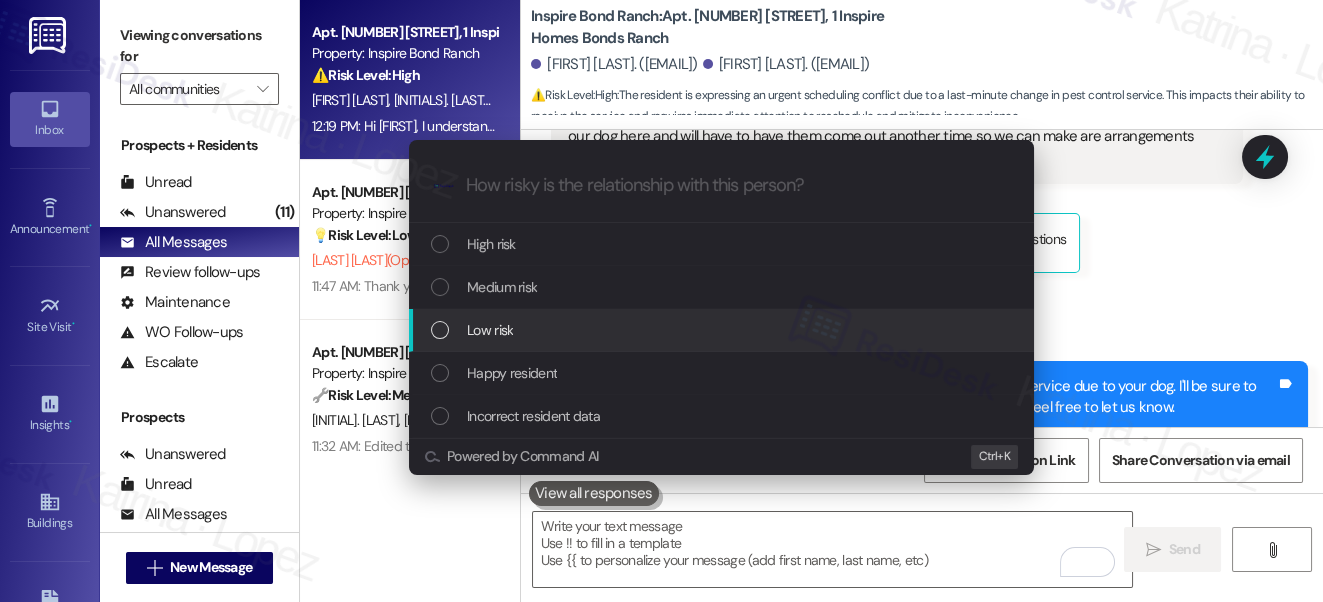 click on "Low risk" at bounding box center [723, 330] 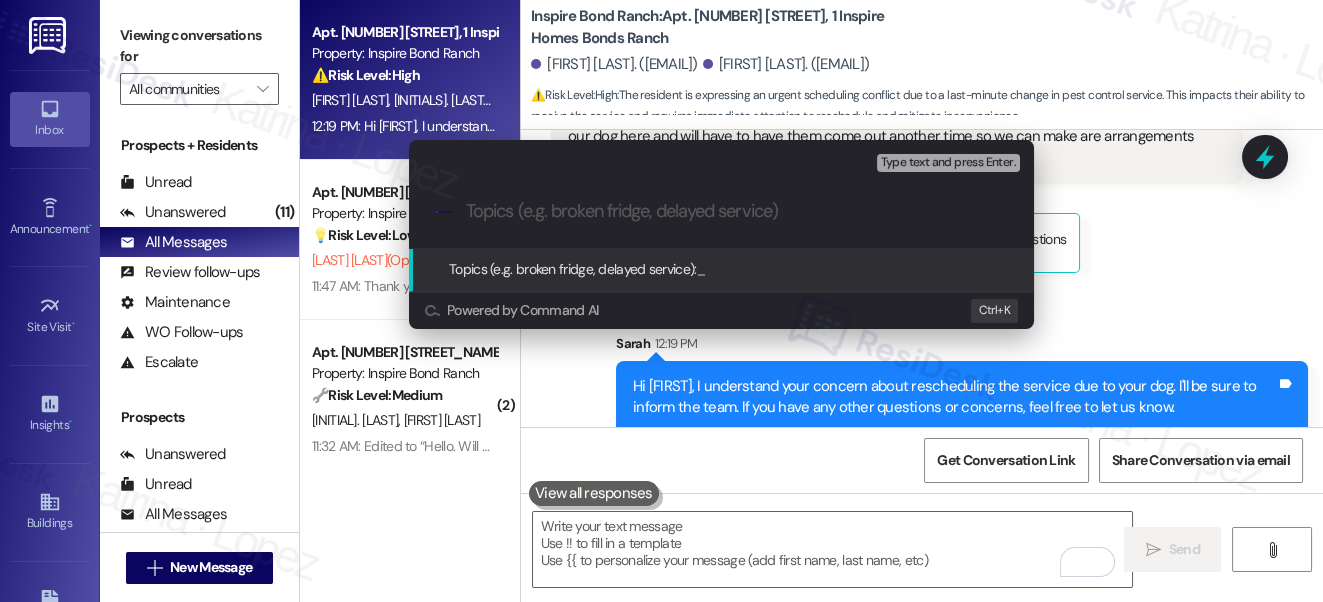 paste on "Request to Reschedule Maintenance Appointment" 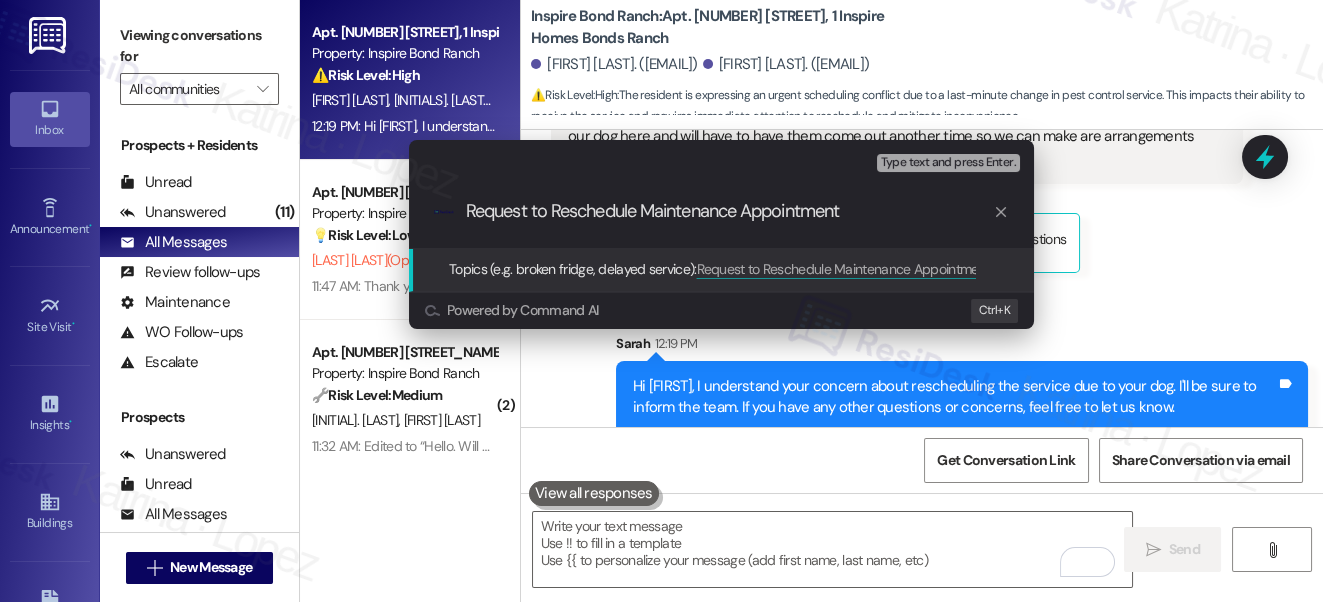 drag, startPoint x: 645, startPoint y: 207, endPoint x: 906, endPoint y: 209, distance: 261.00766 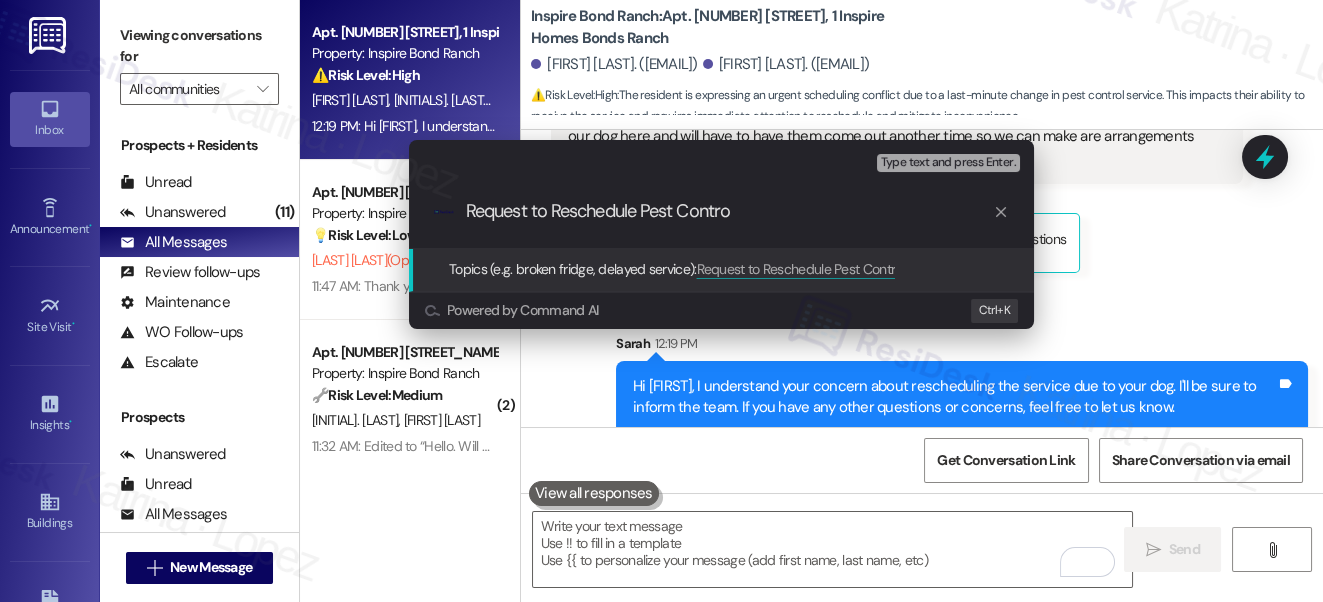 type on "Request to Reschedule Pest Control" 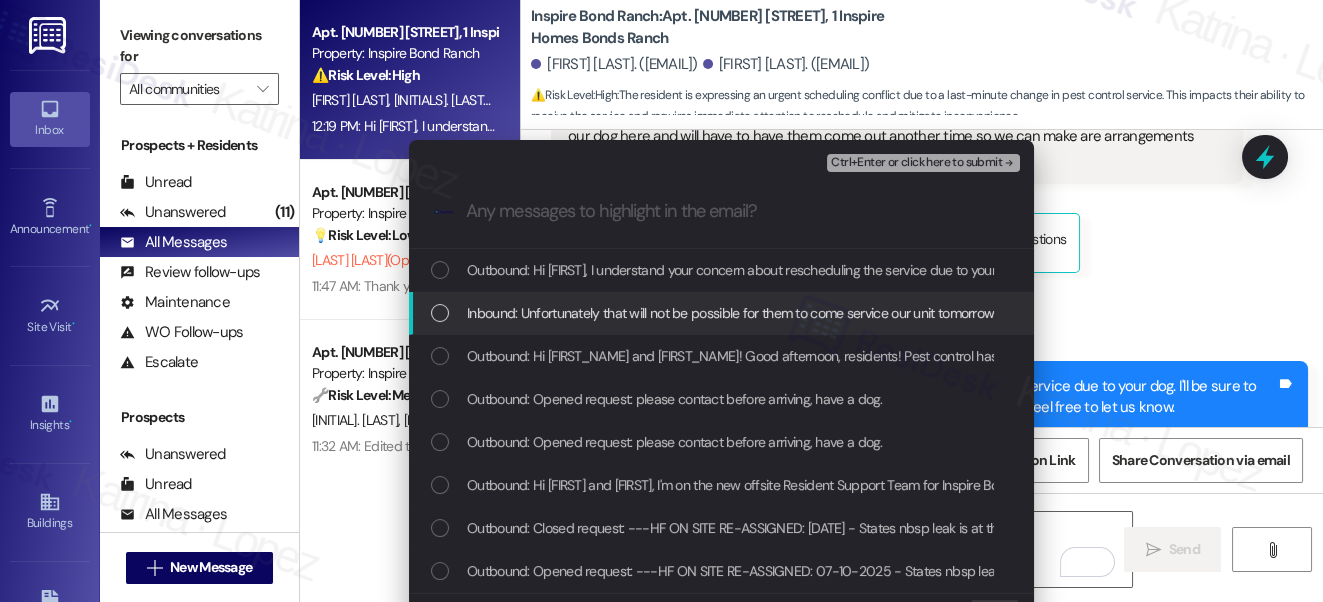 click on "Inbound: Unfortunately that will not be possible for them to come service our unit tomorrow as we will have our dog here and will have to have them come out another time so we can make are arrangements since we planned on today and were not notified until last minute." at bounding box center (721, 313) 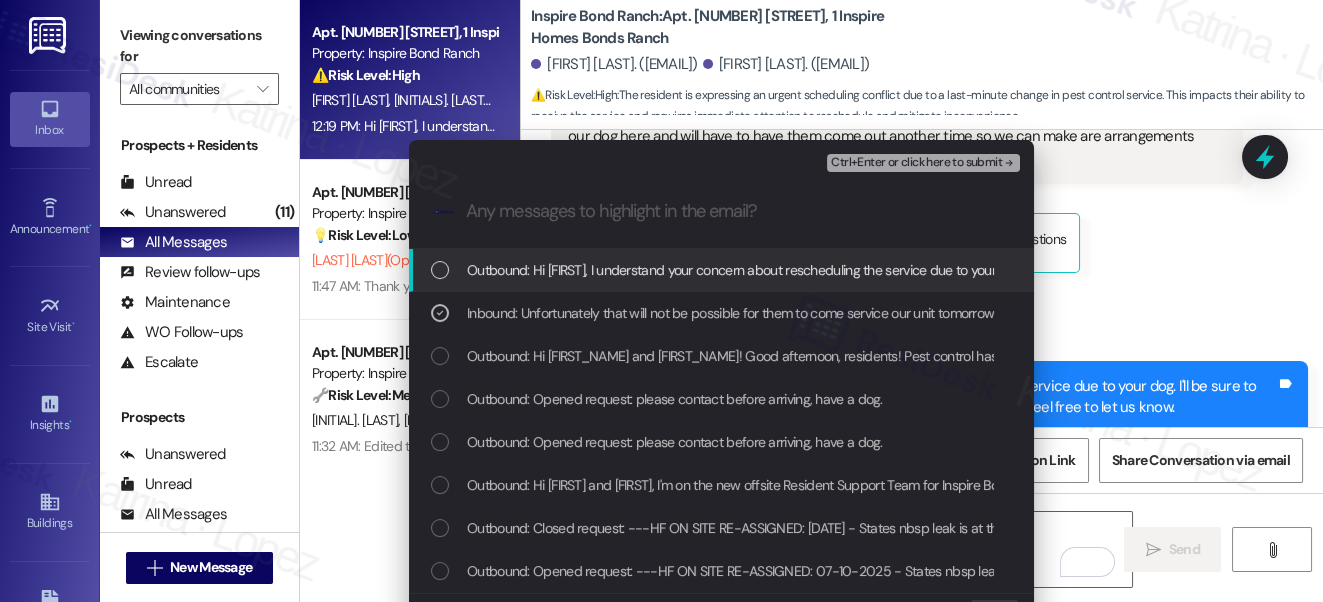 click on "Ctrl+Enter or click here to submit" at bounding box center (916, 163) 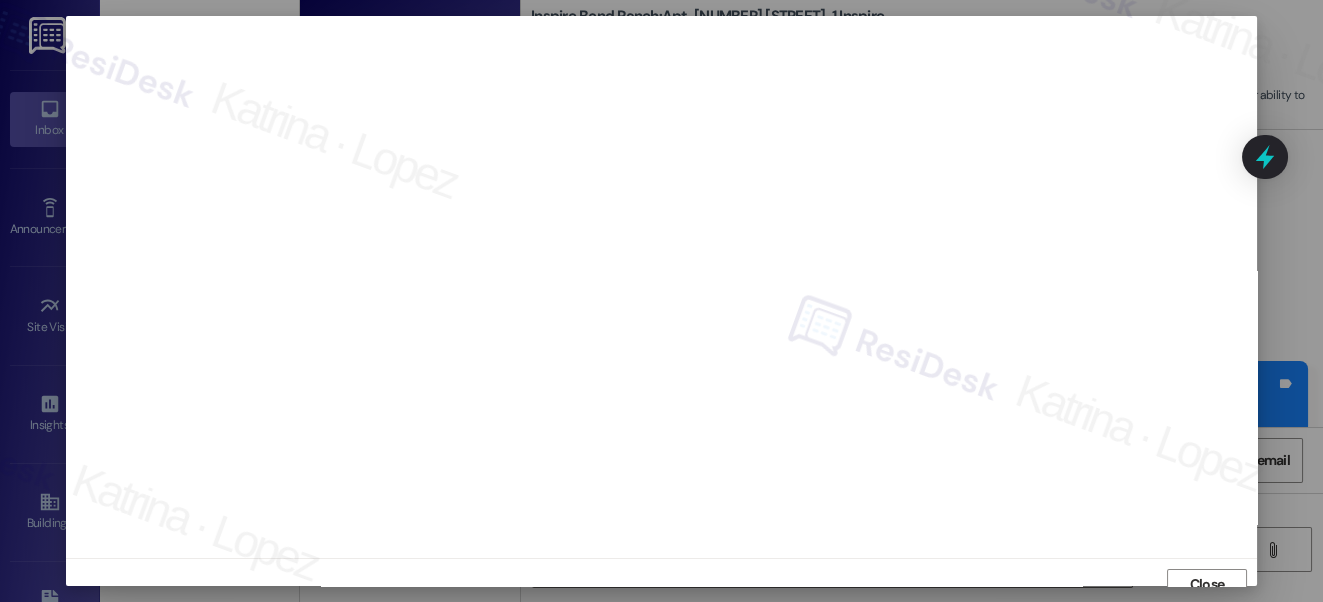 scroll, scrollTop: 14, scrollLeft: 0, axis: vertical 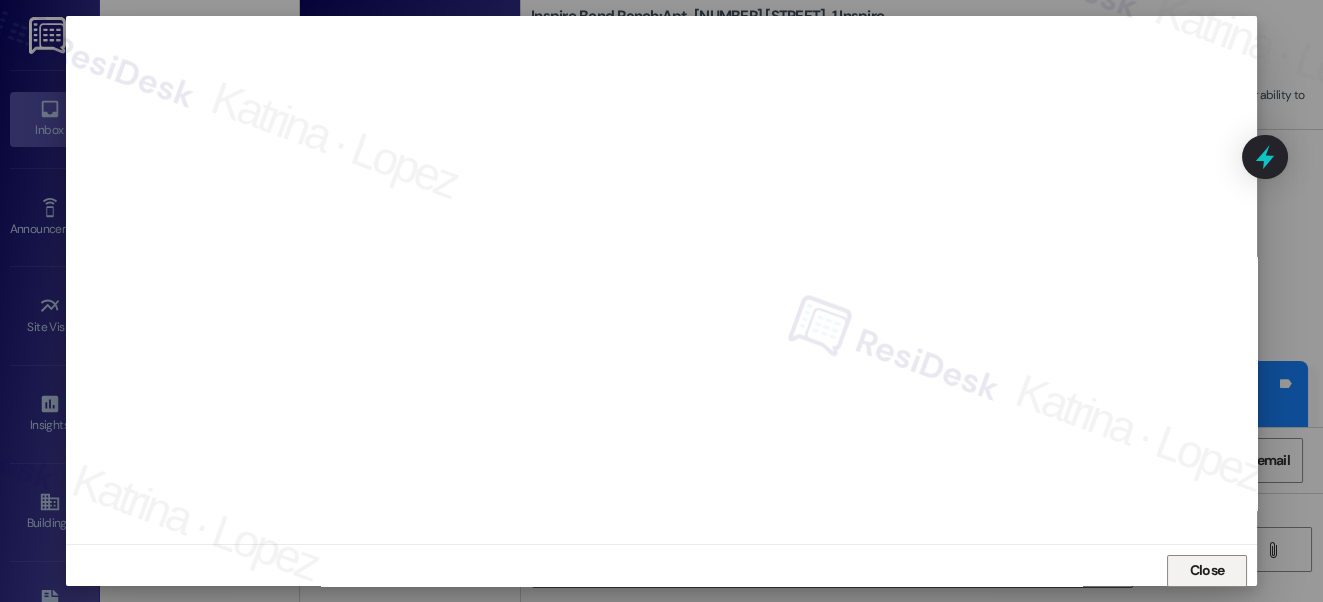 click on "Close" at bounding box center (1207, 571) 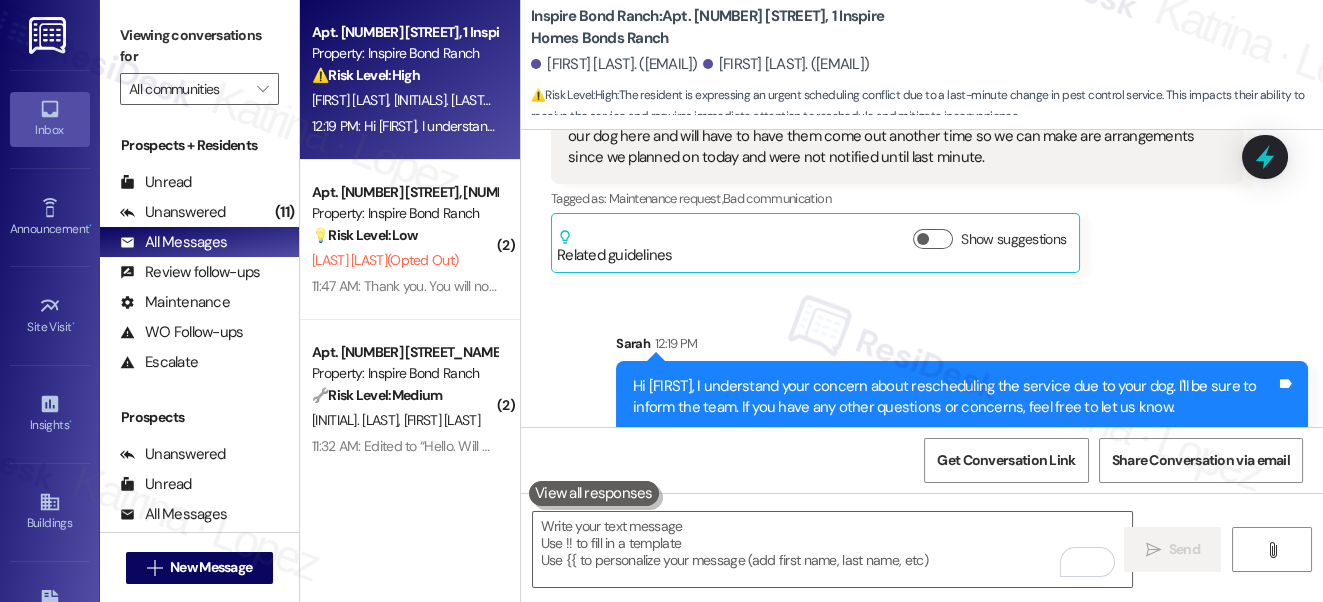 click on "Sarah 12:19 PM" at bounding box center [962, 347] 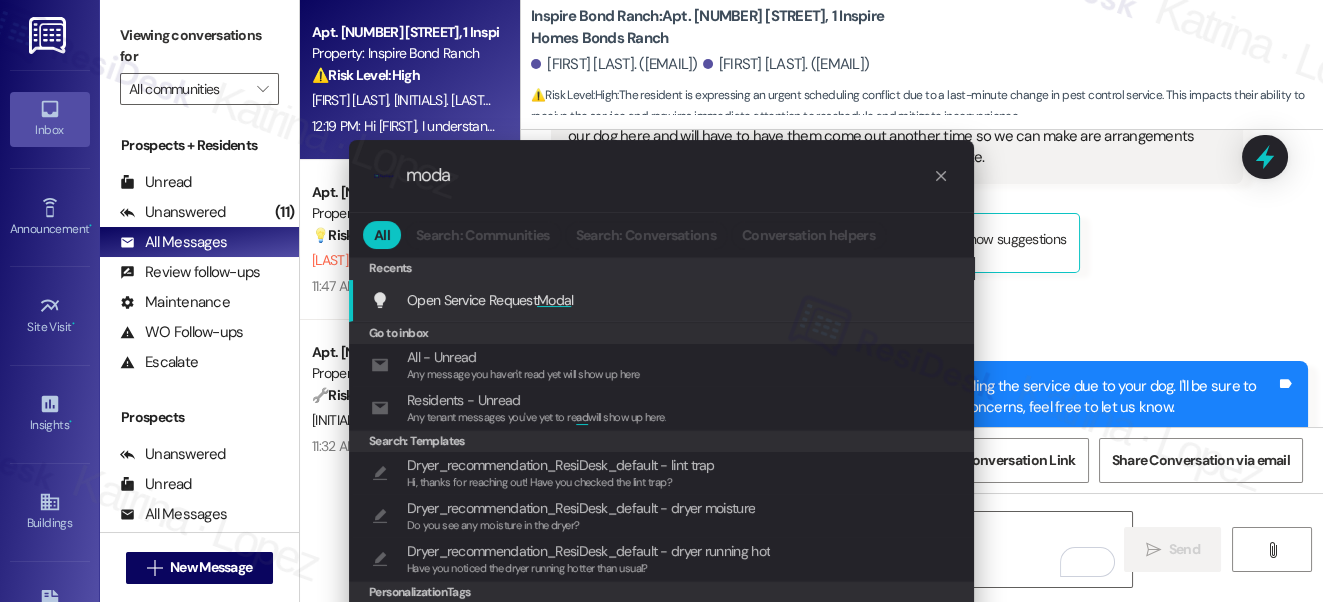 click on "Moda" at bounding box center (554, 300) 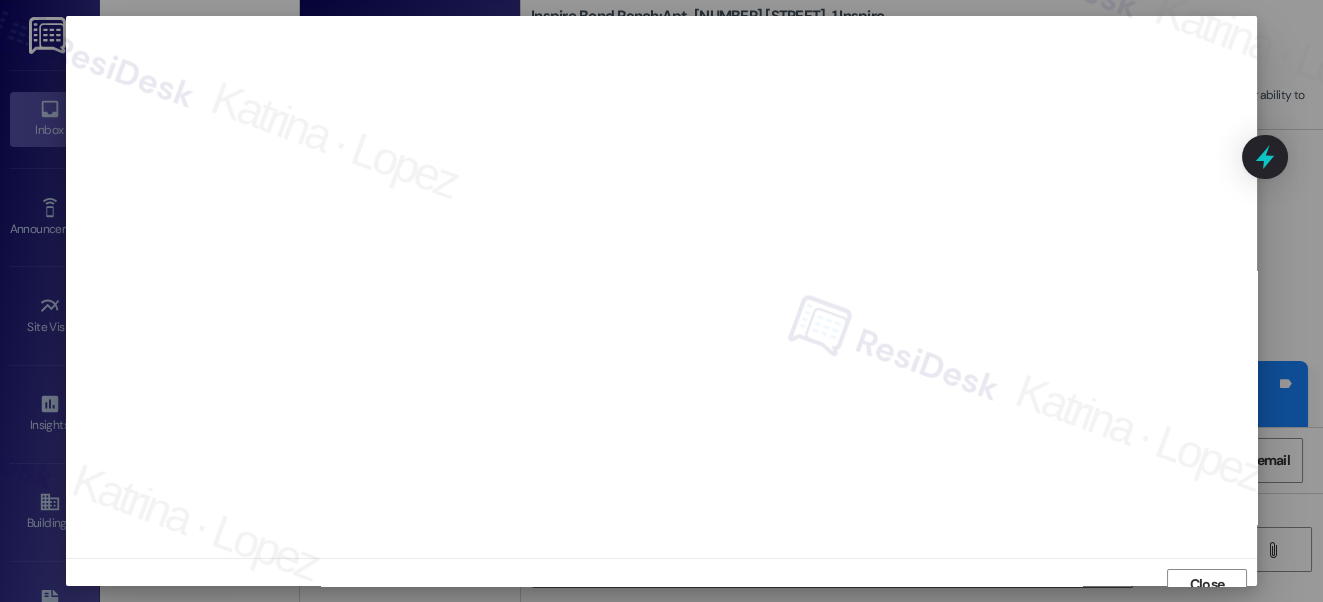 scroll, scrollTop: 14, scrollLeft: 0, axis: vertical 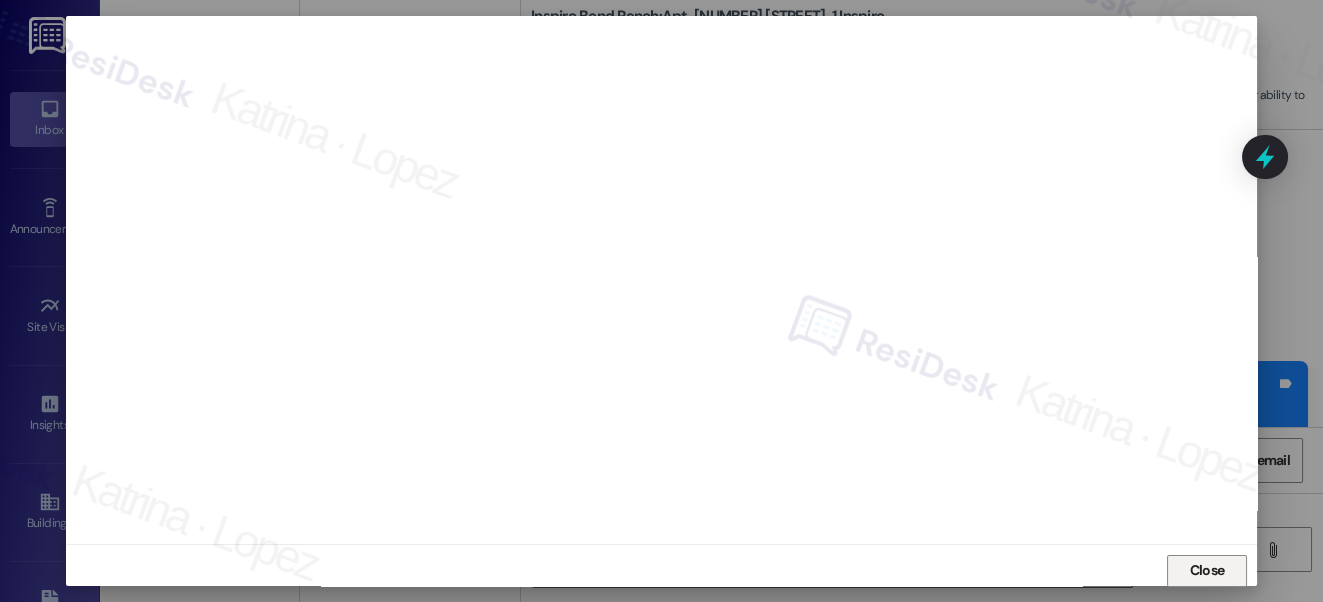 click on "Close" at bounding box center (1207, 571) 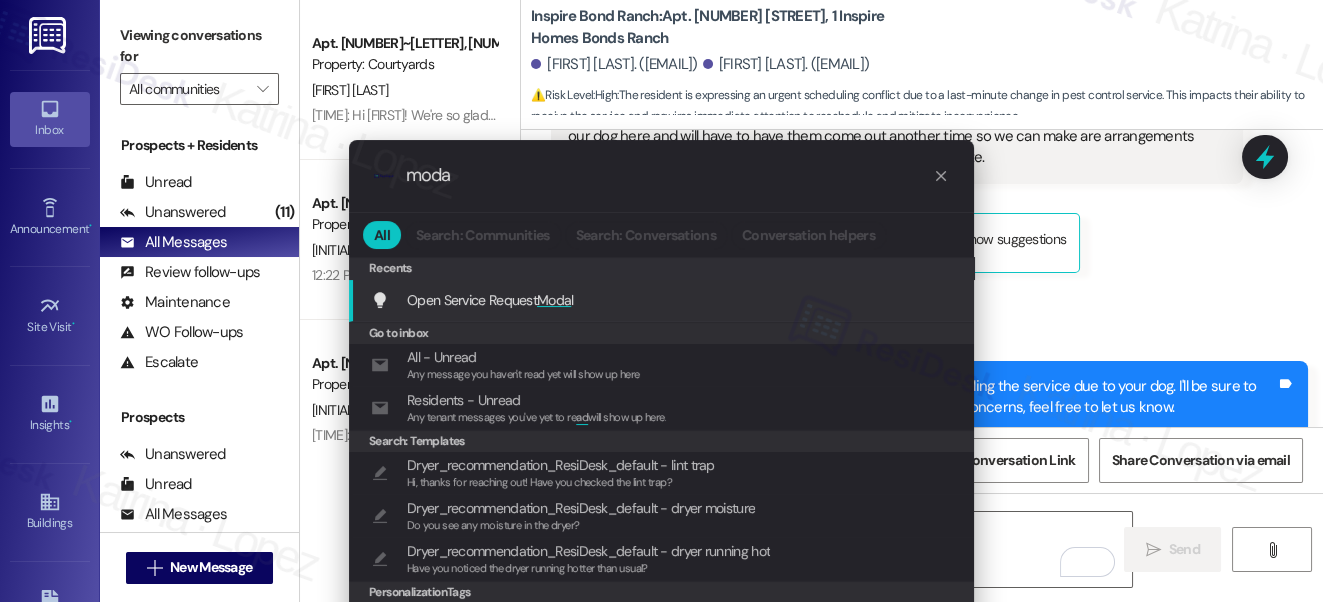 type on "moda" 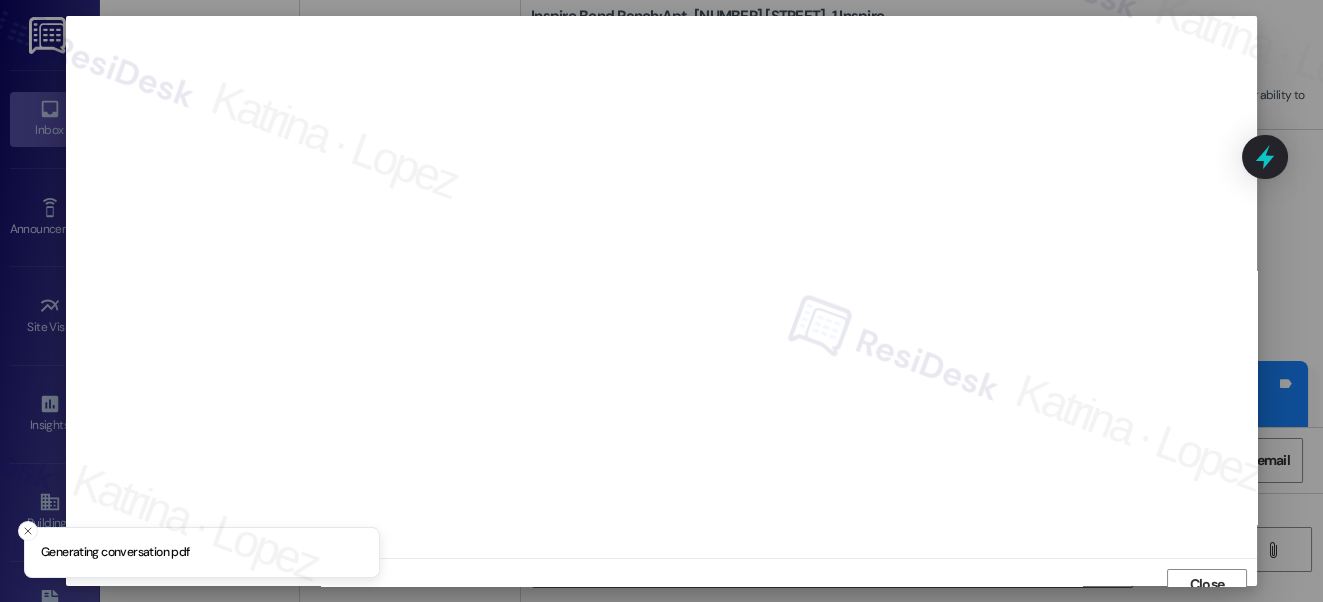 scroll, scrollTop: 14, scrollLeft: 0, axis: vertical 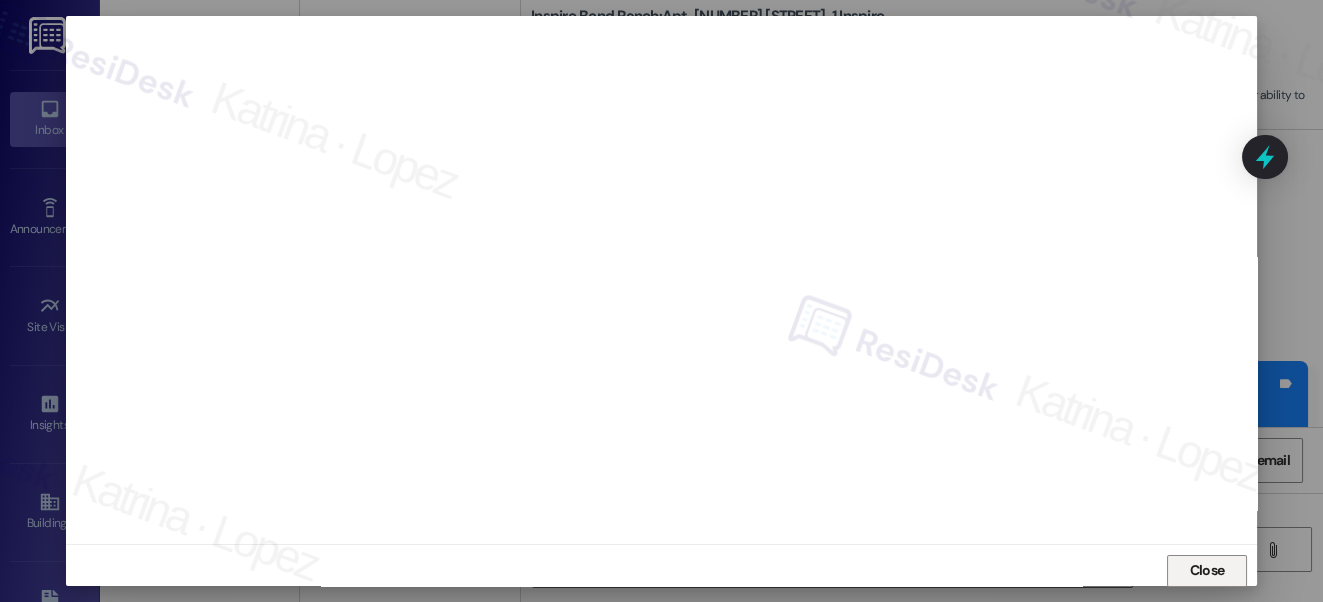 click on "Close" at bounding box center (1207, 571) 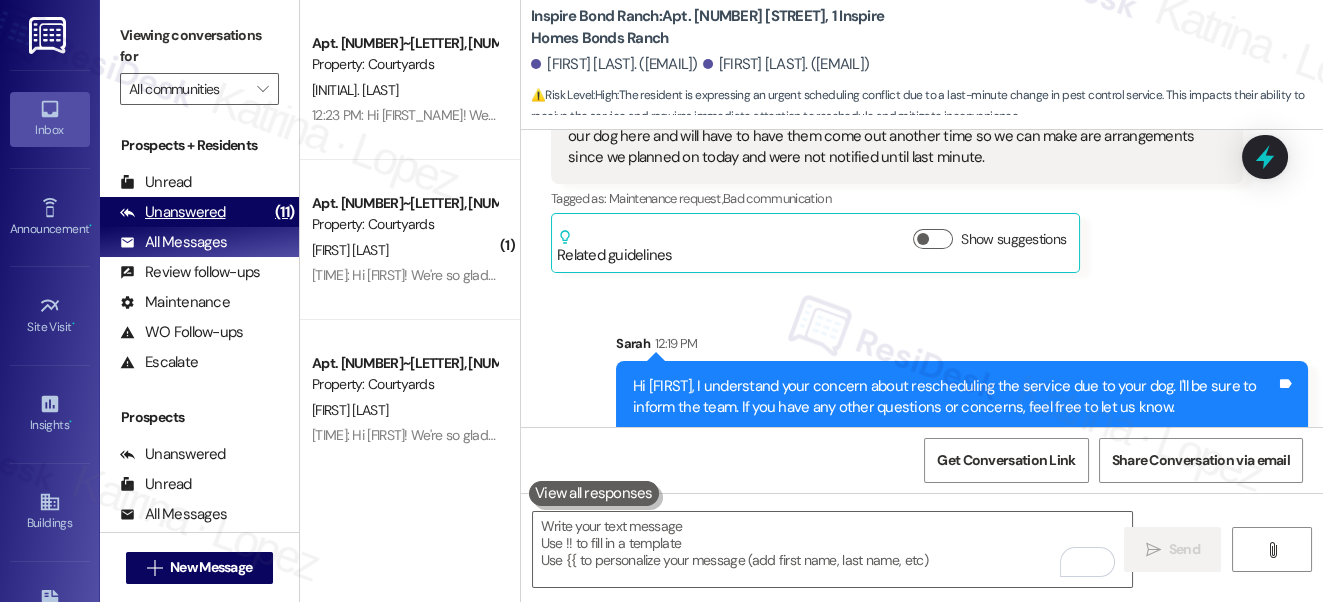 click on "Unanswered" at bounding box center [173, 212] 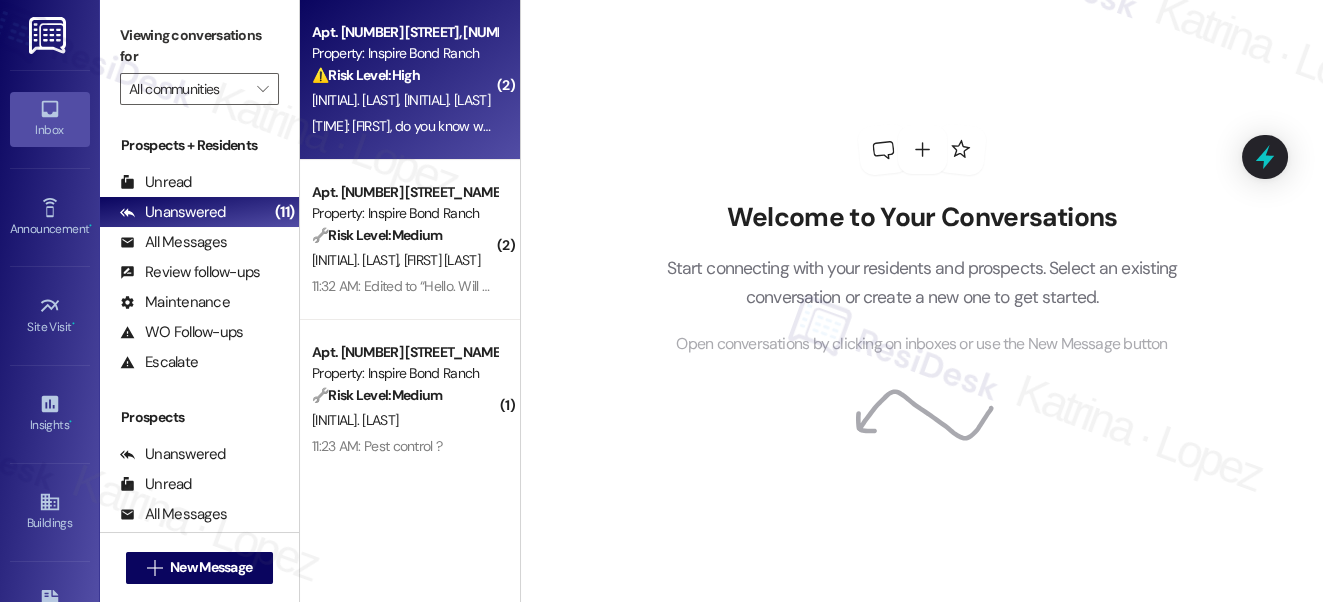 click on "Apt. 1532 Fallen Acorn Dr, 1 Inspire Homes Bonds Ranch Property: Inspire Bond Ranch ⚠️  Risk Level:  High The resident is asking about the status of a washer repair. This falls under urgent general maintenance as it affects a major appliance. A. Bejines Q. Bejines 11:26 AM: Sarah, do you know when our washer will get serviced?  11:26 AM: Sarah, do you know when our washer will get serviced?" at bounding box center (410, 80) 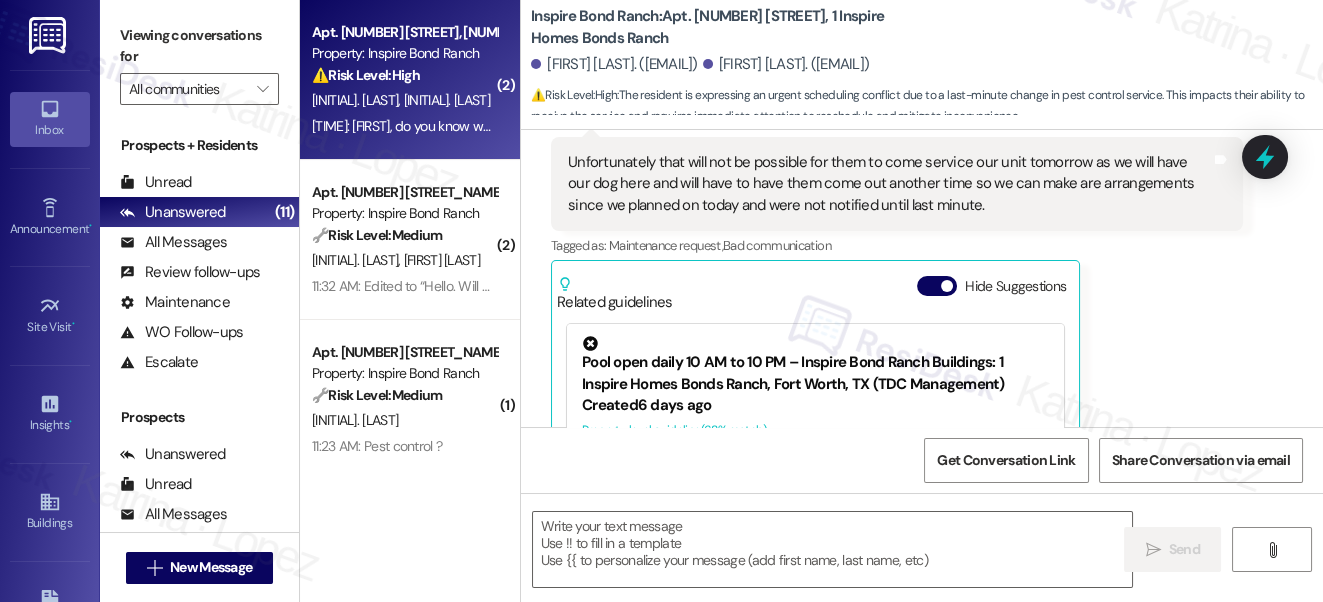 scroll, scrollTop: 855, scrollLeft: 0, axis: vertical 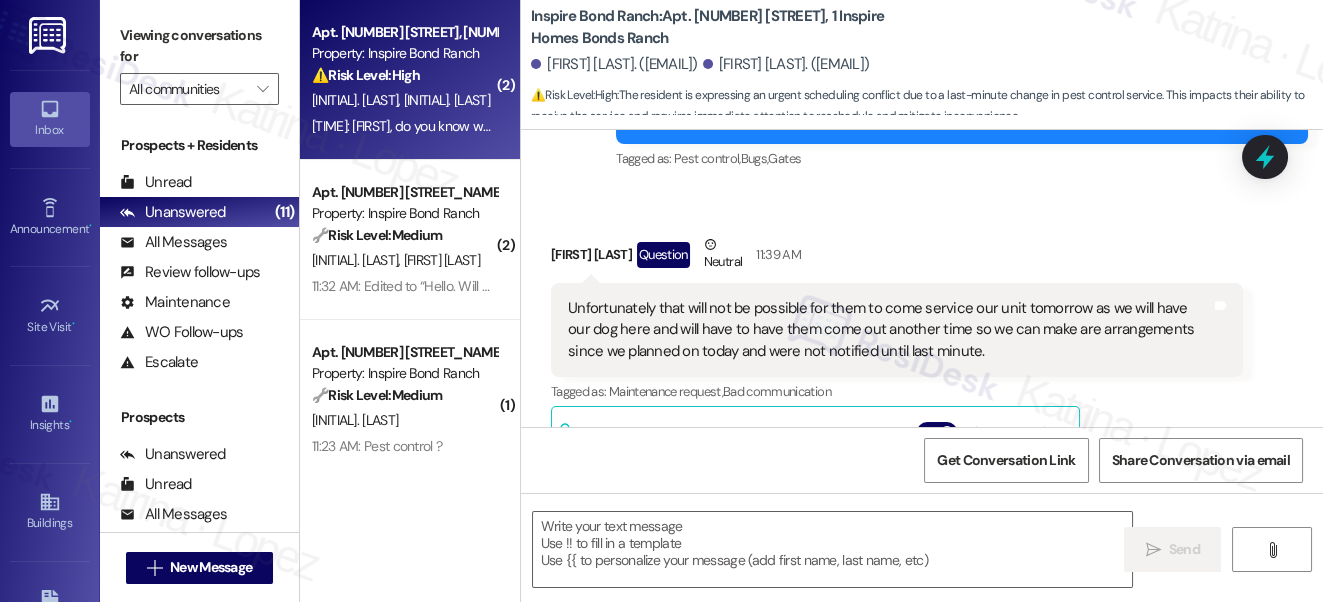 type on "Fetching suggested responses. Please feel free to read through the conversation in the meantime." 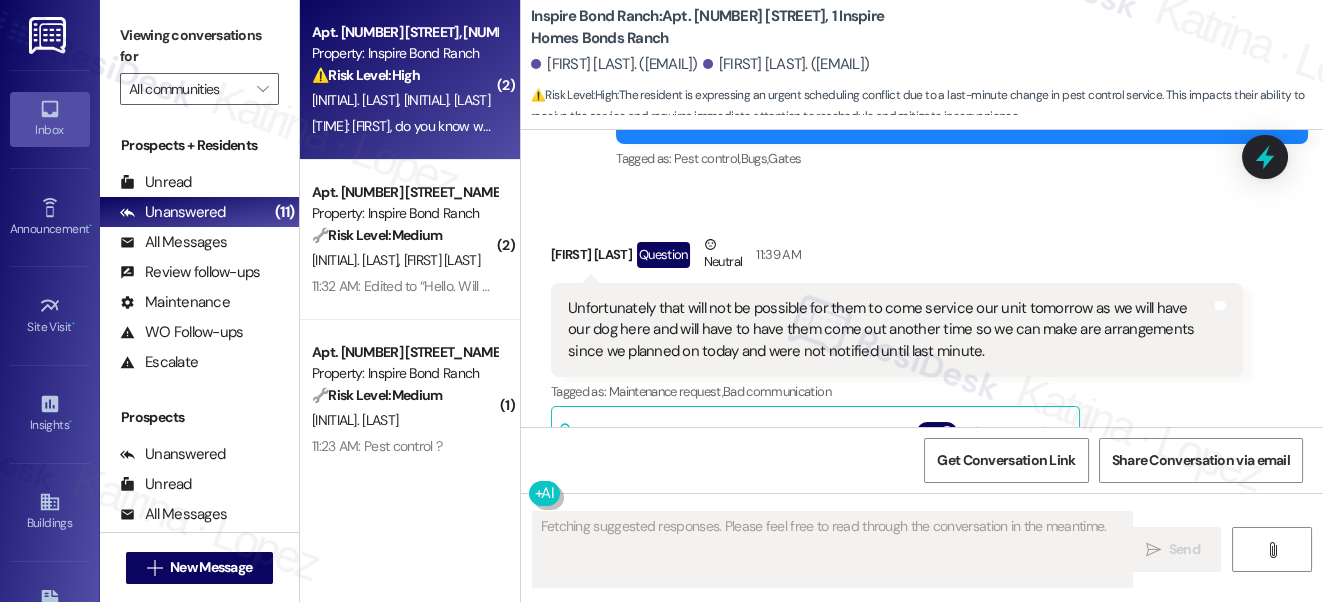 click on "Unfortunately that will not be possible for them to come service our unit tomorrow as we will have our dog here and will have to have them come out another time so we can make are arrangements since we planned on today and were not notified until last minute." at bounding box center (889, 330) 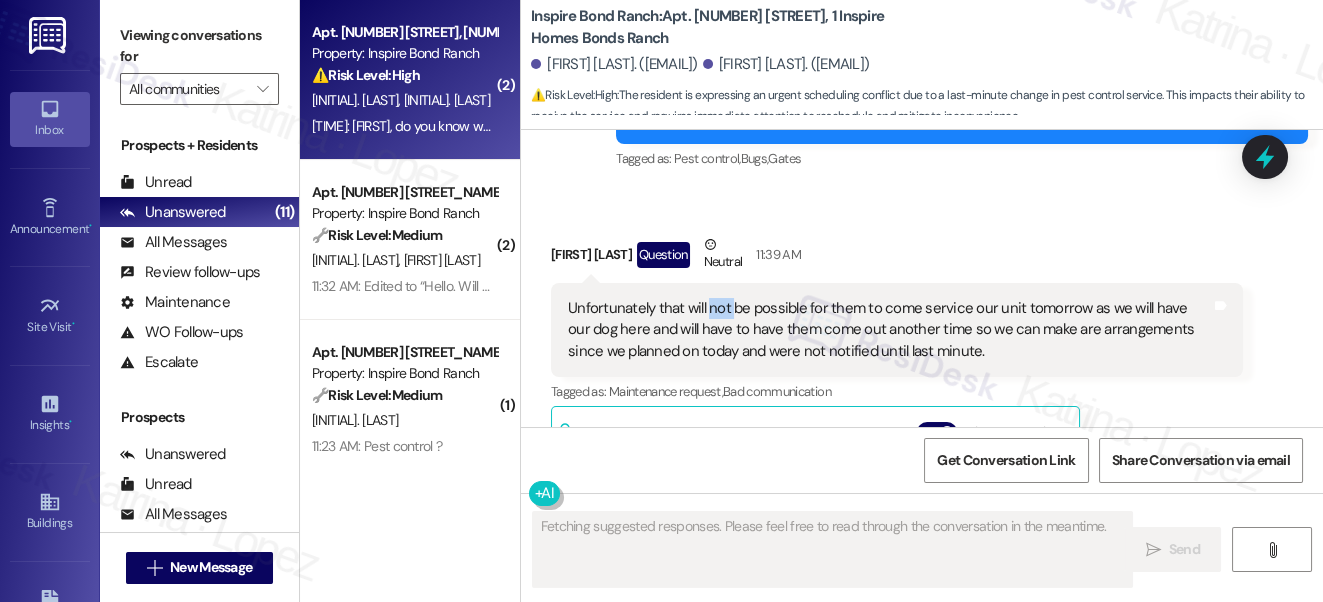 click on "Unfortunately that will not be possible for them to come service our unit tomorrow as we will have our dog here and will have to have them come out another time so we can make are arrangements since we planned on today and were not notified until last minute." at bounding box center (889, 330) 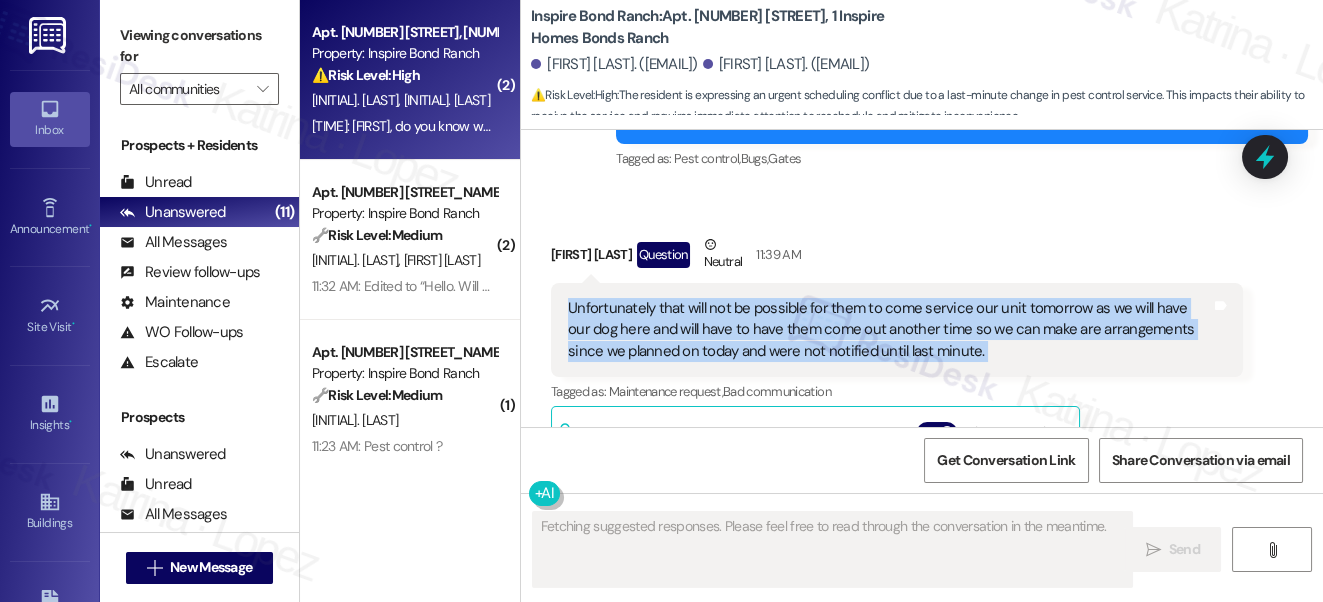 click on "Unfortunately that will not be possible for them to come service our unit tomorrow as we will have our dog here and will have to have them come out another time so we can make are arrangements since we planned on today and were not notified until last minute." at bounding box center (889, 330) 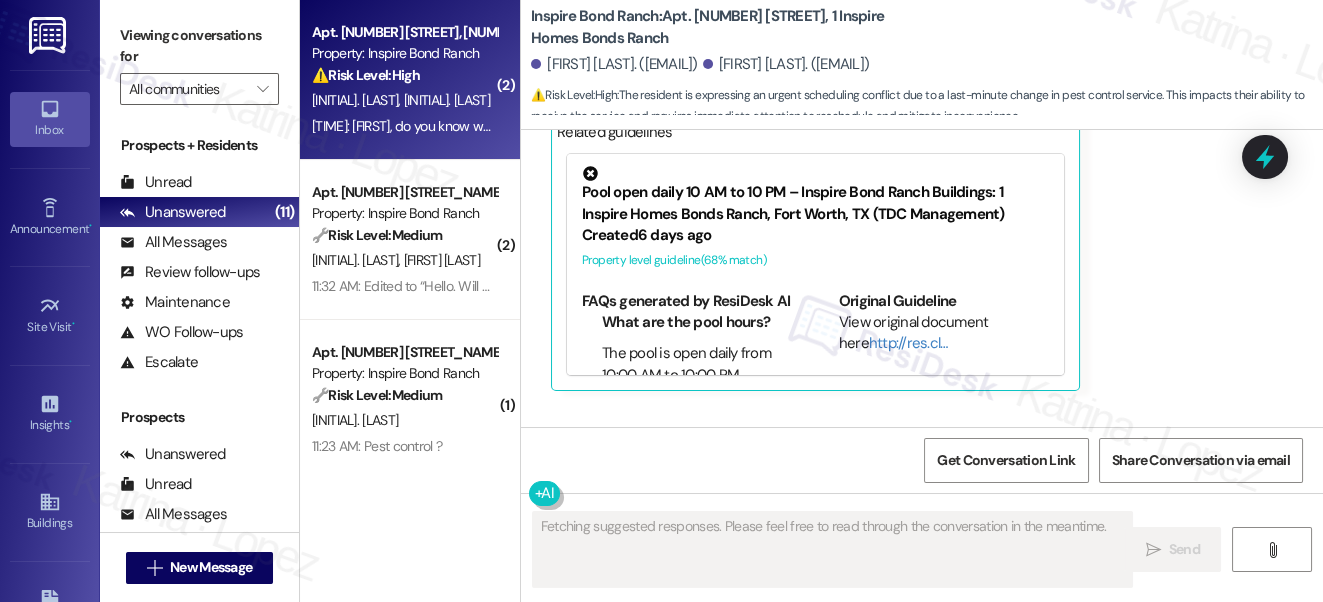 scroll, scrollTop: 1318, scrollLeft: 0, axis: vertical 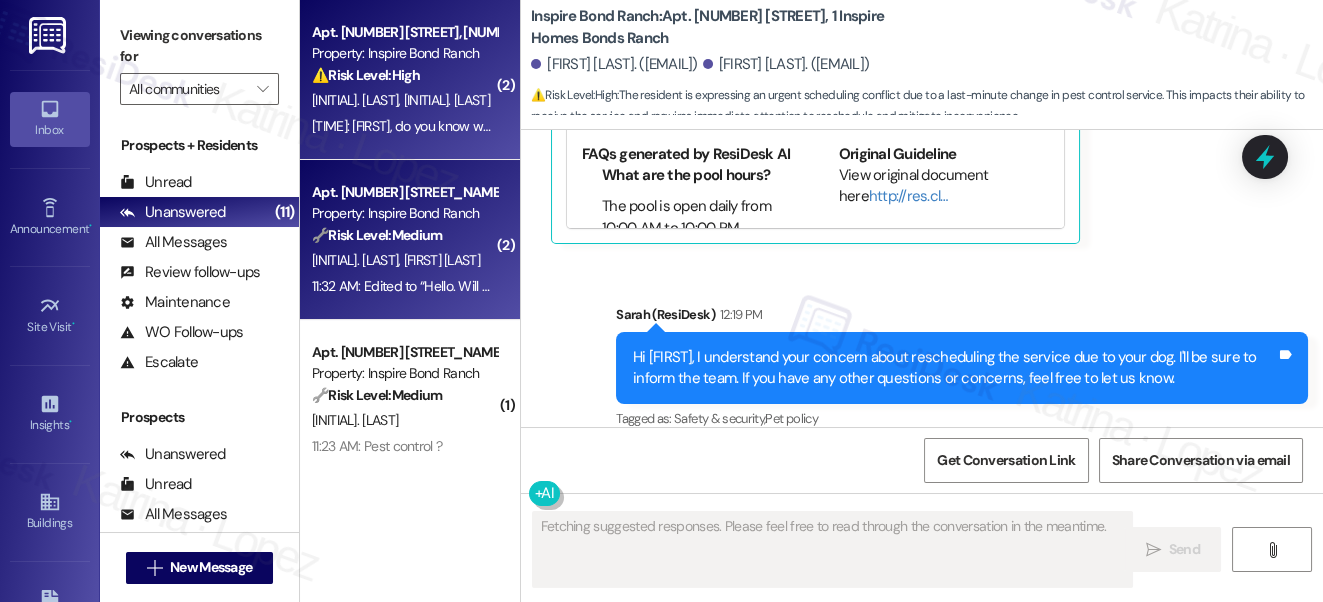 click on "C. Stanley T. Morris" at bounding box center [404, 260] 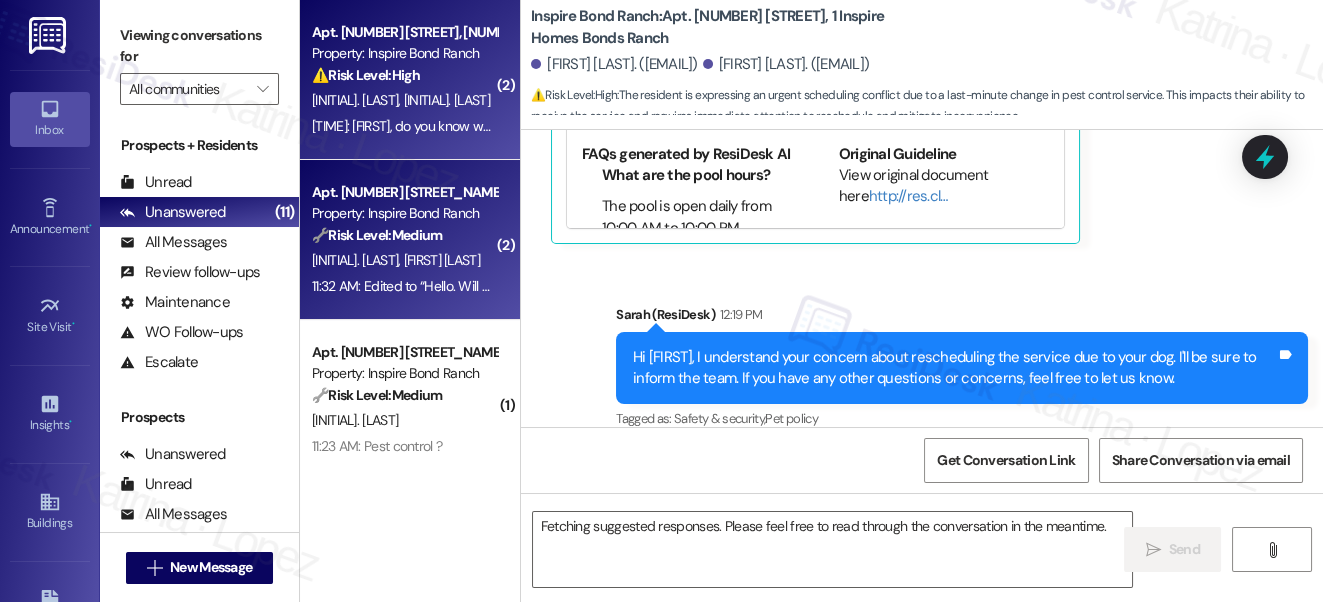 click on "11:26 AM: Sarah, do you know when our washer will get serviced?  11:26 AM: Sarah, do you know when our washer will get serviced?" at bounding box center [404, 126] 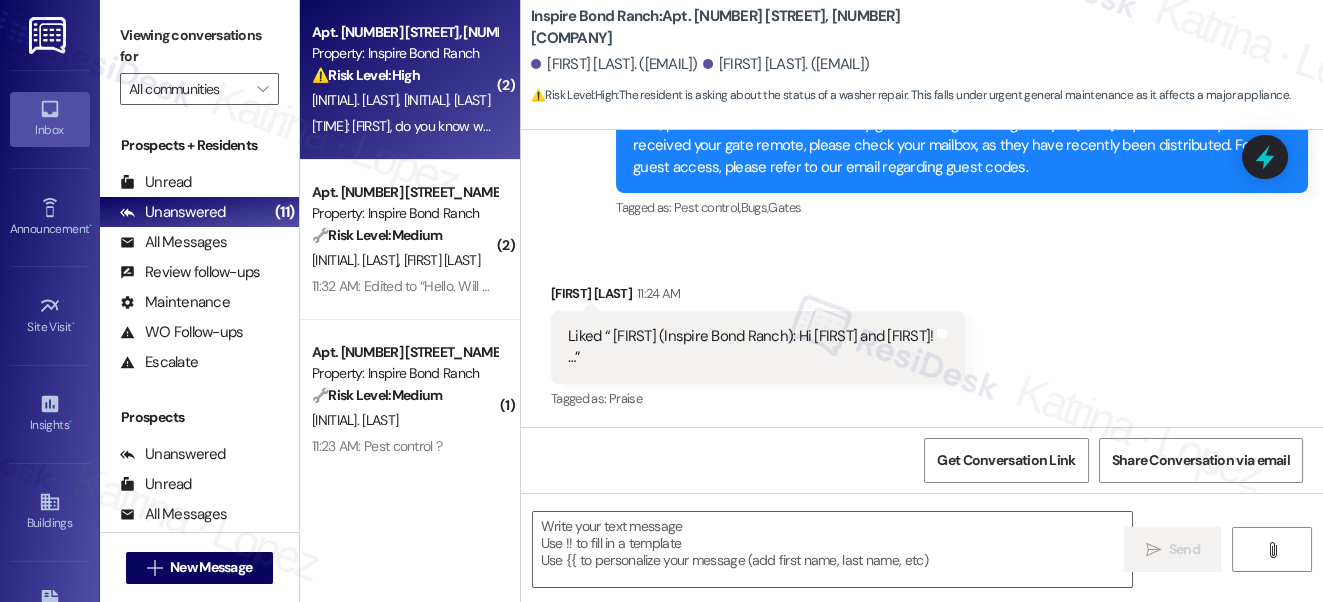 scroll, scrollTop: 2702, scrollLeft: 0, axis: vertical 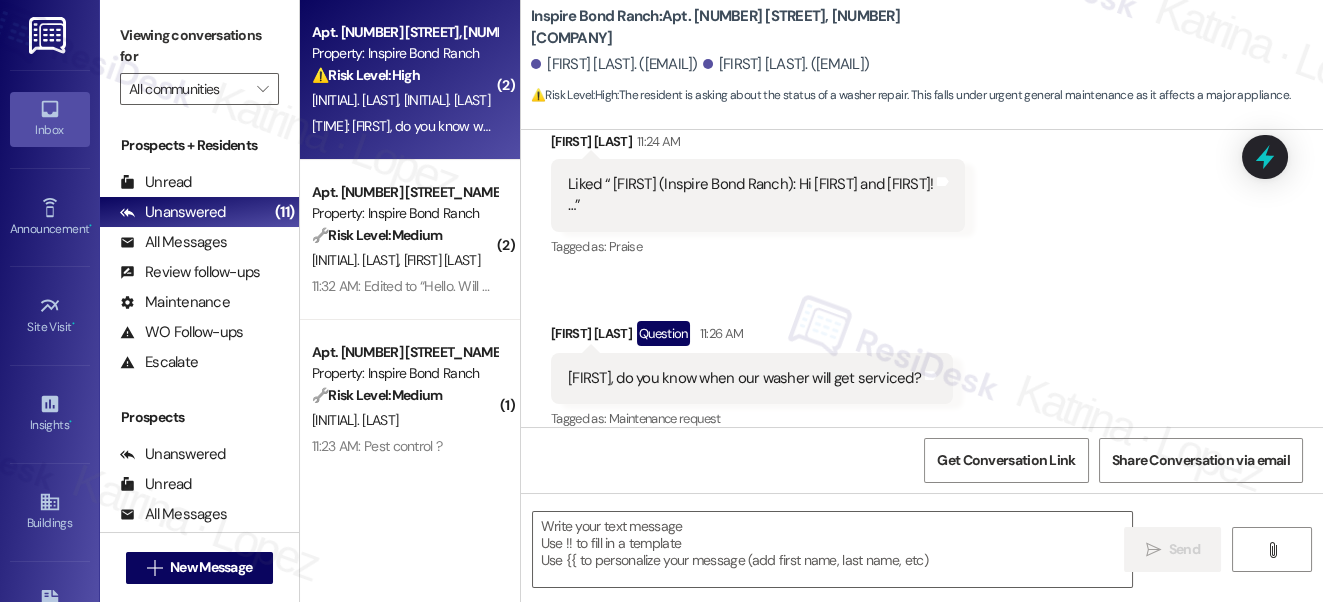 click on "Sarah, do you know when our washer will get serviced?" at bounding box center [744, 378] 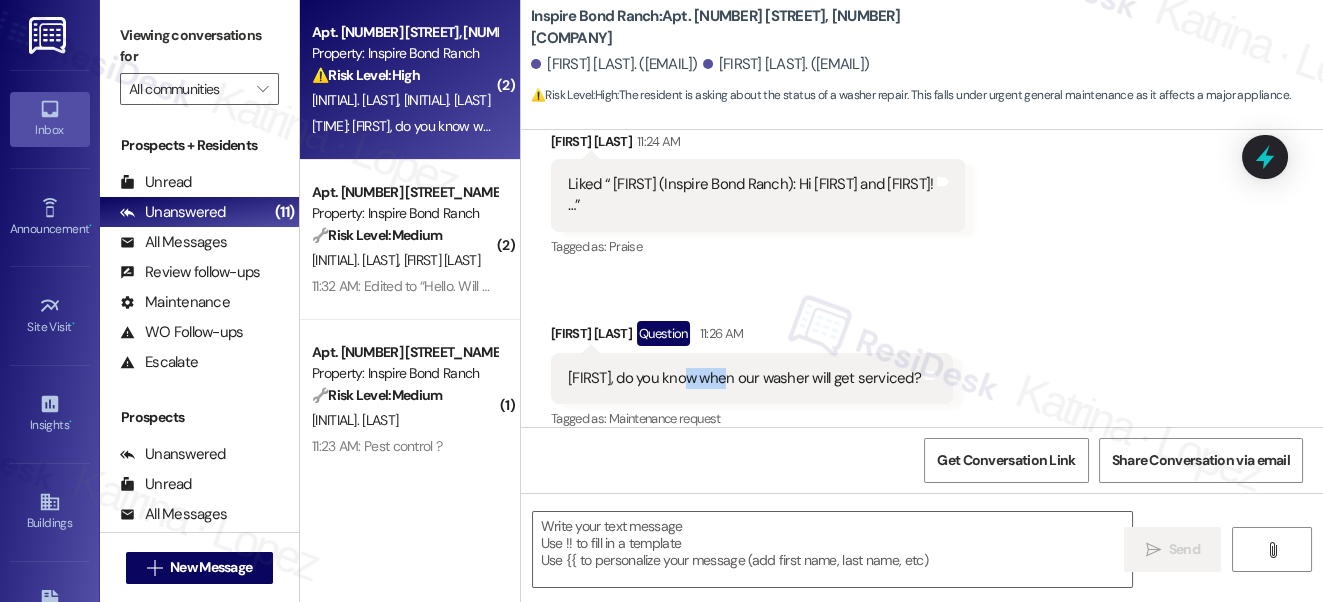 click on "Sarah, do you know when our washer will get serviced?" at bounding box center [744, 378] 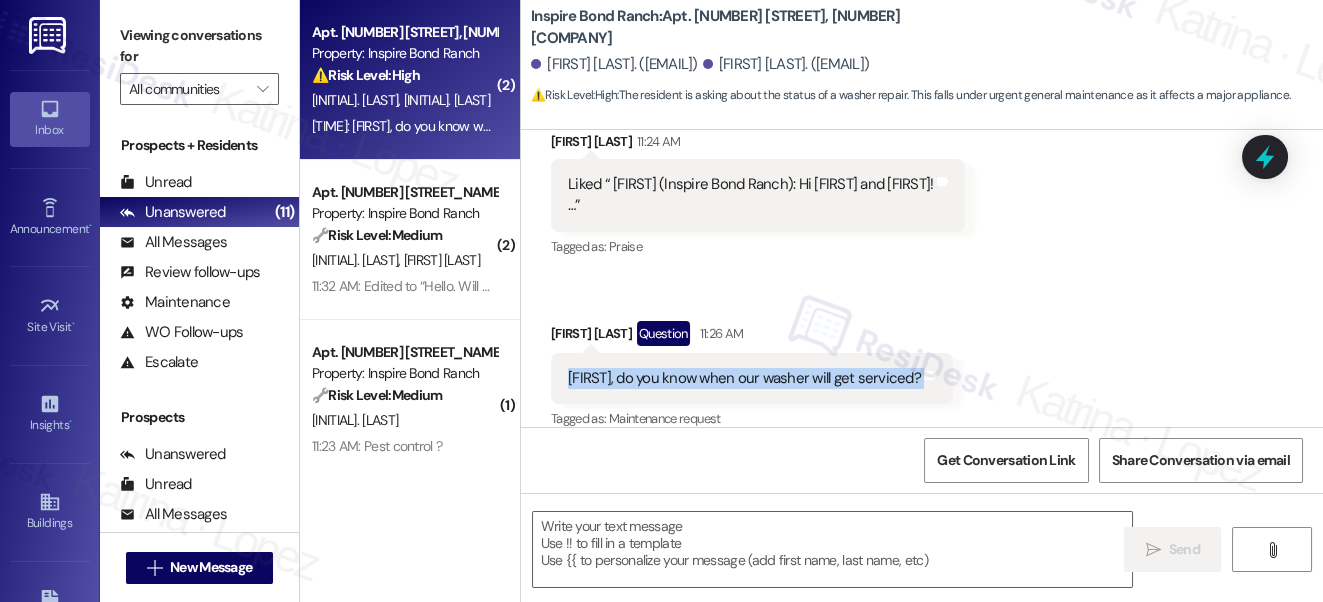 click on "Sarah, do you know when our washer will get serviced?" at bounding box center [744, 378] 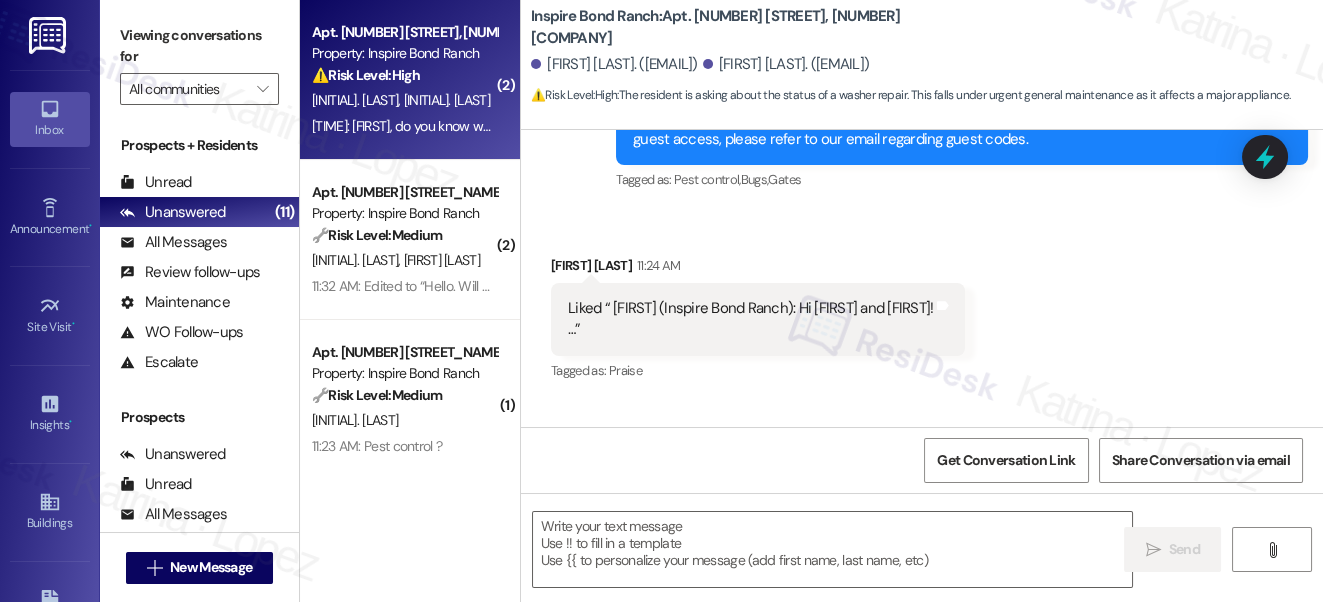 scroll, scrollTop: 2703, scrollLeft: 0, axis: vertical 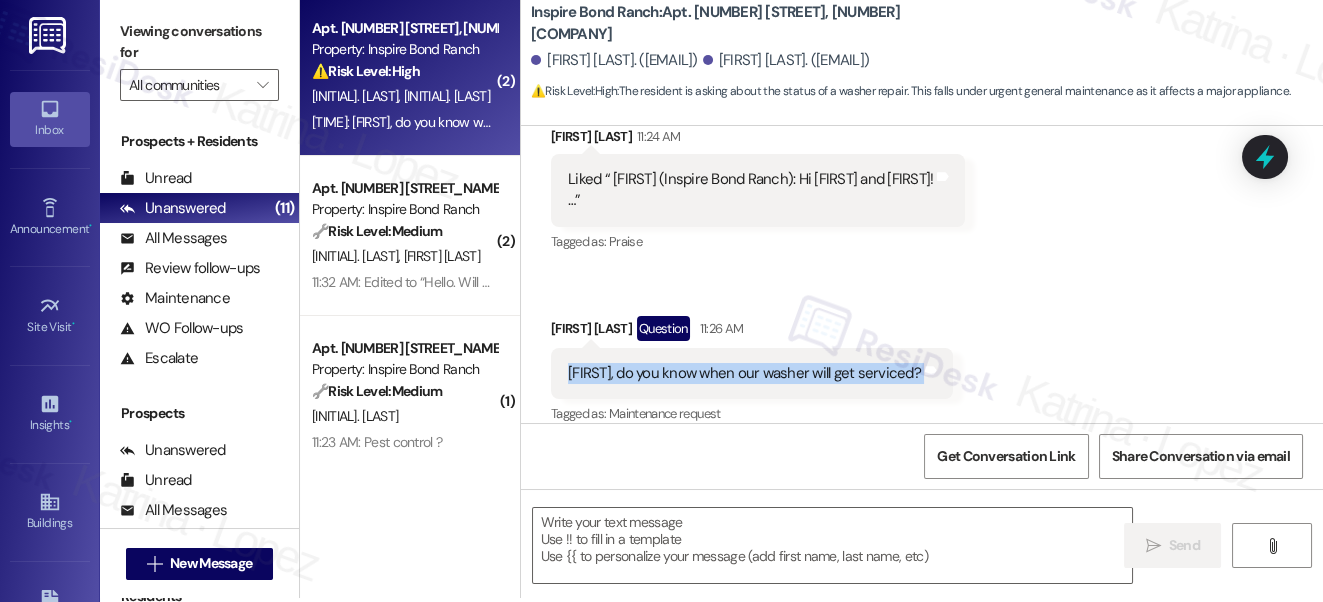 type on "Fetching suggested responses. Please feel free to read through the conversation in the meantime." 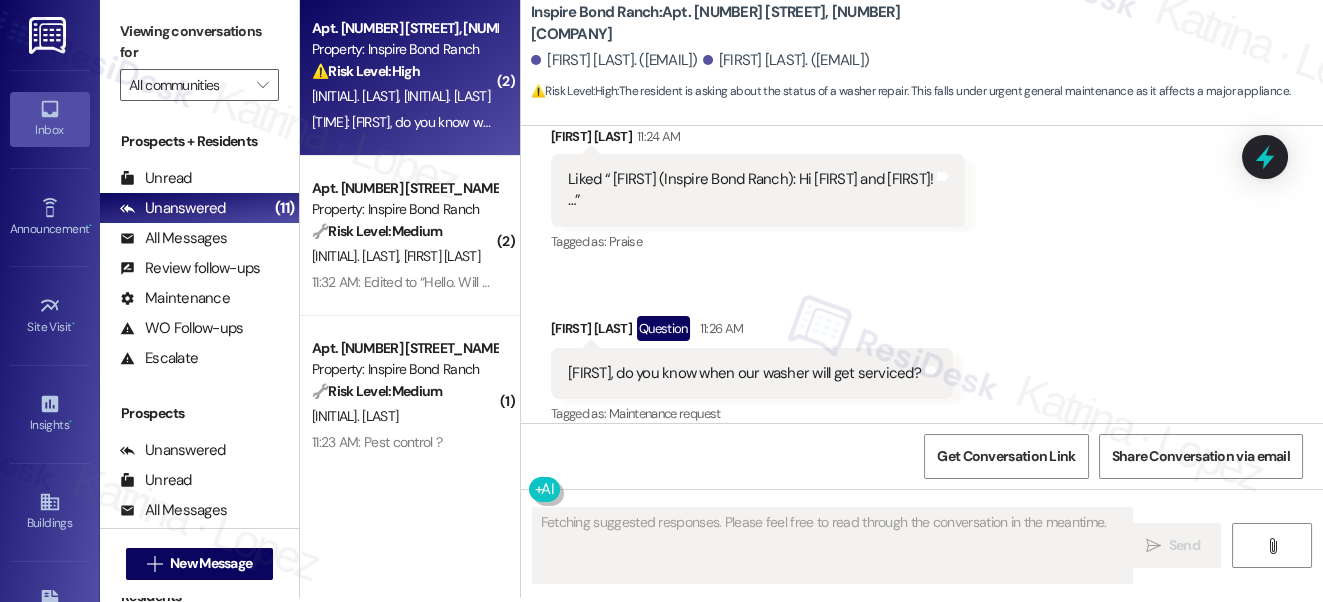 click on "Received via SMS Quincy Bejines 11:24 AM Liked “Sarah (Inspire Bond Ranch): Hi Quincy and Alice!
…” Tags and notes Tagged as:   Praise Click to highlight conversations about Praise Received via SMS Alice Bejines Question 11:26 AM Sarah, do you know when our washer will get serviced?  Tags and notes Tagged as:   Maintenance request Click to highlight conversations about Maintenance request" at bounding box center (922, 262) 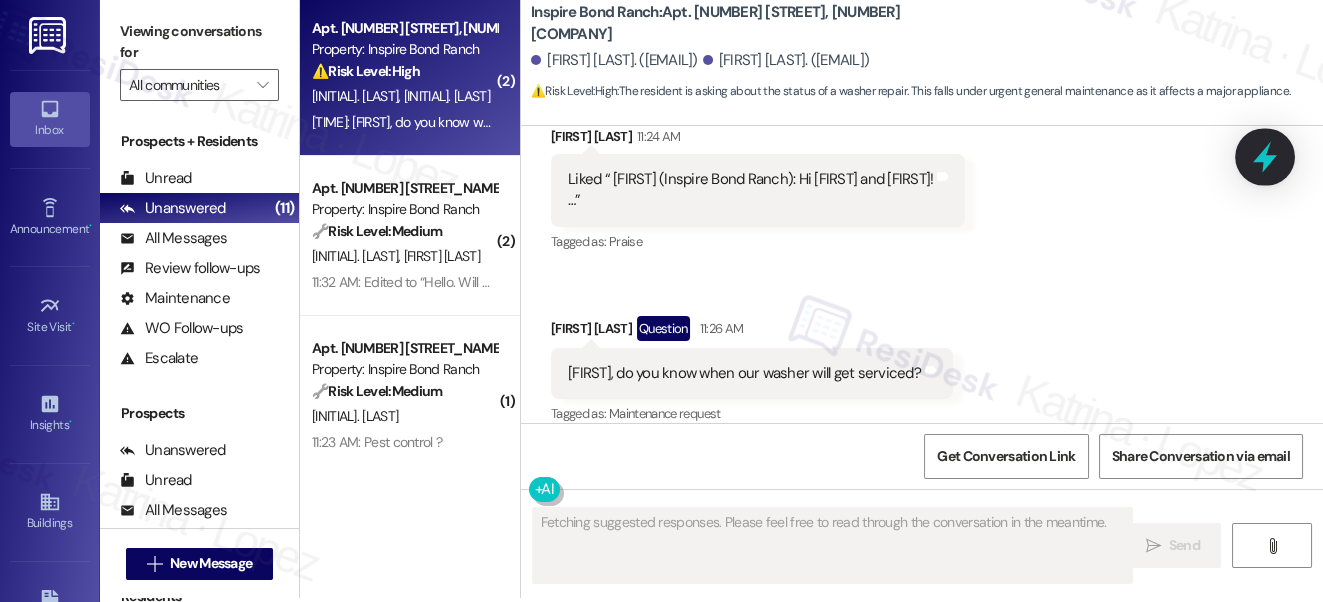 click 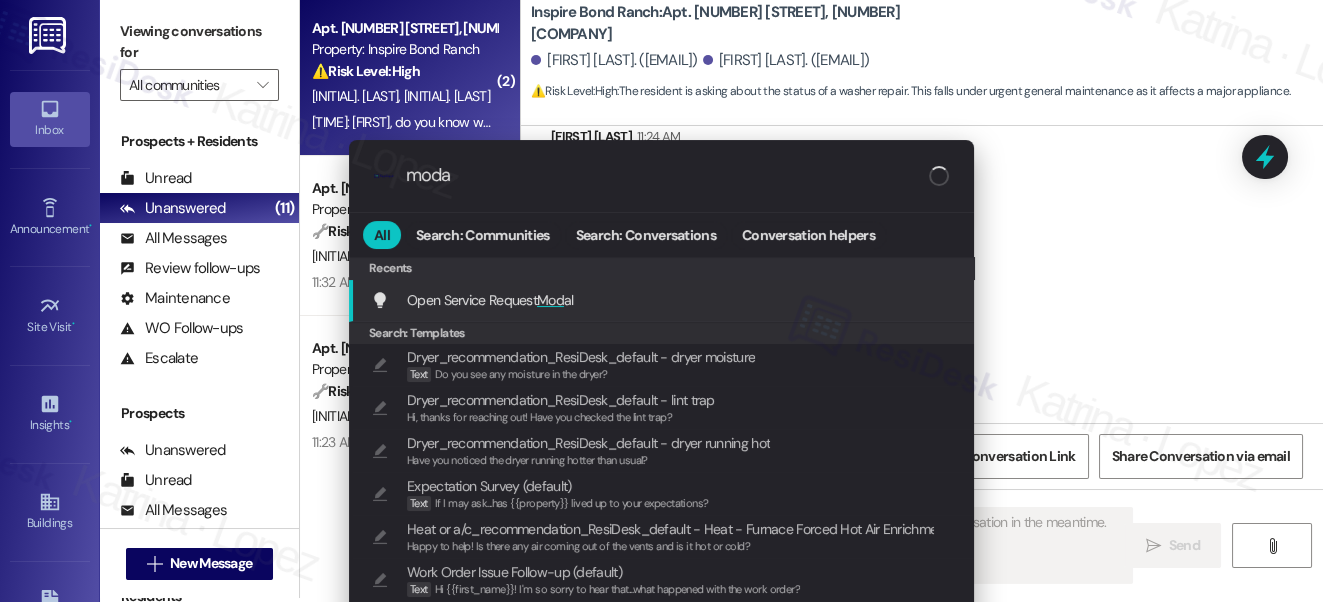 type on "modal" 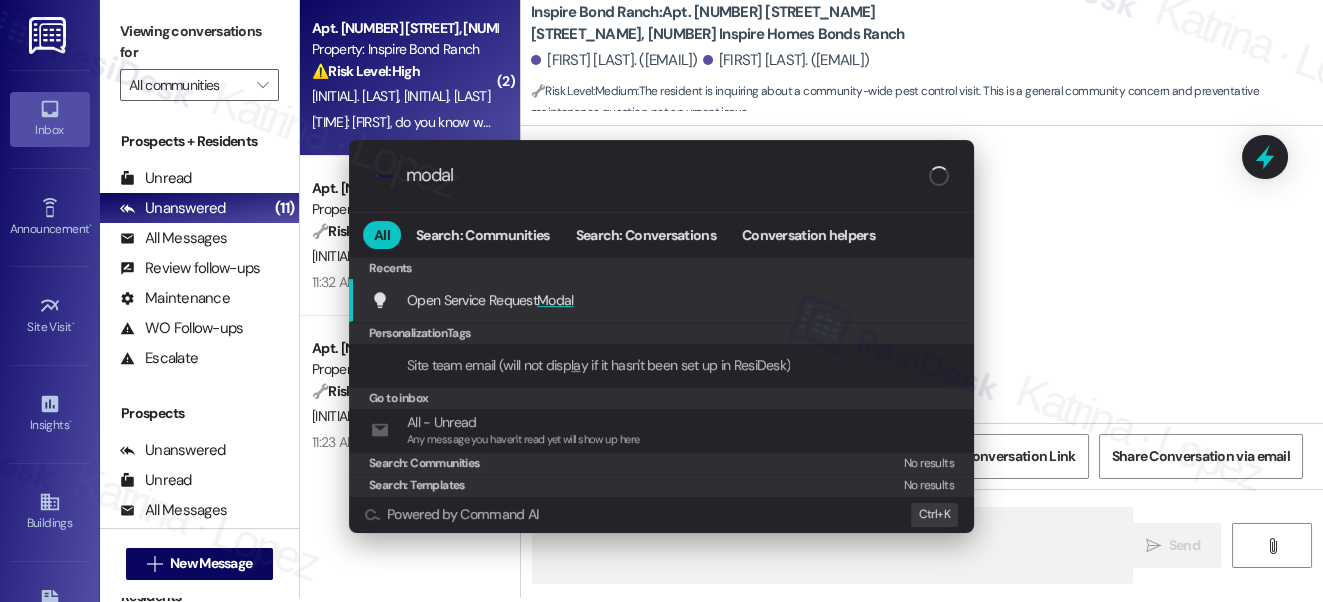 scroll, scrollTop: 610, scrollLeft: 0, axis: vertical 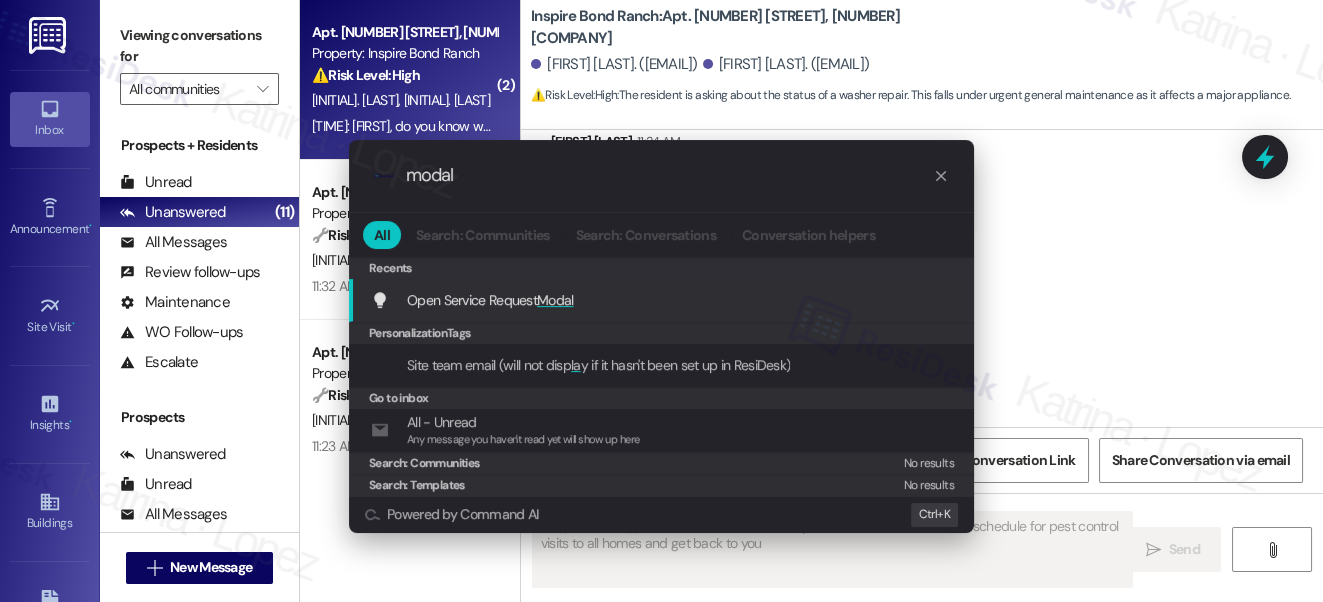 type on "Hi {{first_name}}! Pest control visits are so important. Let me check on the schedule for pest control visits to all homes and get back to you ASAP" 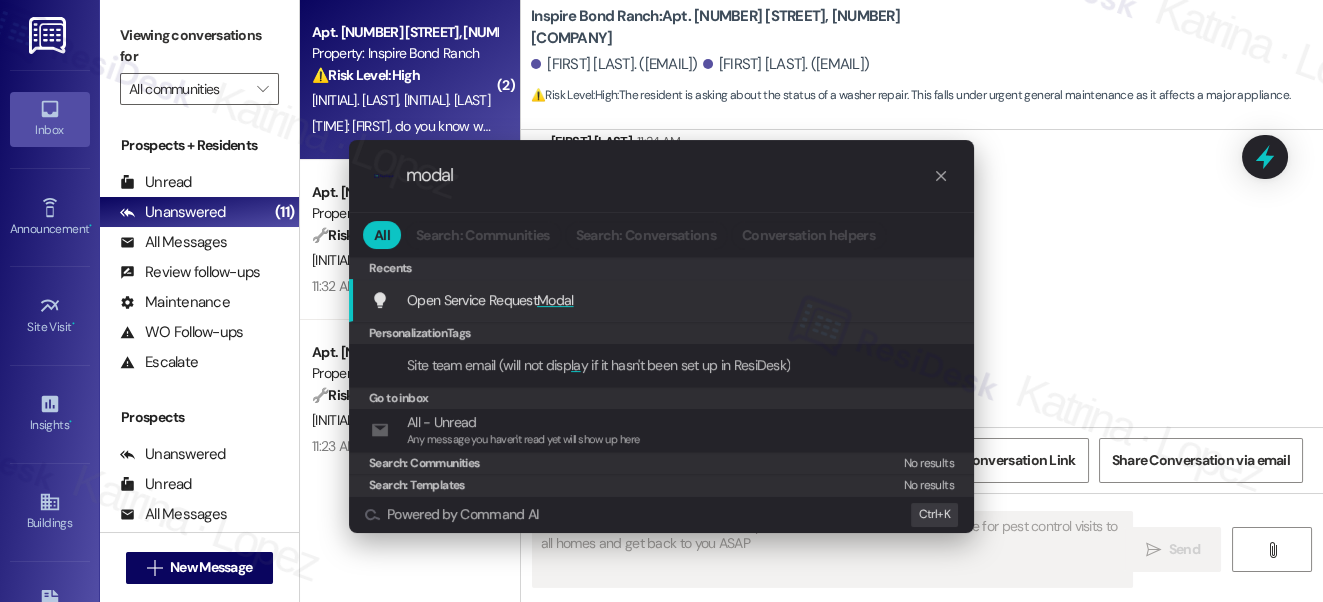 type on "modal" 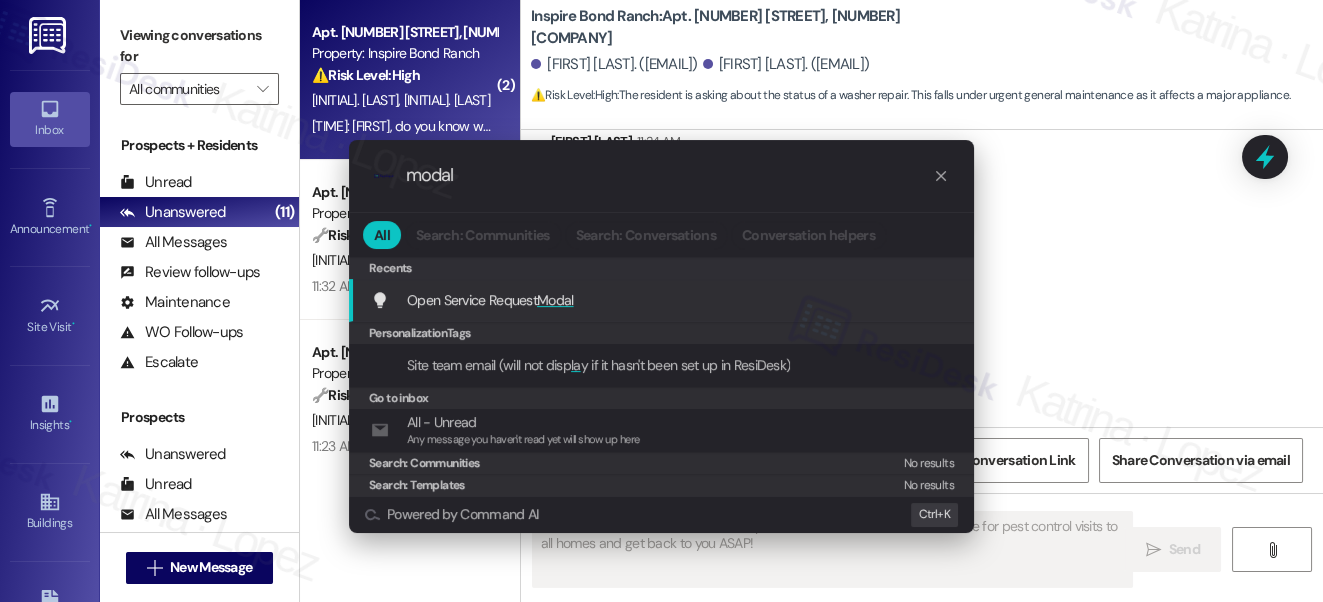 click on "Modal" at bounding box center (555, 300) 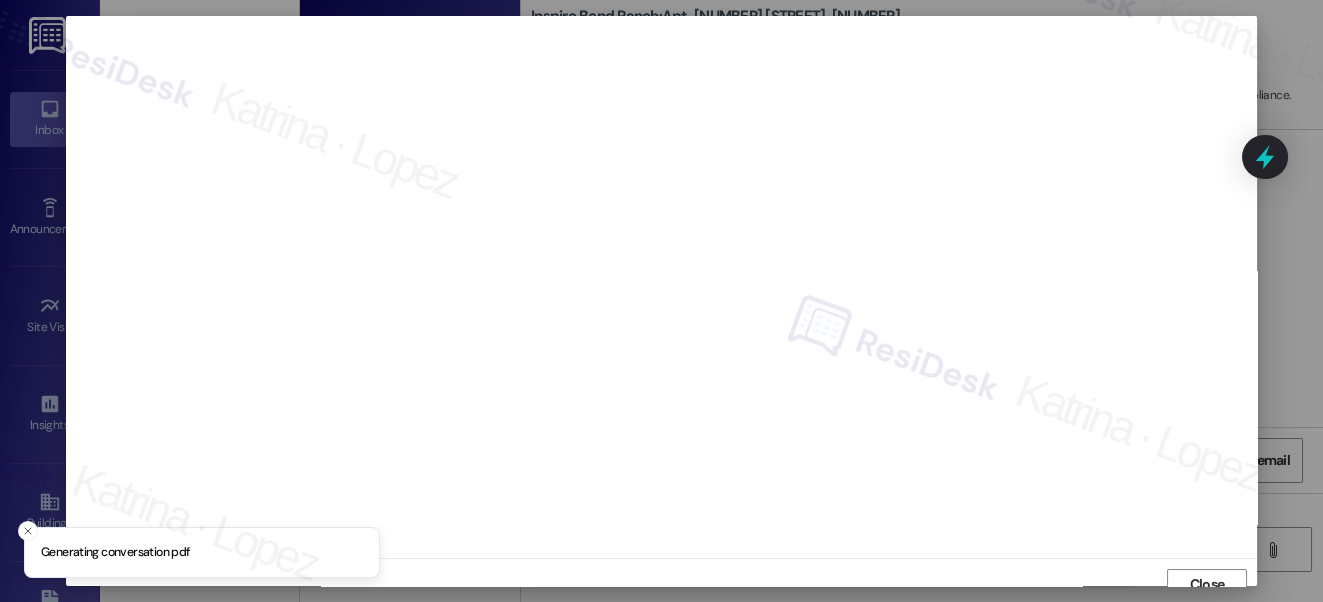 scroll, scrollTop: 14, scrollLeft: 0, axis: vertical 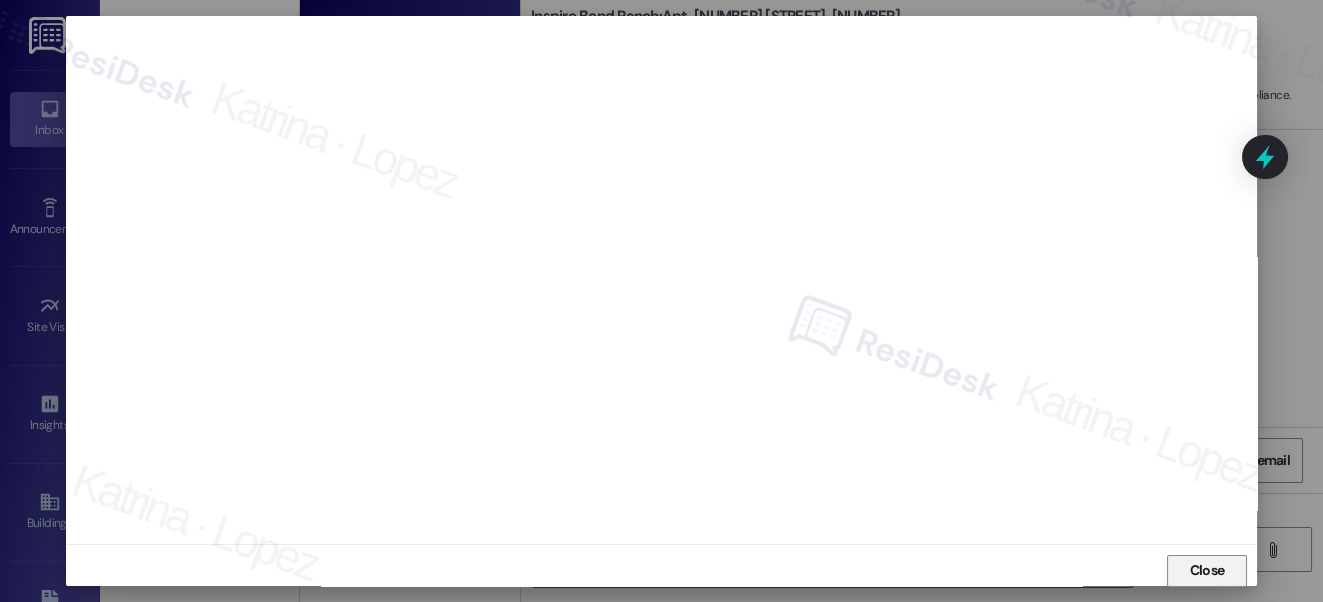 click on "Close" at bounding box center [1207, 570] 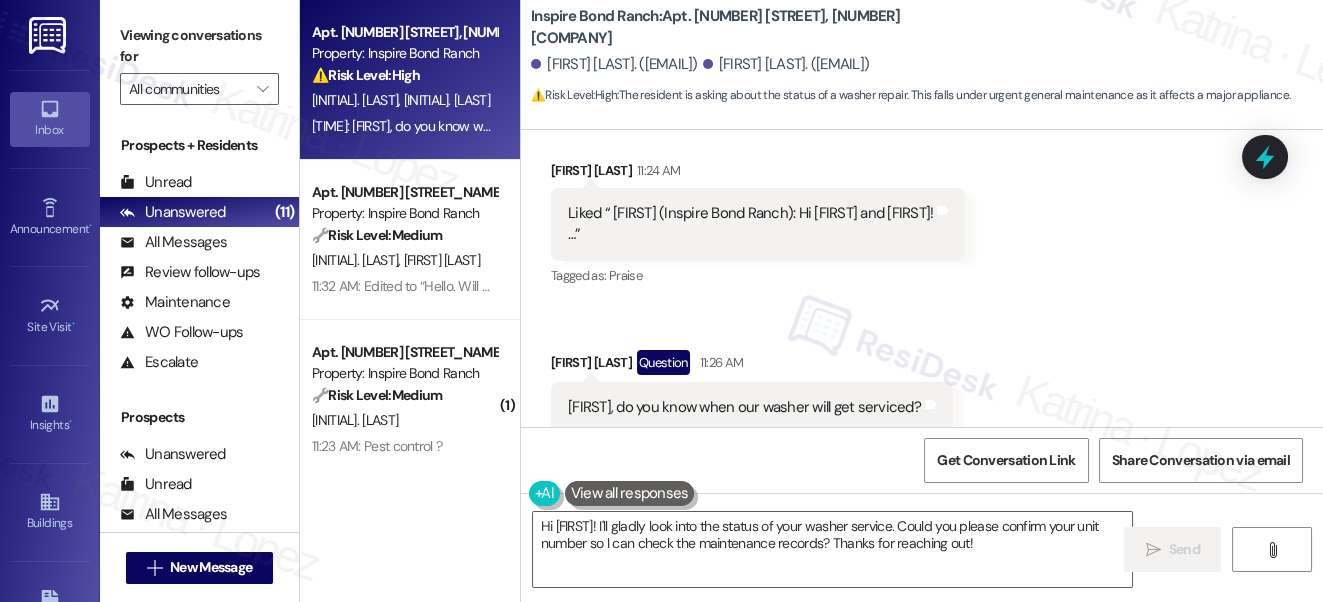 scroll, scrollTop: 2702, scrollLeft: 0, axis: vertical 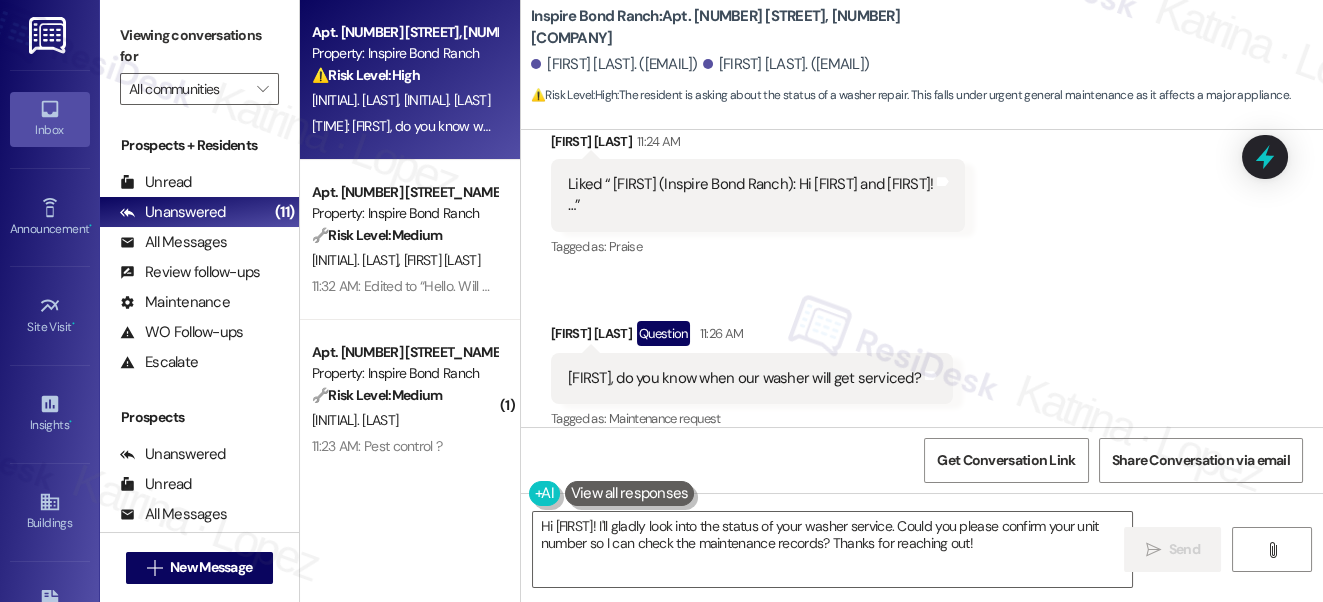 click on "Alice Bejines Question 11:26 AM" at bounding box center [752, 337] 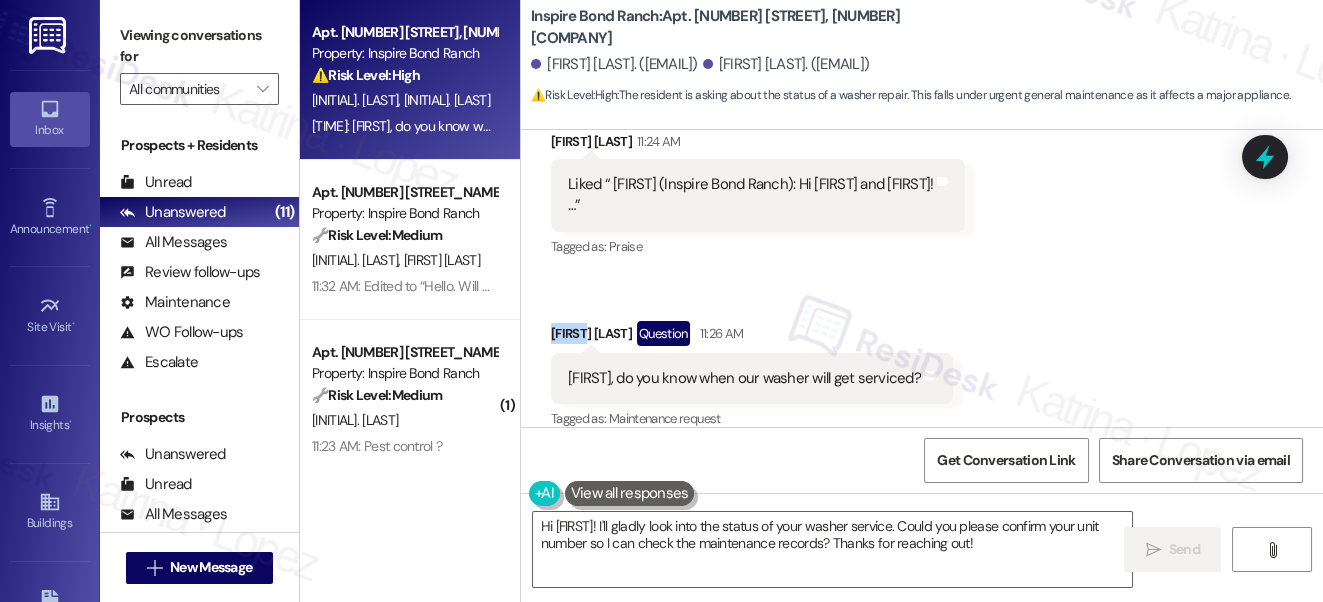 click on "Alice Bejines Question 11:26 AM" at bounding box center (752, 337) 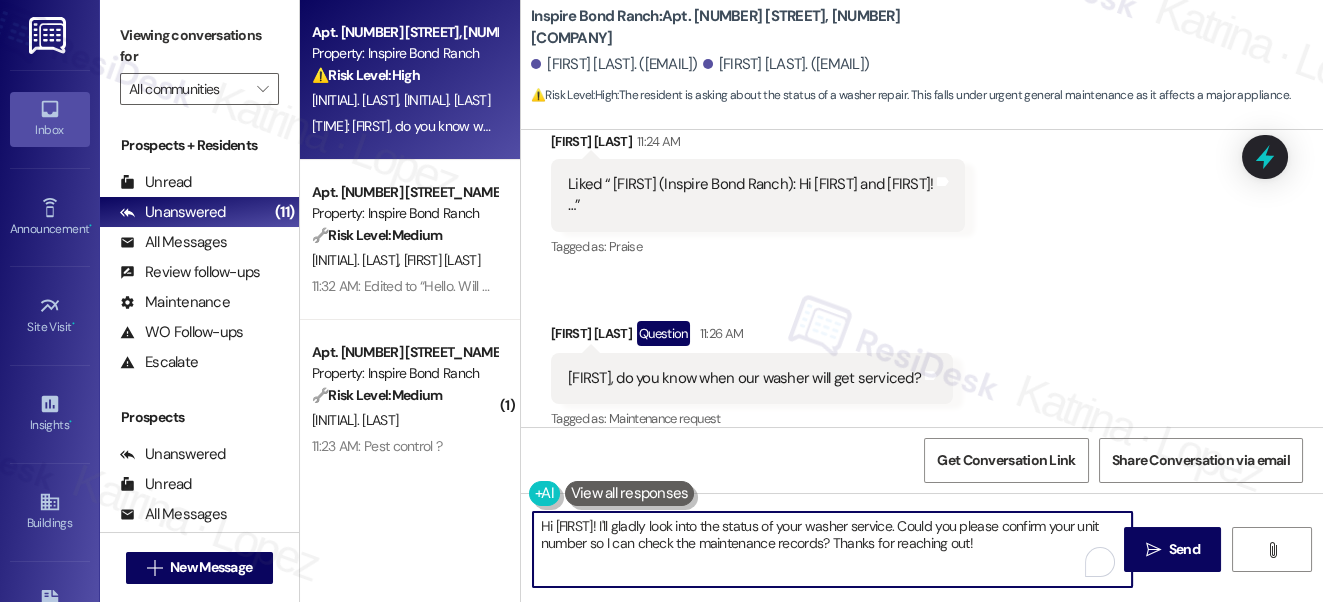 paste on "Alice" 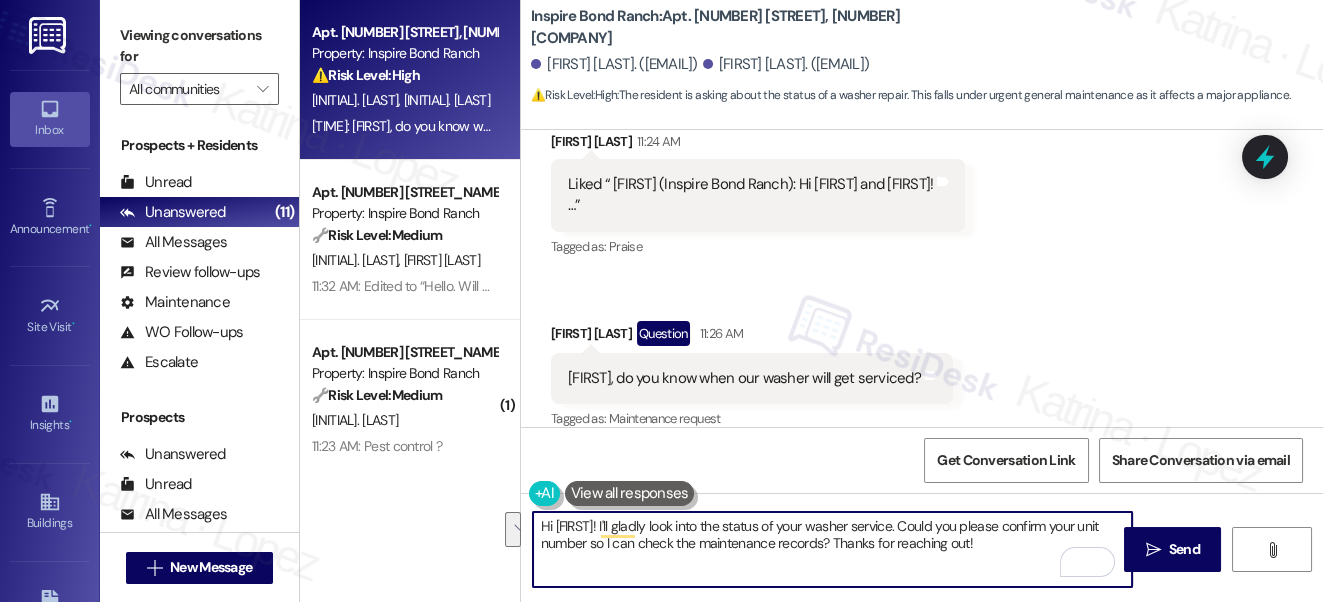 drag, startPoint x: 1037, startPoint y: 524, endPoint x: 819, endPoint y: 544, distance: 218.91551 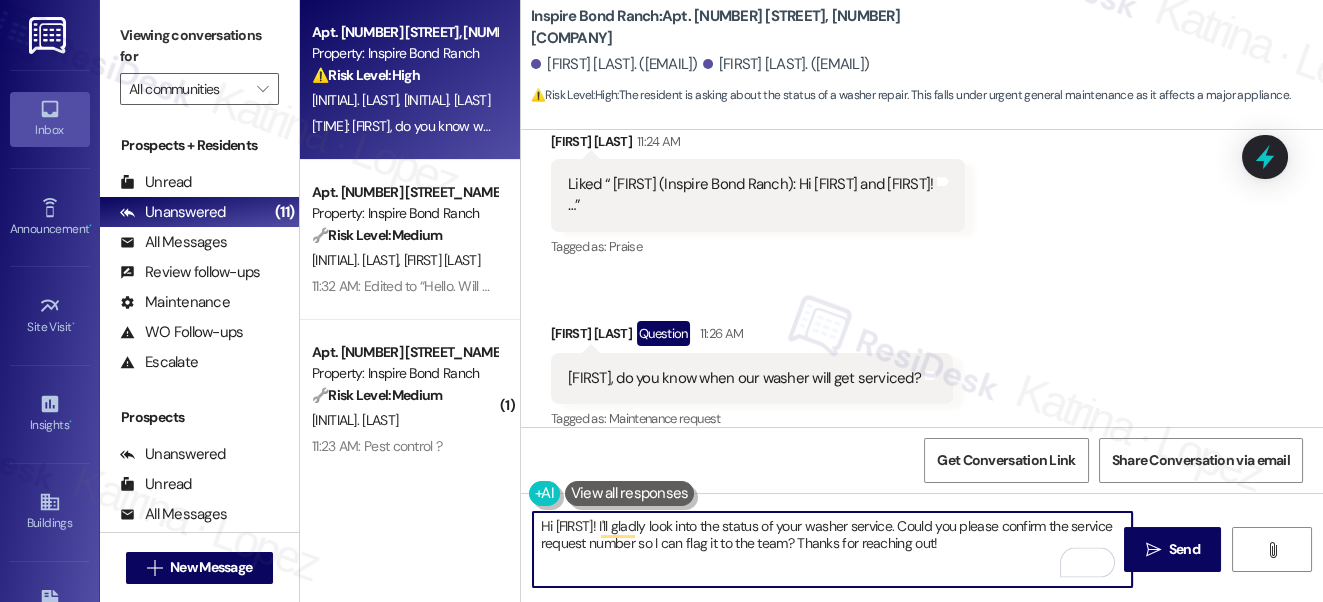 click on "Hi Alice! I'll gladly look into the status of your washer service. Could you please confirm the service request number so I can flag it to the team? Thanks for reaching out!" at bounding box center [833, 549] 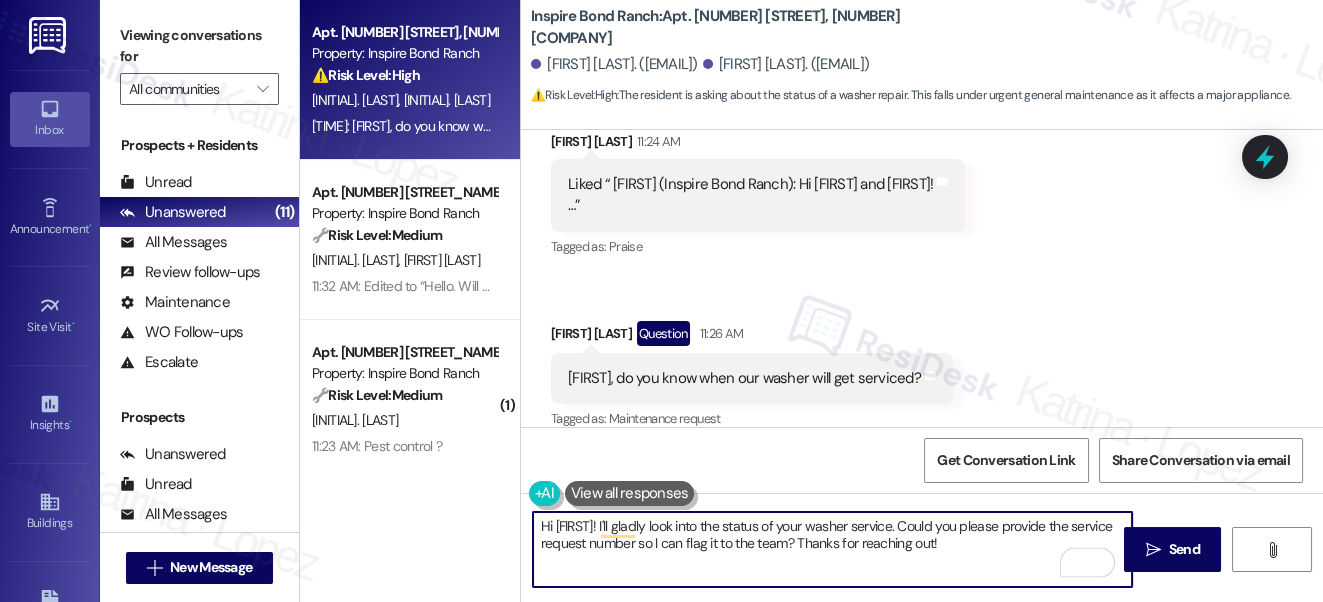 click on "Hi Alice! I'll gladly look into the status of your washer service. Could you please provide the service request number so I can flag it to the team? Thanks for reaching out!" at bounding box center (833, 549) 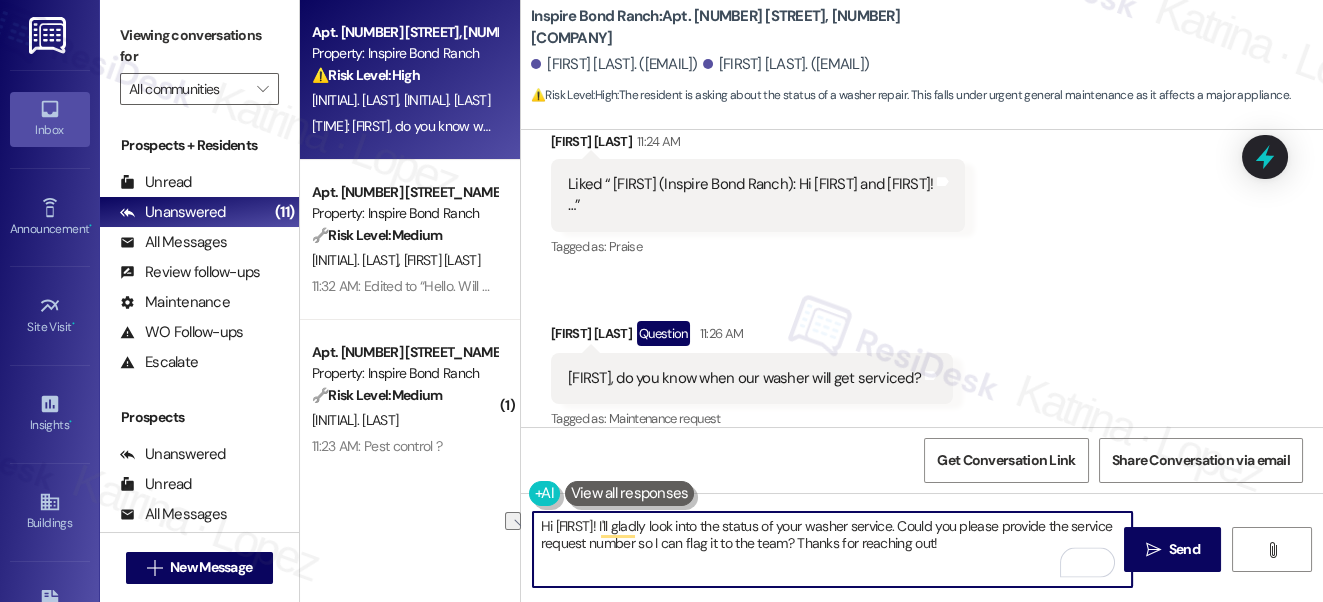 drag, startPoint x: 941, startPoint y: 543, endPoint x: 823, endPoint y: 551, distance: 118.270874 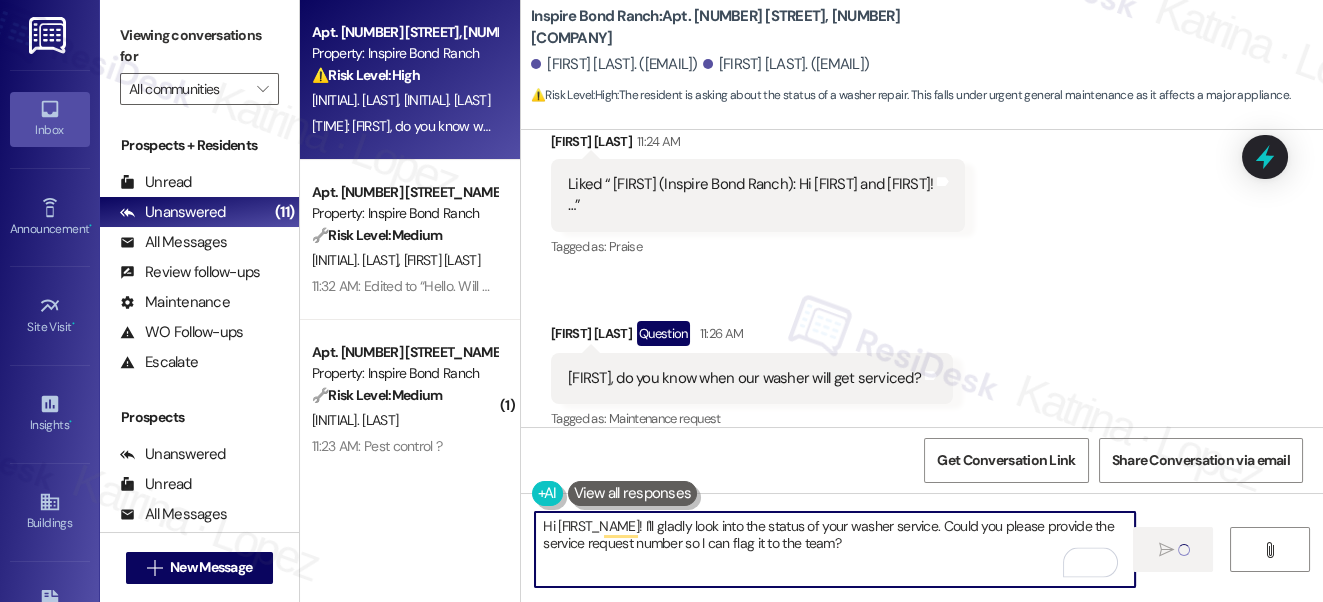 scroll, scrollTop: 2703, scrollLeft: 0, axis: vertical 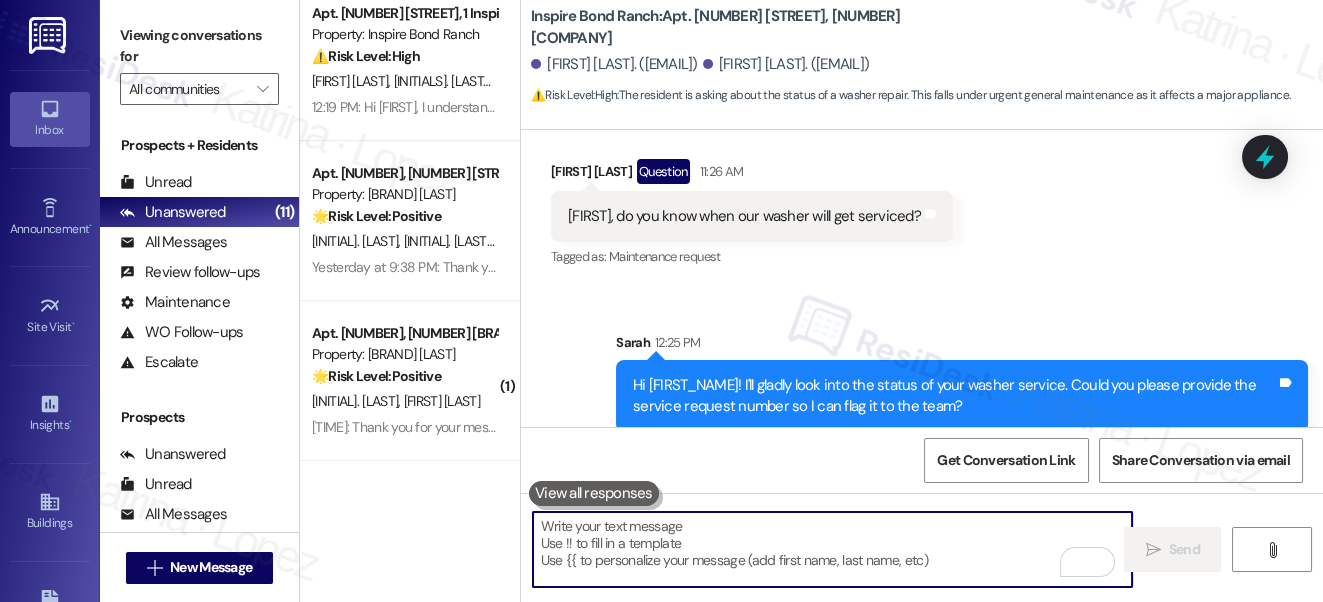 type 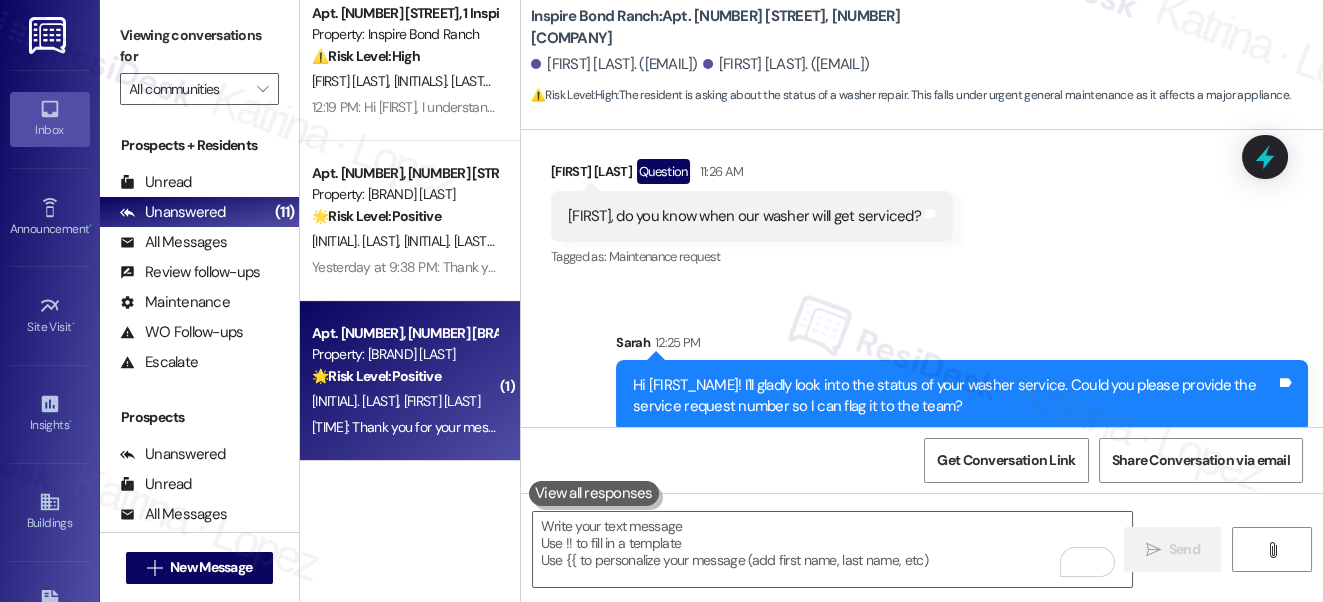 click on "T. Letuli T. White" at bounding box center (404, 401) 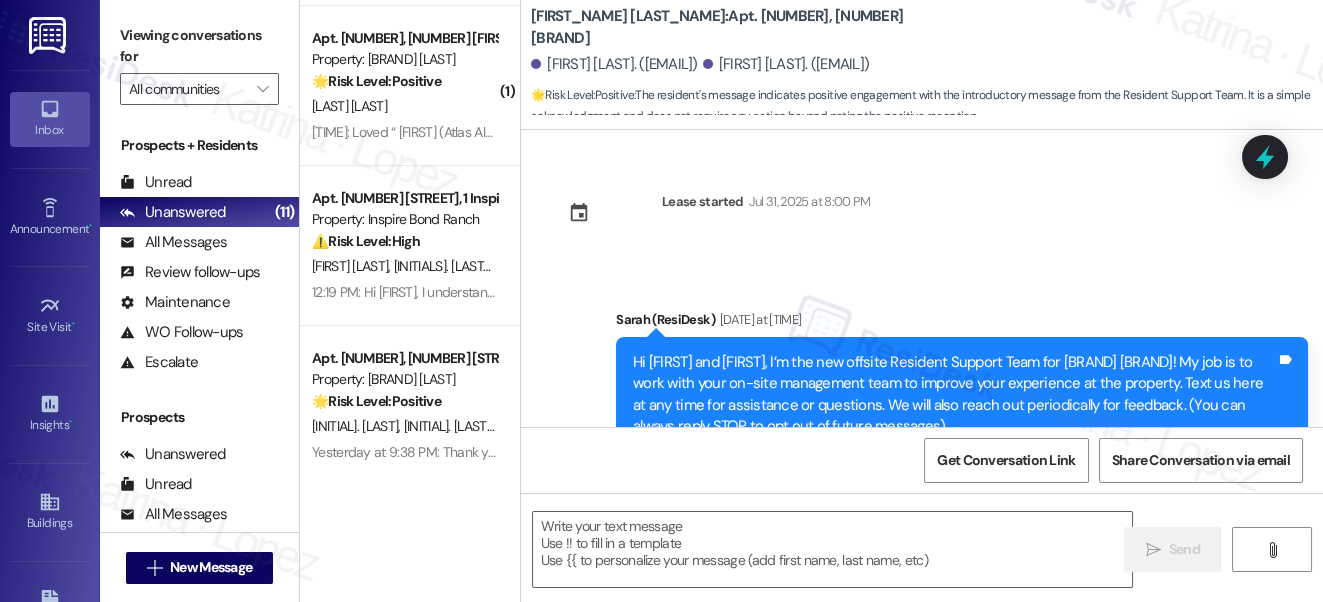 scroll, scrollTop: 936, scrollLeft: 0, axis: vertical 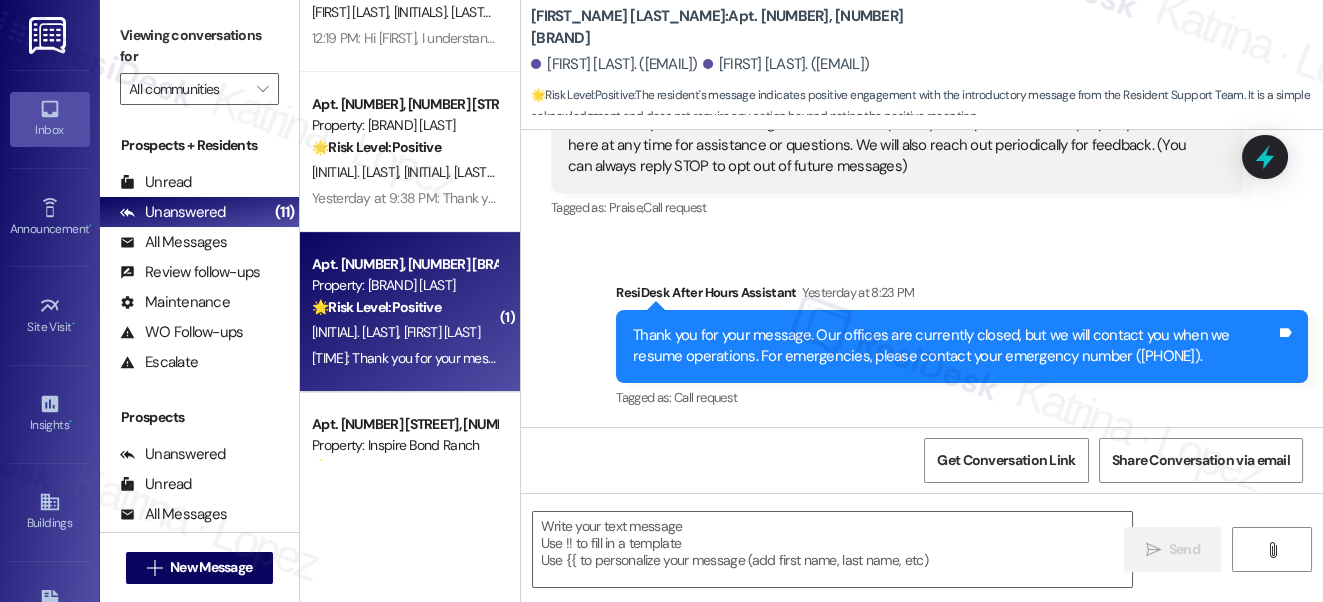 type on "Fetching suggested responses. Please feel free to read through the conversation in the meantime." 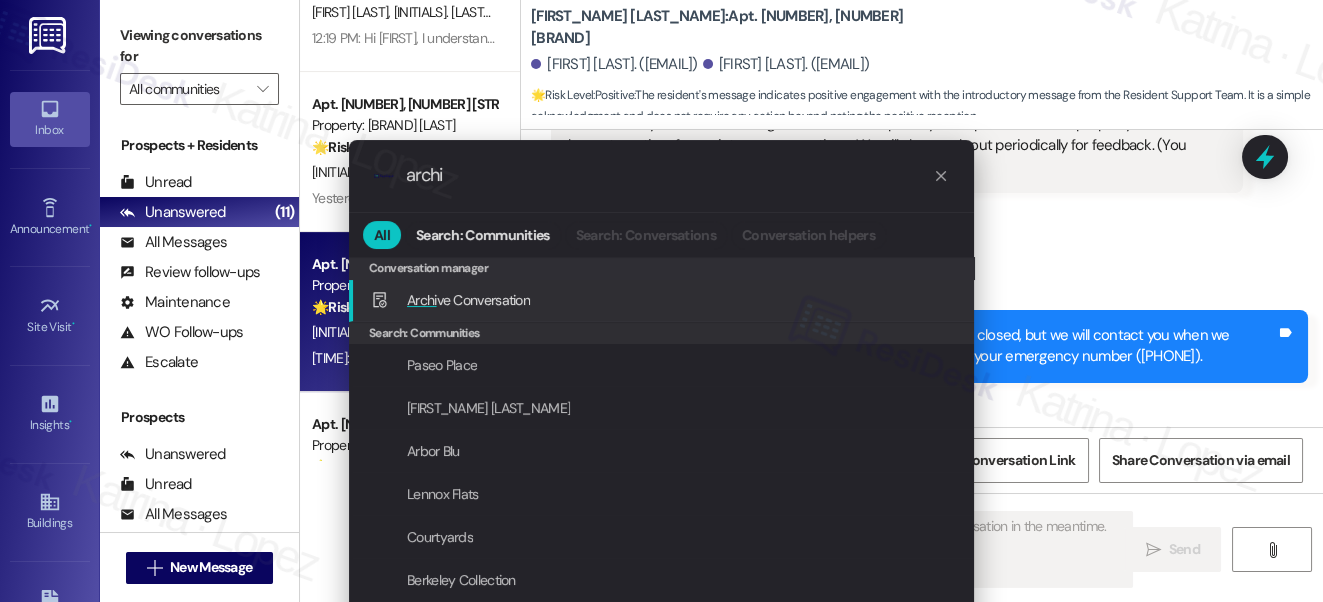 type on "archi" 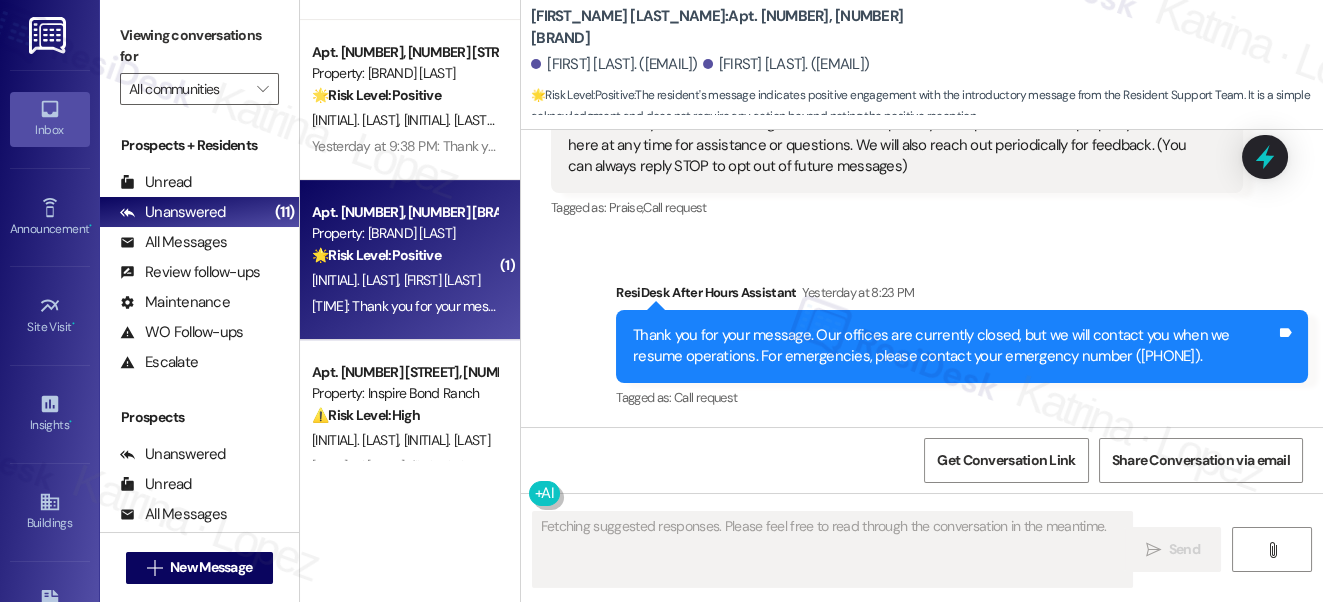 scroll, scrollTop: 1299, scrollLeft: 0, axis: vertical 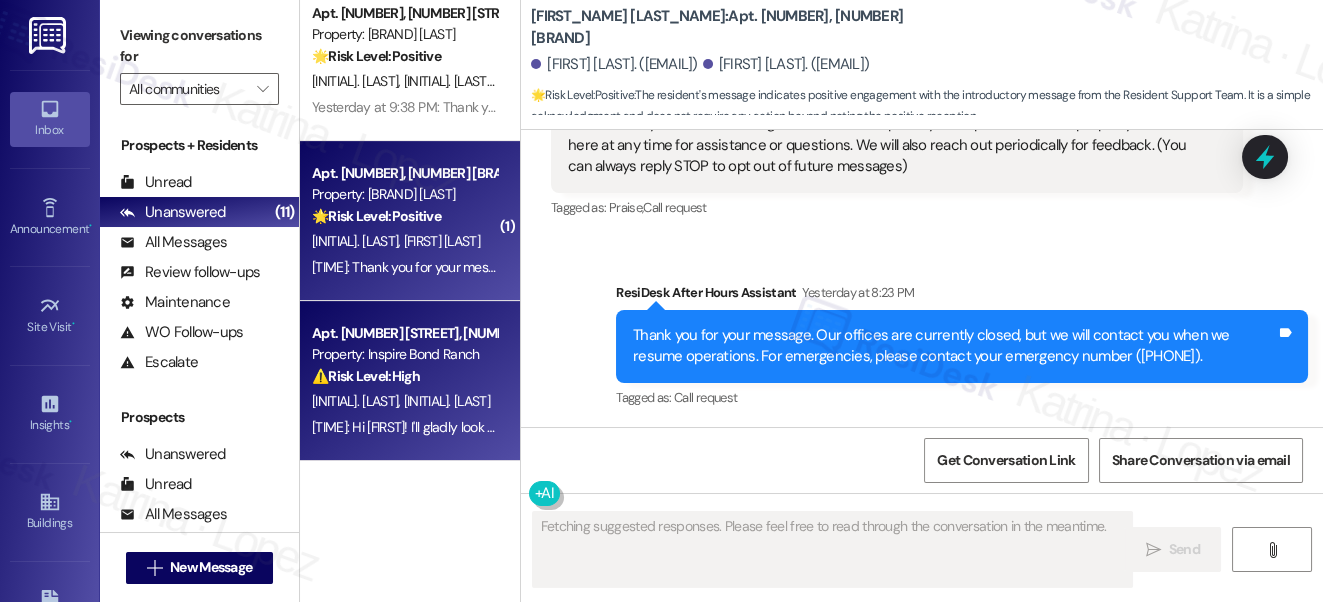 click on "⚠️  Risk Level:  High The resident is asking about the status of a washer repair. This falls under urgent general maintenance as it affects a major appliance." at bounding box center [404, 376] 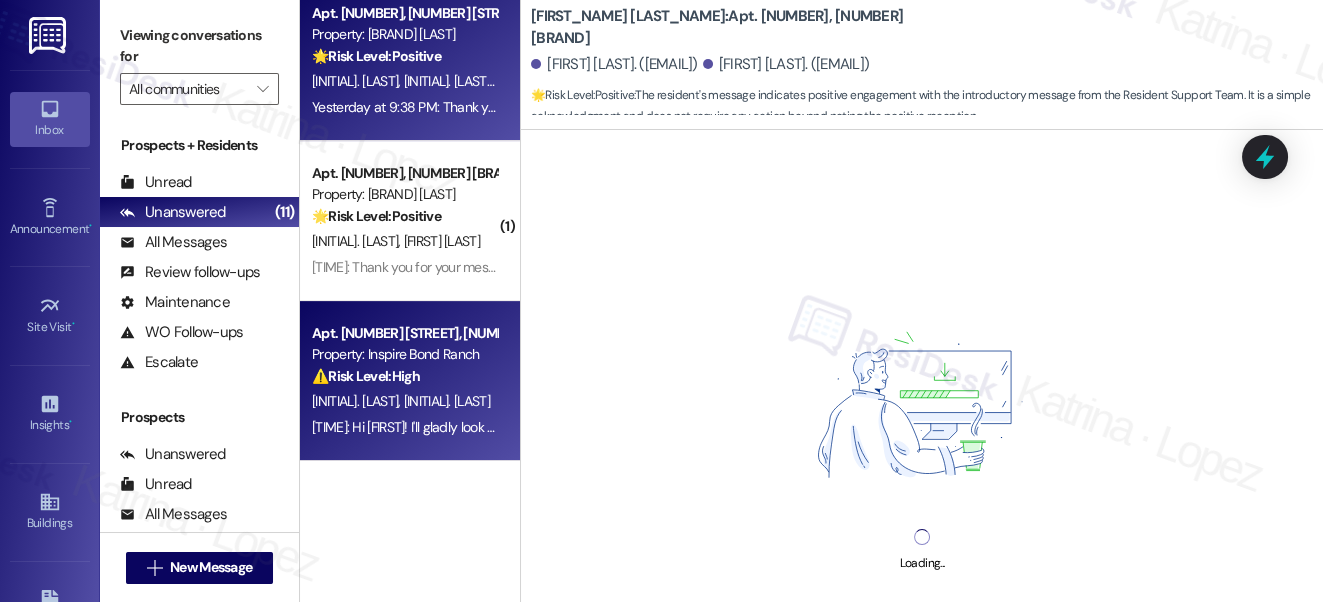 click on "Yesterday at 9:38 PM: Thank you for your message. Our offices are currently closed, but we will contact you when we resume operations. For emergencies, please contact your emergency number (619) 626-1316. Yesterday at 9:38 PM: Thank you for your message. Our offices are currently closed, but we will contact you when we resume operations. For emergencies, please contact your emergency number (619) 626-1316." at bounding box center [907, 107] 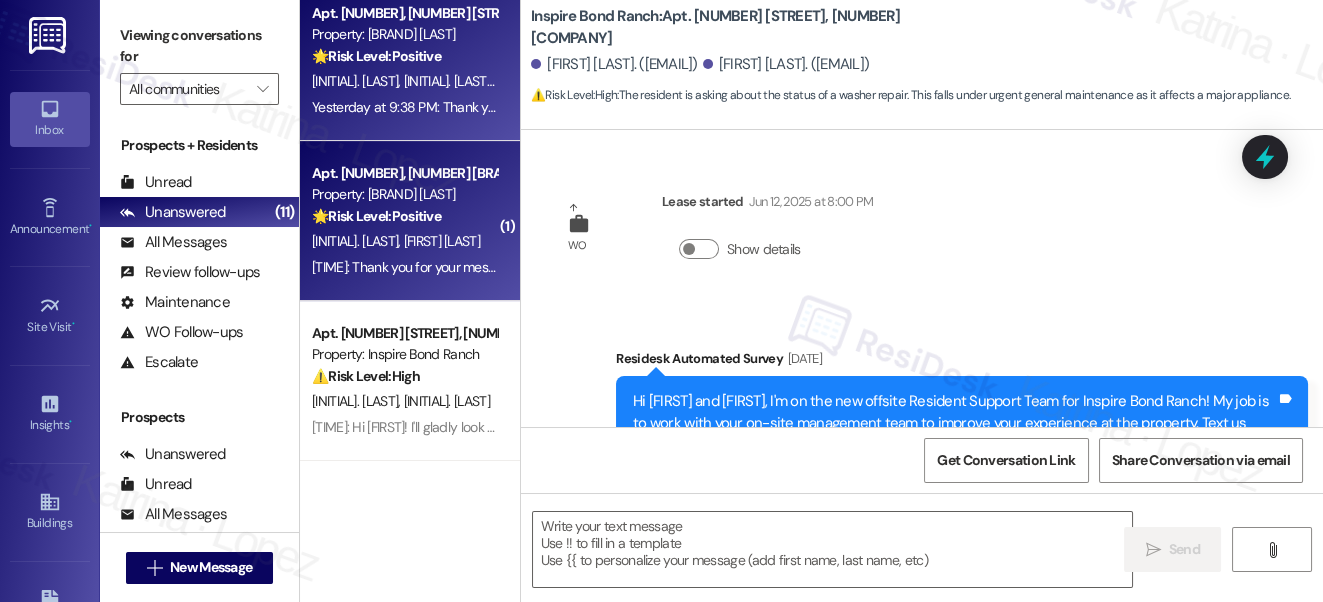 scroll, scrollTop: 1026, scrollLeft: 0, axis: vertical 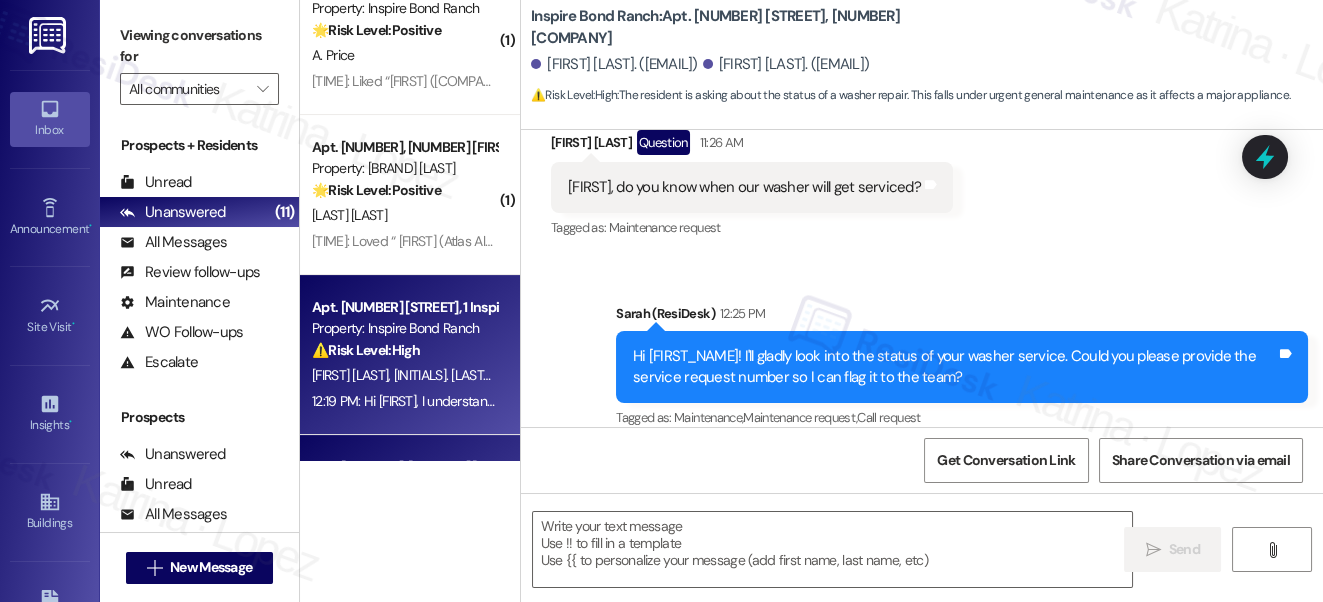 click on "⚠️  Risk Level:  High" at bounding box center [366, 350] 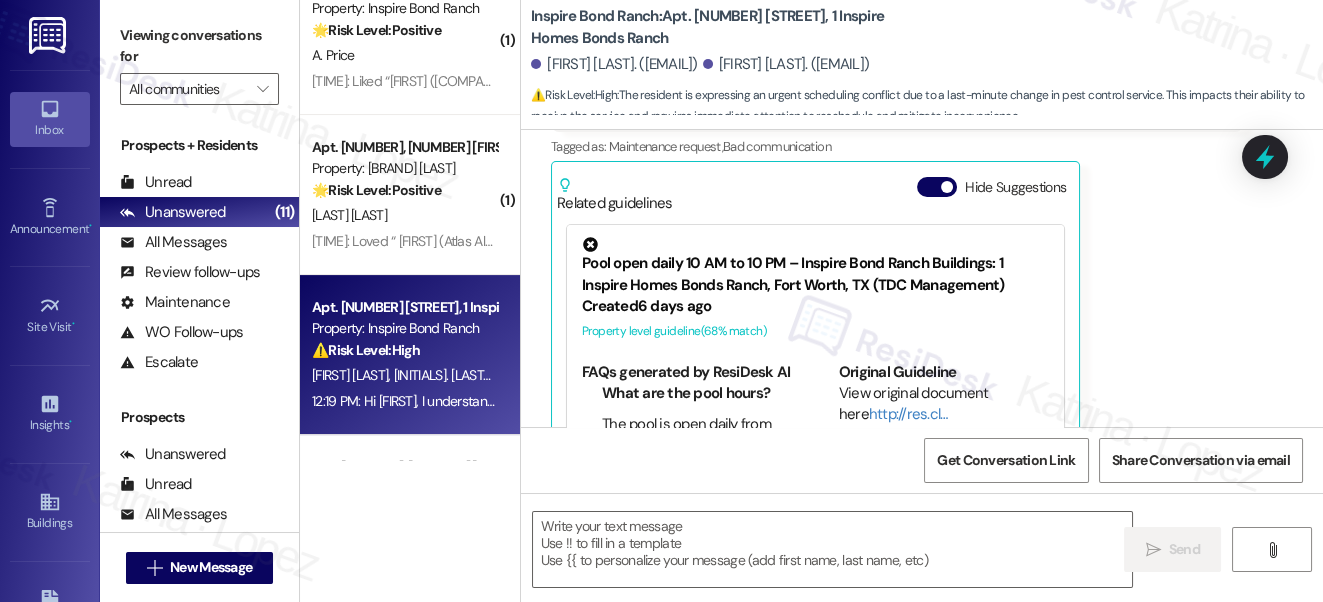 scroll, scrollTop: 1128, scrollLeft: 0, axis: vertical 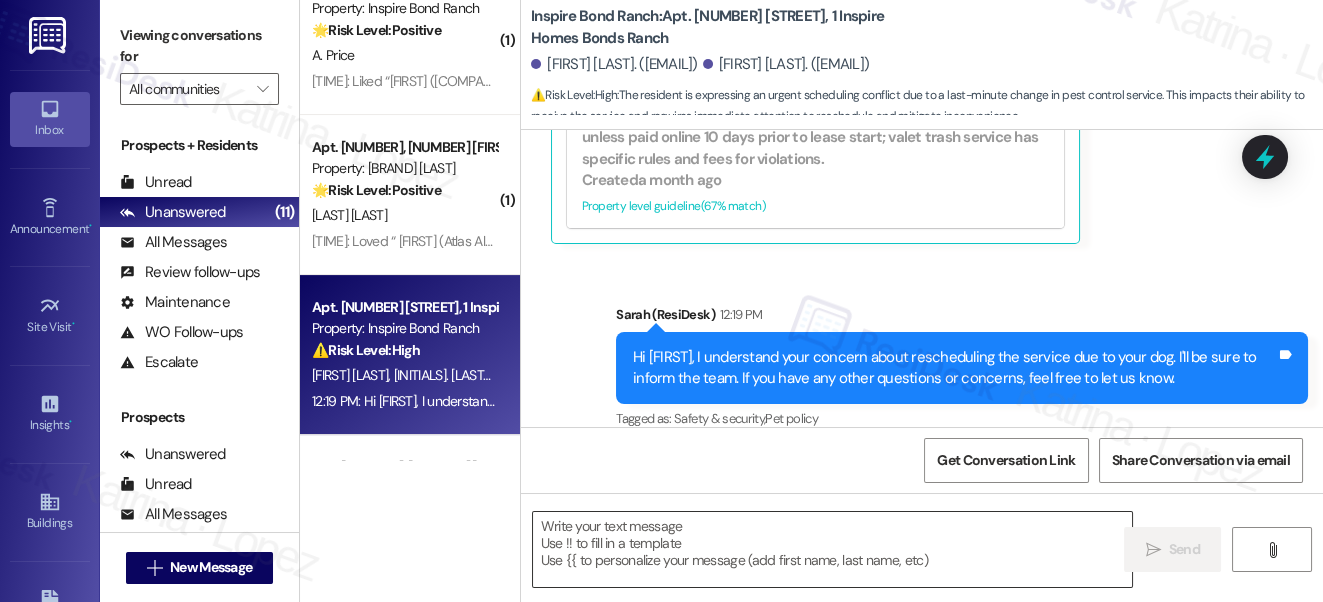 click at bounding box center [833, 549] 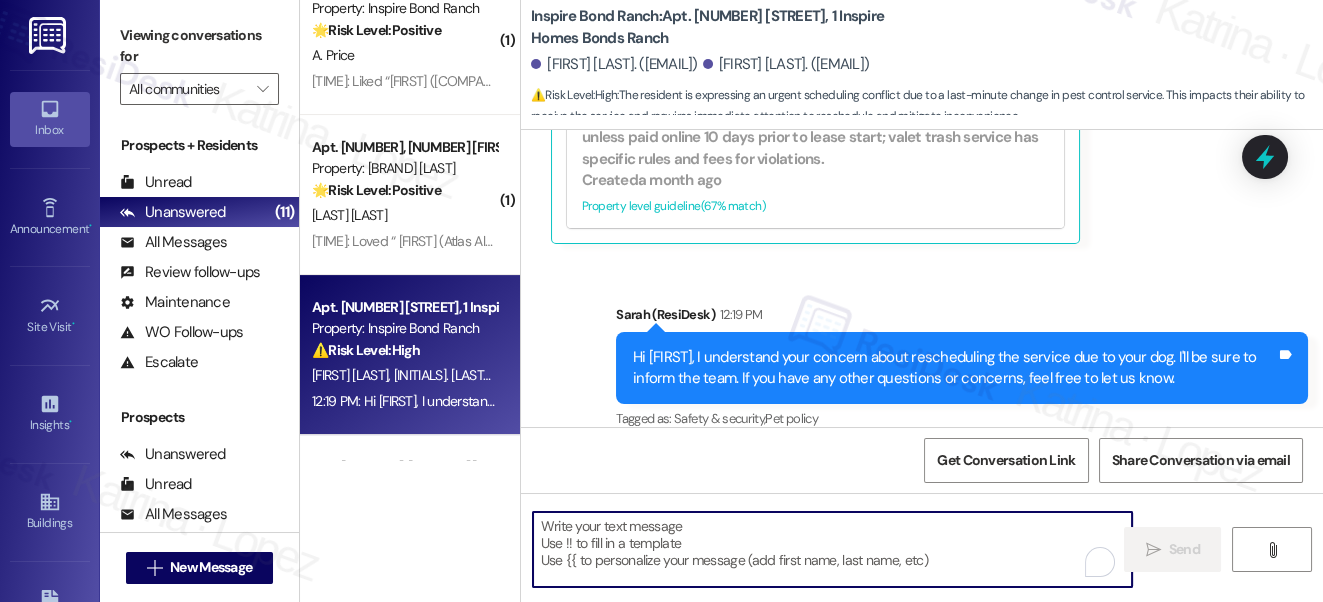 click at bounding box center (833, 549) 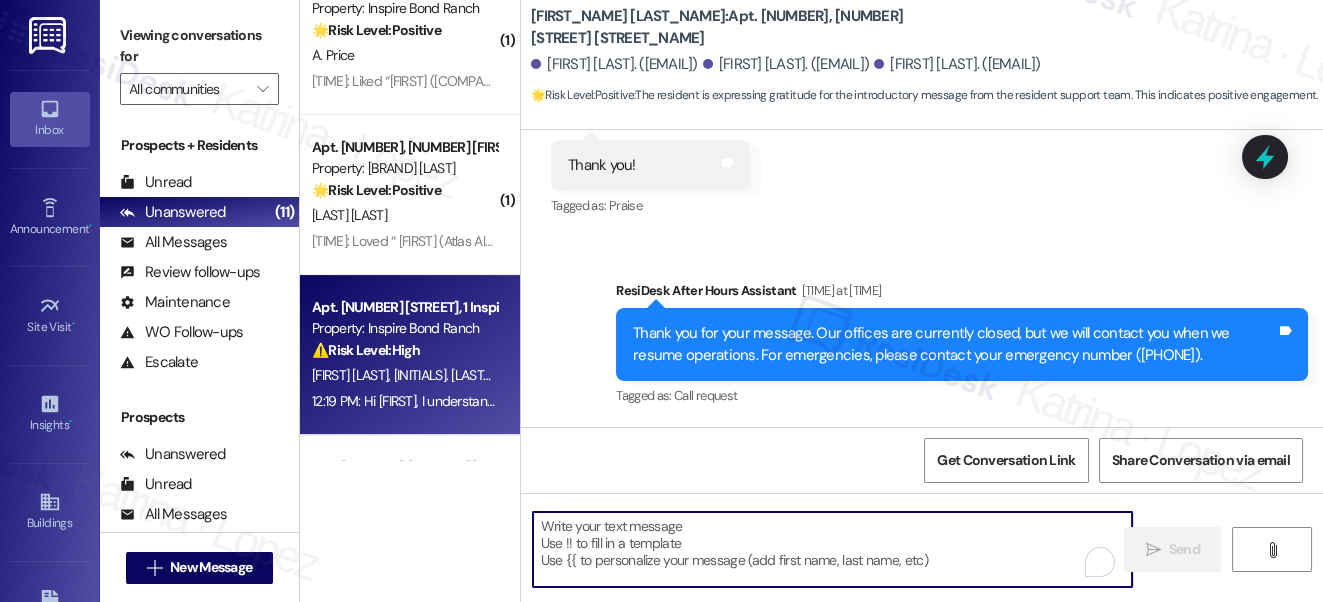 scroll, scrollTop: 617, scrollLeft: 0, axis: vertical 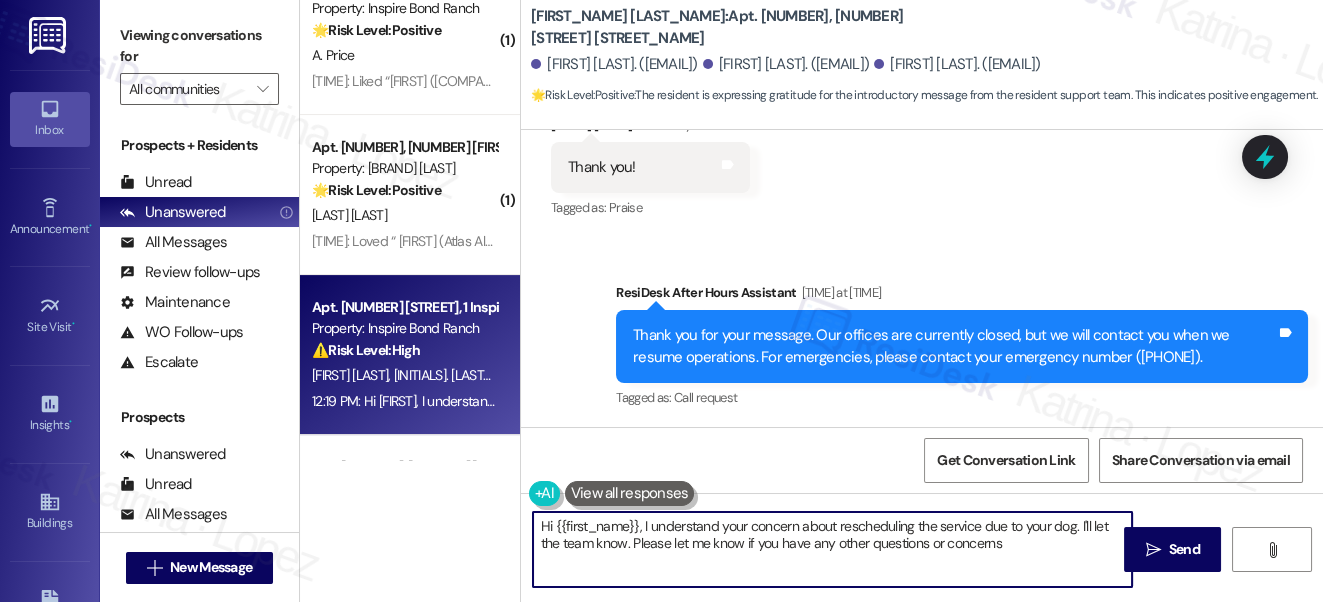 type on "Hi {{first_name}}, I understand your concern about rescheduling the service due to your dog. I'll let the team know. Please let me know if you have any other questions or concerns!" 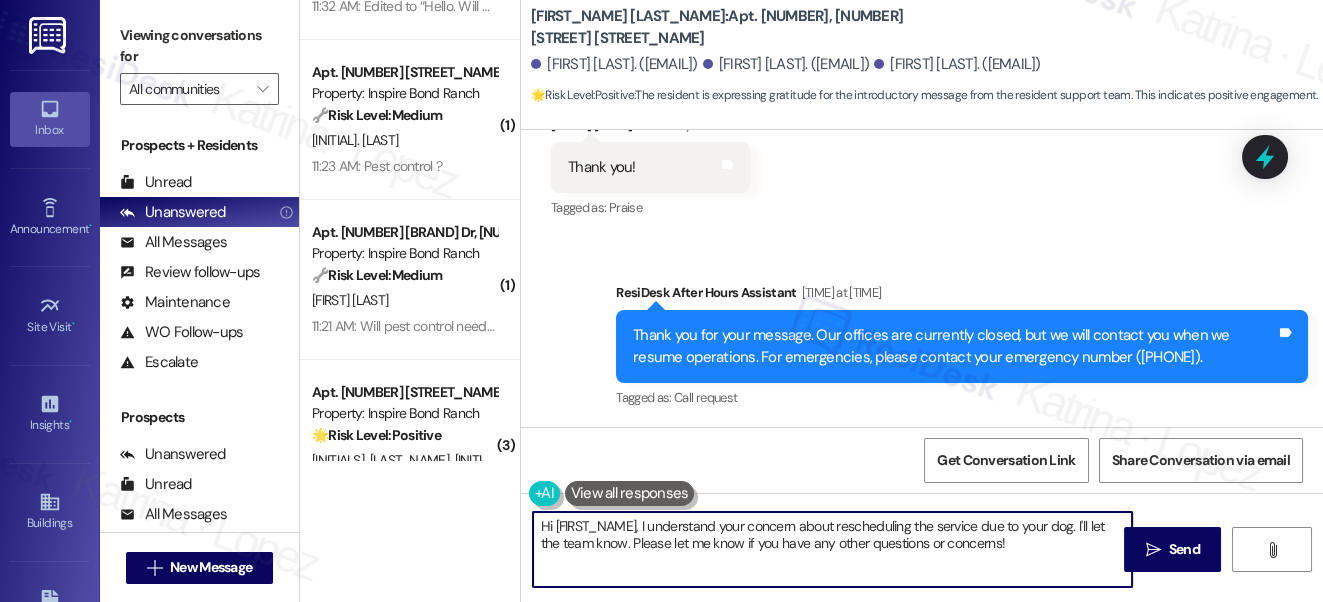 scroll, scrollTop: 0, scrollLeft: 0, axis: both 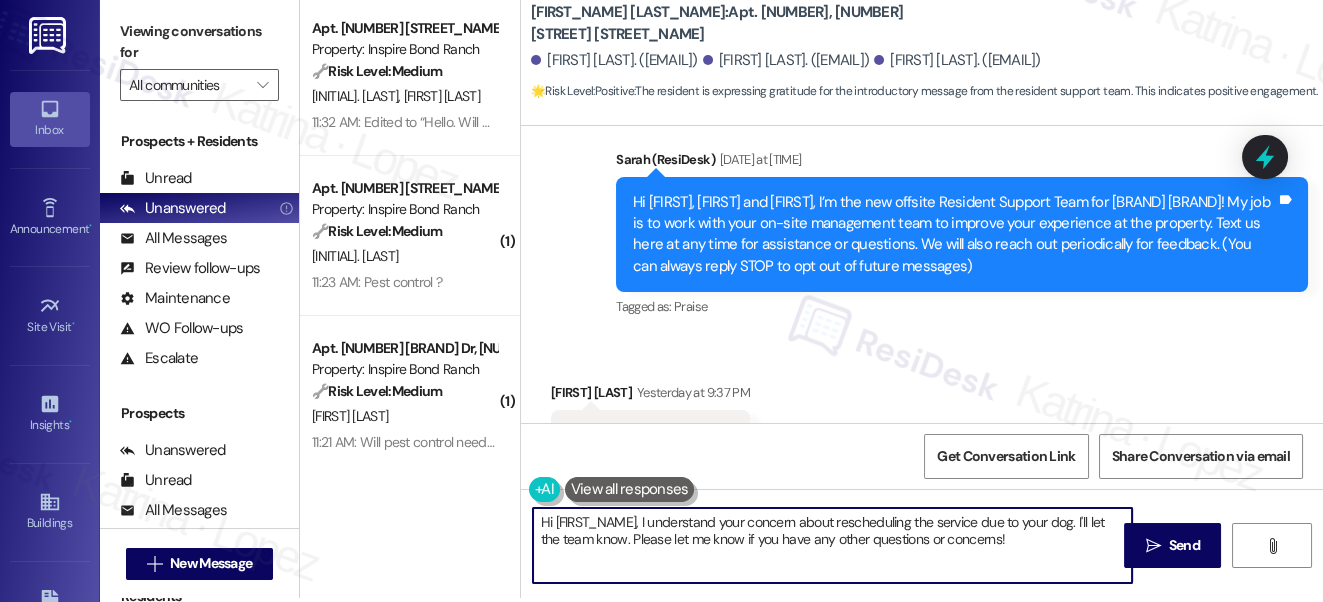 click on "Hi Shannon, Stephen and Gage, I’m the new offsite Resident Support Team for Atlas Alvarado! My job is to work with your on-site management team to improve your experience at the property. Text us here at any time for assistance or questions. We will also reach out periodically for feedback. (You can always reply STOP to opt out of future messages)" at bounding box center (954, 235) 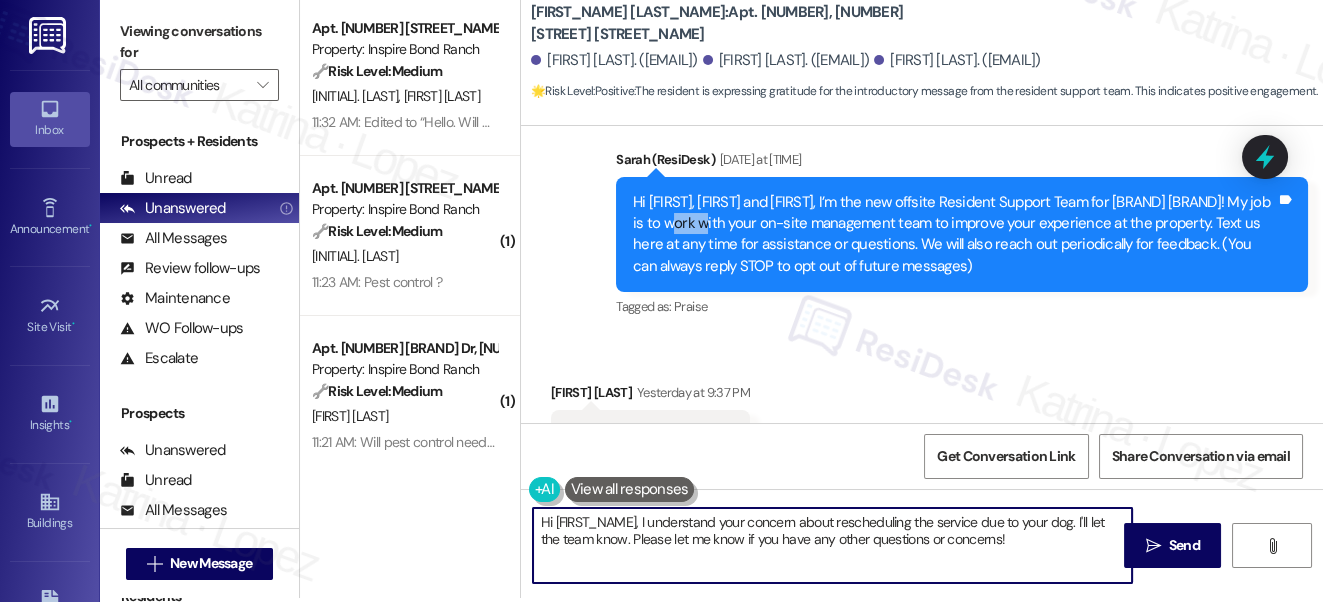 click on "Hi Shannon, Stephen and Gage, I’m the new offsite Resident Support Team for Atlas Alvarado! My job is to work with your on-site management team to improve your experience at the property. Text us here at any time for assistance or questions. We will also reach out periodically for feedback. (You can always reply STOP to opt out of future messages)" at bounding box center [954, 235] 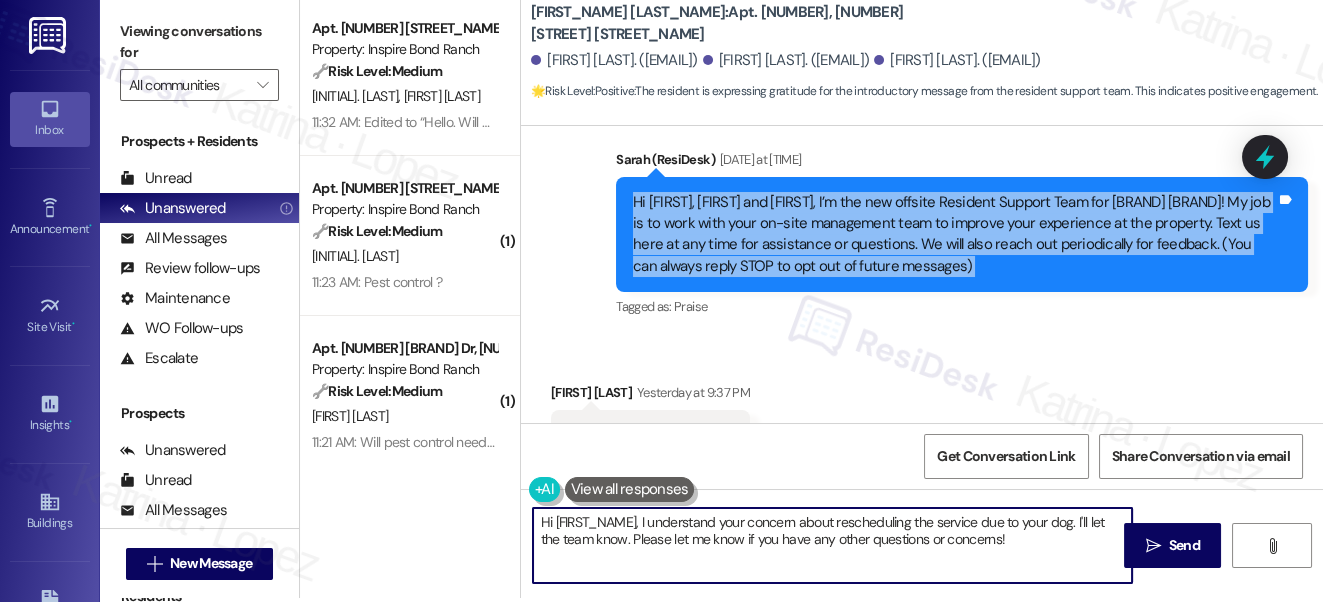 click on "Hi Shannon, Stephen and Gage, I’m the new offsite Resident Support Team for Atlas Alvarado! My job is to work with your on-site management team to improve your experience at the property. Text us here at any time for assistance or questions. We will also reach out periodically for feedback. (You can always reply STOP to opt out of future messages)" at bounding box center (954, 235) 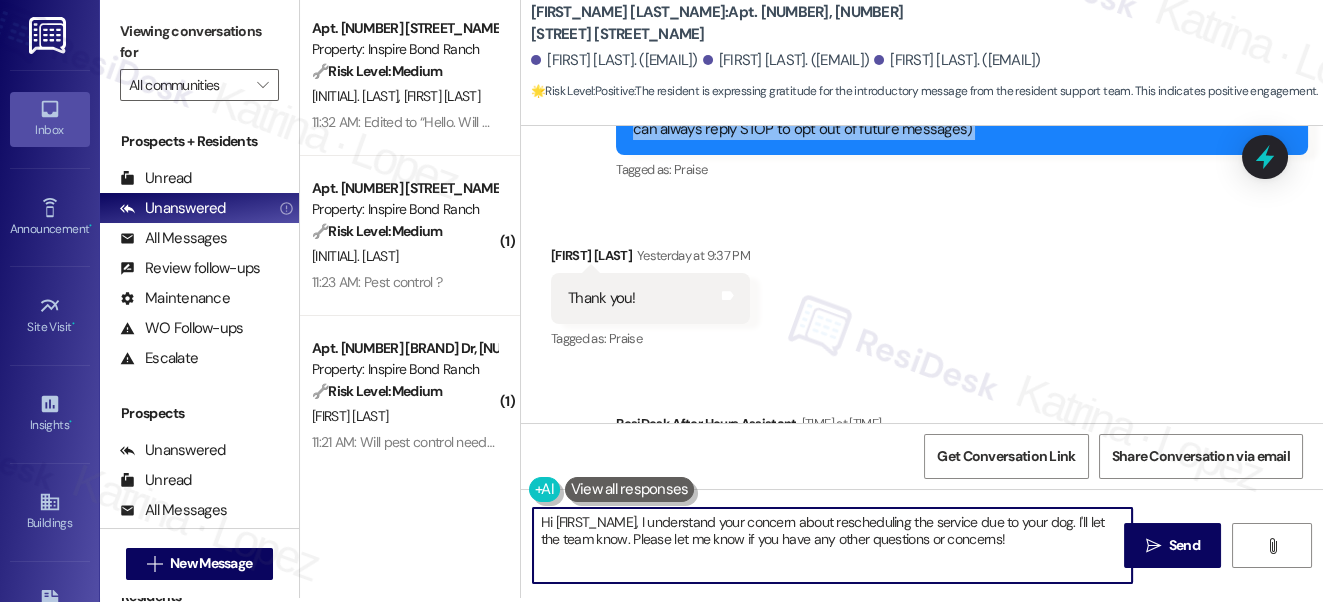 scroll, scrollTop: 618, scrollLeft: 0, axis: vertical 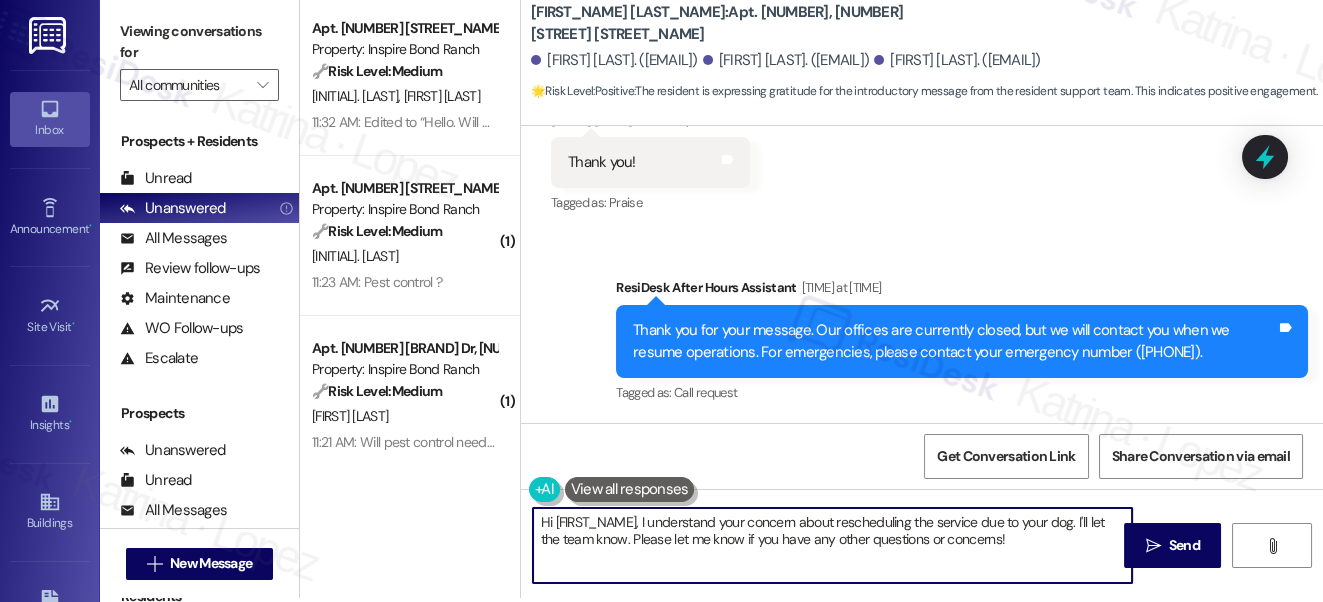 click on "Hi {{first_name}}, I understand your concern about rescheduling the service due to your dog. I'll let the team know. Please let me know if you have any other questions or concerns!" at bounding box center (833, 545) 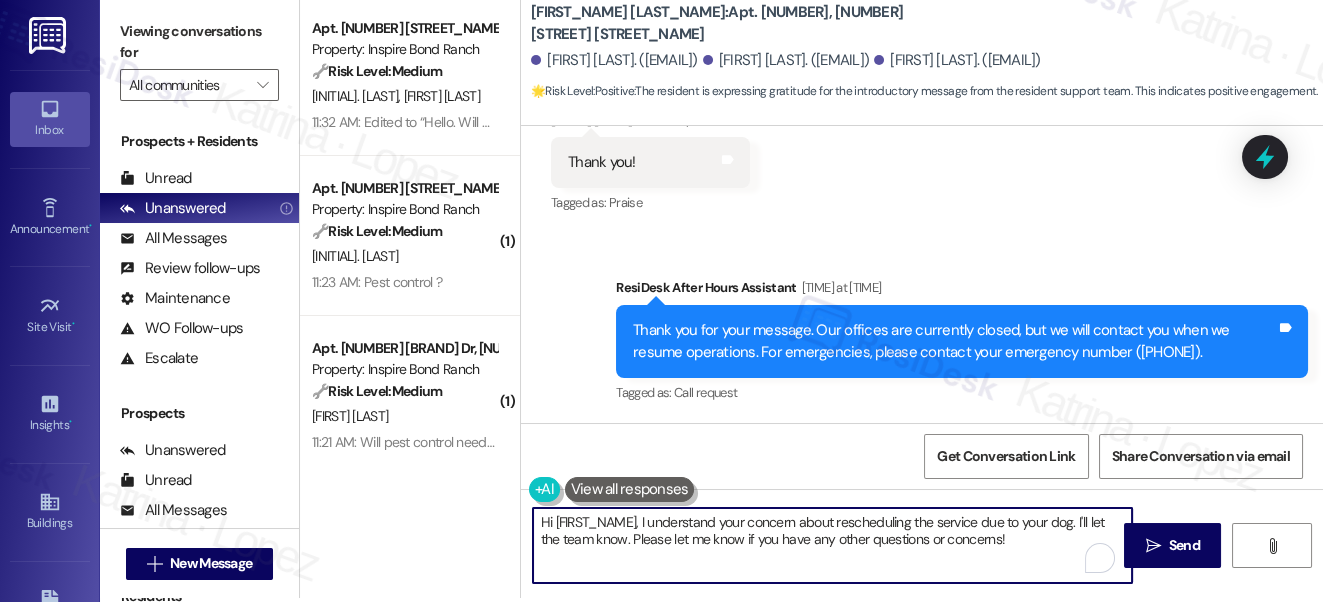 click on "Hi {{first_name}}, I understand your concern about rescheduling the service due to your dog. I'll let the team know. Please let me know if you have any other questions or concerns!" at bounding box center [833, 545] 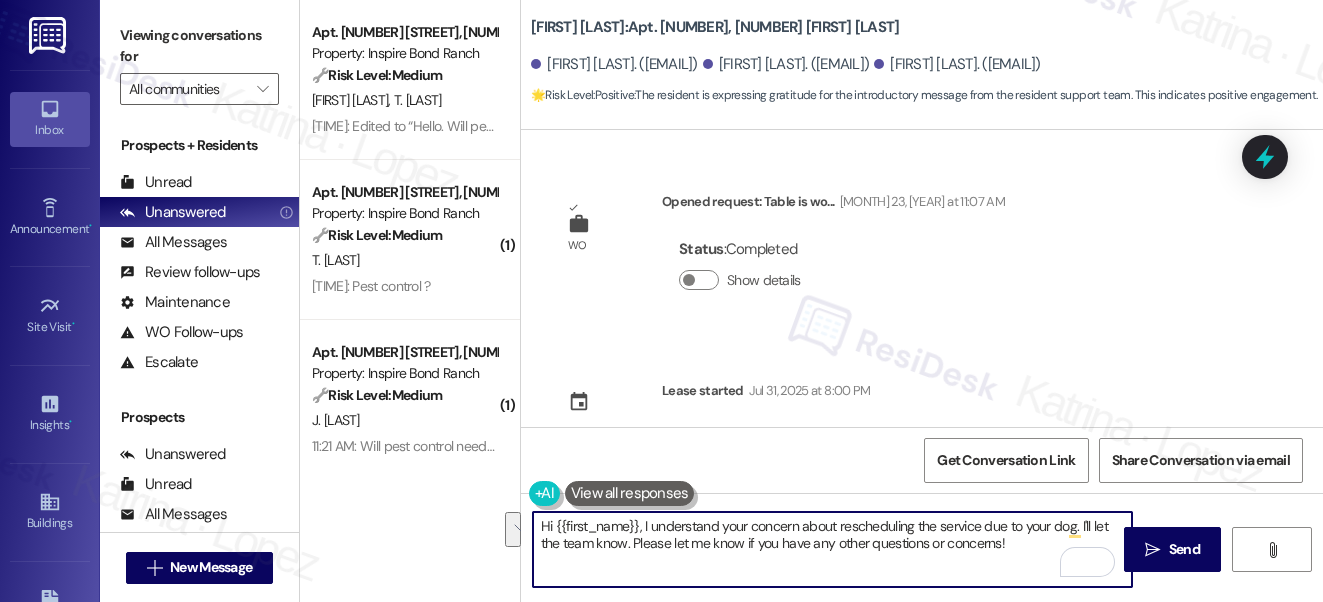 scroll, scrollTop: 0, scrollLeft: 0, axis: both 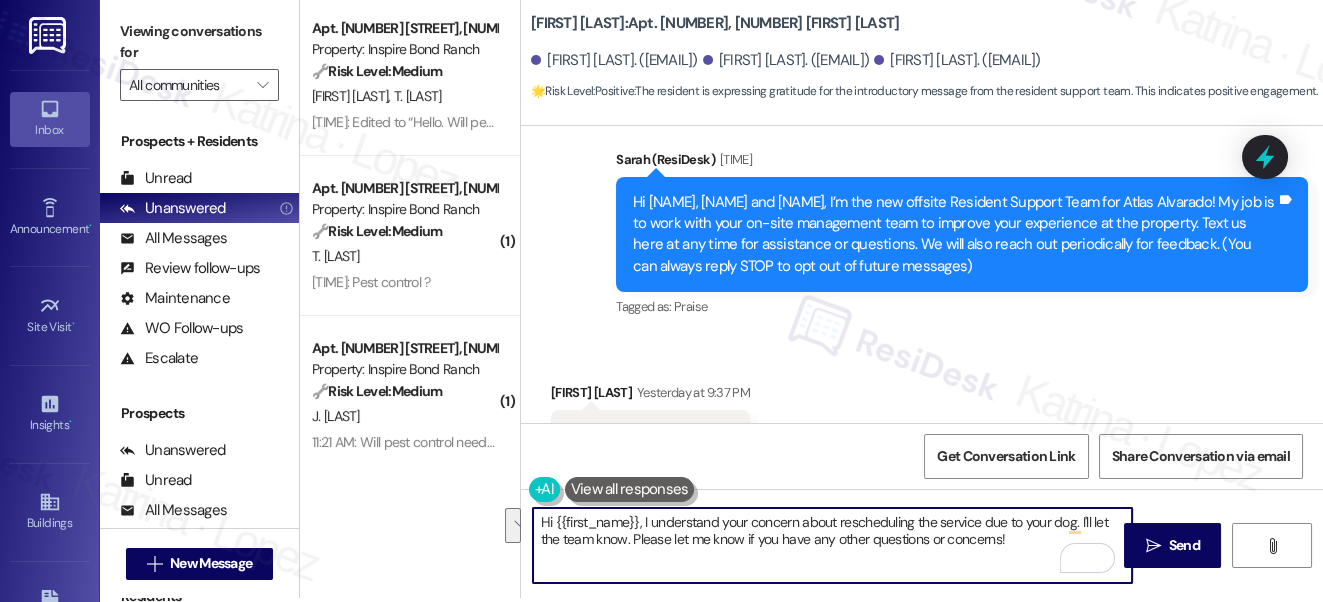 click on "Hi [NAME], [NAME] and [NAME], I’m the new offsite Resident Support Team for Atlas Alvarado! My job is to work with your on-site management team to improve your experience at the property. Text us here at any time for assistance or questions. We will also reach out periodically for feedback. (You can always reply STOP to opt out of future messages)" at bounding box center [954, 235] 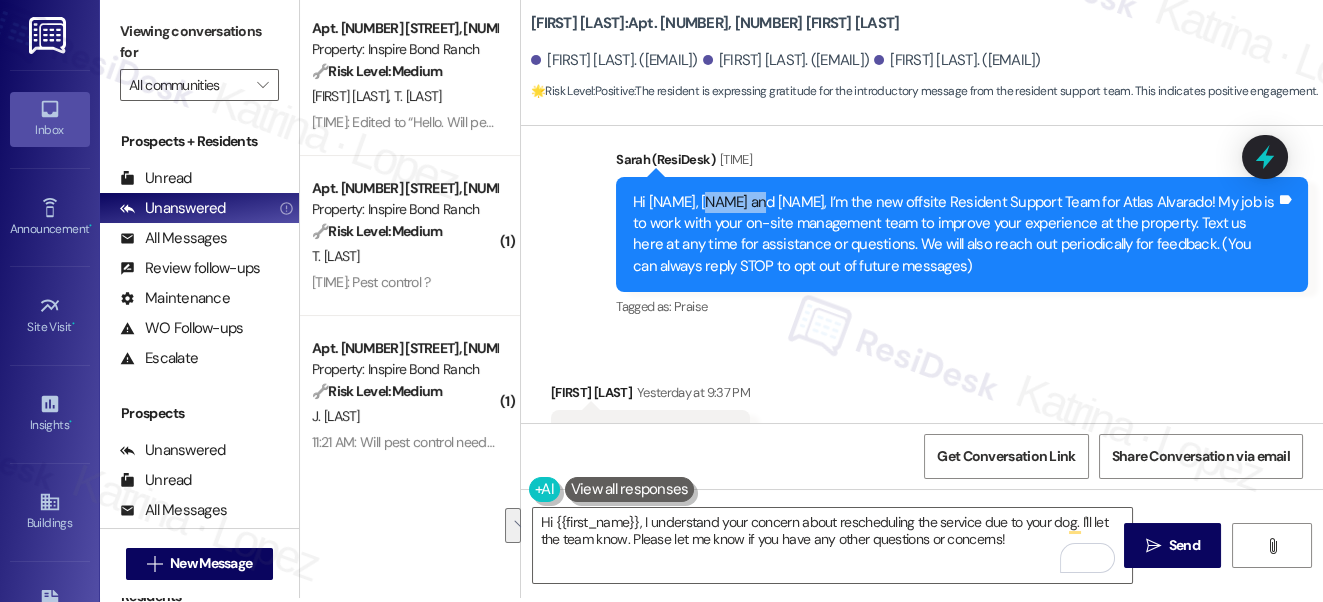click on "Hi [FIRST], [FIRST] and [FIRST], I’m the new offsite Resident Support Team for [BRAND] [BRAND]! My job is to work with your on-site management team to improve your experience at the property. Text us here at any time for assistance or questions. We will also reach out periodically for feedback. (You can always reply STOP to opt out of future messages)" at bounding box center (954, 235) 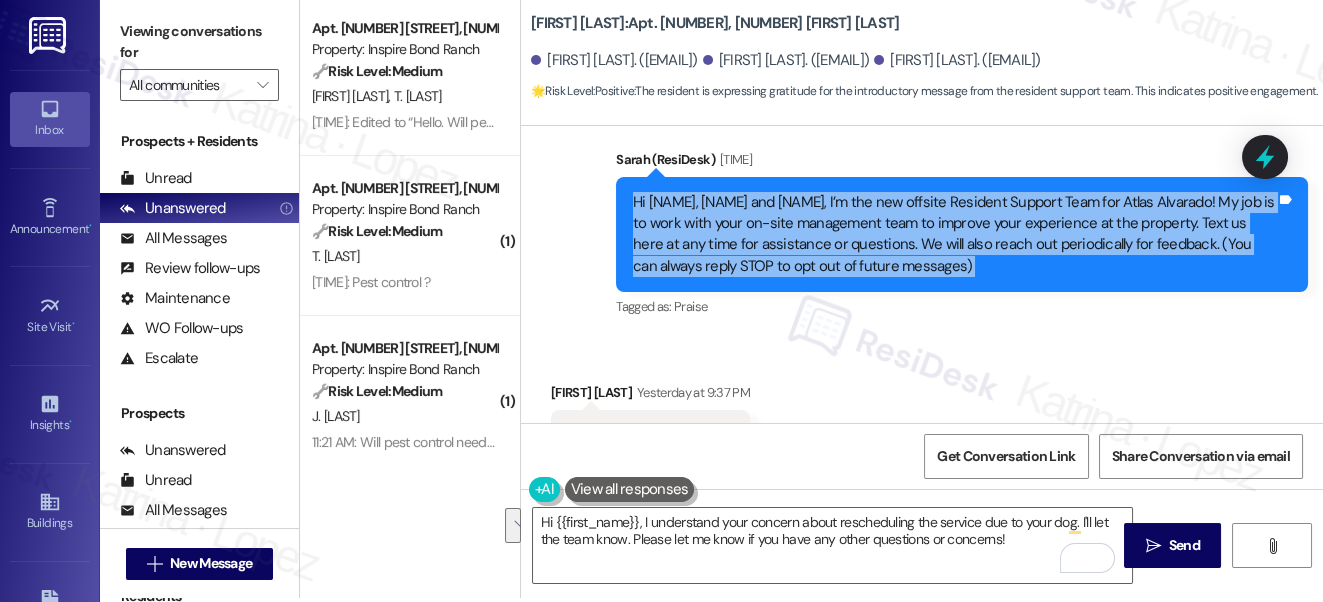 click on "Hi [FIRST], [FIRST] and [FIRST], I’m the new offsite Resident Support Team for [BRAND] [BRAND]! My job is to work with your on-site management team to improve your experience at the property. Text us here at any time for assistance or questions. We will also reach out periodically for feedback. (You can always reply STOP to opt out of future messages)" at bounding box center [954, 235] 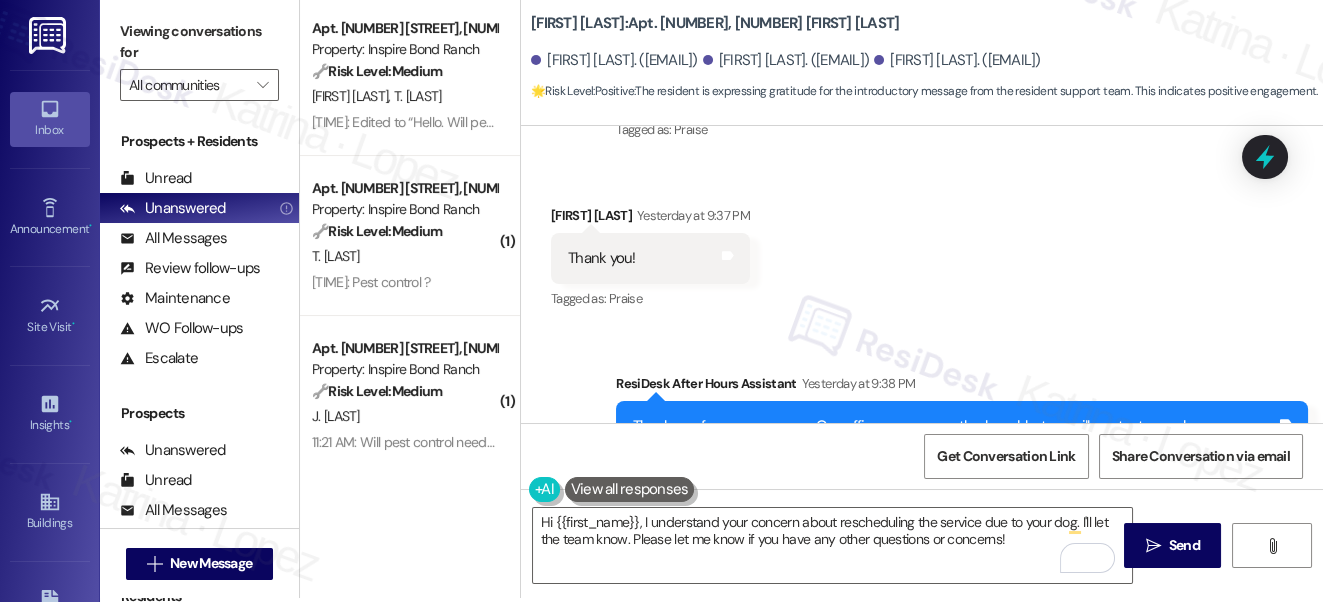 scroll, scrollTop: 618, scrollLeft: 0, axis: vertical 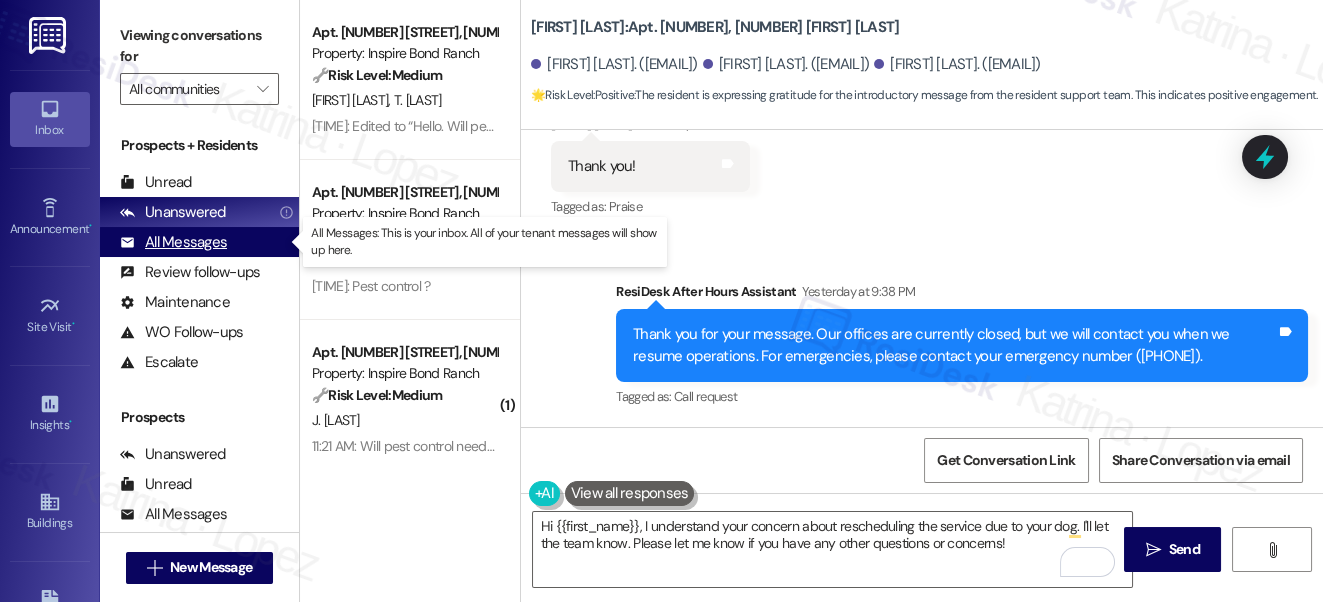 click on "All Messages" at bounding box center [173, 242] 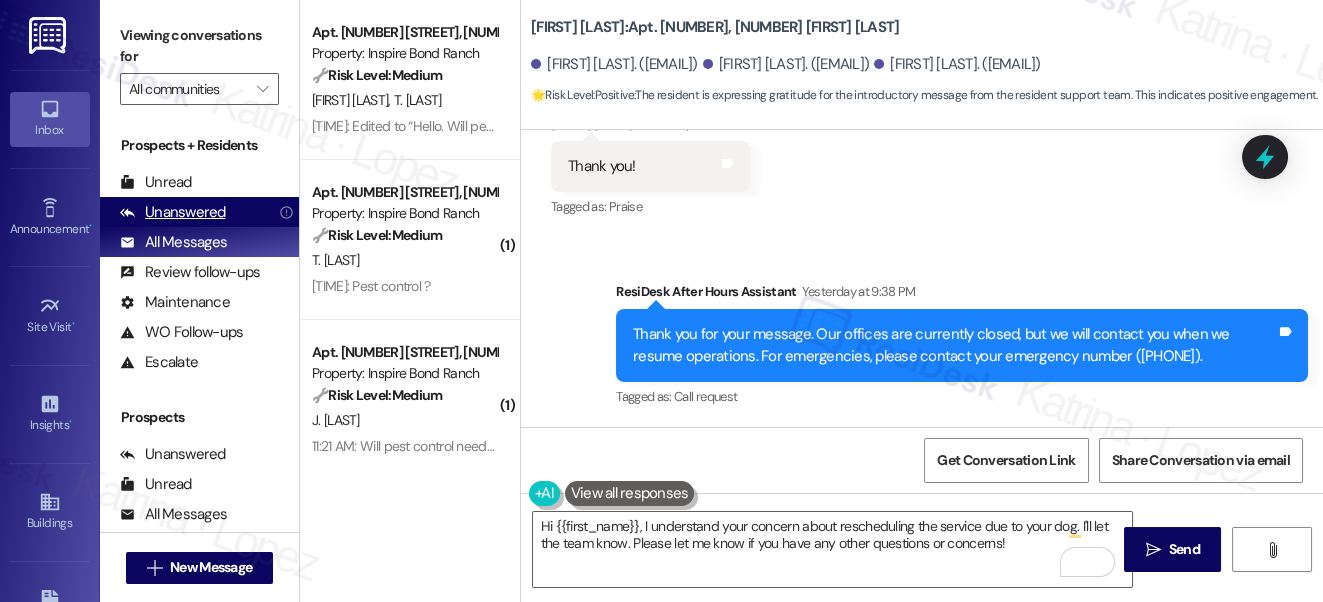 click on "Unanswered" at bounding box center [173, 212] 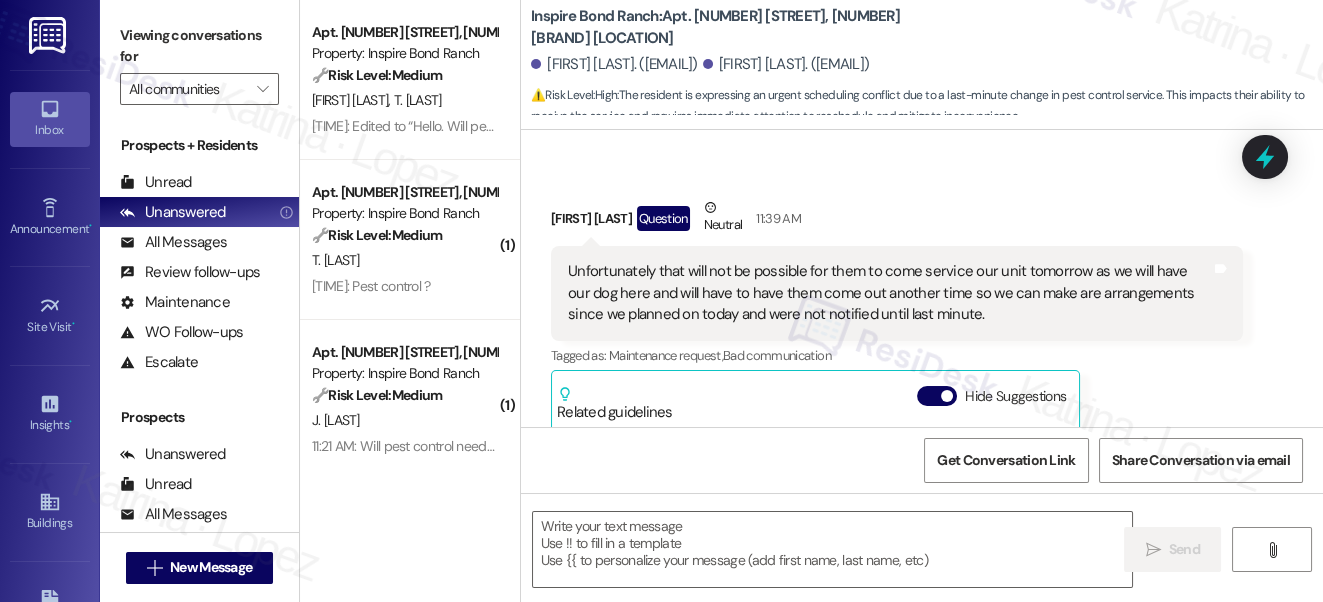 type on "Fetching suggested responses. Please feel free to read through the conversation in the meantime." 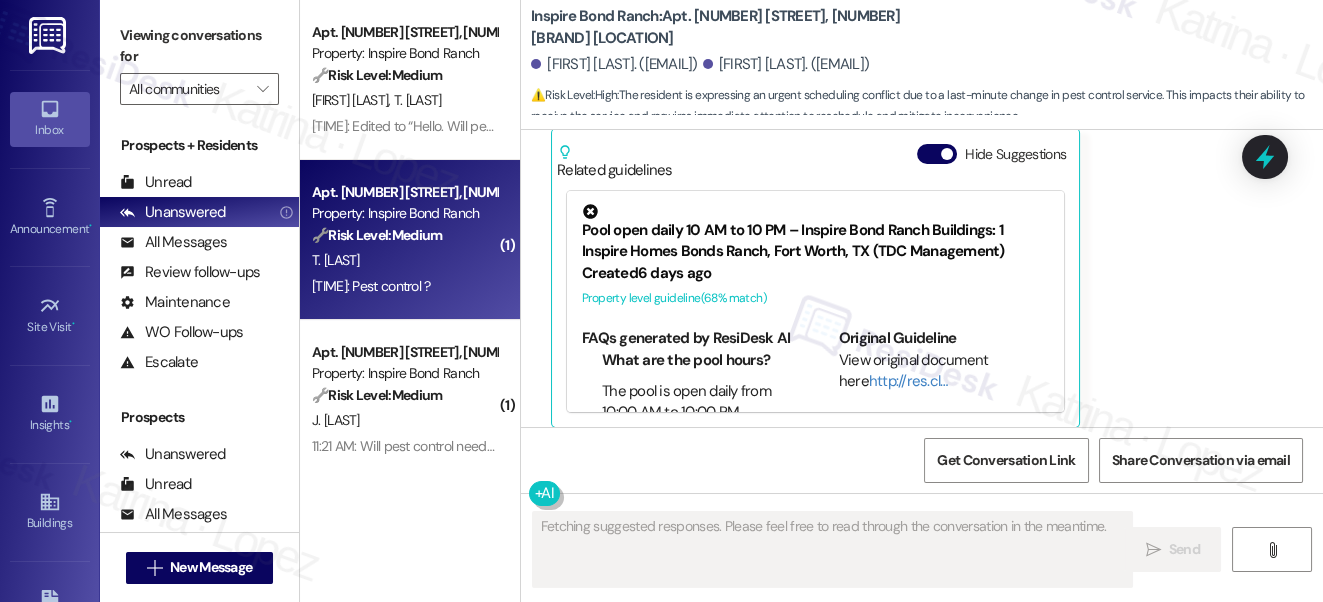 scroll, scrollTop: 1128, scrollLeft: 0, axis: vertical 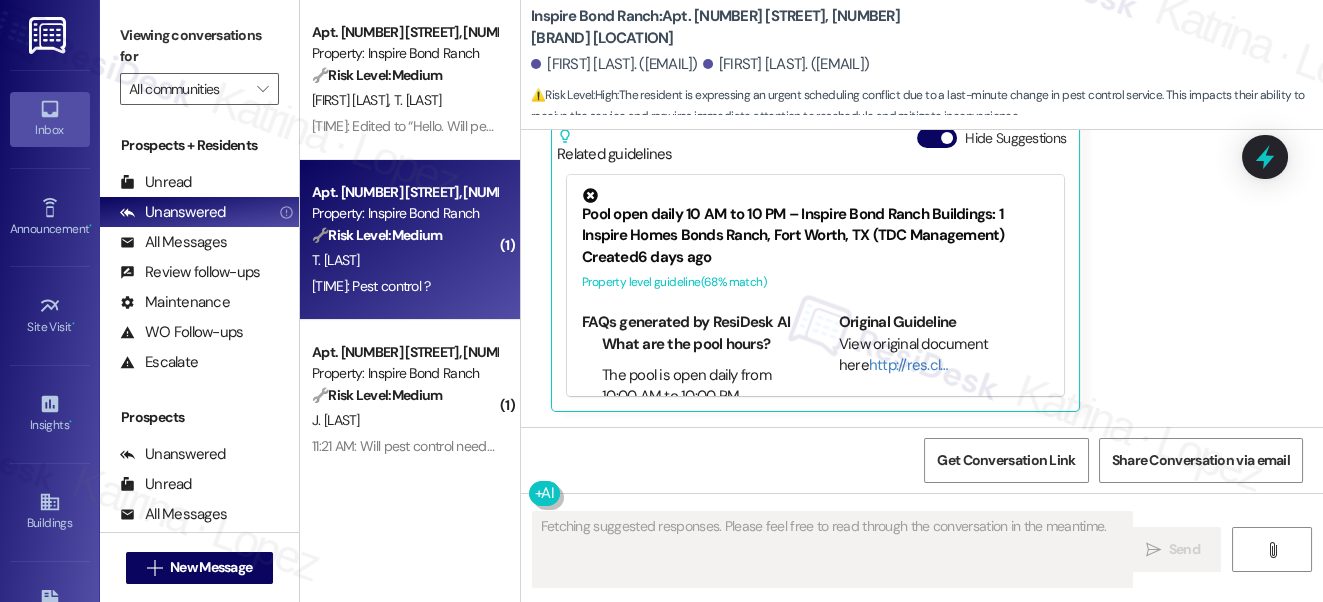click on "🔧  Risk Level:  Medium" at bounding box center (377, 235) 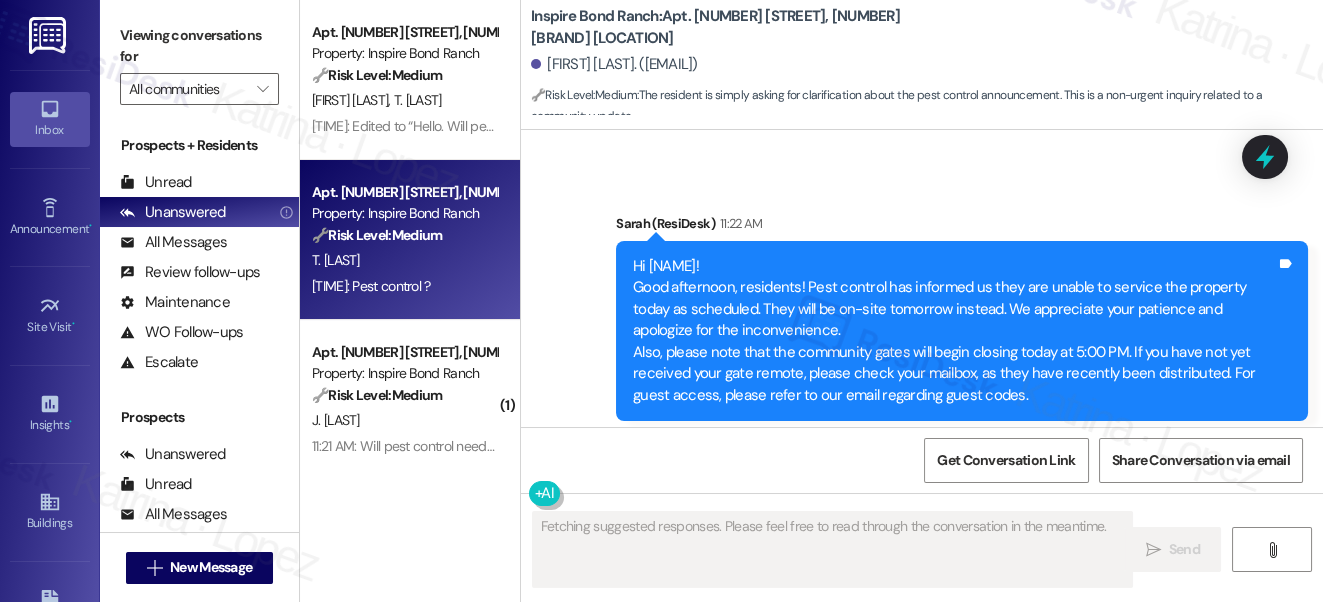 scroll, scrollTop: 563, scrollLeft: 0, axis: vertical 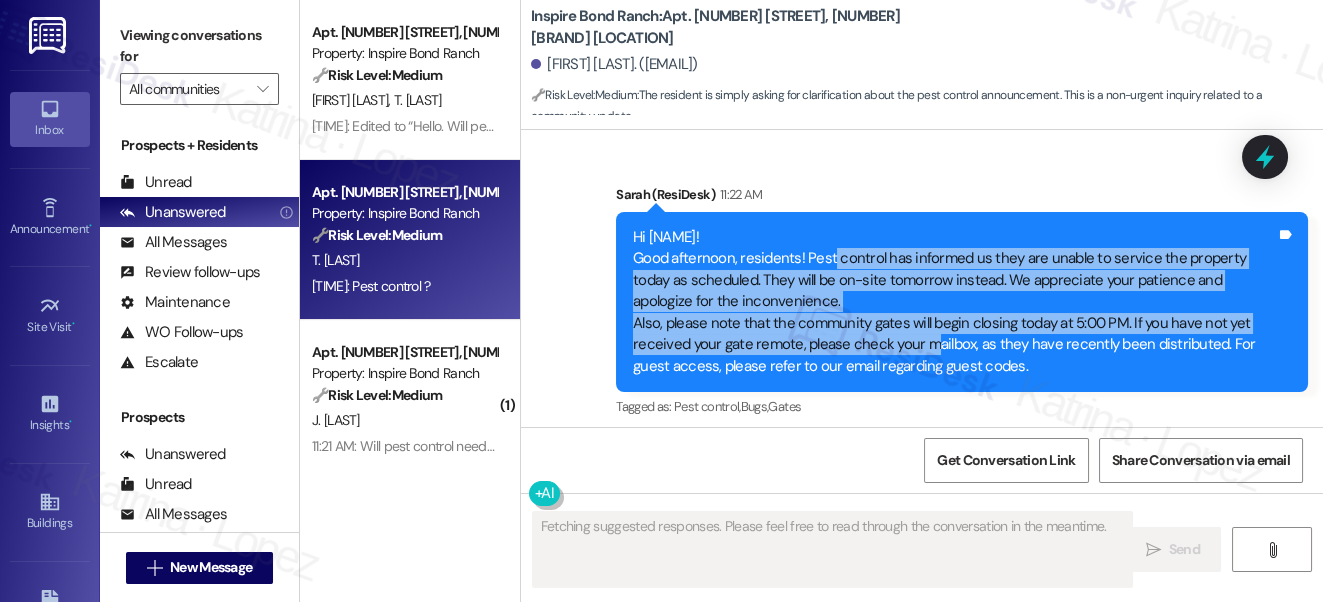 drag, startPoint x: 821, startPoint y: 259, endPoint x: 924, endPoint y: 348, distance: 136.12494 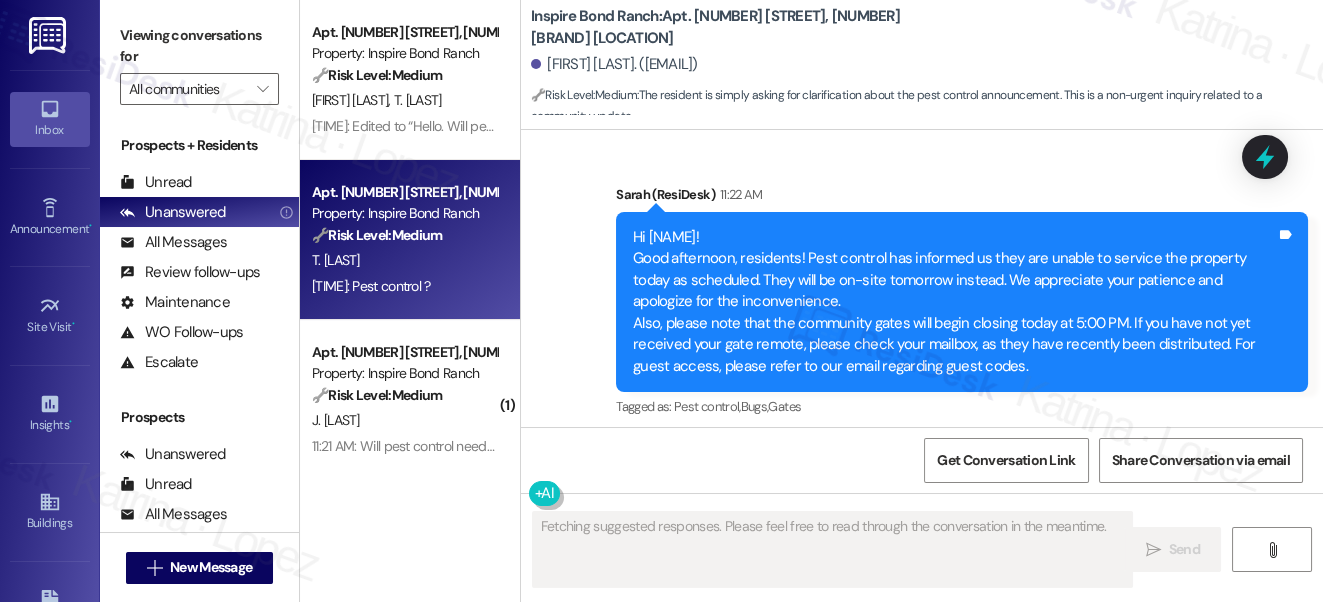 click on "Hi Tramara!
Good afternoon, residents! Pest control has informed us they are unable to service the property today as scheduled. They will be on-site tomorrow instead. We appreciate your patience and apologize for the inconvenience.
Also, please note that the community gates will begin closing today at 5:00 PM. If you have not yet received your gate remote, please check your mailbox, as they have recently been distributed. For guest access, please refer to our email regarding guest codes." at bounding box center [954, 302] 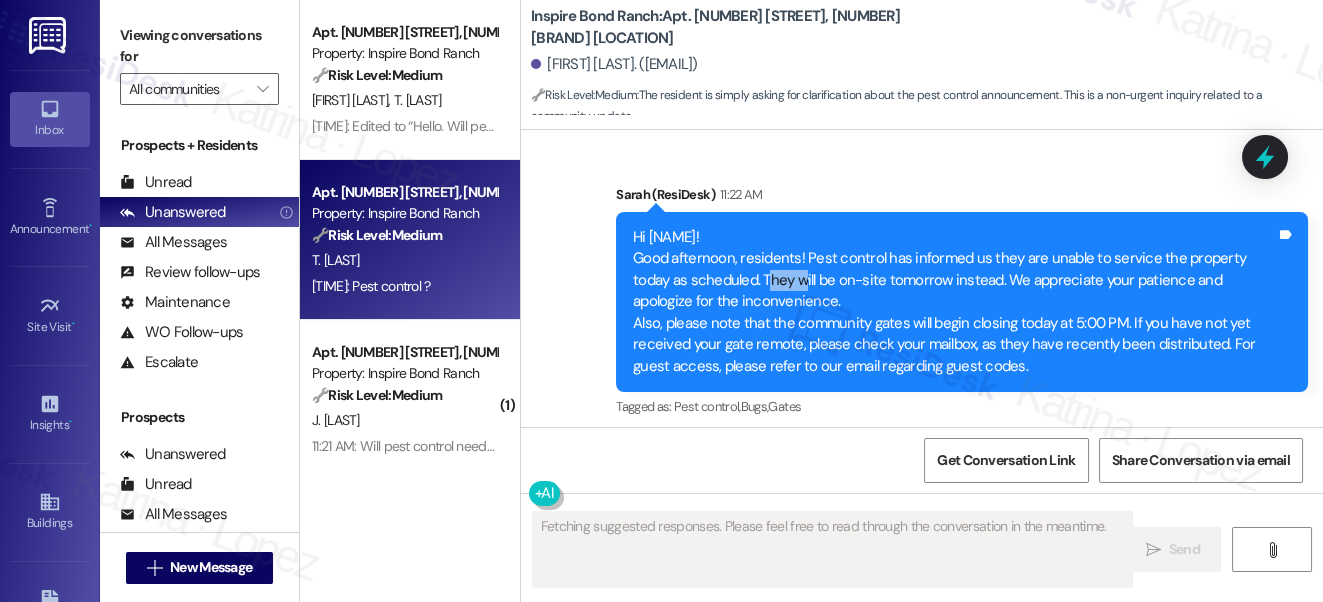 click on "Hi Tramara!
Good afternoon, residents! Pest control has informed us they are unable to service the property today as scheduled. They will be on-site tomorrow instead. We appreciate your patience and apologize for the inconvenience.
Also, please note that the community gates will begin closing today at 5:00 PM. If you have not yet received your gate remote, please check your mailbox, as they have recently been distributed. For guest access, please refer to our email regarding guest codes." at bounding box center (954, 302) 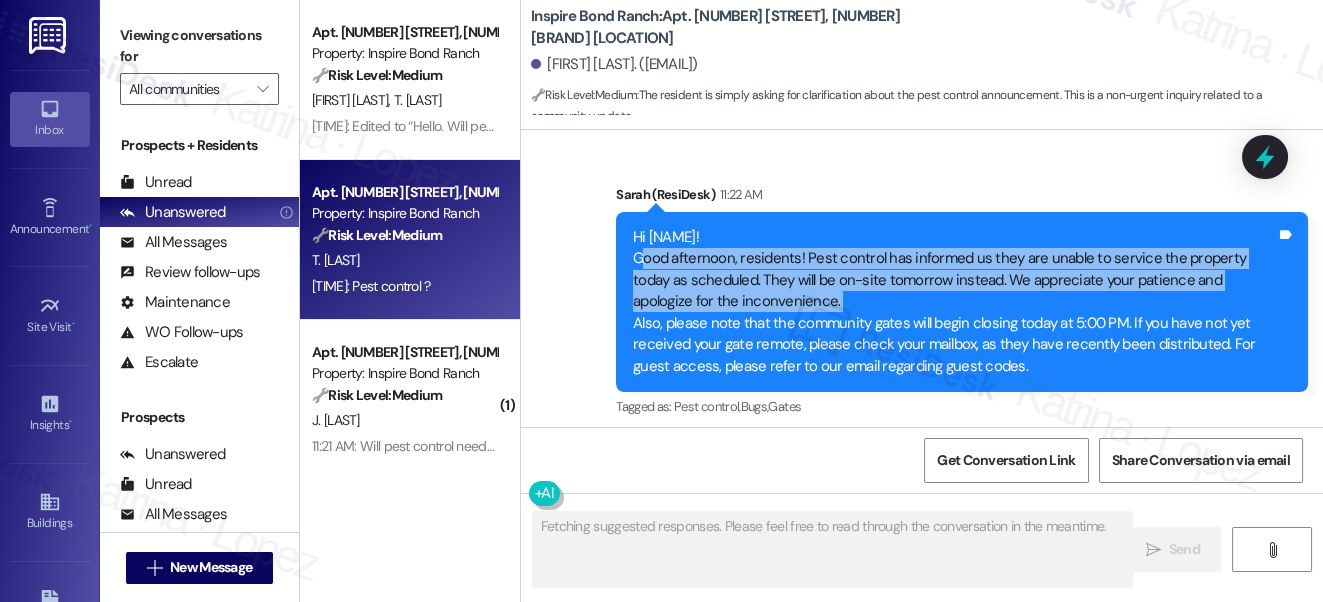 click on "Hi Tramara!
Good afternoon, residents! Pest control has informed us they are unable to service the property today as scheduled. They will be on-site tomorrow instead. We appreciate your patience and apologize for the inconvenience.
Also, please note that the community gates will begin closing today at 5:00 PM. If you have not yet received your gate remote, please check your mailbox, as they have recently been distributed. For guest access, please refer to our email regarding guest codes." at bounding box center [954, 302] 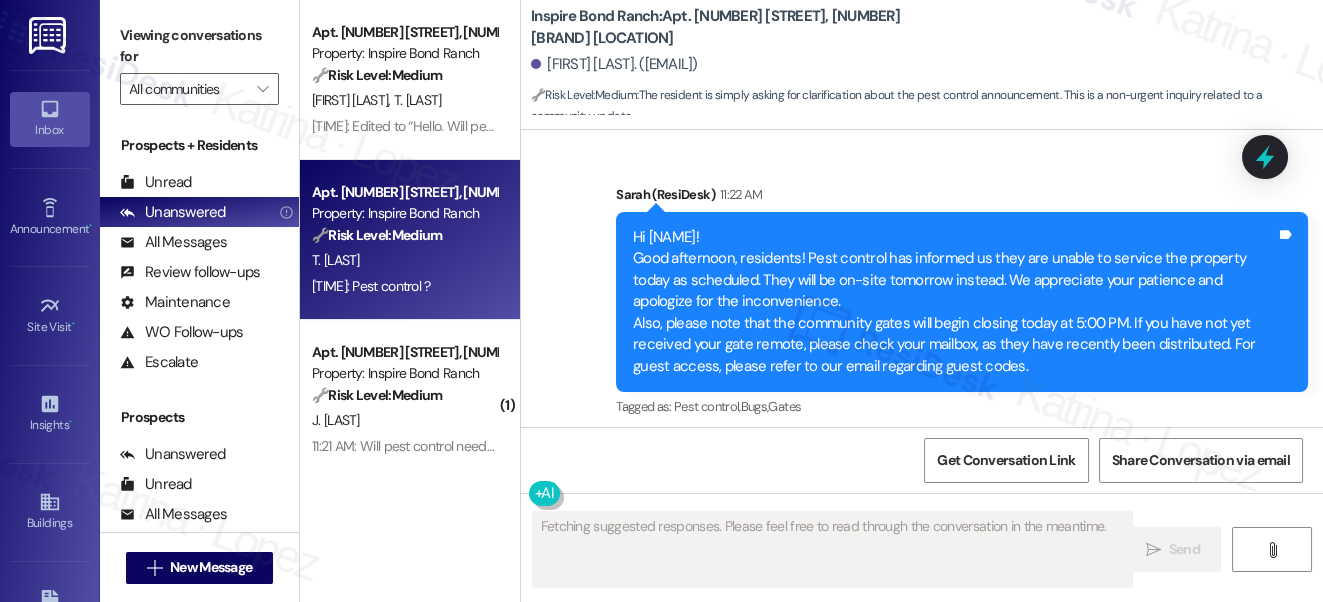 click on "Hi Tramara!
Good afternoon, residents! Pest control has informed us they are unable to service the property today as scheduled. They will be on-site tomorrow instead. We appreciate your patience and apologize for the inconvenience.
Also, please note that the community gates will begin closing today at 5:00 PM. If you have not yet received your gate remote, please check your mailbox, as they have recently been distributed. For guest access, please refer to our email regarding guest codes." at bounding box center (954, 302) 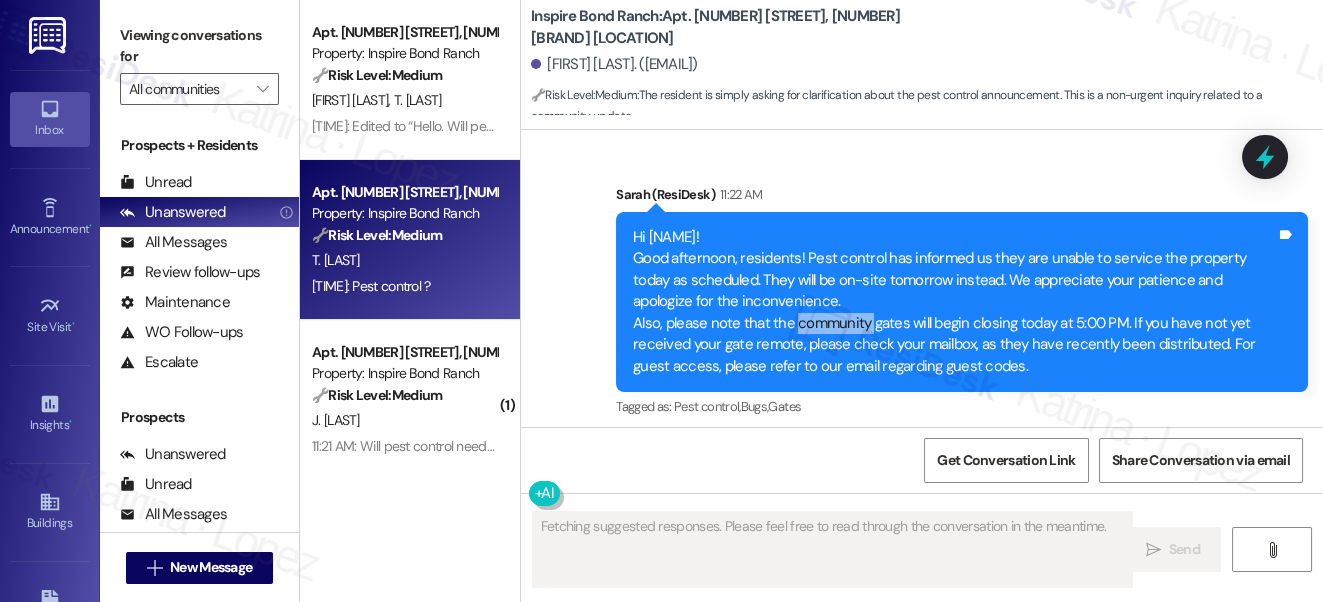 click on "Hi Tramara!
Good afternoon, residents! Pest control has informed us they are unable to service the property today as scheduled. They will be on-site tomorrow instead. We appreciate your patience and apologize for the inconvenience.
Also, please note that the community gates will begin closing today at 5:00 PM. If you have not yet received your gate remote, please check your mailbox, as they have recently been distributed. For guest access, please refer to our email regarding guest codes." at bounding box center [954, 302] 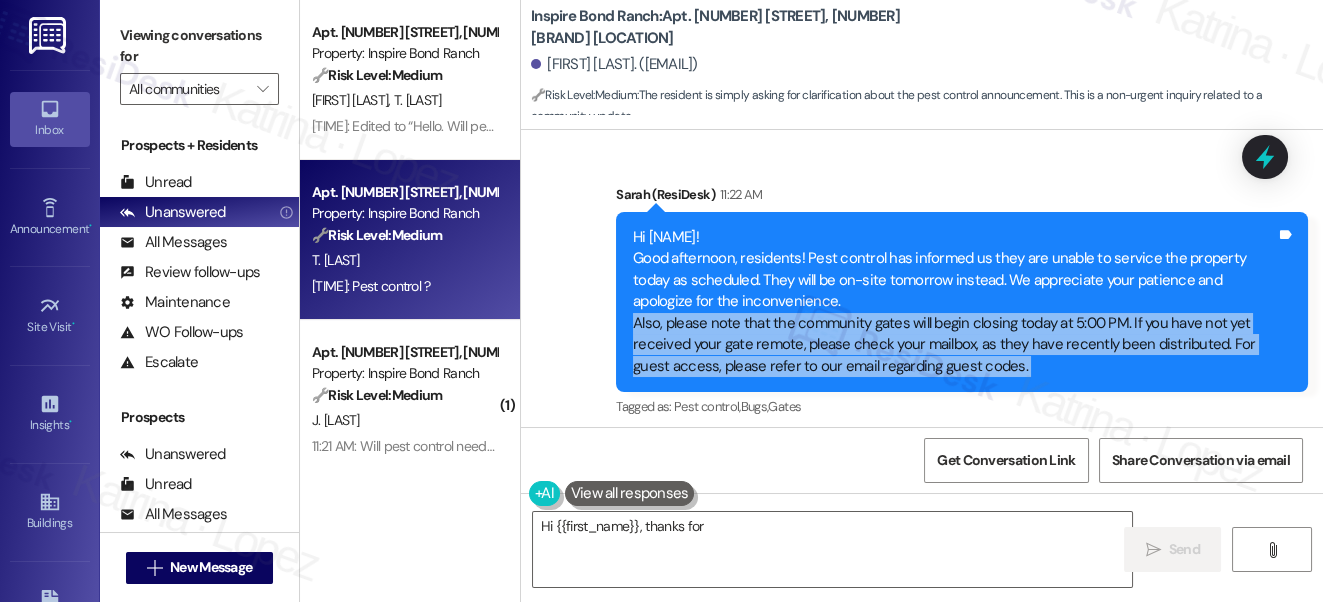 click on "Hi Tramara!
Good afternoon, residents! Pest control has informed us they are unable to service the property today as scheduled. They will be on-site tomorrow instead. We appreciate your patience and apologize for the inconvenience.
Also, please note that the community gates will begin closing today at 5:00 PM. If you have not yet received your gate remote, please check your mailbox, as they have recently been distributed. For guest access, please refer to our email regarding guest codes." at bounding box center [954, 302] 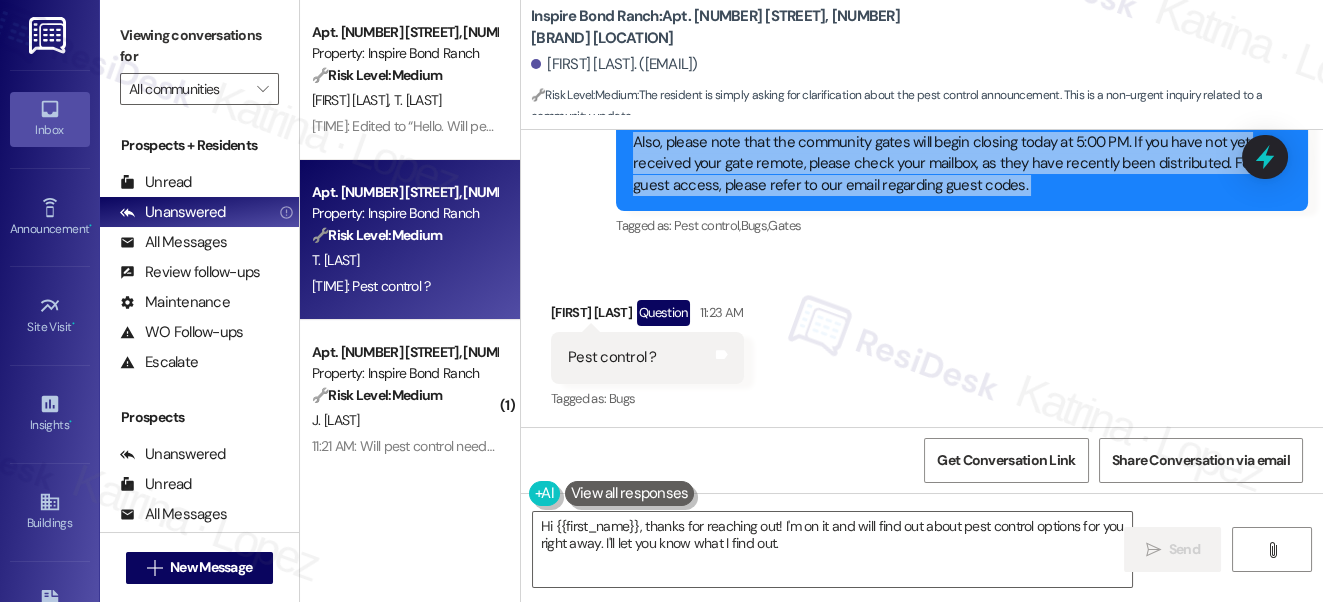 scroll, scrollTop: 746, scrollLeft: 0, axis: vertical 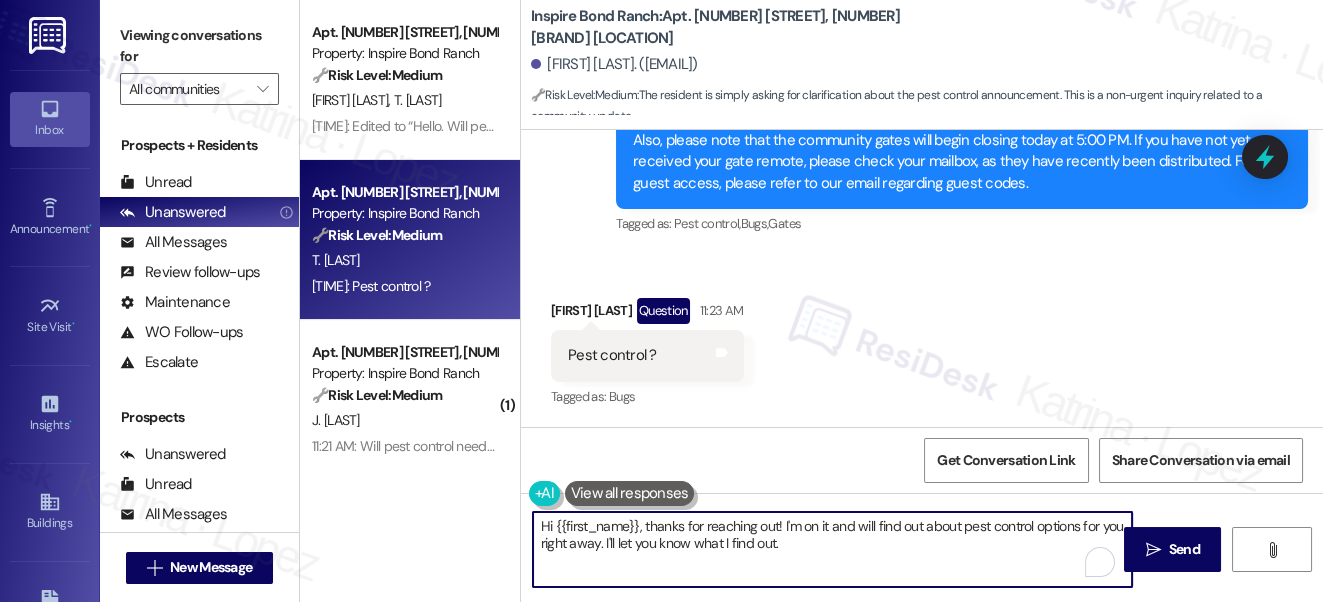 drag, startPoint x: 827, startPoint y: 546, endPoint x: 793, endPoint y: 525, distance: 39.962482 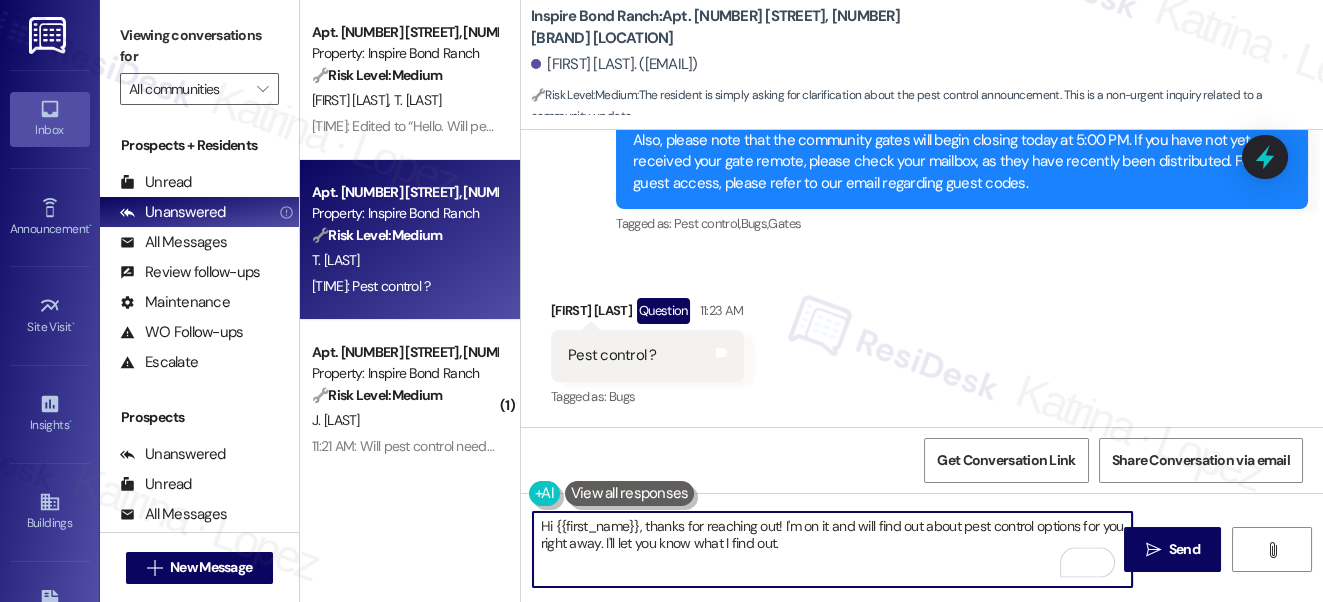 click on "Tramara Grove. (grovetramara@yahoo.com)" at bounding box center [927, 65] 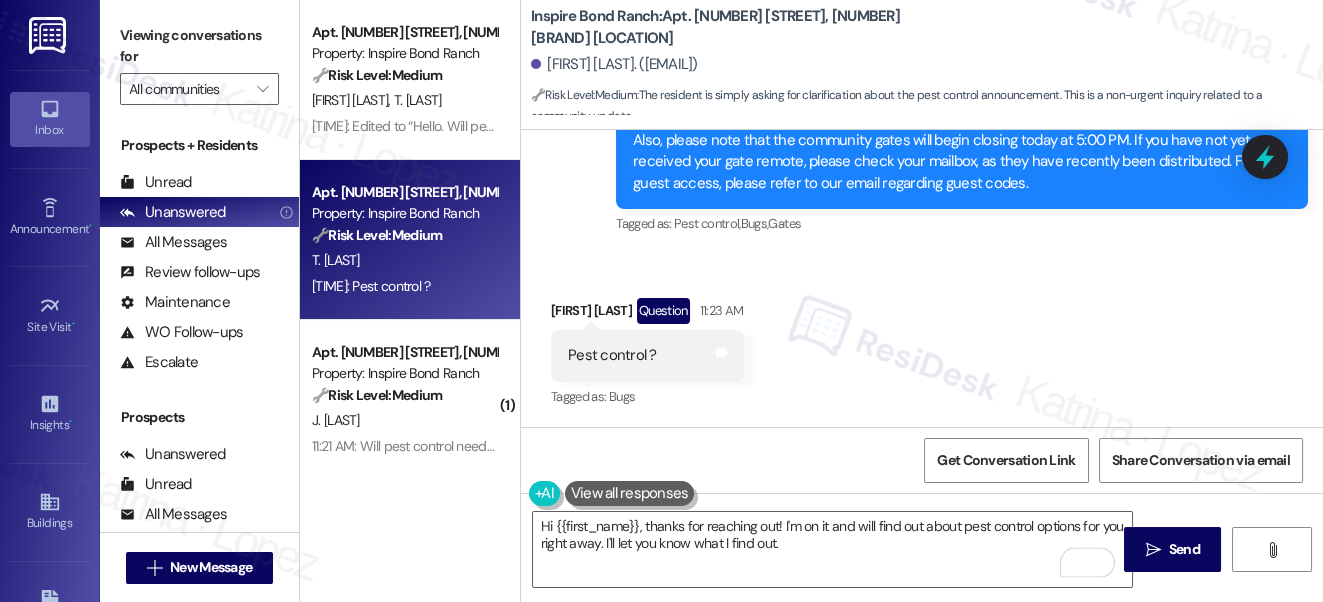 click on "Tramara Grove. (grovetramara@yahoo.com)" at bounding box center [614, 64] 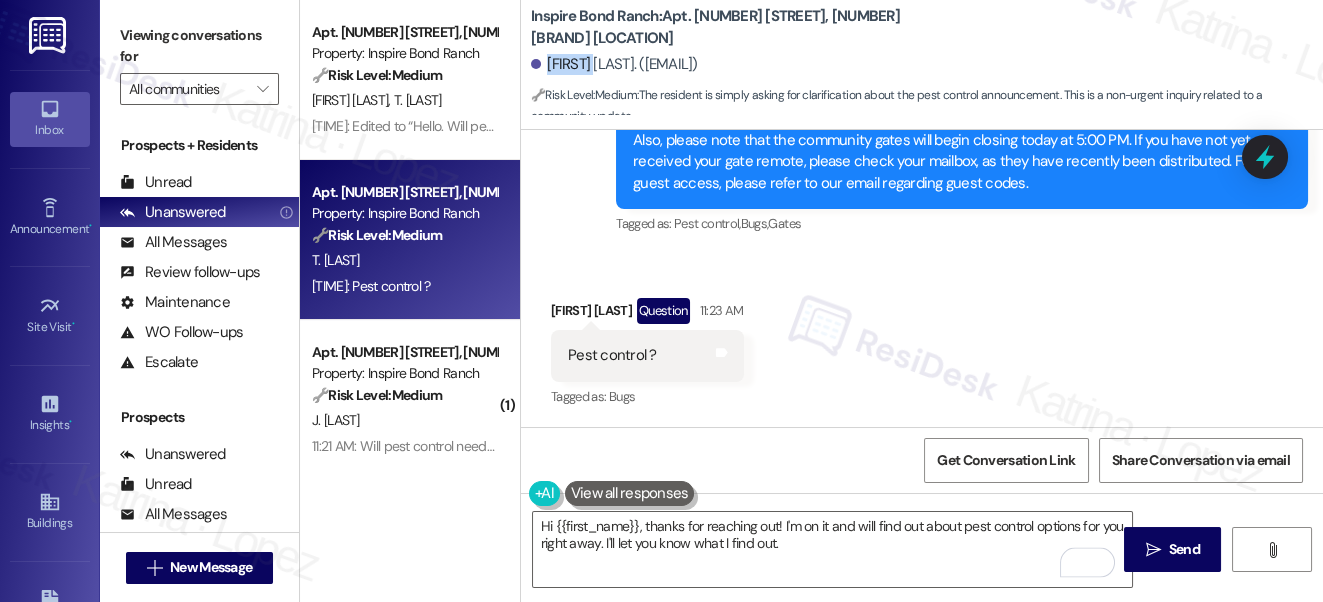 click on "Tramara Grove. (grovetramara@yahoo.com)" at bounding box center (614, 64) 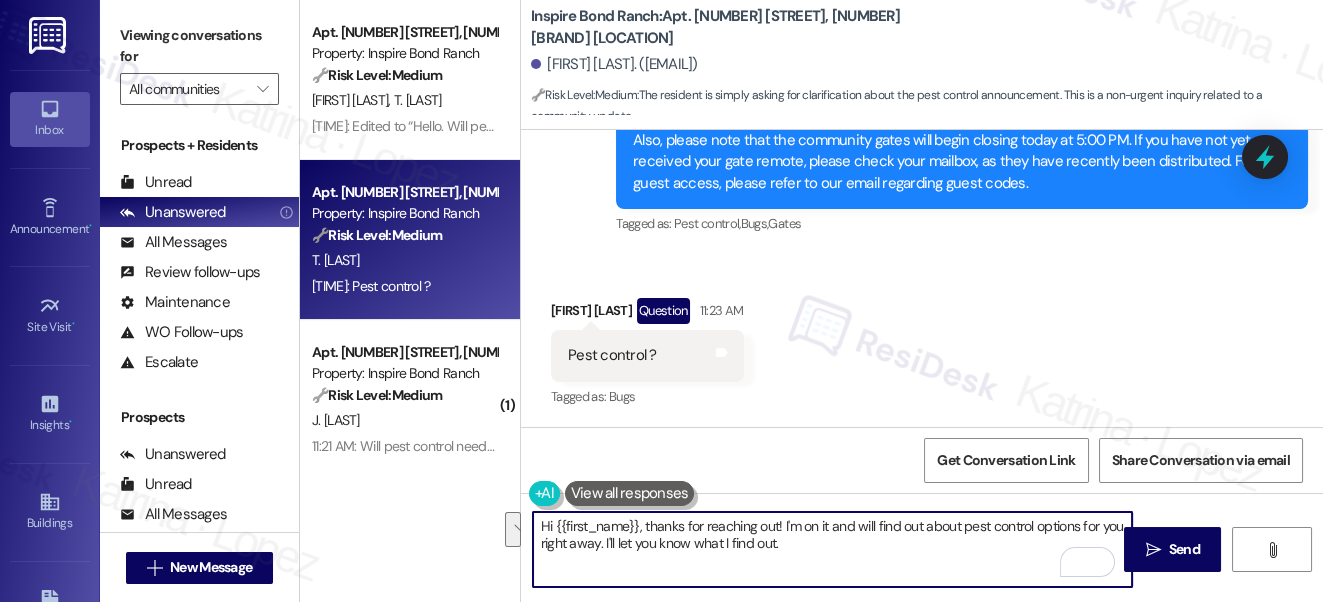 drag, startPoint x: 785, startPoint y: 522, endPoint x: 810, endPoint y: 541, distance: 31.400637 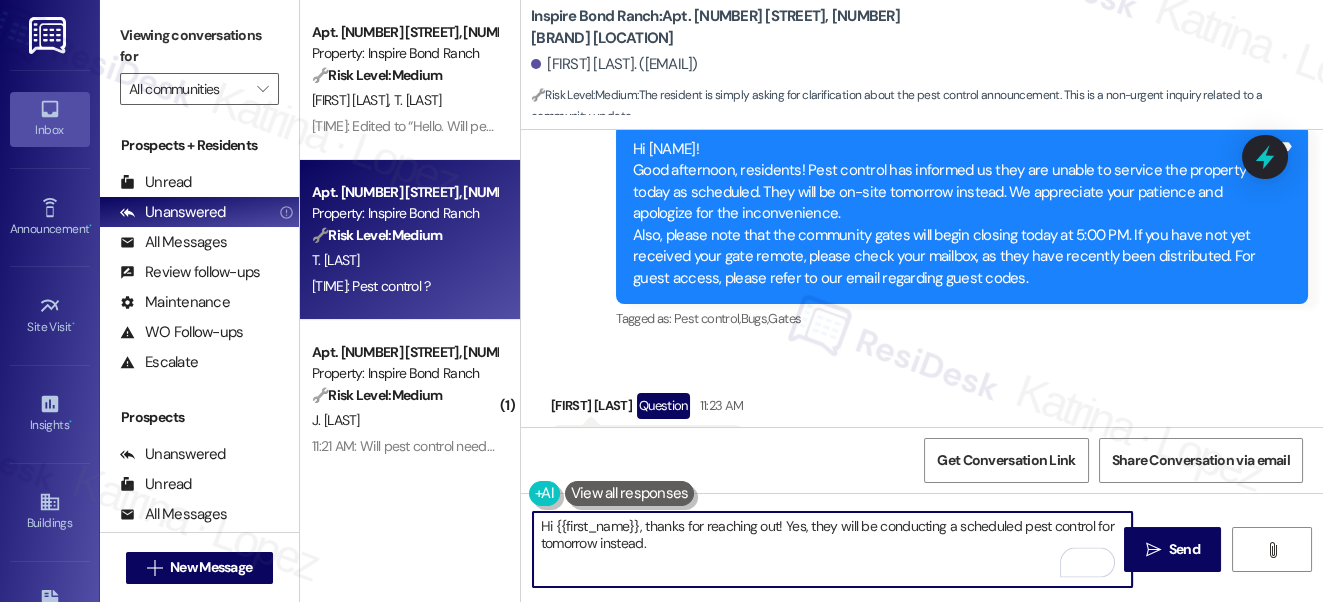 scroll, scrollTop: 655, scrollLeft: 0, axis: vertical 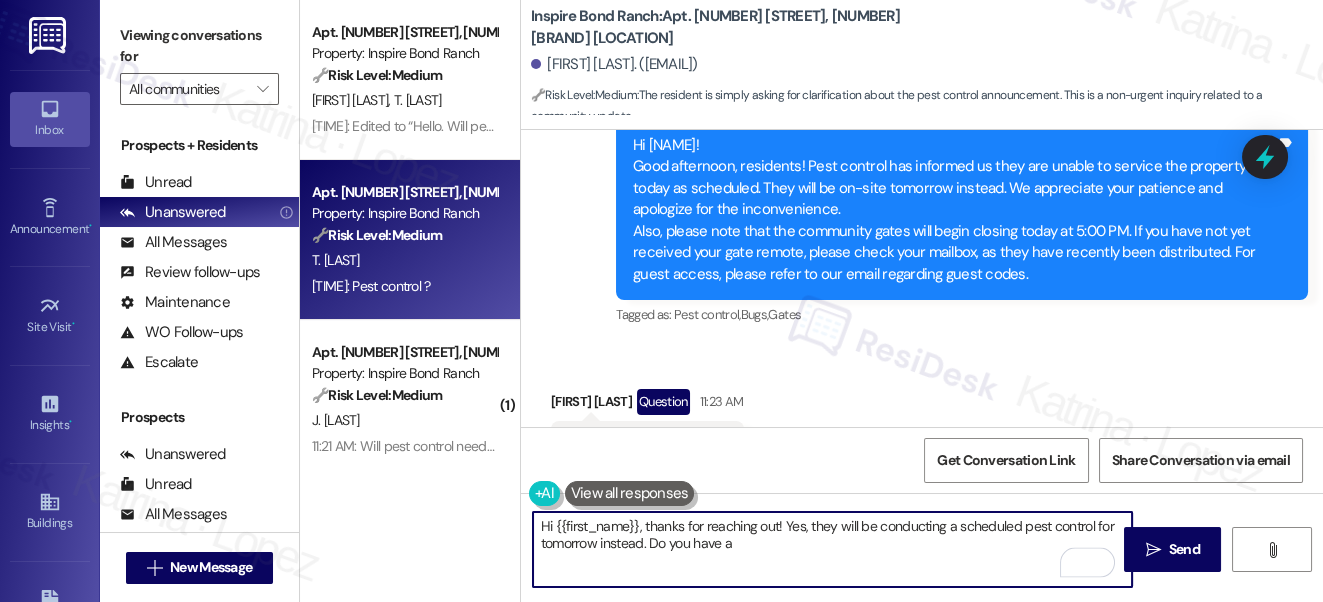 click on "Hi Tramara!
Good afternoon, residents! Pest control has informed us they are unable to service the property today as scheduled. They will be on-site tomorrow instead. We appreciate your patience and apologize for the inconvenience.
Also, please note that the community gates will begin closing today at 5:00 PM. If you have not yet received your gate remote, please check your mailbox, as they have recently been distributed. For guest access, please refer to our email regarding guest codes." at bounding box center (954, 210) 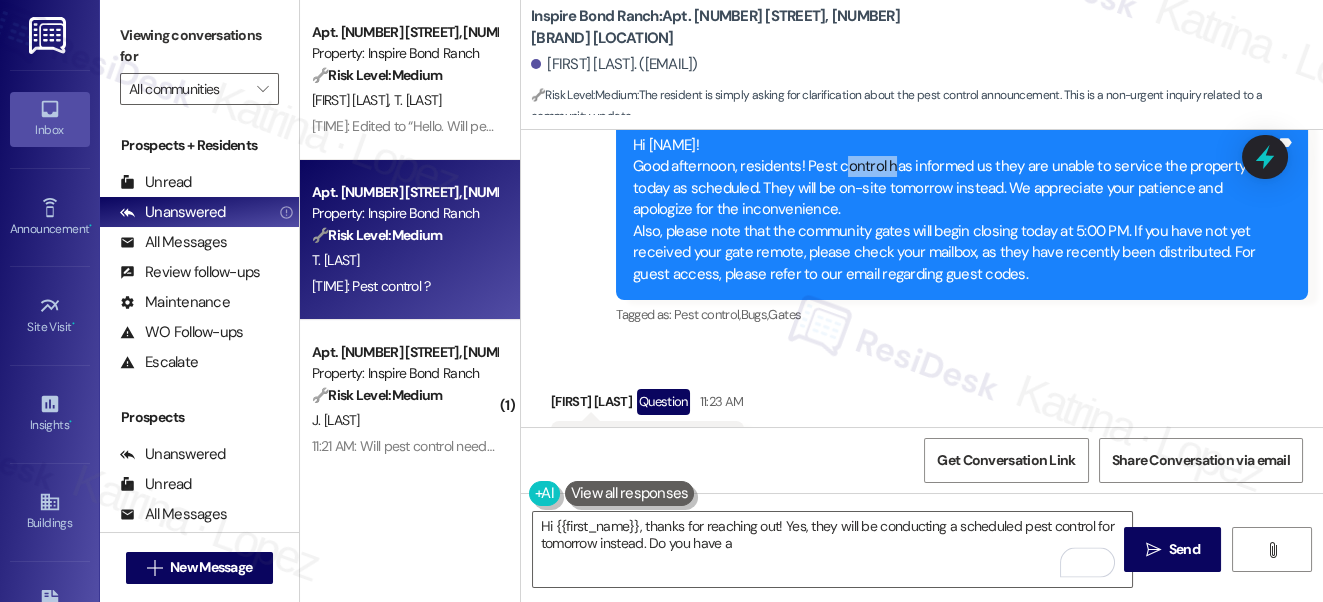 click on "Hi Tramara!
Good afternoon, residents! Pest control has informed us they are unable to service the property today as scheduled. They will be on-site tomorrow instead. We appreciate your patience and apologize for the inconvenience.
Also, please note that the community gates will begin closing today at 5:00 PM. If you have not yet received your gate remote, please check your mailbox, as they have recently been distributed. For guest access, please refer to our email regarding guest codes." at bounding box center (954, 210) 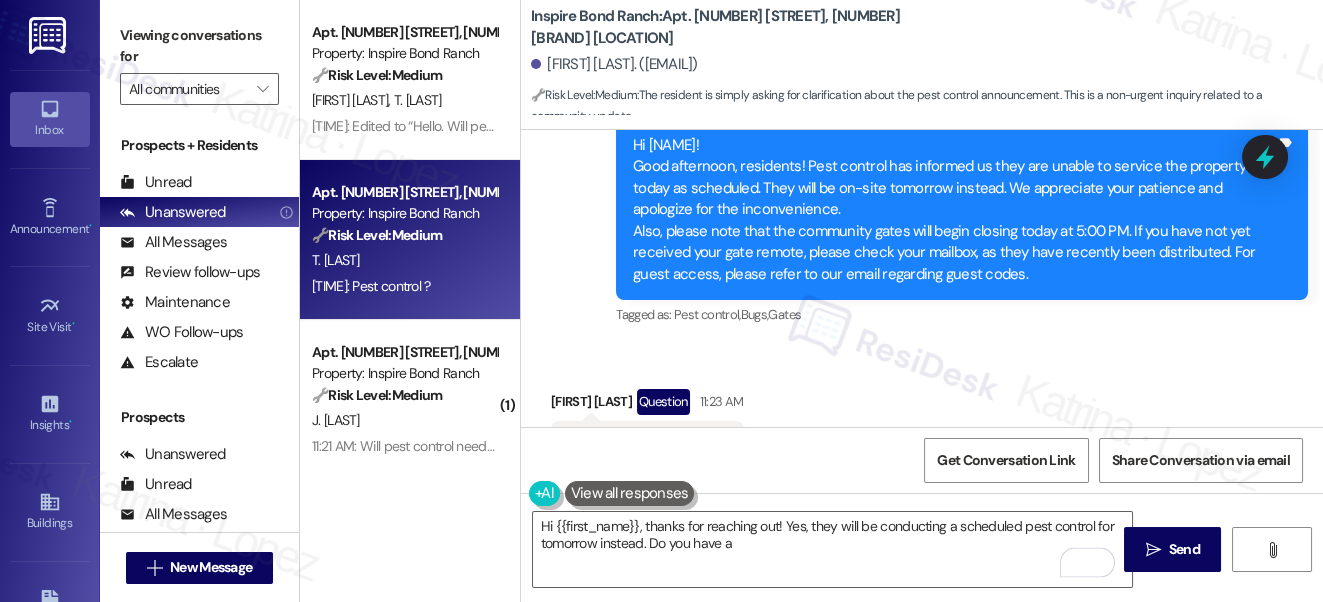 click on "Hi Tramara!
Good afternoon, residents! Pest control has informed us they are unable to service the property today as scheduled. They will be on-site tomorrow instead. We appreciate your patience and apologize for the inconvenience.
Also, please note that the community gates will begin closing today at 5:00 PM. If you have not yet received your gate remote, please check your mailbox, as they have recently been distributed. For guest access, please refer to our email regarding guest codes." at bounding box center [954, 210] 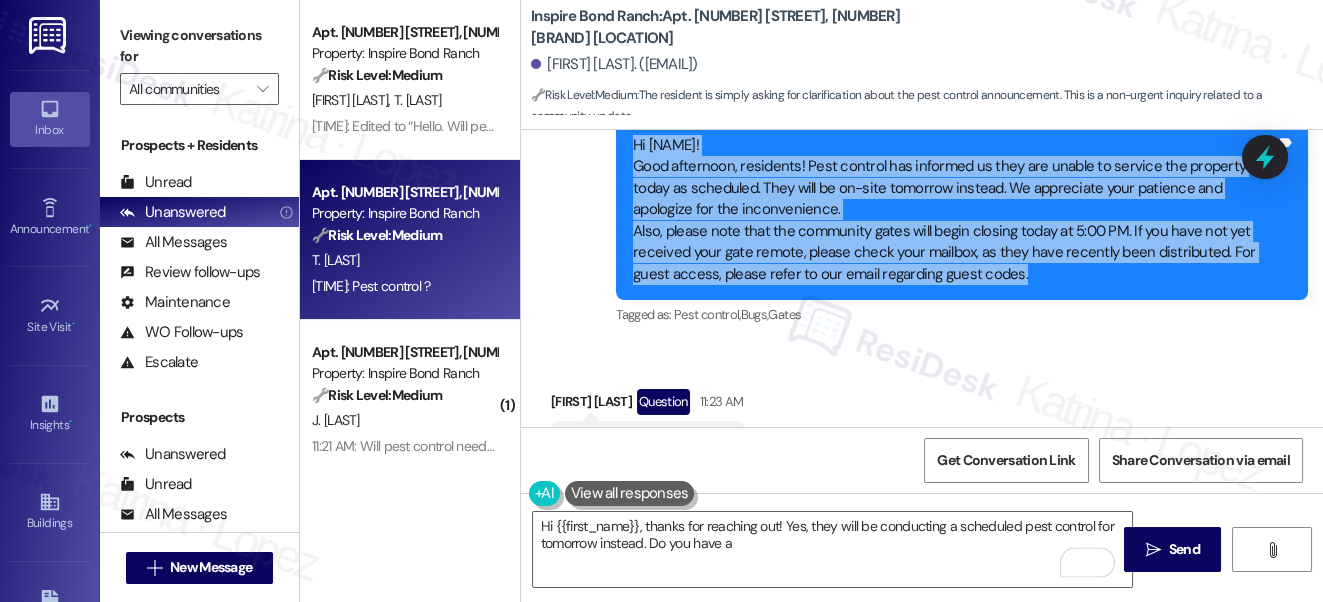 drag, startPoint x: 630, startPoint y: 146, endPoint x: 1038, endPoint y: 280, distance: 429.4415 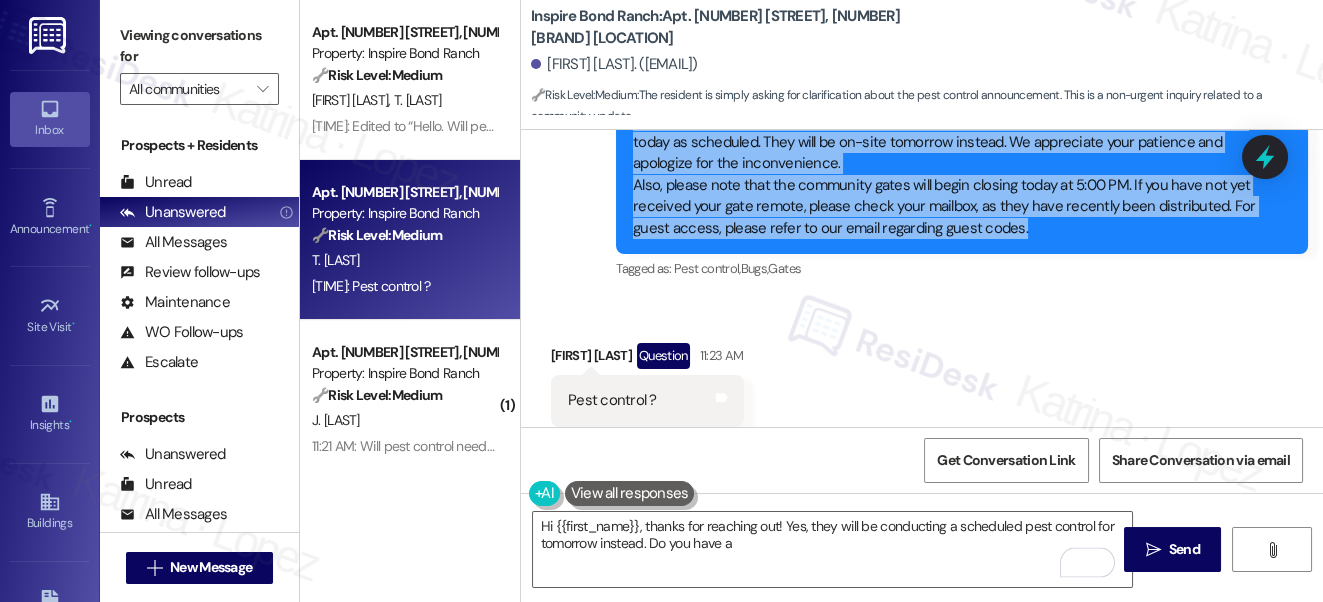 scroll, scrollTop: 746, scrollLeft: 0, axis: vertical 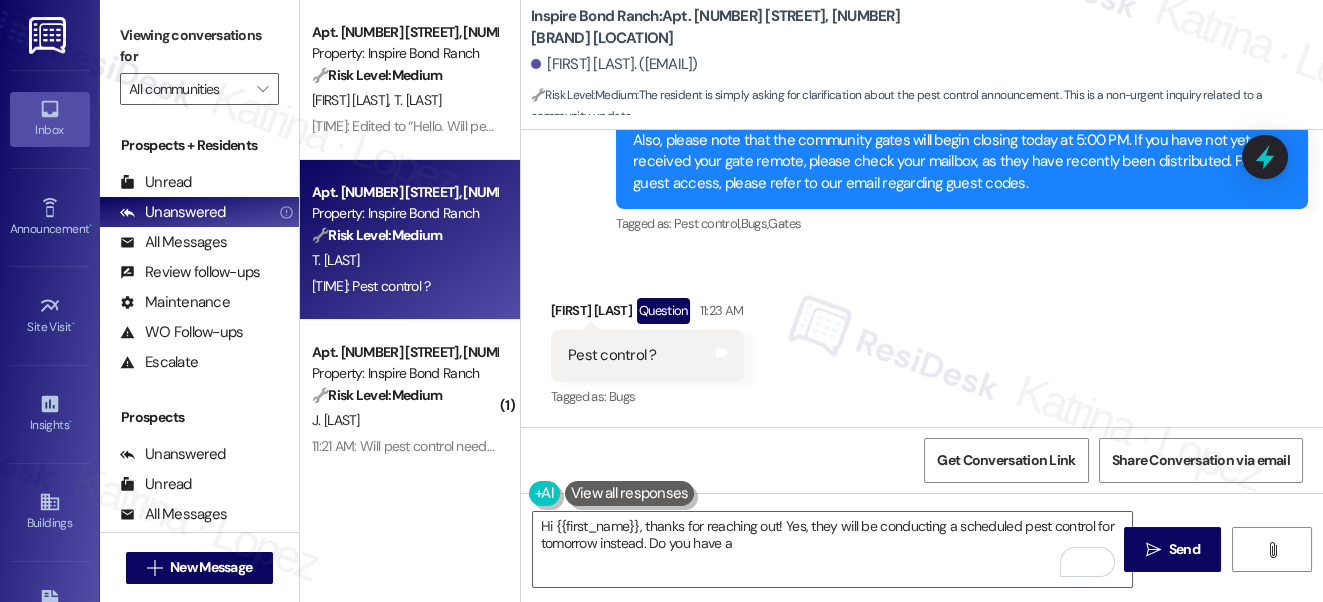click on "Pest control ?" at bounding box center [612, 355] 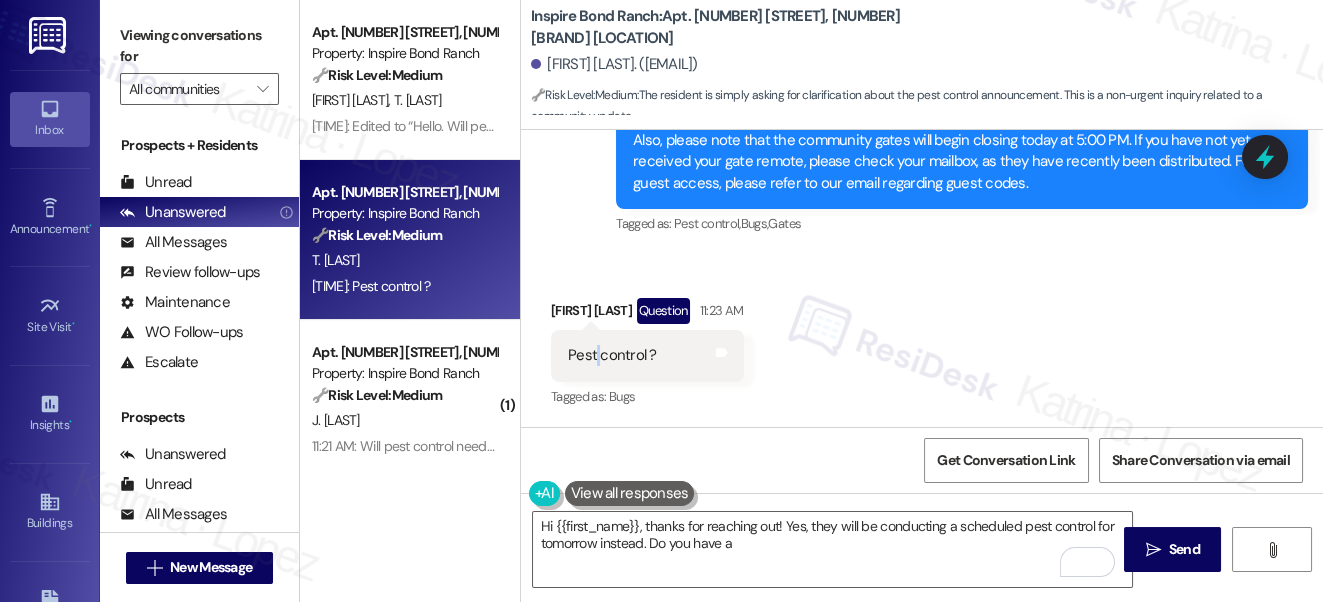 click on "Pest control ?" at bounding box center [612, 355] 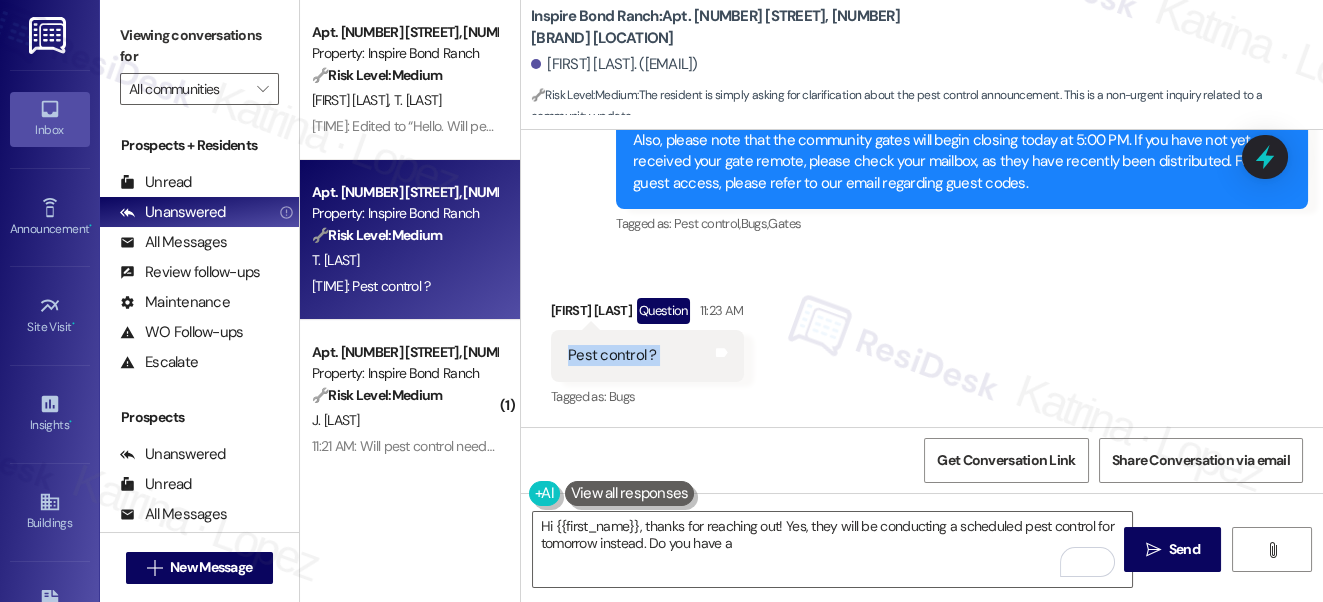click on "Pest control ?" at bounding box center (612, 355) 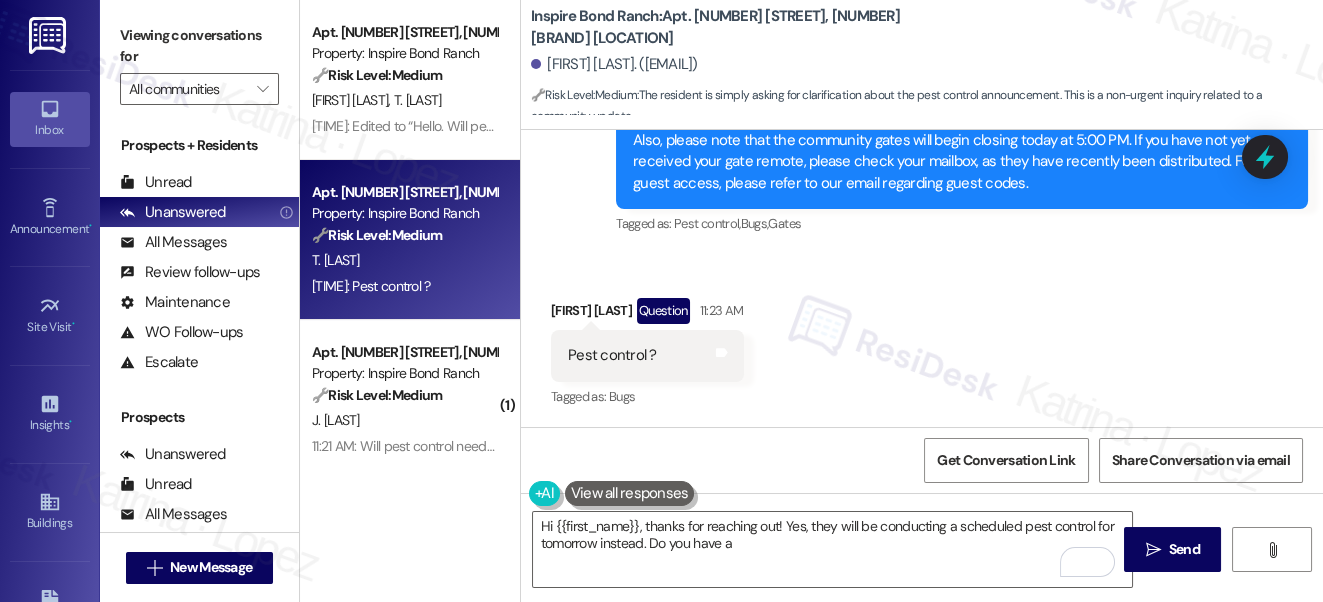 click on "Viewing conversations for All communities " at bounding box center (199, 62) 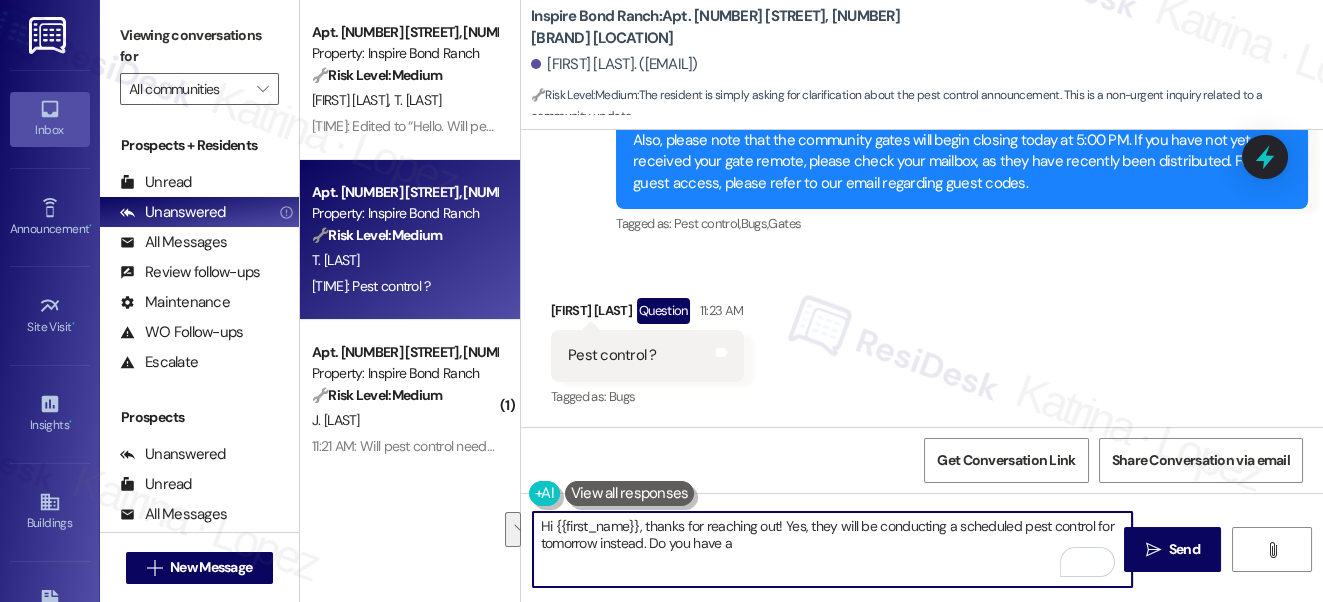 drag, startPoint x: 791, startPoint y: 541, endPoint x: 787, endPoint y: 527, distance: 14.56022 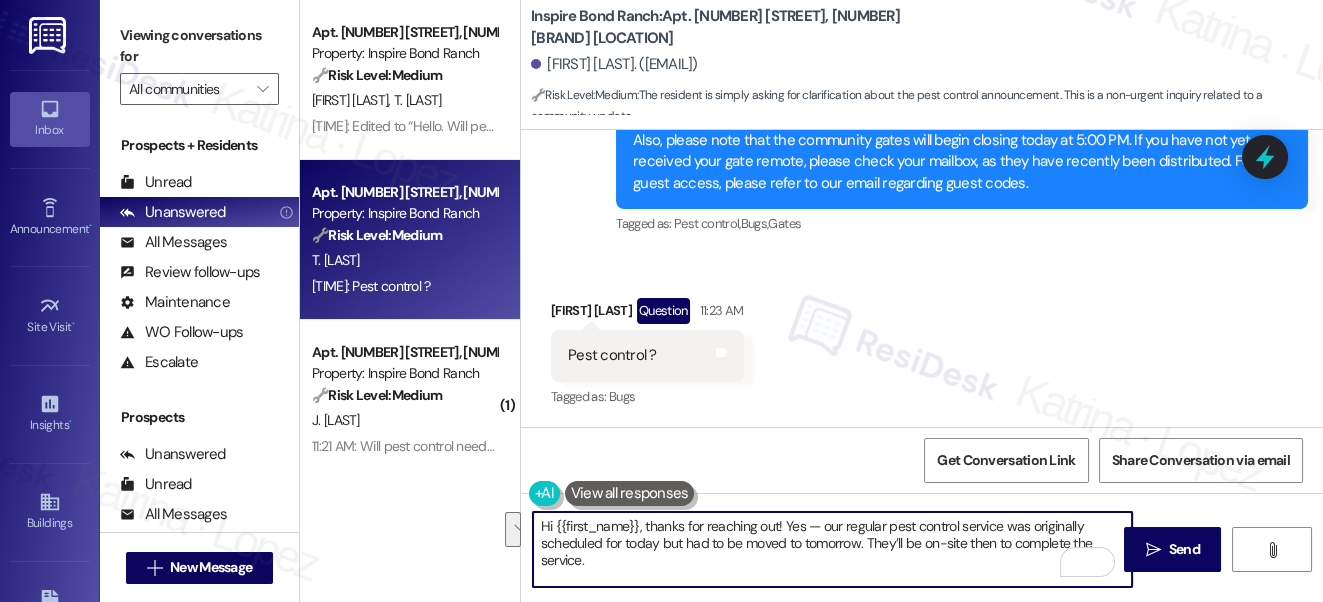 scroll, scrollTop: 16, scrollLeft: 0, axis: vertical 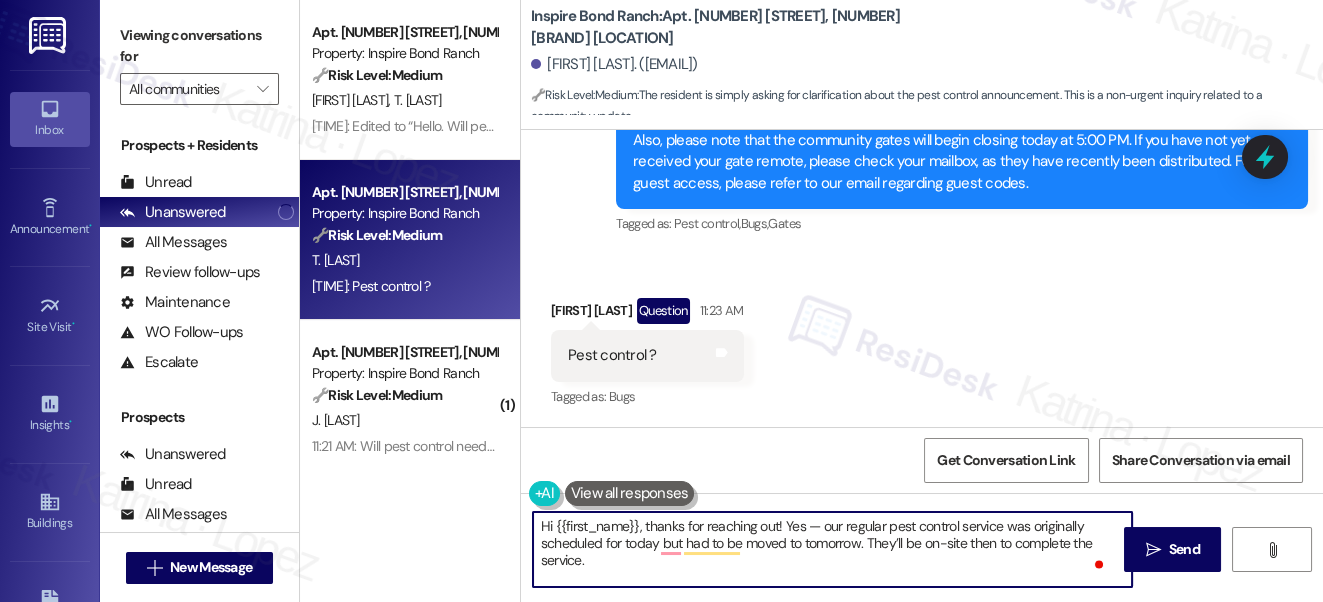 click on "Hi {{first_name}}, thanks for reaching out! Yes — our regular pest control service was originally scheduled for today but had to be moved to tomorrow. They’ll be on-site then to complete the service." at bounding box center [833, 549] 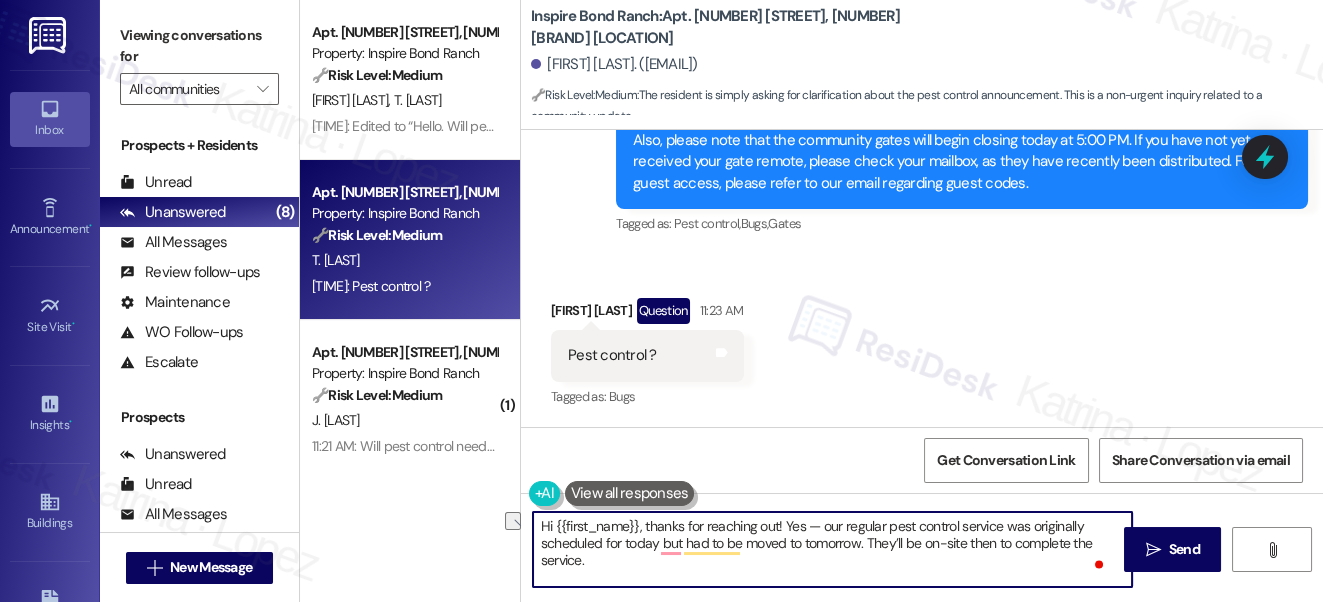 drag, startPoint x: 883, startPoint y: 525, endPoint x: 791, endPoint y: 511, distance: 93.05912 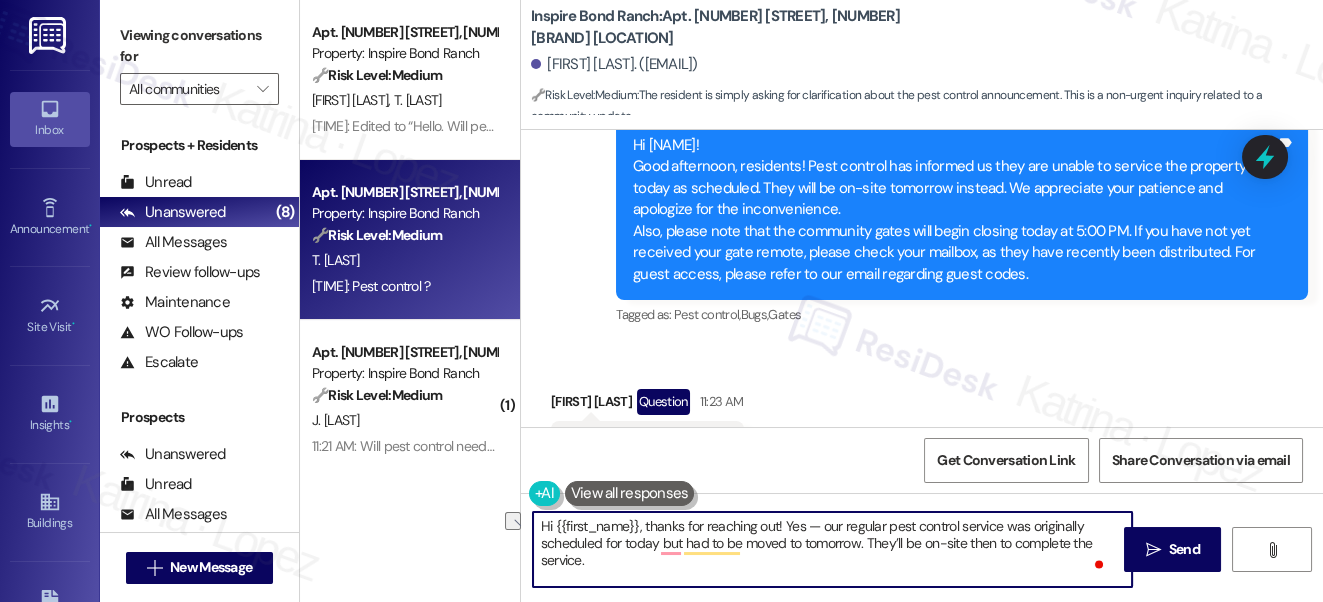 scroll, scrollTop: 564, scrollLeft: 0, axis: vertical 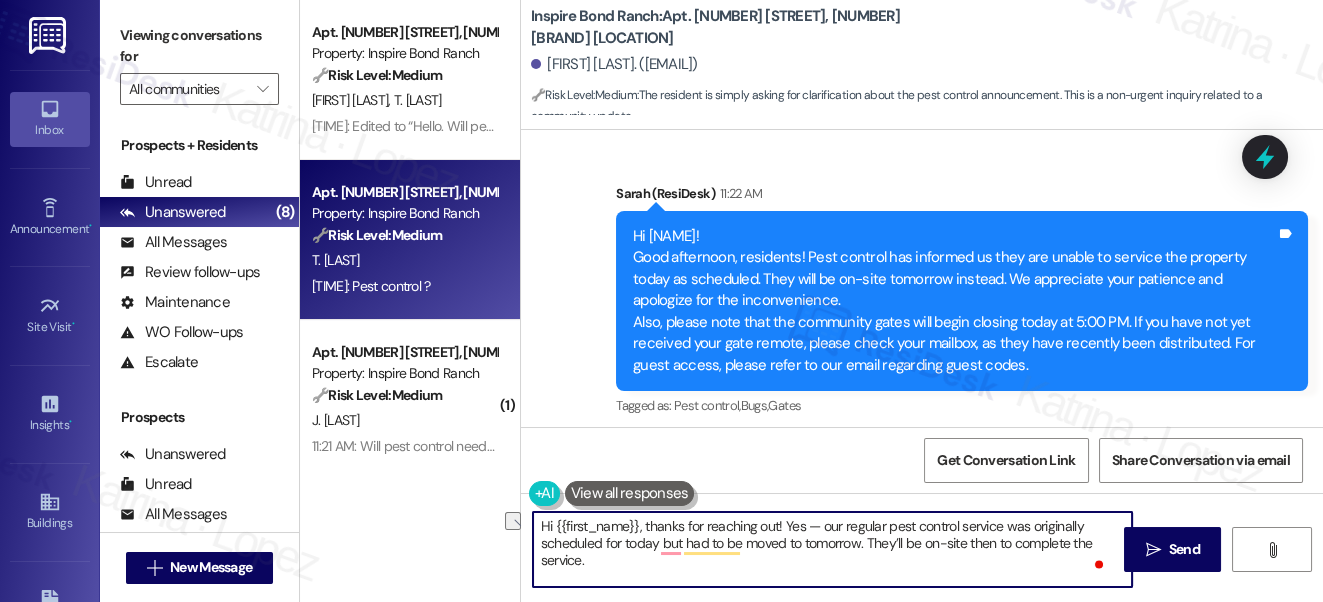 click on "Hi {{first_name}}, thanks for reaching out! Yes — our regular pest control service was originally scheduled for today but had to be moved to tomorrow. They’ll be on-site then to complete the service." at bounding box center [833, 549] 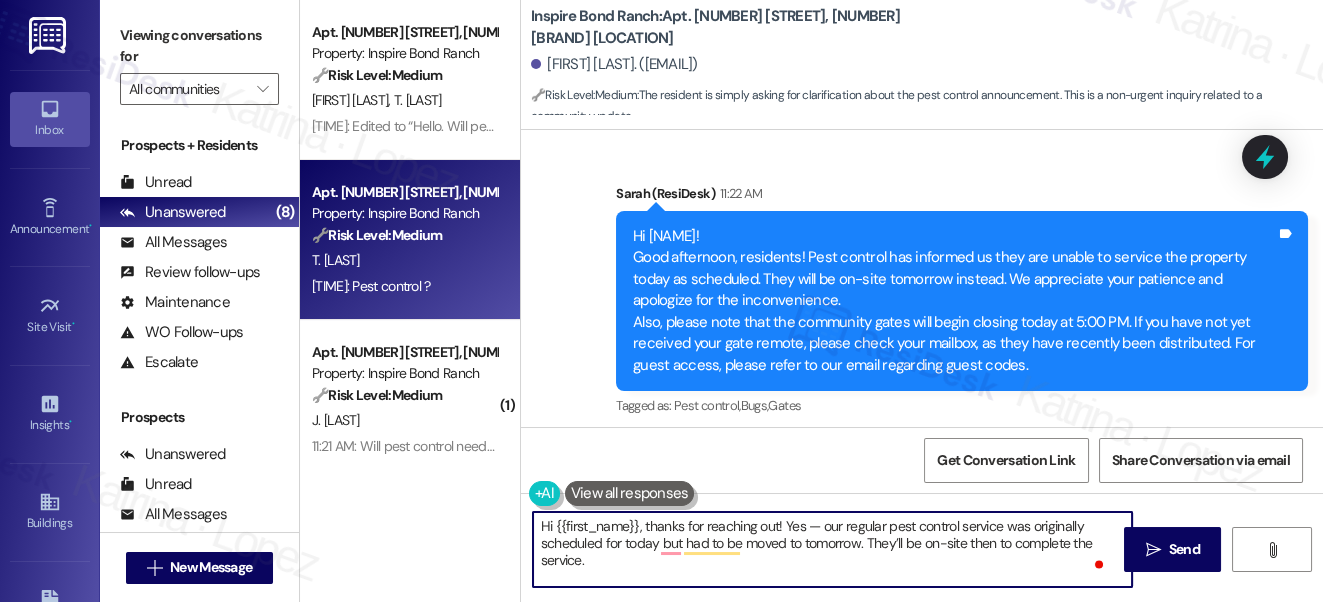 click on "Hi {{first_name}}, thanks for reaching out! Yes — our regular pest control service was originally scheduled for today but had to be moved to tomorrow. They’ll be on-site then to complete the service." at bounding box center (833, 549) 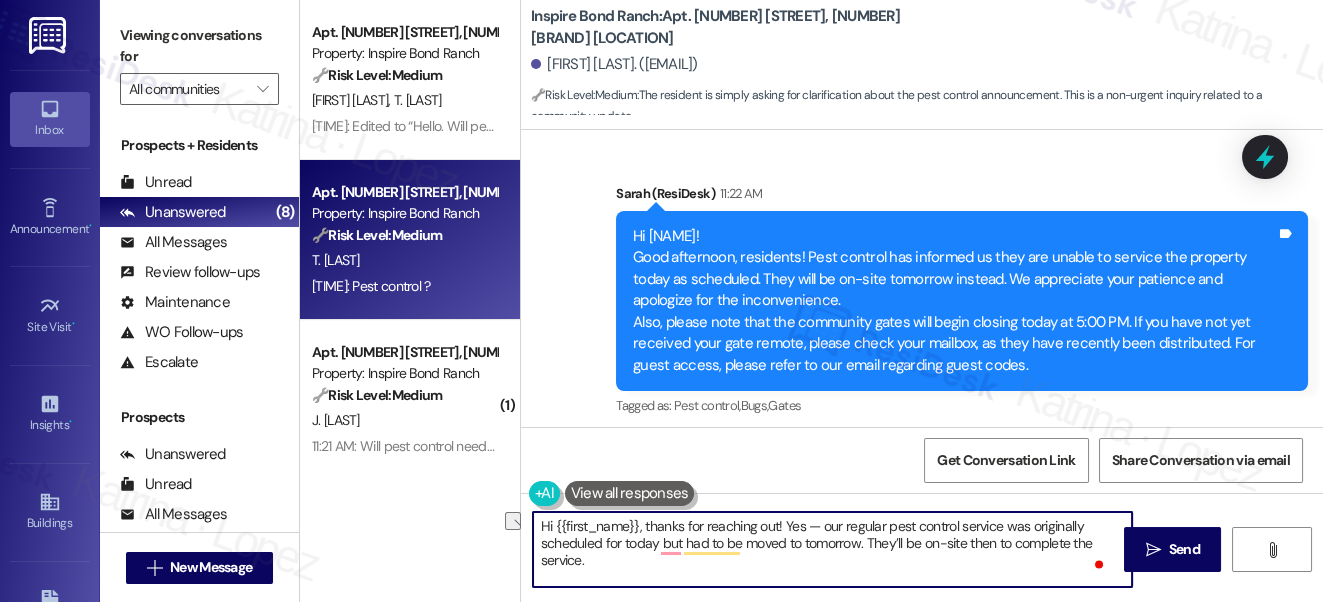 drag, startPoint x: 841, startPoint y: 522, endPoint x: 807, endPoint y: 520, distance: 34.058773 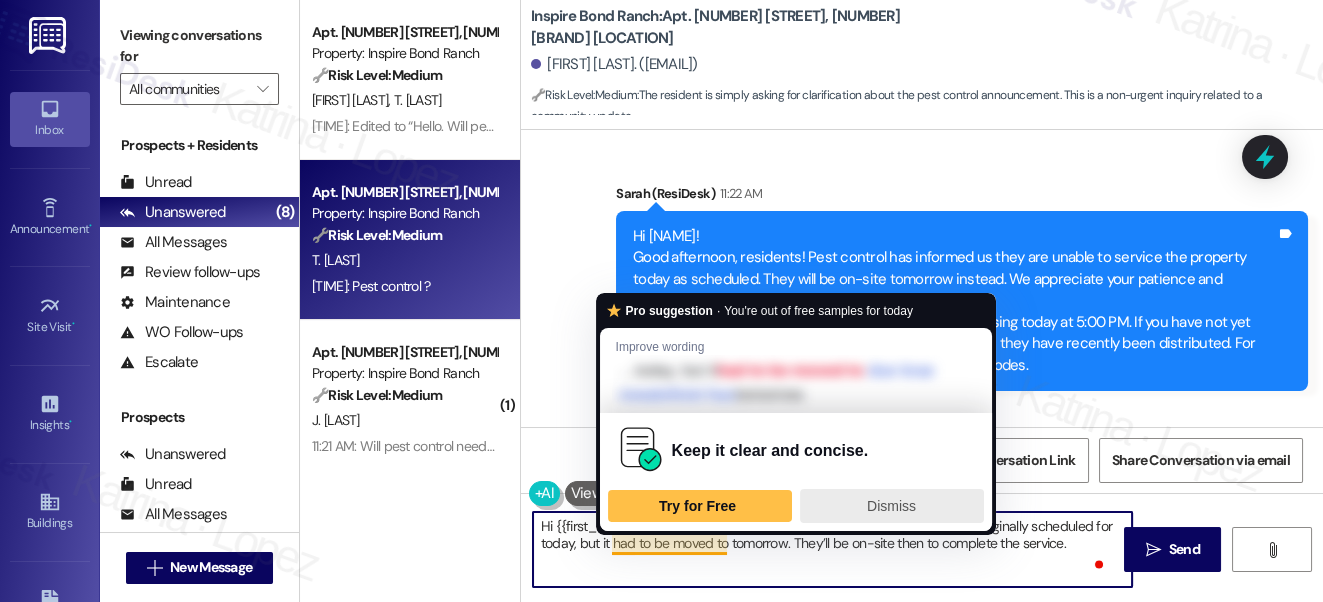 click on "Dismiss" at bounding box center [892, 506] 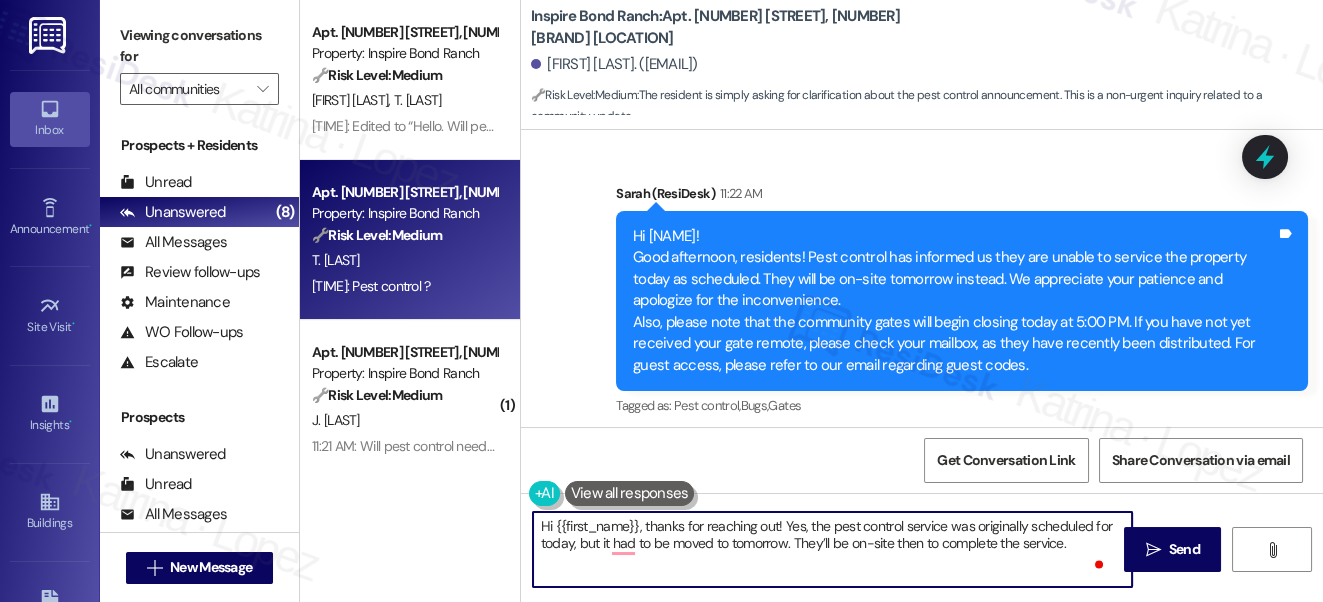 click on "Hi {{first_name}}, thanks for reaching out! Yes, the pest control service was originally scheduled for today, but it had to be moved to tomorrow. They’ll be on-site then to complete the service." at bounding box center (833, 549) 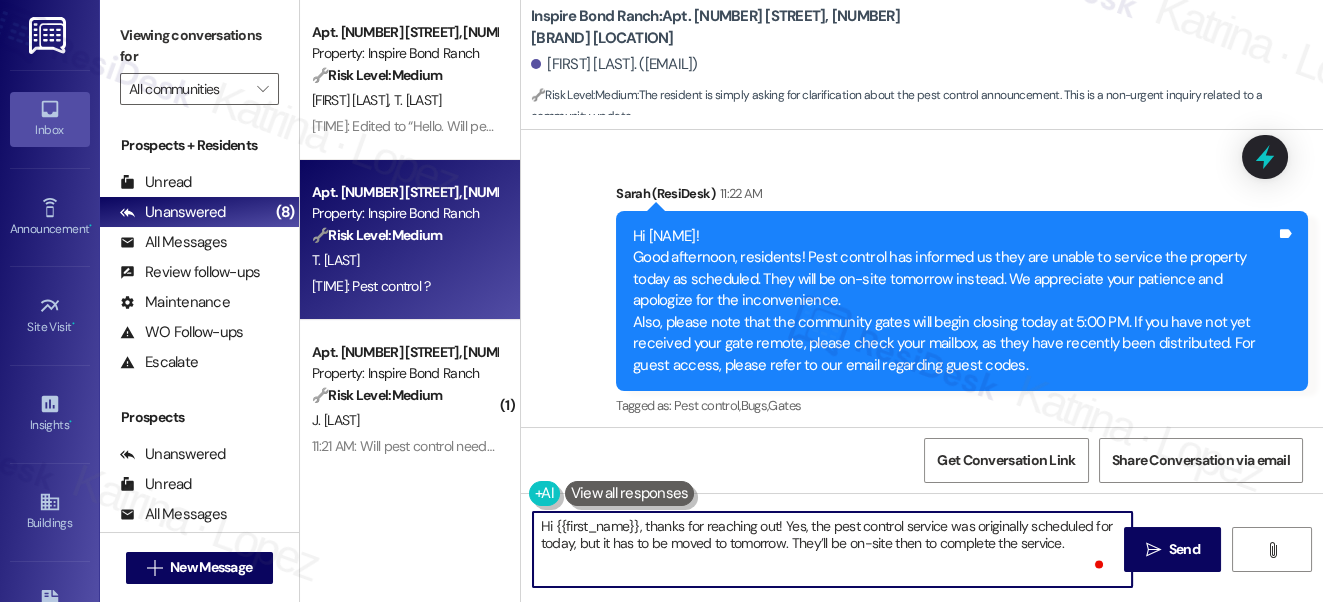 click on "Hi {{first_name}}, thanks for reaching out! Yes, the pest control service was originally scheduled for today, but it has to be moved to tomorrow. They’ll be on-site then to complete the service." at bounding box center (833, 549) 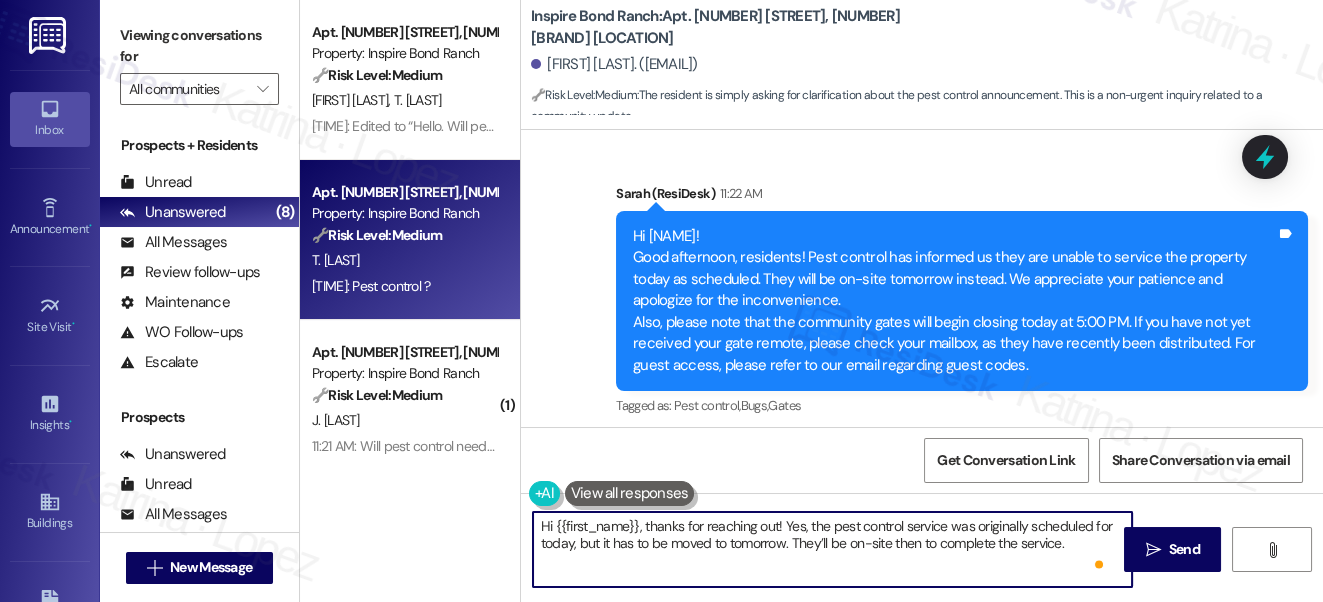 click on "Hi {{first_name}}, thanks for reaching out! Yes, the pest control service was originally scheduled for today, but it has to be moved to tomorrow. They’ll be on-site then to complete the service." at bounding box center [833, 549] 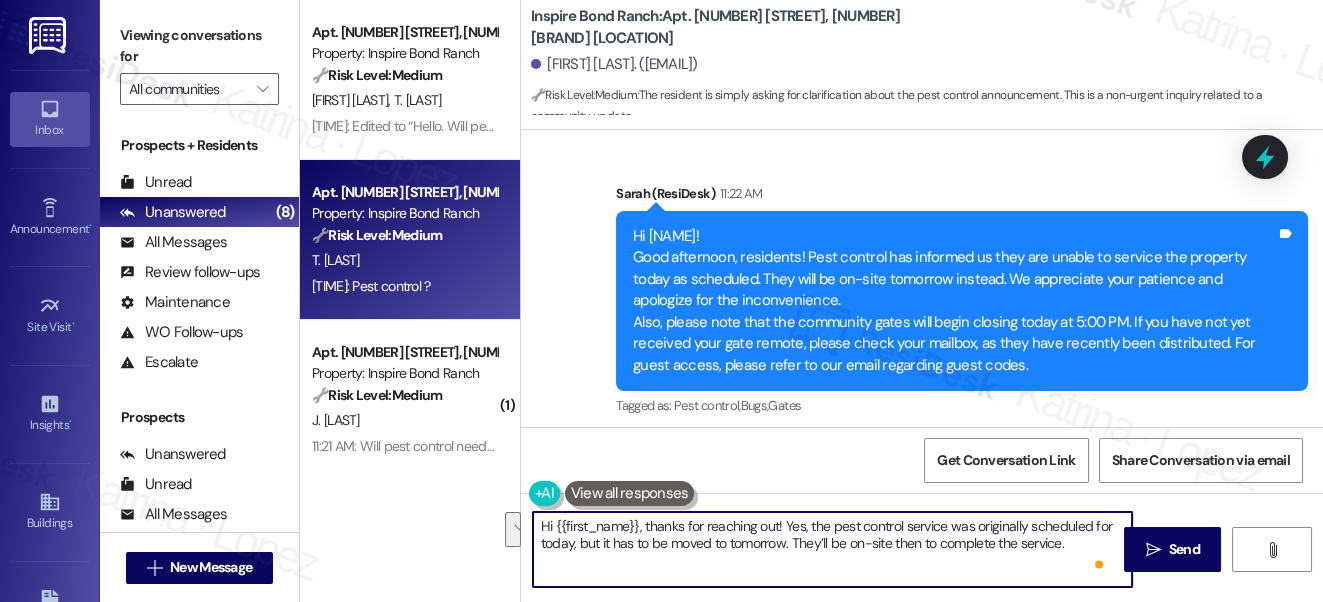 click on "Hi {{first_name}}, thanks for reaching out! Yes, the pest control service was originally scheduled for today, but it has to be moved to tomorrow. They’ll be on-site then to complete the service." at bounding box center (833, 549) 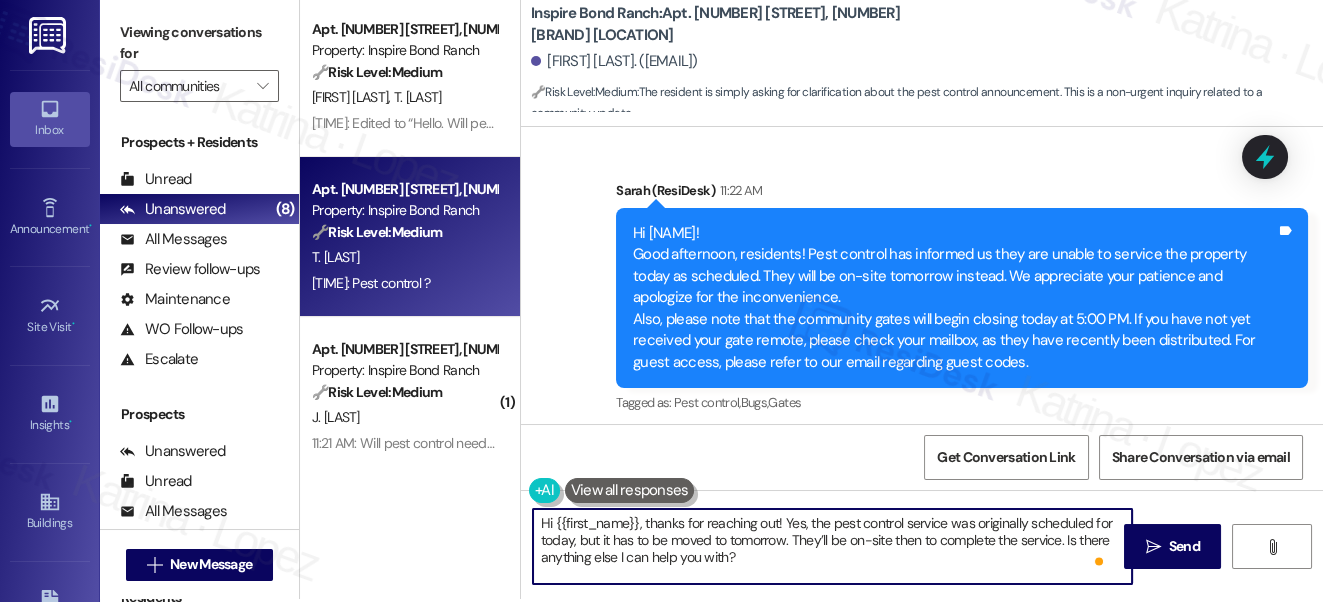 scroll, scrollTop: 4, scrollLeft: 0, axis: vertical 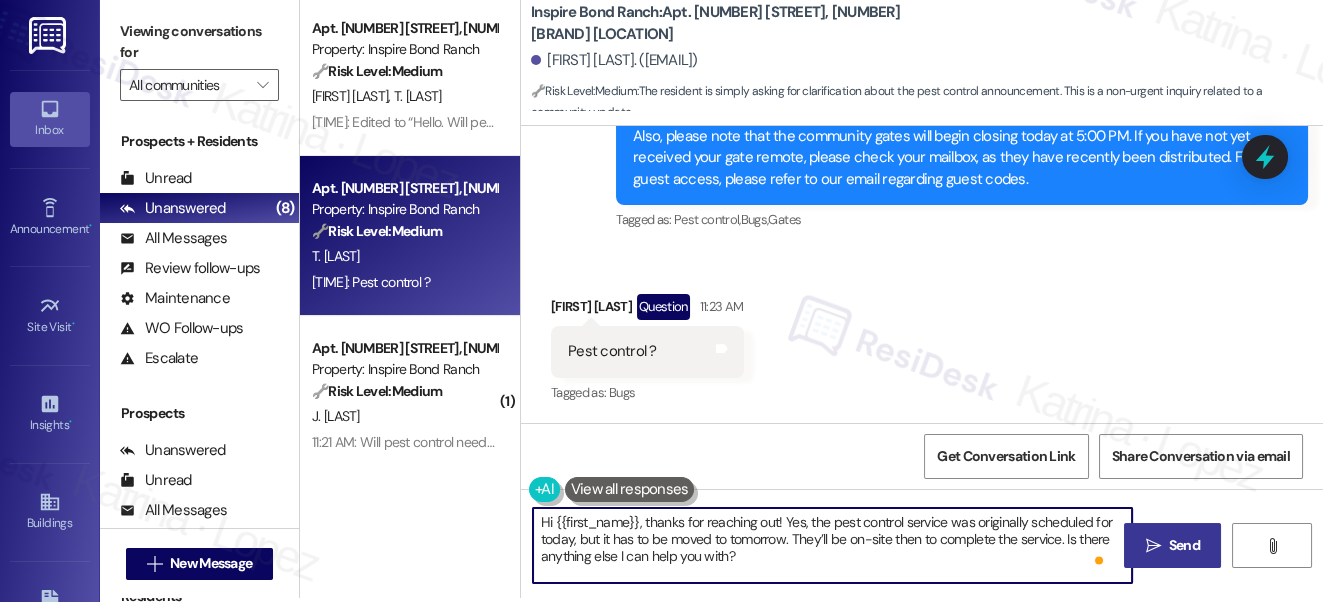 type on "Hi {{first_name}}, thanks for reaching out! Yes, the pest control service was originally scheduled for today, but it has to be moved to tomorrow. They’ll be on-site then to complete the service. Is there anything else I can help you with?" 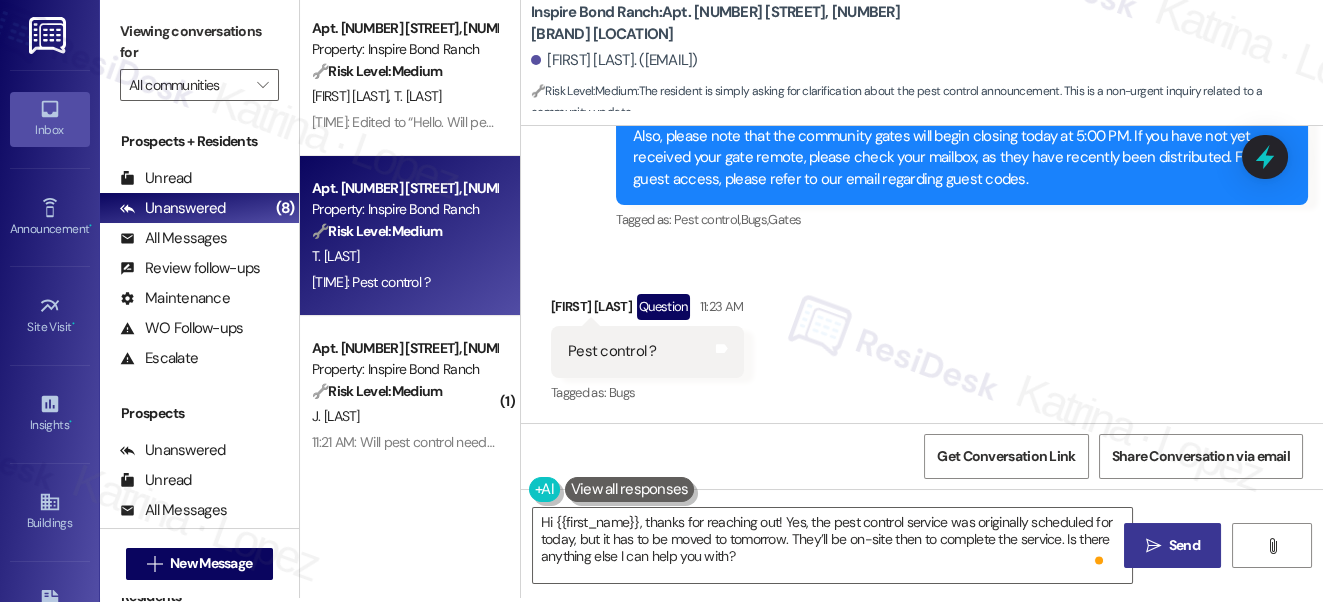 click on "" at bounding box center (1152, 546) 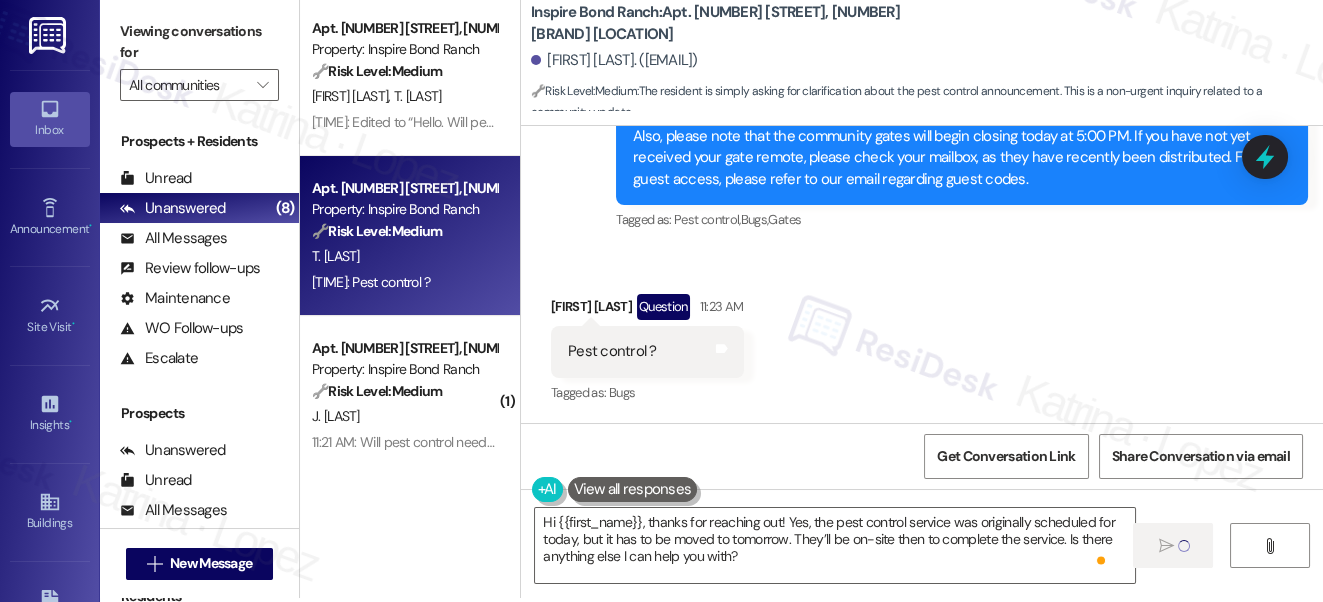 scroll, scrollTop: 181, scrollLeft: 0, axis: vertical 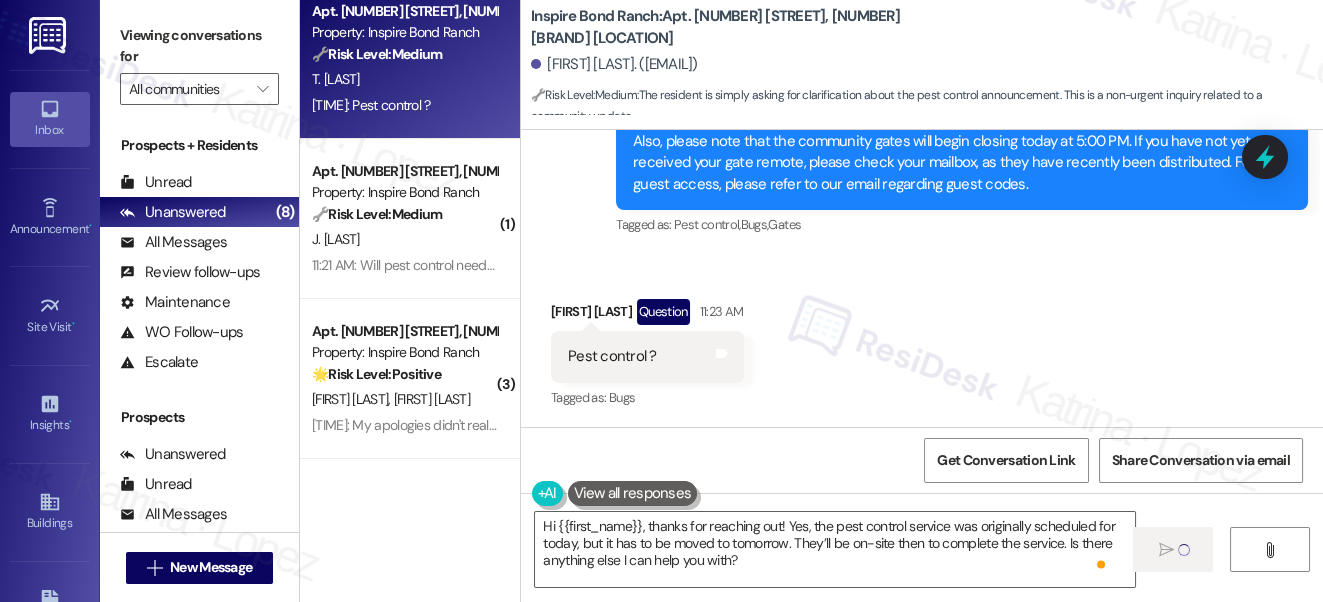 type 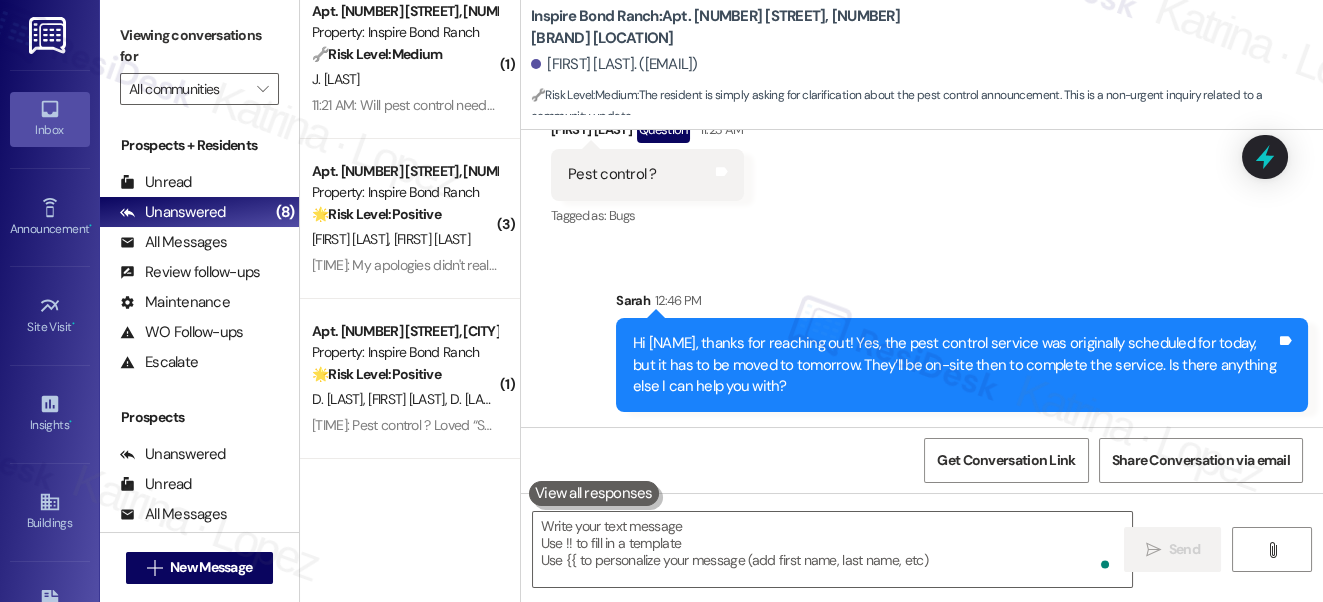scroll, scrollTop: 928, scrollLeft: 0, axis: vertical 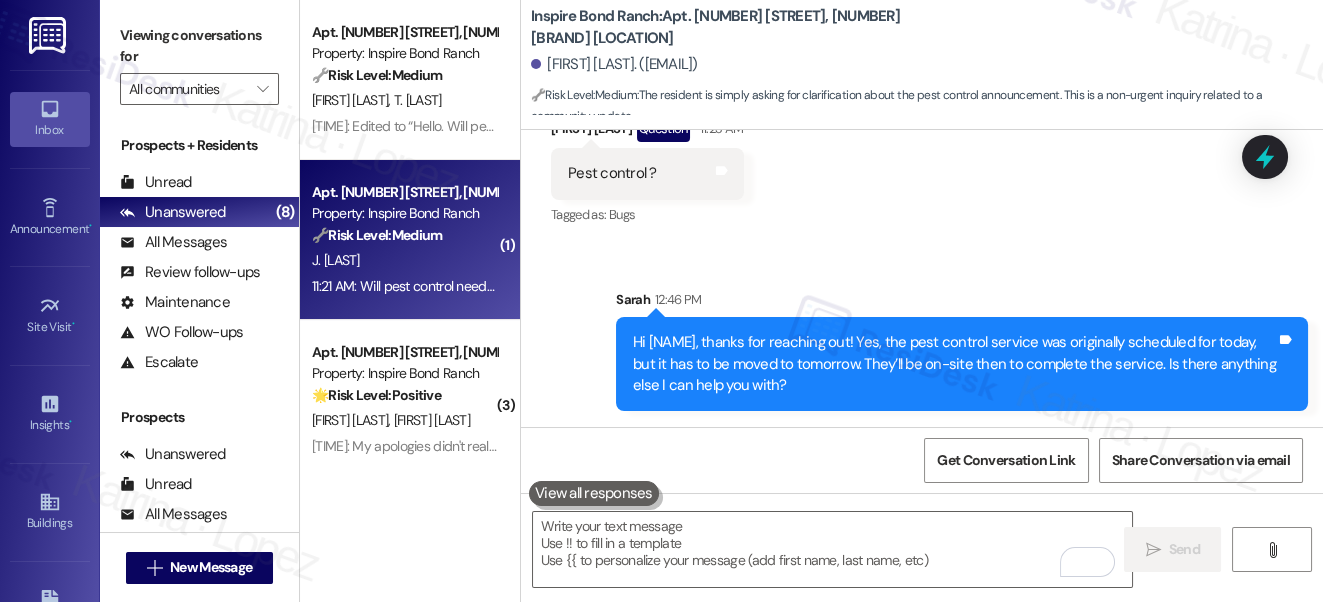click on "11:21 AM: Will pest control need access to the inside of the unit? 11:21 AM: Will pest control need access to the inside of the unit?" at bounding box center (493, 286) 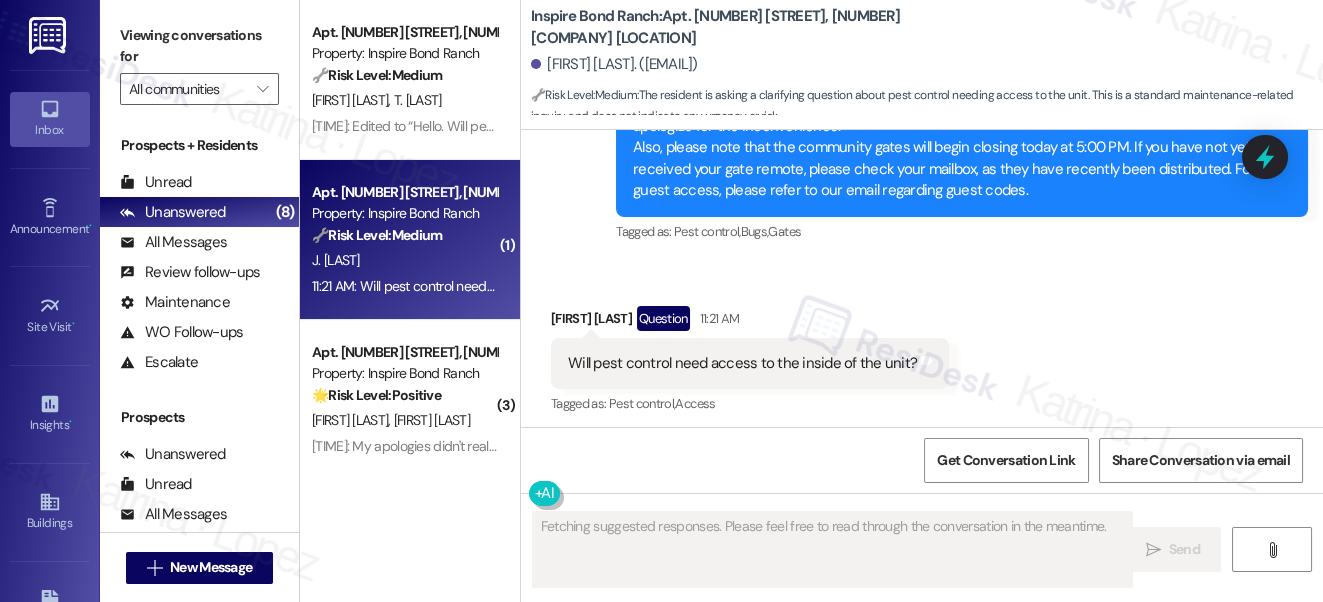 scroll, scrollTop: 1588, scrollLeft: 0, axis: vertical 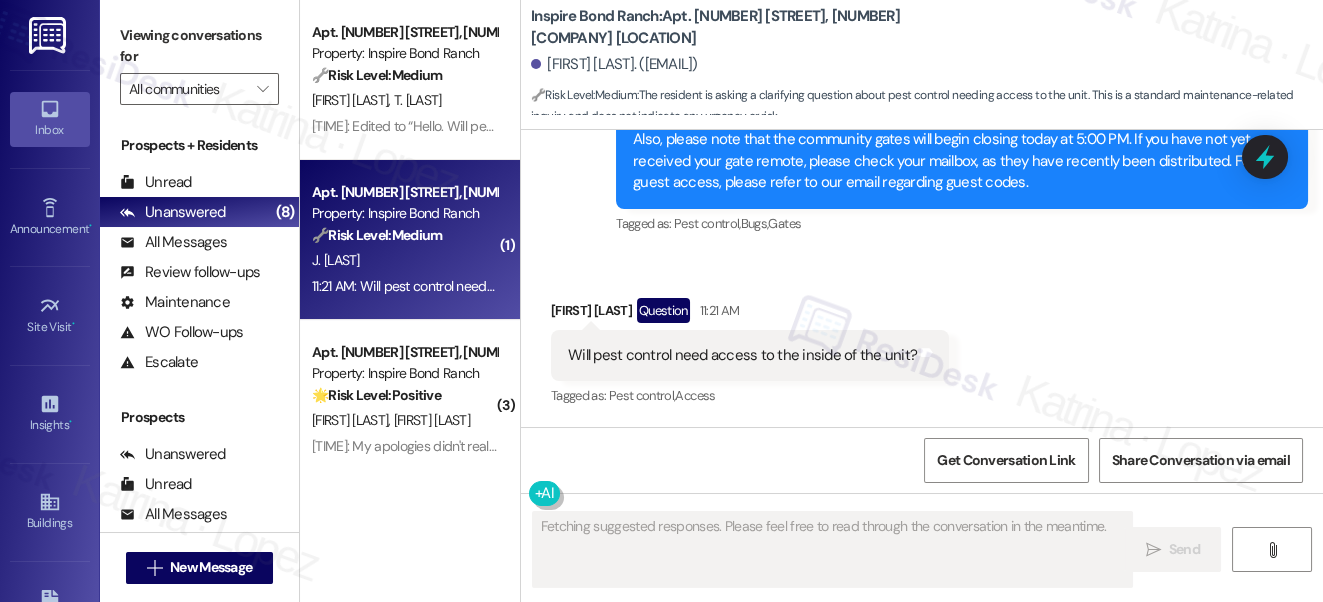 click on "Will pest control need access to the inside of the unit?" at bounding box center [742, 355] 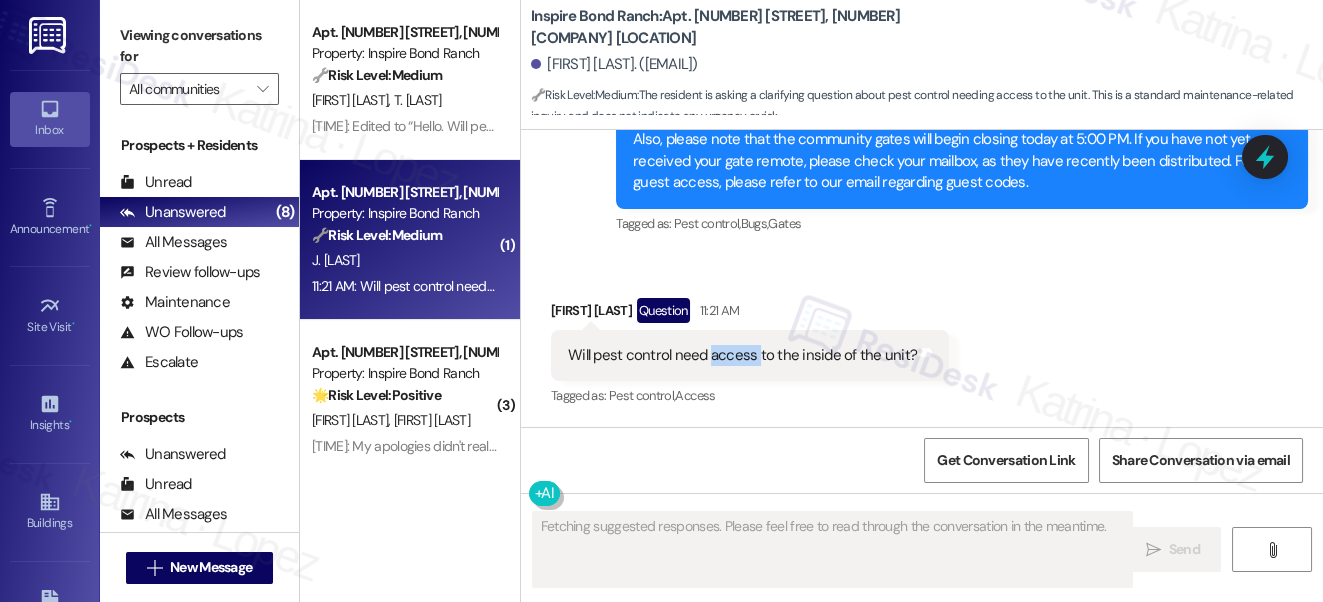 click on "Will pest control need access to the inside of the unit?" at bounding box center (742, 355) 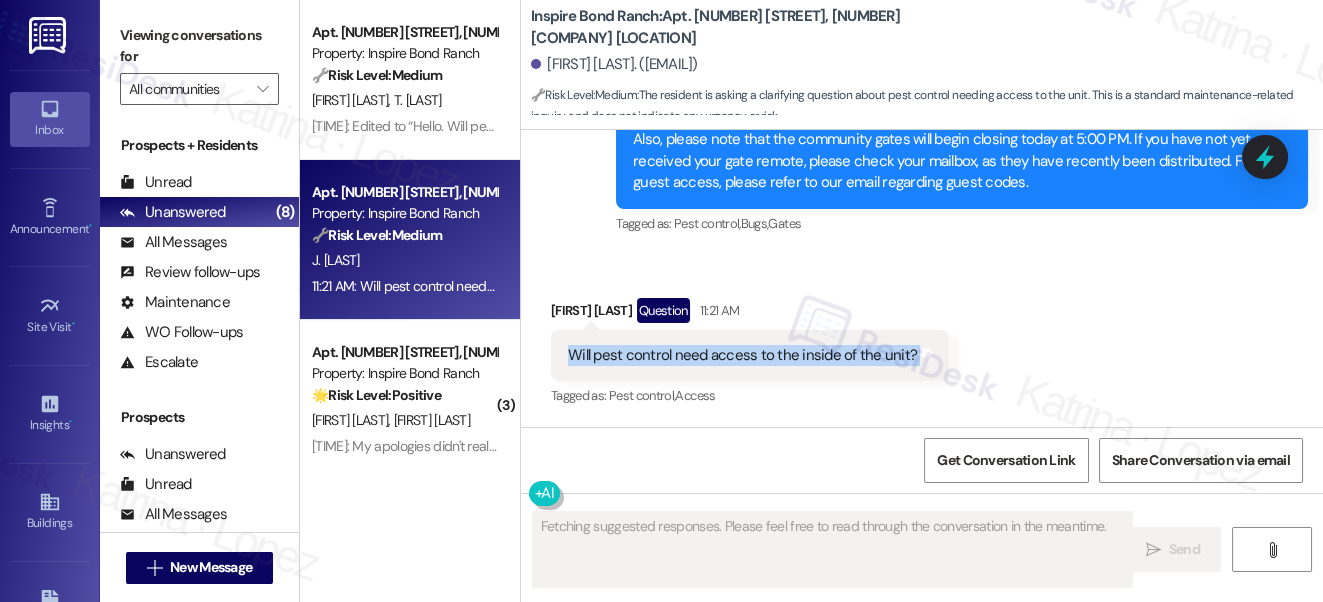 click on "Will pest control need access to the inside of the unit?" at bounding box center [742, 355] 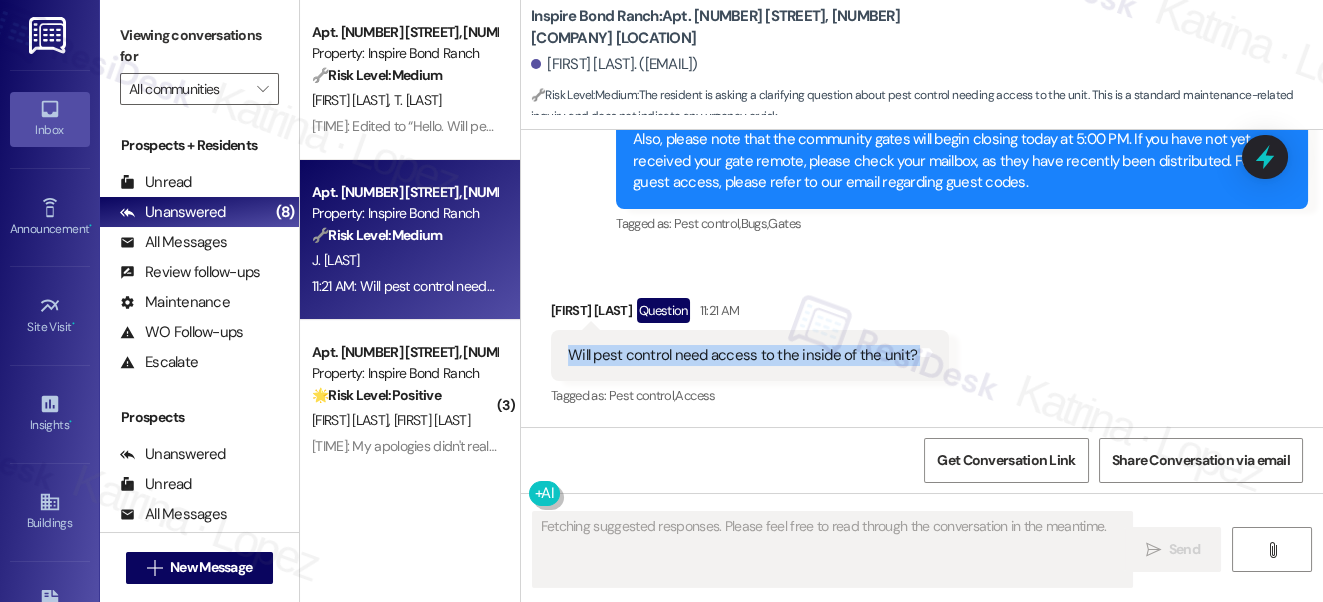 scroll, scrollTop: 1589, scrollLeft: 0, axis: vertical 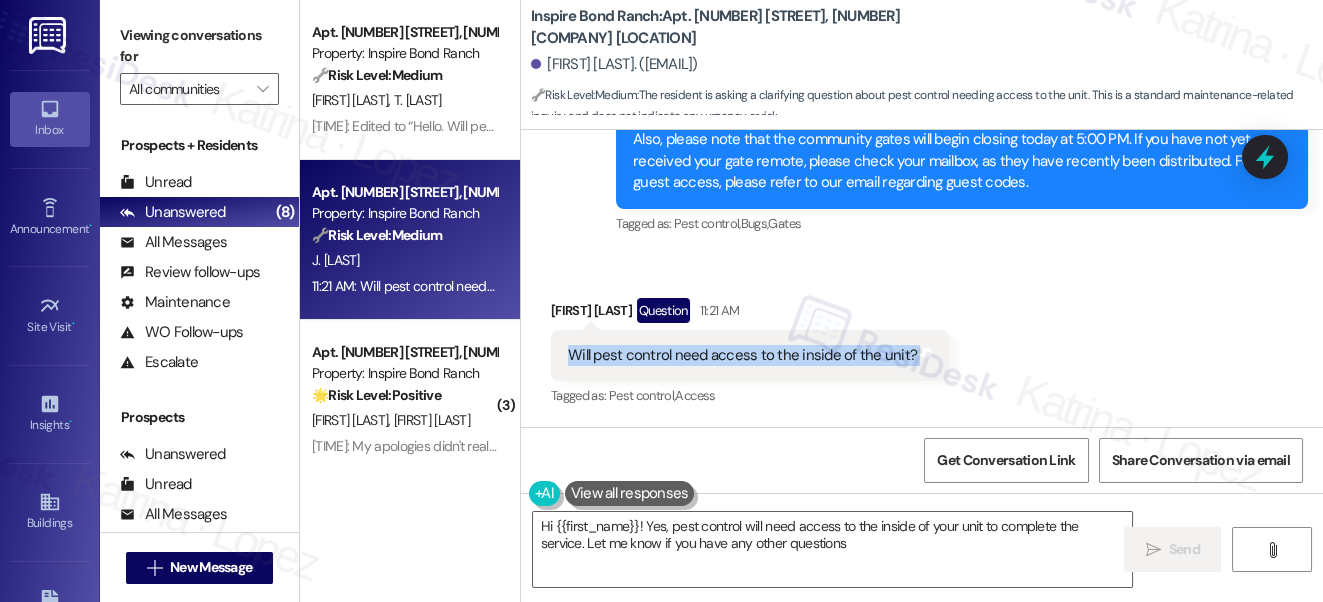 type on "Hi [FIRST_NAME]! Yes, pest control will need access to the inside of your unit to complete the service. Let me know if you have any other questions!" 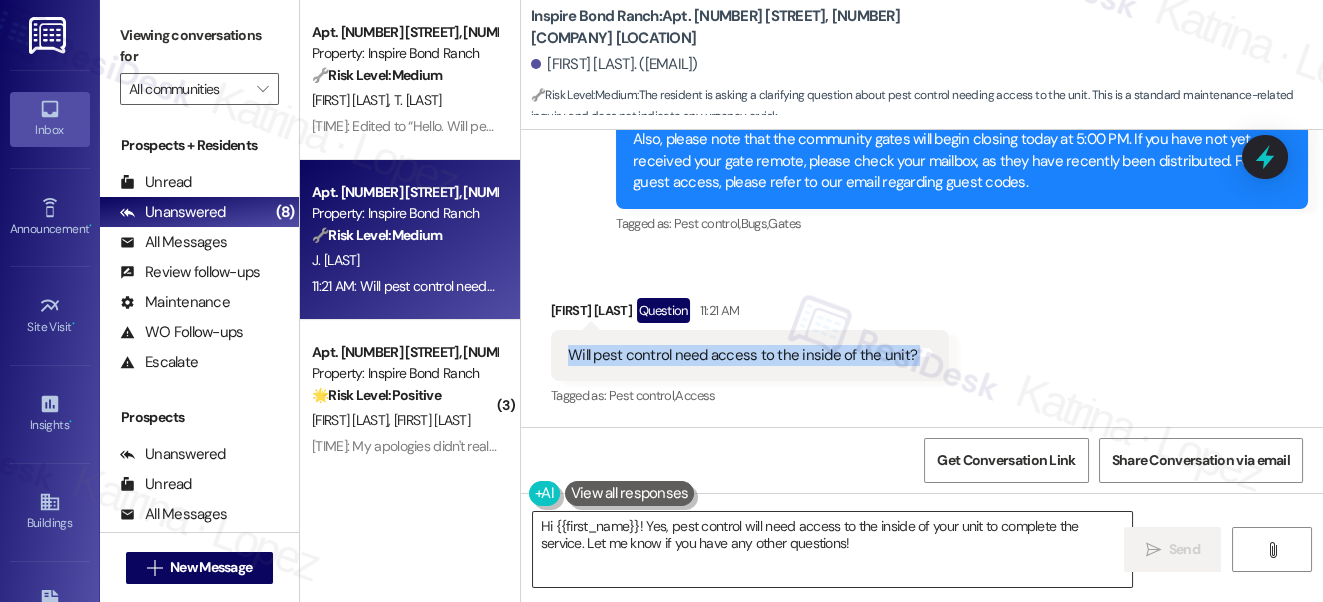 click on "Hi [FIRST_NAME]! Yes, pest control will need access to the inside of your unit to complete the service. Let me know if you have any other questions!" at bounding box center [833, 549] 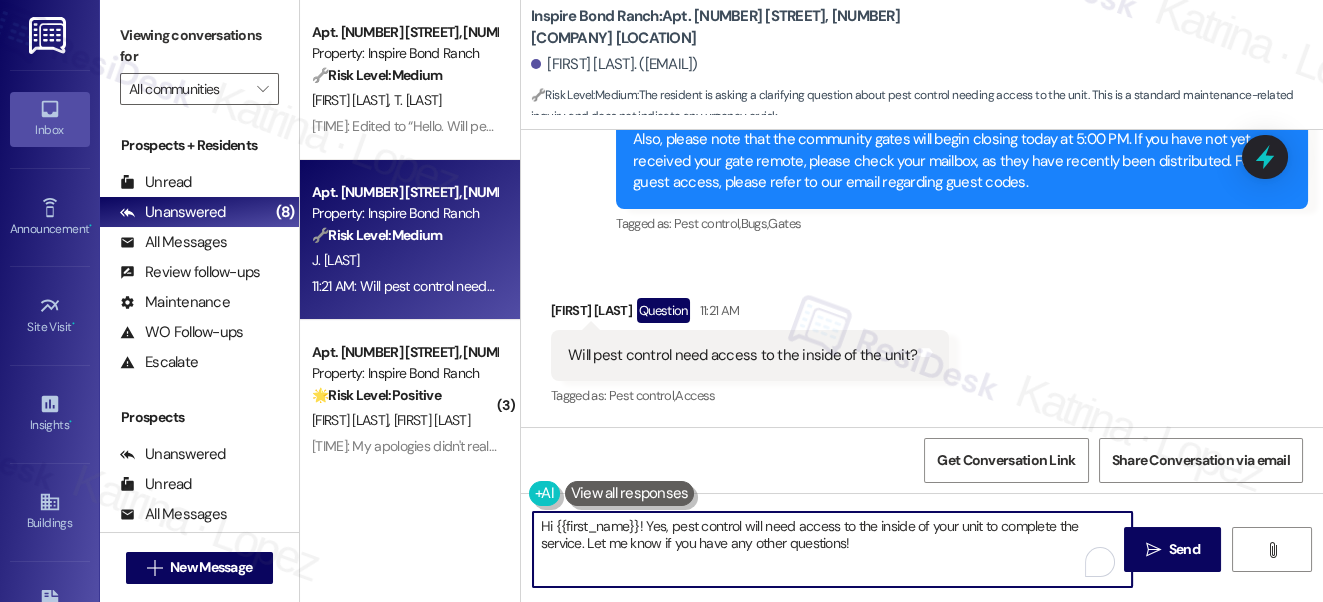 drag, startPoint x: 898, startPoint y: 548, endPoint x: 629, endPoint y: 532, distance: 269.4754 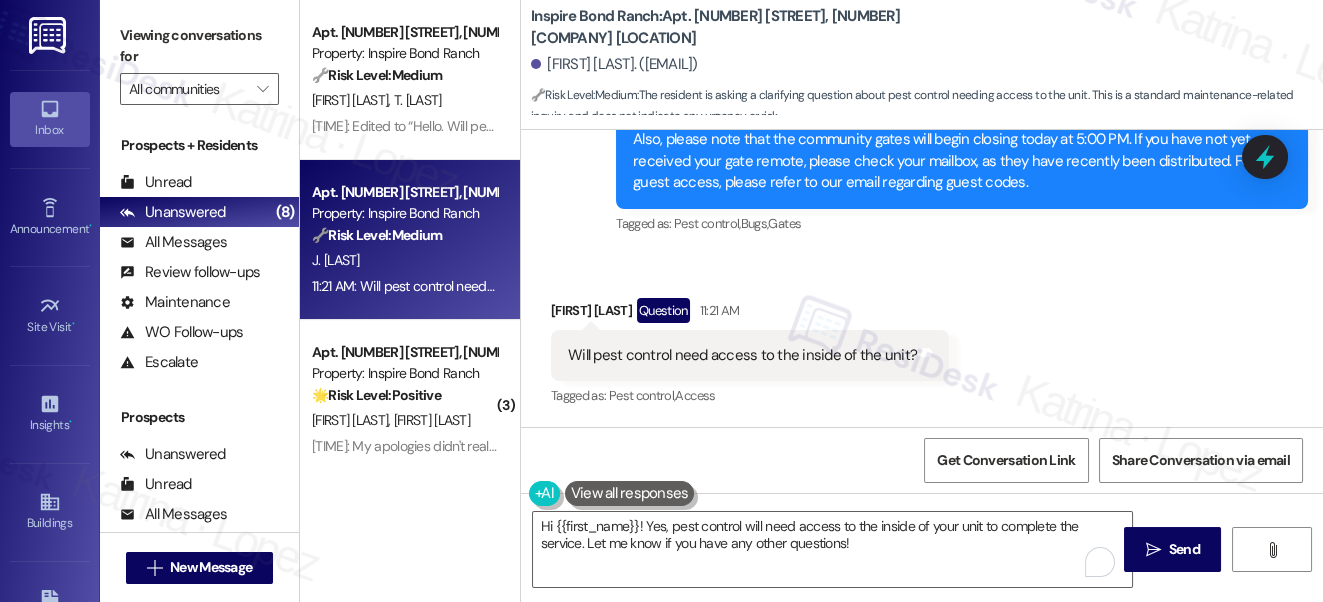 click on "Will pest control need access to the inside of the unit?" at bounding box center [742, 355] 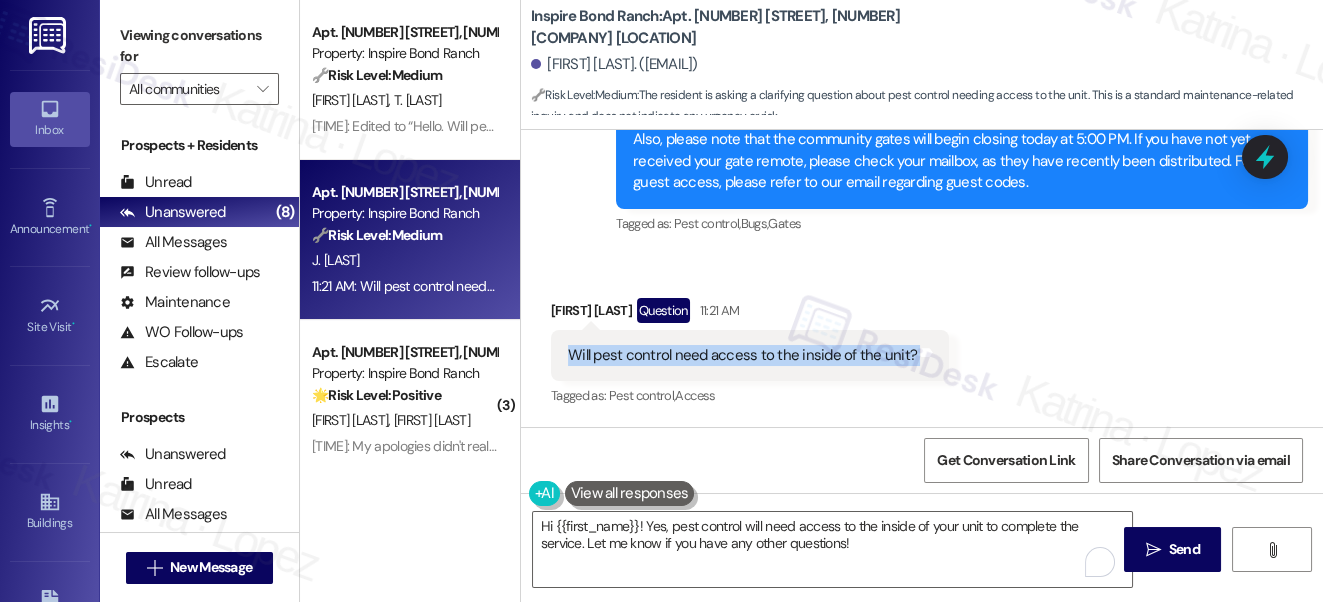 click on "Will pest control need access to the inside of the unit?" at bounding box center (742, 355) 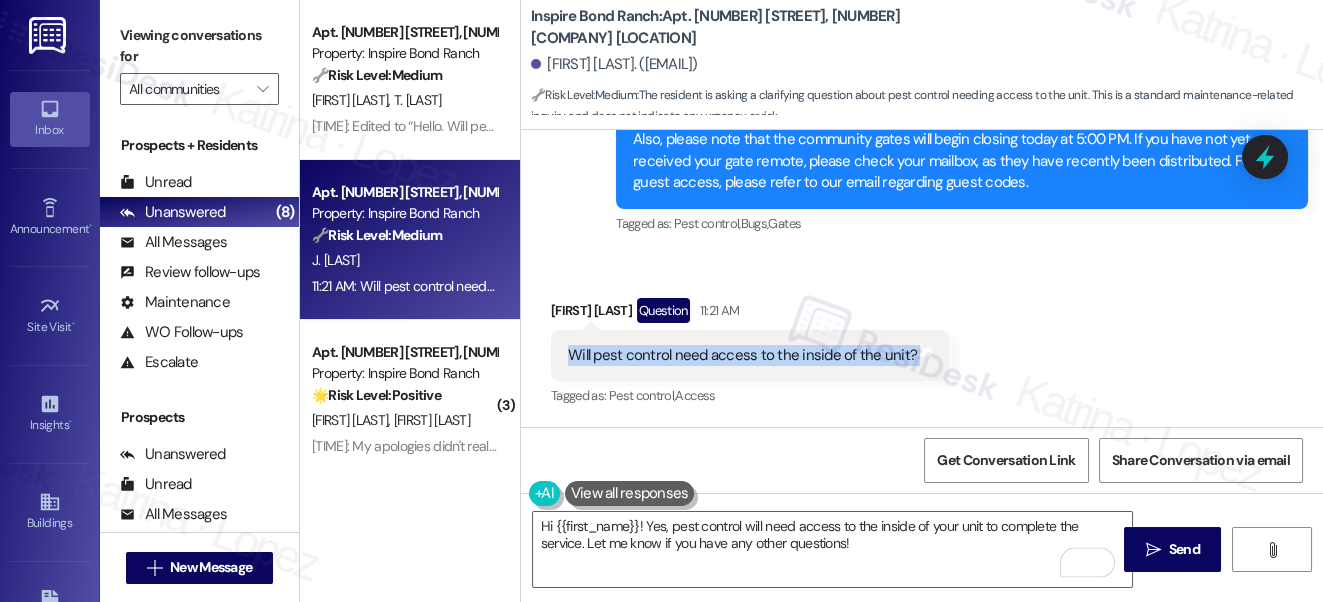 scroll, scrollTop: 1498, scrollLeft: 0, axis: vertical 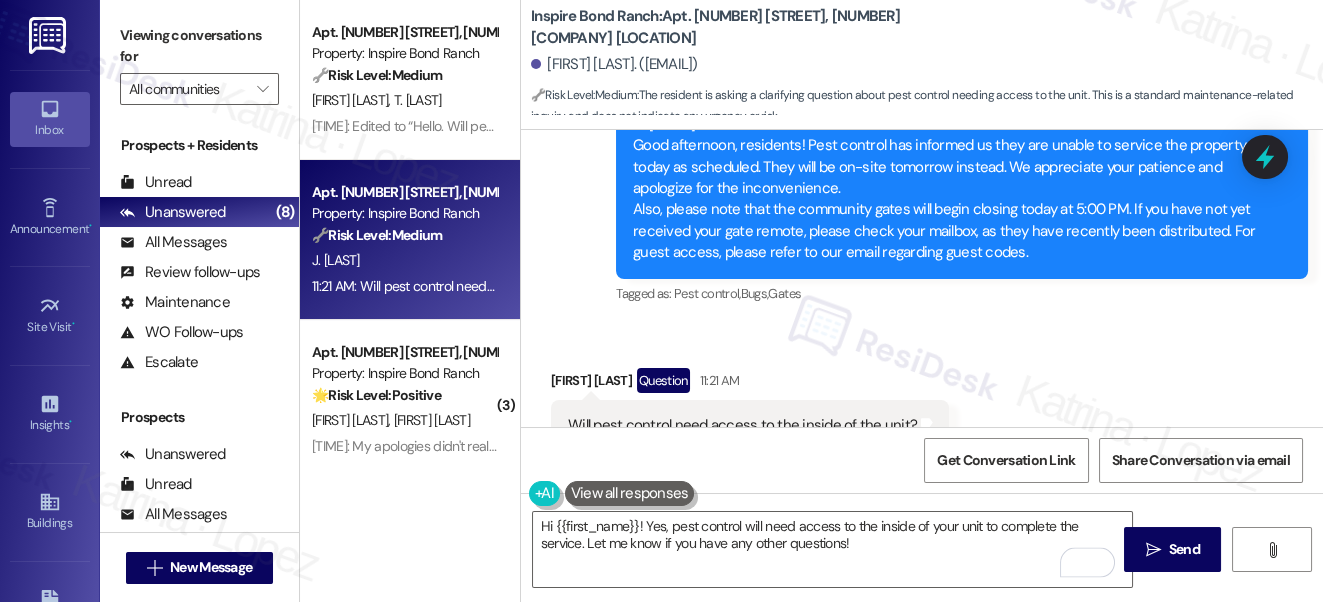 click on "Hi Jeremy!
Good afternoon, residents! Pest control has informed us they are unable to service the property today as scheduled. They will be on-site tomorrow instead. We appreciate your patience and apologize for the inconvenience.
Also, please note that the community gates will begin closing today at 5:00 PM. If you have not yet received your gate remote, please check your mailbox, as they have recently been distributed. For guest access, please refer to our email regarding guest codes." at bounding box center [954, 189] 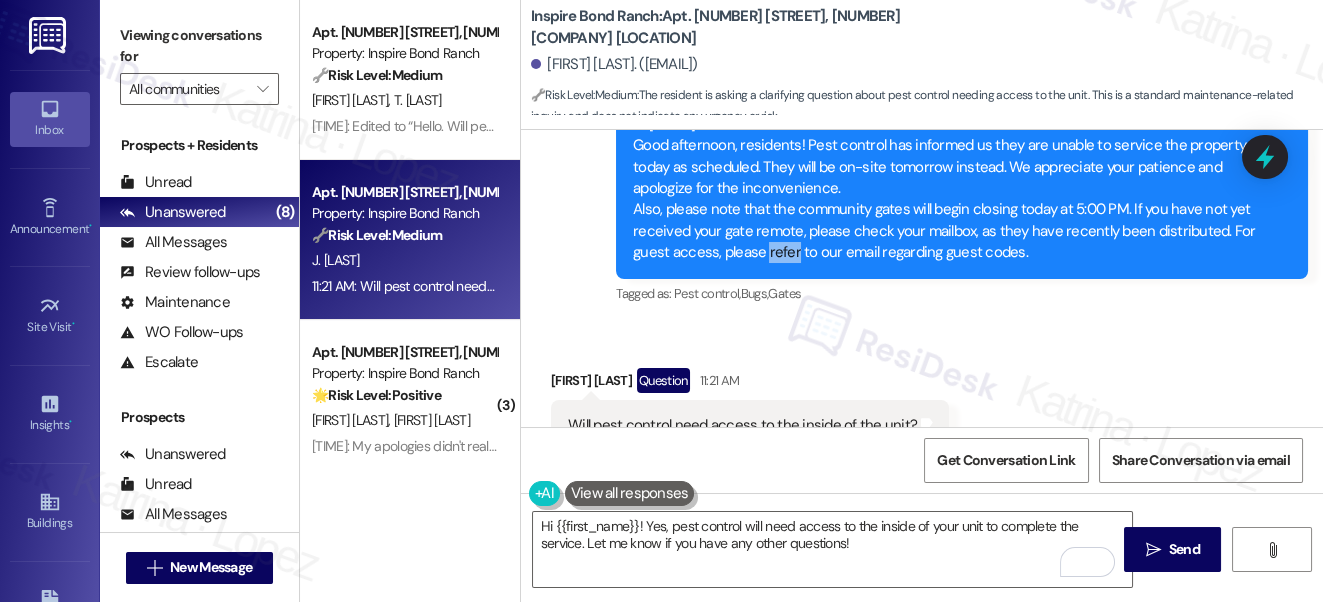 click on "Hi Jeremy!
Good afternoon, residents! Pest control has informed us they are unable to service the property today as scheduled. They will be on-site tomorrow instead. We appreciate your patience and apologize for the inconvenience.
Also, please note that the community gates will begin closing today at 5:00 PM. If you have not yet received your gate remote, please check your mailbox, as they have recently been distributed. For guest access, please refer to our email regarding guest codes." at bounding box center [954, 189] 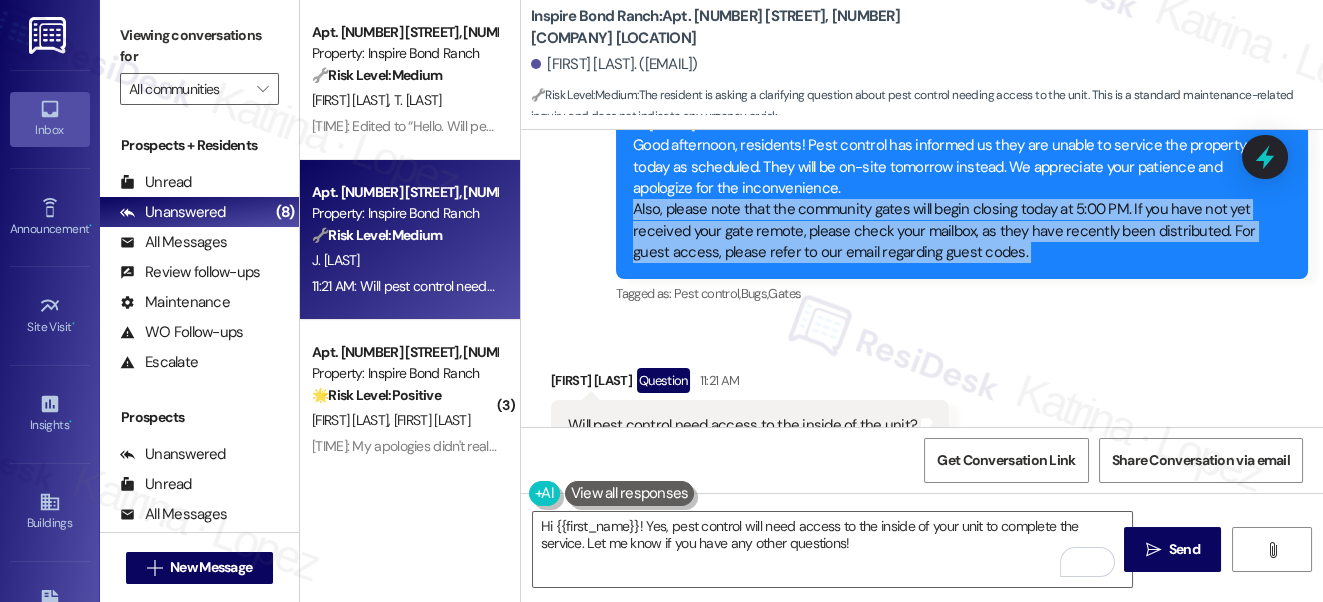 click on "Hi Jeremy!
Good afternoon, residents! Pest control has informed us they are unable to service the property today as scheduled. They will be on-site tomorrow instead. We appreciate your patience and apologize for the inconvenience.
Also, please note that the community gates will begin closing today at 5:00 PM. If you have not yet received your gate remote, please check your mailbox, as they have recently been distributed. For guest access, please refer to our email regarding guest codes." at bounding box center [954, 189] 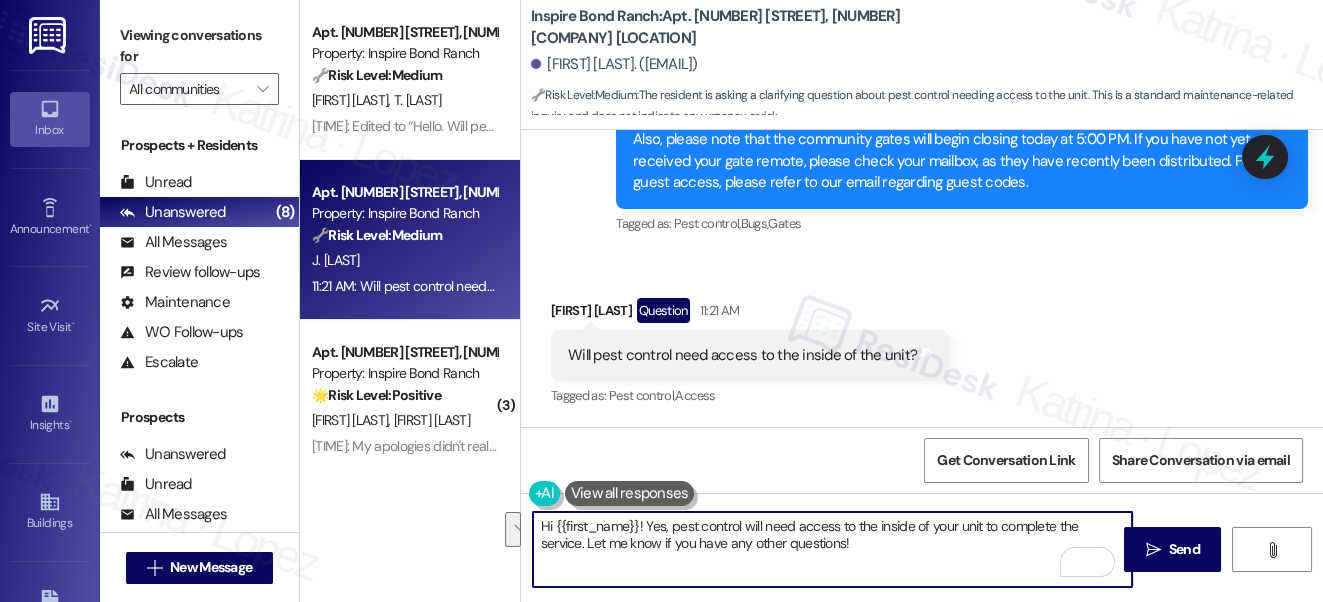drag, startPoint x: 646, startPoint y: 525, endPoint x: 896, endPoint y: 535, distance: 250.19992 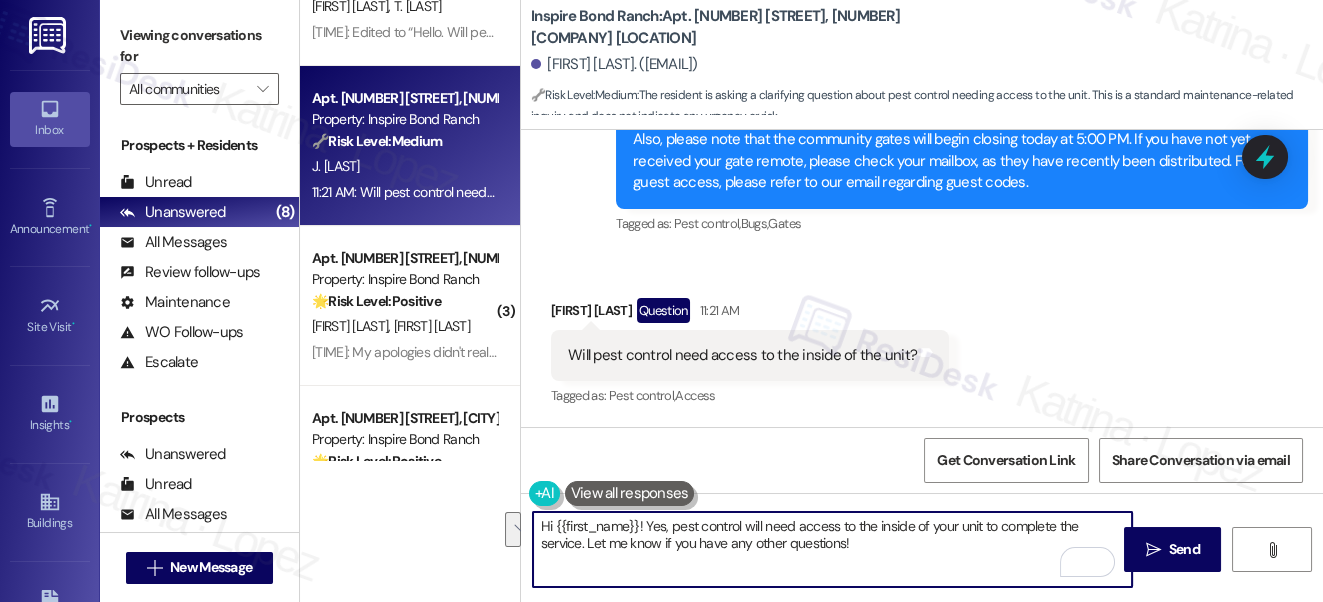 scroll, scrollTop: 363, scrollLeft: 0, axis: vertical 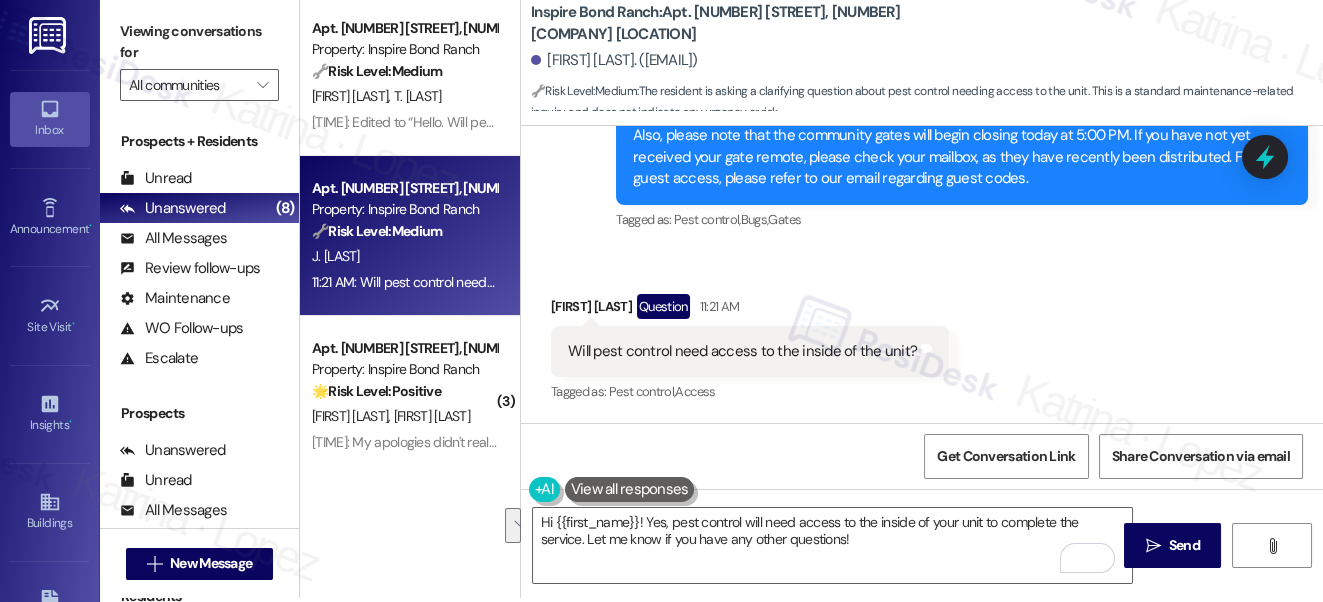 click on "Will pest control need access to the inside of the unit?" at bounding box center [742, 351] 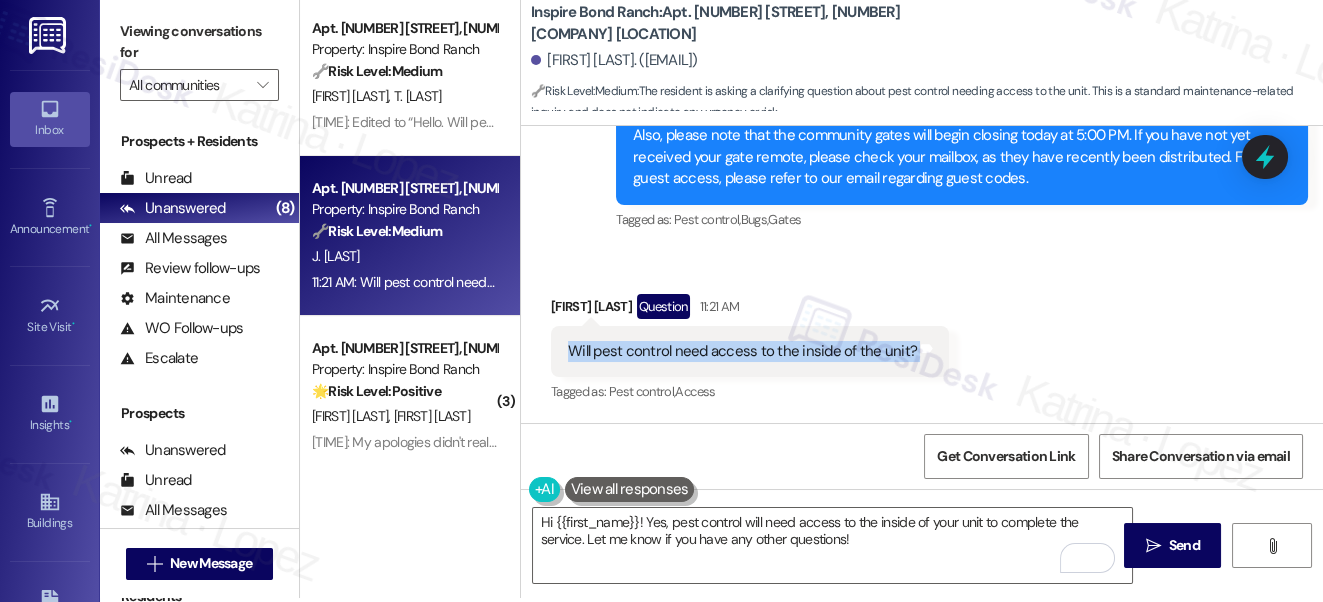 copy on "Will pest control need access to the inside of the unit? Tags and notes" 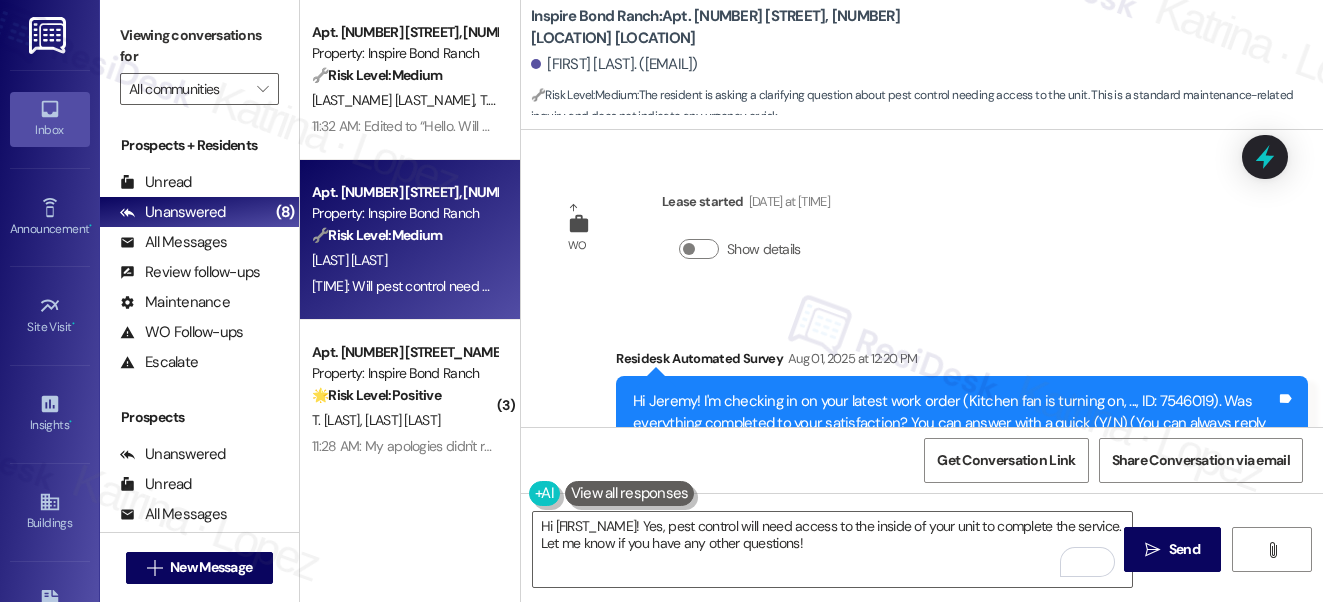scroll, scrollTop: 0, scrollLeft: 0, axis: both 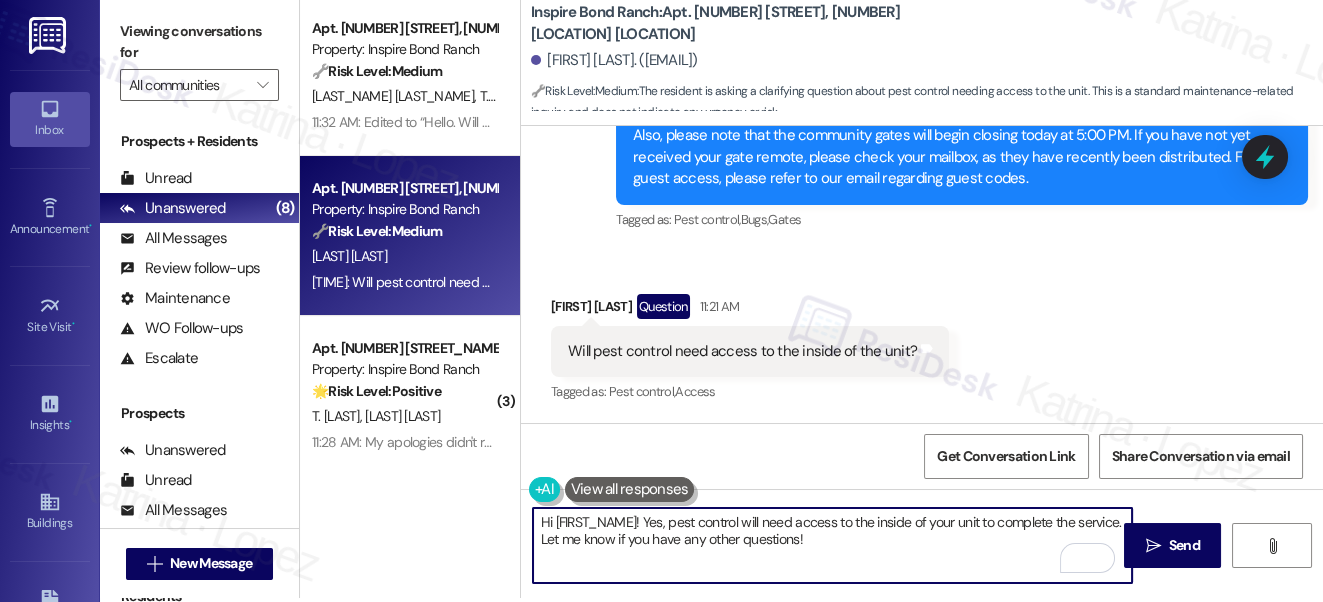 click on "Hi [FIRST_NAME]! Yes, pest control will need access to the inside of your unit to complete the service. Let me know if you have any other questions!" at bounding box center (833, 545) 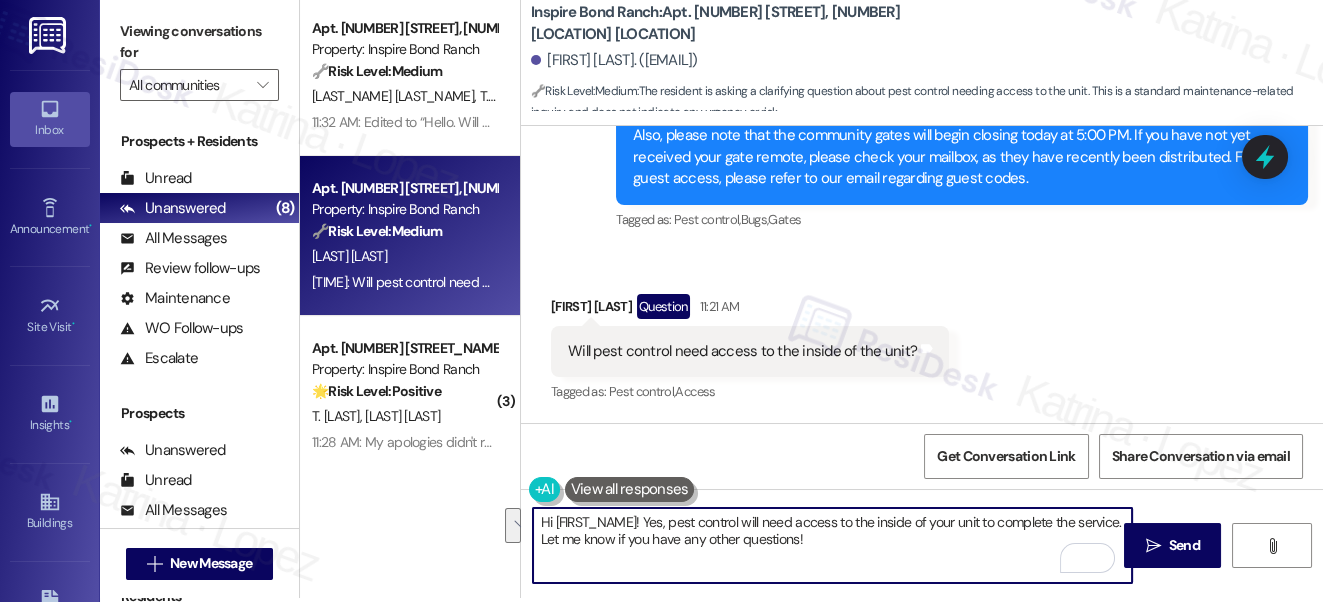 click on "Hi [FIRST_NAME]! Yes, pest control will need access to the inside of your unit to complete the service. Let me know if you have any other questions!" at bounding box center (833, 545) 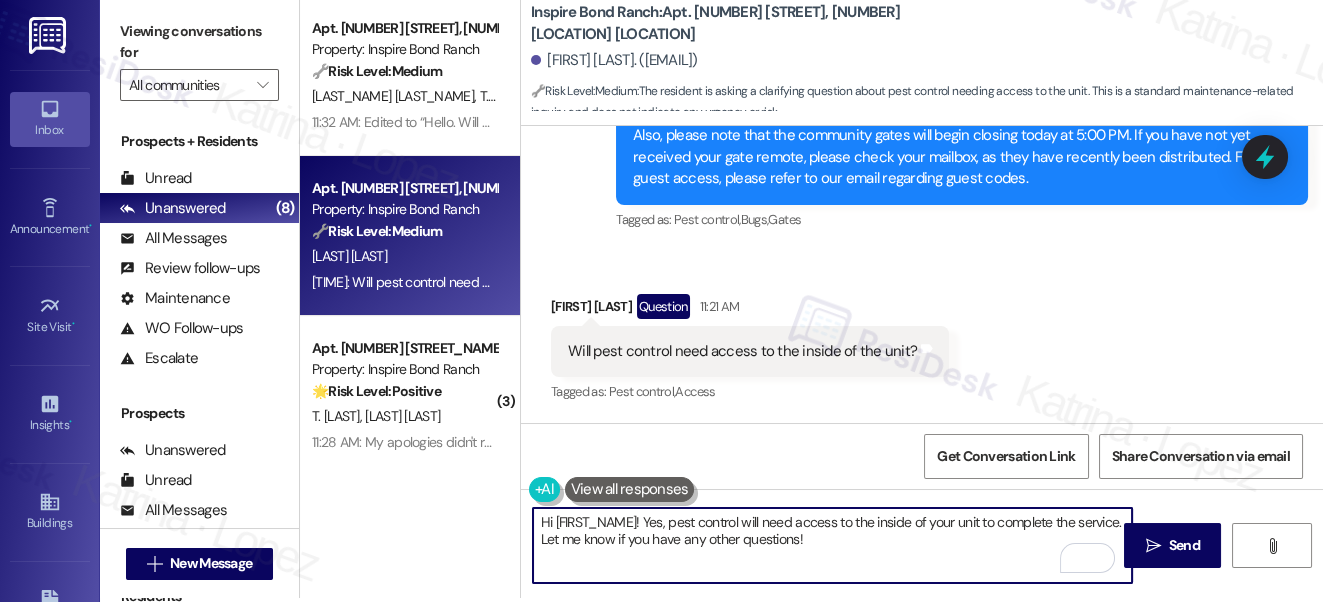 click on "Will pest control need access to the inside of the unit? Tags and notes" at bounding box center [750, 351] 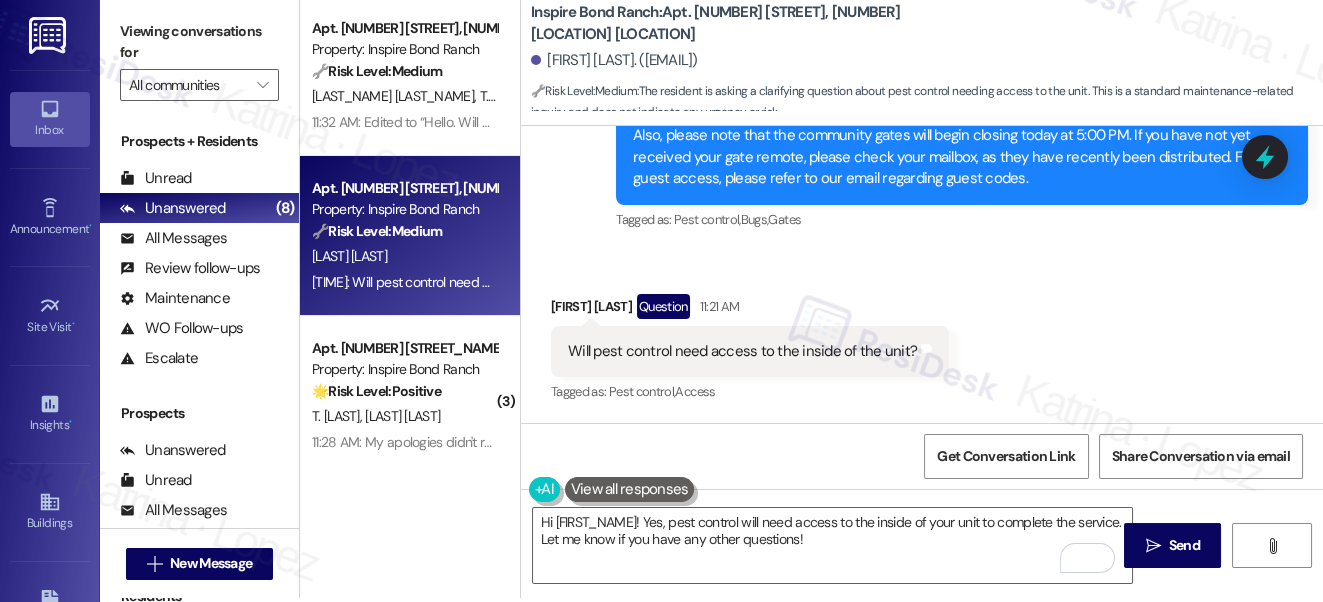 click on "Will pest control need access to the inside of the unit?" at bounding box center (742, 351) 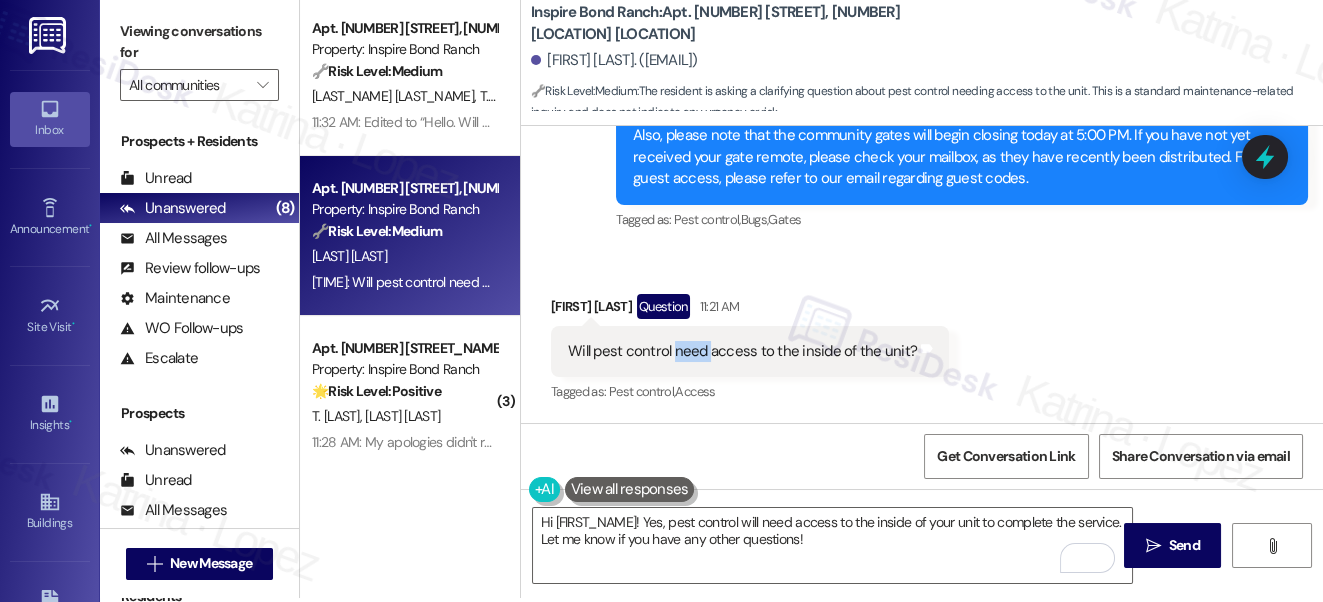 click on "Will pest control need access to the inside of the unit?" at bounding box center (742, 351) 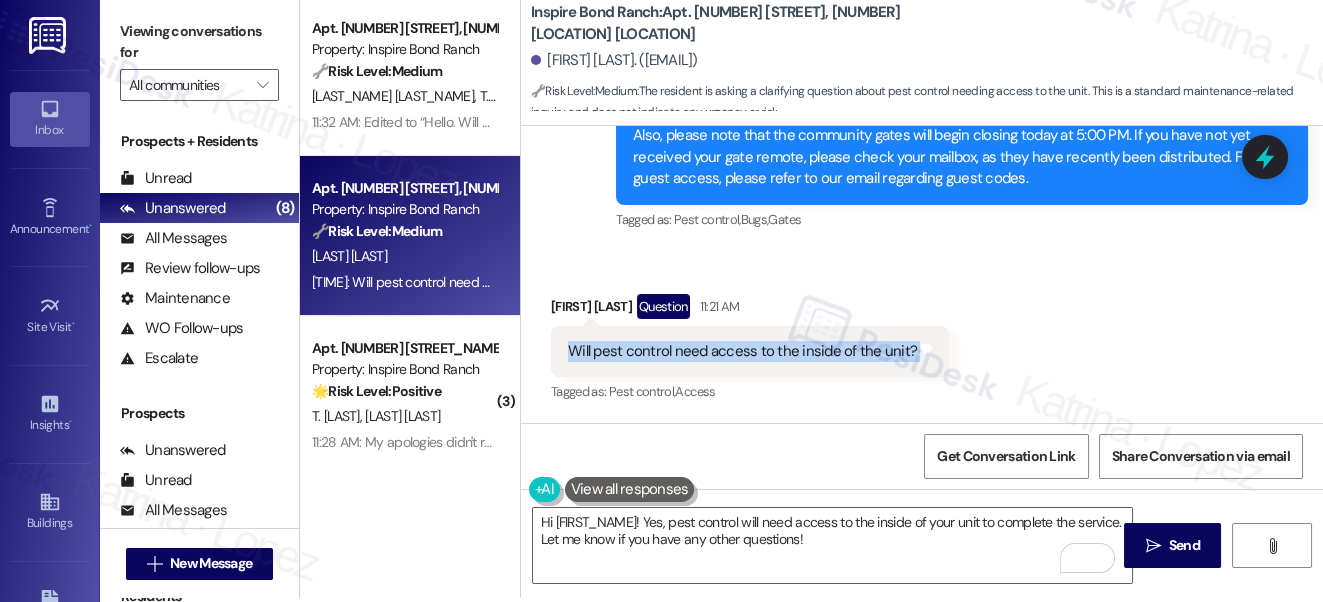 click on "Will pest control need access to the inside of the unit?" at bounding box center [742, 351] 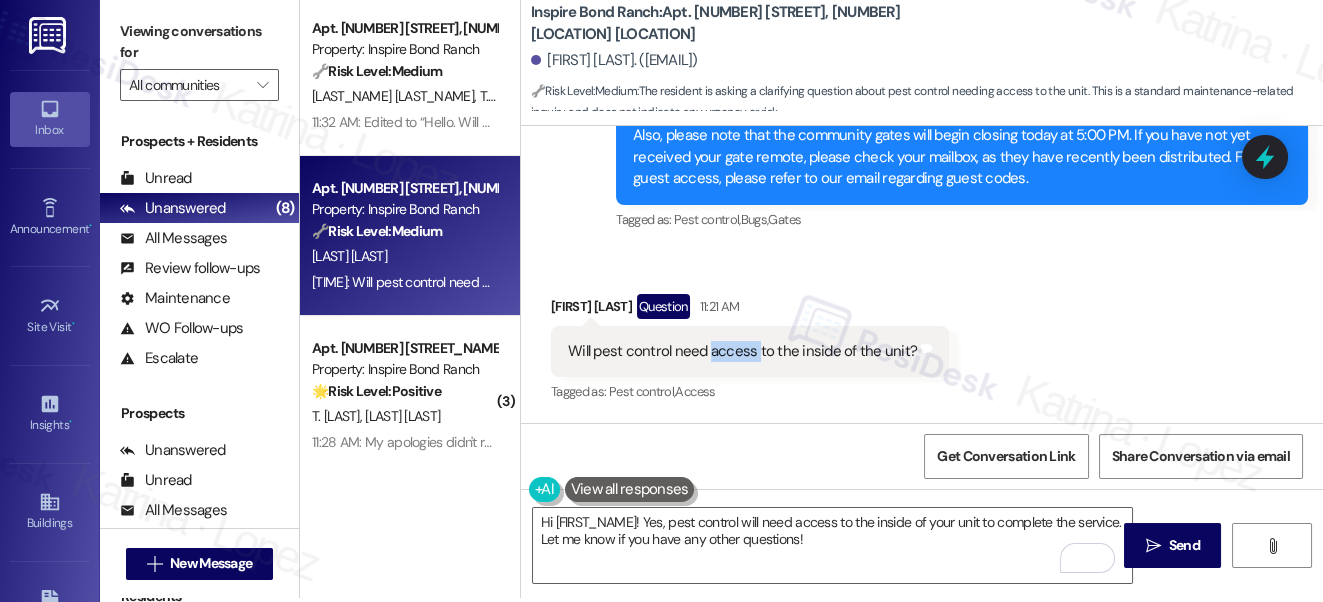 click on "Will pest control need access to the inside of the unit?" at bounding box center [742, 351] 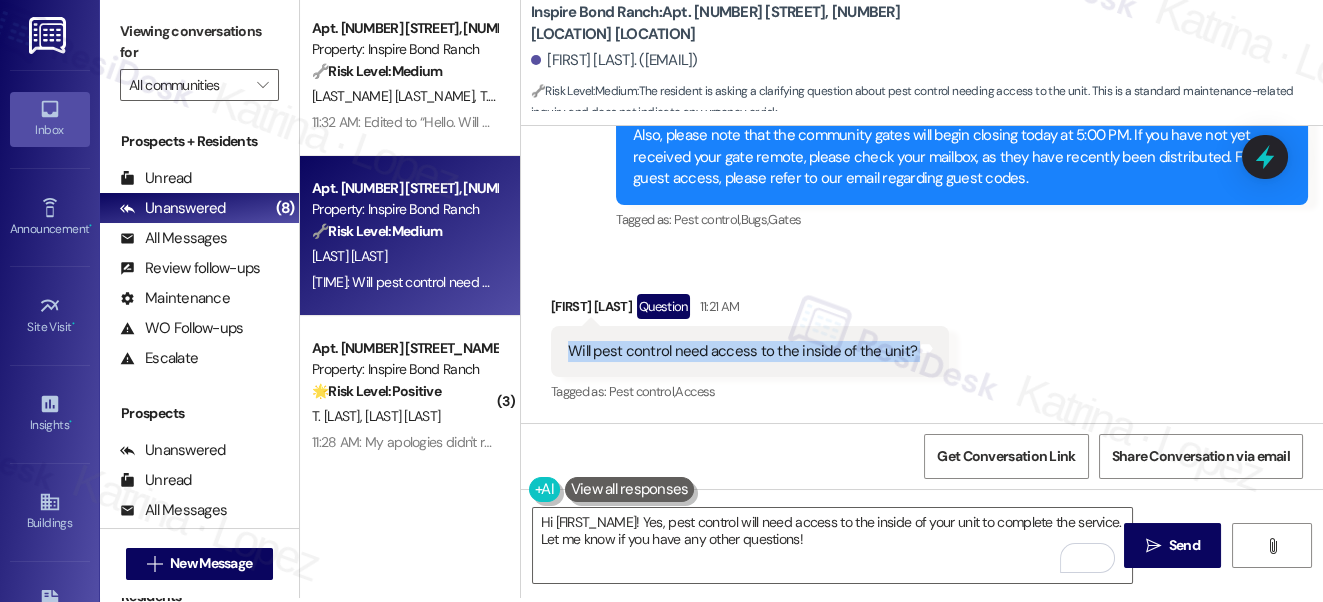 click on "Will pest control need access to the inside of the unit?" at bounding box center (742, 351) 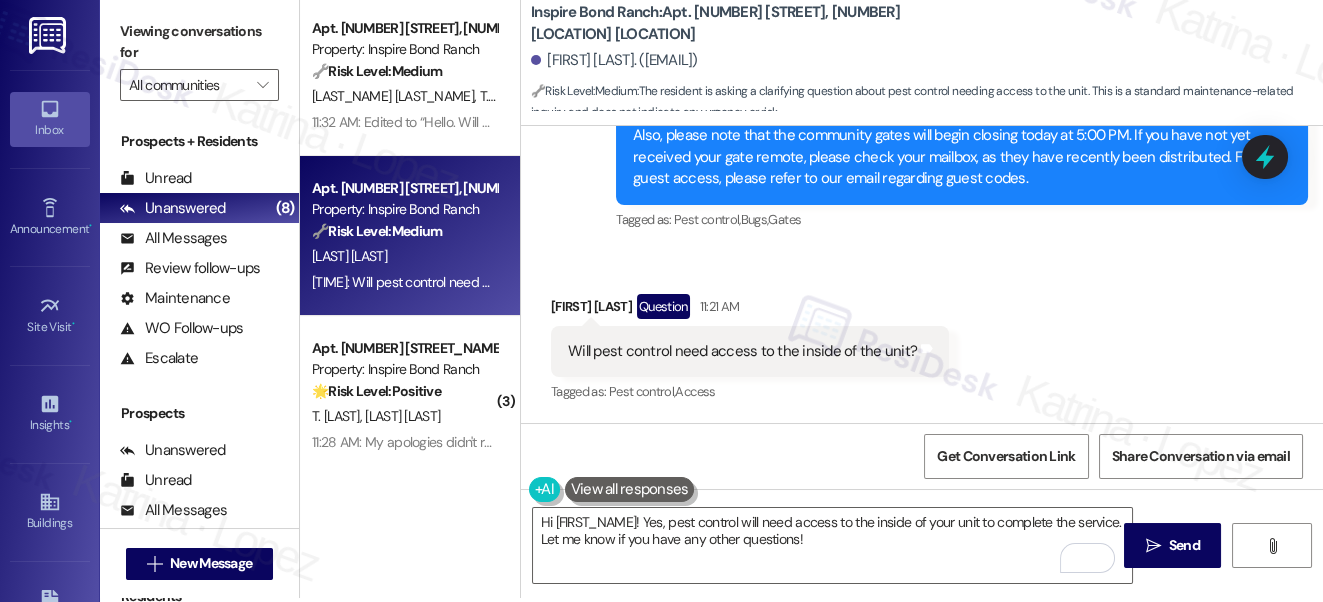 click on "Received via SMS Jeremy Munro Question 11:21 AM Will pest control need access to the inside of the unit? Tags and notes Tagged as:   Pest control ,  Click to highlight conversations about Pest control Access Click to highlight conversations about Access" at bounding box center [750, 350] 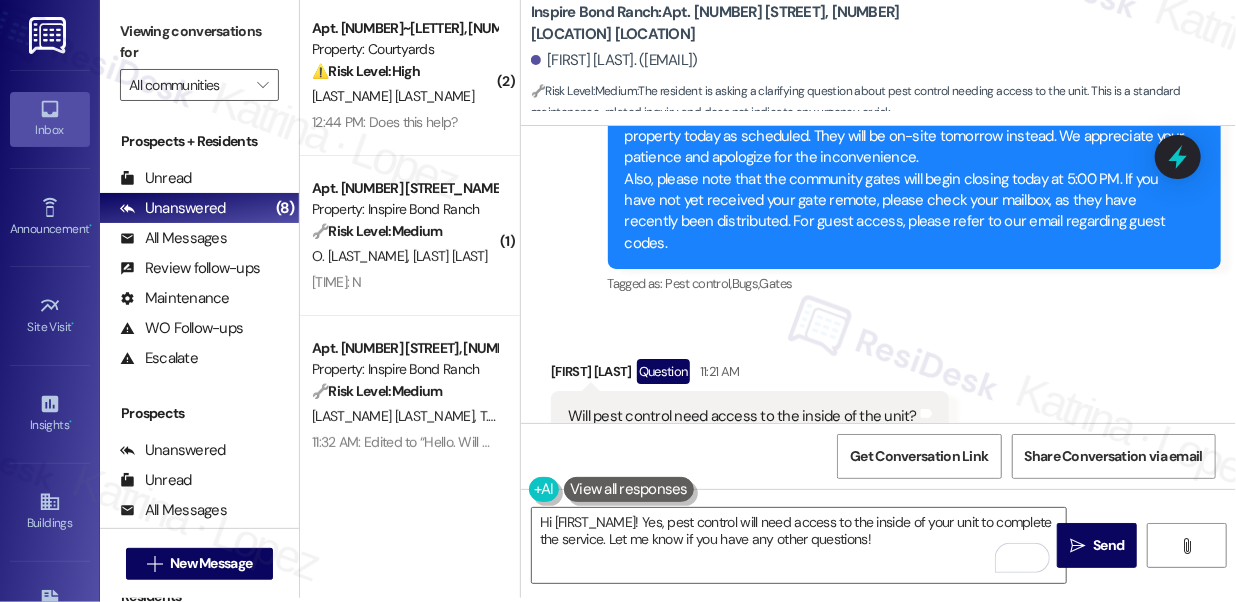 scroll, scrollTop: 1632, scrollLeft: 0, axis: vertical 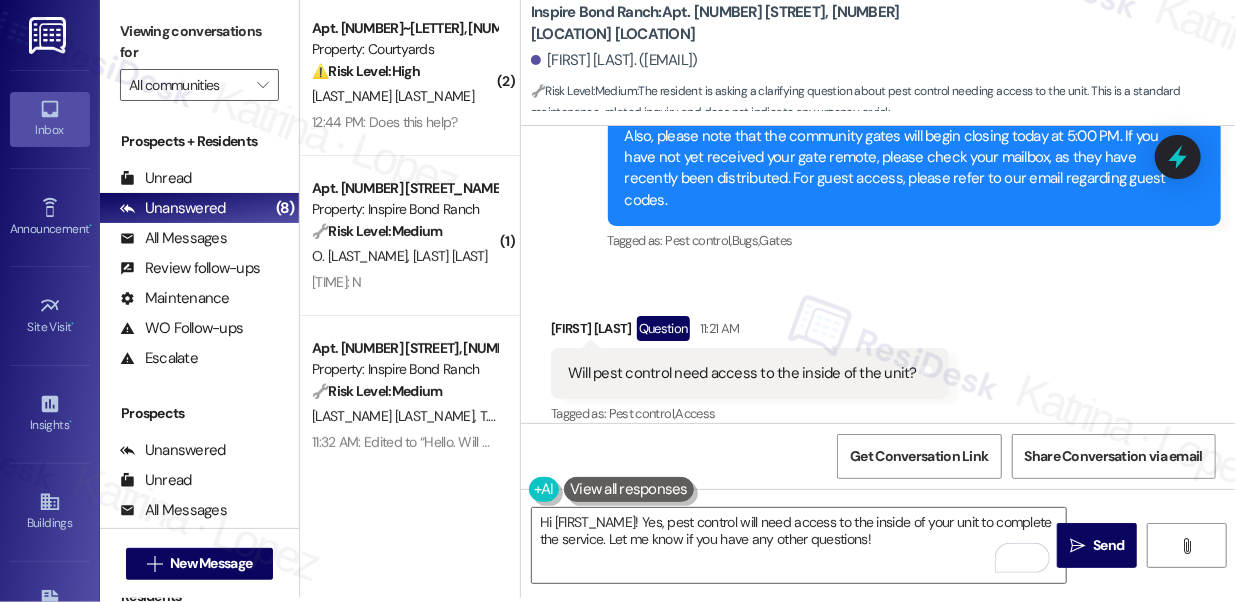 click on "Will pest control need access to the inside of the unit?" at bounding box center [742, 373] 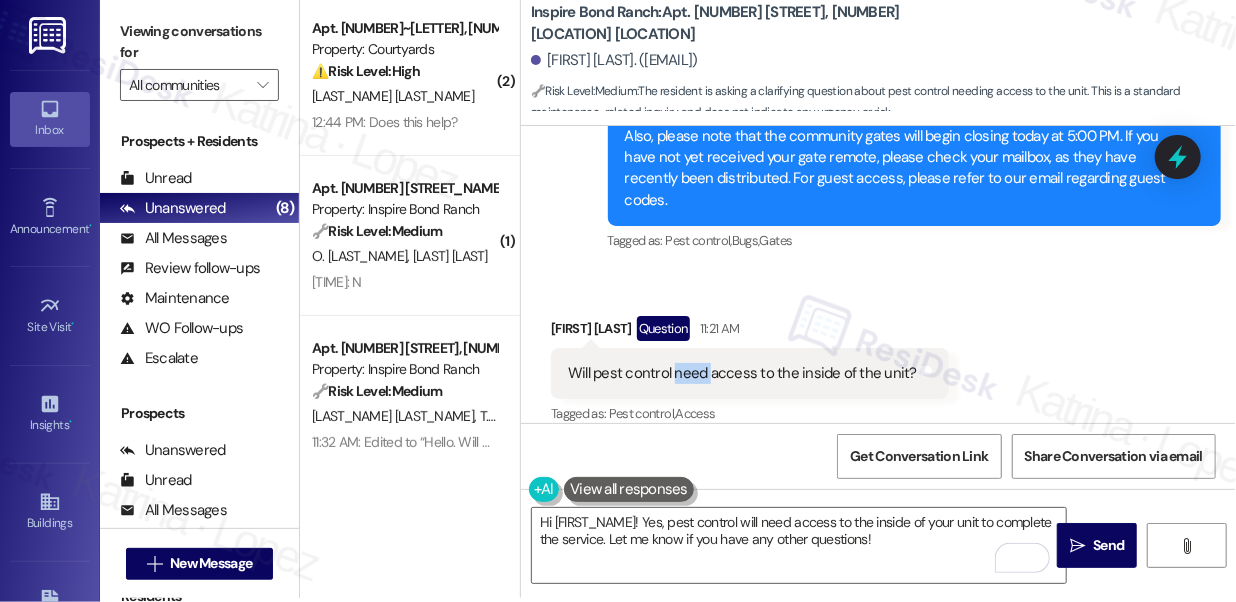 click on "Will pest control need access to the inside of the unit?" at bounding box center (742, 373) 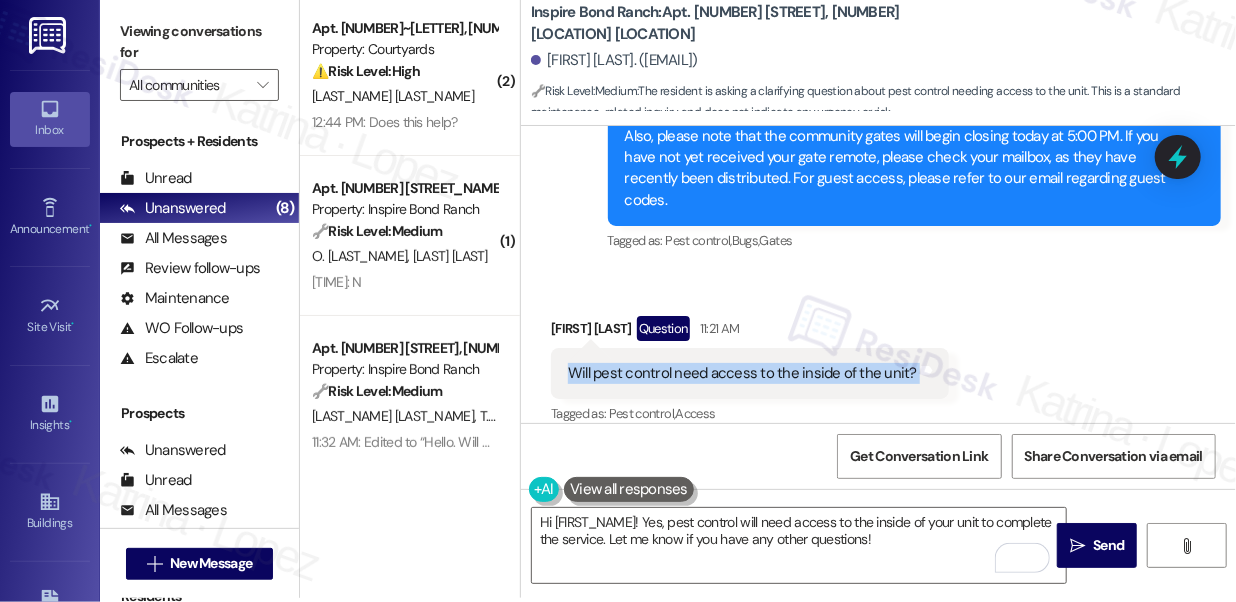 click on "Will pest control need access to the inside of the unit?" at bounding box center (742, 373) 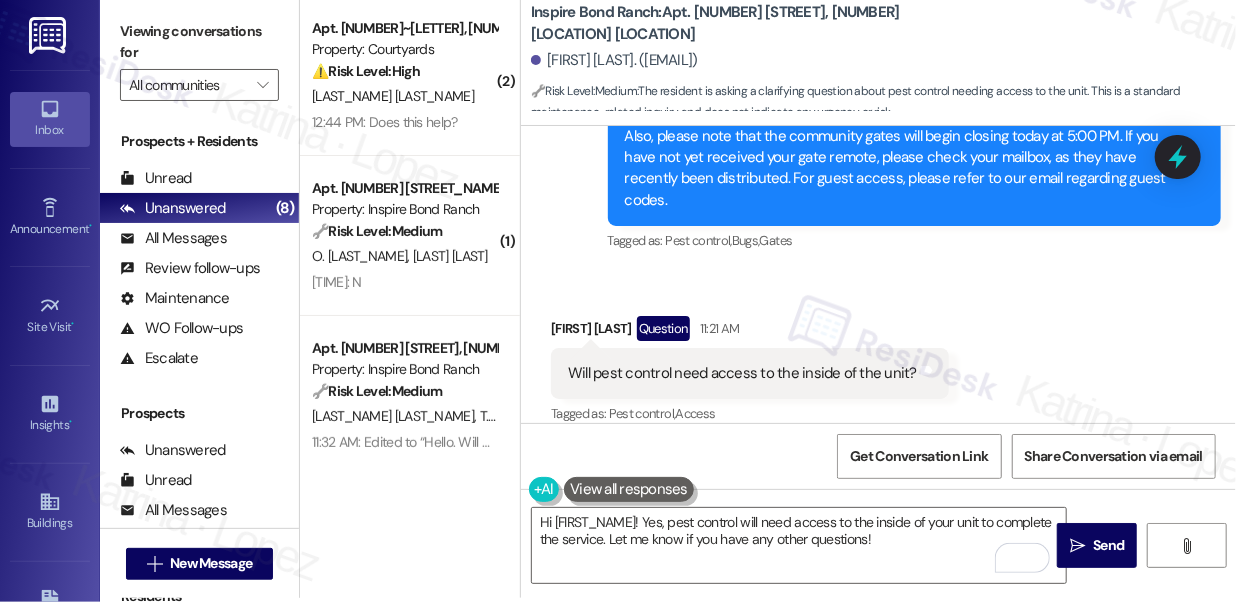 click on "Announcement, sent via SMS Sarah   (ResiDesk) 11:19 AM Hi Jeremy!
Good afternoon, residents! Pest control has informed us they are unable to service the property today as scheduled. They will be on-site tomorrow instead. We appreciate your patience and apologize for the inconvenience.
Also, please note that the community gates will begin closing today at 5:00 PM. If you have not yet received your gate remote, please check your mailbox, as they have recently been distributed. For guest access, please refer to our email regarding guest codes. Tags and notes Tagged as:   Pest control ,  Click to highlight conversations about Pest control Bugs ,  Click to highlight conversations about Bugs Gates Click to highlight conversations about Gates" at bounding box center (915, 126) 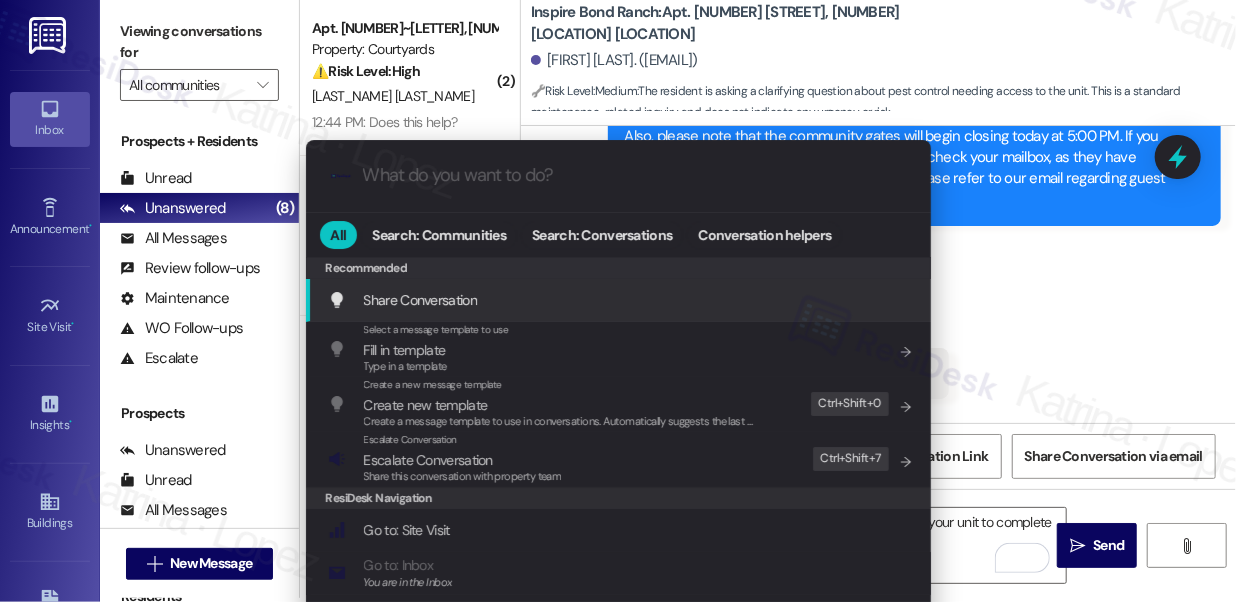 click on ".cls-1{fill:#0a055f;}.cls-2{fill:#0cc4c4;} resideskLogoBlueOrange All Search: Communities Search: Conversations Conversation helpers Recommended Recommended Share Conversation Add shortcut Select a message template to use Fill in template Type in a template Add shortcut Create a new message template Create new template Create a message template to use in conversations. Automatically suggests the last message you sent. Edit Ctrl+ Shift+ 0 Escalate Conversation Escalate Conversation Share this conversation with property team Edit Ctrl+ Shift+ 7 ResiDesk Navigation Go to: Site Visit Add shortcut Go to: Inbox You are in the Inbox Add shortcut Go to: Settings Add shortcut Go to: Message Templates Add shortcut Go to: Buildings Add shortcut Help Getting Started: What you can do with ResiDesk Add shortcut Settings Powered by Command AI Ctrl+ K" at bounding box center (618, 301) 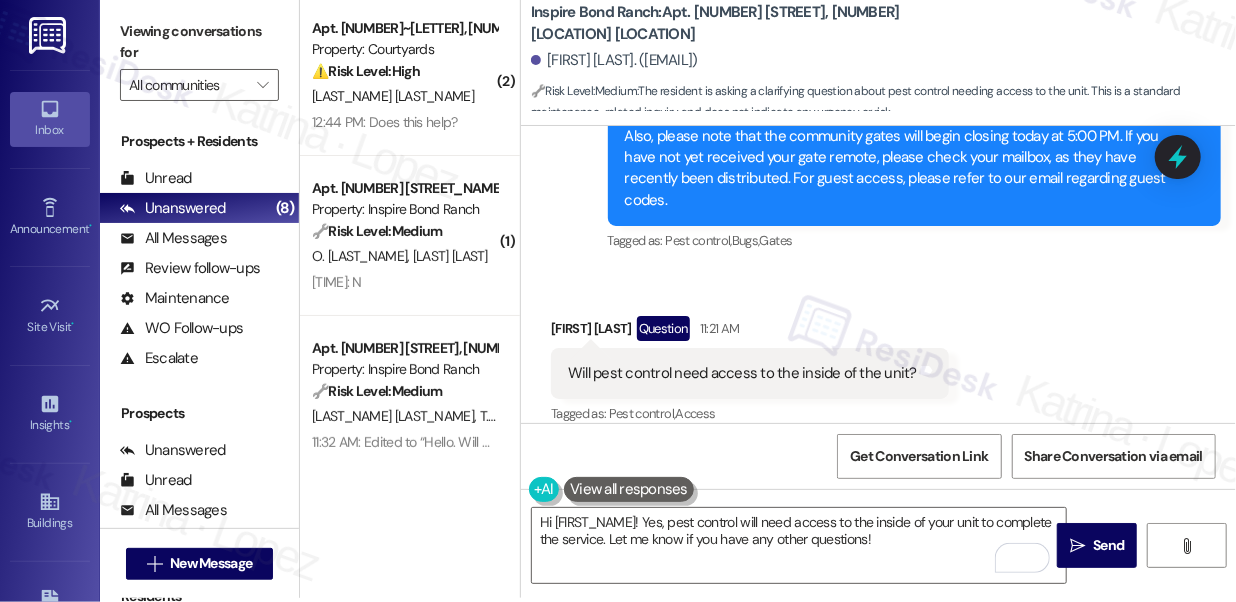 click on "Will pest control need access to the inside of the unit? Tags and notes" at bounding box center (750, 373) 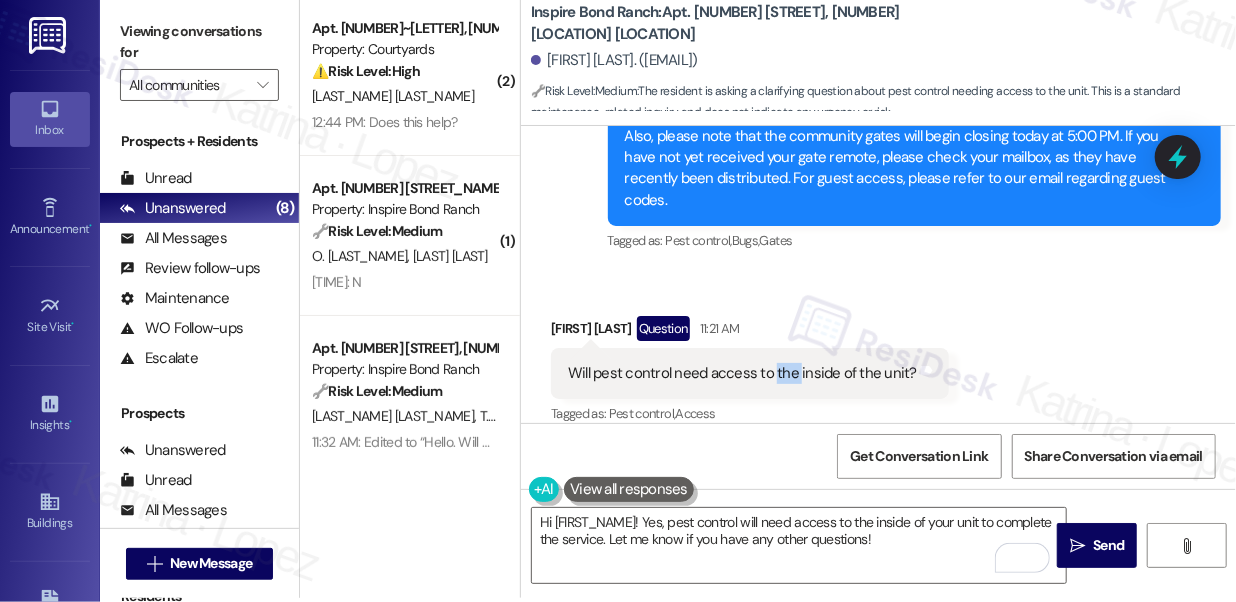 click on "Will pest control need access to the inside of the unit? Tags and notes" at bounding box center (750, 373) 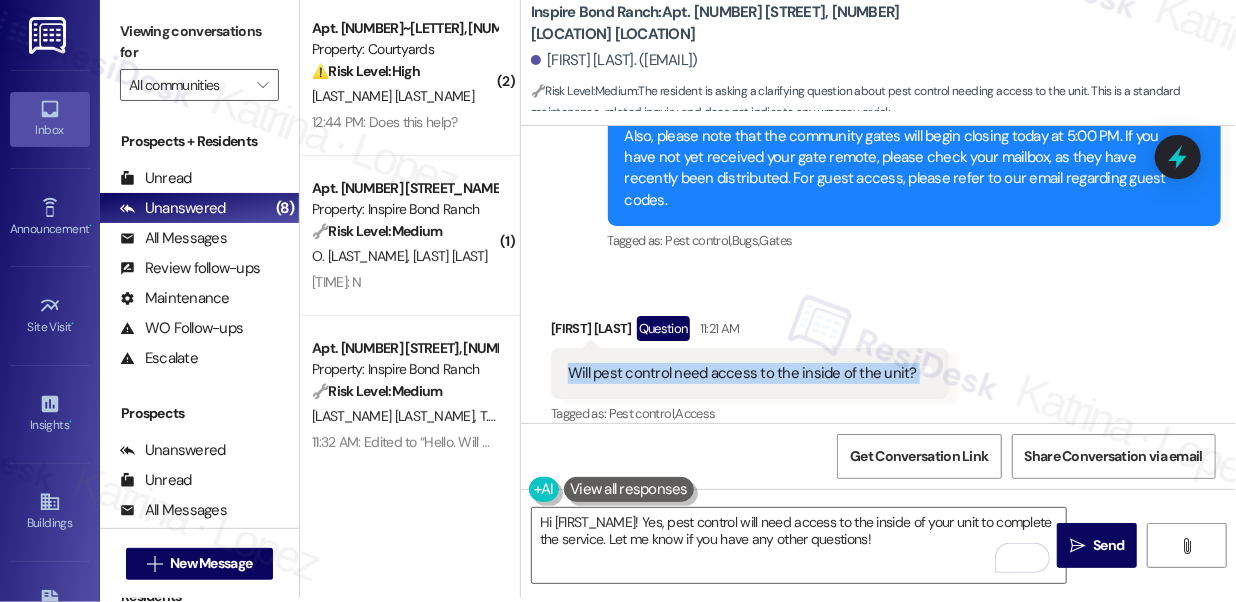 click on "Will pest control need access to the inside of the unit? Tags and notes" at bounding box center [750, 373] 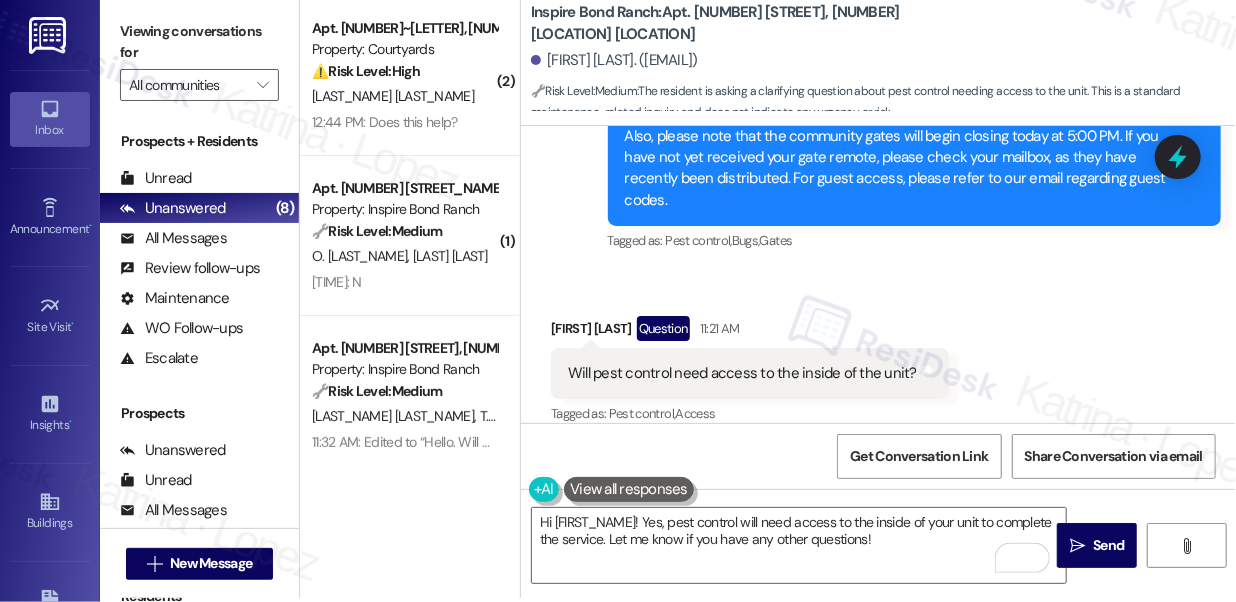 click on "Viewing conversations for" at bounding box center (199, 42) 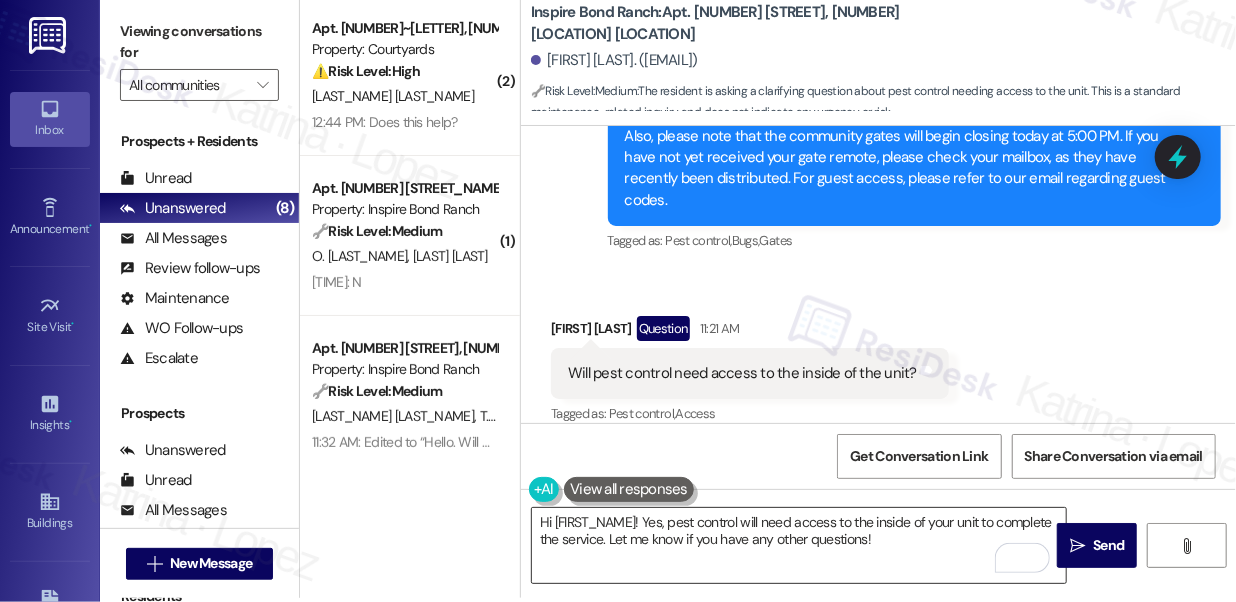 click on "Hi {{first_name}}! Yes, pest control will need access to the inside of your unit to complete the service. Let me know if you have any other questions!" at bounding box center [799, 545] 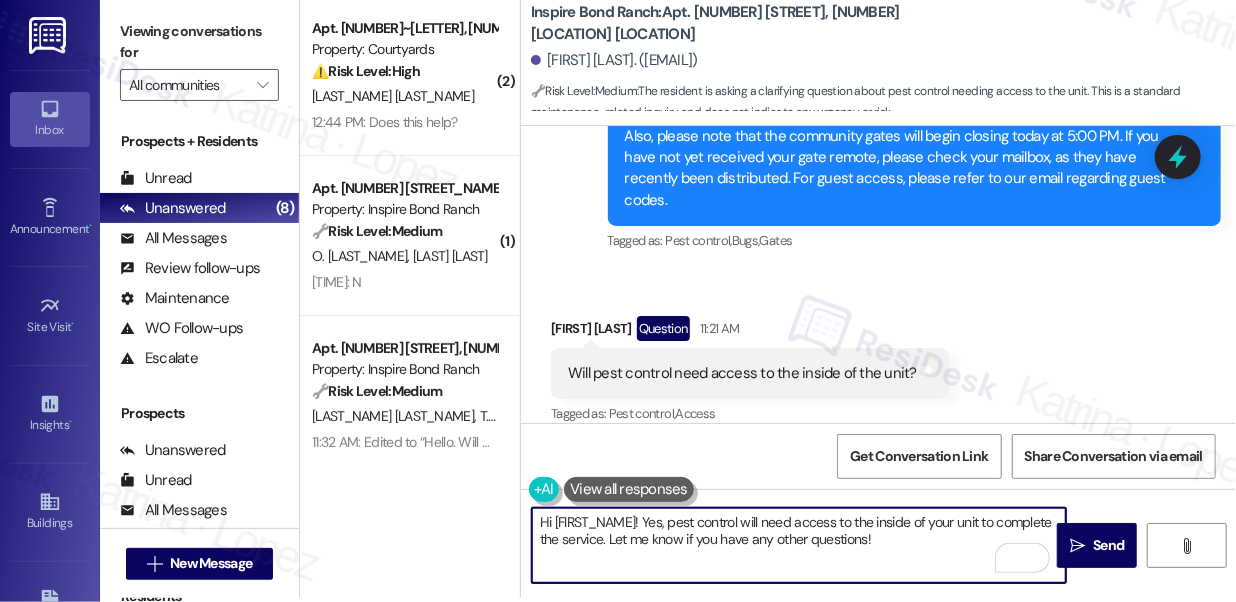 drag, startPoint x: 955, startPoint y: 546, endPoint x: 645, endPoint y: 519, distance: 311.17358 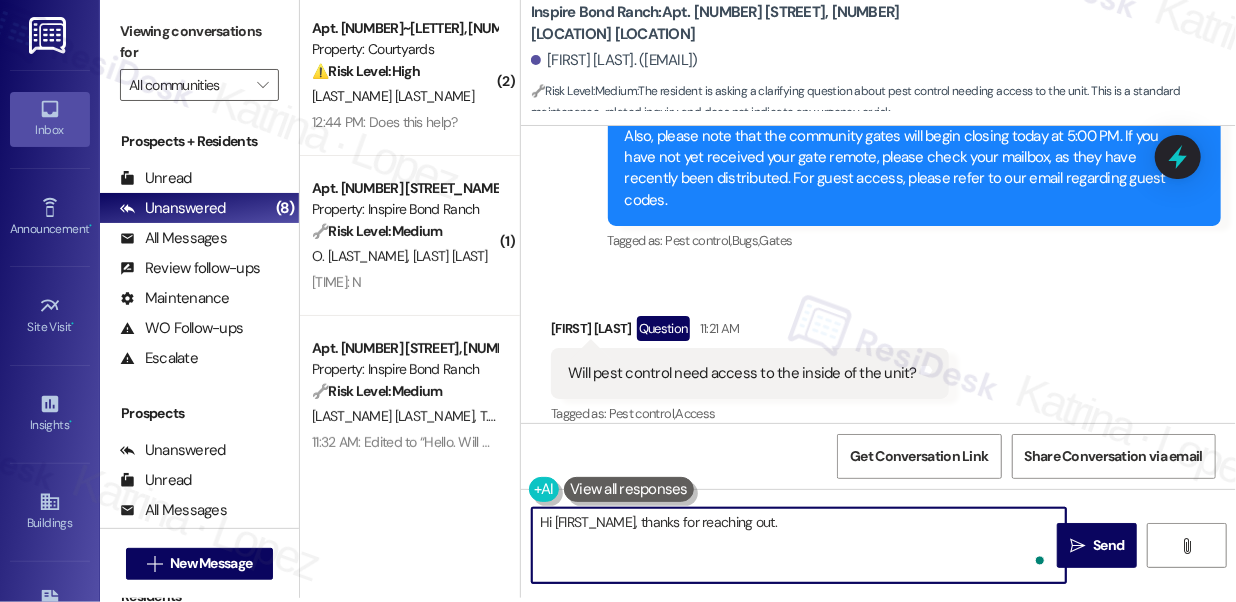 paste on "understand your concern about pest control access. I’ll check in with the site team to confirm whether they’ll need to enter your unit and get back to you as soon as I have more info." 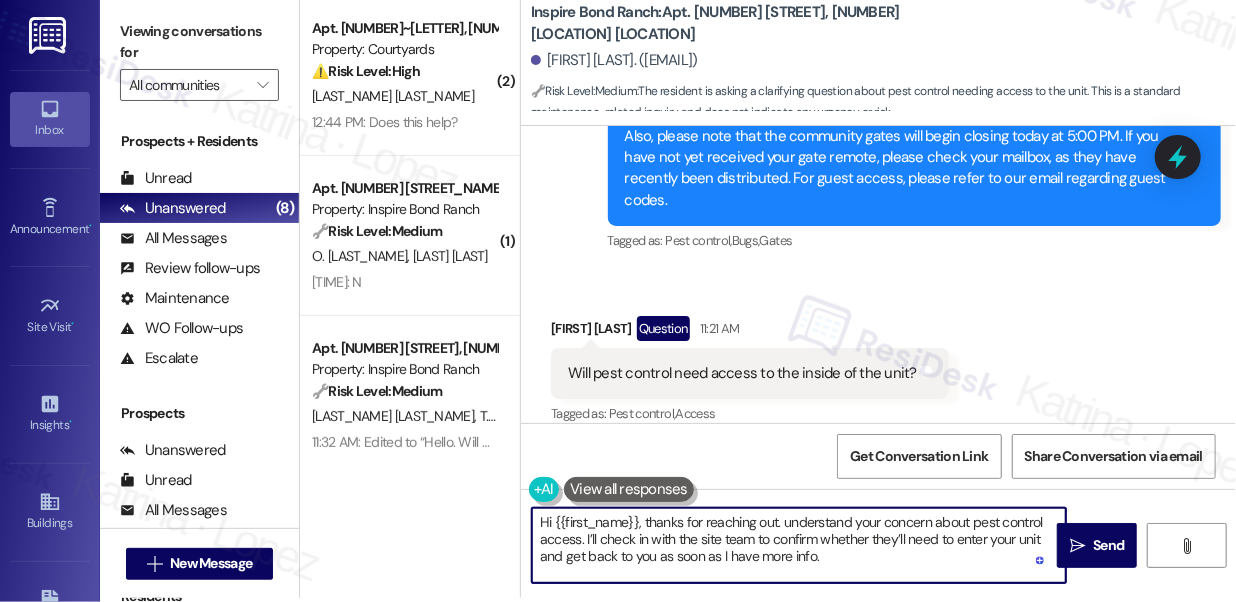 click on "Hi {{first_name}}, thanks for reaching out. understand your concern about pest control access. I’ll check in with the site team to confirm whether they’ll need to enter your unit and get back to you as soon as I have more info." at bounding box center (799, 545) 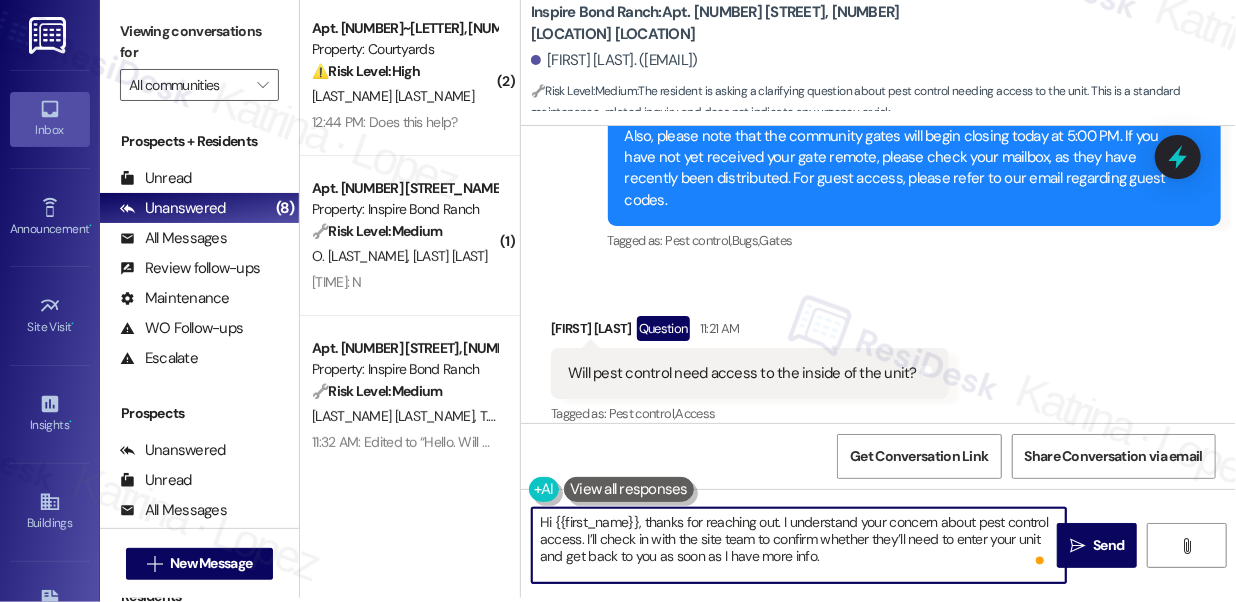 click on "Hi {{first_name}}, thanks for reaching out. I understand your concern about pest control access. I’ll check in with the site team to confirm whether they’ll need to enter your unit and get back to you as soon as I have more info." at bounding box center (799, 545) 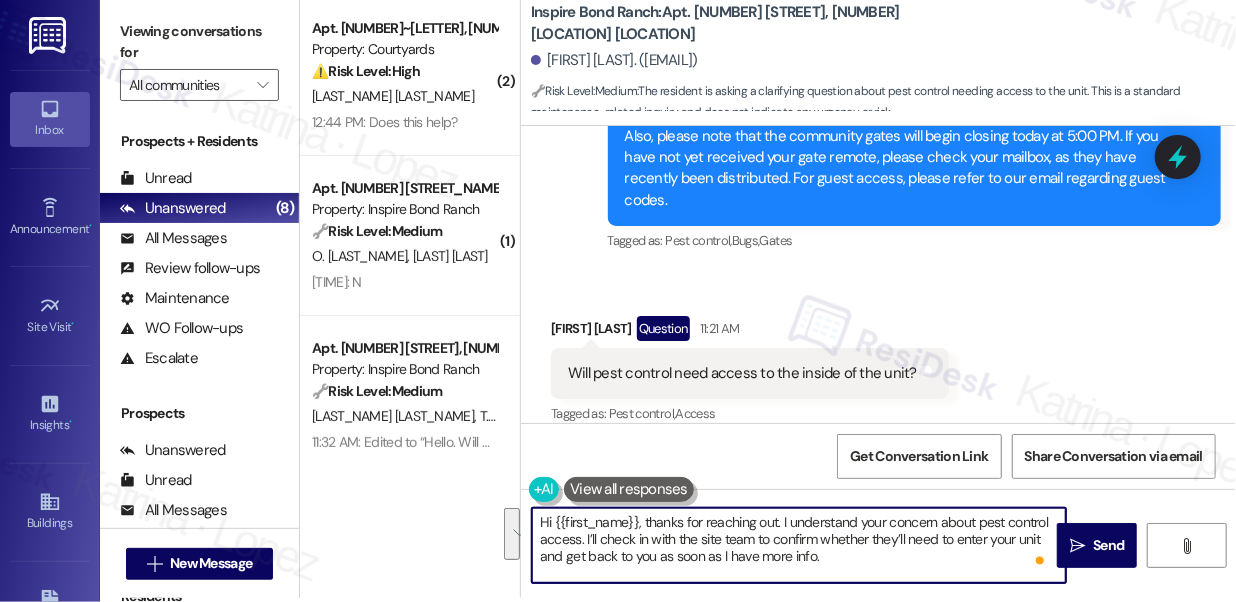 click on "Hi {{first_name}}, thanks for reaching out. I understand your concern about pest control access. I’ll check in with the site team to confirm whether they’ll need to enter your unit and get back to you as soon as I have more info." at bounding box center (799, 545) 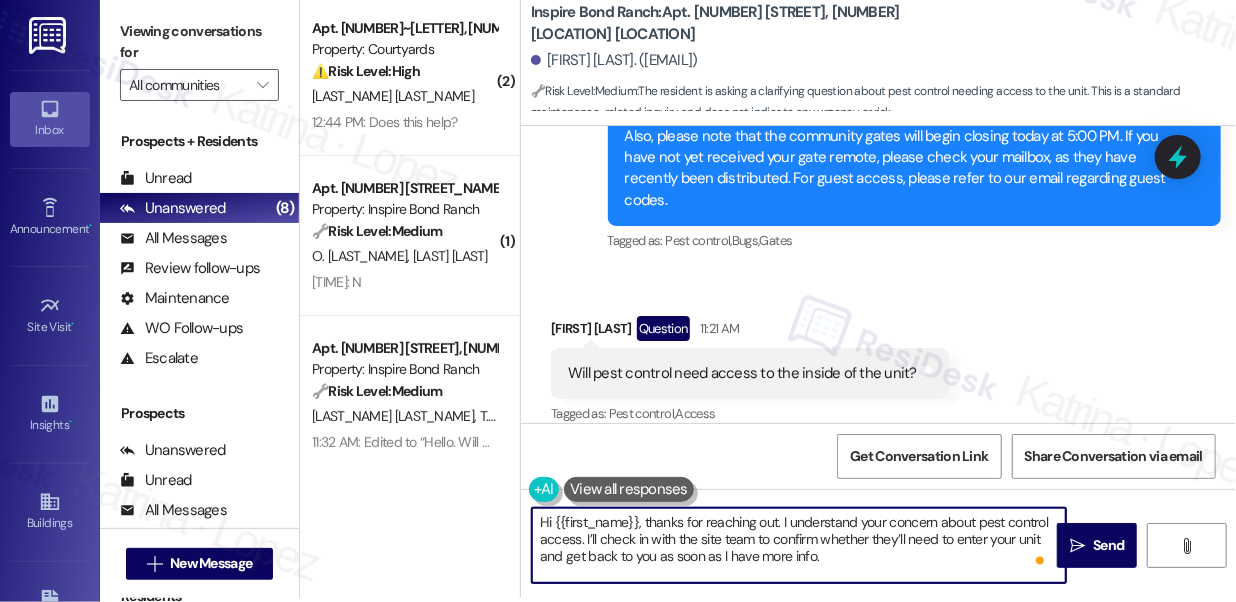 click on "Hi {{first_name}}, thanks for reaching out. I understand your concern about pest control access. I’ll check in with the site team to confirm whether they’ll need to enter your unit and get back to you as soon as I have more info." at bounding box center [799, 545] 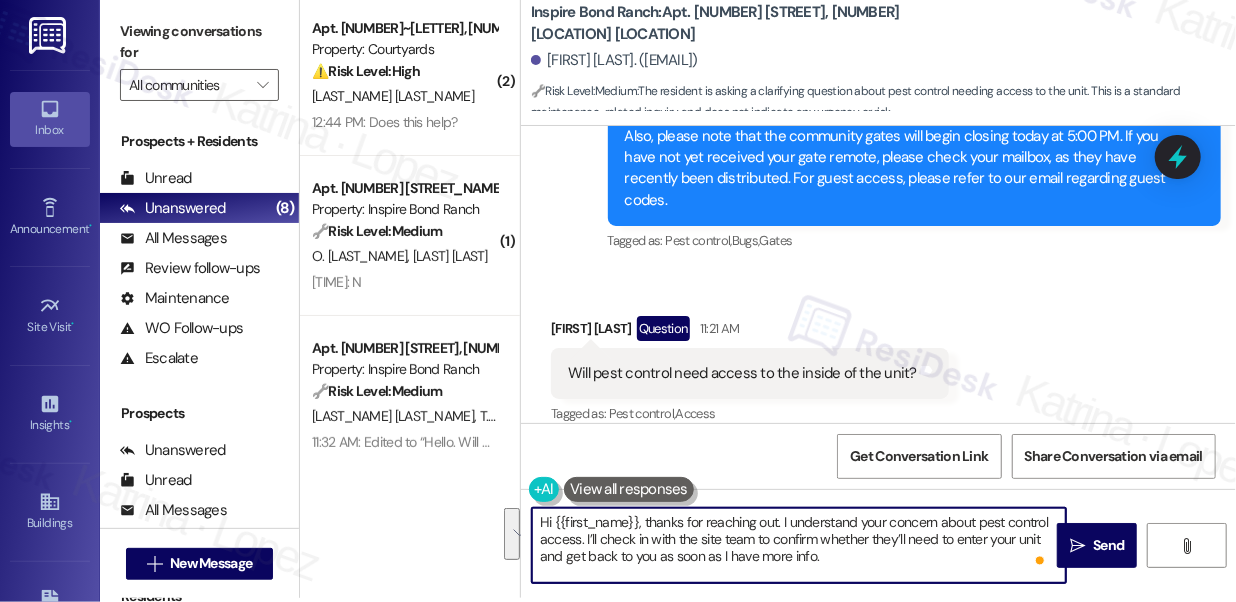click on "Hi {{first_name}}, thanks for reaching out. I understand your concern about pest control access. I’ll check in with the site team to confirm whether they’ll need to enter your unit and get back to you as soon as I have more info." at bounding box center [799, 545] 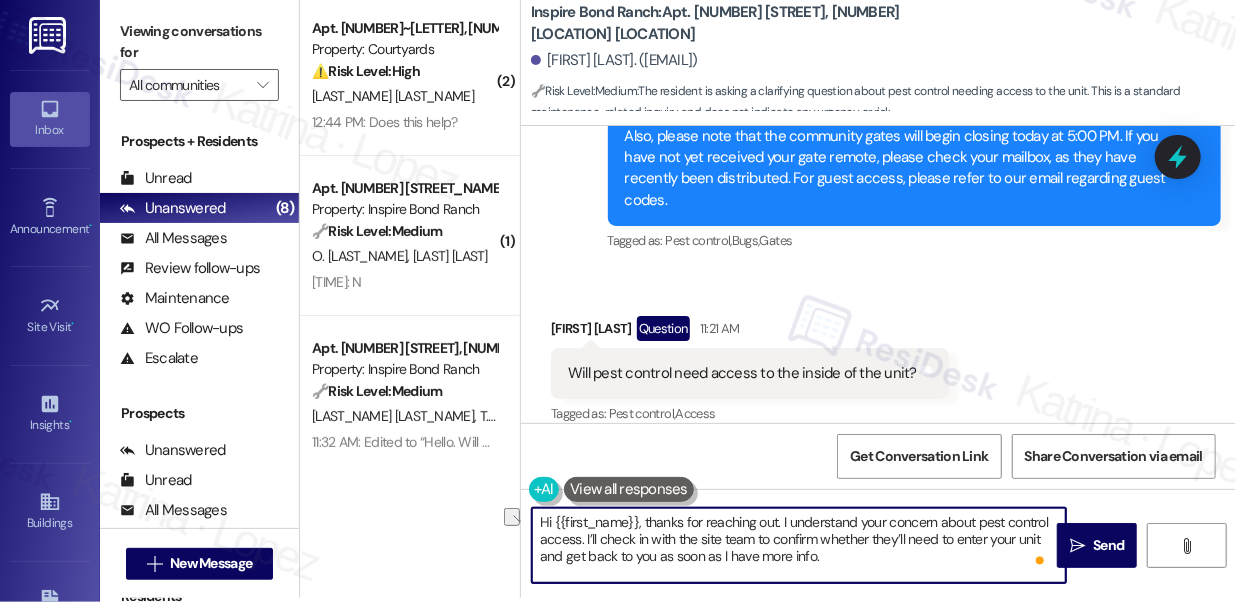 drag, startPoint x: 839, startPoint y: 564, endPoint x: 725, endPoint y: 559, distance: 114.1096 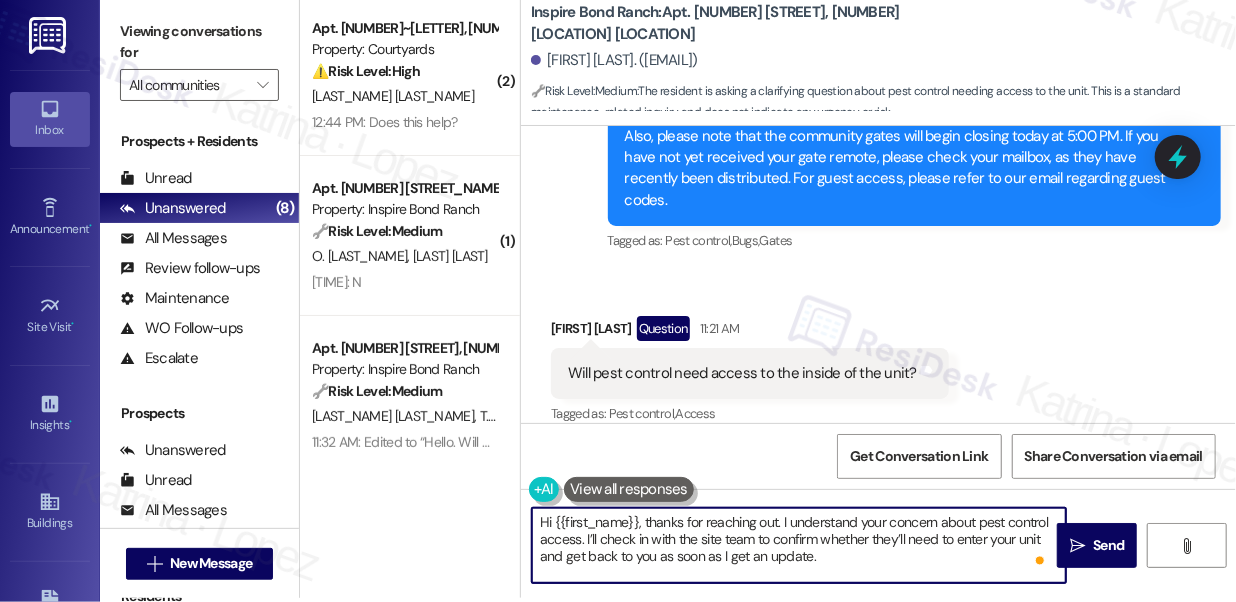 click on "Hi {{first_name}}, thanks for reaching out. I understand your concern about pest control access. I’ll check in with the site team to confirm whether they’ll need to enter your unit and get back to you as soon as I get an update." at bounding box center [799, 545] 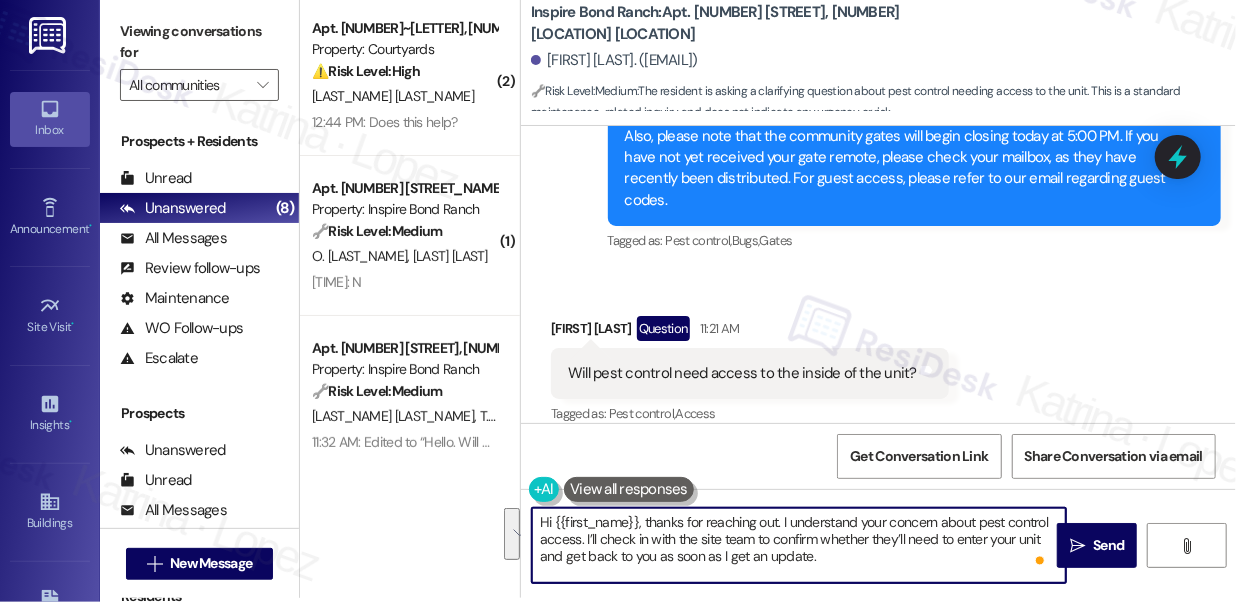 click on "Hi {{first_name}}, thanks for reaching out. I understand your concern about pest control access. I’ll check in with the site team to confirm whether they’ll need to enter your unit and get back to you as soon as I get an update." at bounding box center (799, 545) 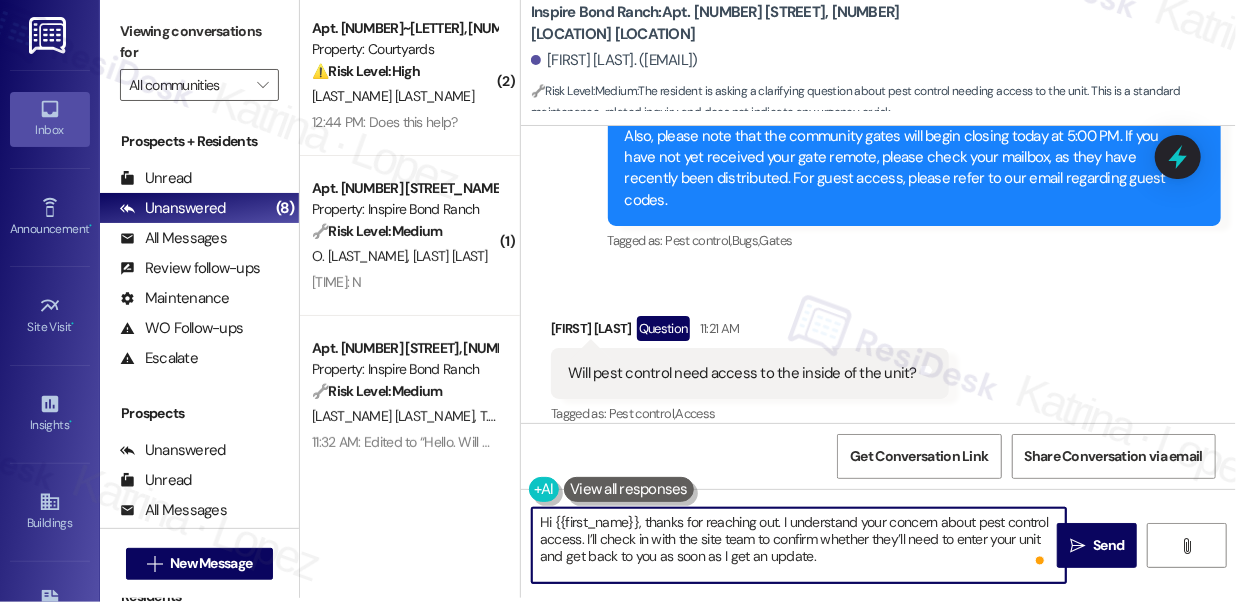 click on "Hi {{first_name}}, thanks for reaching out. I understand your concern about pest control access. I’ll check in with the site team to confirm whether they’ll need to enter your unit and get back to you as soon as I get an update." at bounding box center (799, 545) 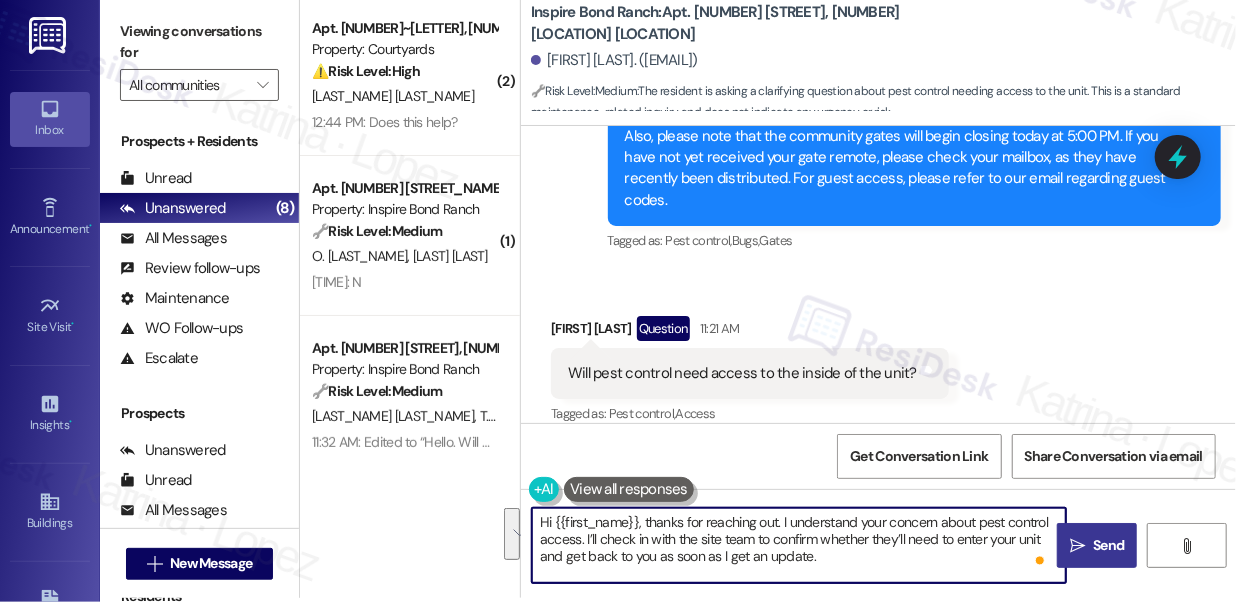 type on "Hi {{first_name}}, thanks for reaching out. I understand your concern about pest control access. I’ll check in with the site team to confirm whether they’ll need to enter your unit and get back to you as soon as I get an update." 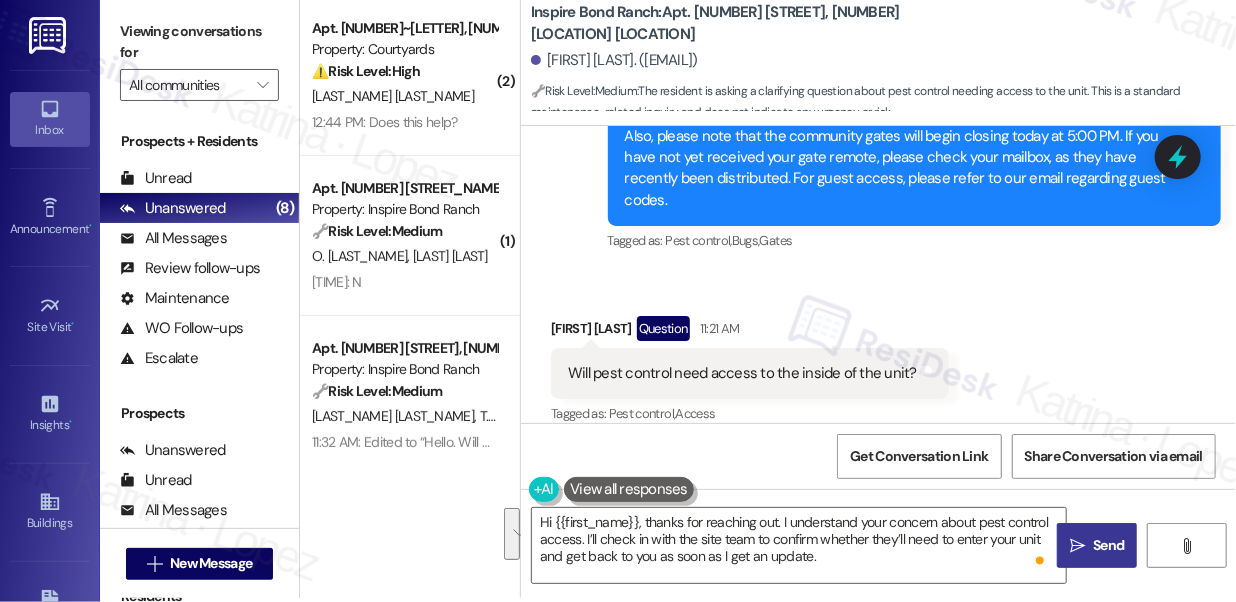 click on "Send" at bounding box center (1108, 545) 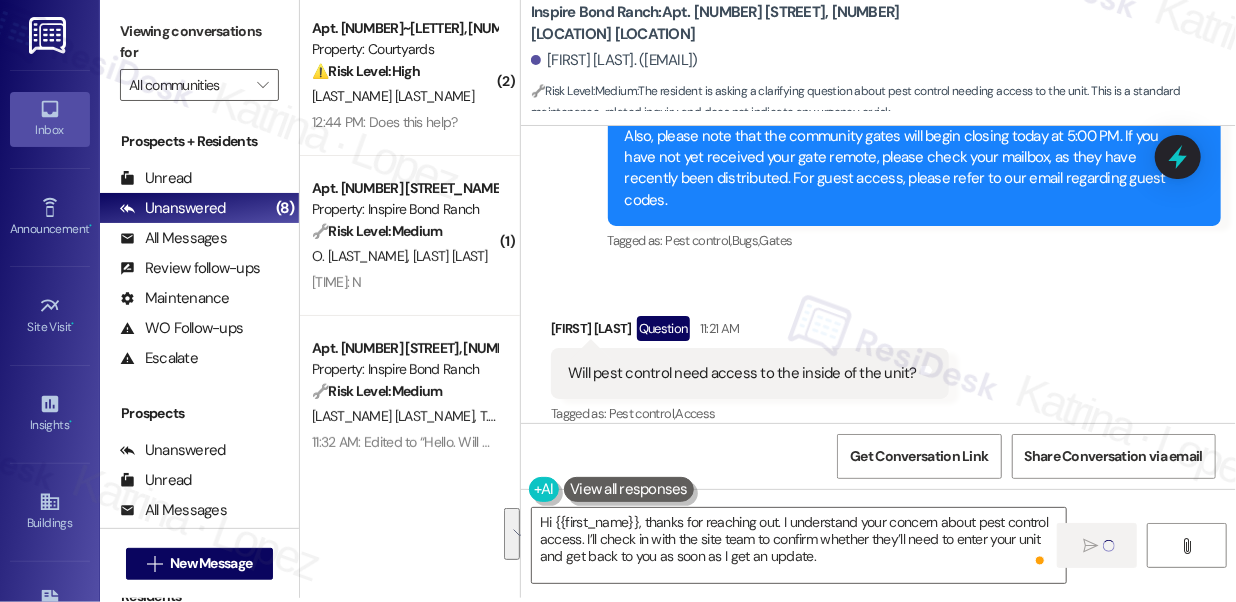 click on "Viewing conversations for" at bounding box center [199, 42] 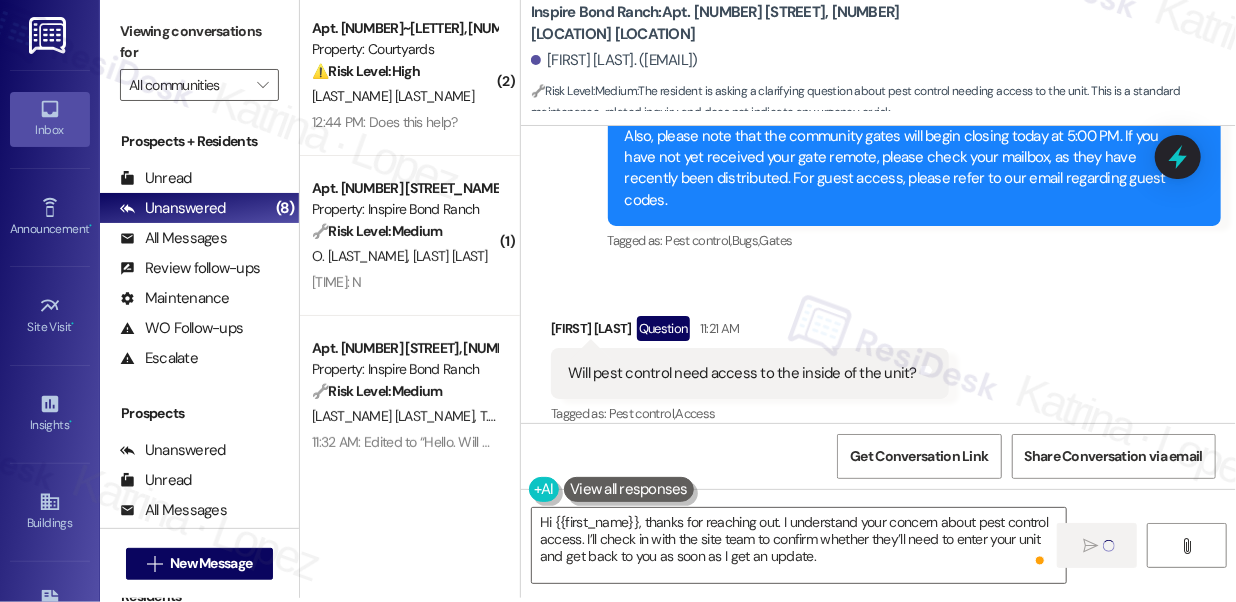 click on "Received via SMS Jeremy Munro Question 11:21 AM Will pest control need access to the inside of the unit? Tags and notes Tagged as:   Pest control ,  Click to highlight conversations about Pest control Access Click to highlight conversations about Access" at bounding box center (878, 357) 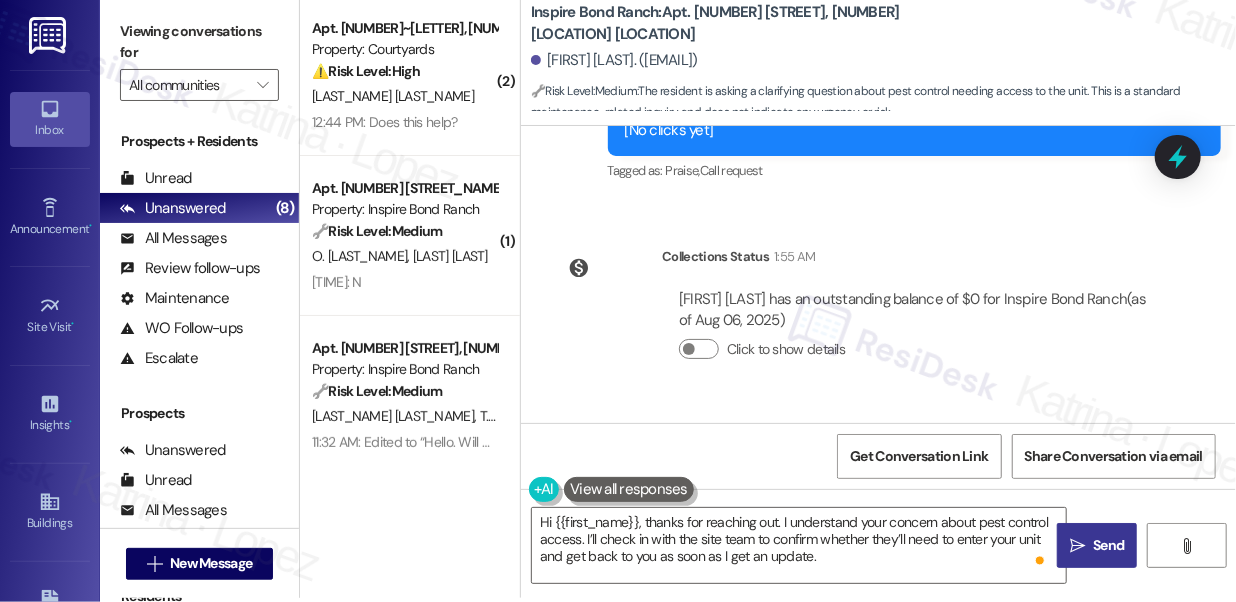 scroll, scrollTop: 1632, scrollLeft: 0, axis: vertical 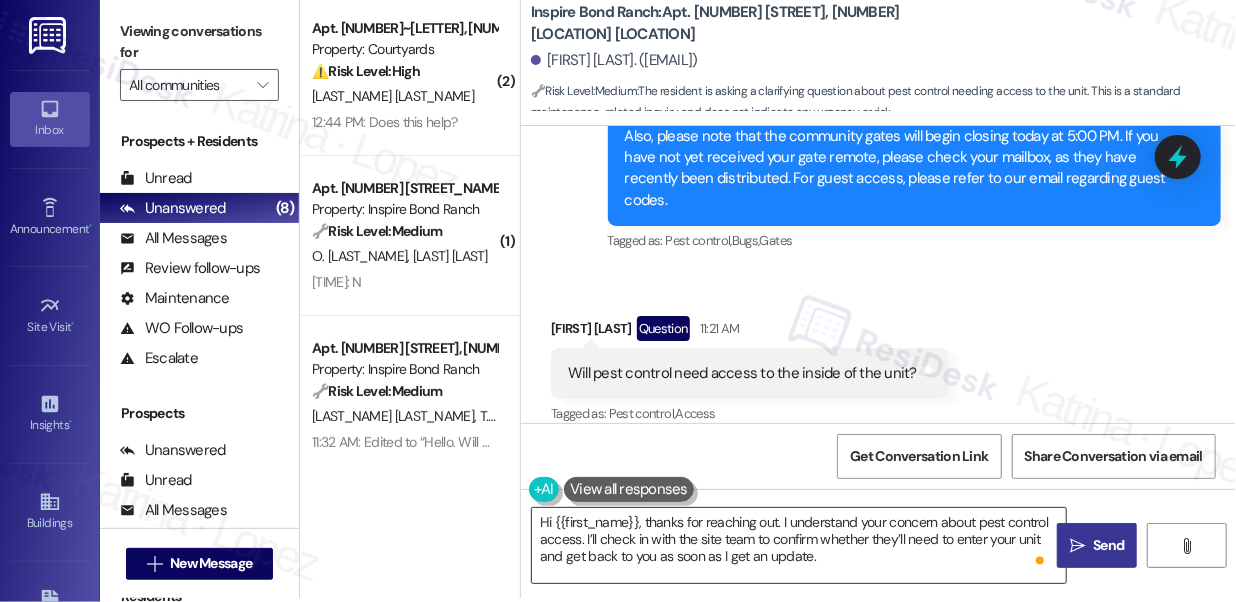 click on "Hi {{first_name}}, thanks for reaching out. I understand your concern about pest control access. I’ll check in with the site team to confirm whether they’ll need to enter your unit and get back to you as soon as I get an update." at bounding box center [799, 545] 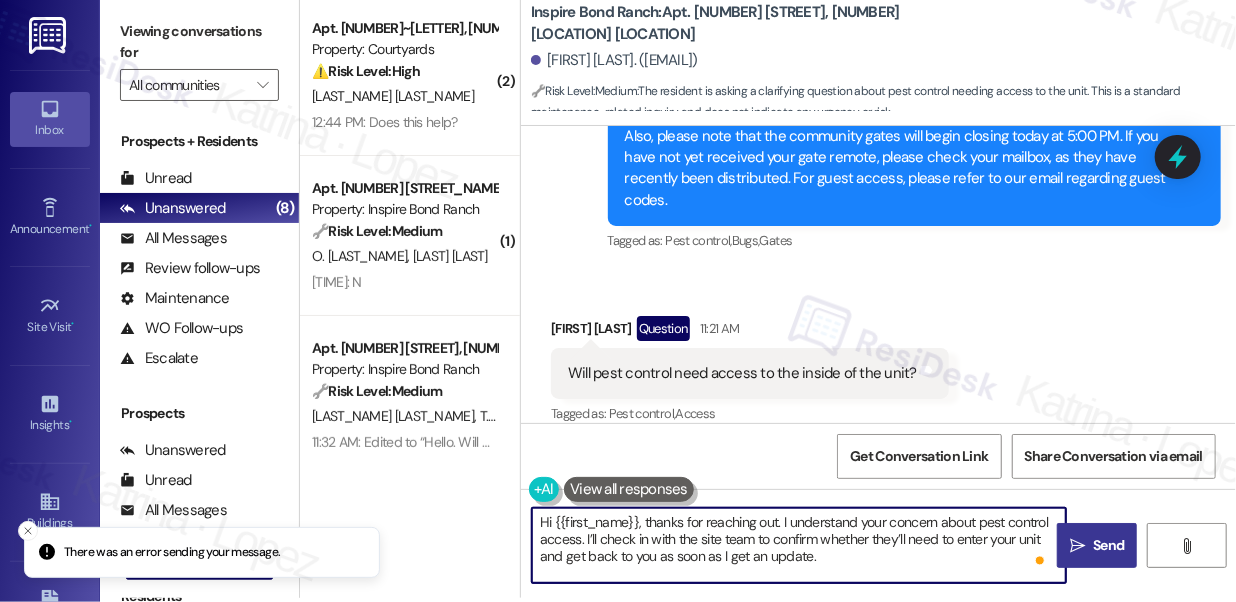 click on "Hi {{first_name}}, thanks for reaching out. I understand your concern about pest control access. I’ll check in with the site team to confirm whether they’ll need to enter your unit and get back to you as soon as I get an update." at bounding box center (799, 545) 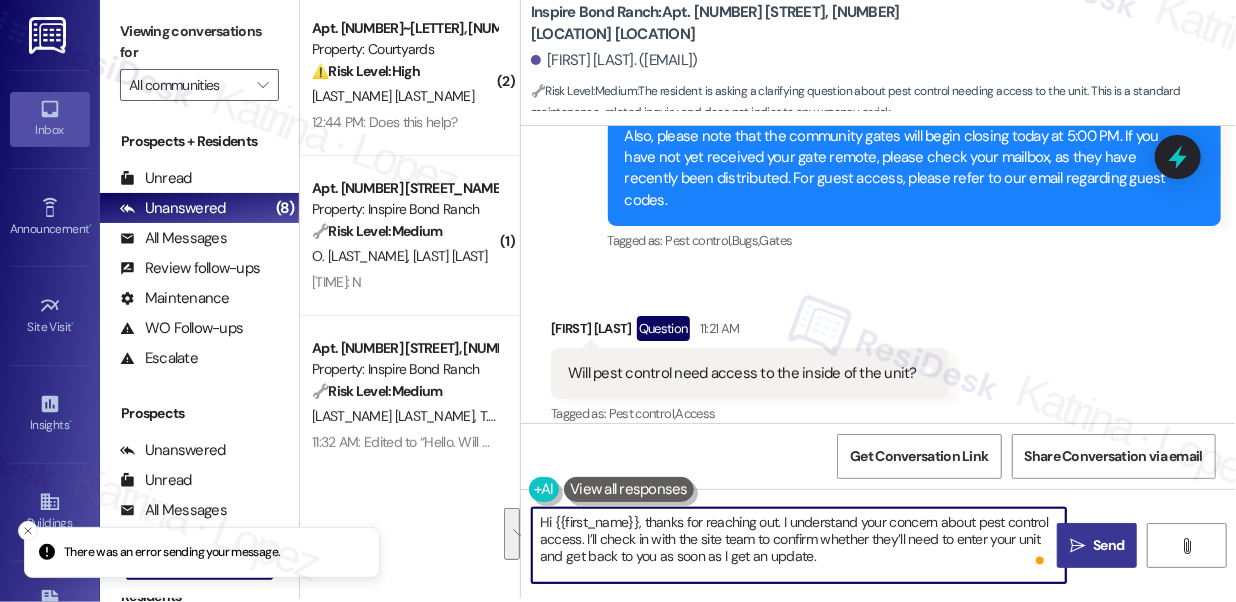 scroll, scrollTop: 1631, scrollLeft: 0, axis: vertical 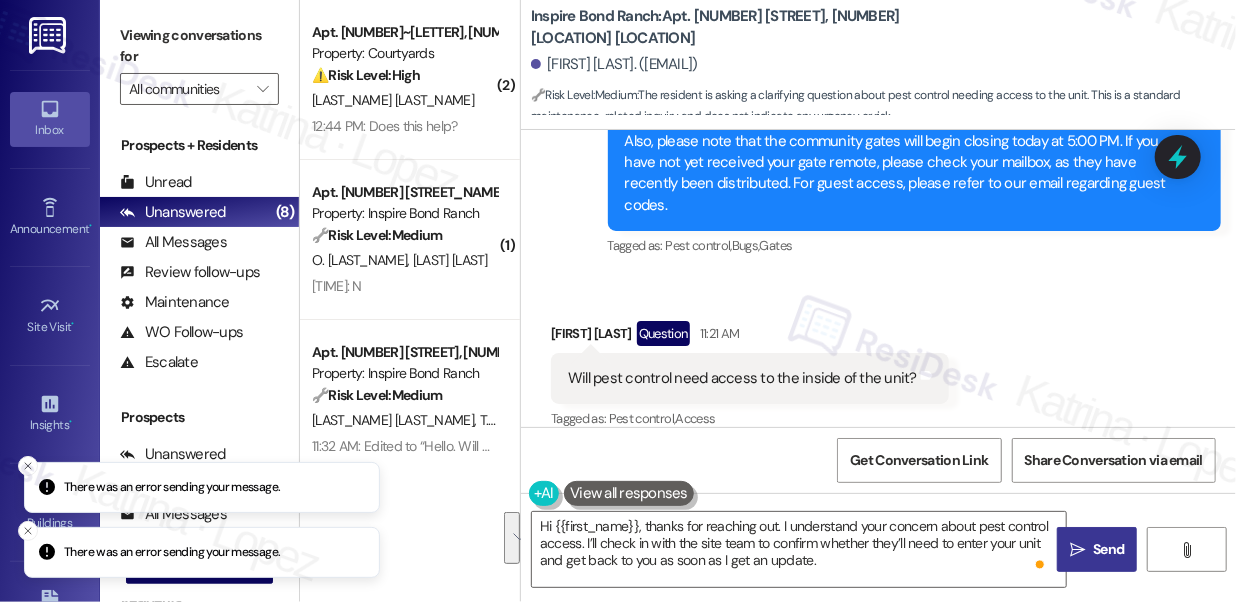 click on "Received via SMS Jeremy Munro Question 11:21 AM Will pest control need access to the inside of the unit? Tags and notes Tagged as:   Pest control ,  Click to highlight conversations about Pest control Access Click to highlight conversations about Access" at bounding box center [750, 377] 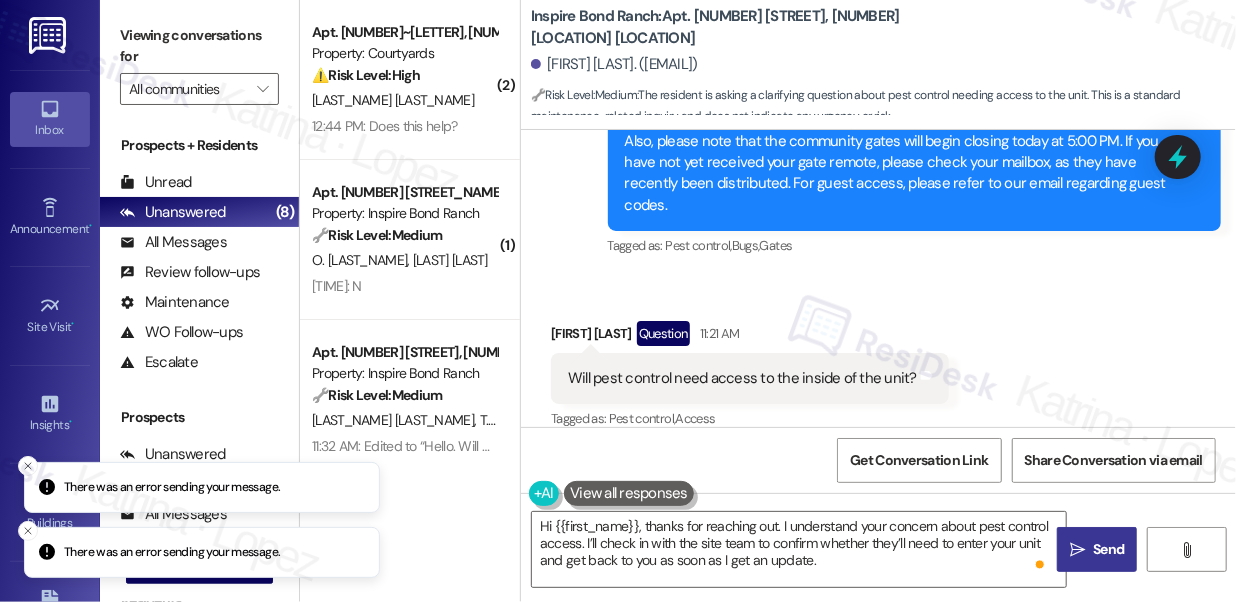 click on "Will pest control need access to the inside of the unit?" at bounding box center (742, 378) 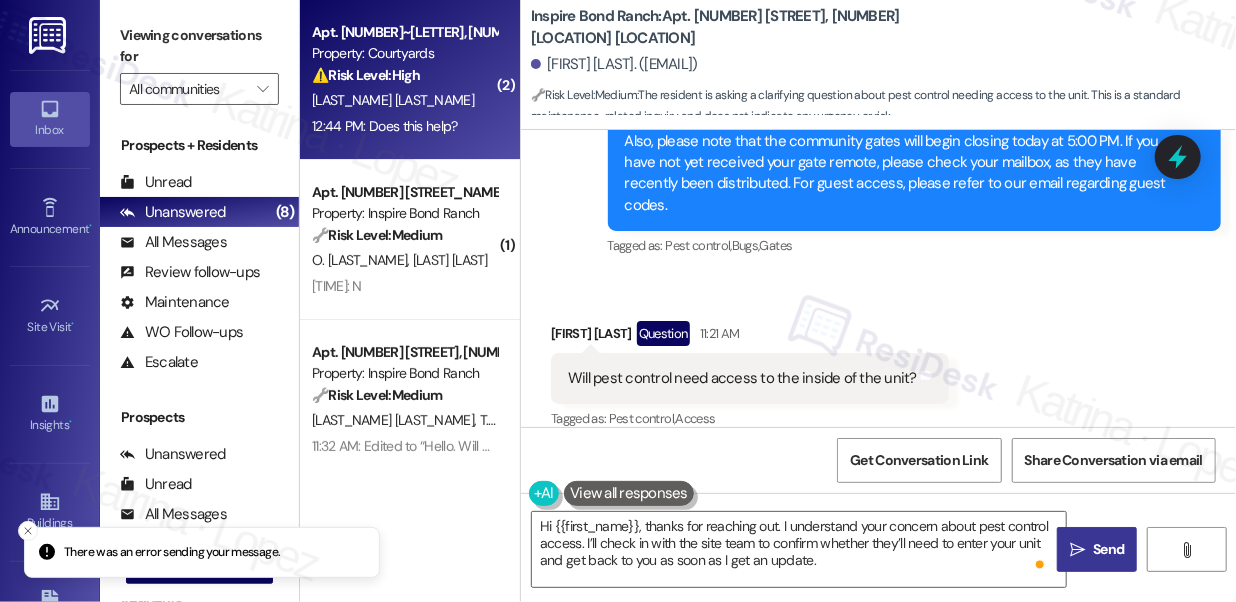 click on "12:44 PM: Does this help?  12:44 PM: Does this help?" at bounding box center [385, 126] 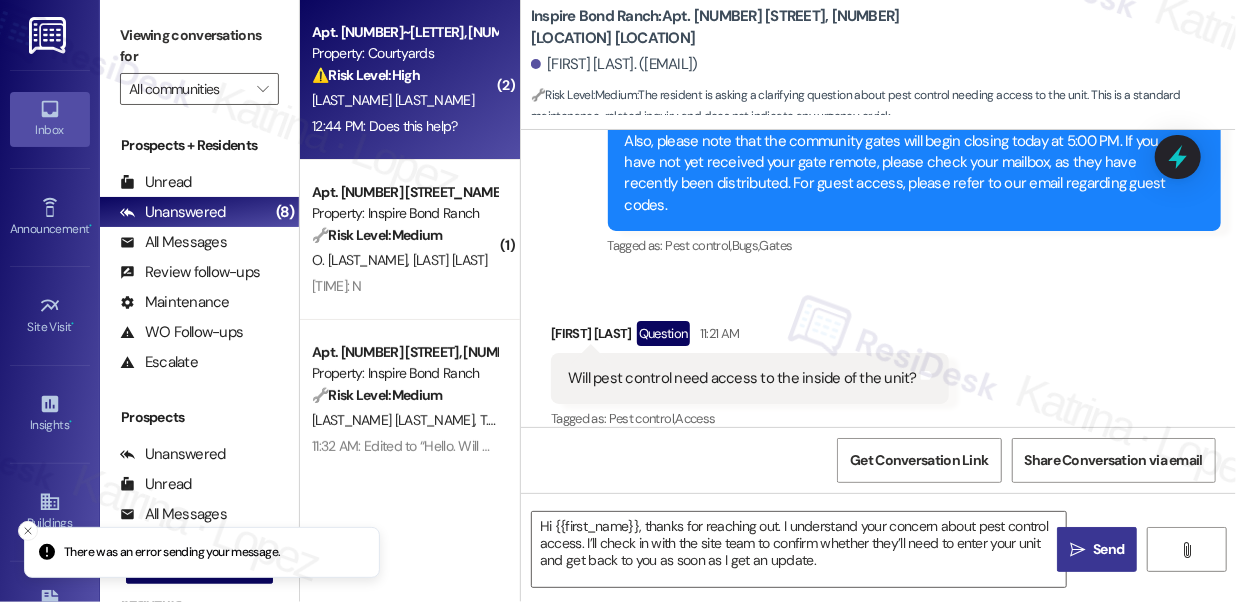 type on "Fetching suggested responses. Please feel free to read through the conversation in the meantime." 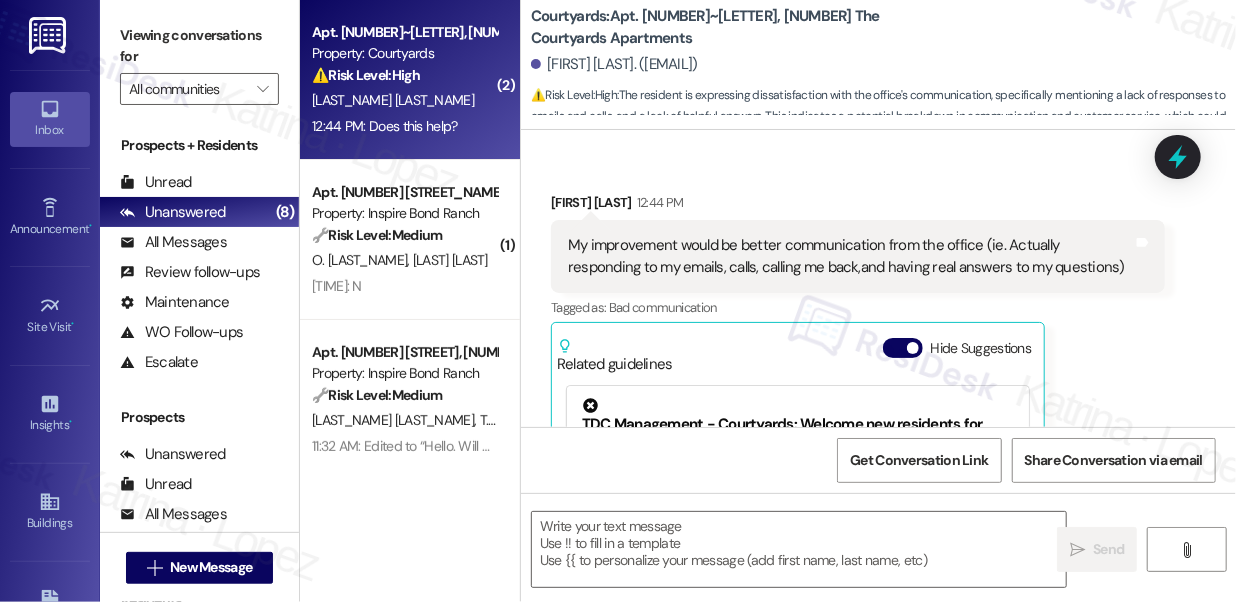 scroll, scrollTop: 2269, scrollLeft: 0, axis: vertical 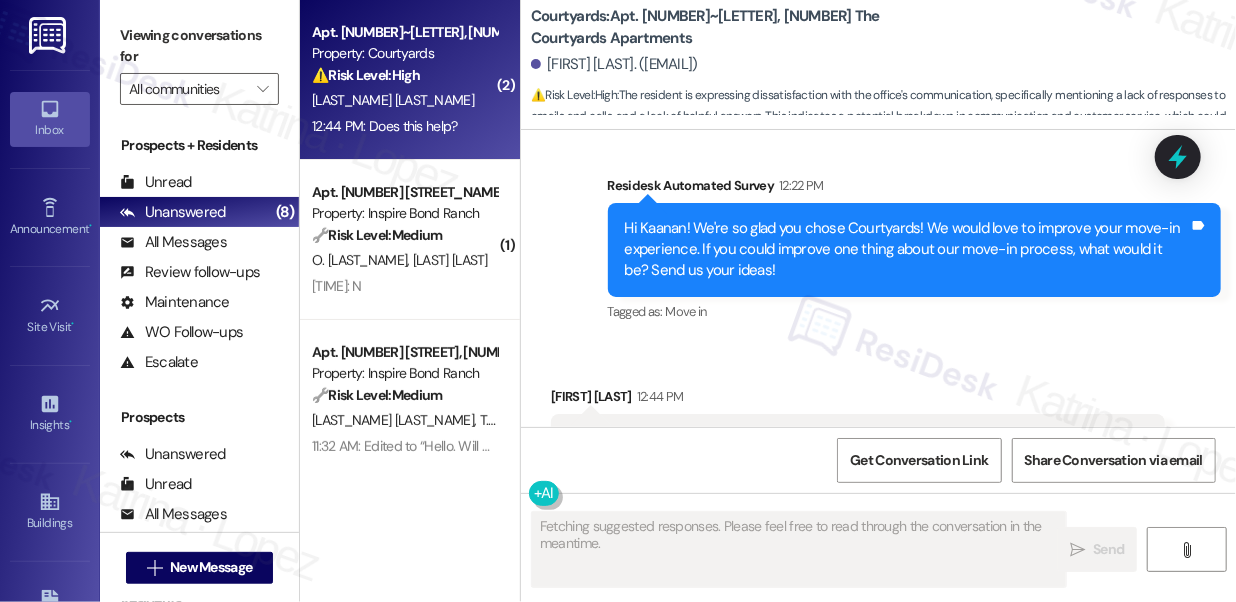 click on "Hi Kaanan! We're so glad you chose Courtyards! We would love to improve your move-in experience. If you could improve one thing about our move-in process, what would it be? Send us your ideas!" at bounding box center [907, 250] 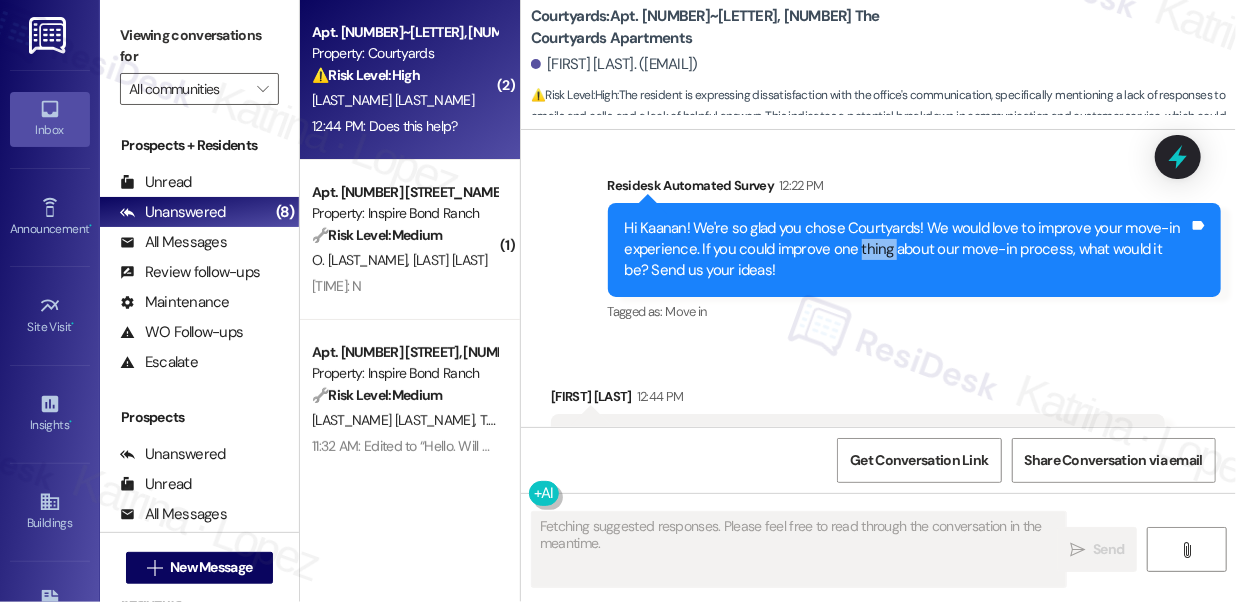 click on "Hi Kaanan! We're so glad you chose Courtyards! We would love to improve your move-in experience. If you could improve one thing about our move-in process, what would it be? Send us your ideas!" at bounding box center [907, 250] 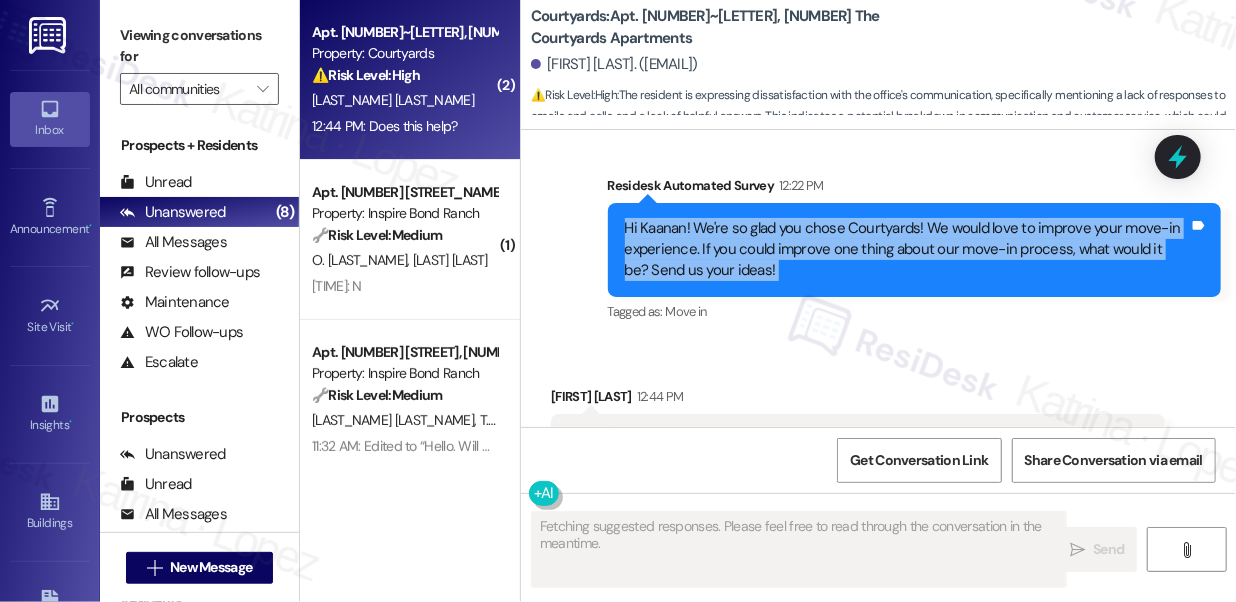 click on "Hi Kaanan! We're so glad you chose Courtyards! We would love to improve your move-in experience. If you could improve one thing about our move-in process, what would it be? Send us your ideas!" at bounding box center (907, 250) 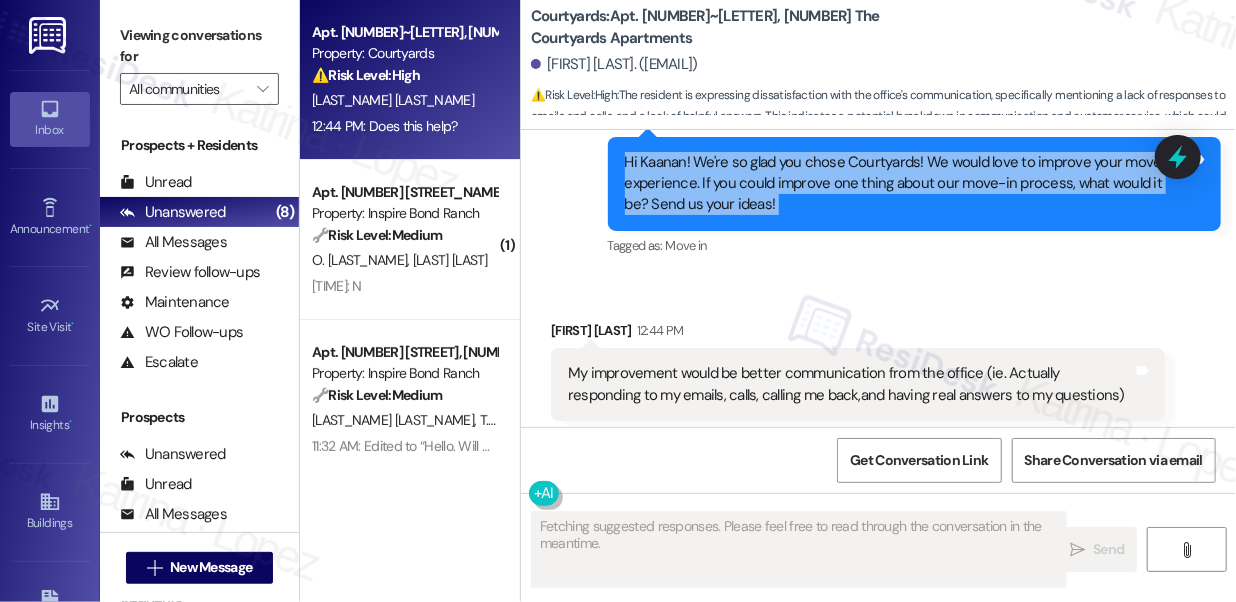 scroll, scrollTop: 2450, scrollLeft: 0, axis: vertical 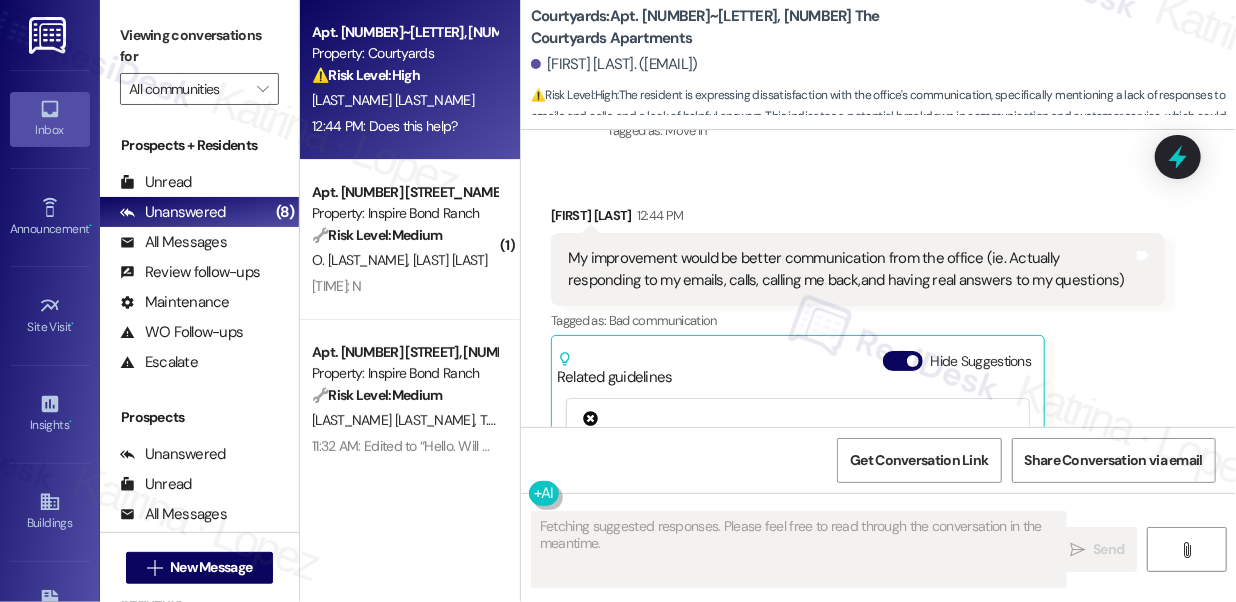 click on "My improvement would be better communication from the office (ie. Actually responding to my emails, calls, calling me back,and having real answers to my questions)" at bounding box center [850, 269] 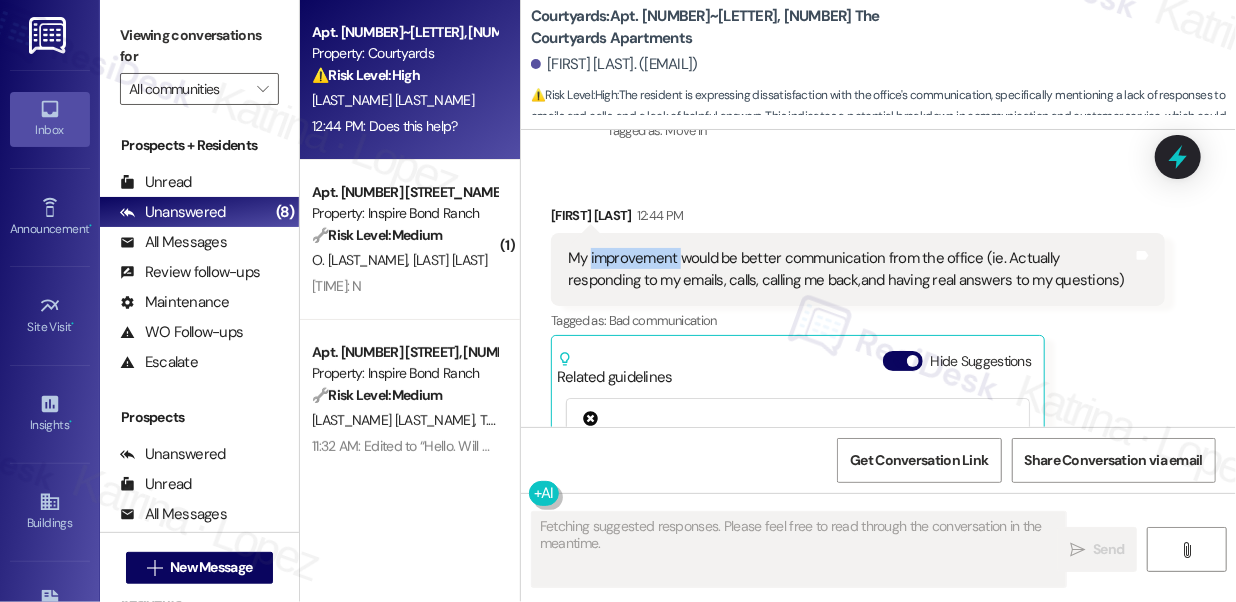 click on "My improvement would be better communication from the office (ie. Actually responding to my emails, calls, calling me back,and having real answers to my questions)" at bounding box center [850, 269] 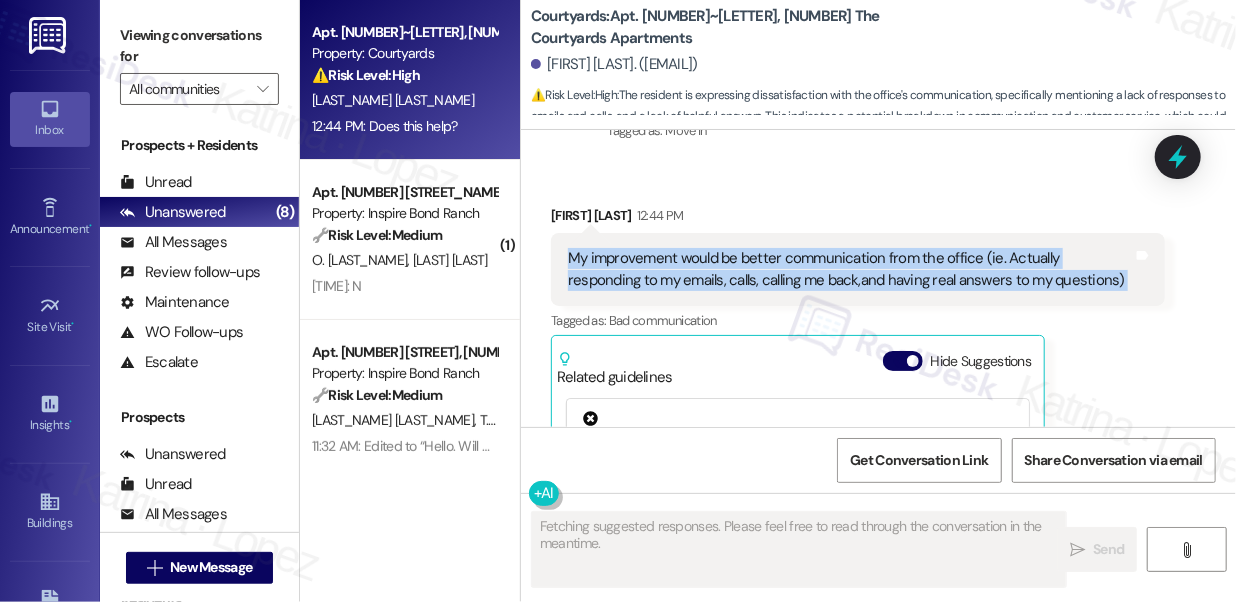 click on "My improvement would be better communication from the office (ie. Actually responding to my emails, calls, calling me back,and having real answers to my questions)" at bounding box center [850, 269] 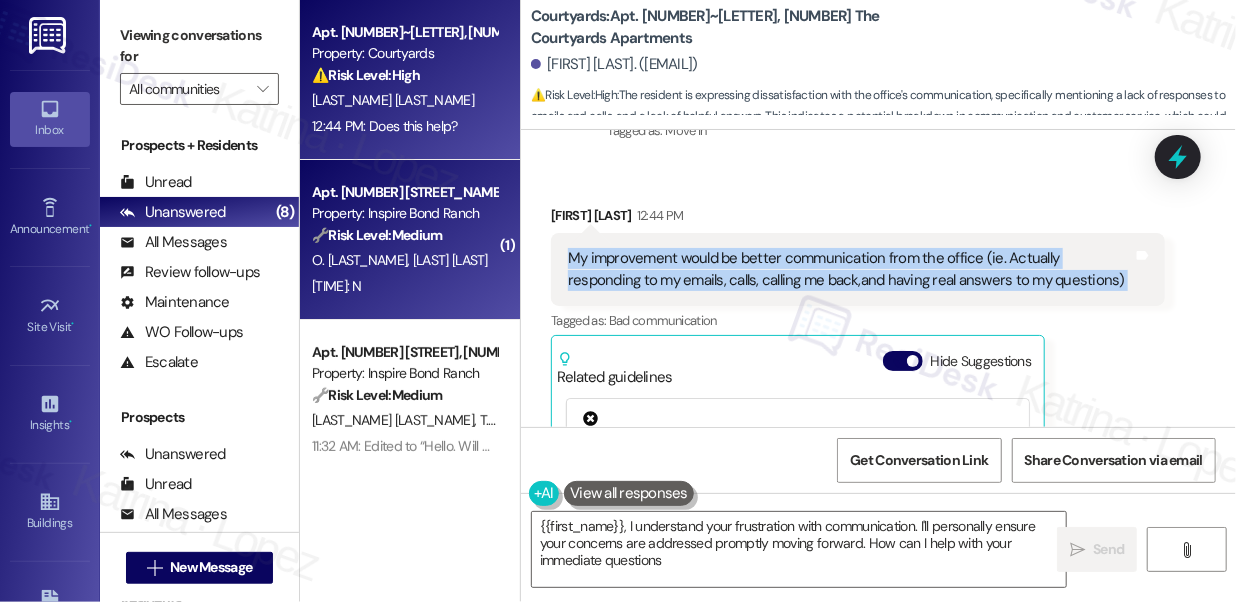 type on "{{first_name}}, I understand your frustration with communication. I'll personally ensure your concerns are addressed promptly moving forward. How can I help with your immediate questions?" 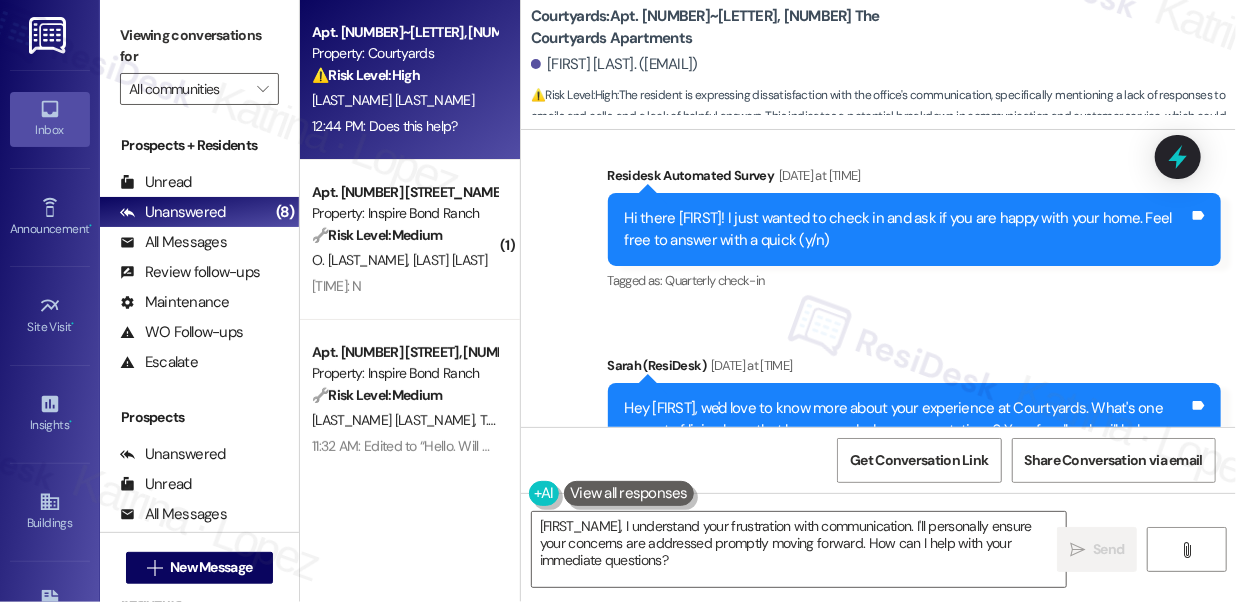 scroll, scrollTop: 909, scrollLeft: 0, axis: vertical 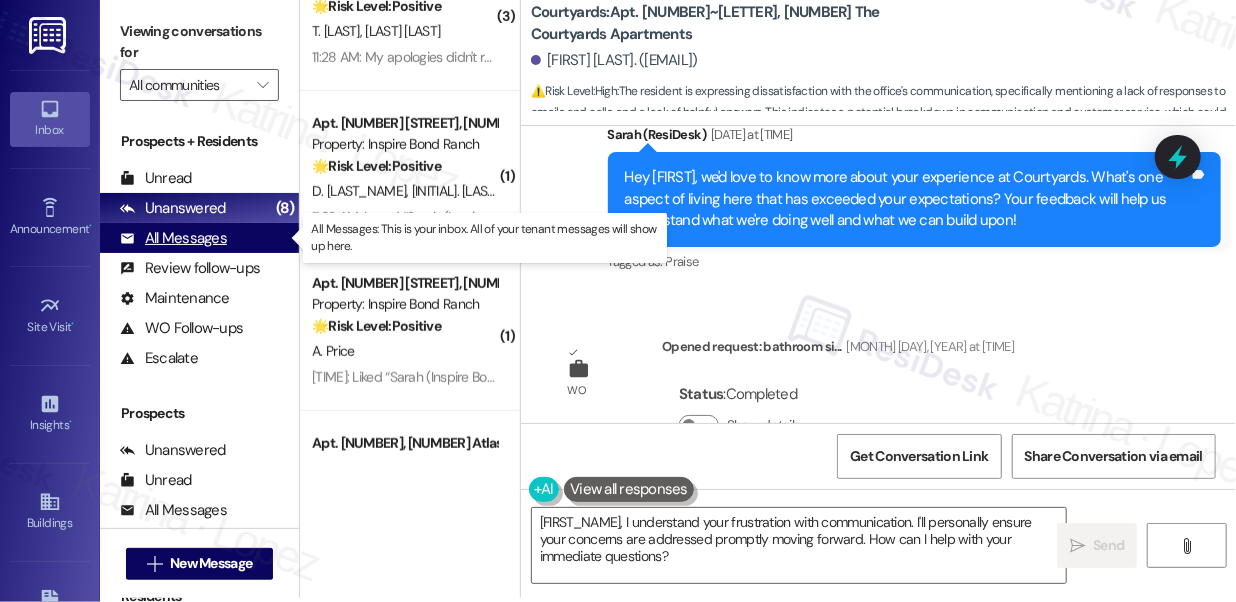click on "All Messages" at bounding box center [173, 238] 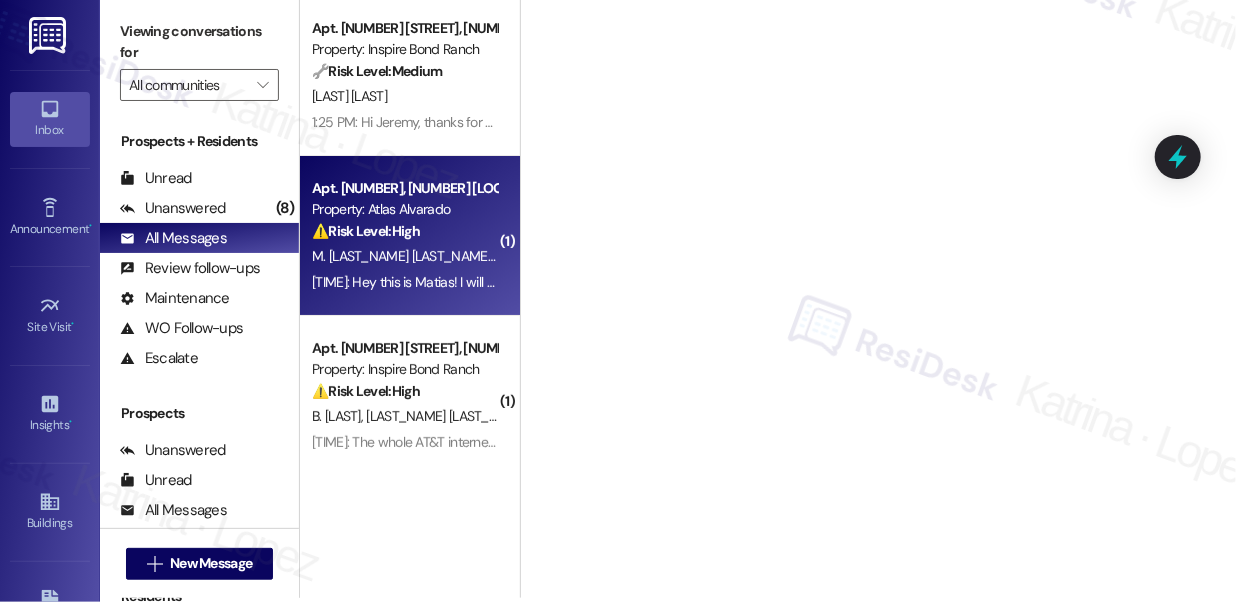 scroll, scrollTop: 0, scrollLeft: 0, axis: both 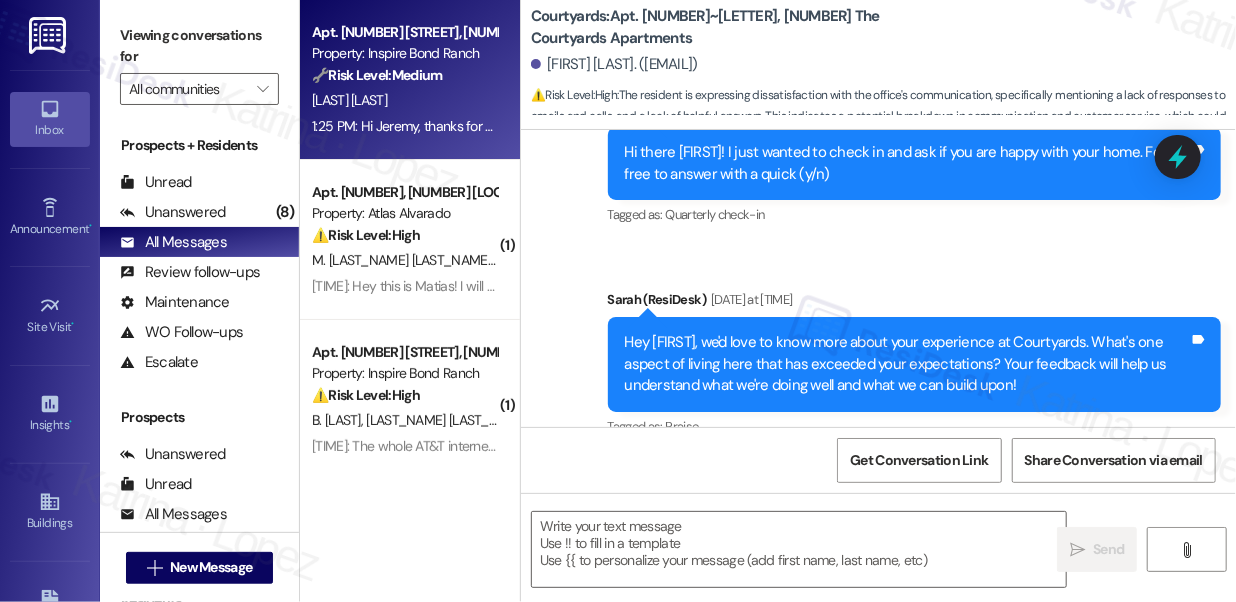type on "Fetching suggested responses. Please feel free to read through the conversation in the meantime." 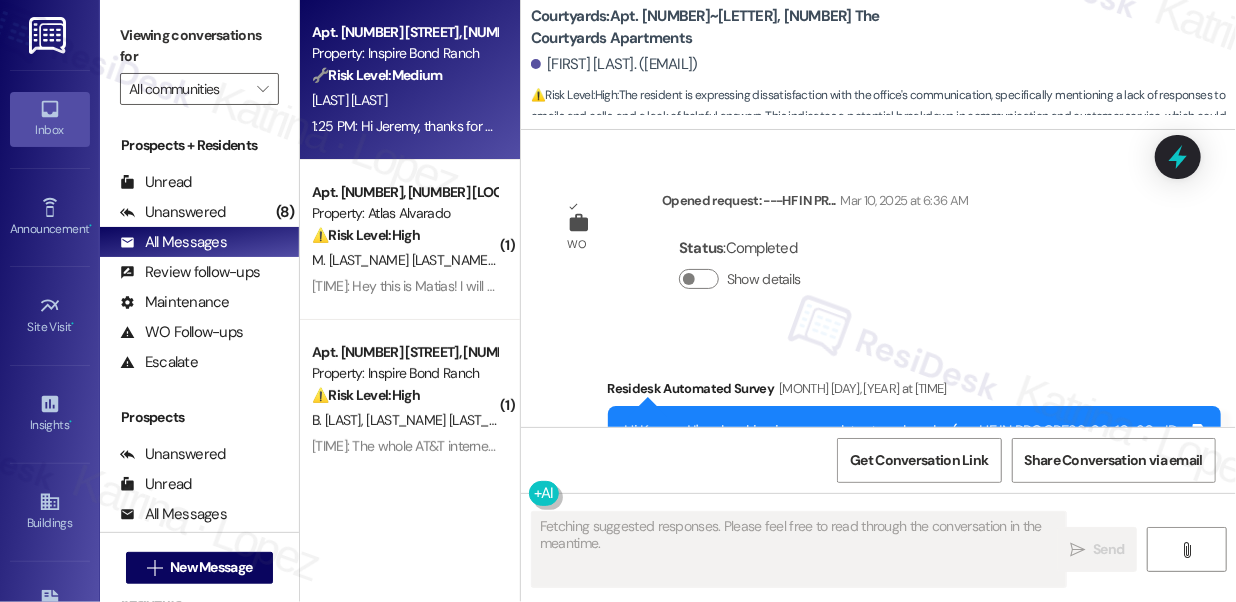 click on "1:25 PM: Hi Jeremy, thanks for reaching out. I understand your concern about pest control access. I’ll check in with the site team to confirm whether they’ll need to enter your unit and get back to you as soon as I get an update. 1:25 PM: Hi Jeremy, thanks for reaching out. I understand your concern about pest control access. I’ll check in with the site team to confirm whether they’ll need to enter your unit and get back to you as soon as I get an update." at bounding box center [961, 126] 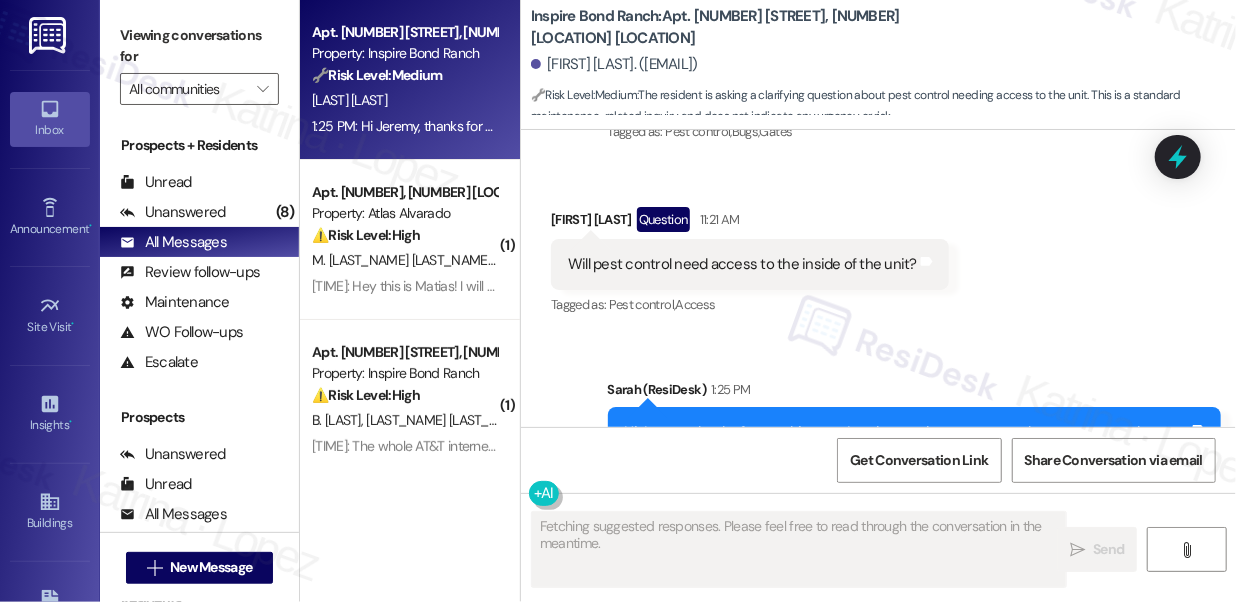 scroll, scrollTop: 1843, scrollLeft: 0, axis: vertical 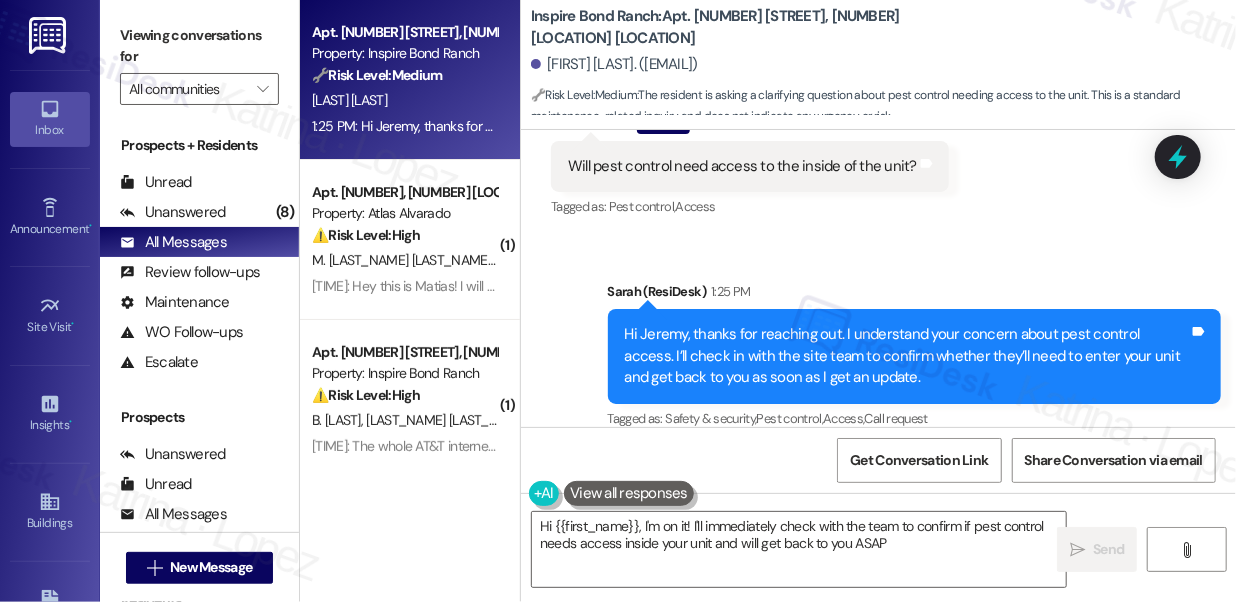 type on "Hi {{first_name}}, I'm on it! I'll immediately check with the team to confirm if pest control needs access inside your unit and will get back to you ASAP!" 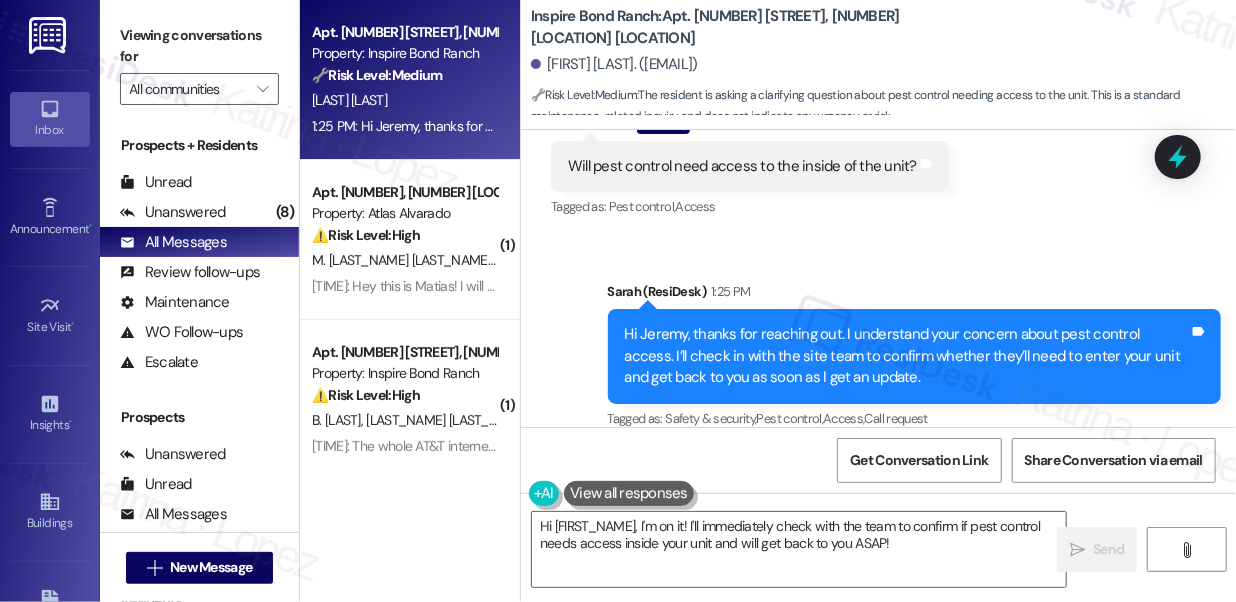 click on "Viewing conversations for" at bounding box center [199, 46] 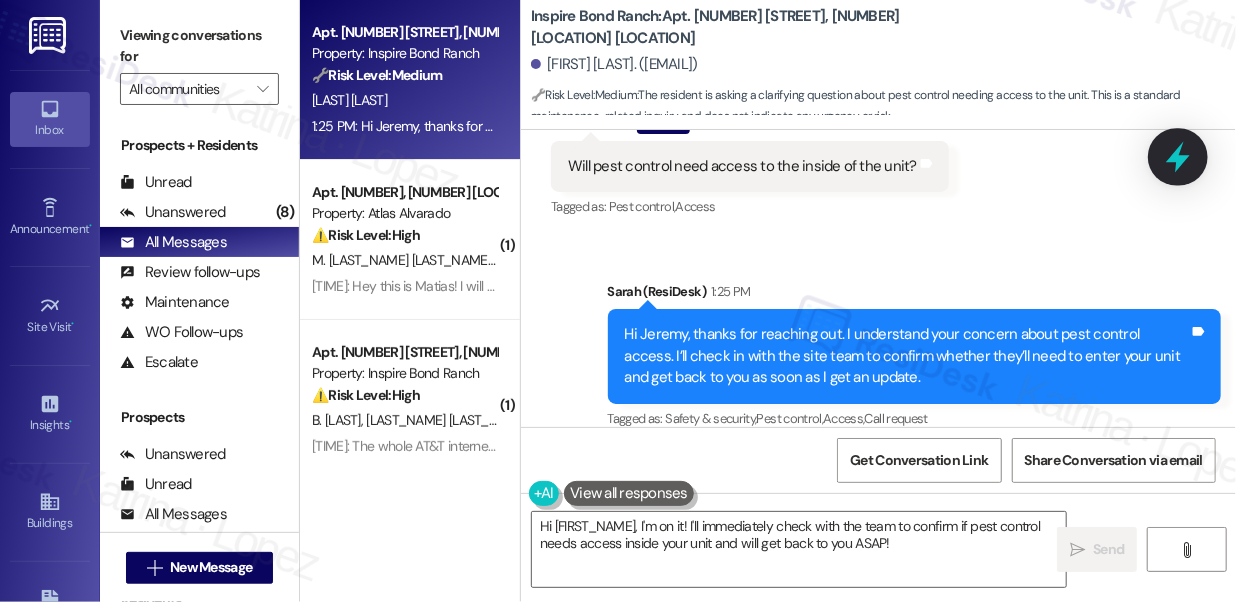 click at bounding box center (1178, 156) 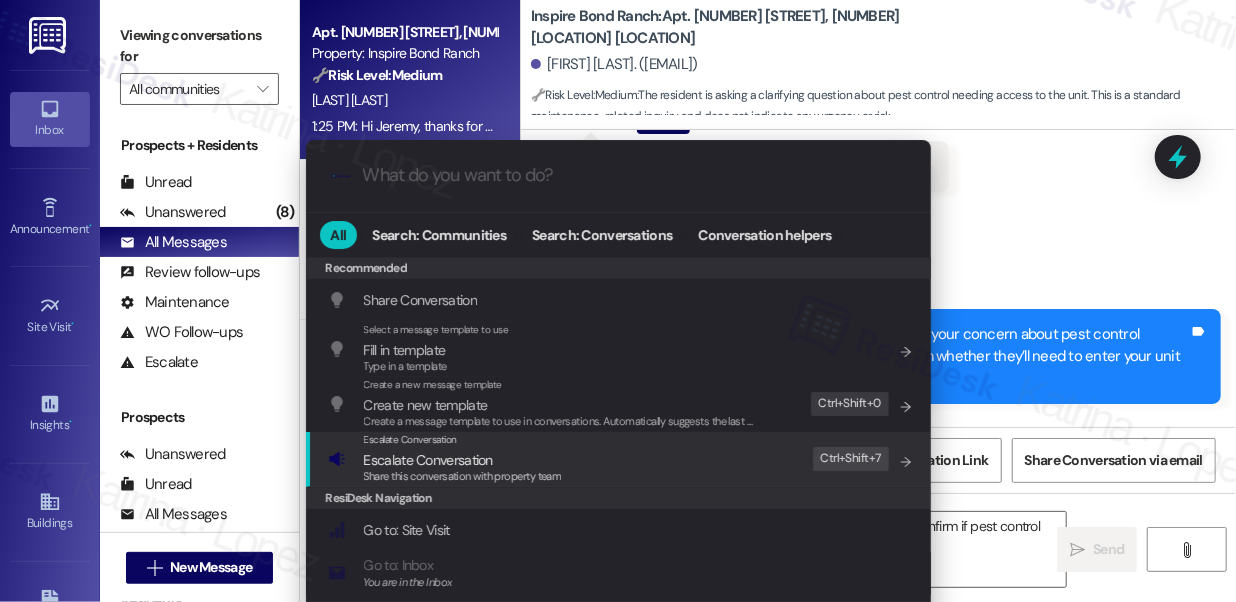 click on "Share this conversation with property team" at bounding box center [463, 477] 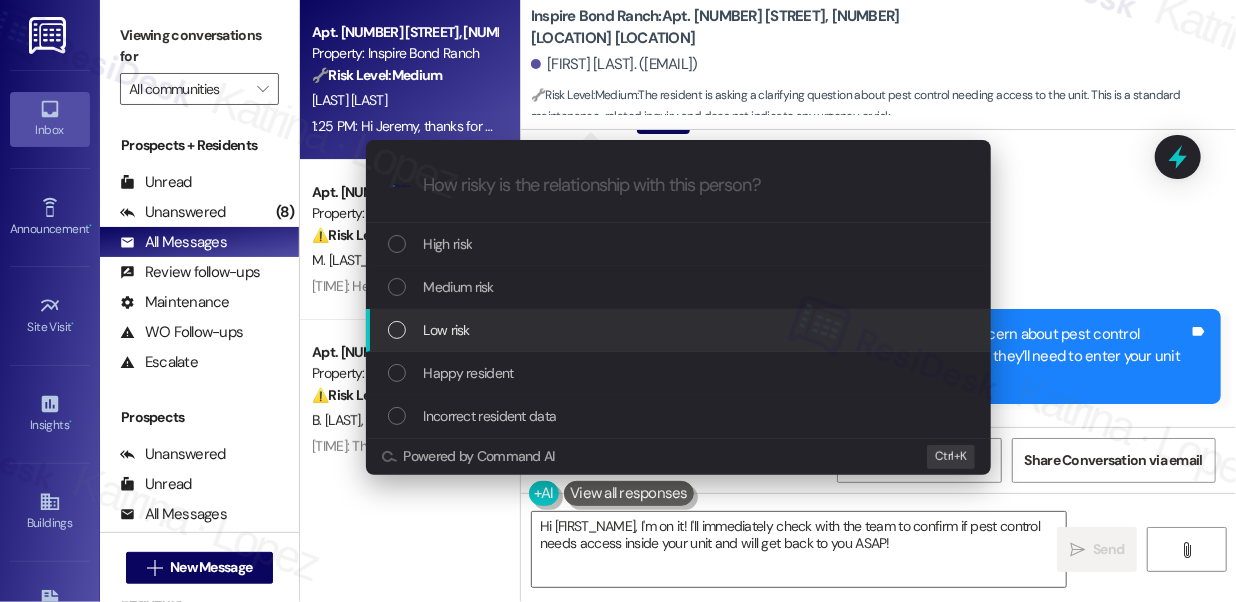 click on "Low risk" at bounding box center (678, 330) 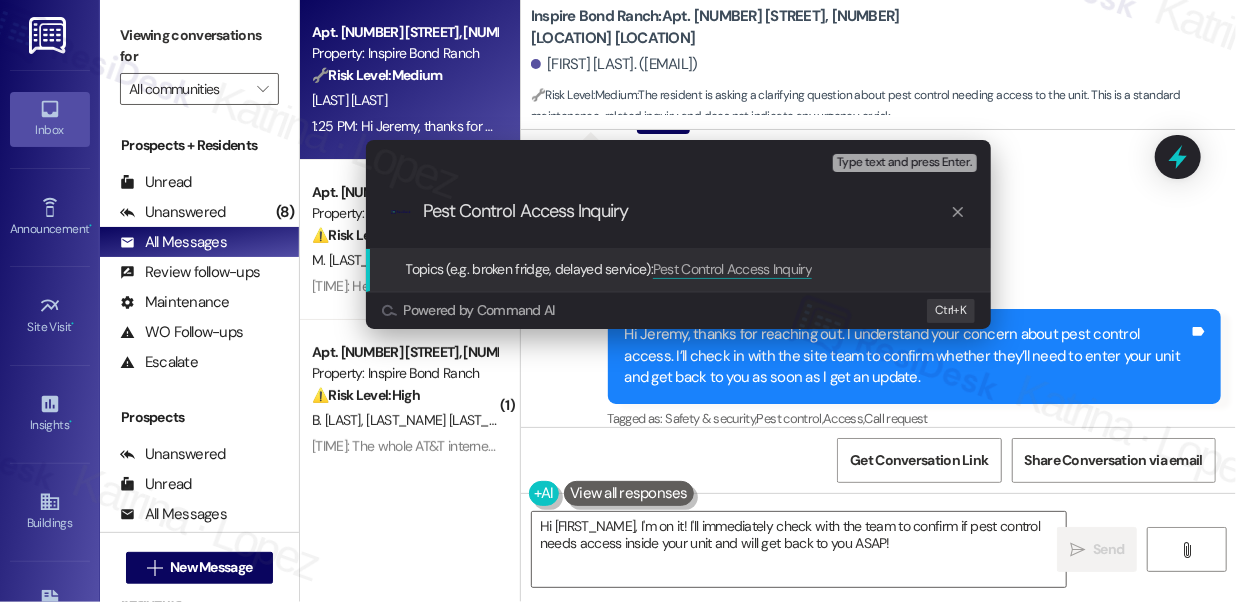 type 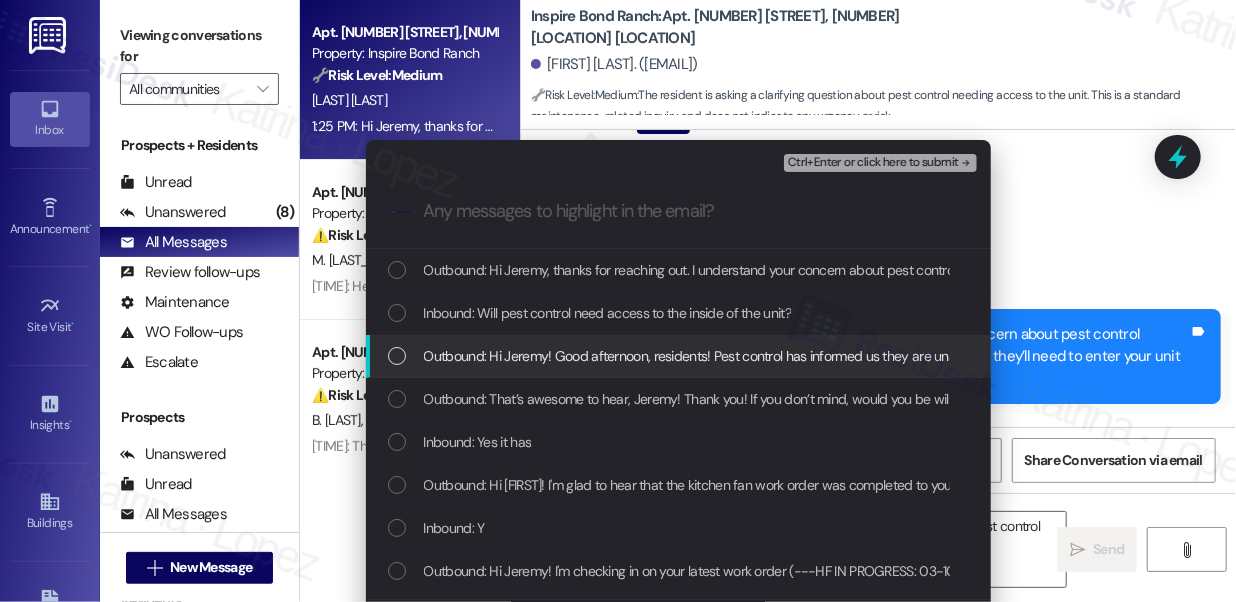 click on "Inbound: Will pest control need access to the inside of the unit?" at bounding box center [608, 313] 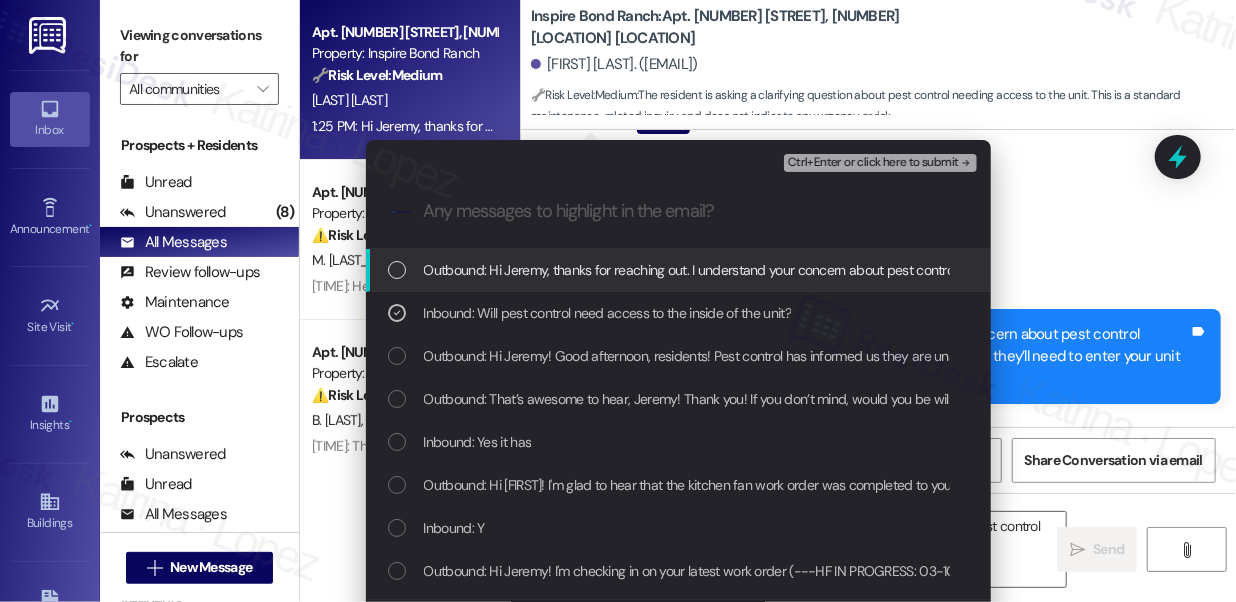 click on "Ctrl+Enter or click here to submit" at bounding box center (880, 163) 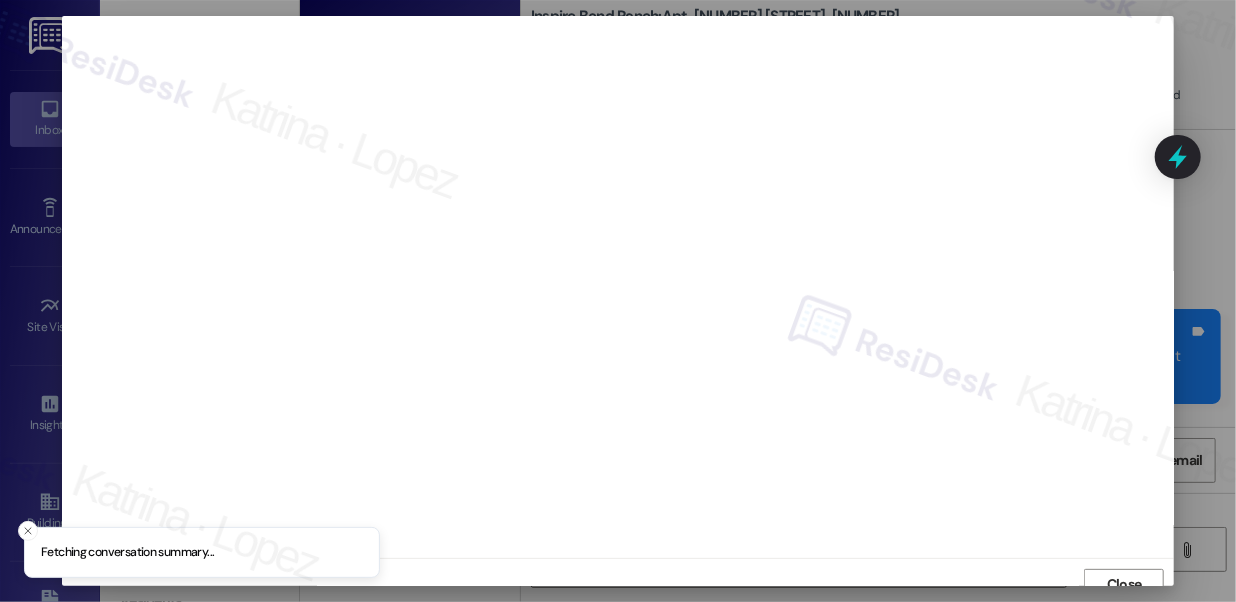 scroll, scrollTop: 14, scrollLeft: 0, axis: vertical 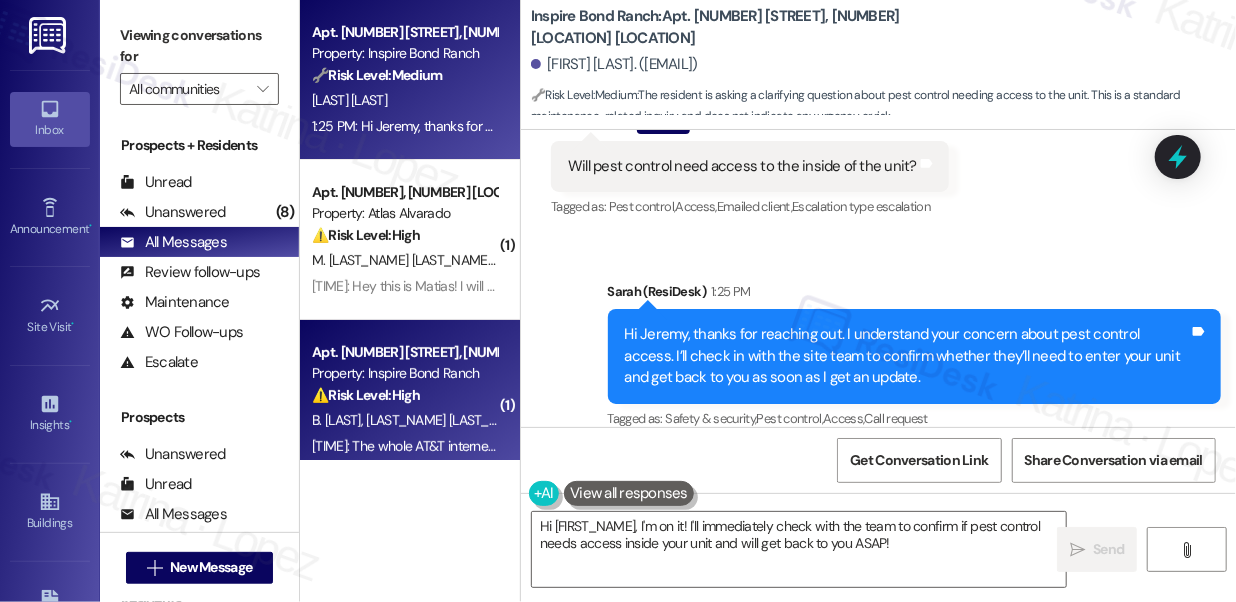 click on "⚠️  Risk Level:  High" at bounding box center (366, 395) 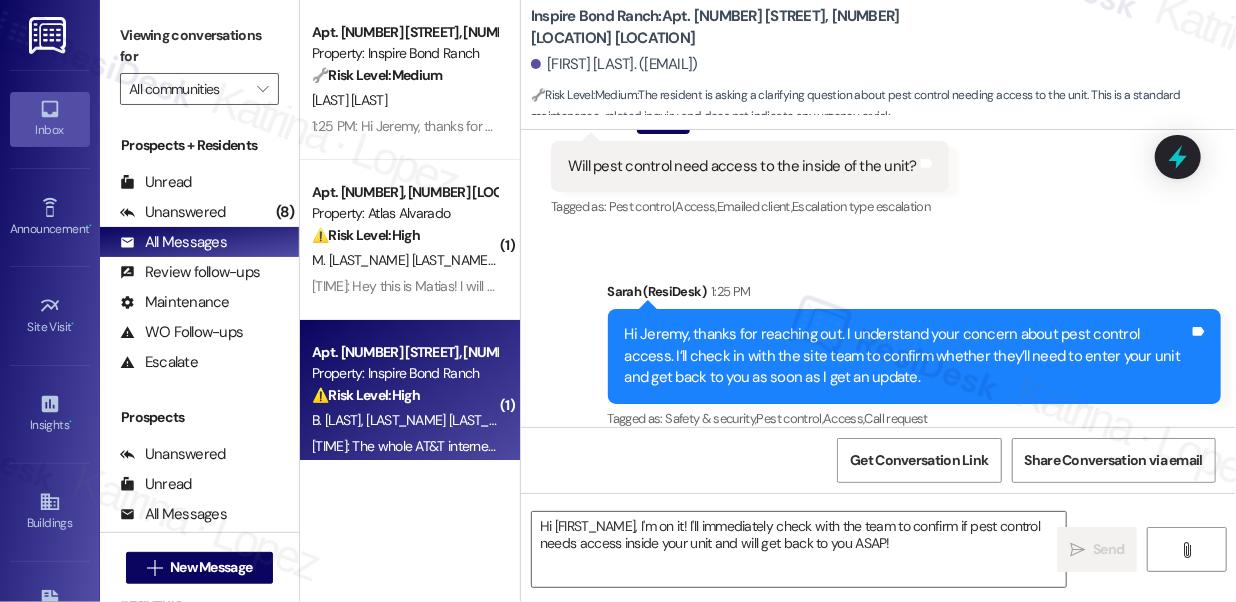 type on "Fetching suggested responses. Please feel free to read through the conversation in the meantime." 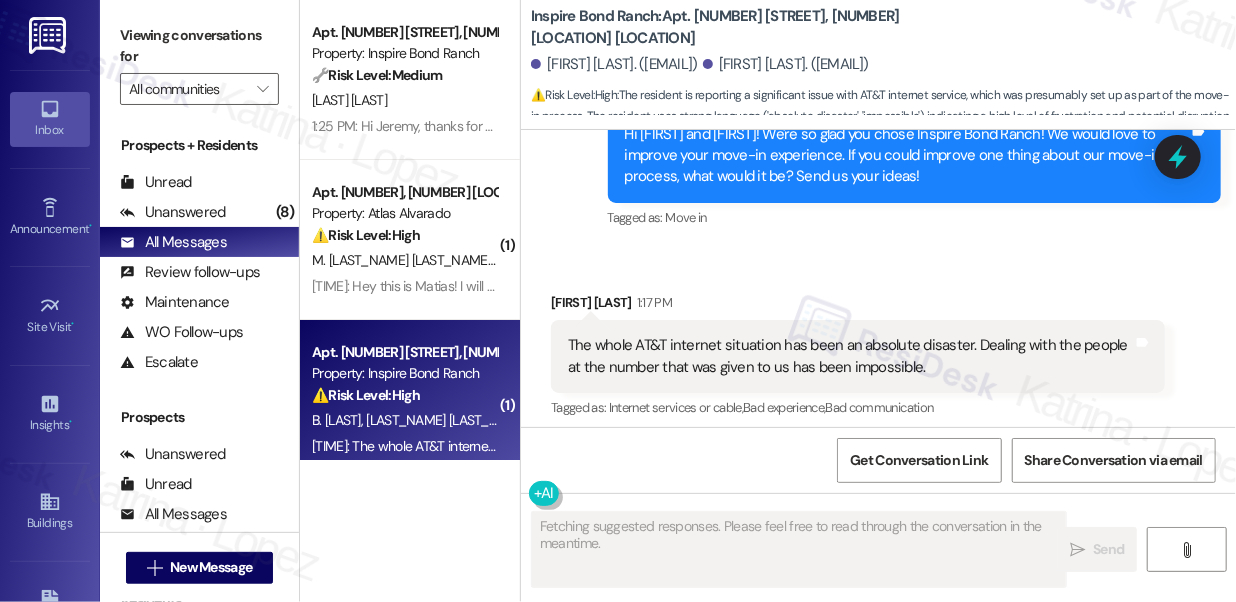 scroll, scrollTop: 557, scrollLeft: 0, axis: vertical 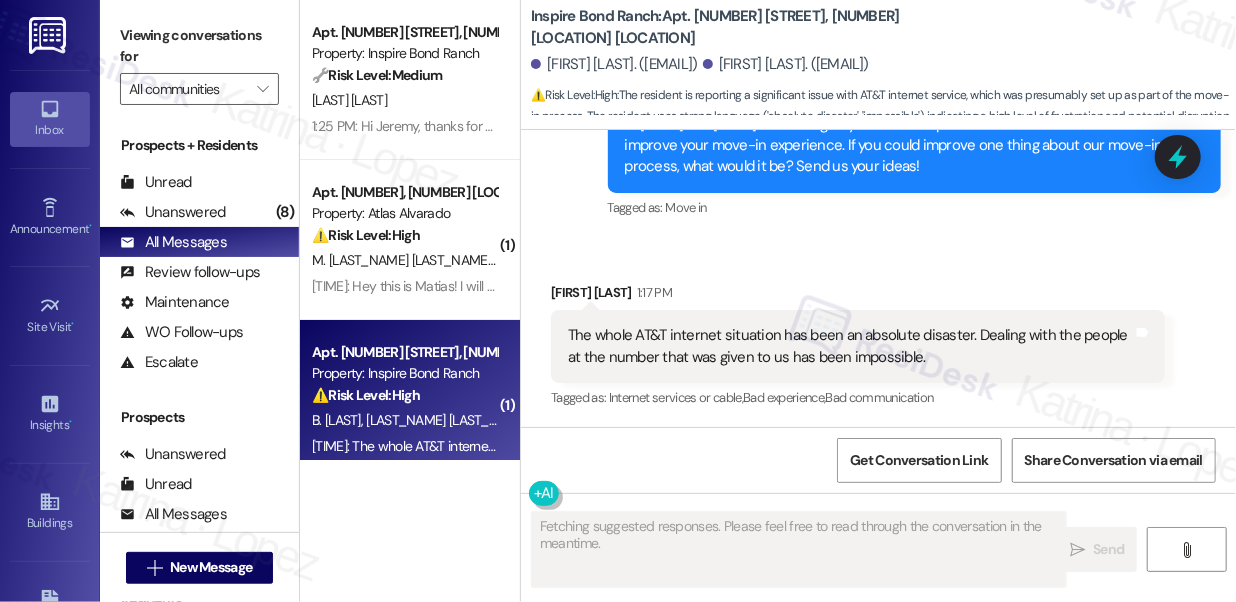 click on "The whole AT&T internet situation has been an absolute disaster.  Dealing with the people at the number that was given to us has been impossible." at bounding box center [850, 346] 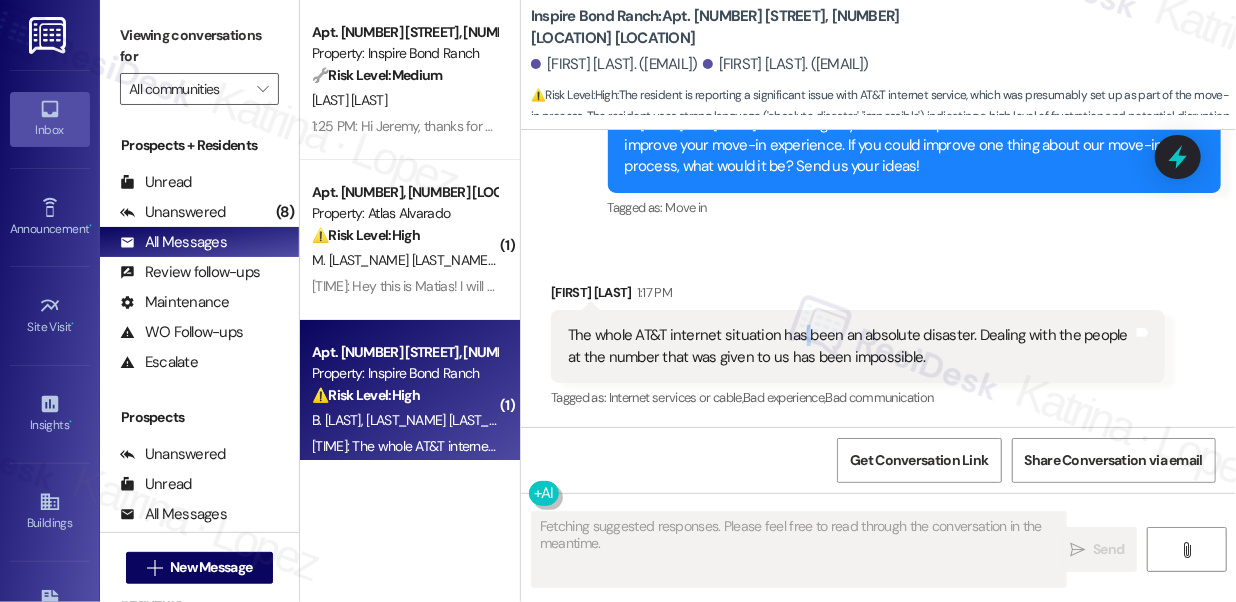 click on "The whole AT&T internet situation has been an absolute disaster.  Dealing with the people at the number that was given to us has been impossible." at bounding box center (850, 346) 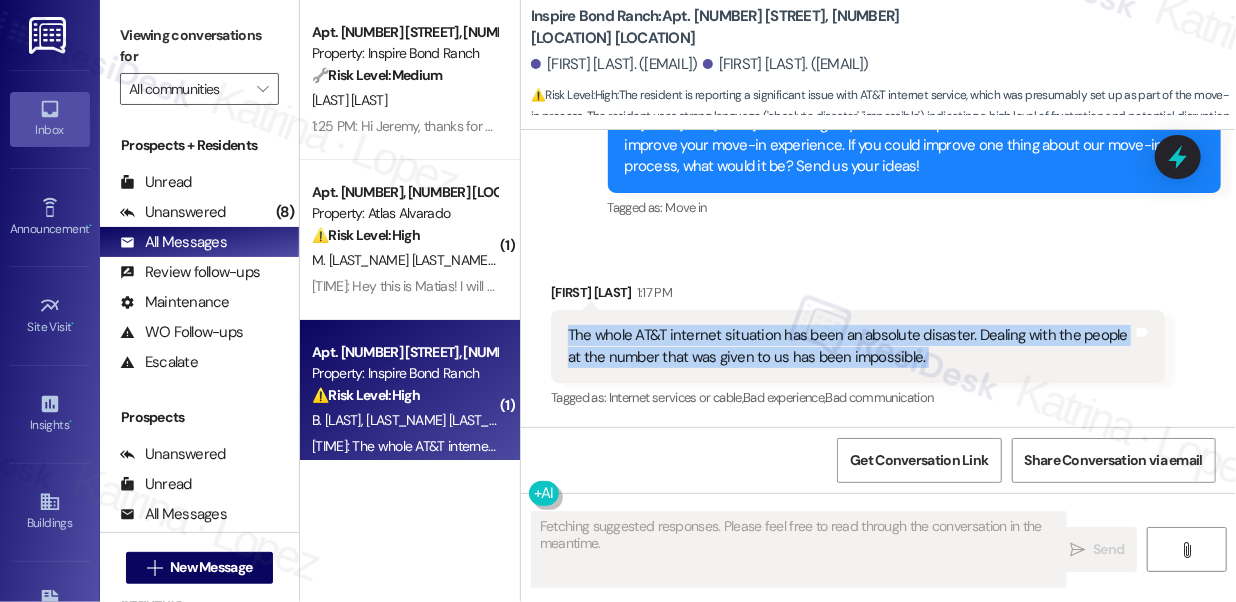 click on "The whole AT&T internet situation has been an absolute disaster.  Dealing with the people at the number that was given to us has been impossible." at bounding box center [850, 346] 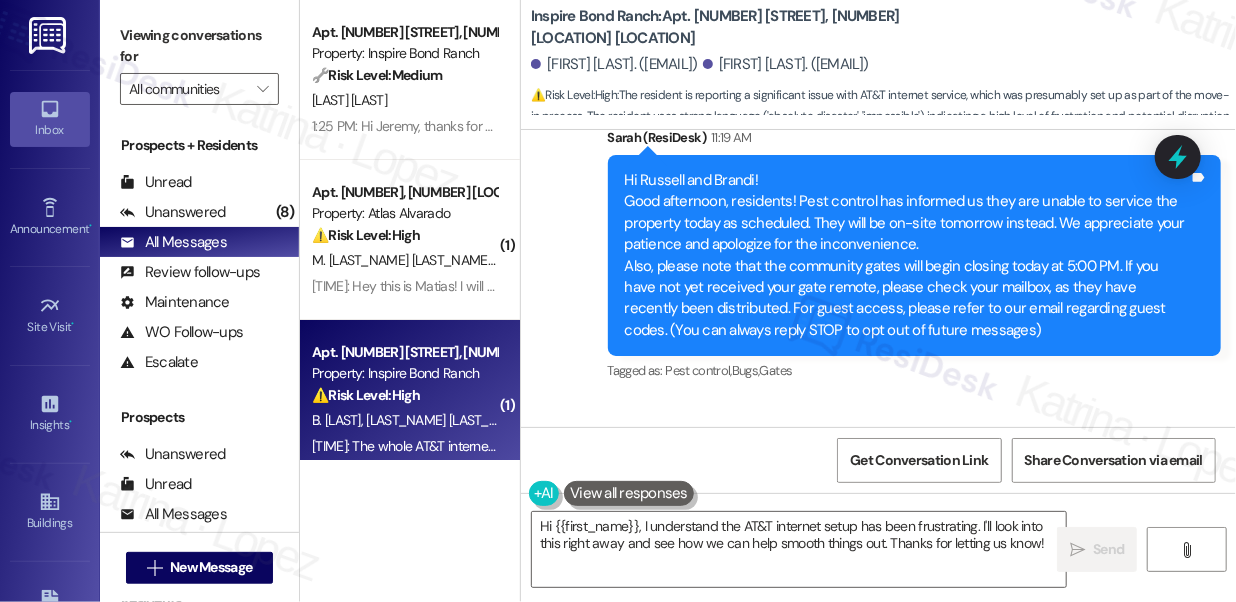 scroll, scrollTop: 181, scrollLeft: 0, axis: vertical 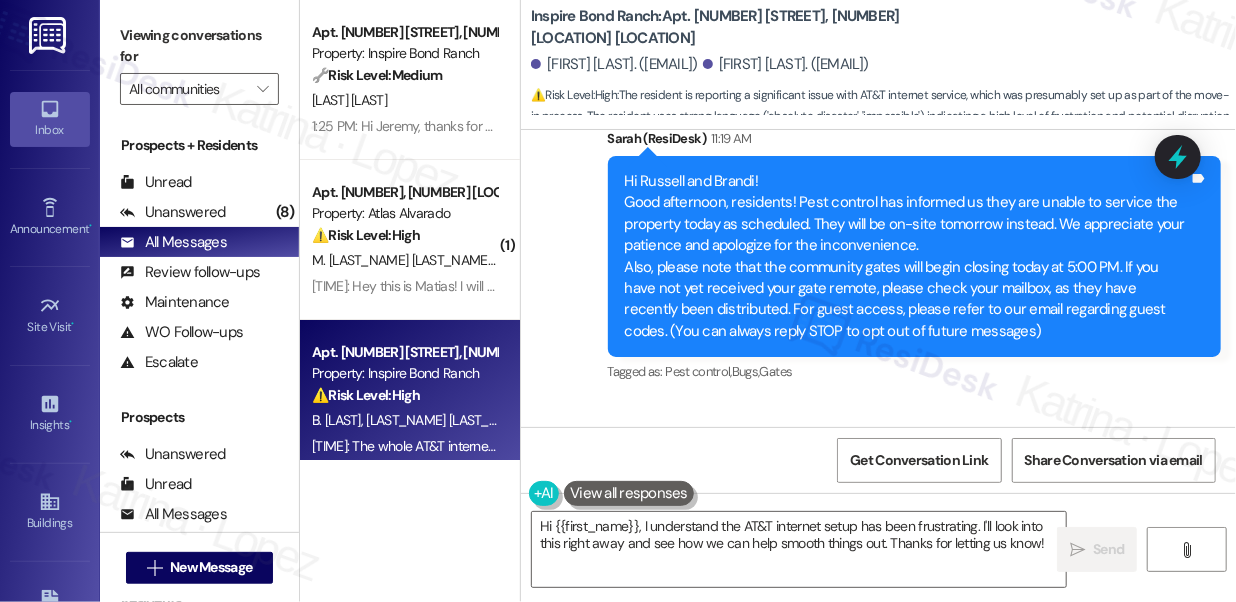 click on "Viewing conversations for All communities " at bounding box center (199, 62) 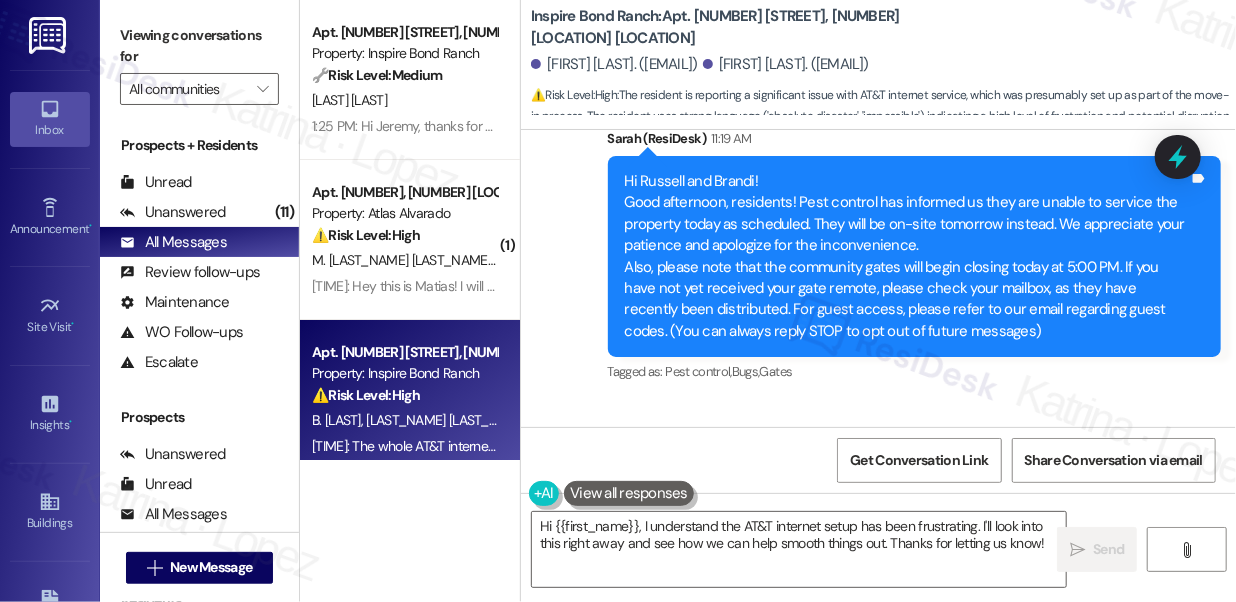 click on "Viewing conversations for" at bounding box center [199, 46] 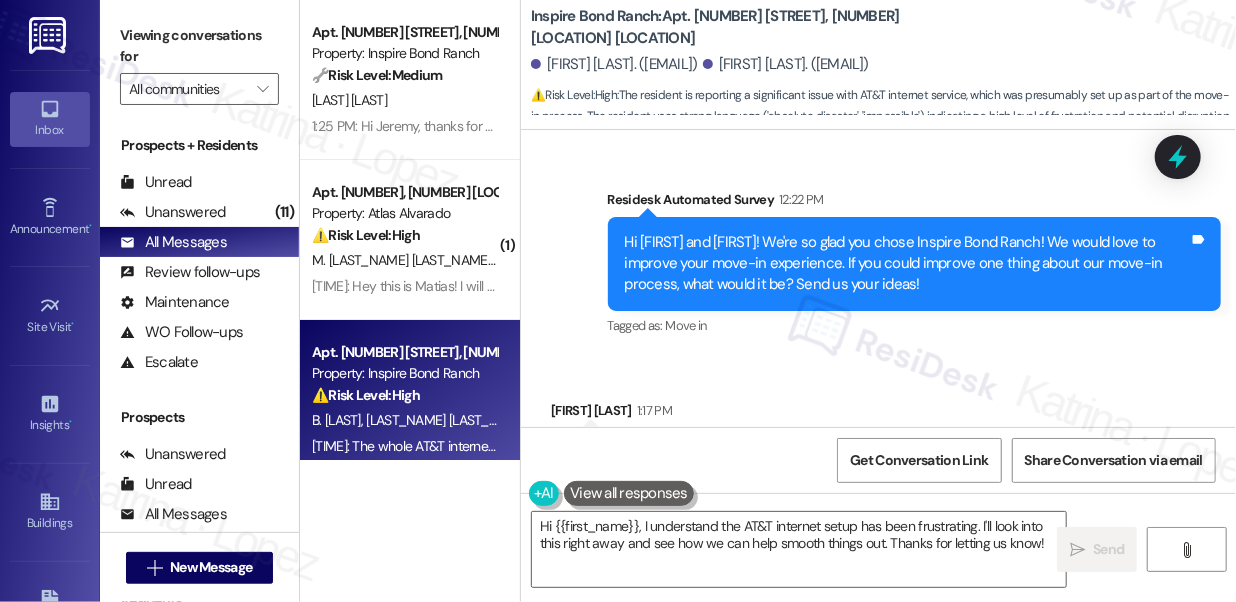 scroll, scrollTop: 558, scrollLeft: 0, axis: vertical 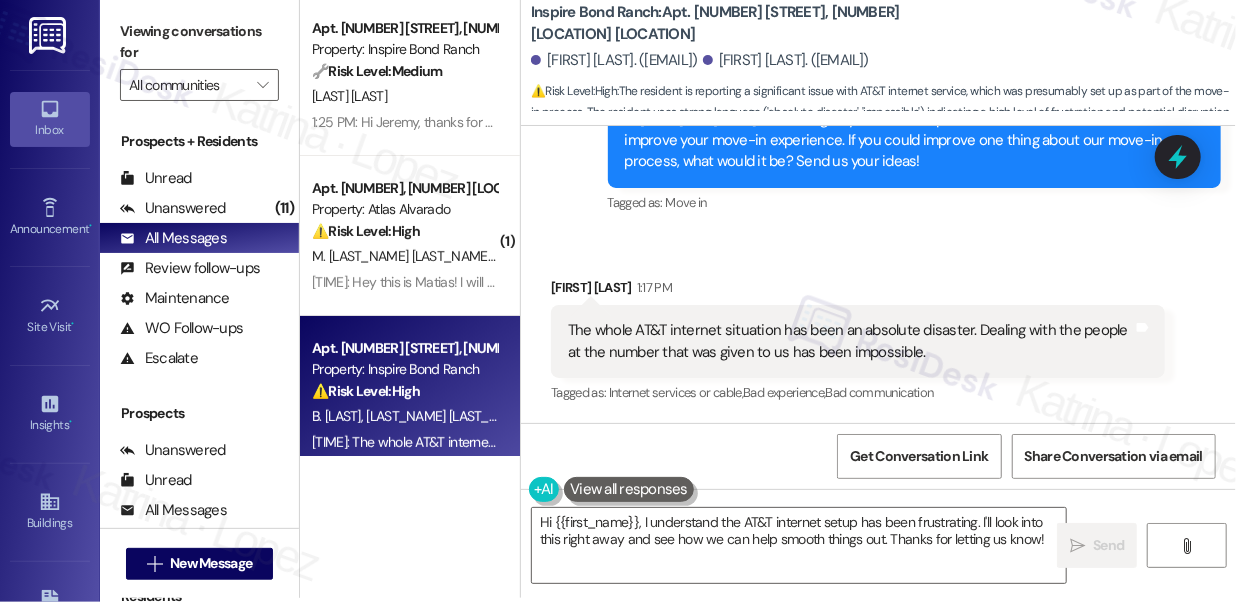 click on "The whole AT&T internet situation has been an absolute disaster.  Dealing with the people at the number that was given to us has been impossible." at bounding box center [850, 341] 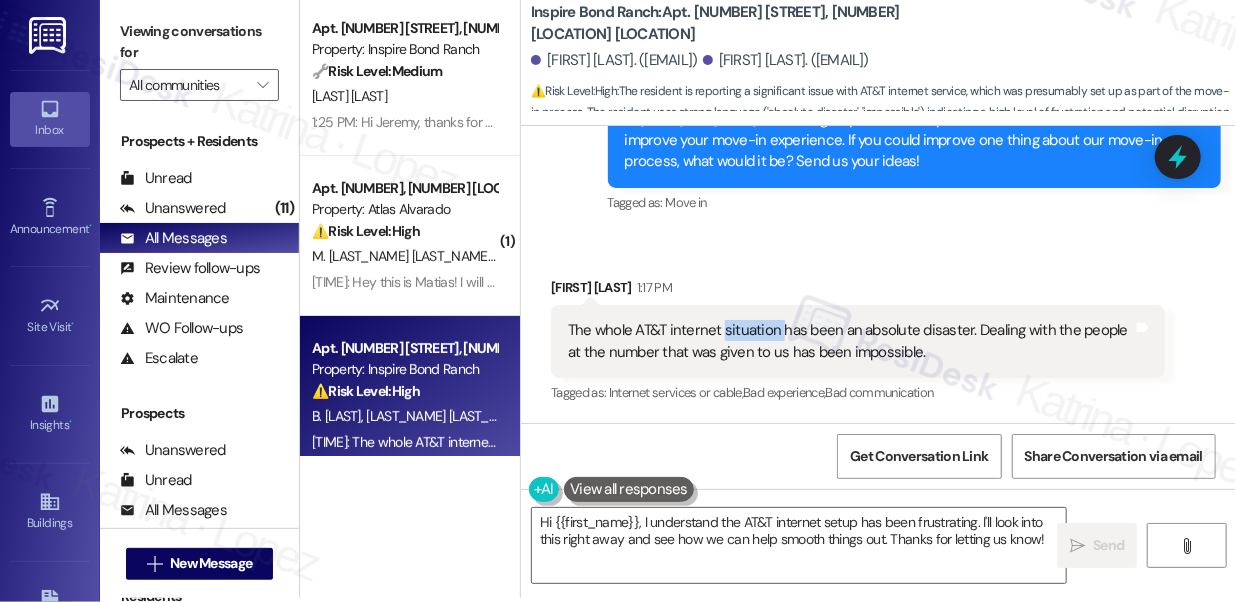 click on "The whole AT&T internet situation has been an absolute disaster.  Dealing with the people at the number that was given to us has been impossible." at bounding box center [850, 341] 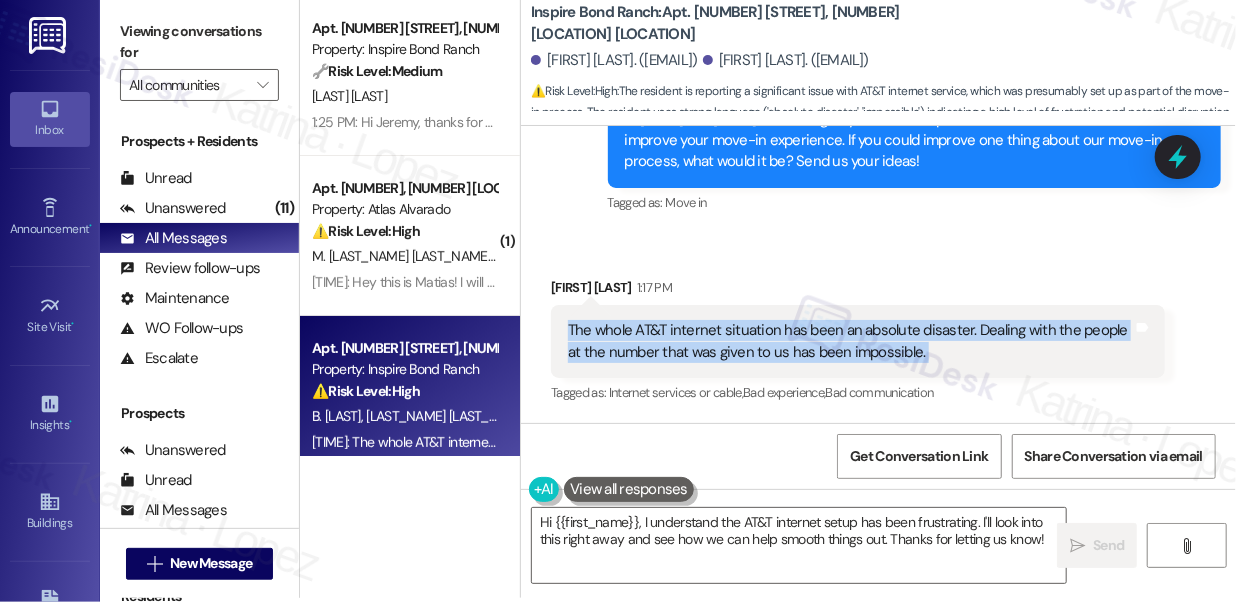 click on "The whole AT&T internet situation has been an absolute disaster.  Dealing with the people at the number that was given to us has been impossible." at bounding box center (850, 341) 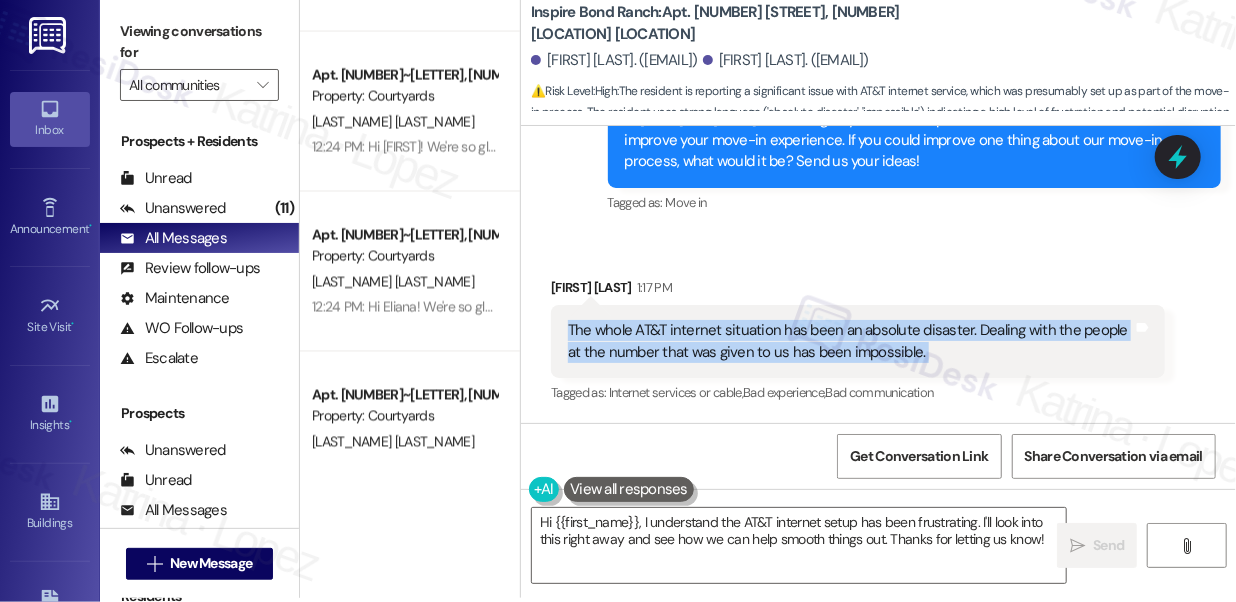 scroll, scrollTop: 1818, scrollLeft: 0, axis: vertical 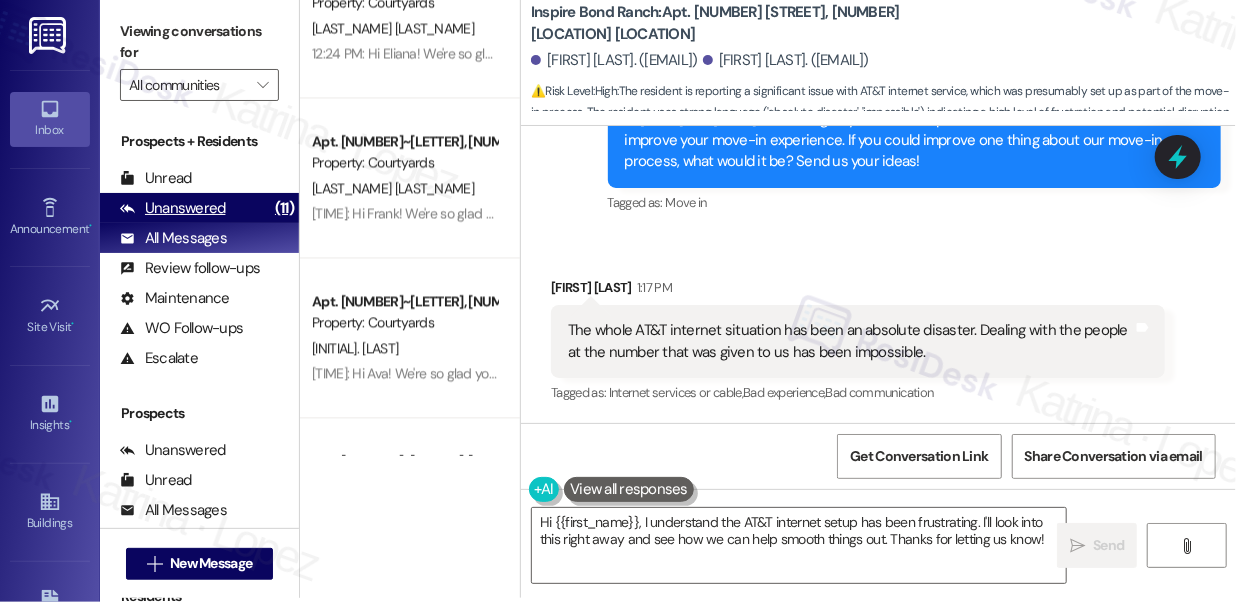 click on "Unanswered" at bounding box center (173, 208) 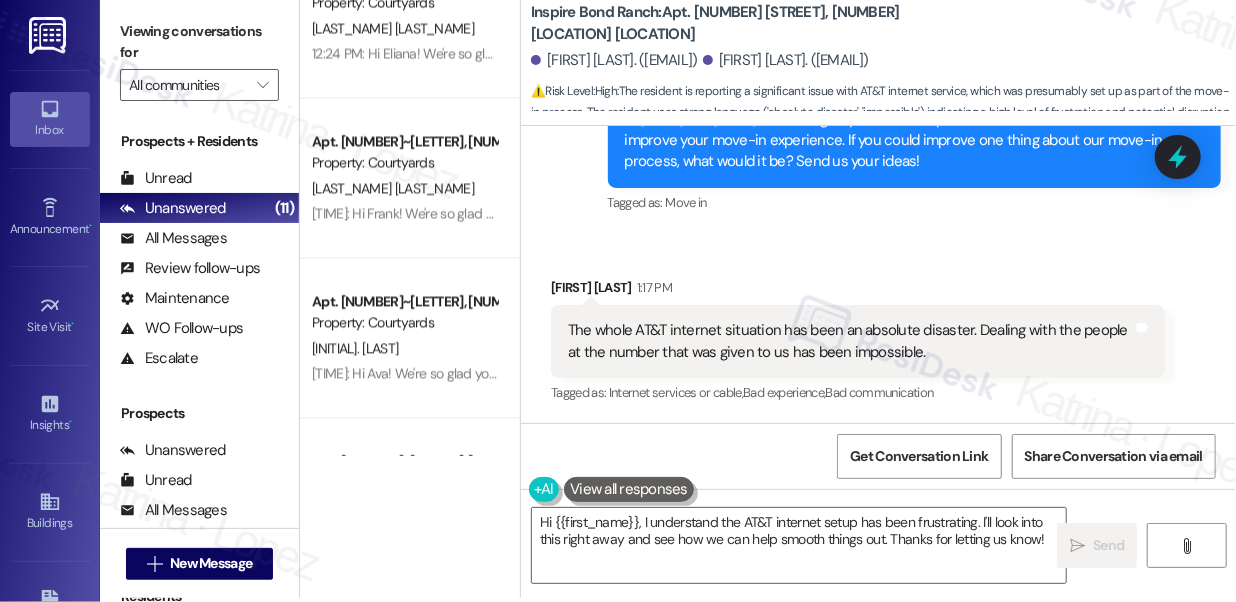 scroll, scrollTop: 1299, scrollLeft: 0, axis: vertical 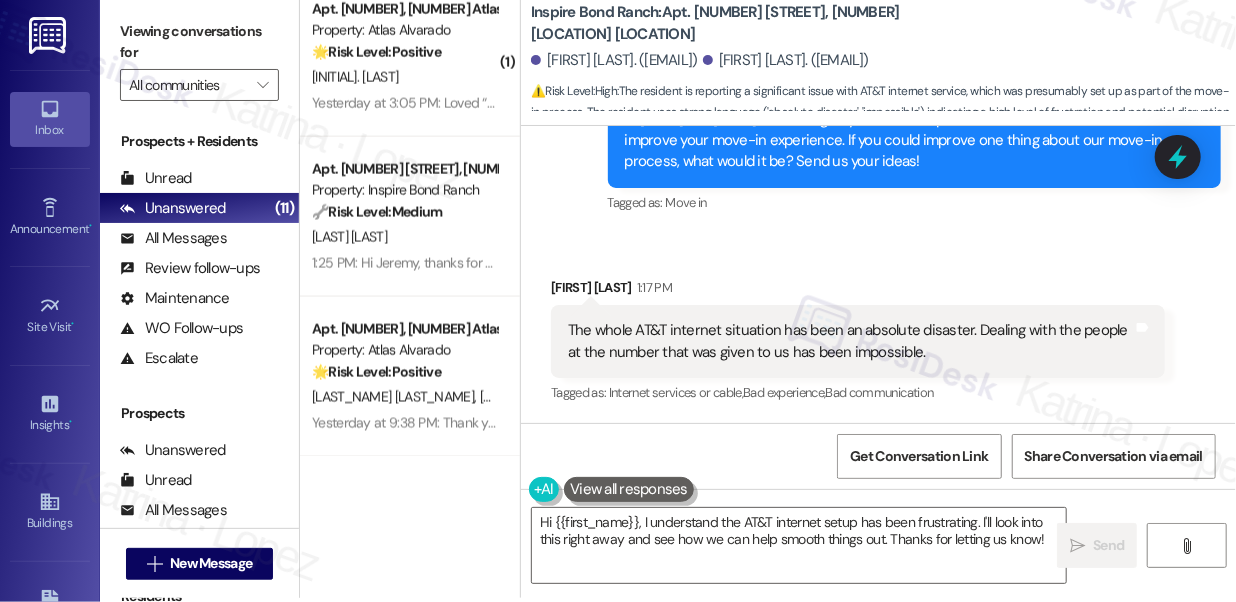 click on "The whole AT&T internet situation has been an absolute disaster.  Dealing with the people at the number that was given to us has been impossible." at bounding box center (850, 341) 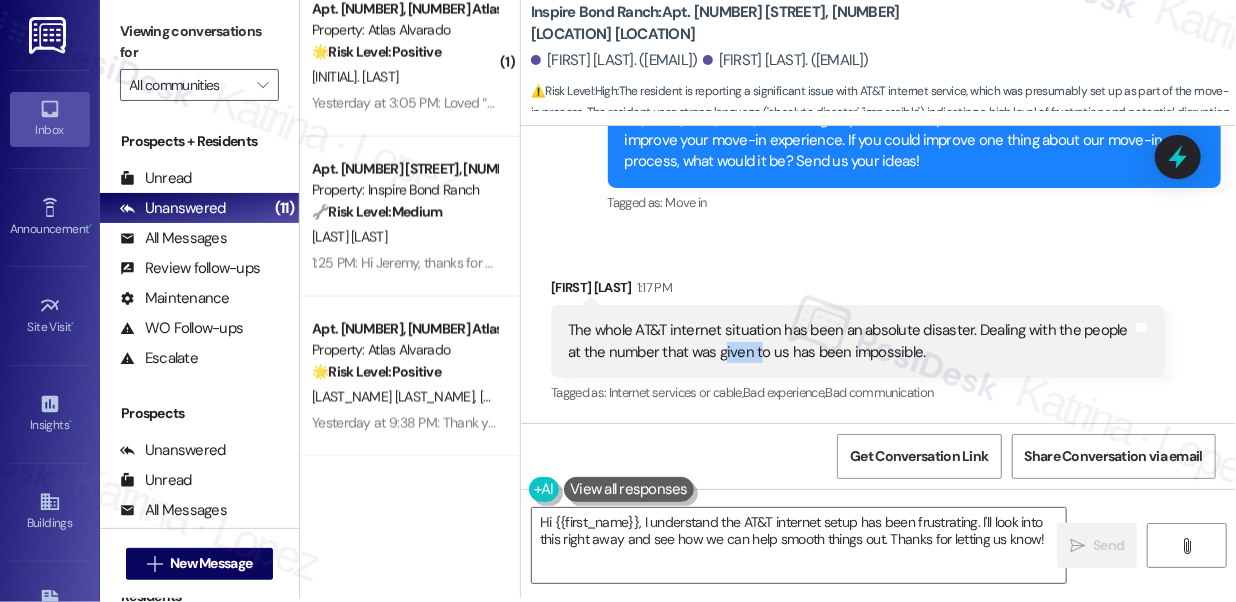 click on "The whole AT&T internet situation has been an absolute disaster.  Dealing with the people at the number that was given to us has been impossible." at bounding box center (850, 341) 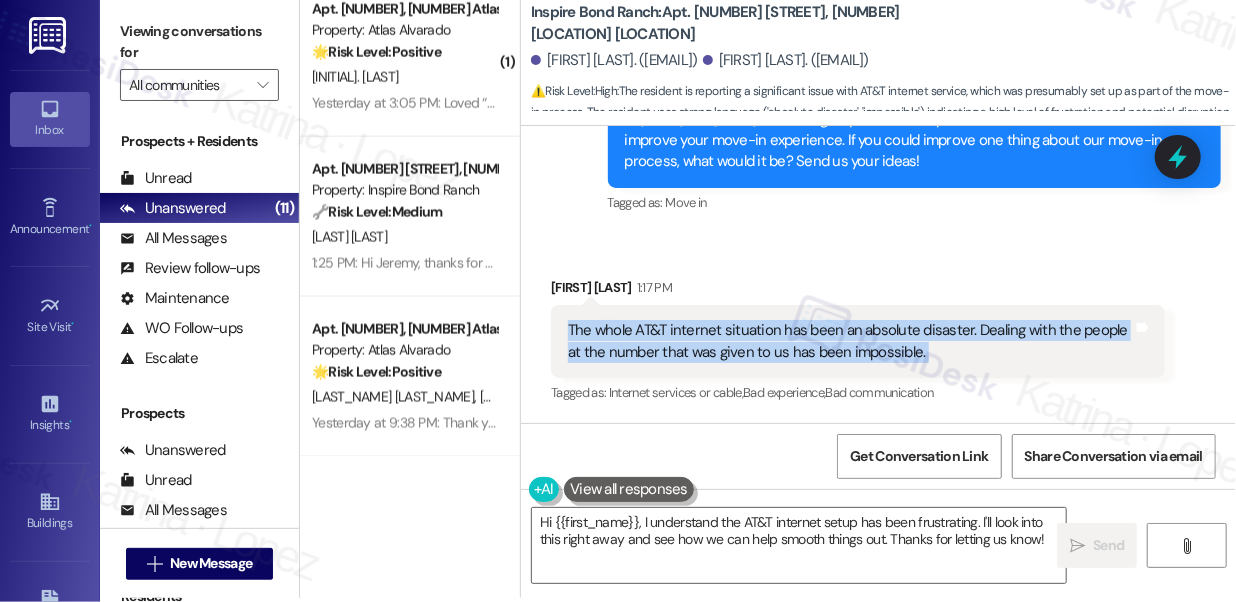 click on "The whole AT&T internet situation has been an absolute disaster.  Dealing with the people at the number that was given to us has been impossible." at bounding box center (850, 341) 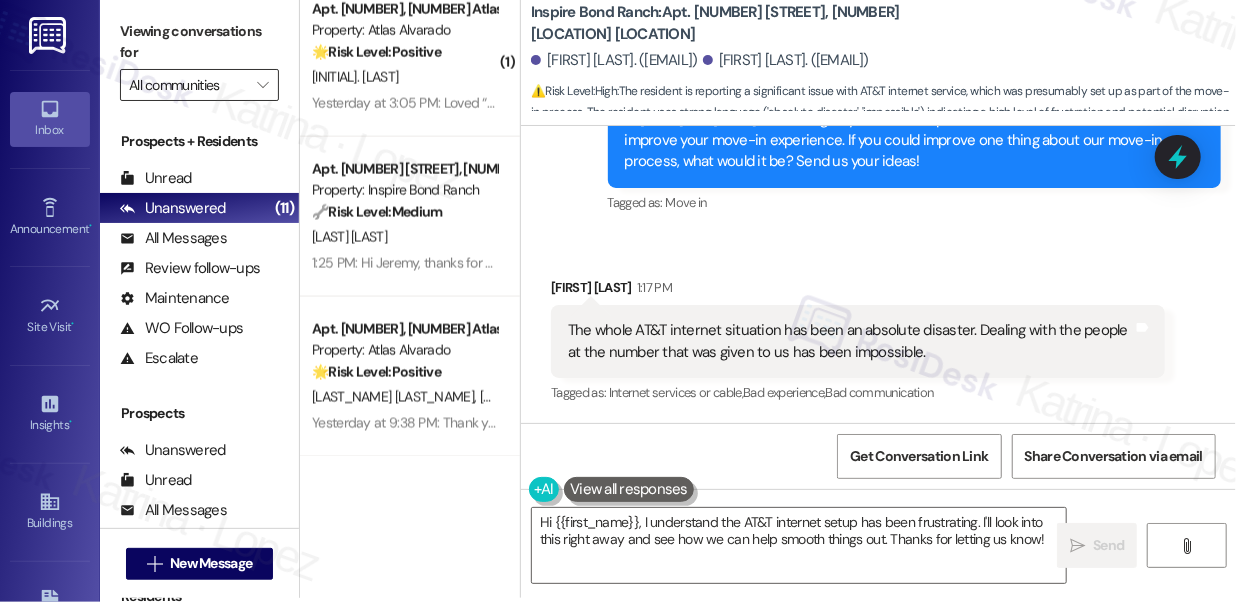 drag, startPoint x: 143, startPoint y: 54, endPoint x: 187, endPoint y: 78, distance: 50.119858 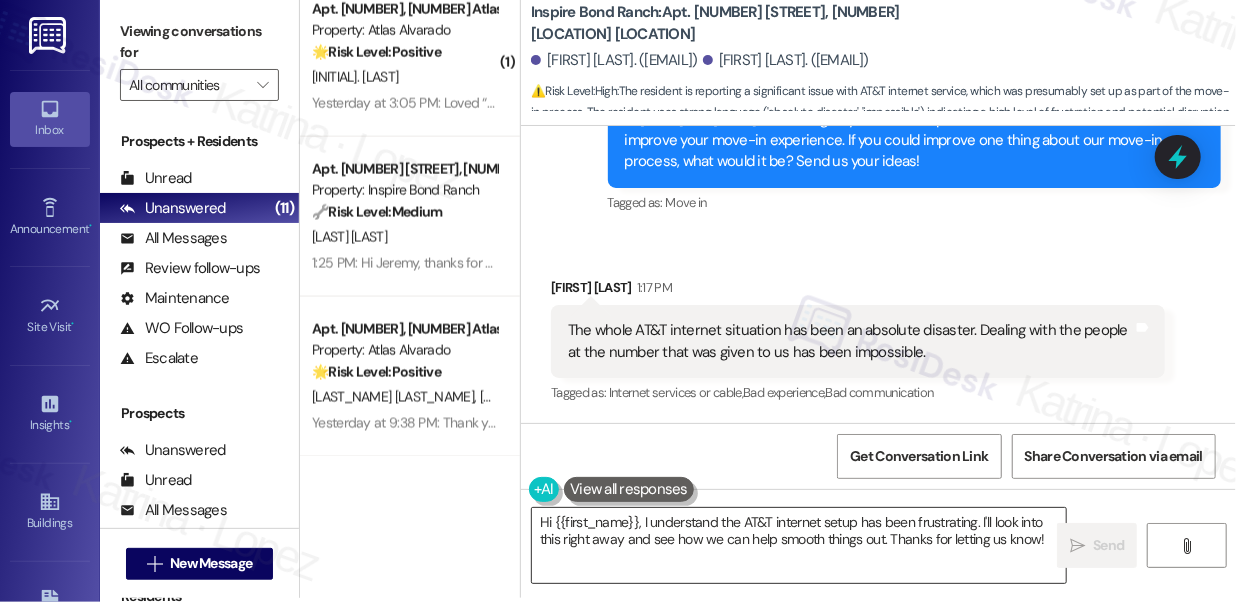 click on "Hi {{first_name}}, I understand the AT&T internet setup has been frustrating. I'll look into this right away and see how we can help smooth things out. Thanks for letting us know!" at bounding box center [799, 545] 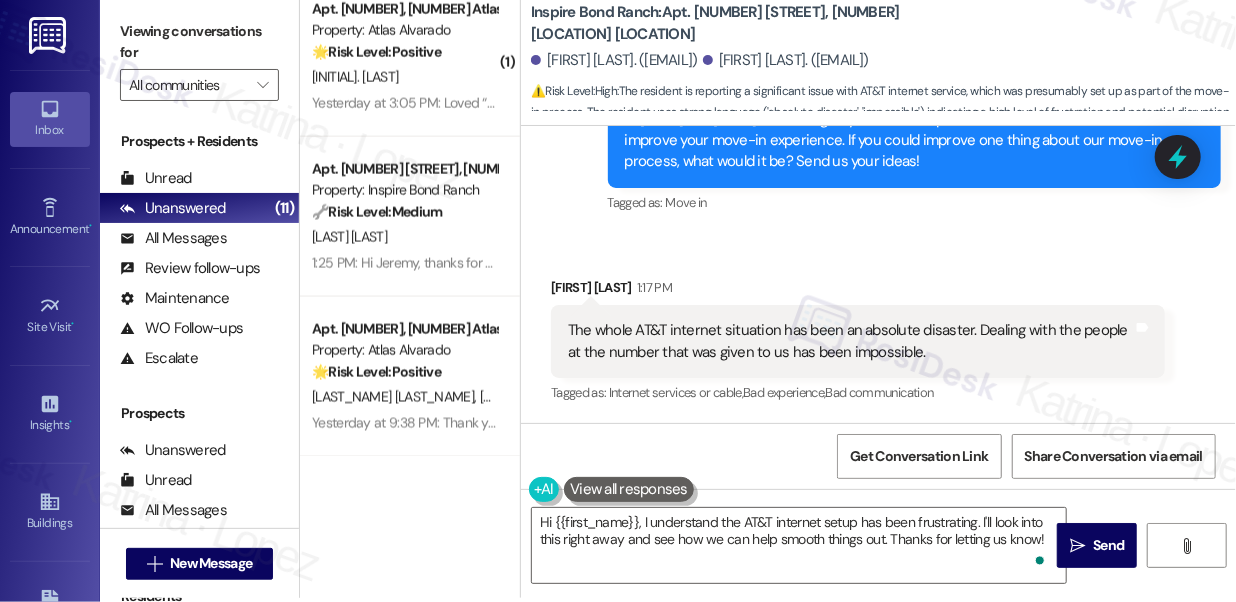 click on "Viewing conversations for All communities " at bounding box center (199, 58) 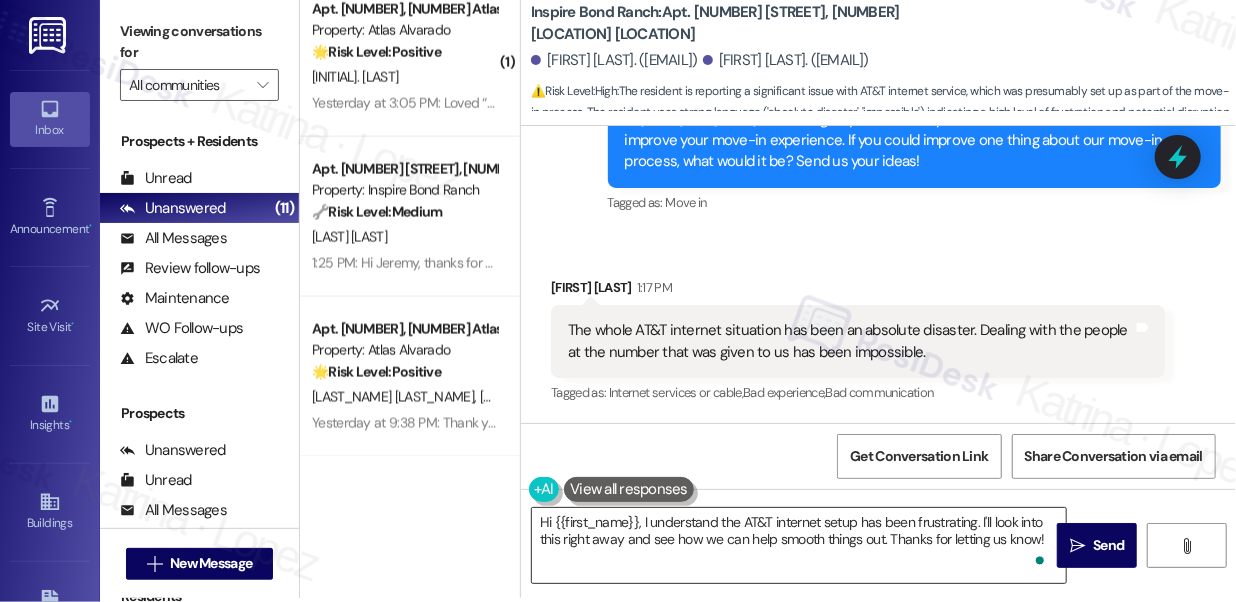 click on "Hi {{first_name}}, I understand the AT&T internet setup has been frustrating. I'll look into this right away and see how we can help smooth things out. Thanks for letting us know!" at bounding box center [799, 545] 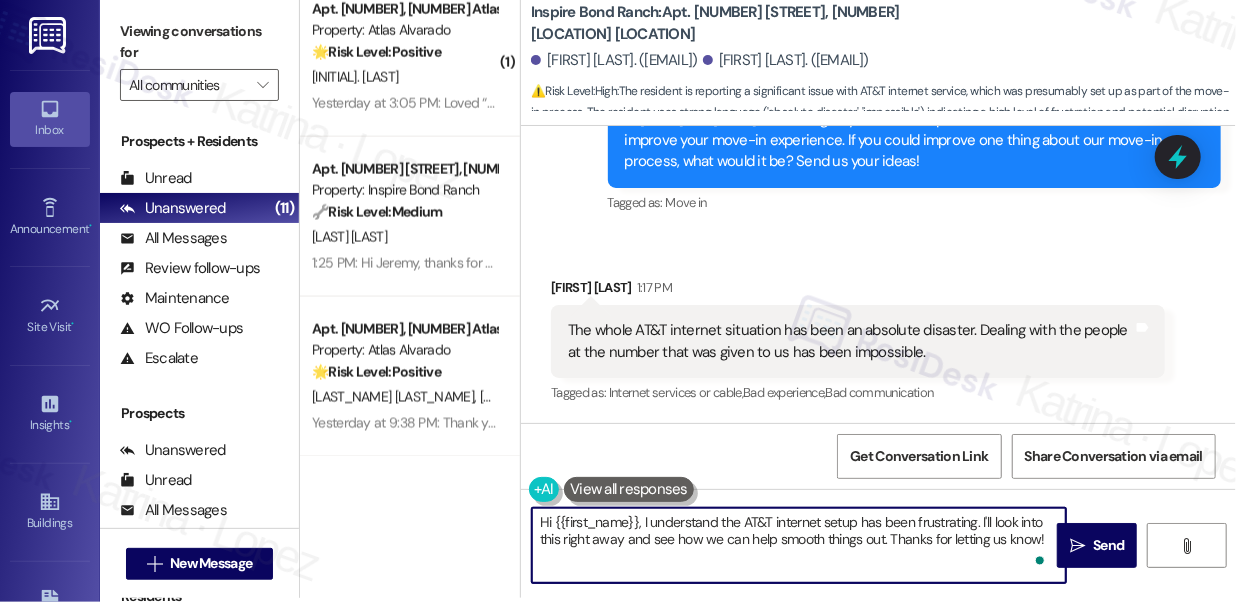 click on "Hi {{first_name}}, I understand the AT&T internet setup has been frustrating. I'll look into this right away and see how we can help smooth things out. Thanks for letting us know!" at bounding box center (799, 545) 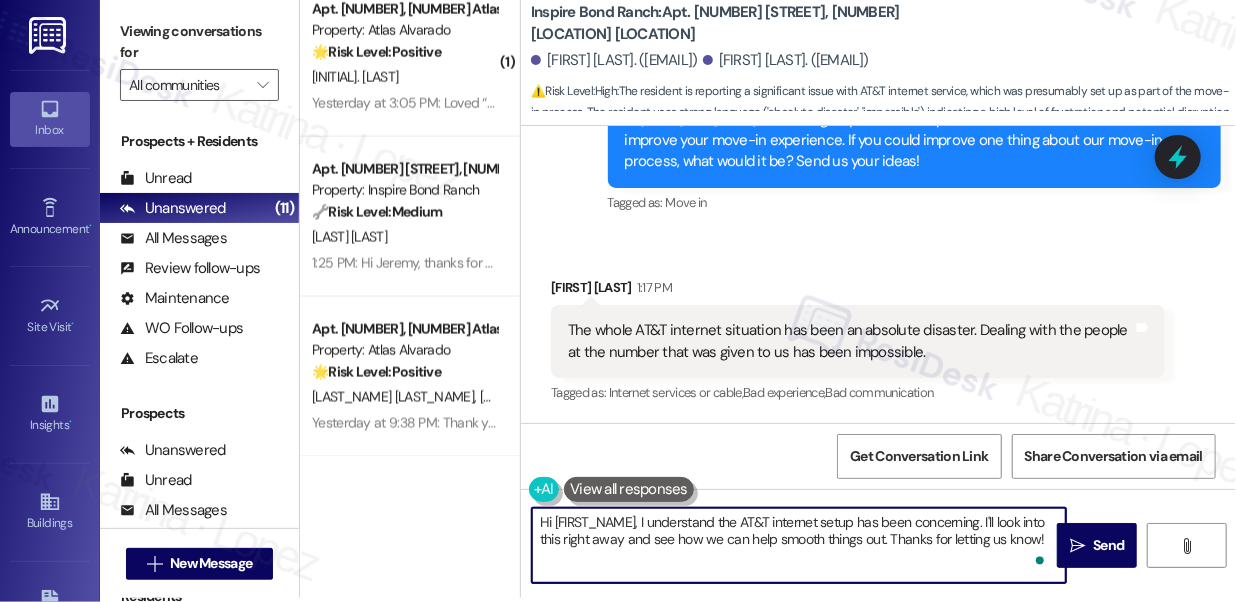 click on "The whole AT&T internet situation has been an absolute disaster.  Dealing with the people at the number that was given to us has been impossible." at bounding box center [850, 341] 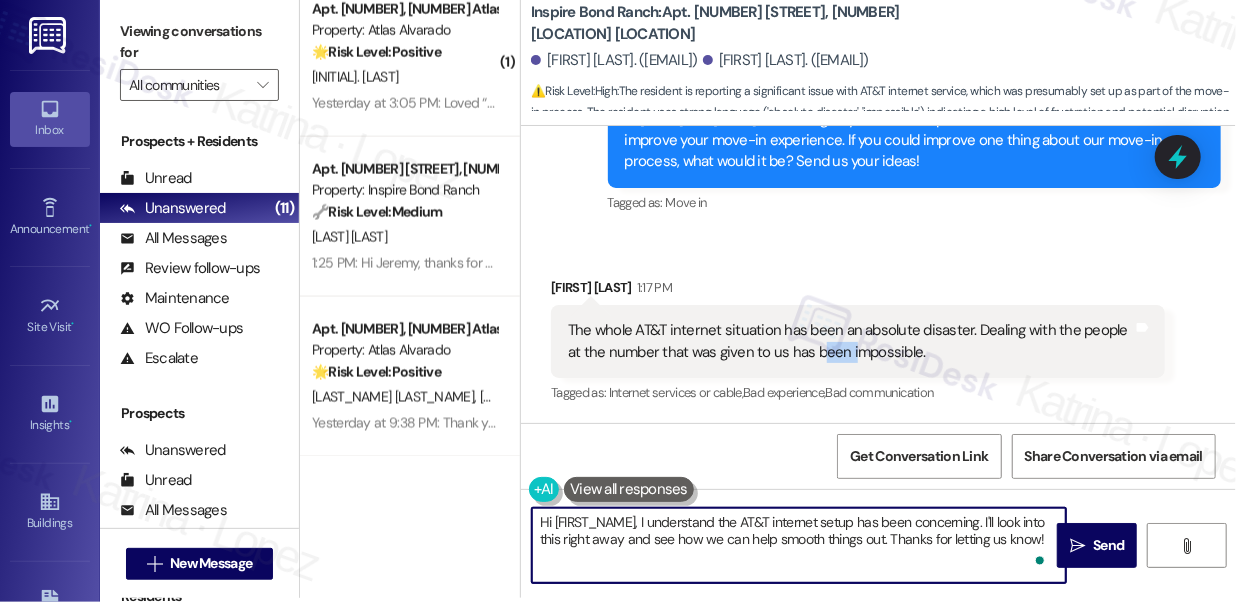click on "The whole AT&T internet situation has been an absolute disaster.  Dealing with the people at the number that was given to us has been impossible." at bounding box center (850, 341) 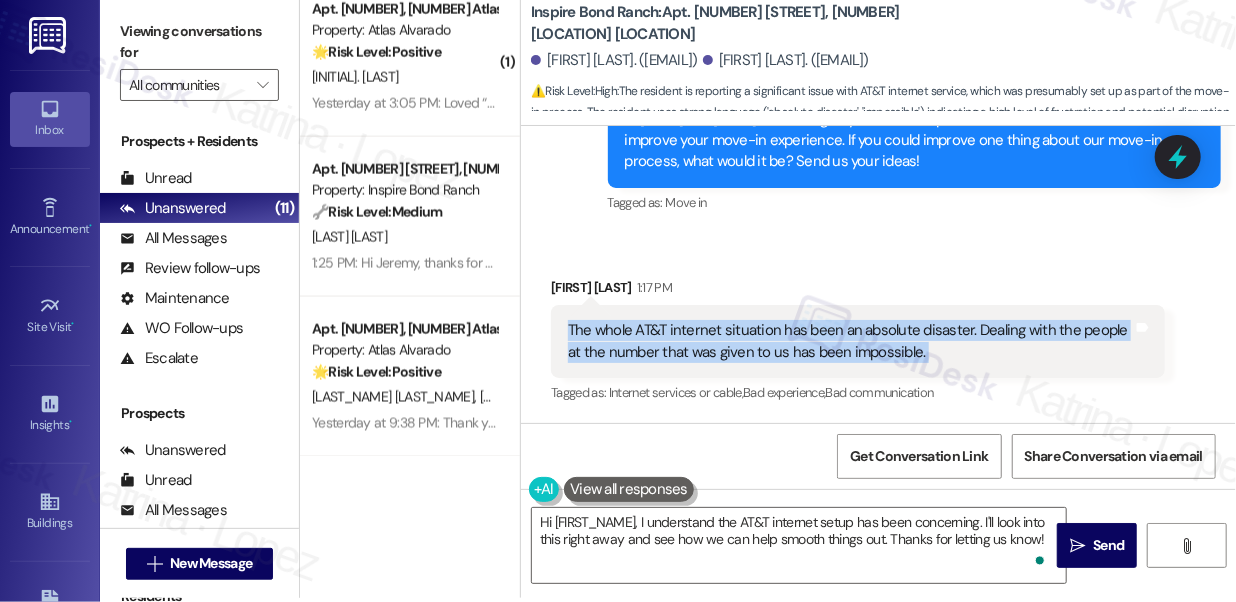 click on "The whole AT&T internet situation has been an absolute disaster.  Dealing with the people at the number that was given to us has been impossible." at bounding box center (850, 341) 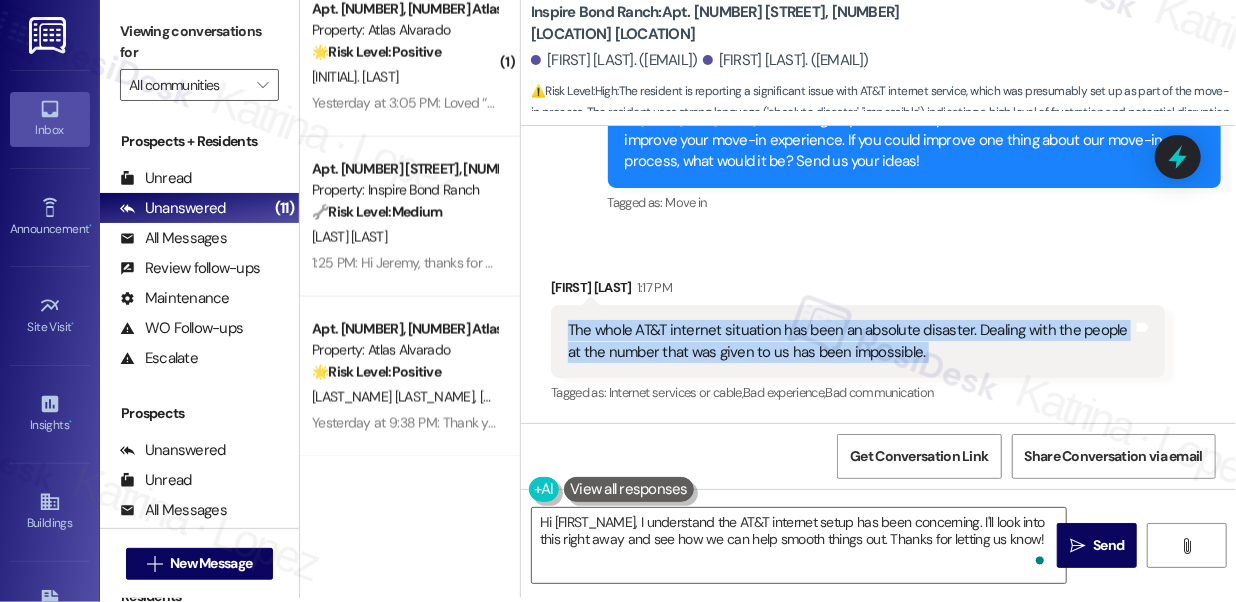 copy on "The whole AT&T internet situation has been an absolute disaster.  Dealing with the people at the number that was given to us has been impossible.  Tags and notes" 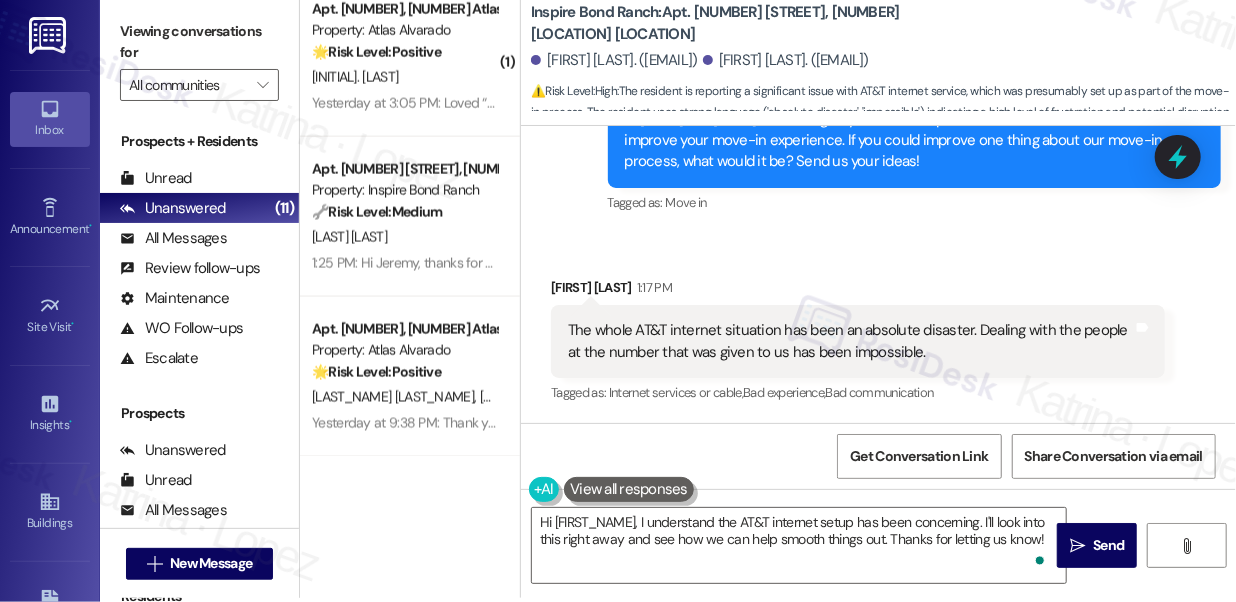 click on "Viewing conversations for" at bounding box center (199, 42) 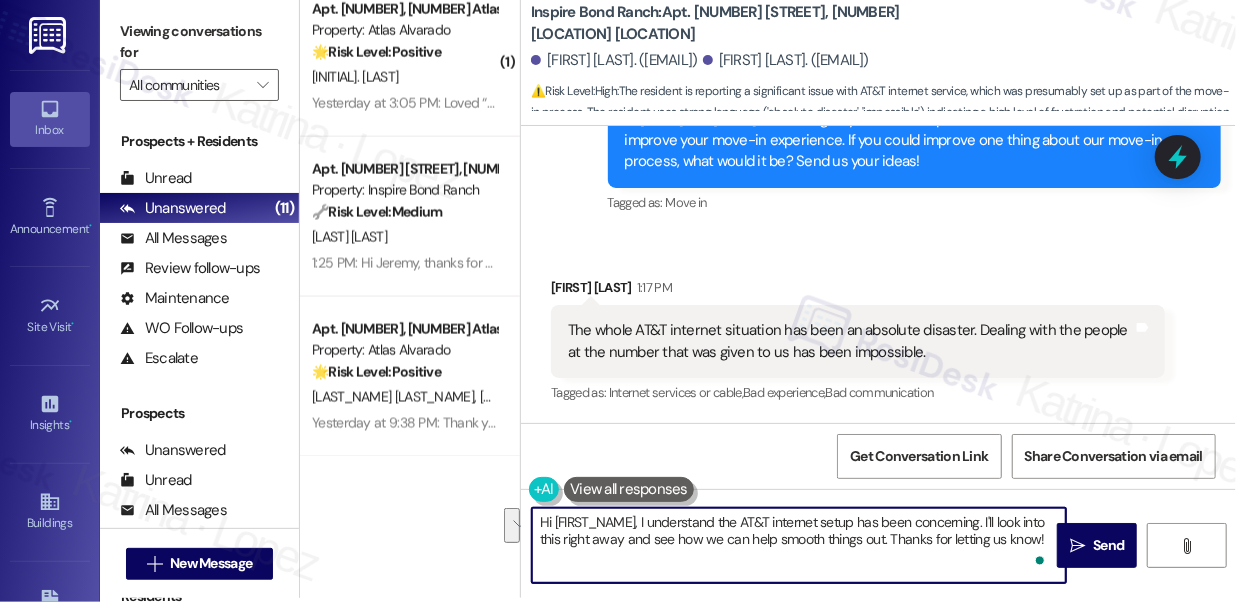 drag, startPoint x: 1040, startPoint y: 541, endPoint x: 989, endPoint y: 508, distance: 60.74537 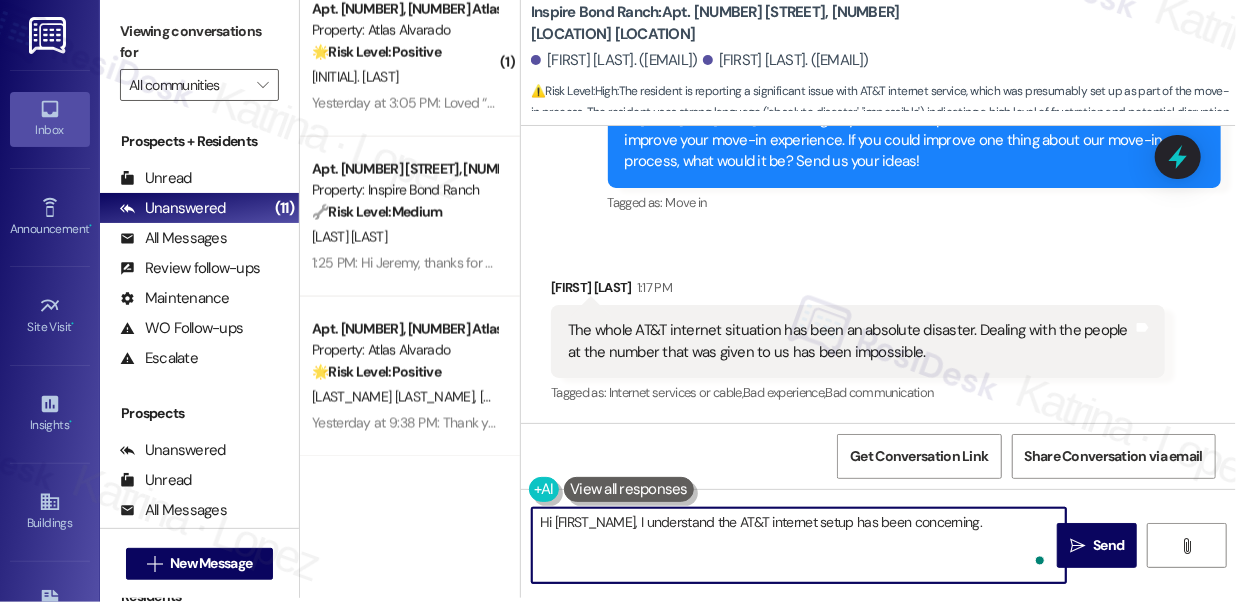 paste on ". To better understand and see how we can help" 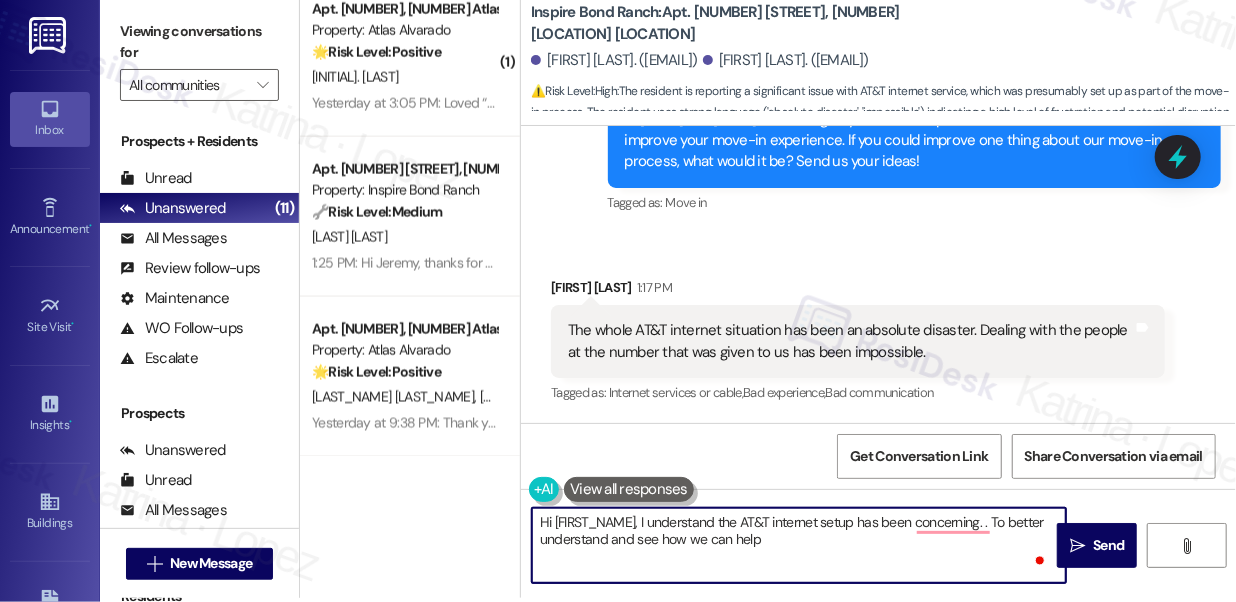 click on "Hi {{first_name}}, I understand the AT&T internet setup has been concerning. . To better understand and see how we can help" at bounding box center [799, 545] 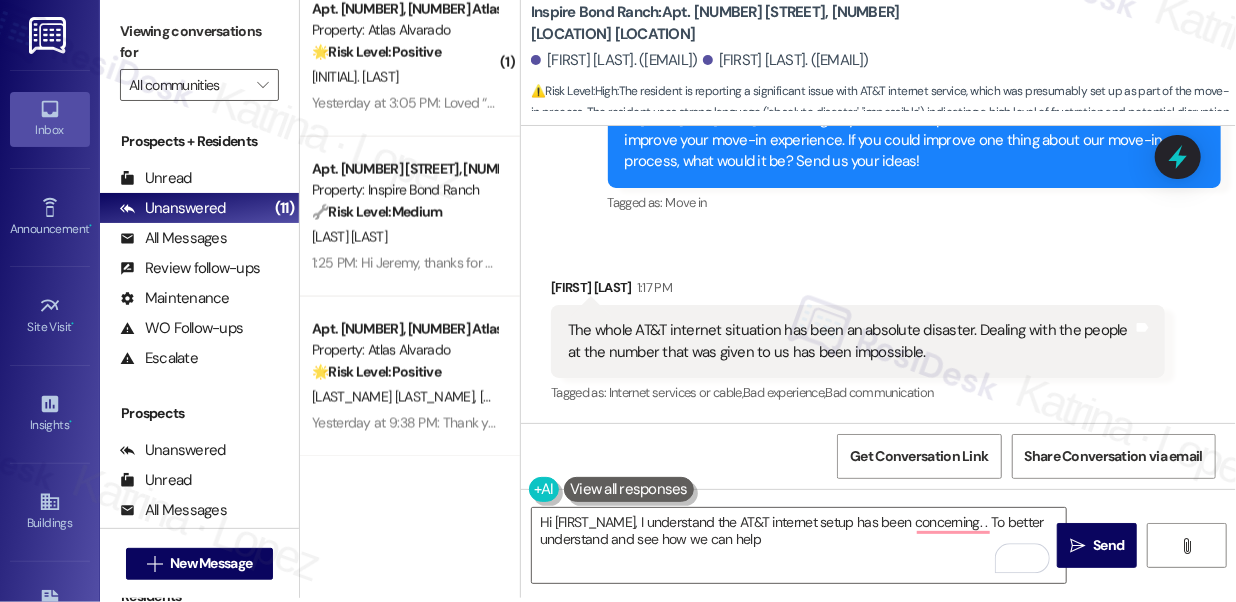 click on "Viewing conversations for" at bounding box center (199, 42) 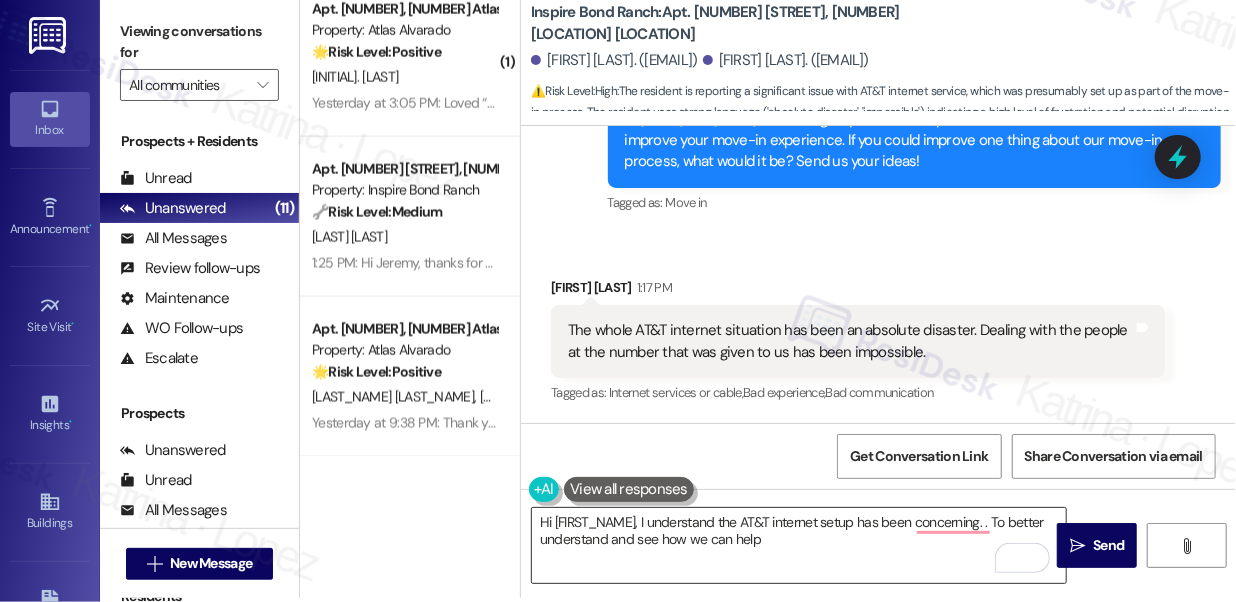 click on "Hi {{first_name}}, I understand the AT&T internet setup has been concerning. . To better understand and see how we can help" at bounding box center [799, 545] 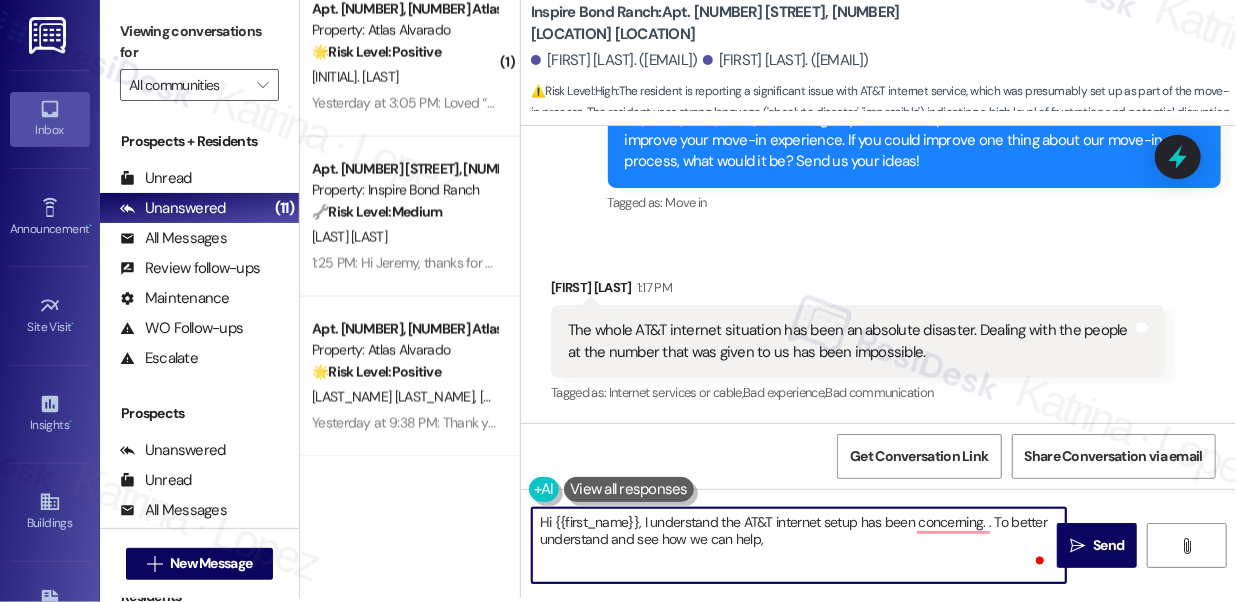 paste on "Is the main issue with service not working, billing, or installation/setup?" 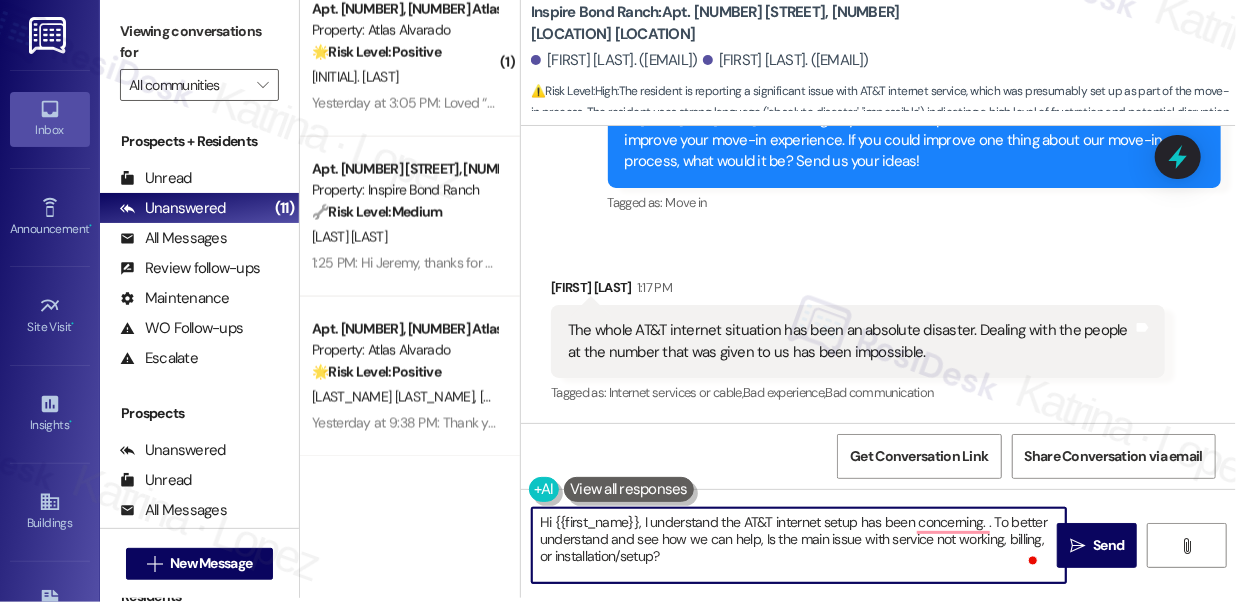 scroll, scrollTop: 16, scrollLeft: 0, axis: vertical 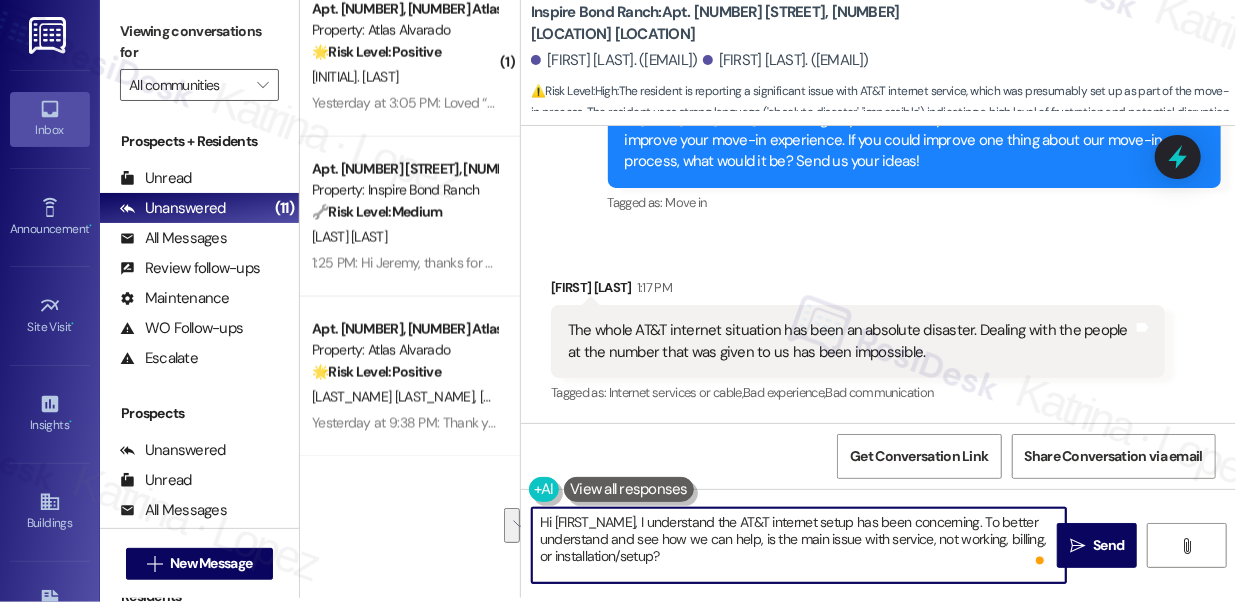 drag, startPoint x: 1005, startPoint y: 521, endPoint x: 755, endPoint y: 540, distance: 250.72096 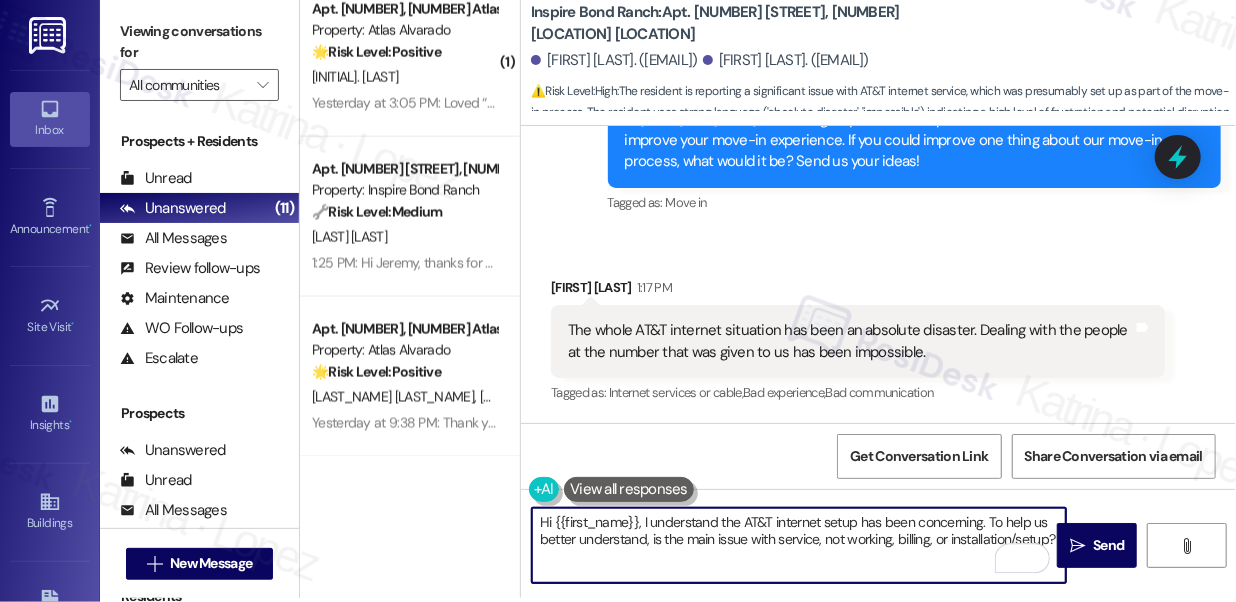 click on "Hi {{first_name}}, I understand the AT&T internet setup has been concerning. To help us better understand, is the main issue with service, not working, billing, or installation/setup?" at bounding box center (799, 545) 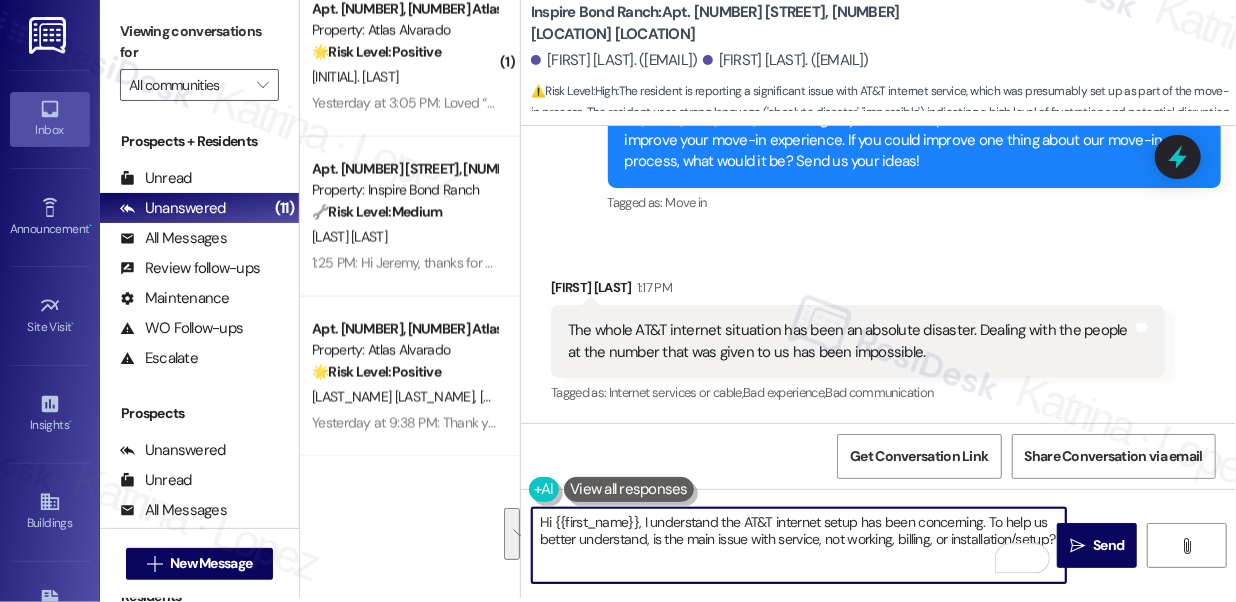click on "Hi {{first_name}}, I understand the AT&T internet setup has been concerning. To help us better understand, is the main issue with service, not working, billing, or installation/setup?" at bounding box center [799, 545] 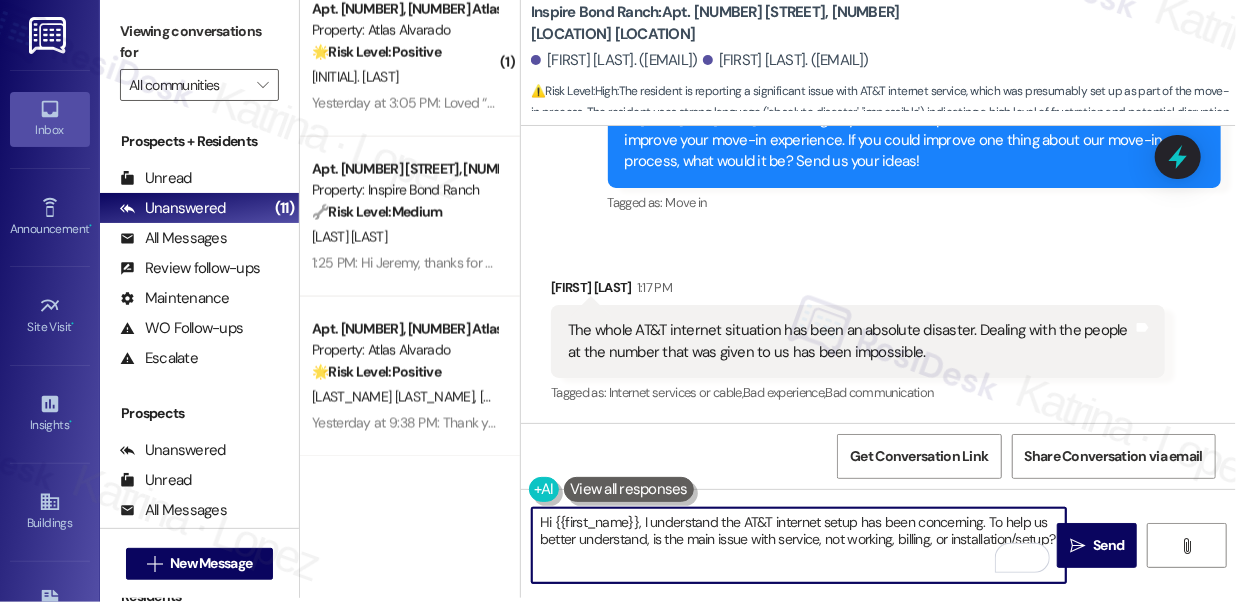 click on "Hi {{first_name}}, I understand the AT&T internet setup has been concerning. To help us better understand, is the main issue with service, not working, billing, or installation/setup?" at bounding box center [799, 545] 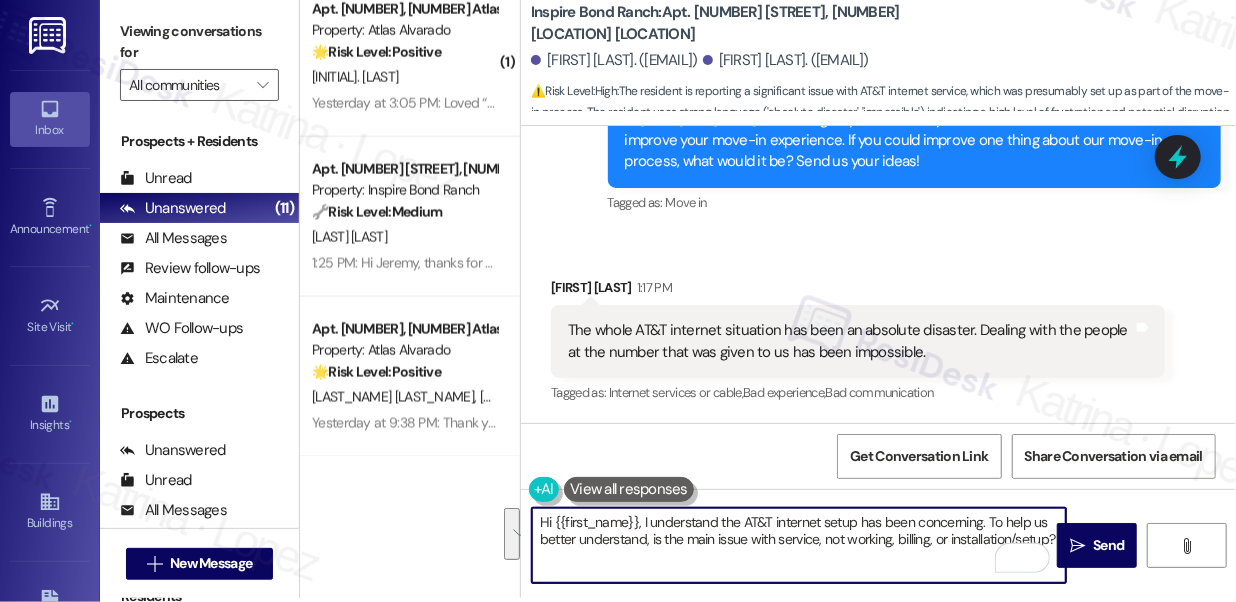 click on "Hi {{first_name}}, I understand the AT&T internet setup has been concerning. To help us better understand, is the main issue with service, not working, billing, or installation/setup?" at bounding box center (799, 545) 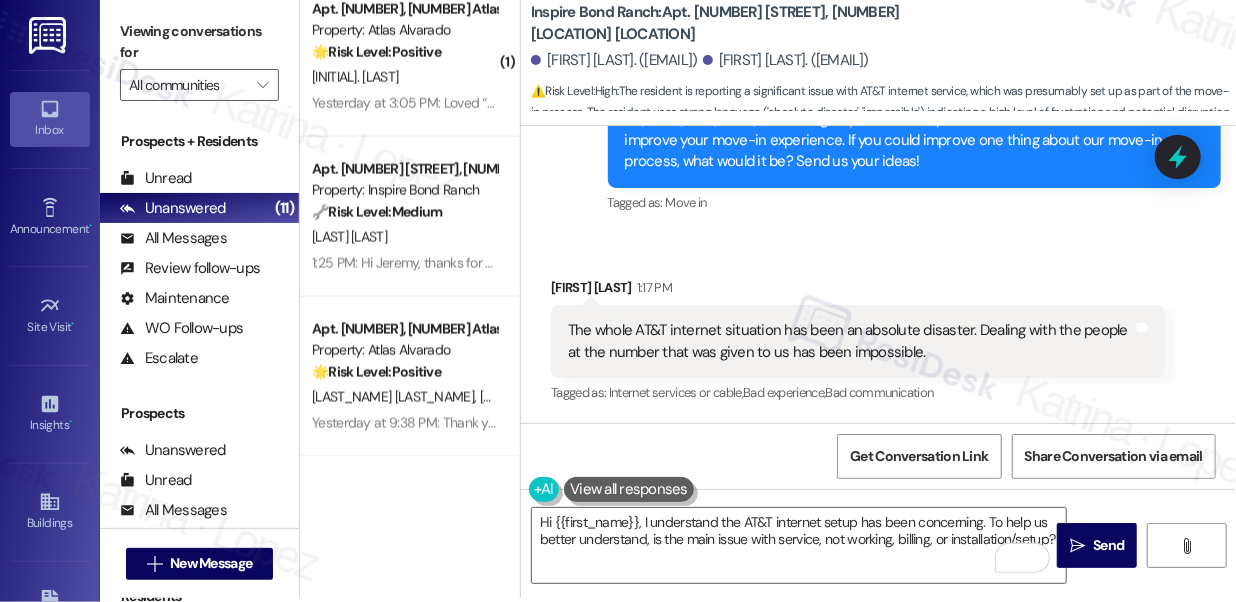 drag, startPoint x: 1074, startPoint y: 548, endPoint x: 624, endPoint y: 439, distance: 463.01297 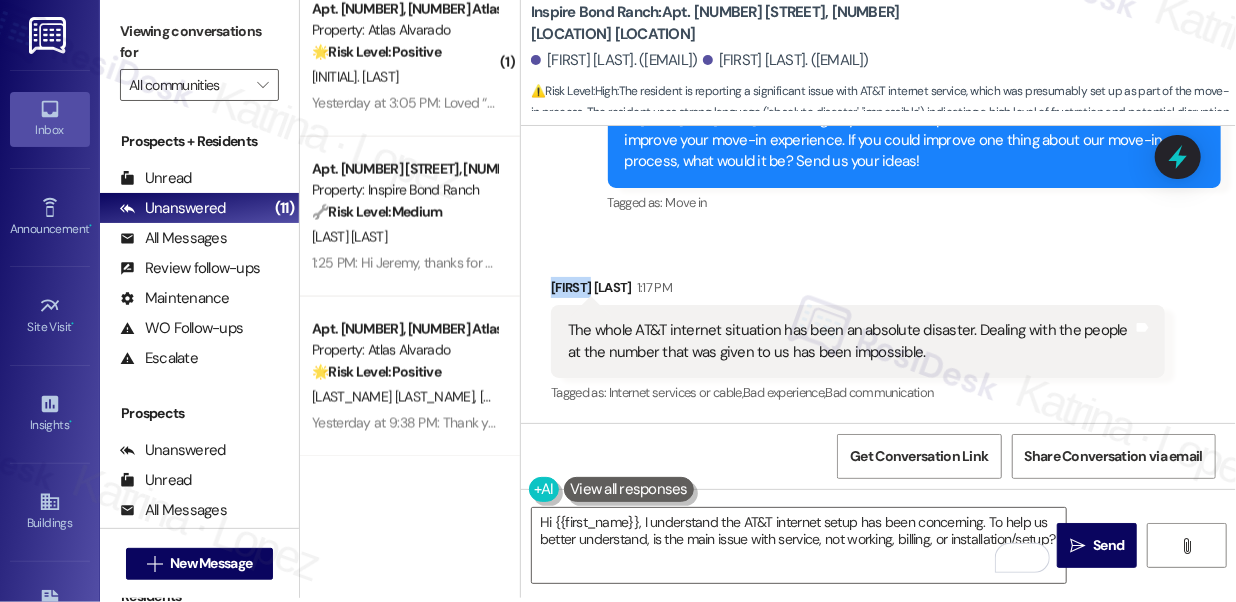 click on "Brandi Mathis 1:17 PM" at bounding box center (858, 291) 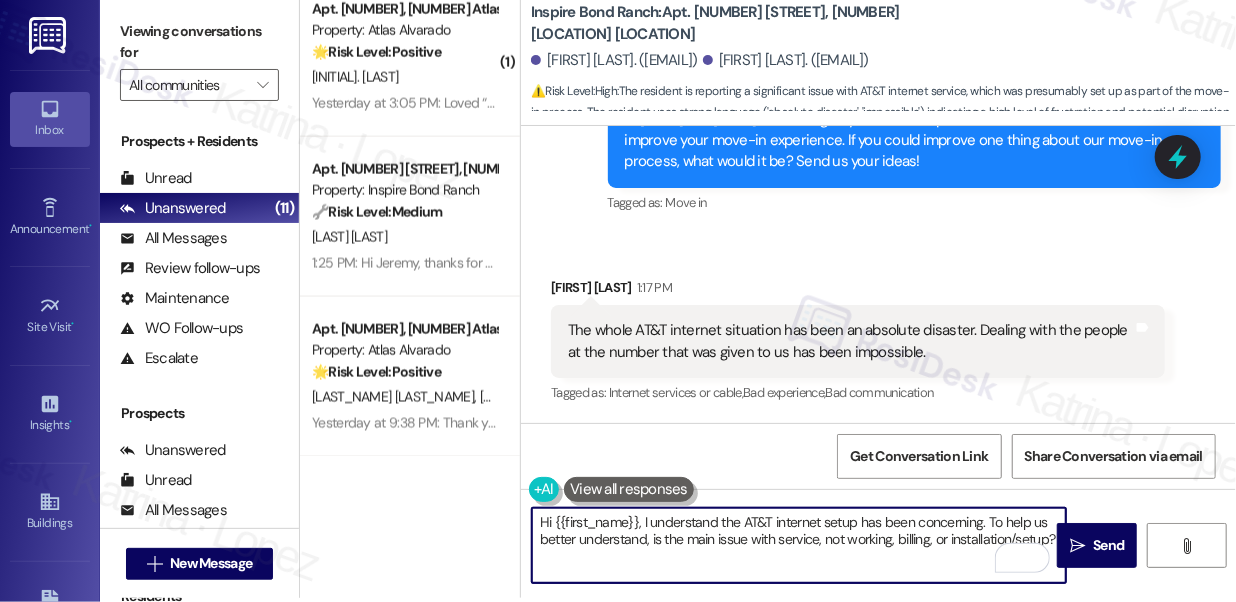 drag, startPoint x: 557, startPoint y: 519, endPoint x: 636, endPoint y: 509, distance: 79.630394 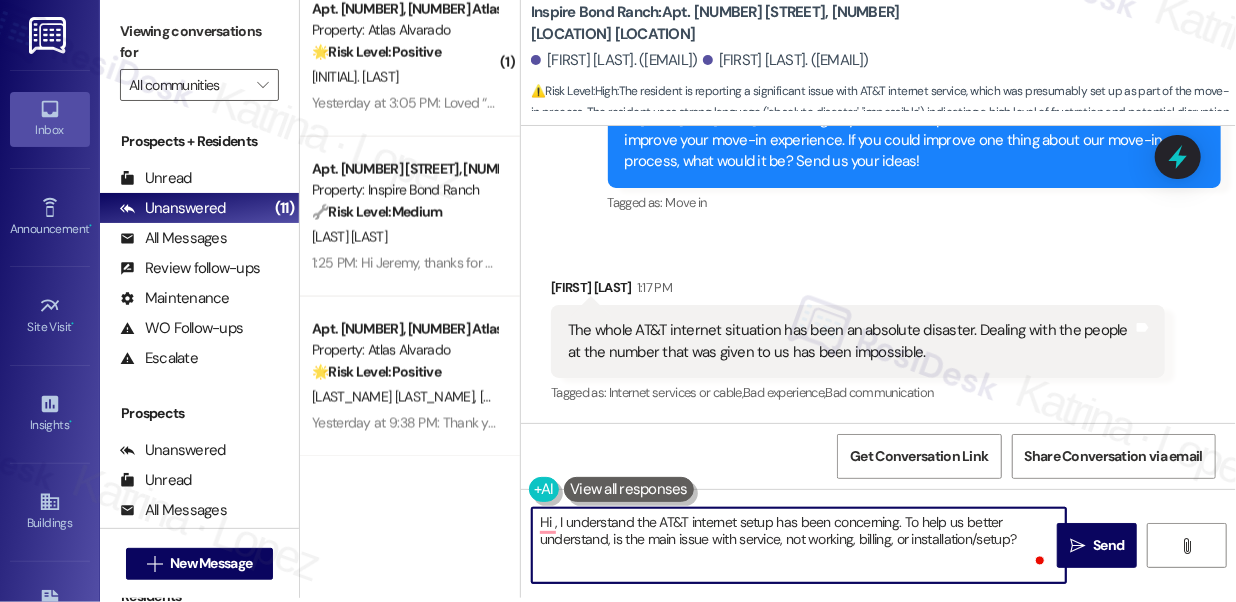 paste on "Brandi" 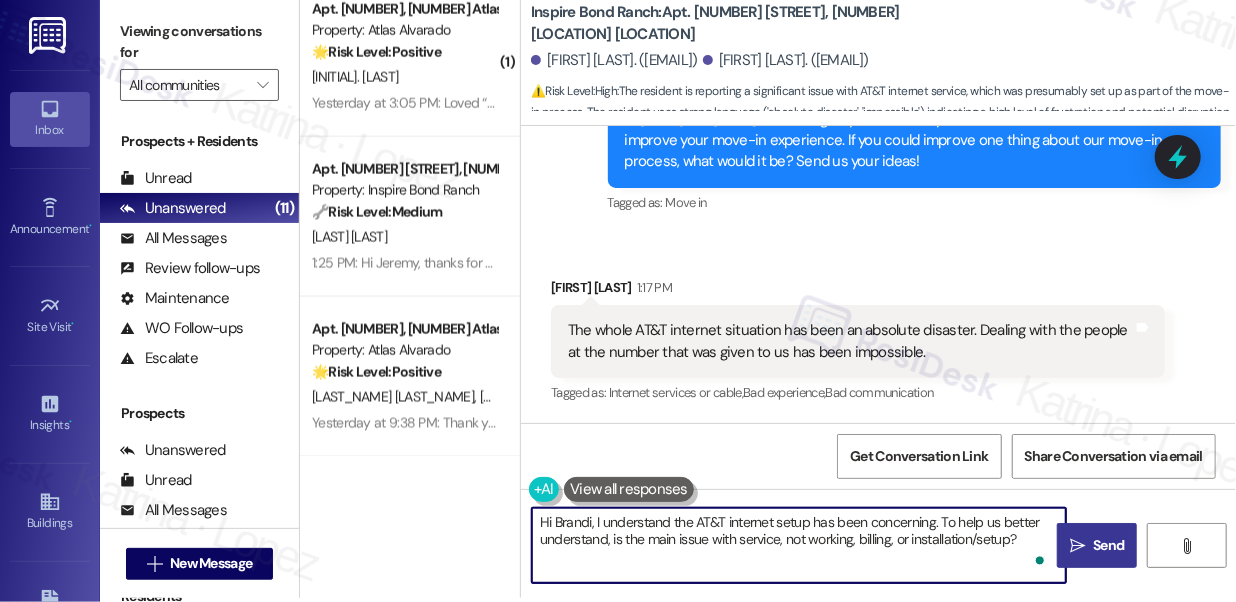 type on "Hi Brandi, I understand the AT&T internet setup has been concerning. To help us better understand, is the main issue with service, not working, billing, or installation/setup?" 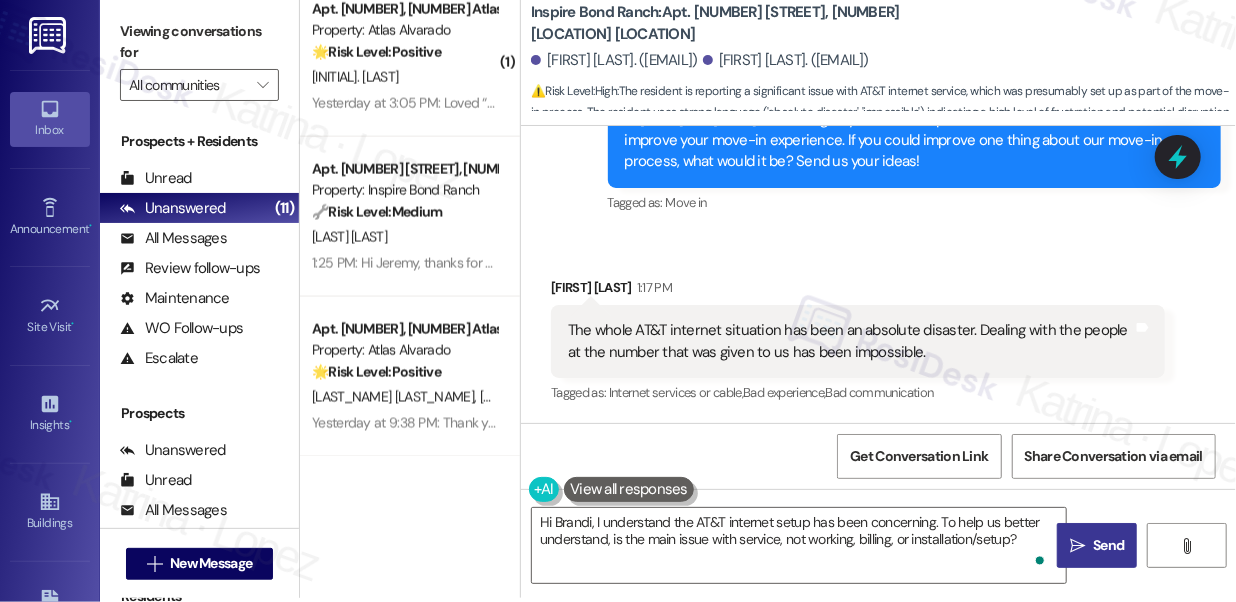 click on "Send" at bounding box center [1108, 545] 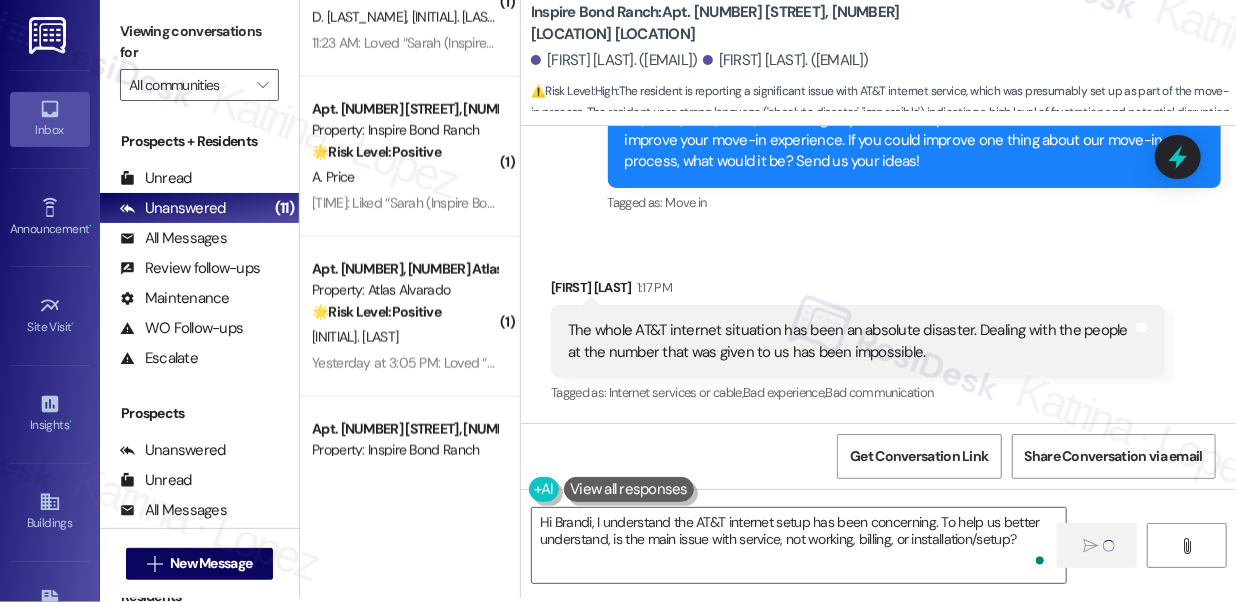 scroll, scrollTop: 1026, scrollLeft: 0, axis: vertical 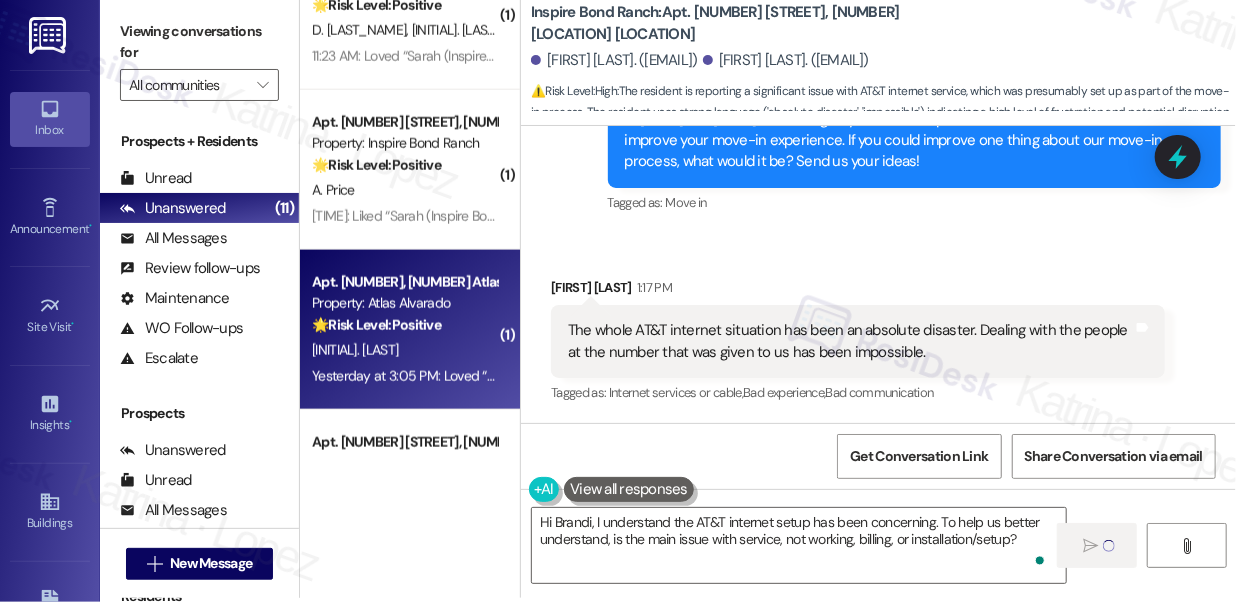 type 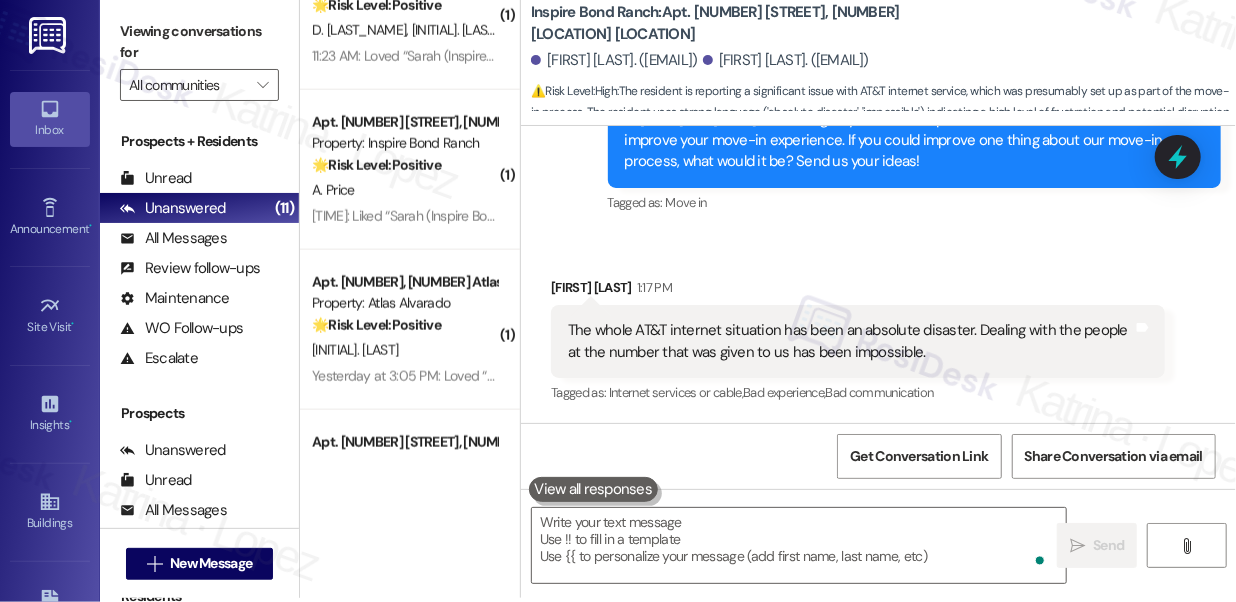 scroll, scrollTop: 557, scrollLeft: 0, axis: vertical 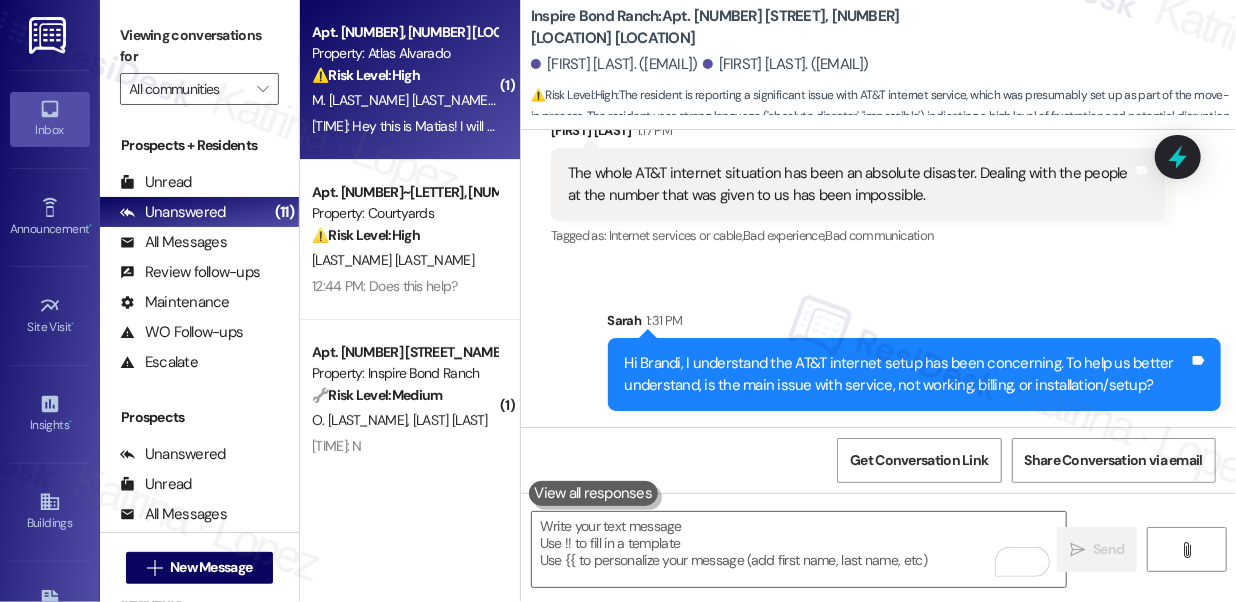 click on "M. Urena Guerrero S. Ozawa M. Yelisyeyev A. Shakirova" at bounding box center (404, 100) 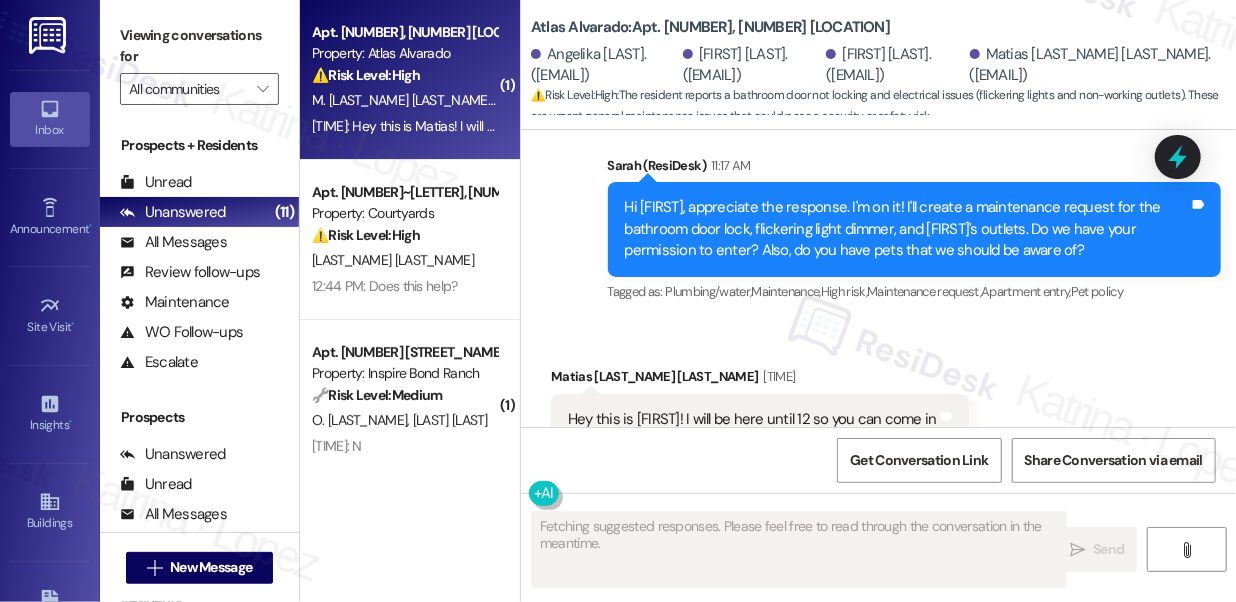 scroll, scrollTop: 1024, scrollLeft: 0, axis: vertical 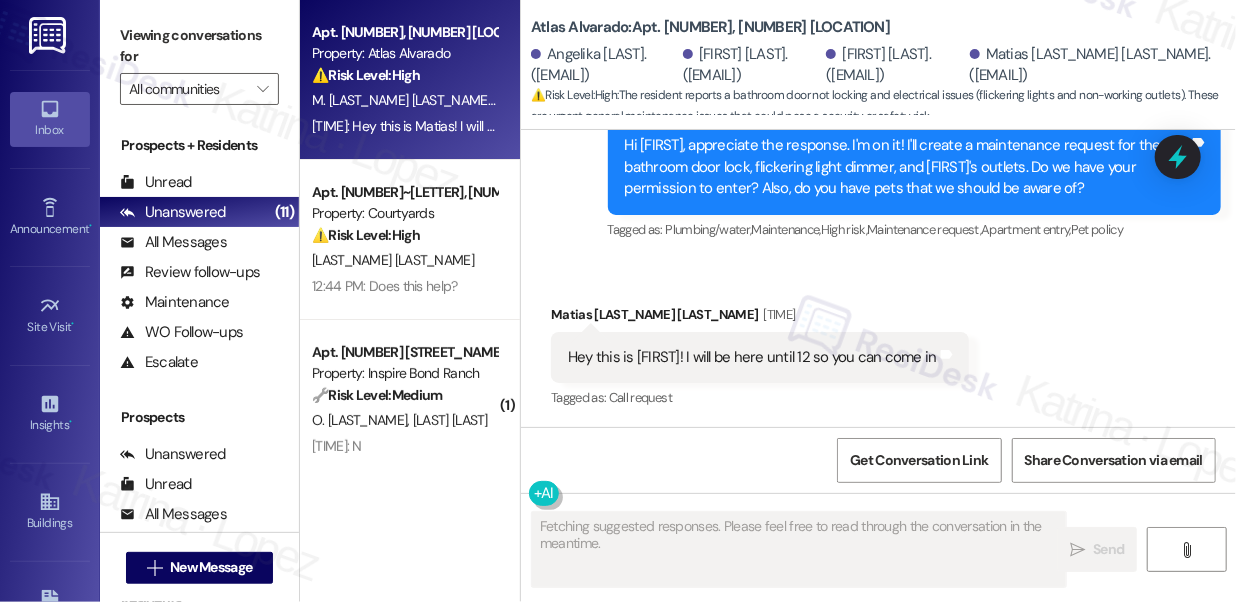 click on "Hey this is Matias! I will be here until 12 so you can come in" at bounding box center [752, 357] 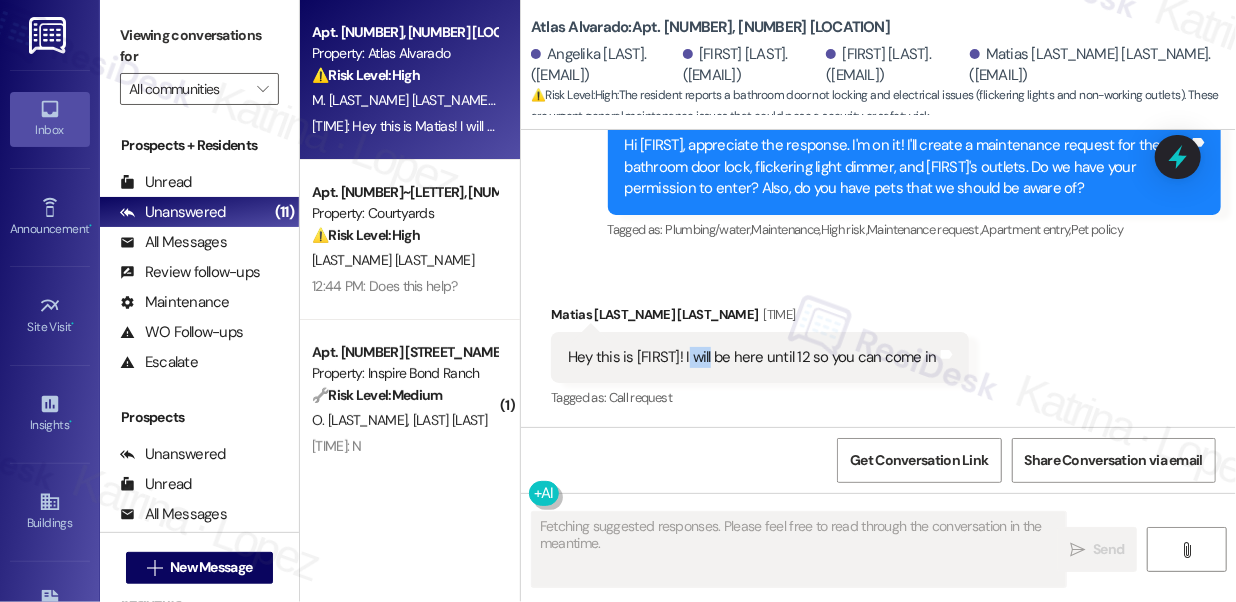 click on "Hey this is Matias! I will be here until 12 so you can come in" at bounding box center (752, 357) 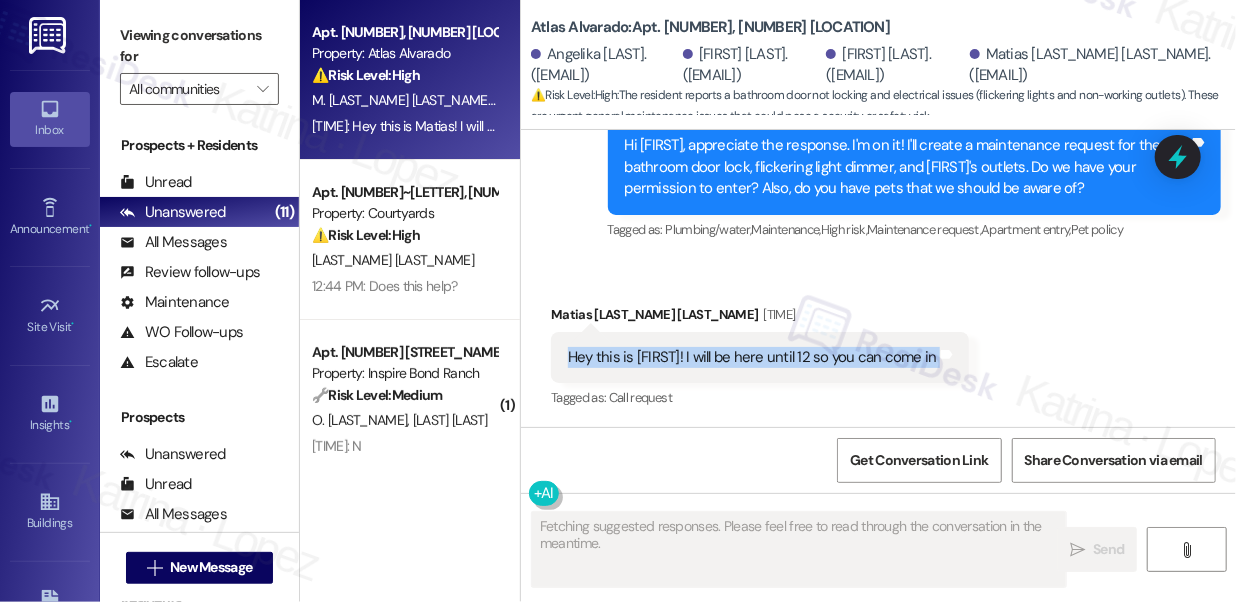 click on "Hey this is Matias! I will be here until 12 so you can come in" at bounding box center [752, 357] 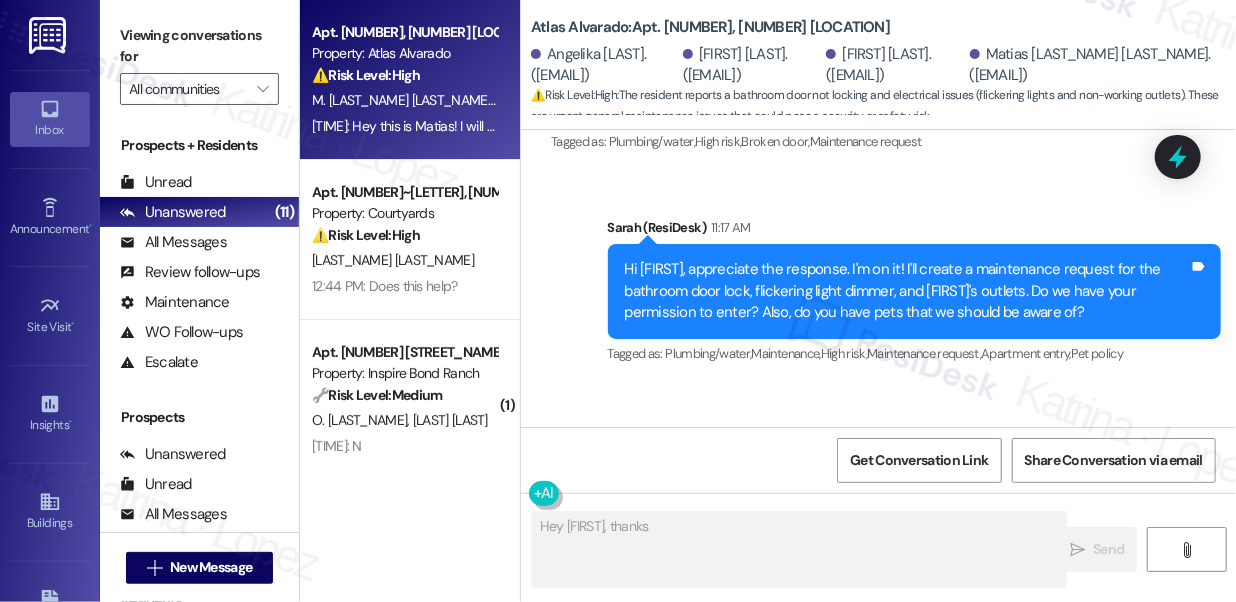 scroll, scrollTop: 842, scrollLeft: 0, axis: vertical 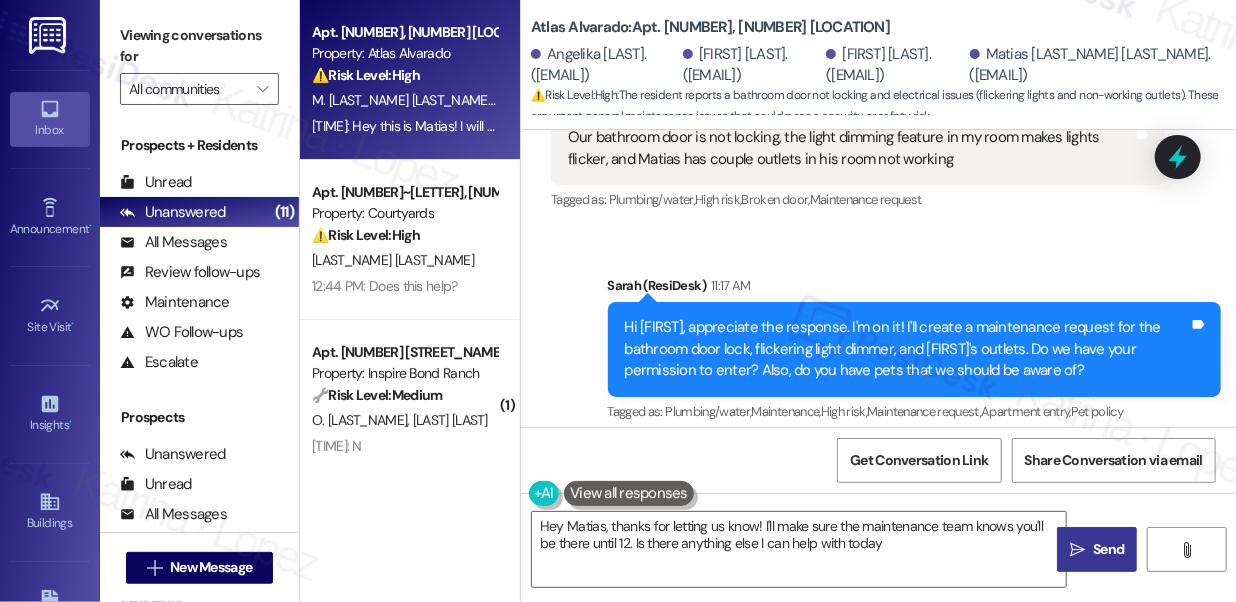 type on "Hey Matias, thanks for letting us know! I'll make sure the maintenance team knows you'll be there until 12. Is there anything else I can help with today?" 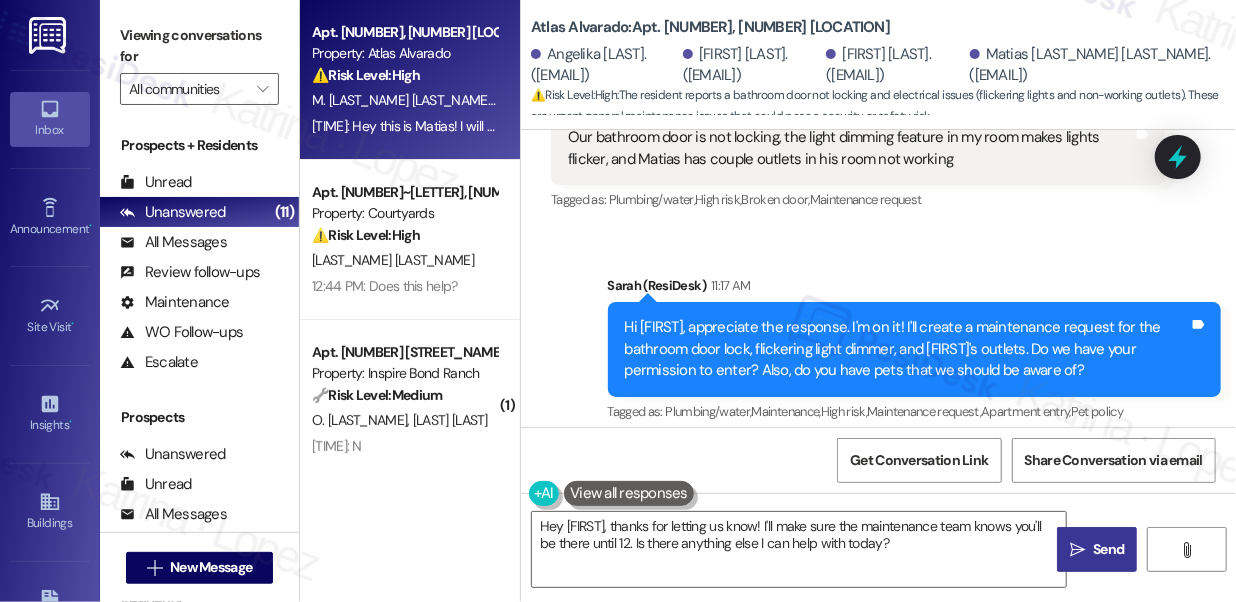 click on "Hi Maksym, appreciate the response. I'm on it! I'll create a maintenance request for the bathroom door lock, flickering light dimmer, and Matias' outlets. Do we have your permission to enter? Also, do you have pets that we should be aware of?" at bounding box center [907, 349] 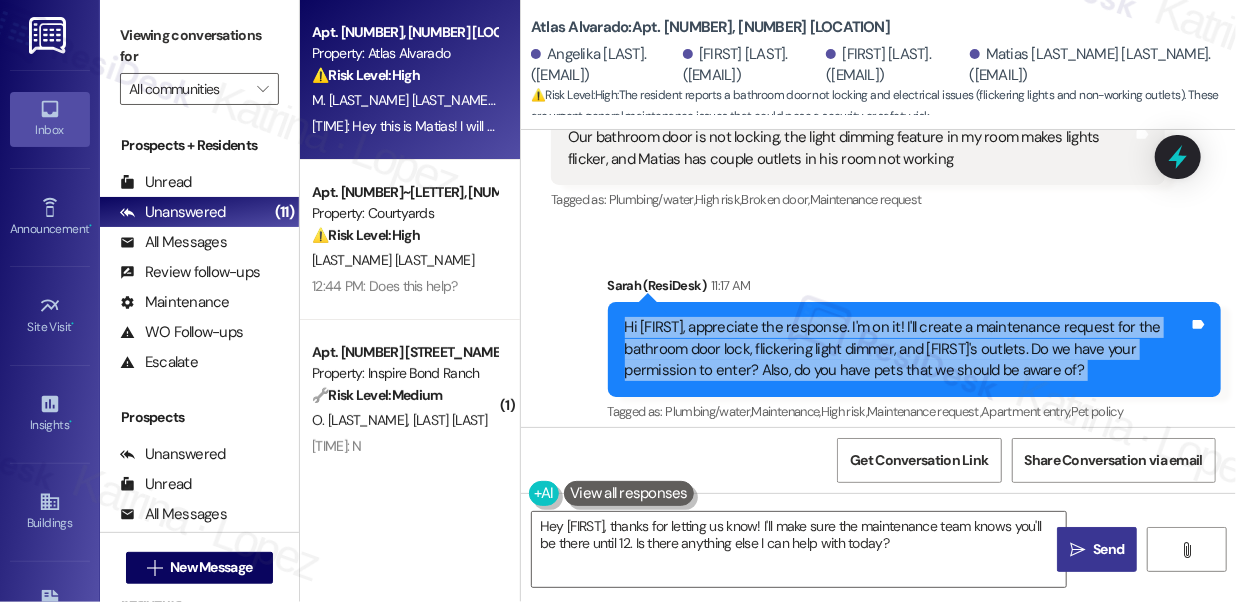 click on "Hi Maksym, appreciate the response. I'm on it! I'll create a maintenance request for the bathroom door lock, flickering light dimmer, and Matias' outlets. Do we have your permission to enter? Also, do you have pets that we should be aware of?" at bounding box center [907, 349] 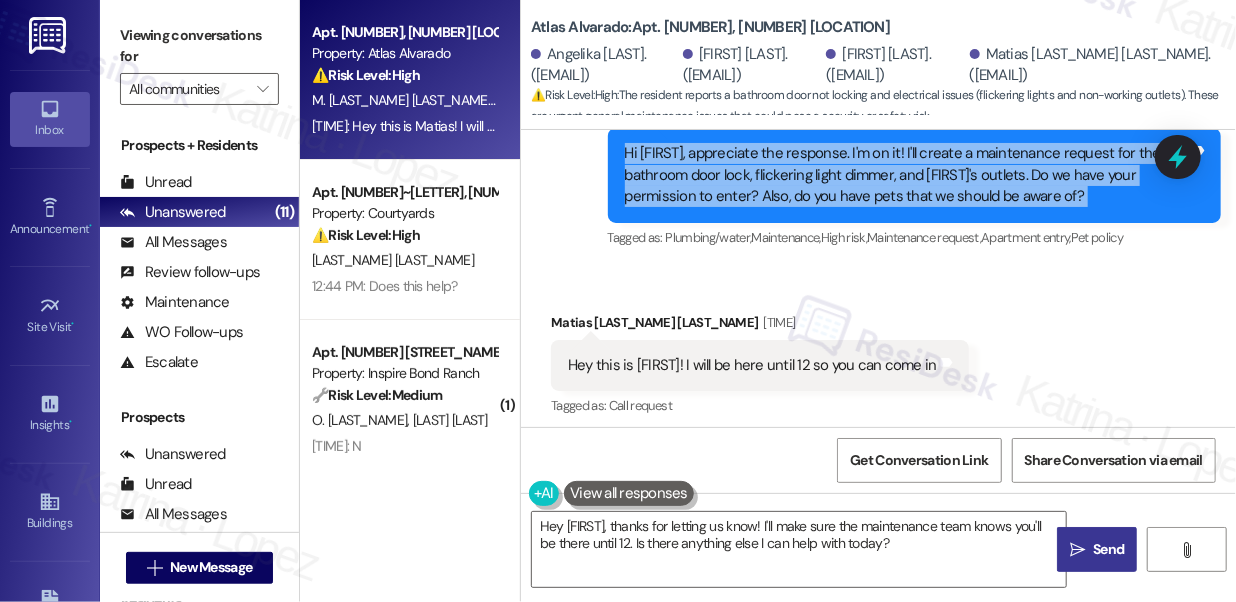 scroll, scrollTop: 1025, scrollLeft: 0, axis: vertical 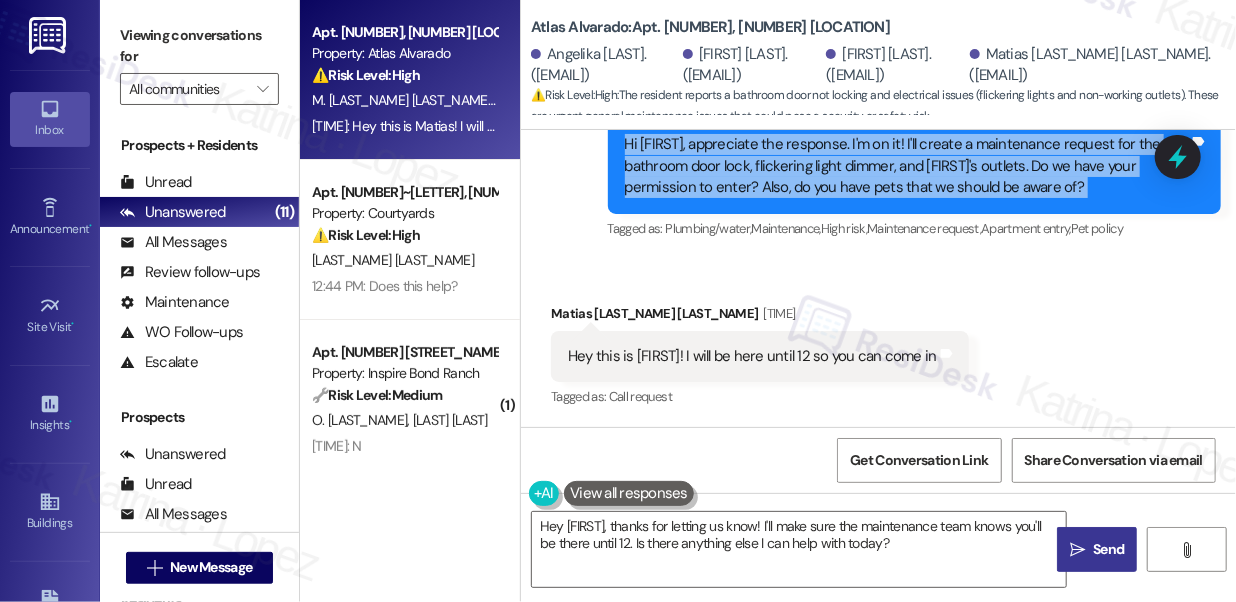 click on "Hi Maksym, appreciate the response. I'm on it! I'll create a maintenance request for the bathroom door lock, flickering light dimmer, and Matias' outlets. Do we have your permission to enter? Also, do you have pets that we should be aware of?" at bounding box center [907, 166] 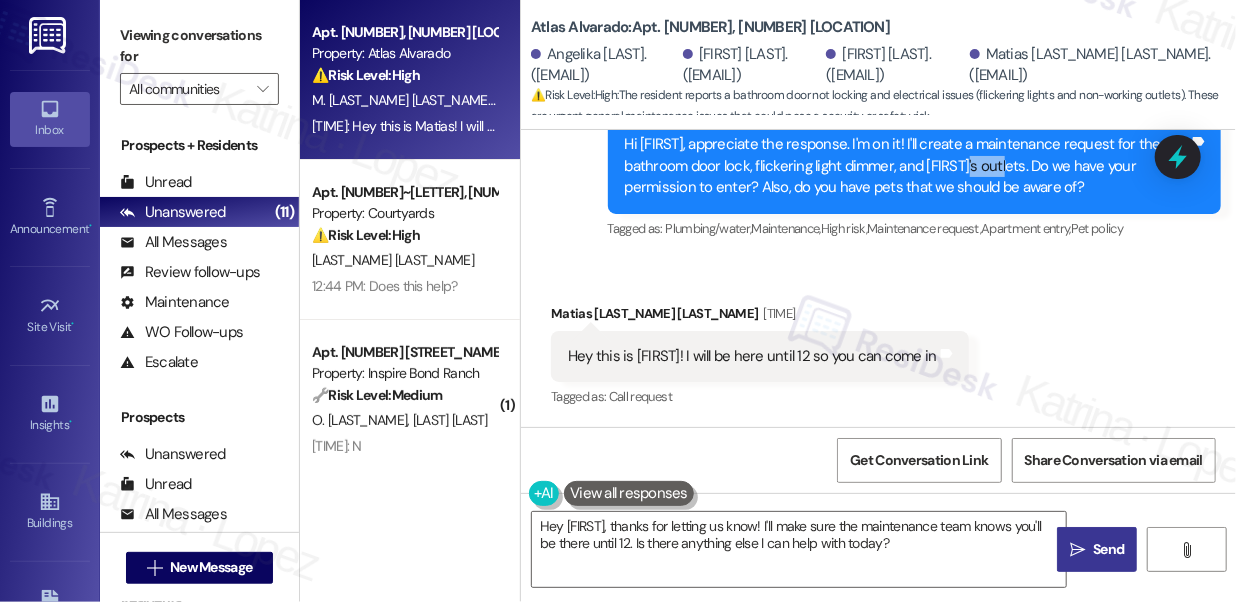 click on "Hi Maksym, appreciate the response. I'm on it! I'll create a maintenance request for the bathroom door lock, flickering light dimmer, and Matias' outlets. Do we have your permission to enter? Also, do you have pets that we should be aware of?" at bounding box center [907, 166] 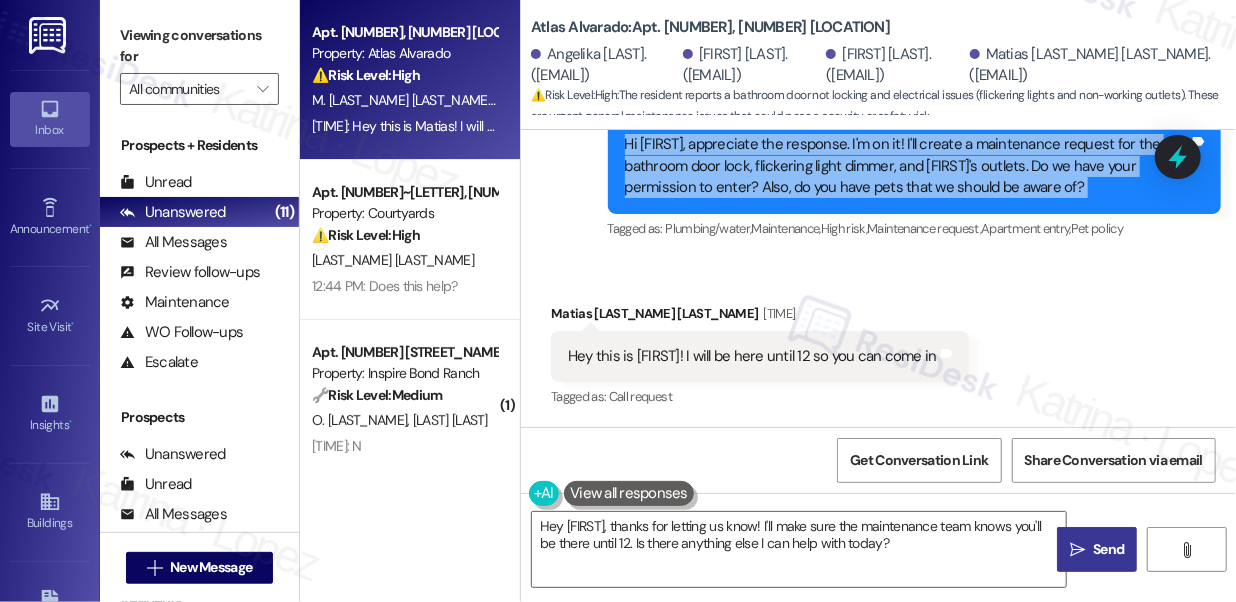 click on "Hi Maksym, appreciate the response. I'm on it! I'll create a maintenance request for the bathroom door lock, flickering light dimmer, and Matias' outlets. Do we have your permission to enter? Also, do you have pets that we should be aware of?" at bounding box center [907, 166] 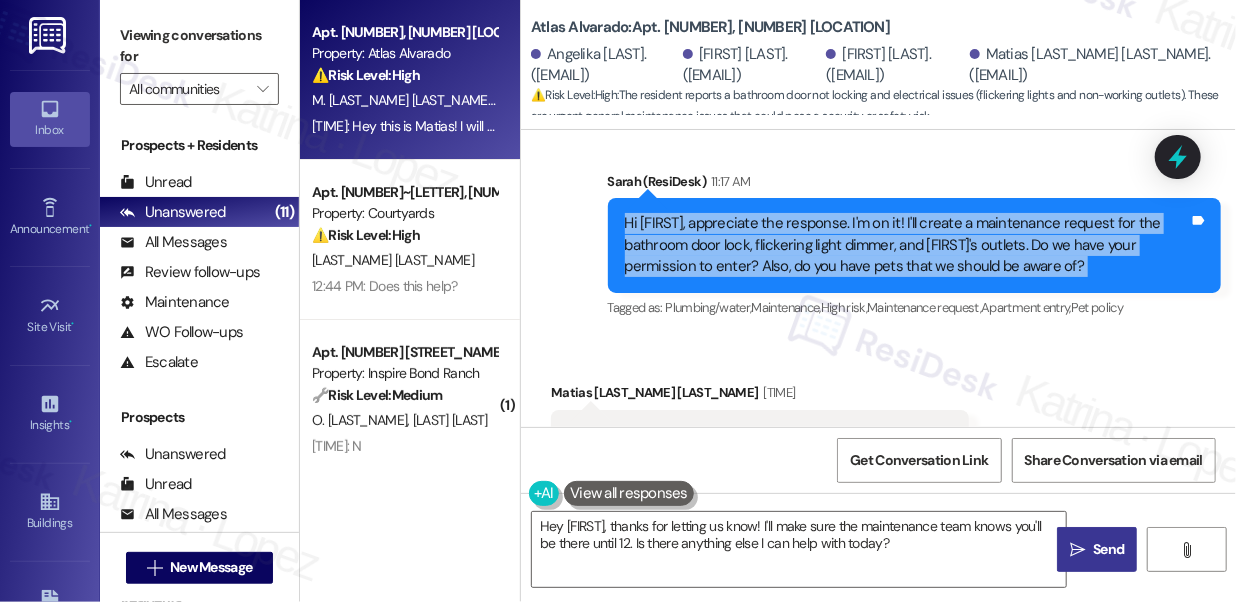 scroll, scrollTop: 1025, scrollLeft: 0, axis: vertical 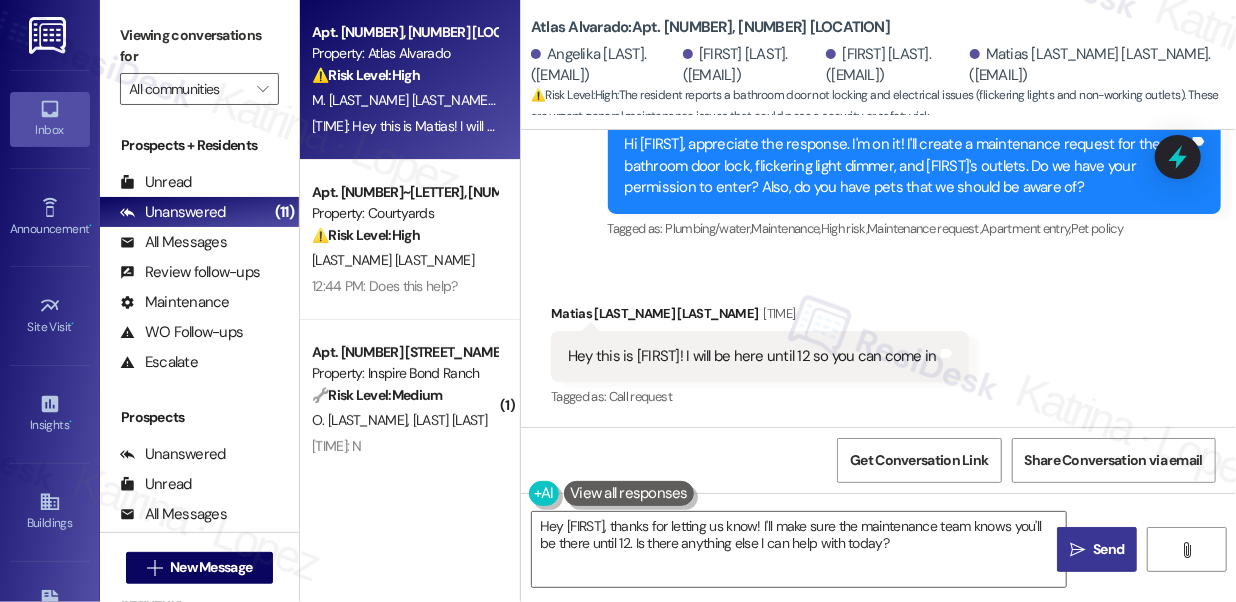 click on "Hey this is Matias! I will be here until 12 so you can come in" at bounding box center (752, 356) 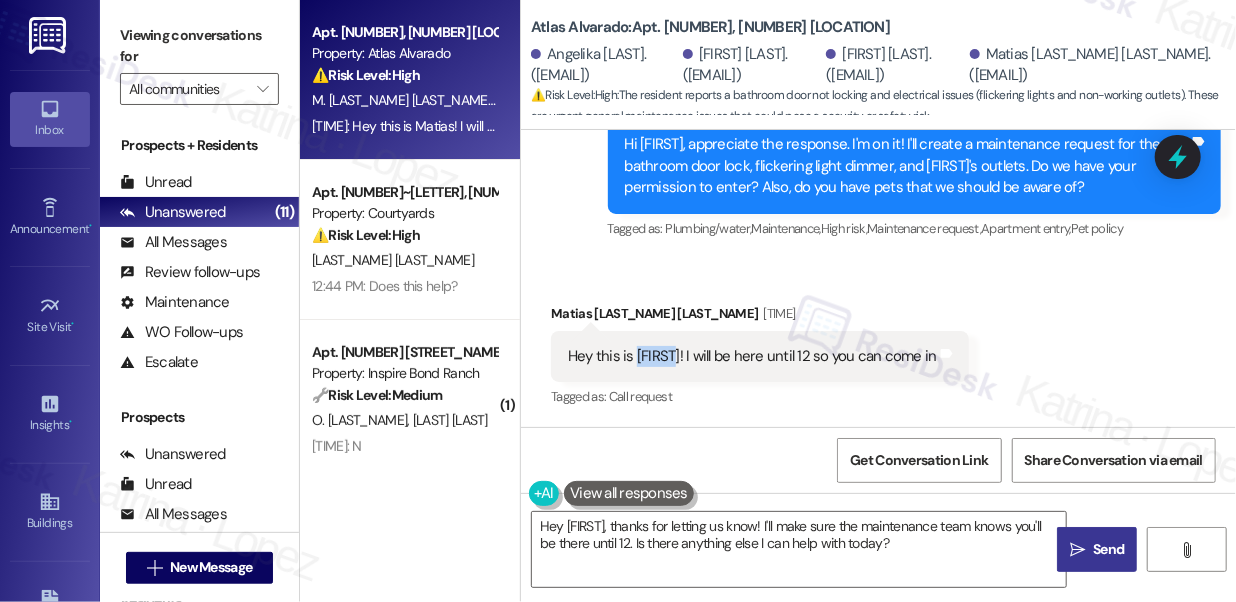 click on "Hey this is Matias! I will be here until 12 so you can come in" at bounding box center (752, 356) 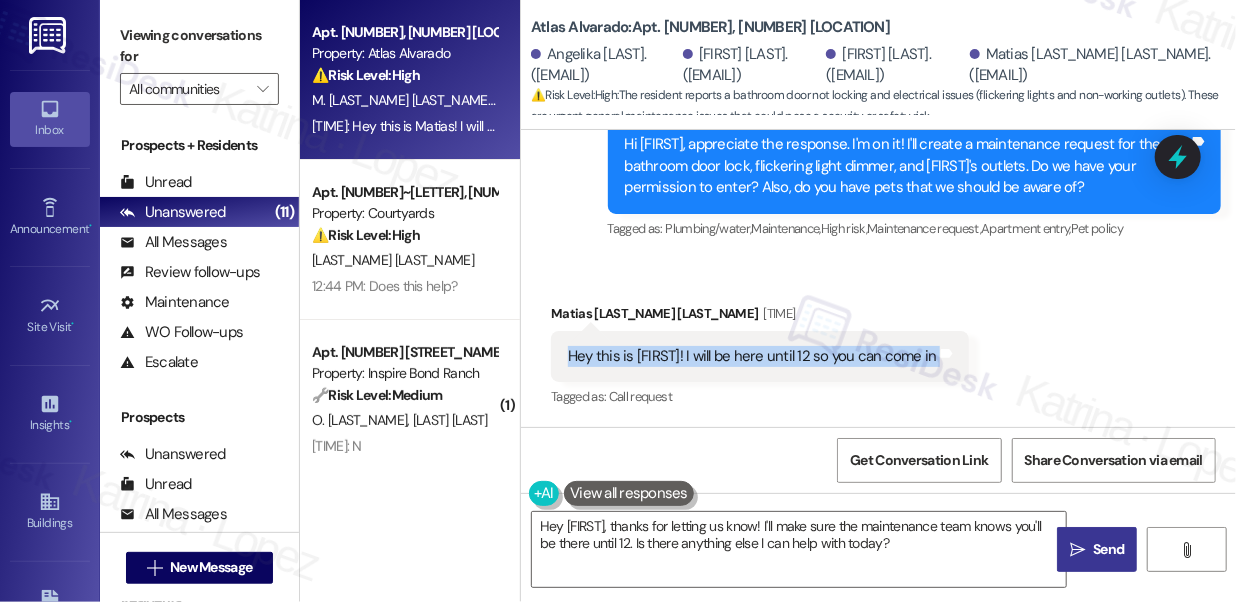 click on "Hey this is Matias! I will be here until 12 so you can come in" at bounding box center [752, 356] 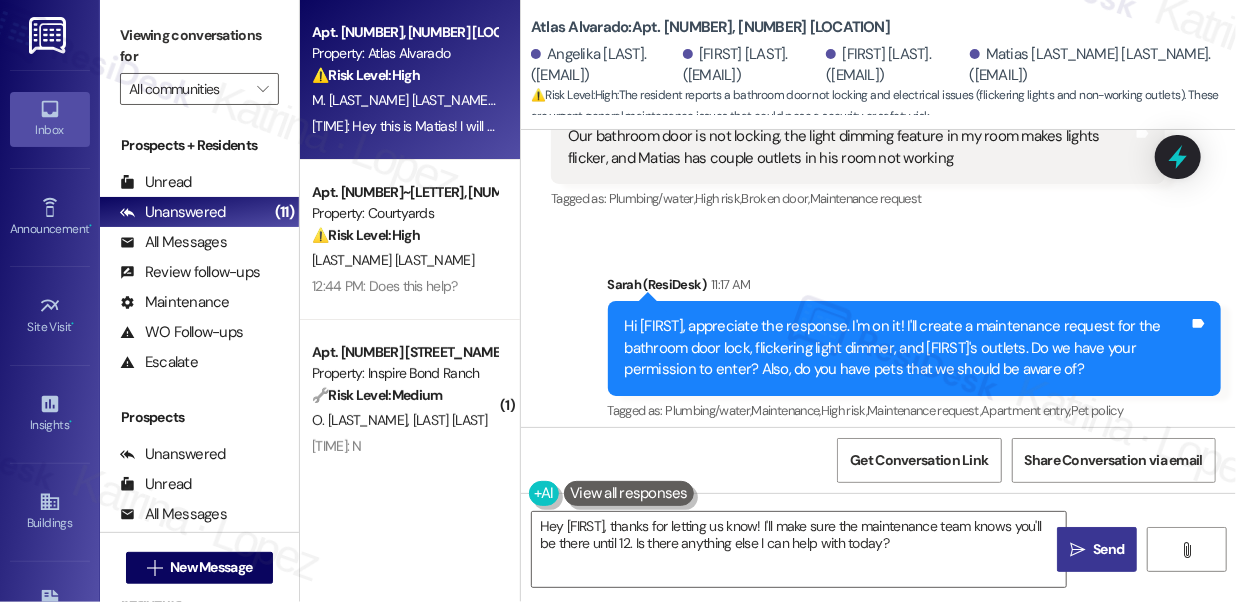 scroll, scrollTop: 752, scrollLeft: 0, axis: vertical 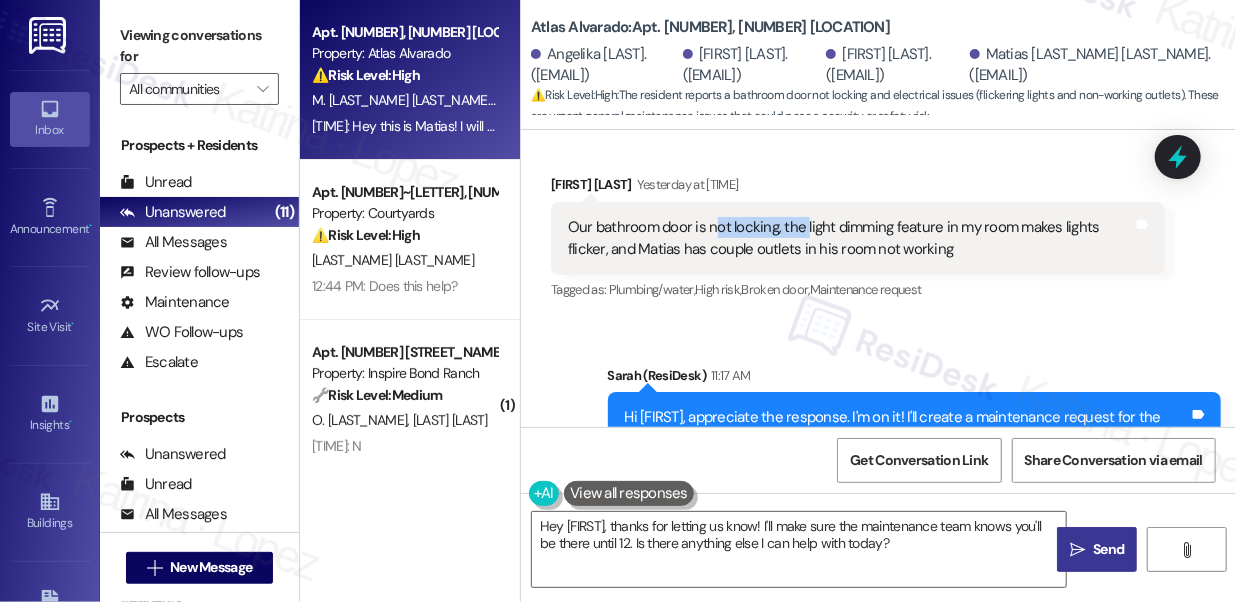 drag, startPoint x: 710, startPoint y: 227, endPoint x: 803, endPoint y: 229, distance: 93.0215 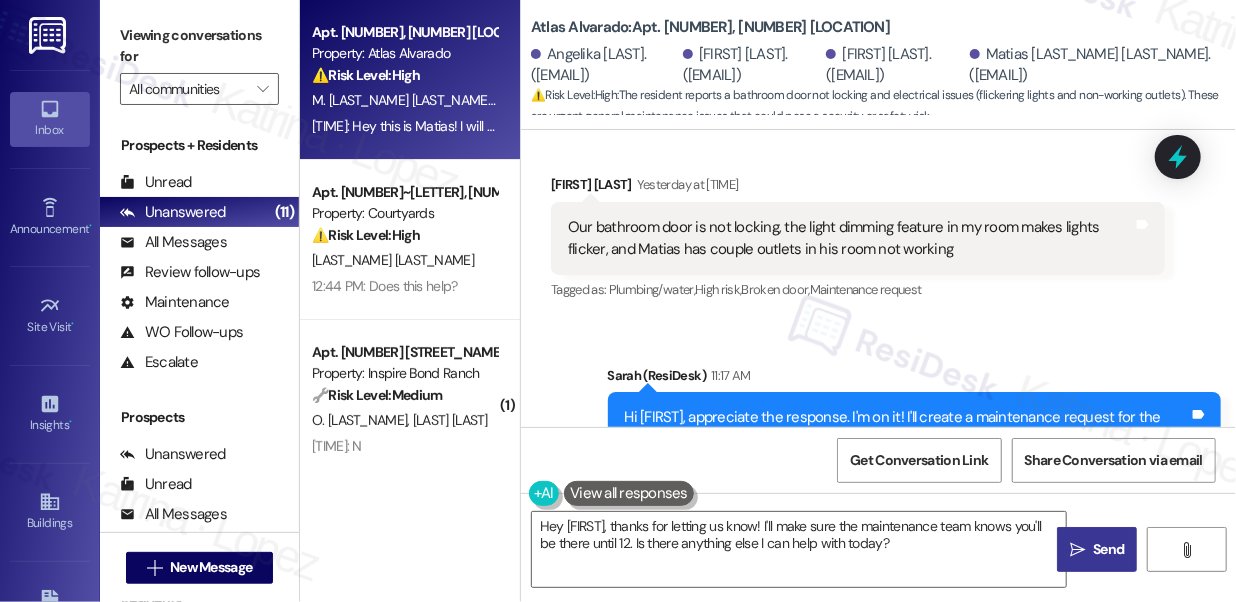 click on "Our bathroom door is not locking, the light dimming feature in my room makes lights flicker, and Matias has couple outlets in his room not working" at bounding box center (850, 238) 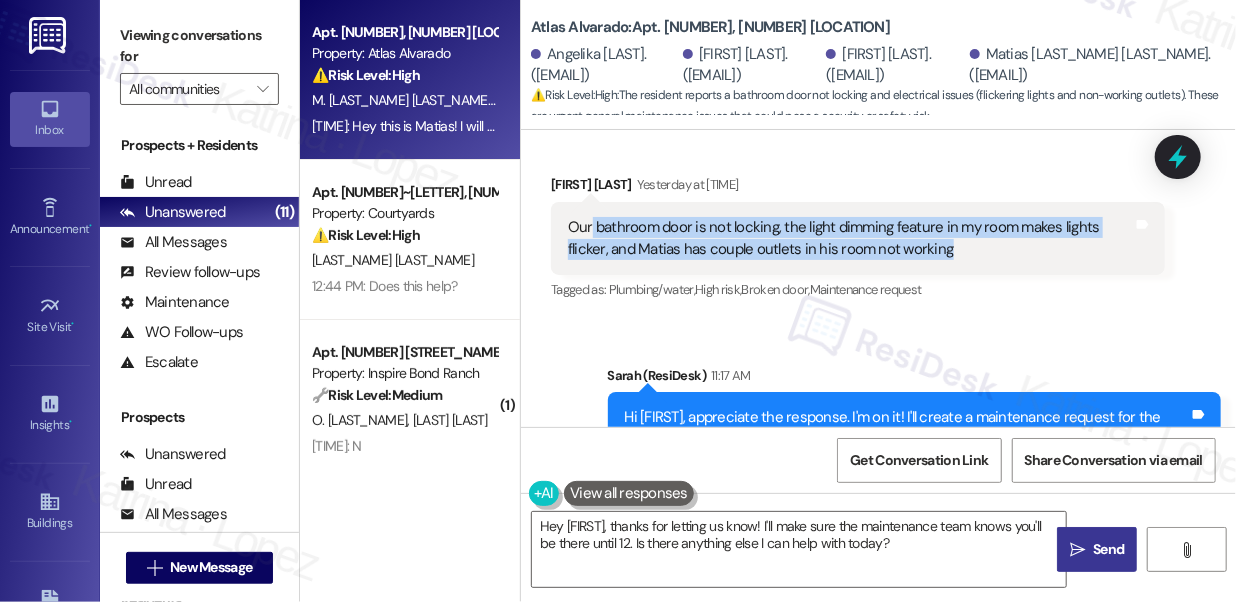 drag, startPoint x: 592, startPoint y: 224, endPoint x: 959, endPoint y: 247, distance: 367.72 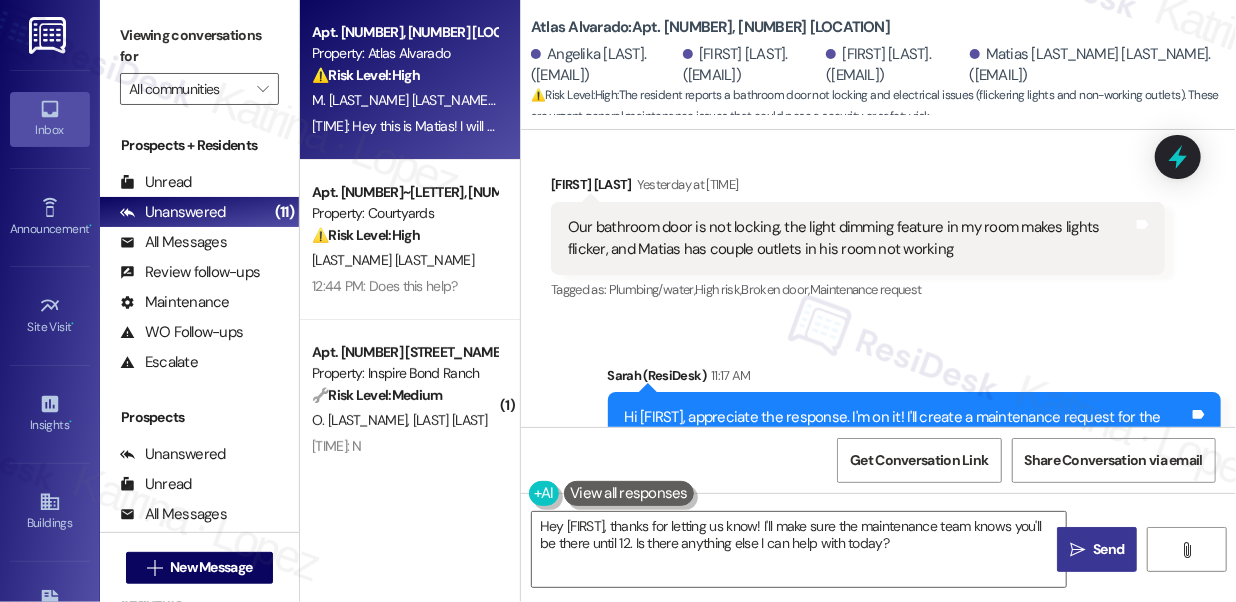 drag, startPoint x: 143, startPoint y: 32, endPoint x: 189, endPoint y: 44, distance: 47.539455 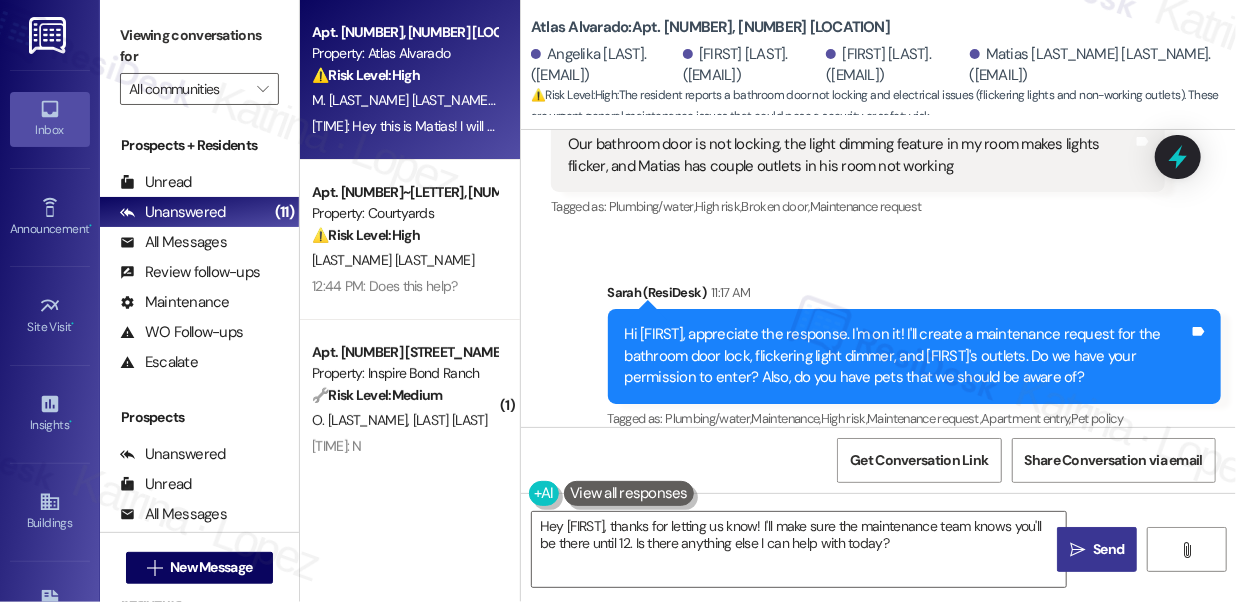 scroll, scrollTop: 934, scrollLeft: 0, axis: vertical 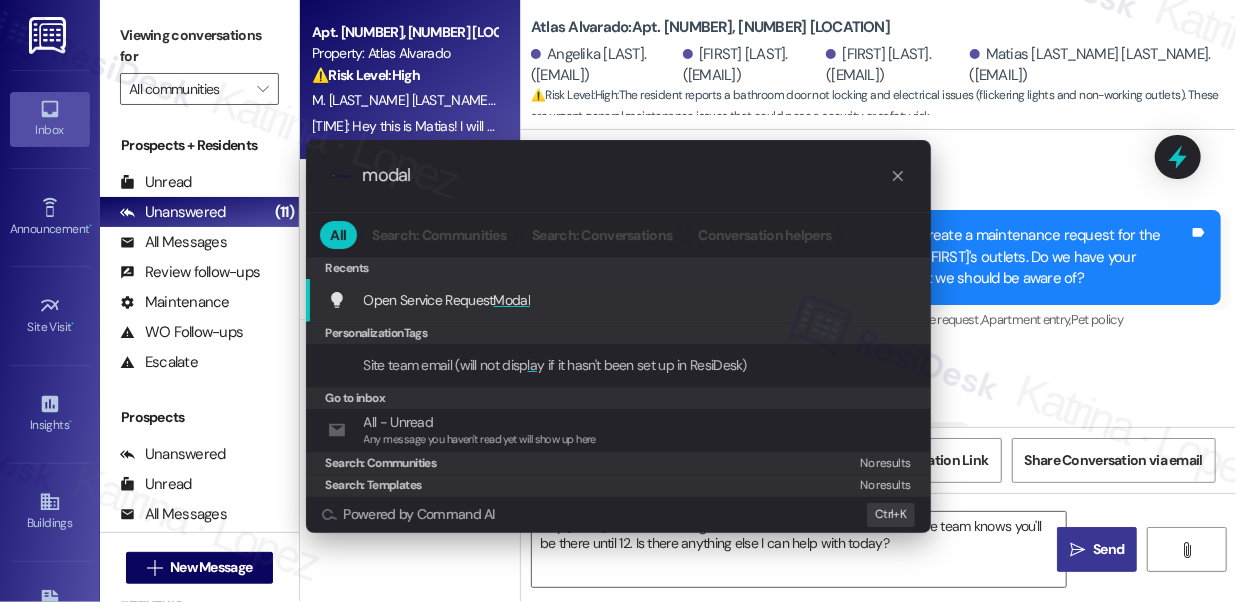 click on "Modal" at bounding box center (512, 300) 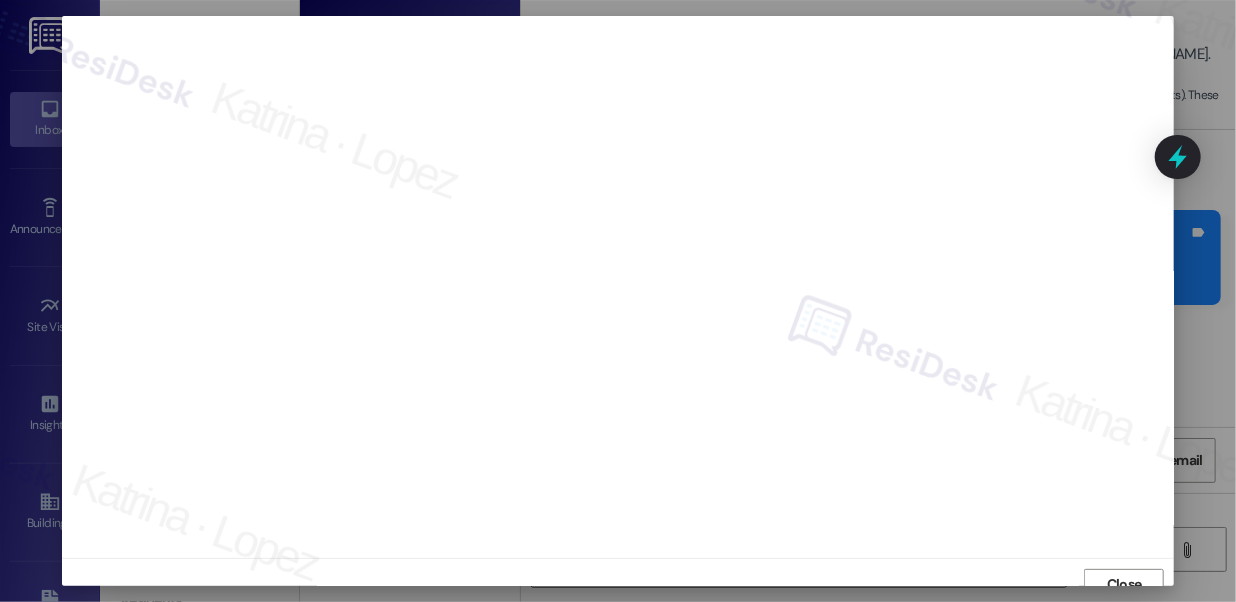 scroll, scrollTop: 14, scrollLeft: 0, axis: vertical 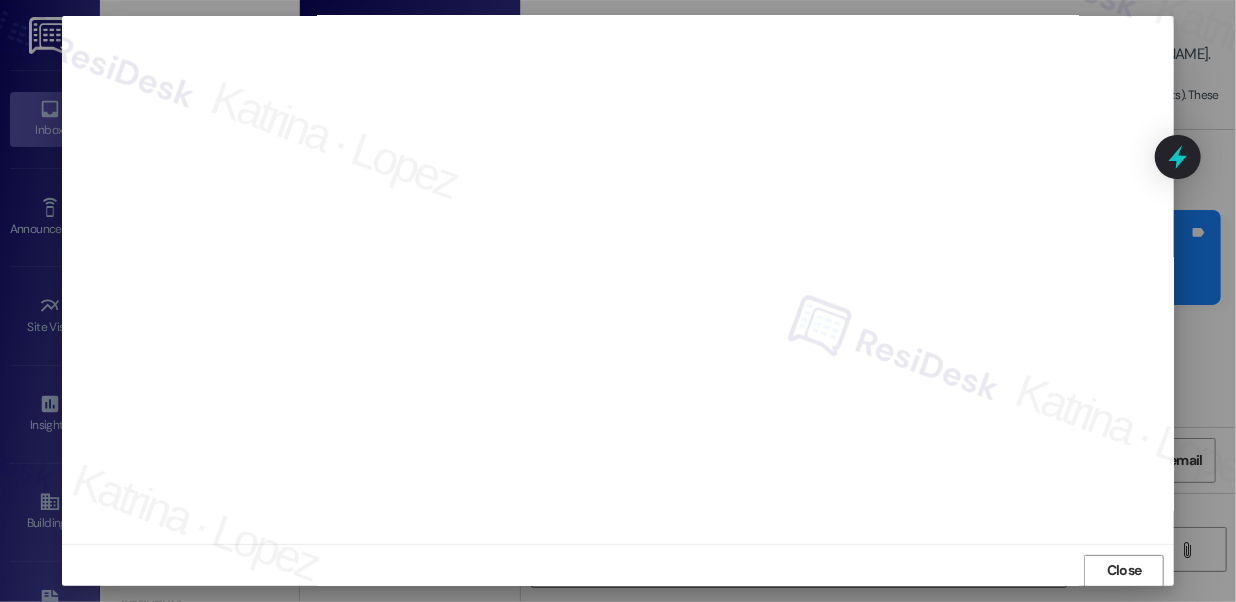 click at bounding box center (618, 301) 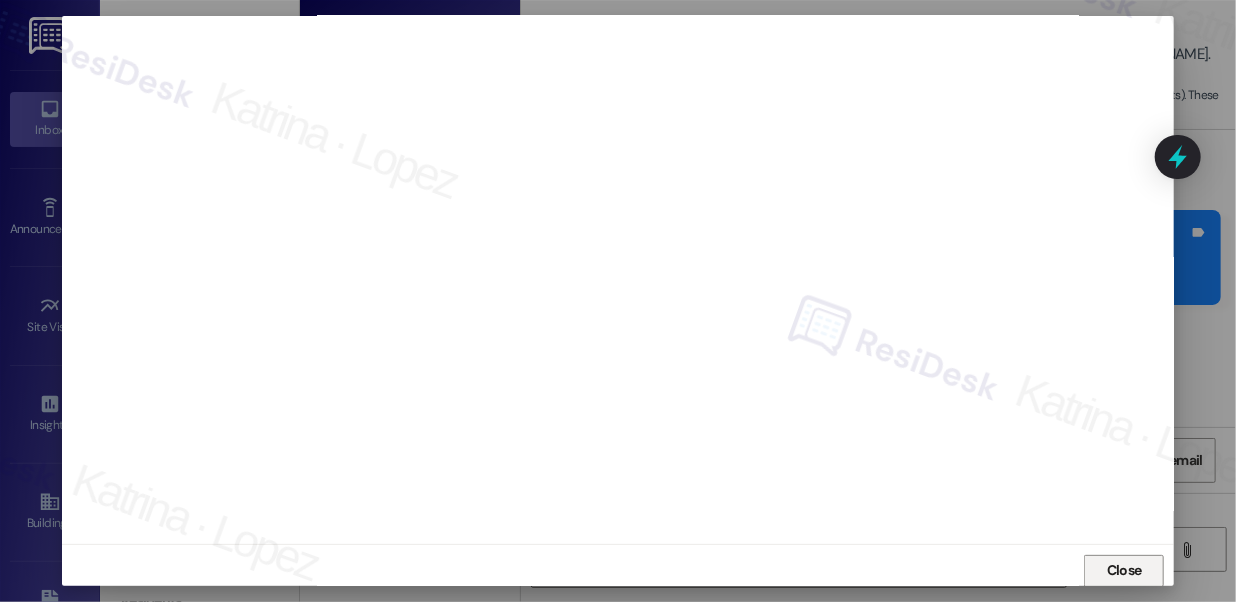 click on "Close" at bounding box center [1124, 570] 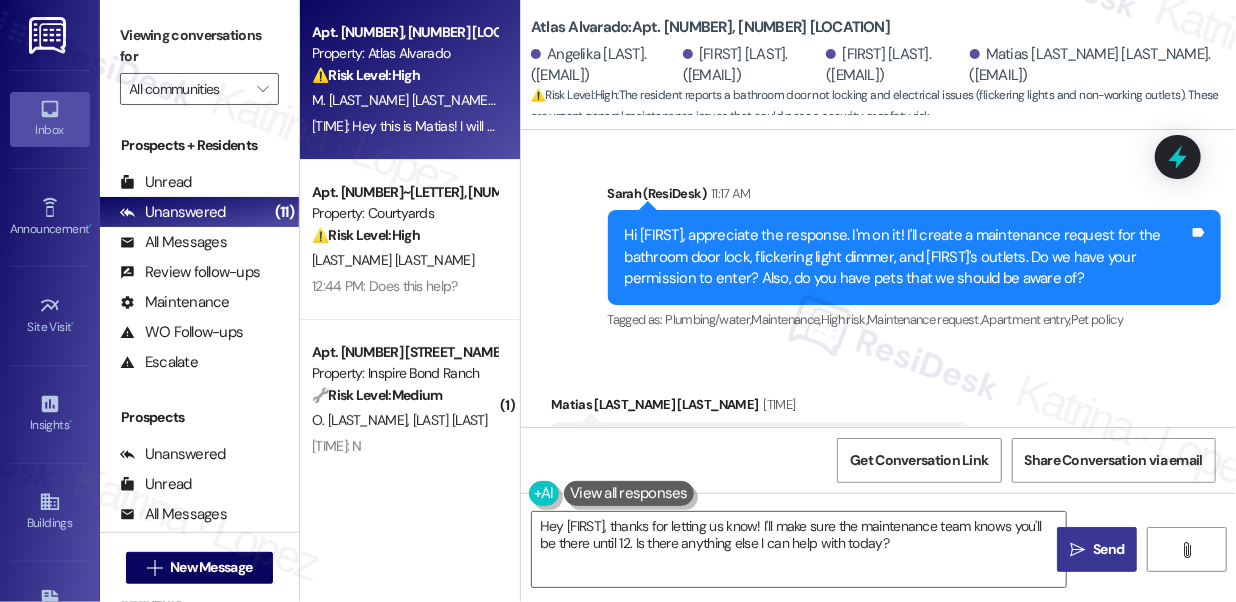 scroll, scrollTop: 1025, scrollLeft: 0, axis: vertical 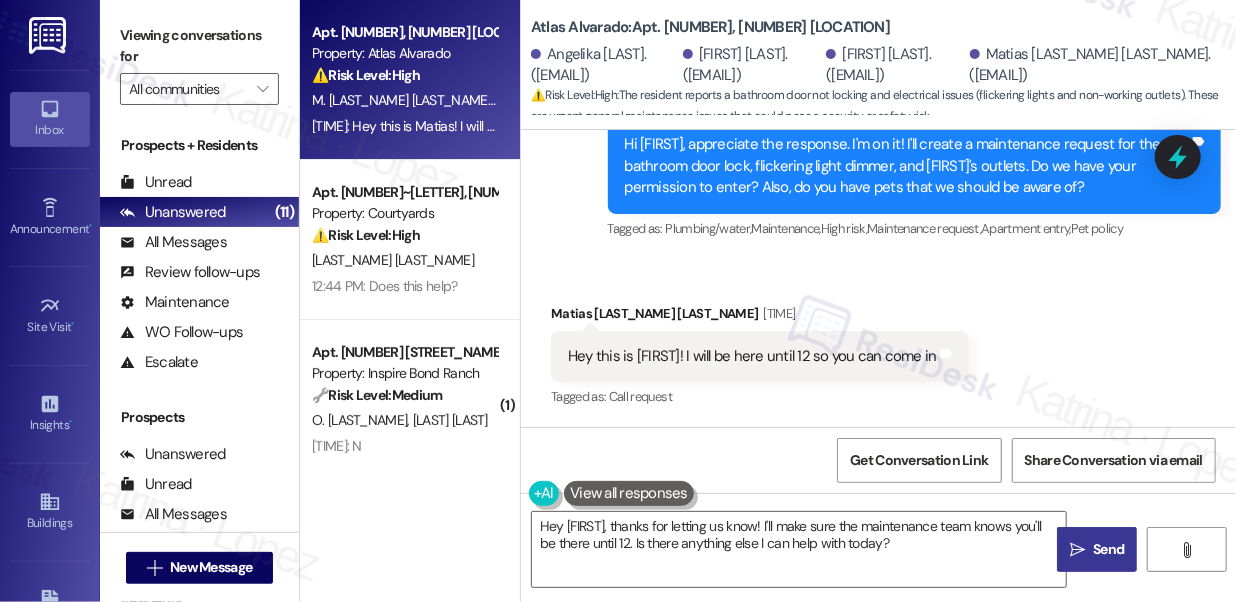click on "Hey this is Matias! I will be here until 12 so you can come in" at bounding box center (752, 356) 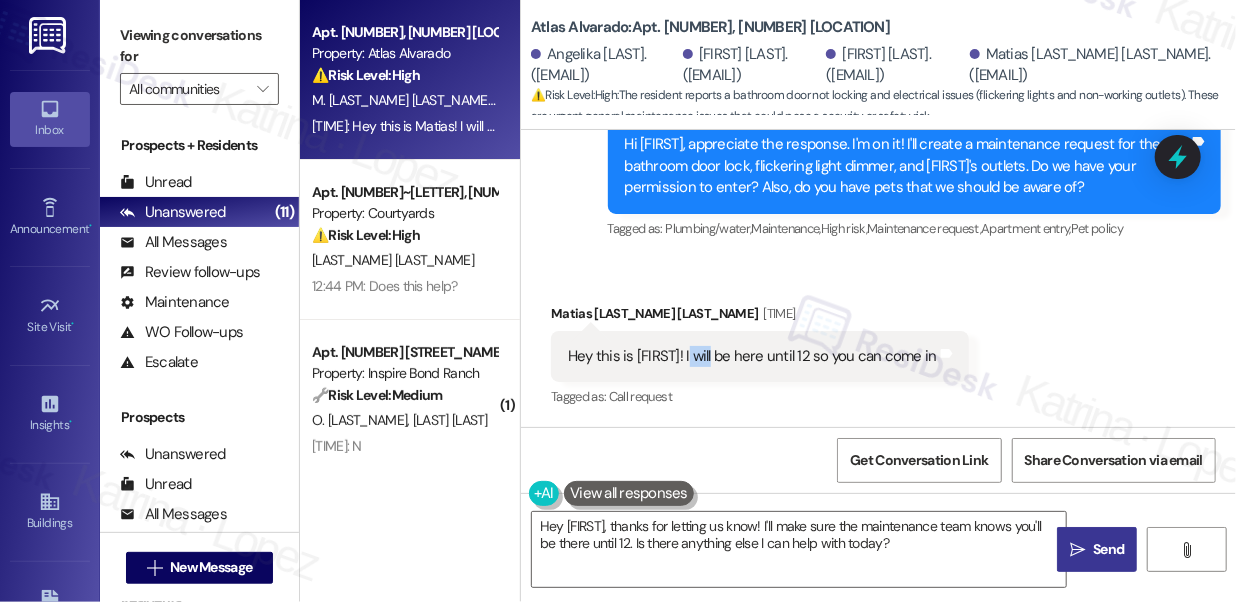click on "Hey this is Matias! I will be here until 12 so you can come in" at bounding box center [752, 356] 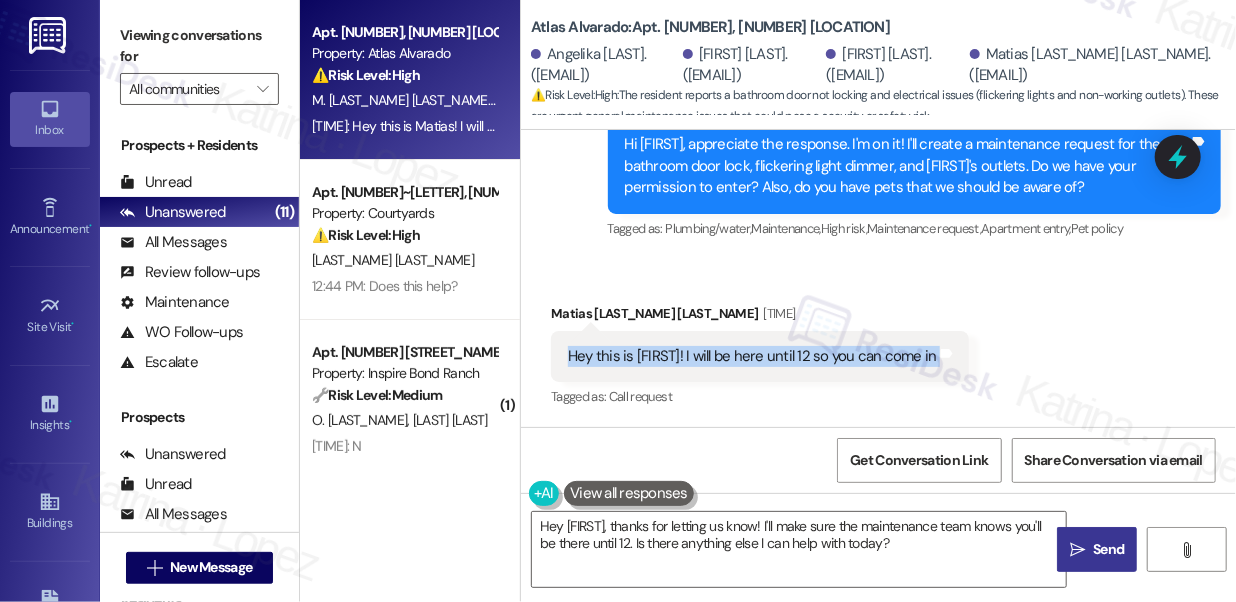 click on "Hey this is Matias! I will be here until 12 so you can come in" at bounding box center [752, 356] 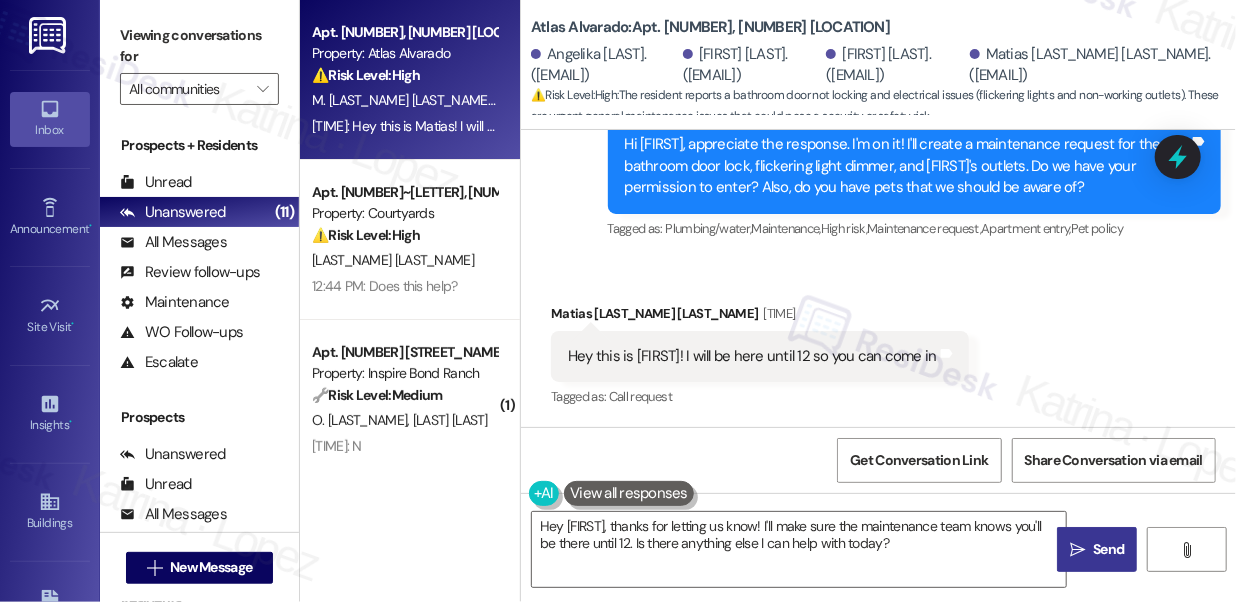 click on "Received via SMS Matias Urena Guerrero 1:18 PM Hey this is Matias! I will be here until 12 so you can come in  Tags and notes Tagged as:   Call request Click to highlight conversations about Call request" at bounding box center [878, 342] 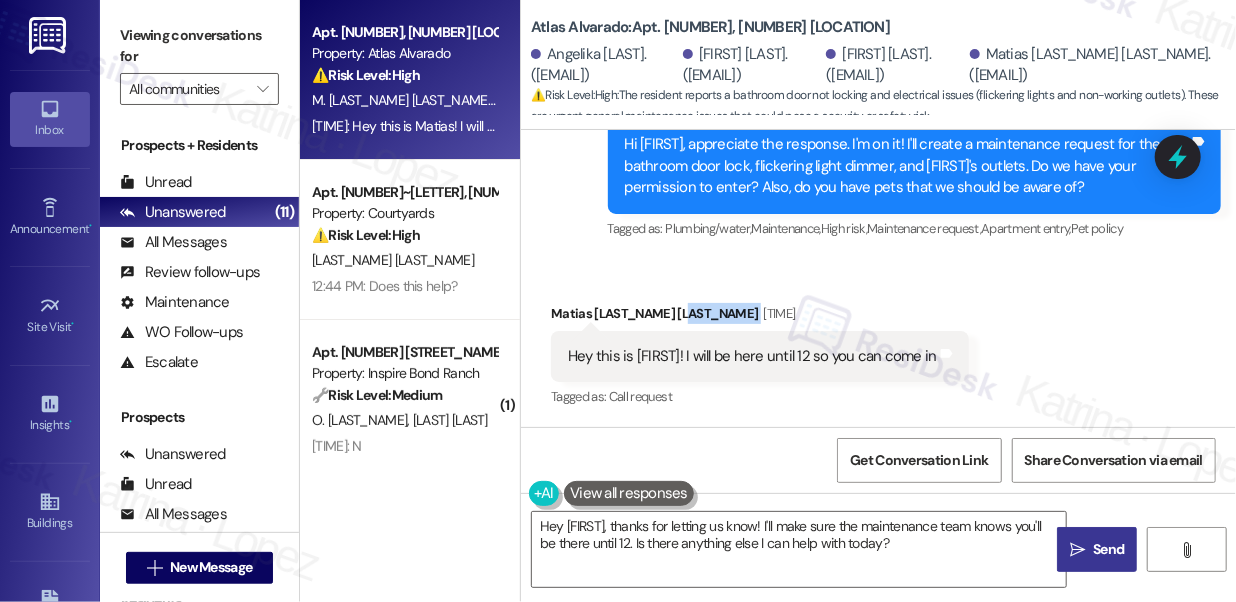 click on "Received via SMS Matias Urena Guerrero 1:18 PM Hey this is Matias! I will be here until 12 so you can come in  Tags and notes Tagged as:   Call request Click to highlight conversations about Call request" at bounding box center [878, 342] 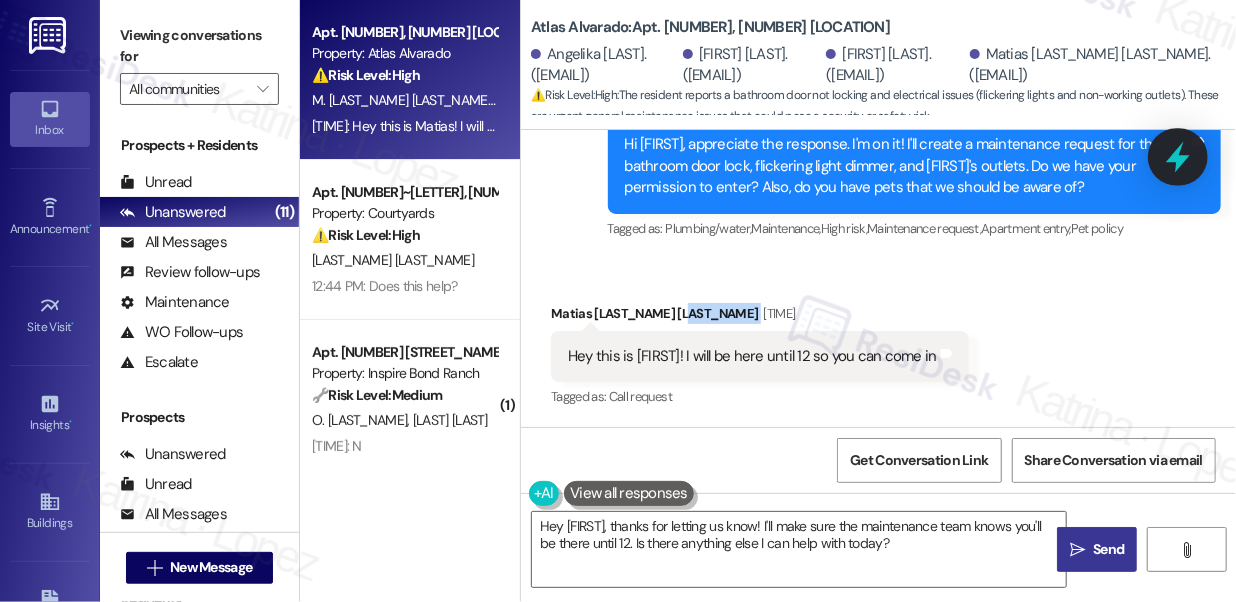 click 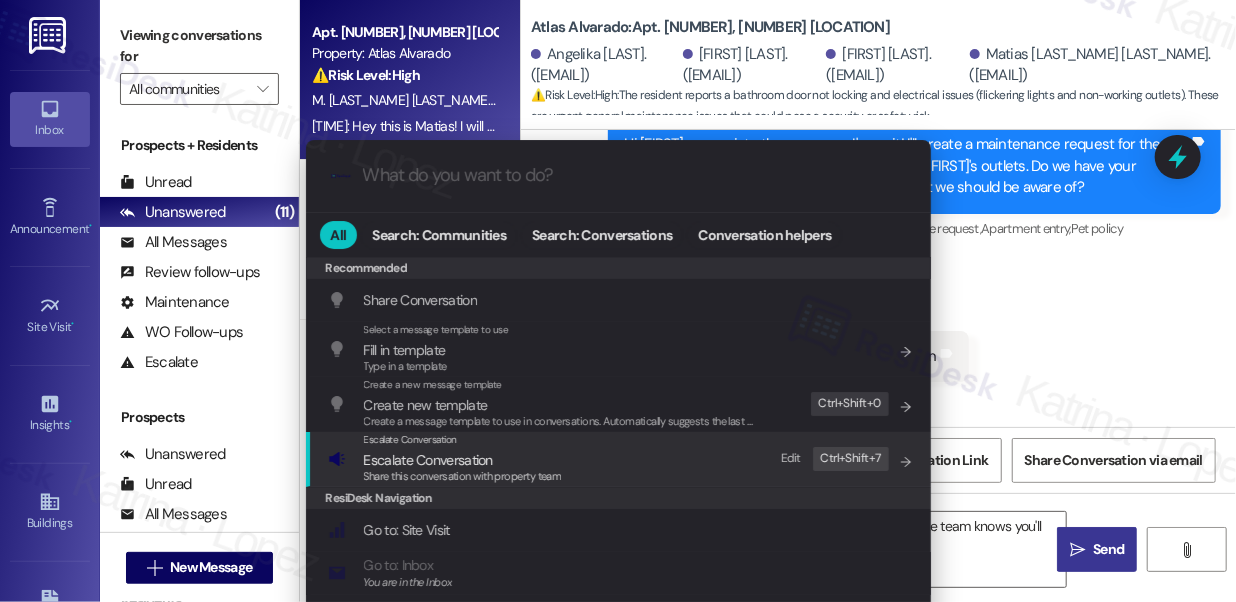 click on "Escalate Conversation Escalate Conversation Share this conversation with property team Edit Ctrl+ Shift+ 7" at bounding box center [620, 459] 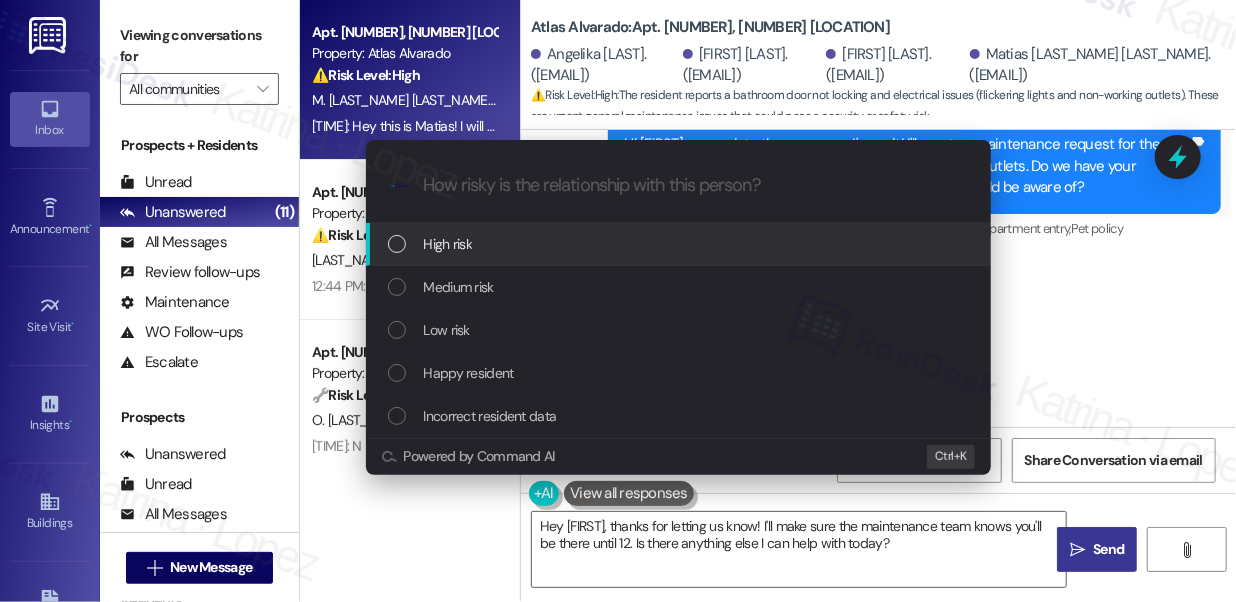 click on "Escalate Conversation How risky is the relationship with this person? Topics (e.g. broken fridge, delayed service) Any messages to highlight in the email? .cls-1{fill:#0a055f;}.cls-2{fill:#0cc4c4;} resideskLogoBlueOrange High risk Medium risk Low risk Happy resident Incorrect resident data Powered by Command AI Ctrl+ K" at bounding box center [618, 301] 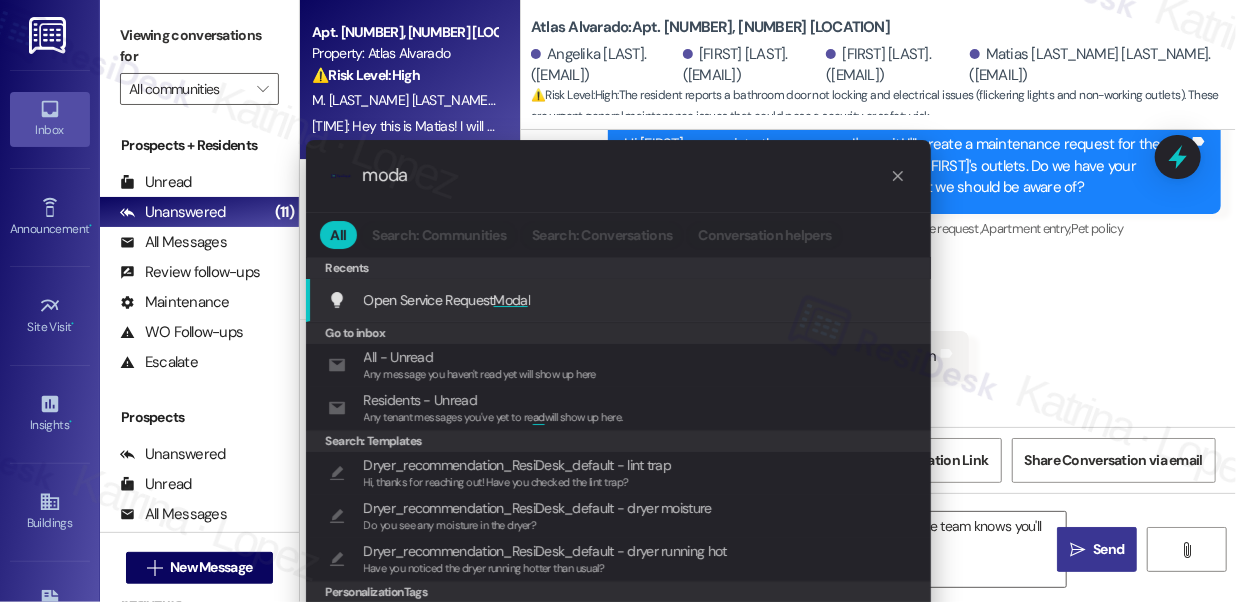 type on "moda" 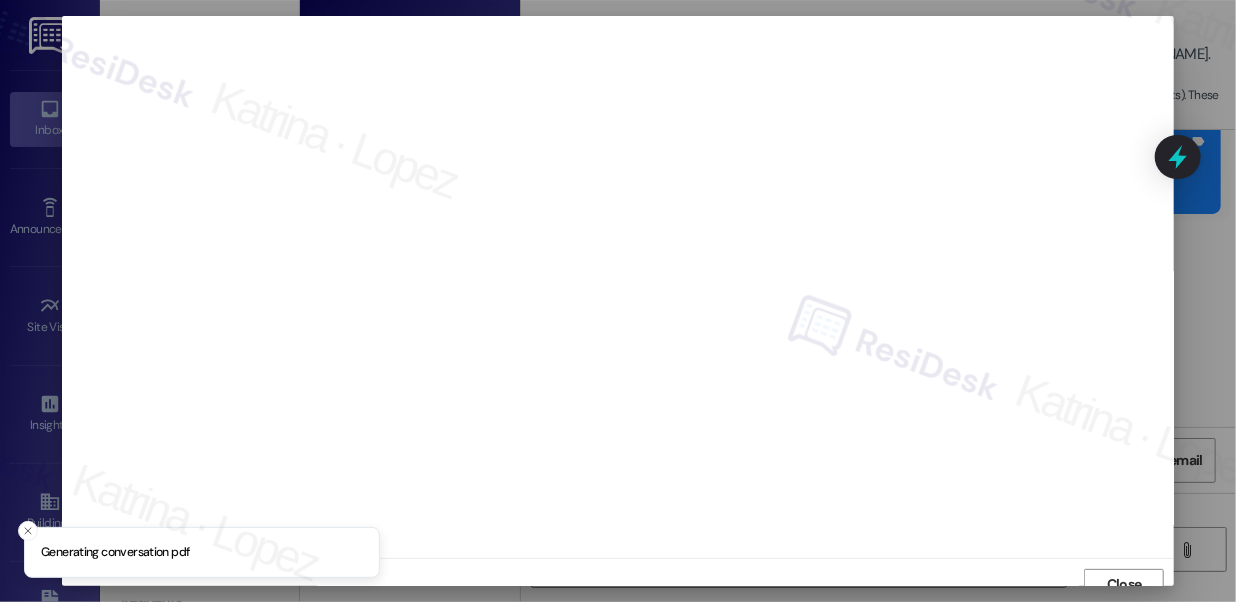 scroll, scrollTop: 14, scrollLeft: 0, axis: vertical 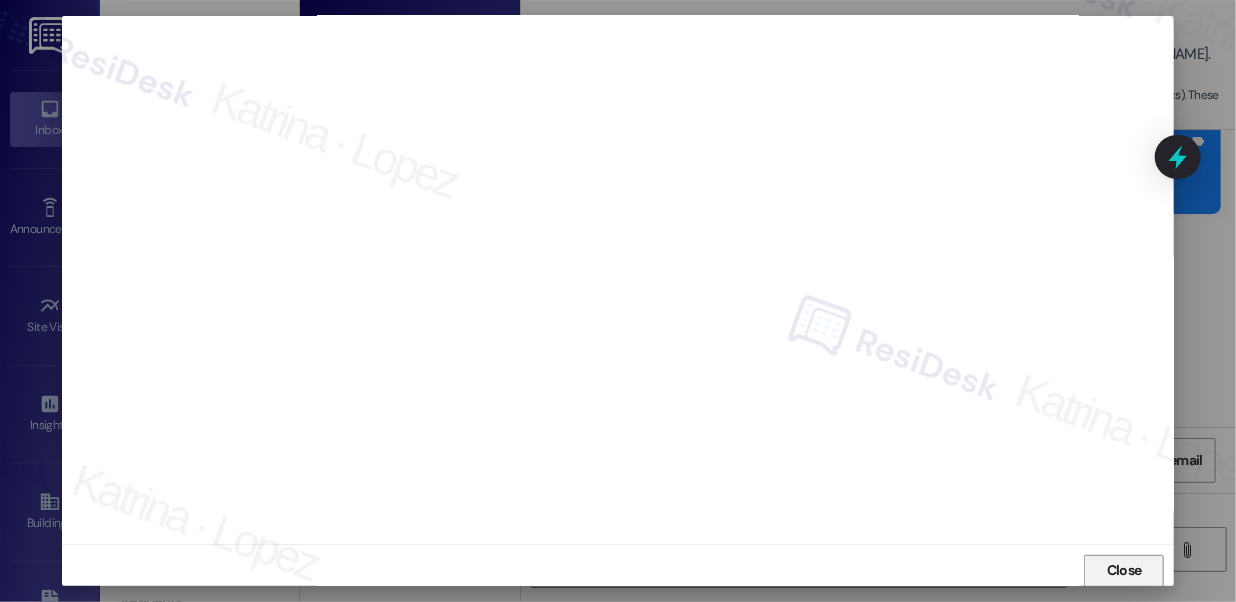 click on "Close" at bounding box center (1124, 571) 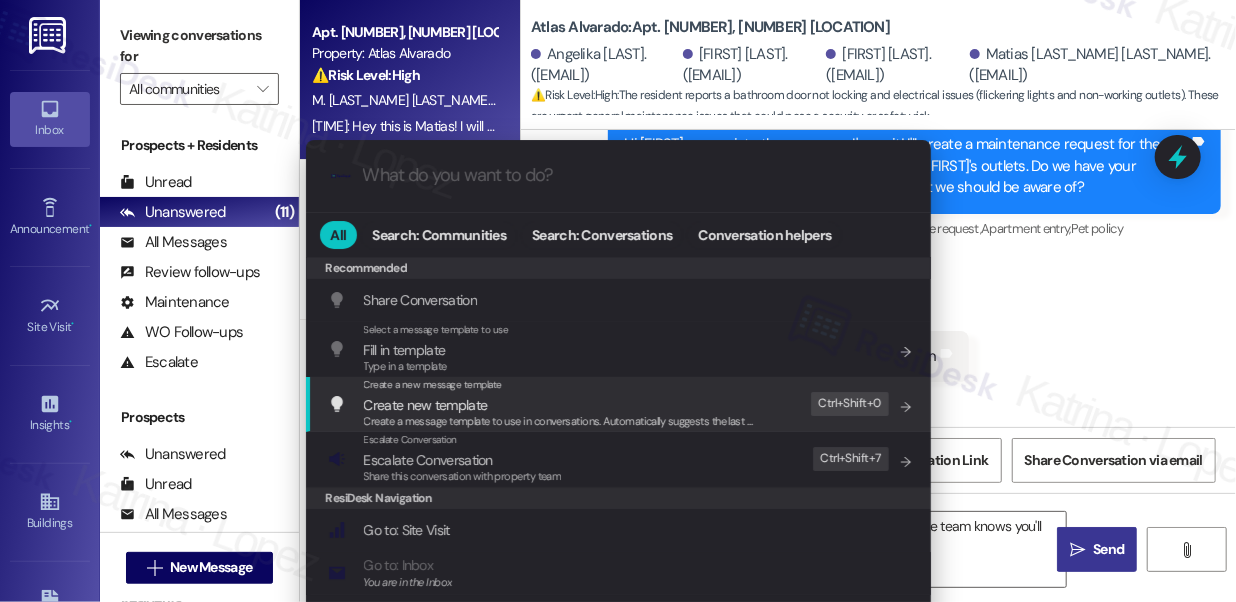 click on ".cls-1{fill:#0a055f;}.cls-2{fill:#0cc4c4;} resideskLogoBlueOrange All Search: Communities Search: Conversations Conversation helpers Recommended Recommended Share Conversation Add shortcut Select a message template to use Fill in template Type in a template Add shortcut Create a new message template Create new template Create a message template to use in conversations. Automatically suggests the last message you sent. Edit Ctrl+ Shift+ 0 Escalate Conversation Escalate Conversation Share this conversation with property team Edit Ctrl+ Shift+ 7 ResiDesk Navigation Go to: Site Visit Add shortcut Go to: Inbox You are in the Inbox Add shortcut Go to: Settings Add shortcut Go to: Message Templates Add shortcut Go to: Buildings Add shortcut Help Getting Started: What you can do with ResiDesk Add shortcut Settings Powered by Command AI Ctrl+ K" at bounding box center [618, 301] 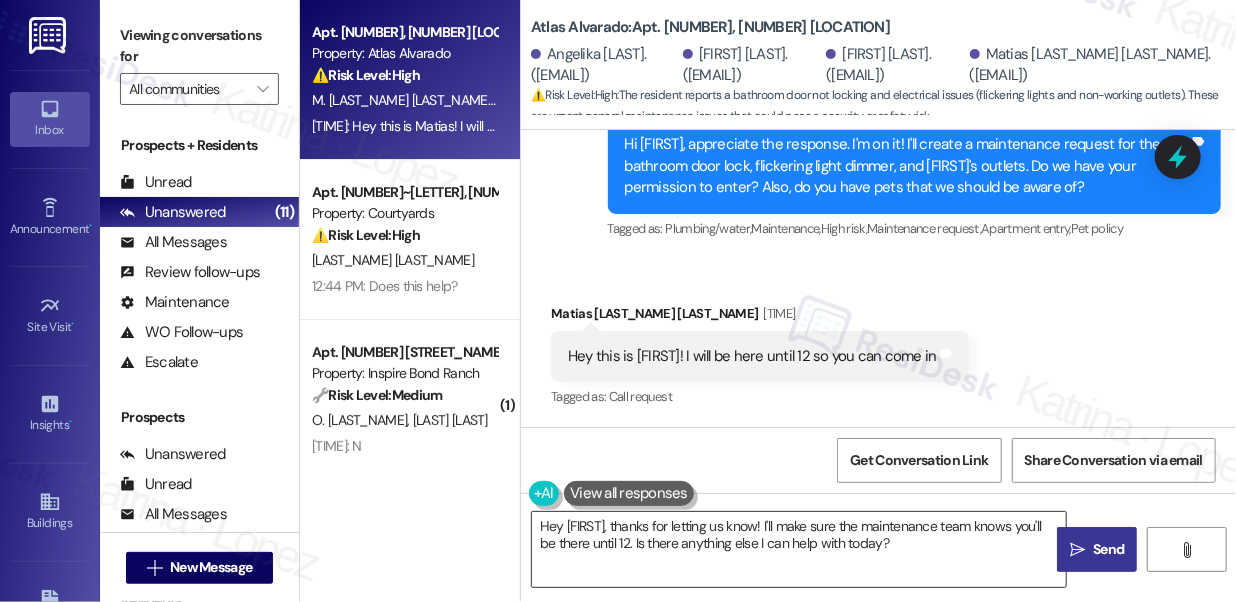 click on "Hey Matias, thanks for letting us know! I'll make sure the maintenance team knows you'll be there until 12. Is there anything else I can help with today?" at bounding box center (799, 549) 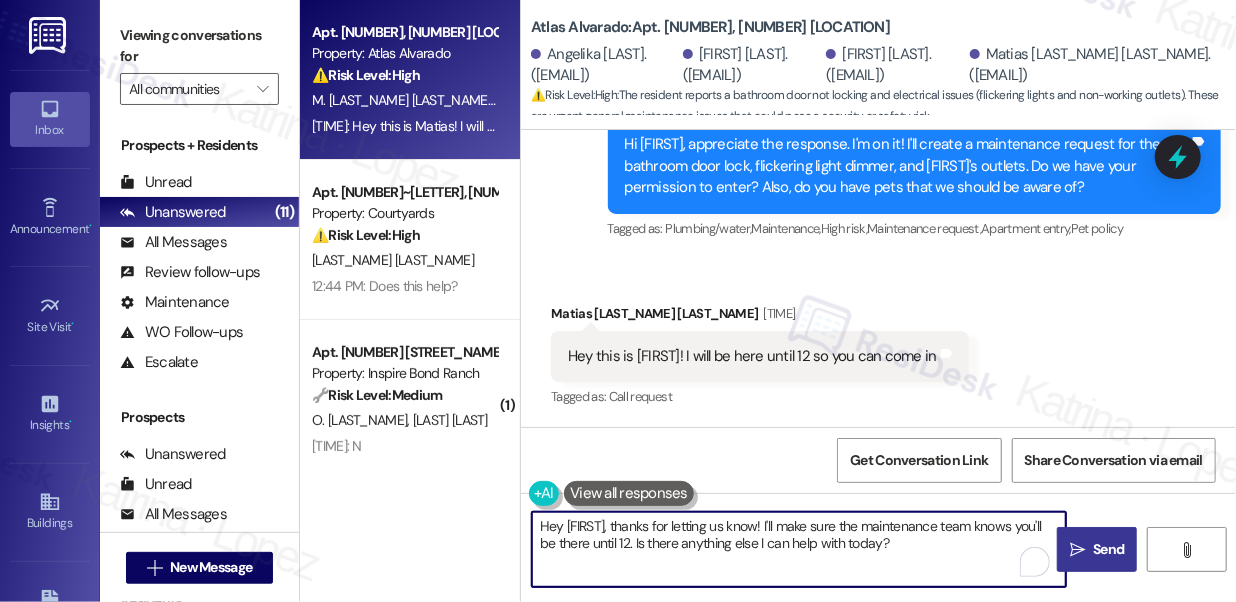click on "Hey Matias, thanks for letting us know! I'll make sure the maintenance team knows you'll be there until 12. Is there anything else I can help with today?" at bounding box center [799, 549] 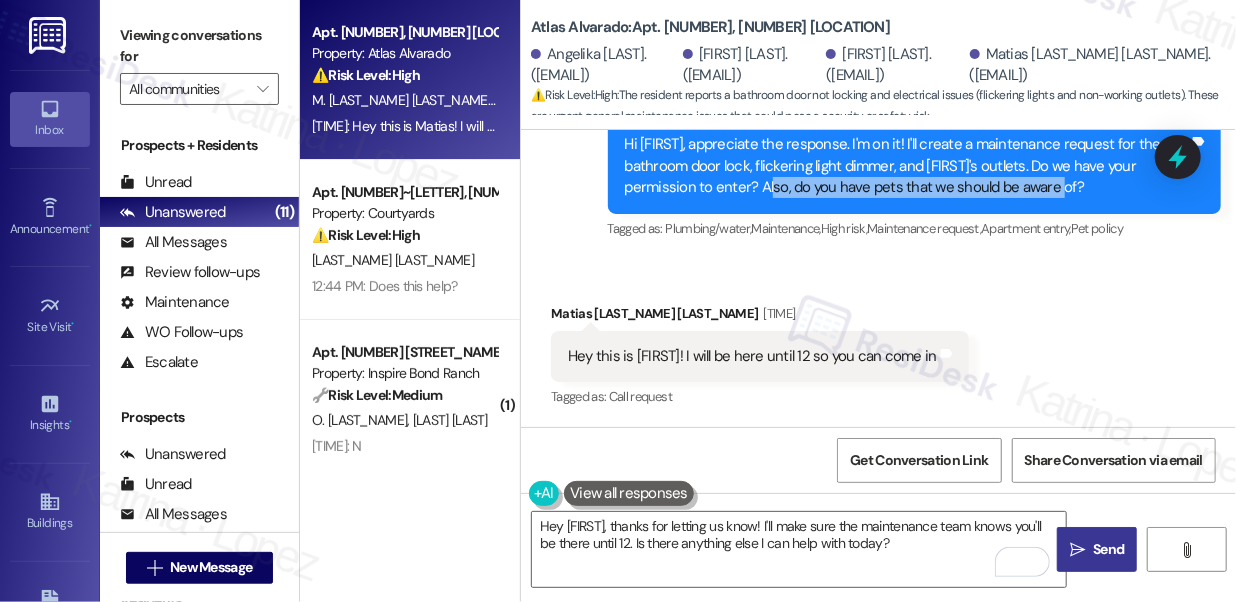 drag, startPoint x: 784, startPoint y: 185, endPoint x: 1107, endPoint y: 188, distance: 323.01395 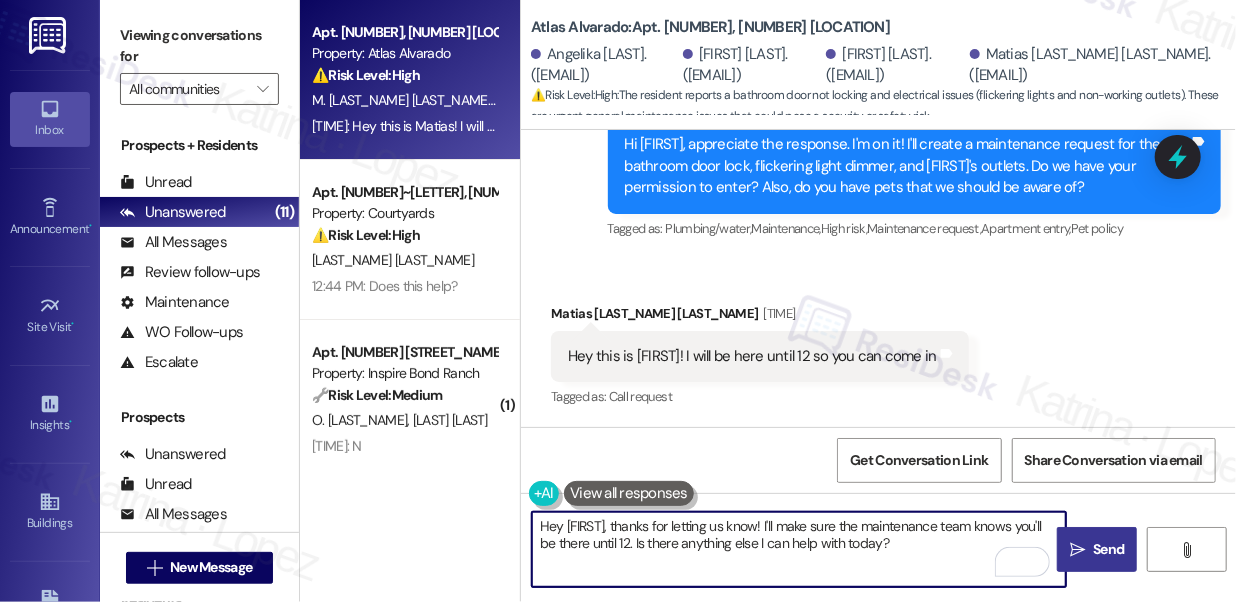 click on "Hey Matias, thanks for letting us know! I'll make sure the maintenance team knows you'll be there until 12. Is there anything else I can help with today?" at bounding box center (799, 549) 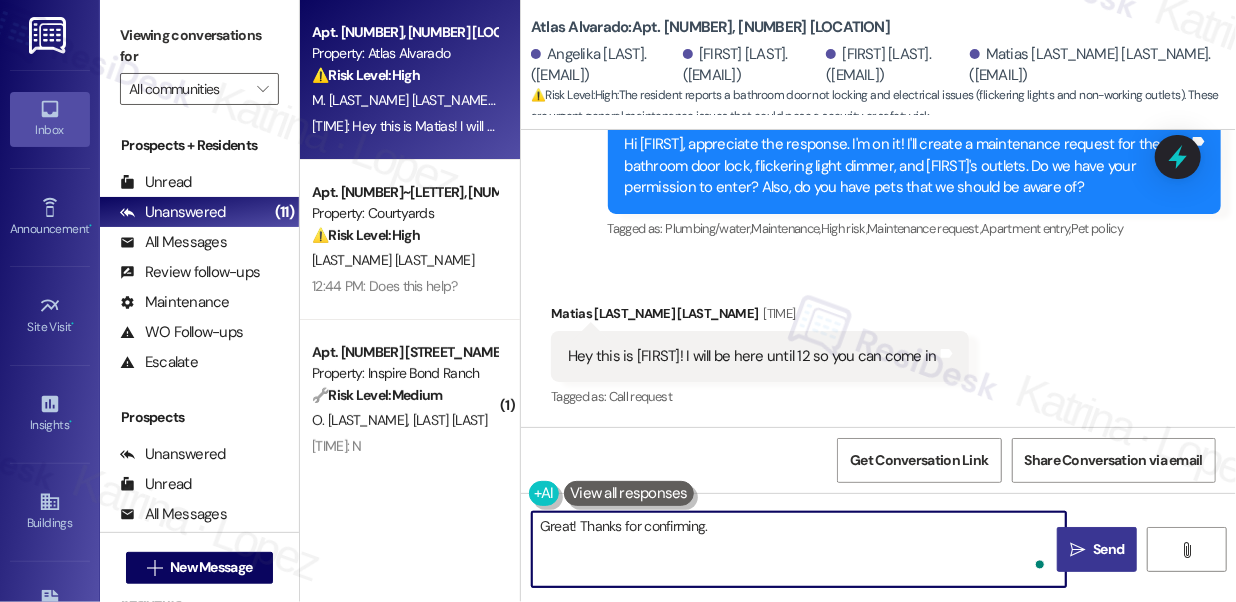 paste on "do you have pets that we should be aware of?" 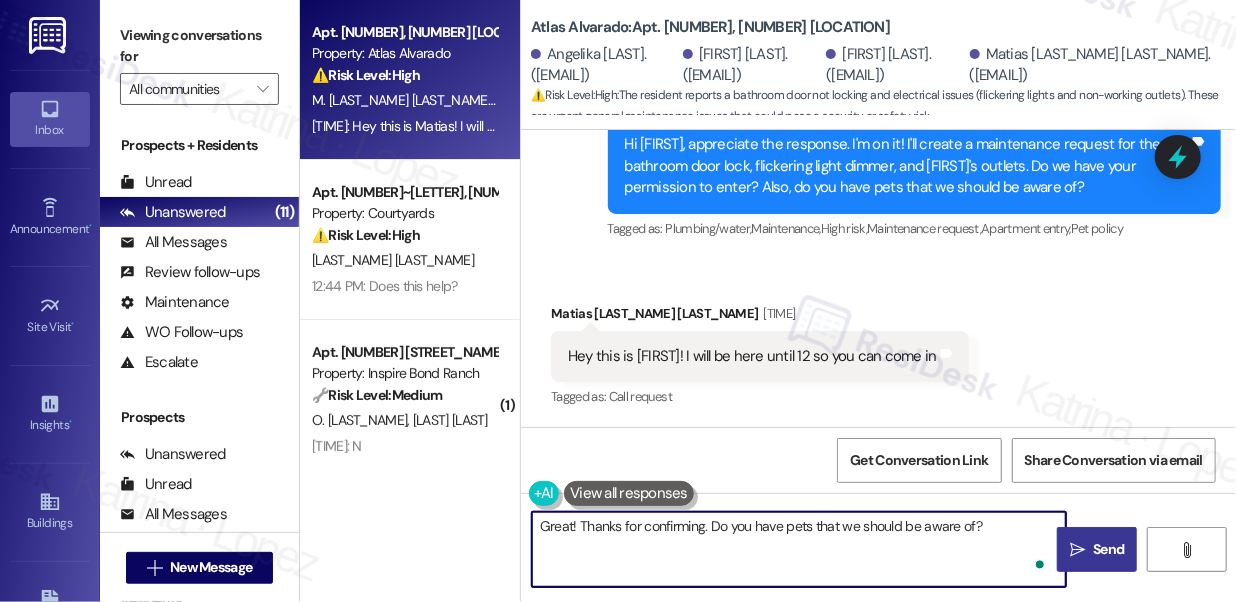 click on "Great! Thanks for confirming.  Do you have pets that we should be aware of?" at bounding box center [799, 549] 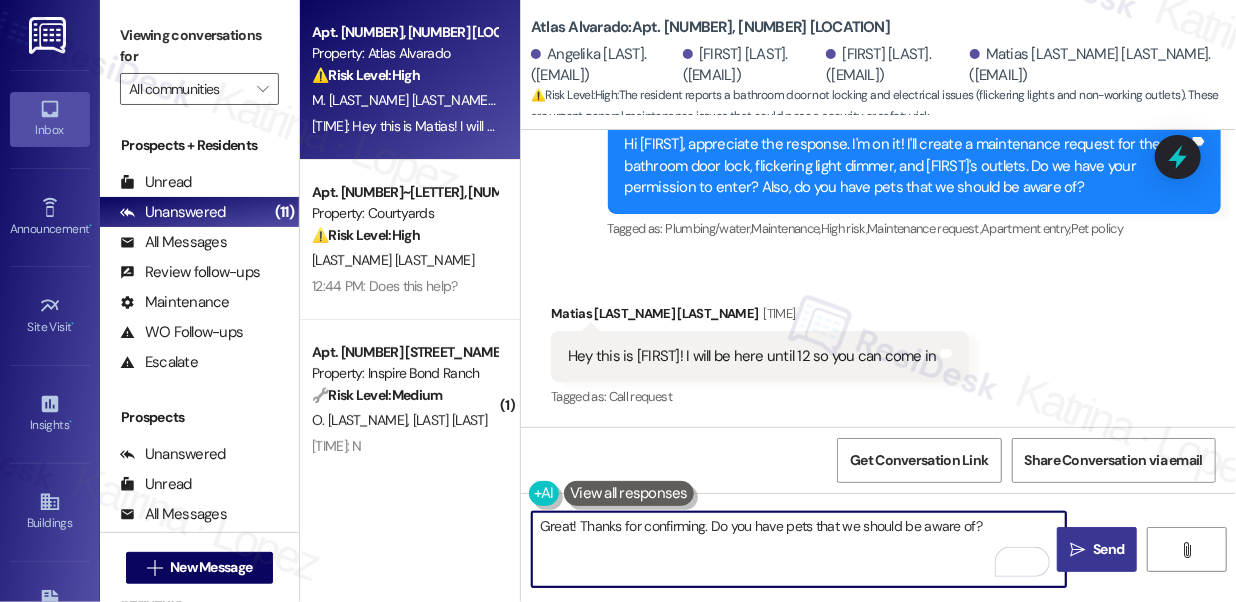 click on "Great! Thanks for confirming.  Do you have pets that we should be aware of?" at bounding box center (799, 549) 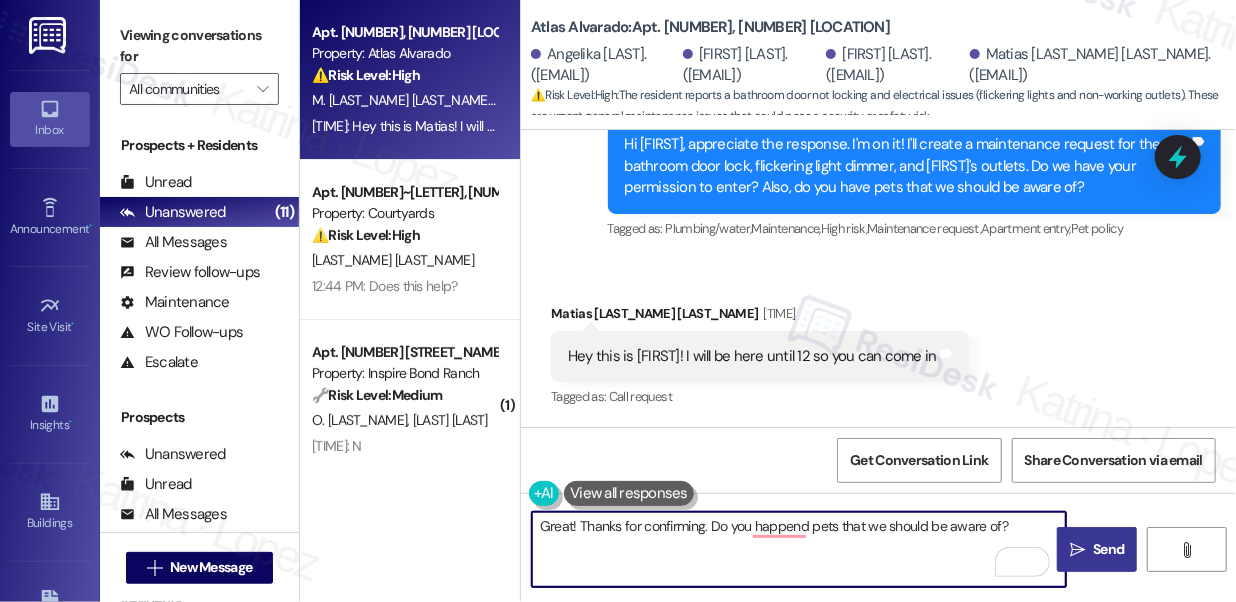 click on "Great! Thanks for confirming. Do you happend to have pets that we should be aware of?" at bounding box center [799, 549] 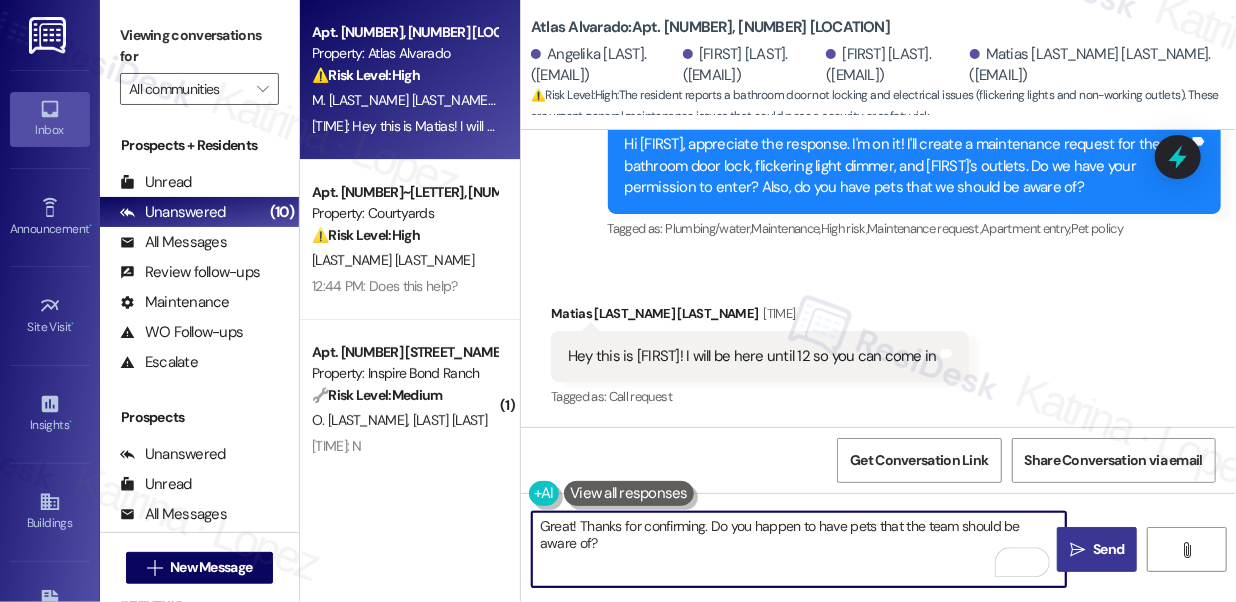 click on "Matias Urena Guerrero 1:18 PM" at bounding box center [760, 317] 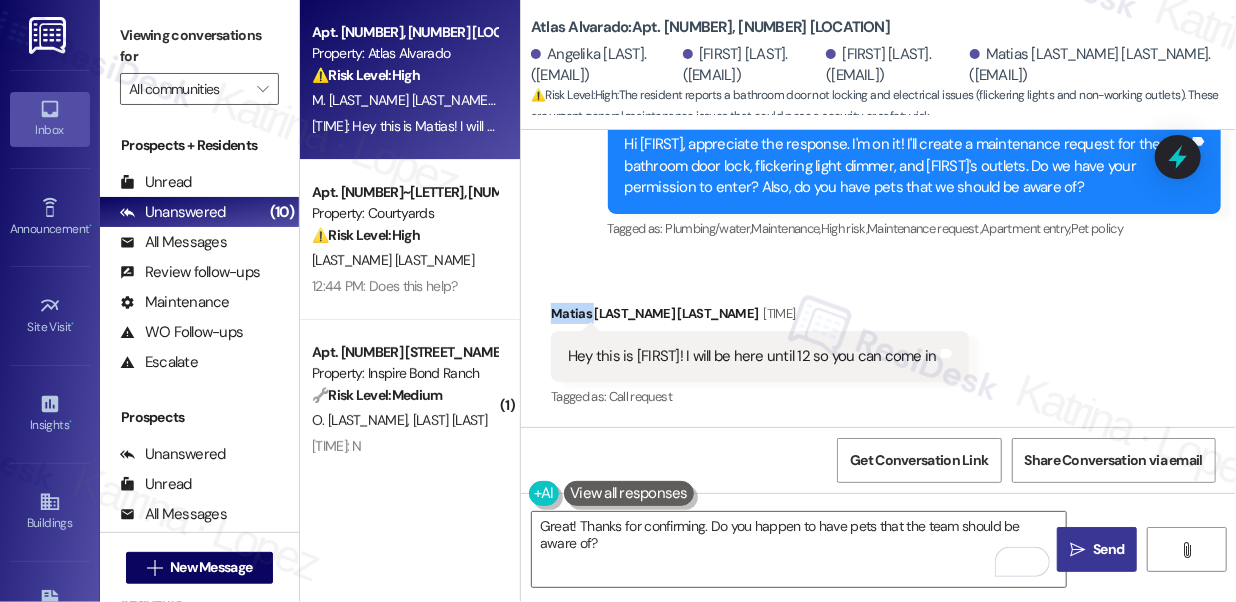 click on "Matias Urena Guerrero 1:18 PM" at bounding box center (760, 317) 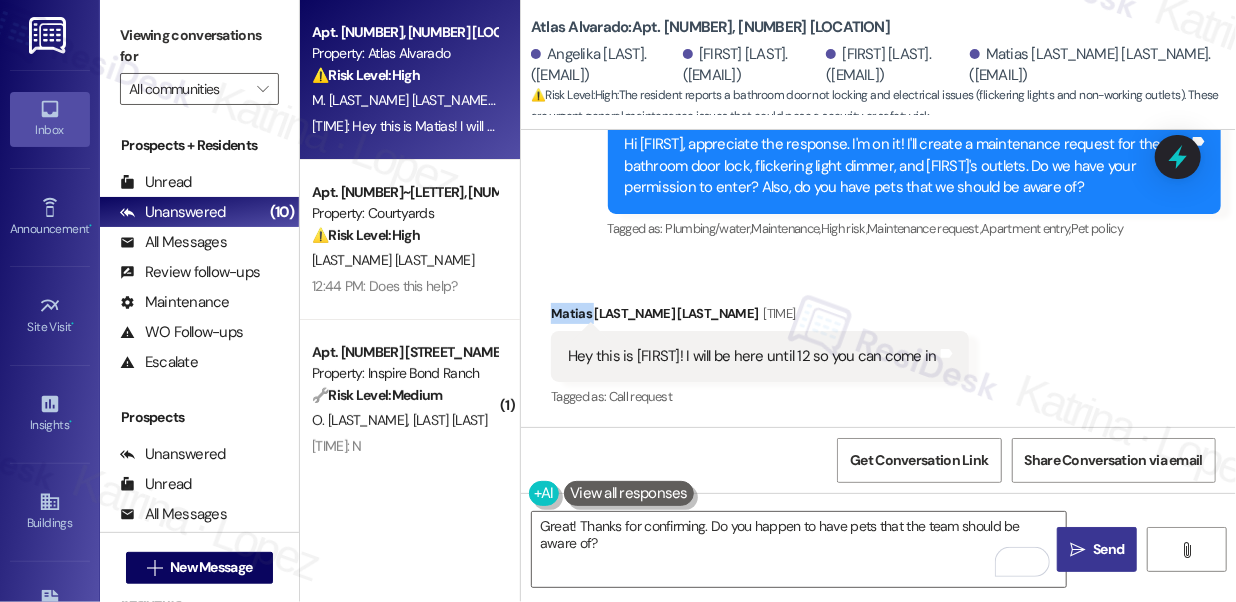copy on "Matias" 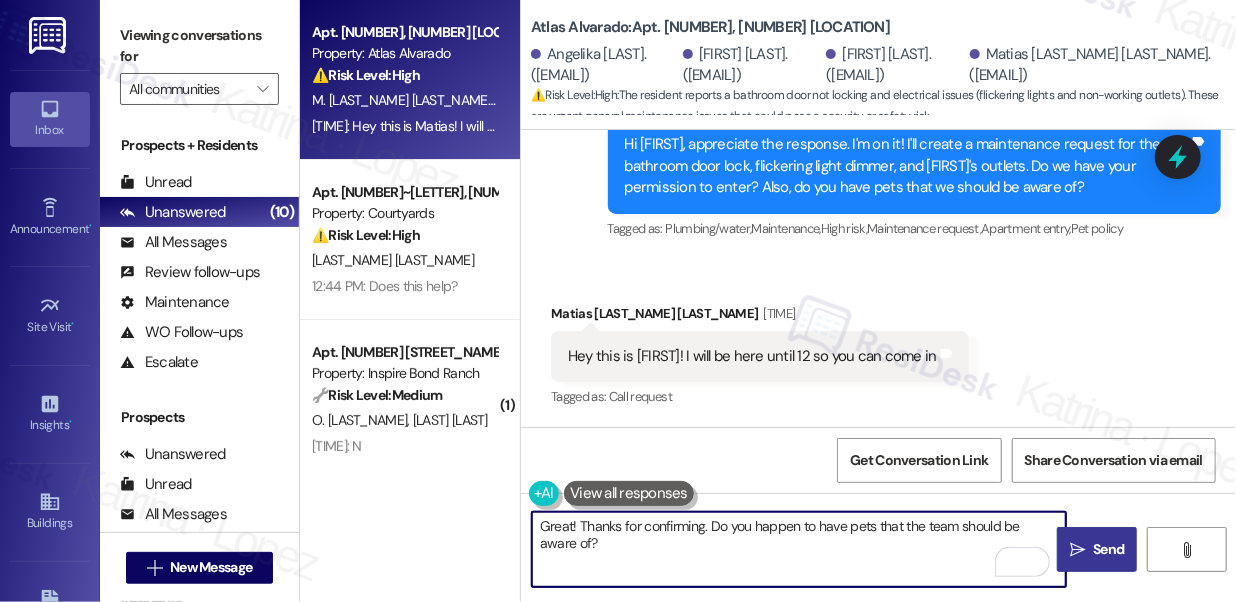 click on "Great! Thanks for confirming. Do you happen to have pets that the team should be aware of?" at bounding box center [799, 549] 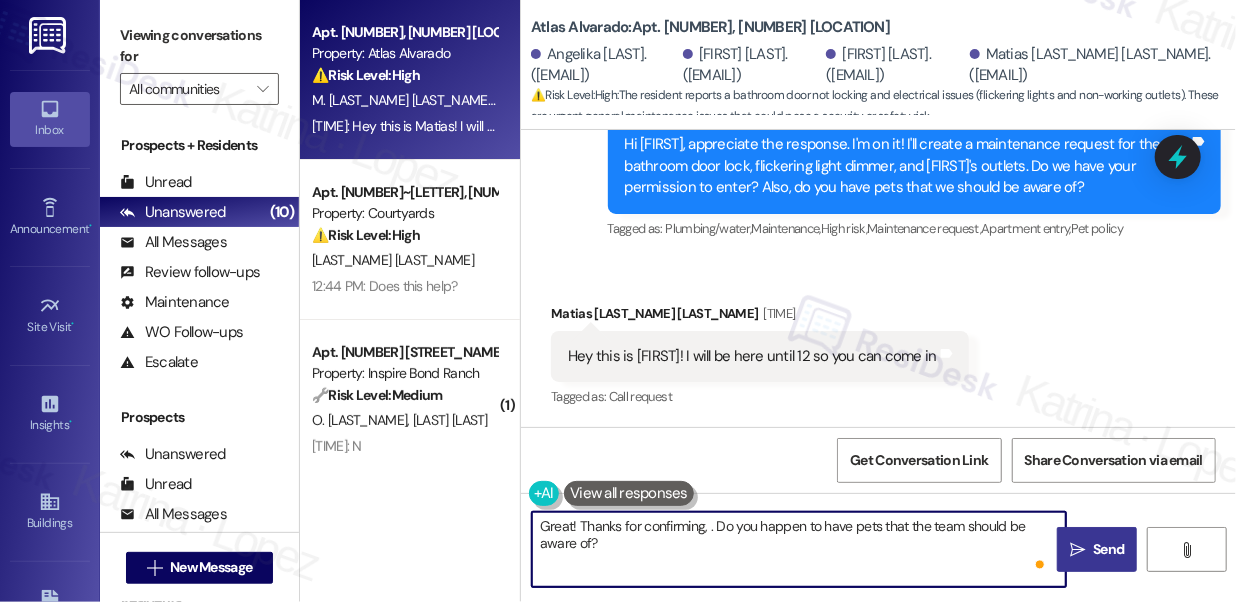 paste on "Matias" 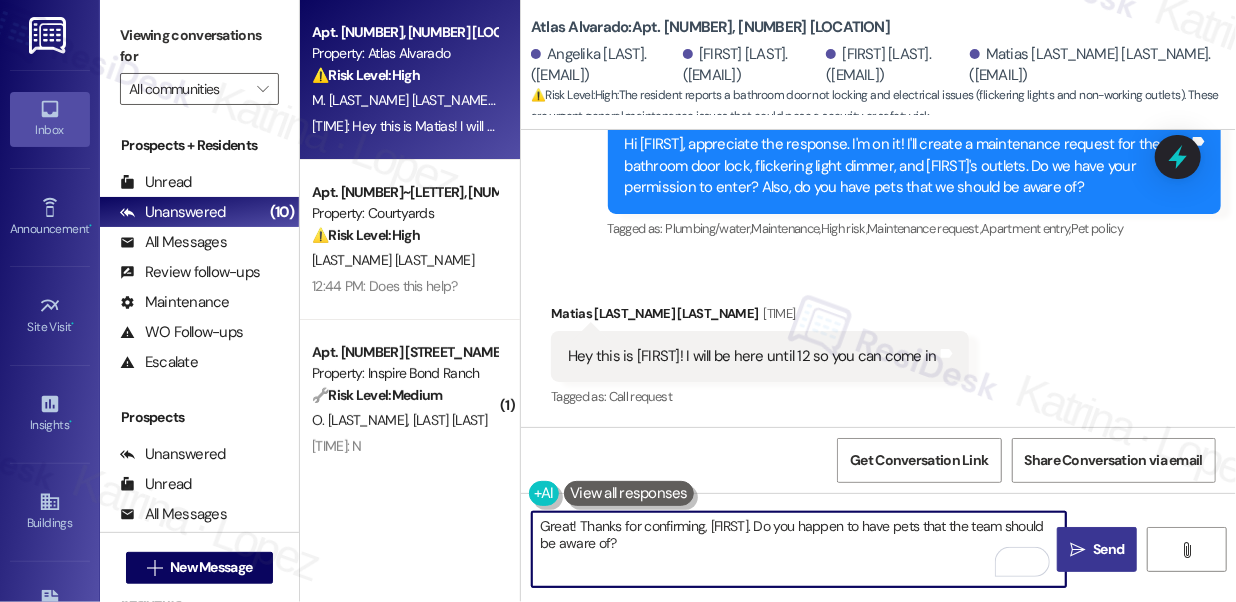 type on "Great! Thanks for confirming, Matias. Do you happen to have pets that the team should be aware of?" 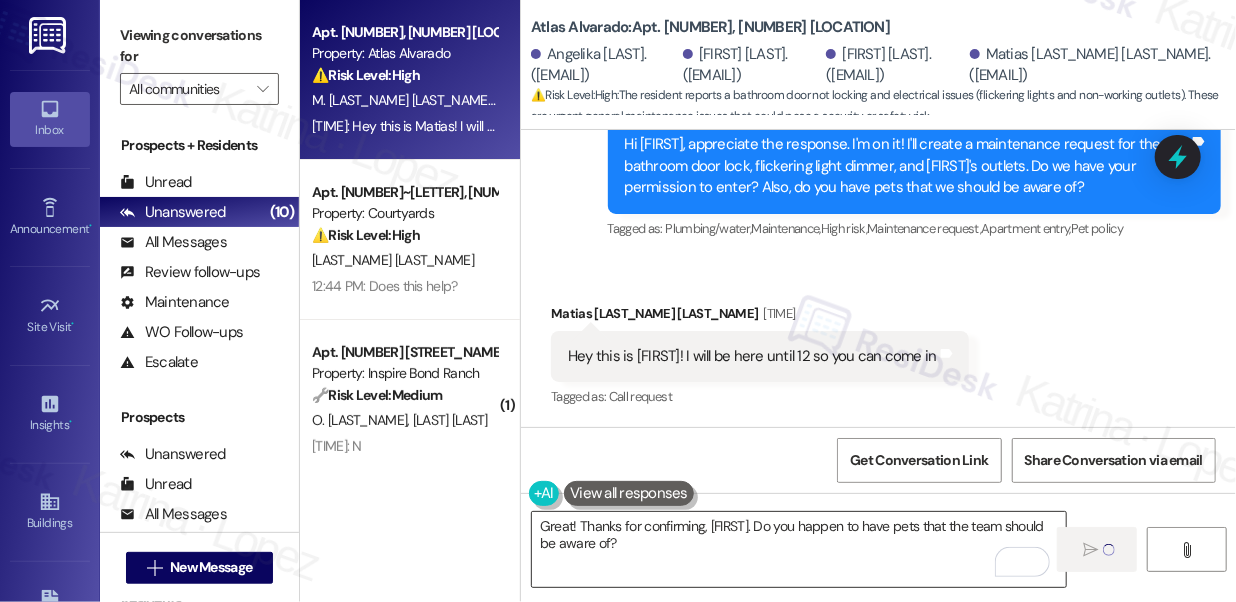 type 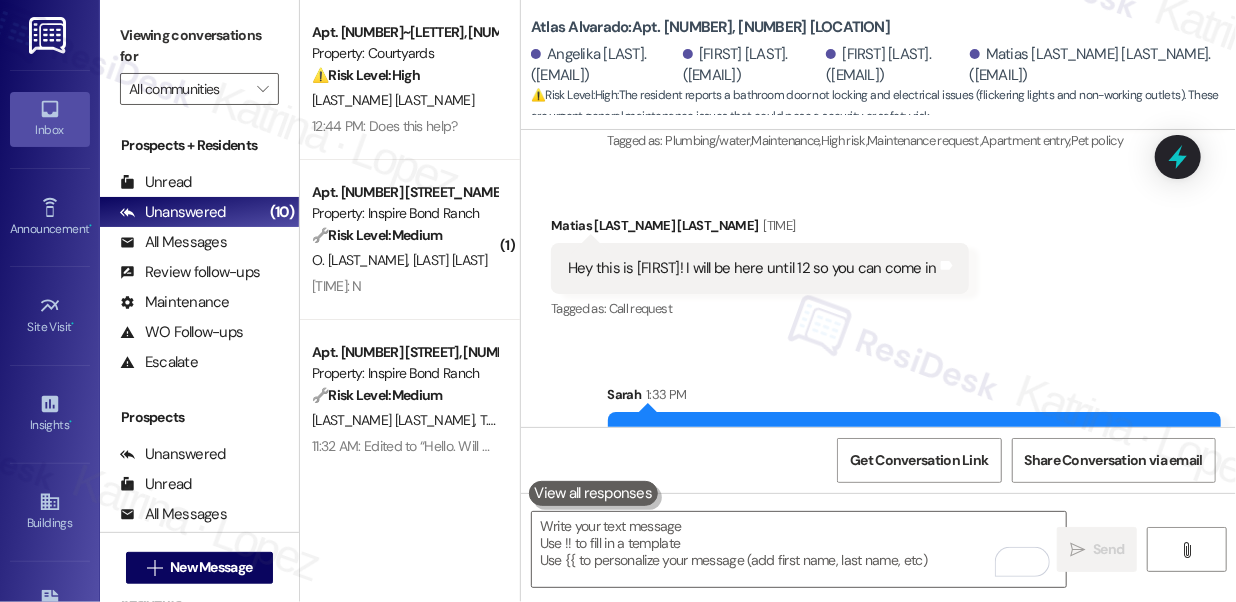 scroll, scrollTop: 1186, scrollLeft: 0, axis: vertical 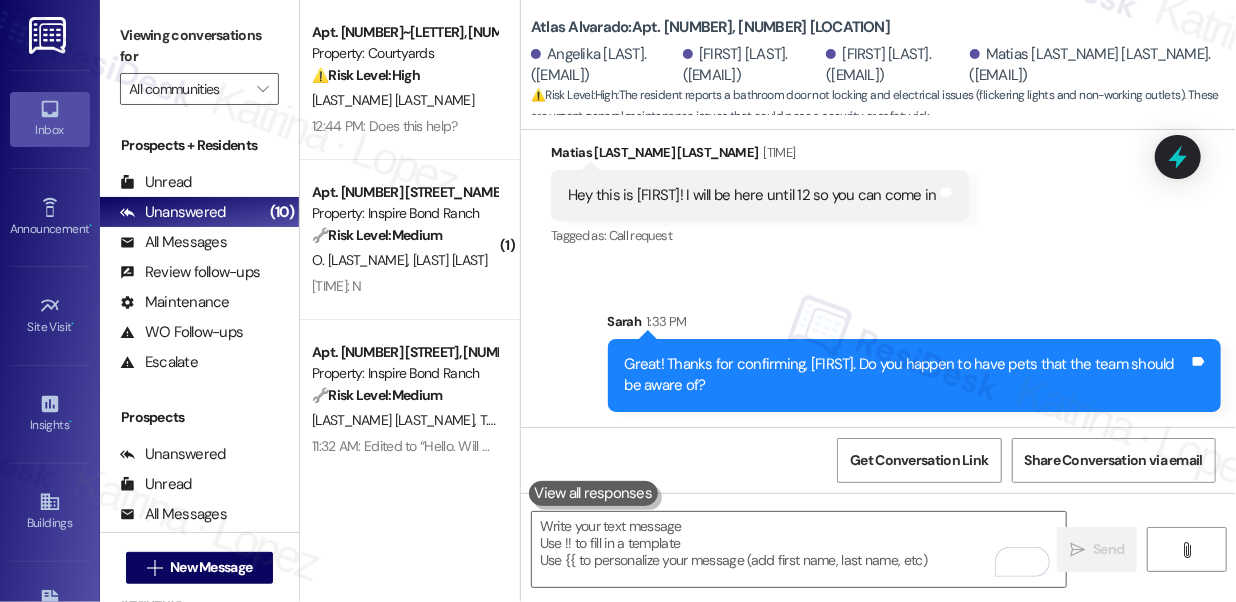 click on "Great! Thanks for confirming, Matias. Do you happen to have pets that the team should be aware of?" at bounding box center (907, 375) 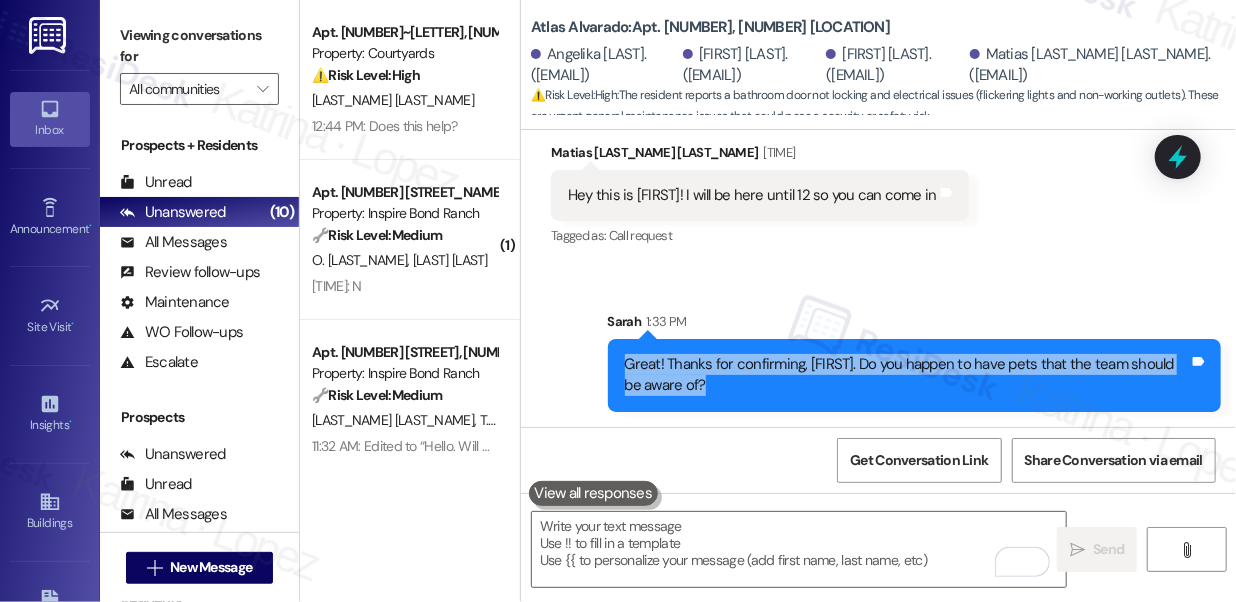 click on "Great! Thanks for confirming, Matias. Do you happen to have pets that the team should be aware of?" at bounding box center (907, 375) 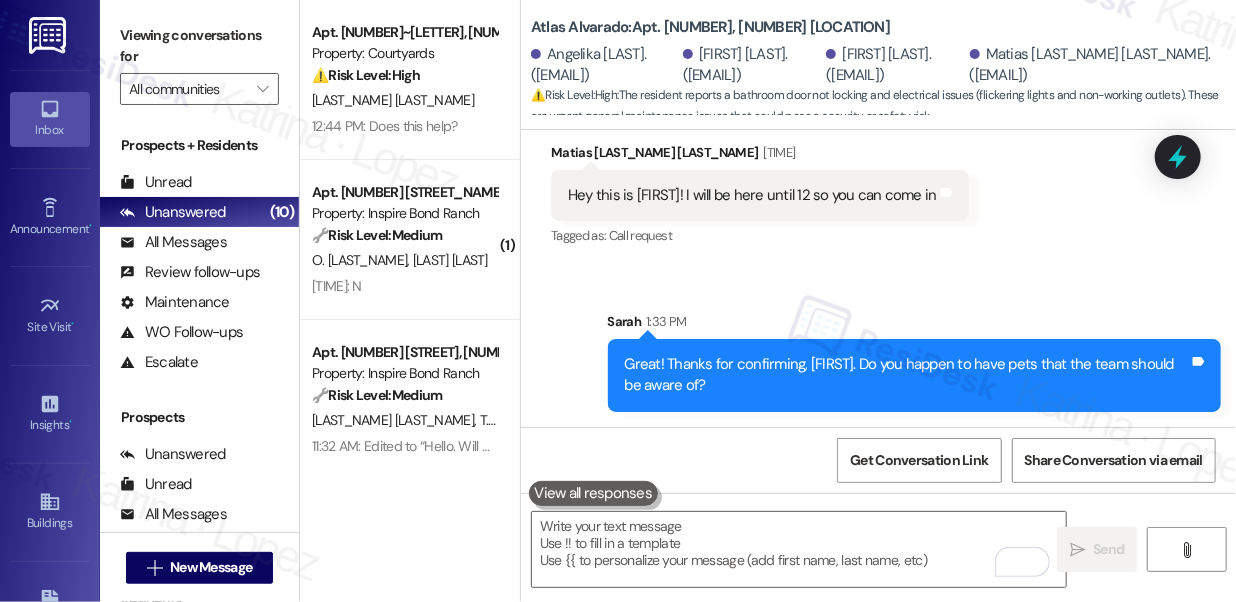 click on "Sarah 1:33 PM" at bounding box center [915, 325] 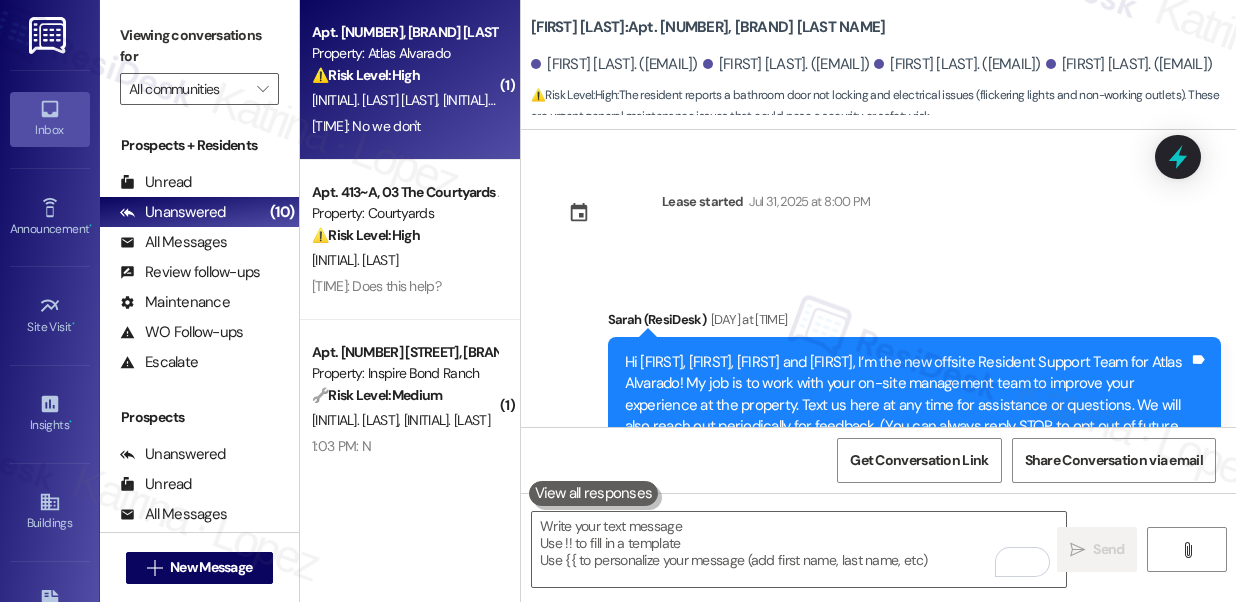 scroll, scrollTop: 0, scrollLeft: 0, axis: both 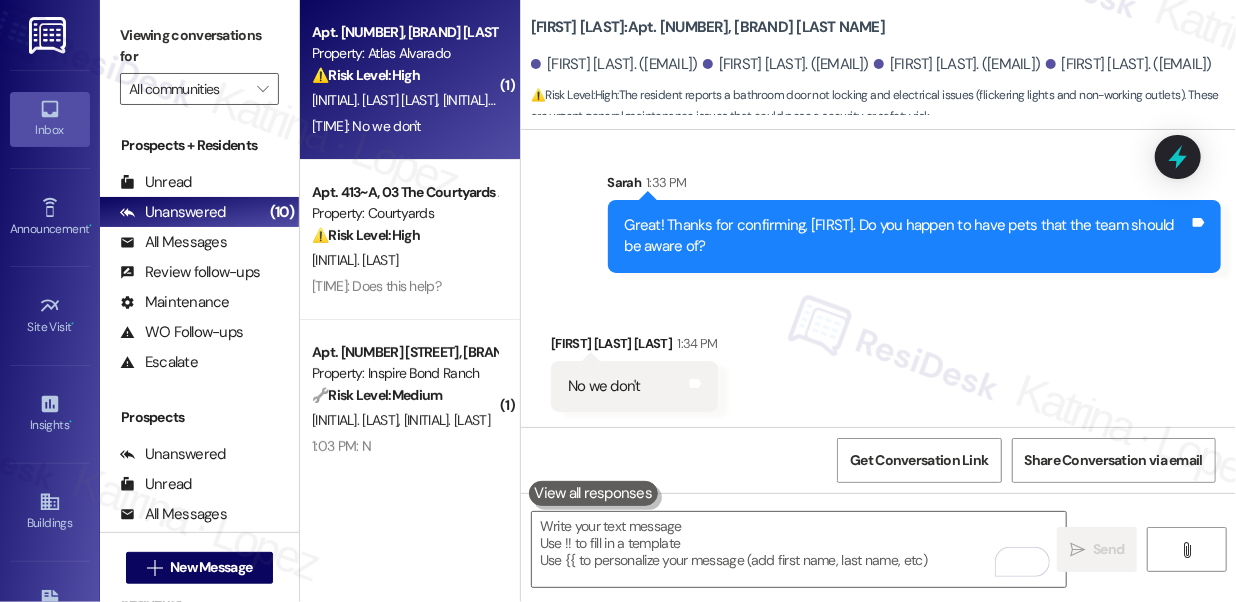 click on "Great! Thanks for confirming, [FIRST]. Do you happen to have pets that the team should be aware of?" at bounding box center [907, 236] 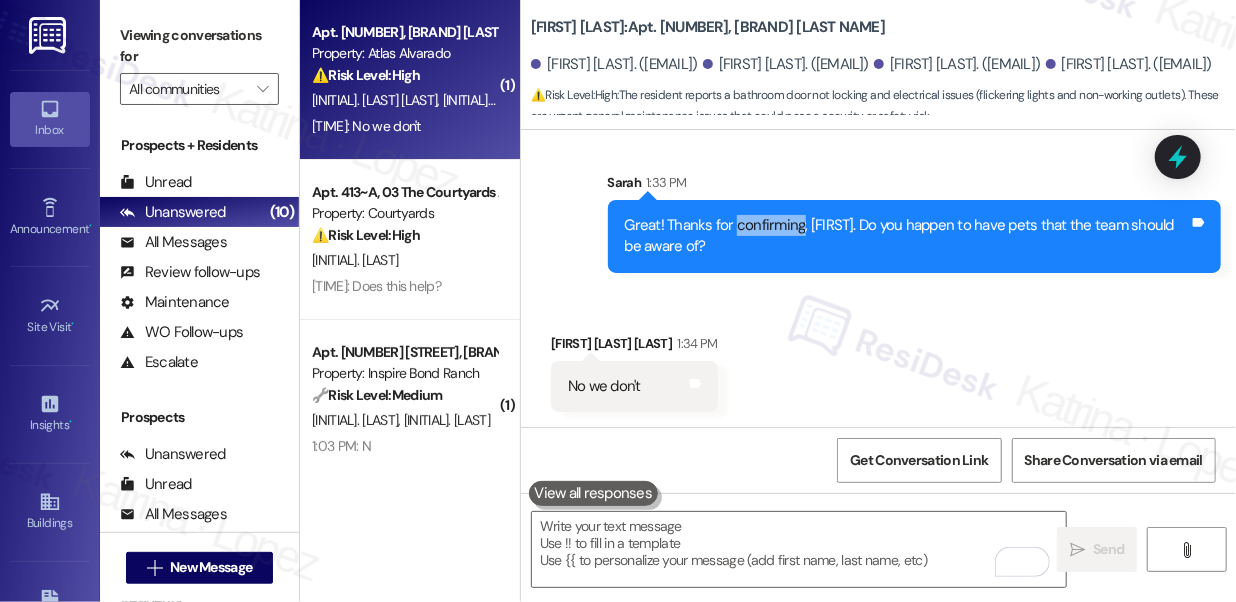 click on "Great! Thanks for confirming, [FIRST]. Do you happen to have pets that the team should be aware of?" at bounding box center [907, 236] 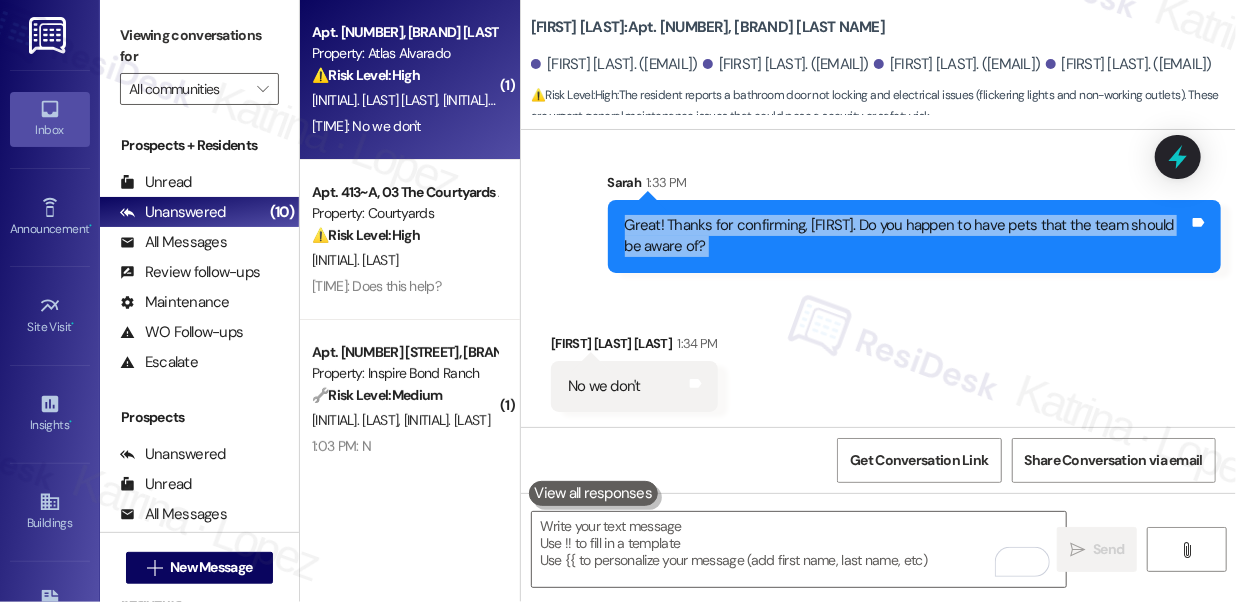 click on "Great! Thanks for confirming, [FIRST]. Do you happen to have pets that the team should be aware of?" at bounding box center (907, 236) 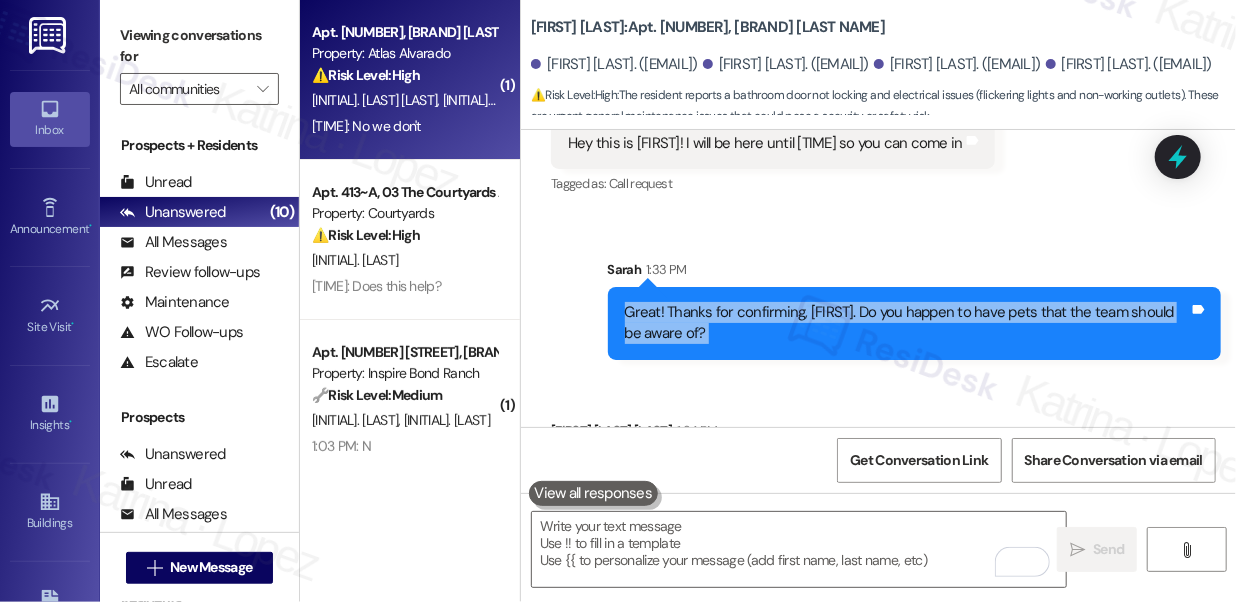 scroll, scrollTop: 1143, scrollLeft: 0, axis: vertical 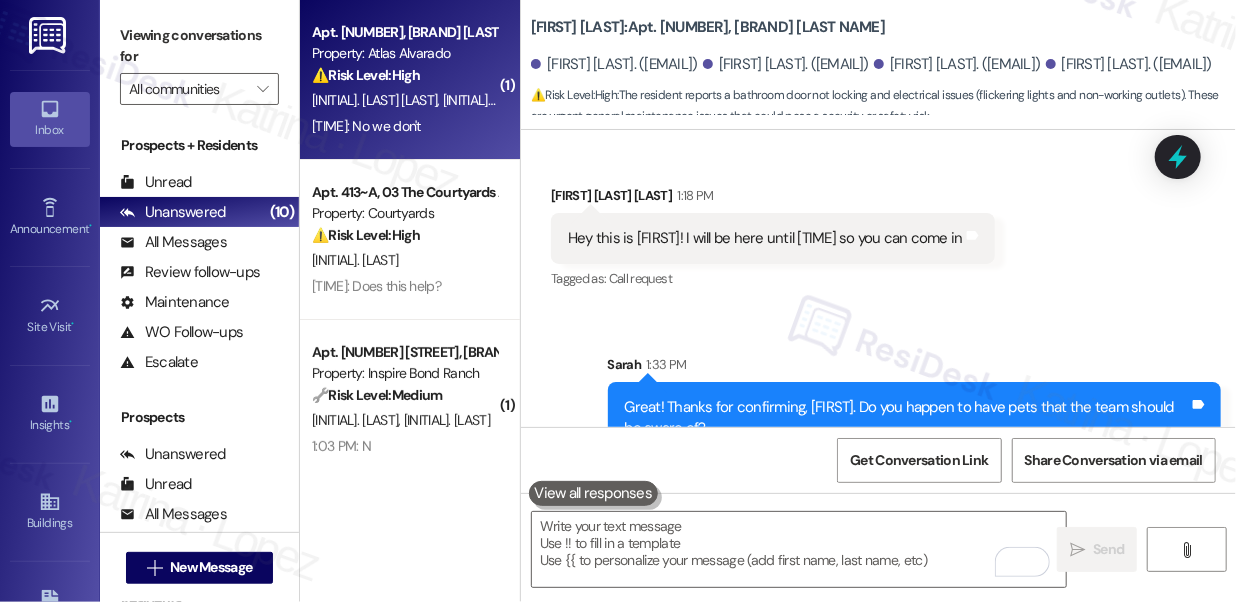 click on "Hey this is [FIRST]! I will be here until [TIME] so you can come in" at bounding box center (765, 238) 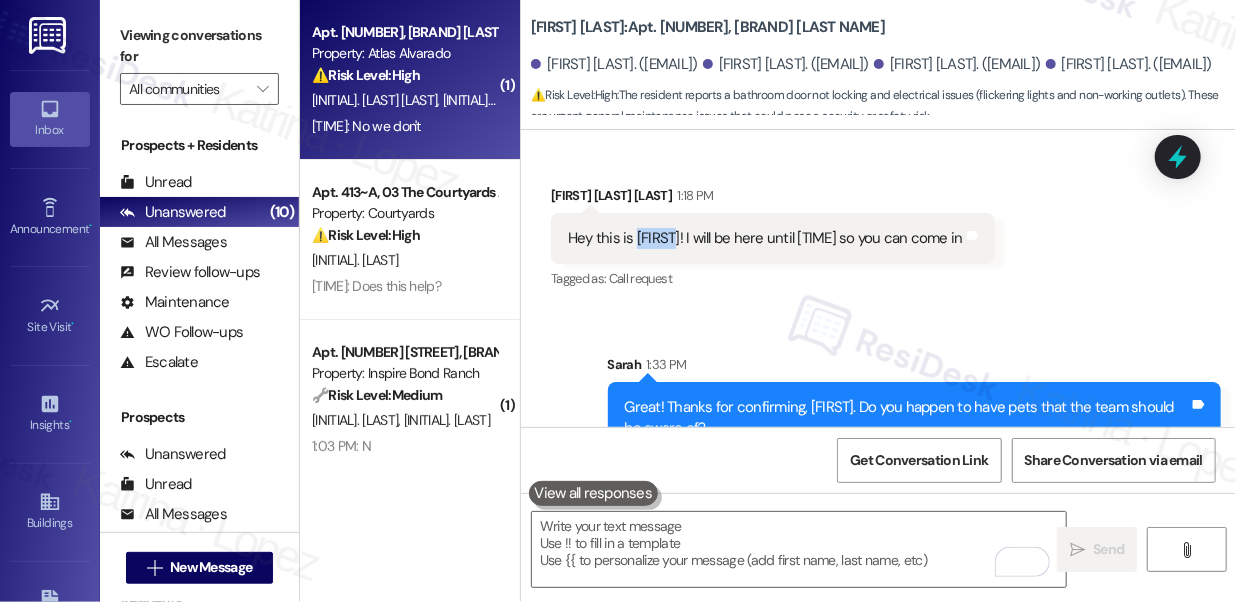 click on "Hey this is [FIRST]! I will be here until [TIME] so you can come in" at bounding box center (765, 238) 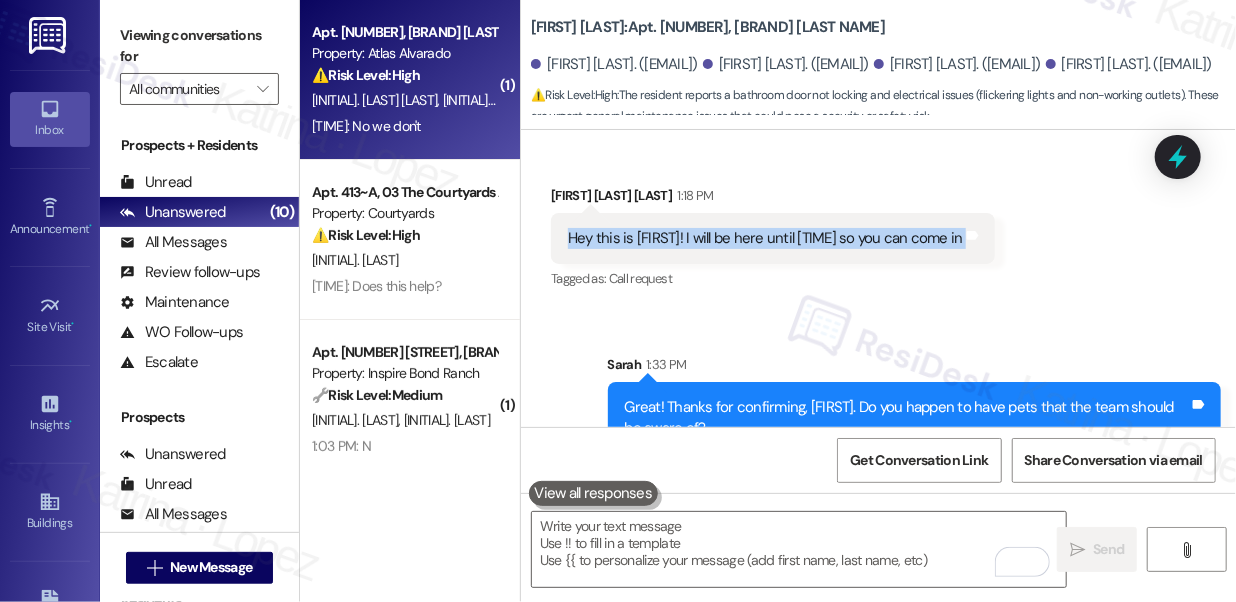 click on "Hey this is [FIRST]! I will be here until [TIME] so you can come in" at bounding box center [765, 238] 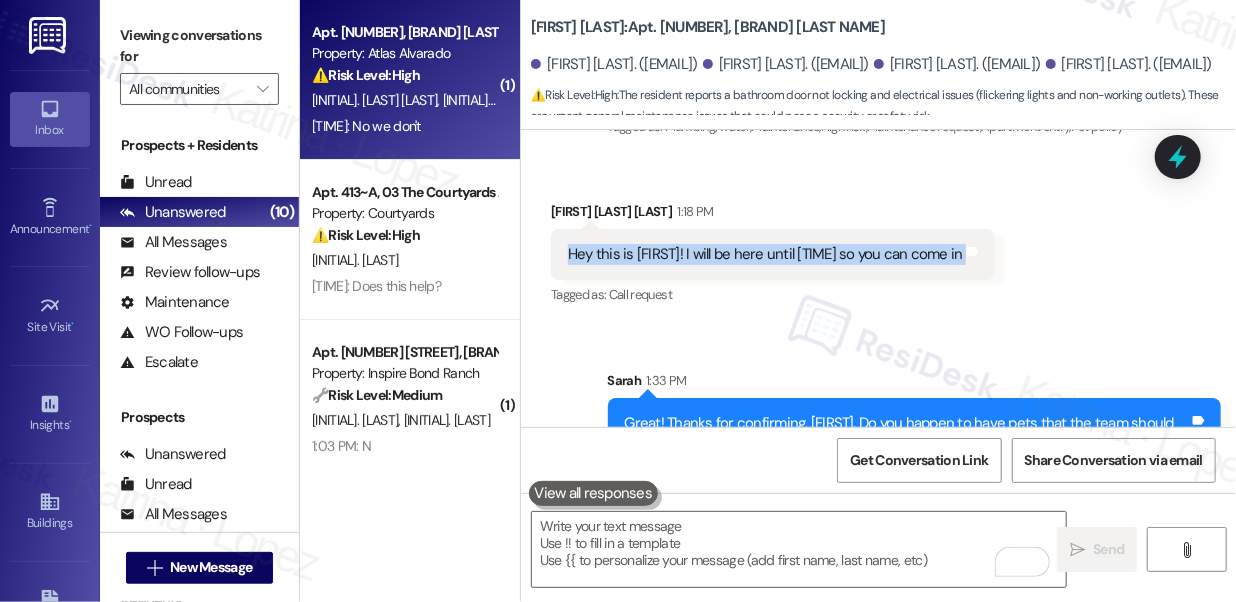scroll, scrollTop: 1143, scrollLeft: 0, axis: vertical 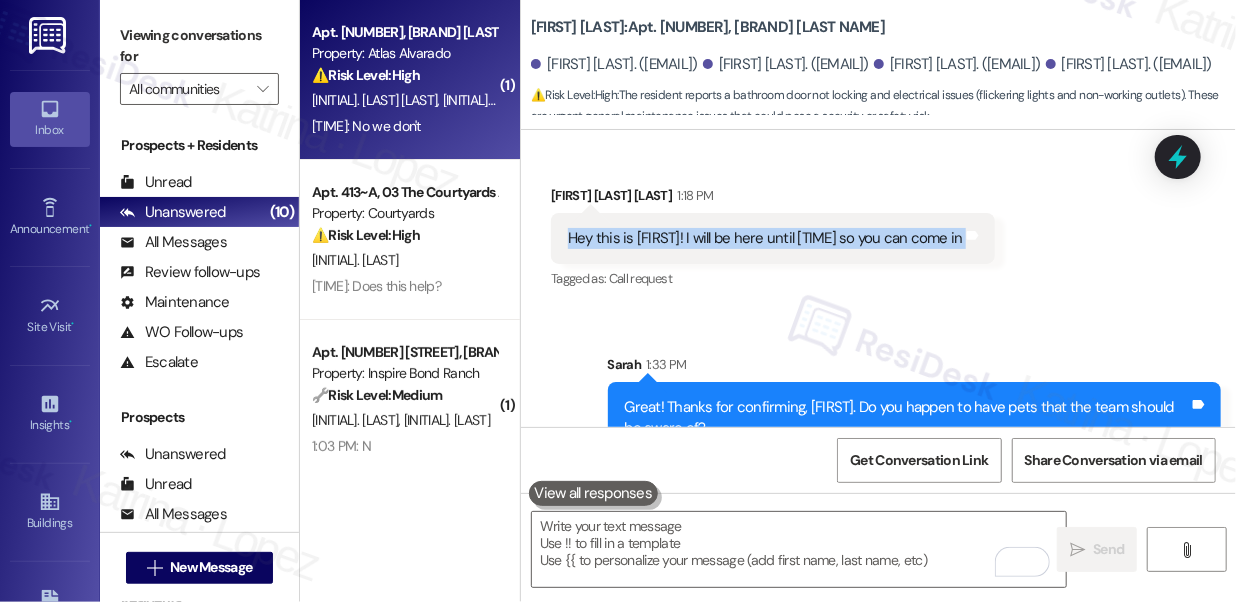 click on "Hey this is [FIRST]! I will be here until [TIME] so you can come in" at bounding box center [765, 238] 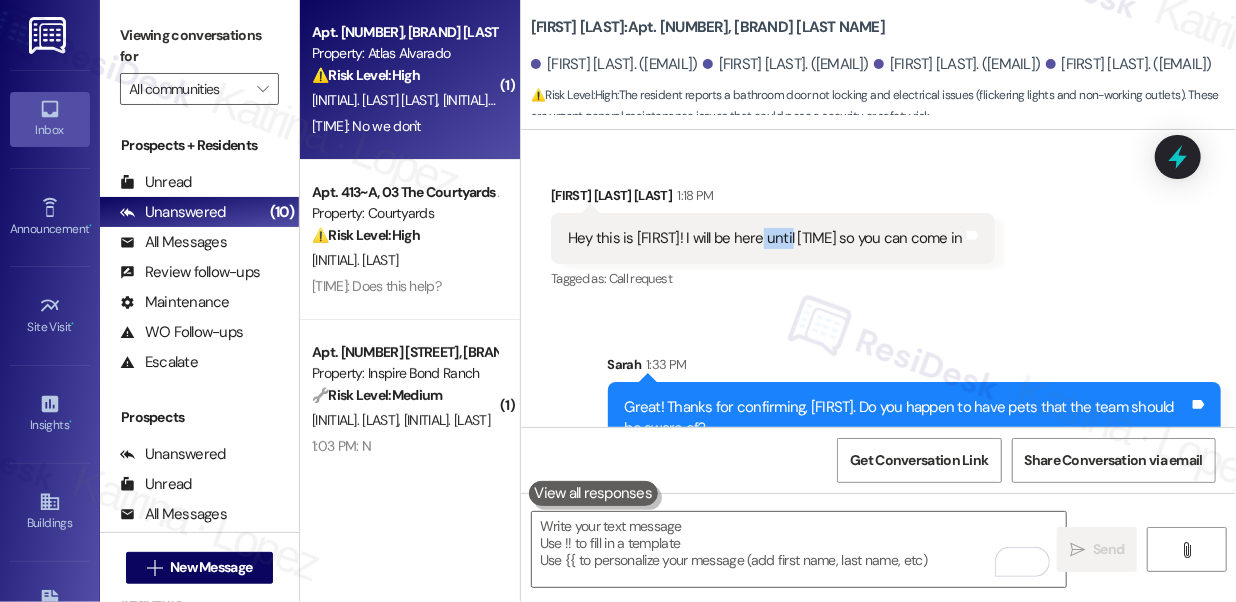 click on "Hey this is [FIRST]! I will be here until [TIME] so you can come in" at bounding box center [765, 238] 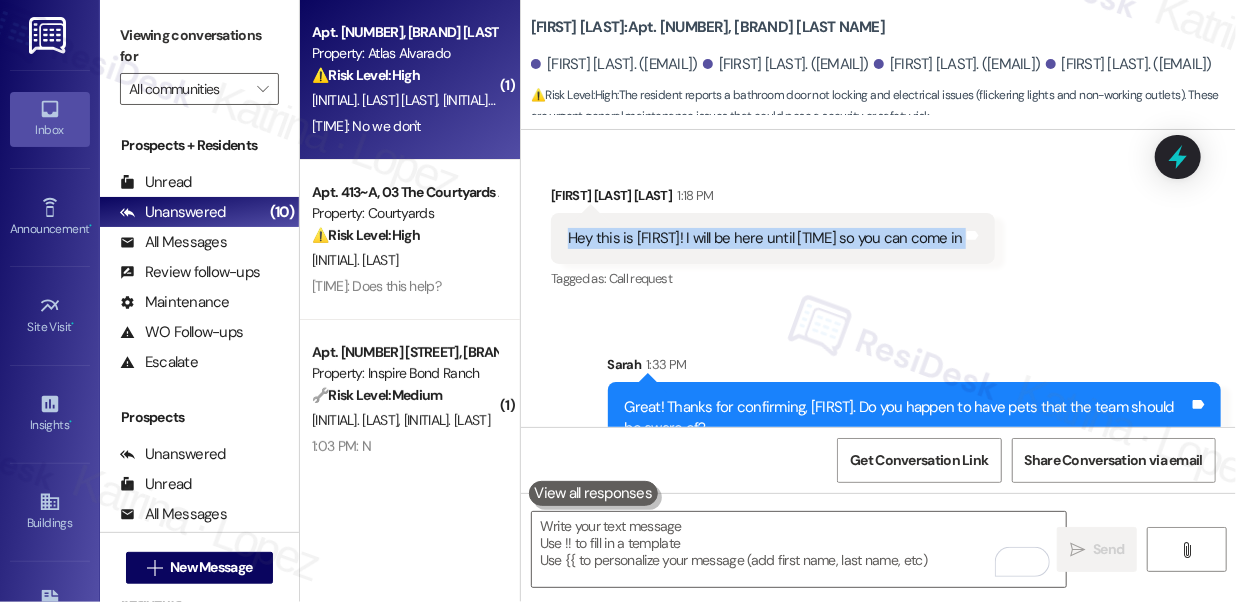 click on "Hey this is [FIRST]! I will be here until [TIME] so you can come in" at bounding box center [765, 238] 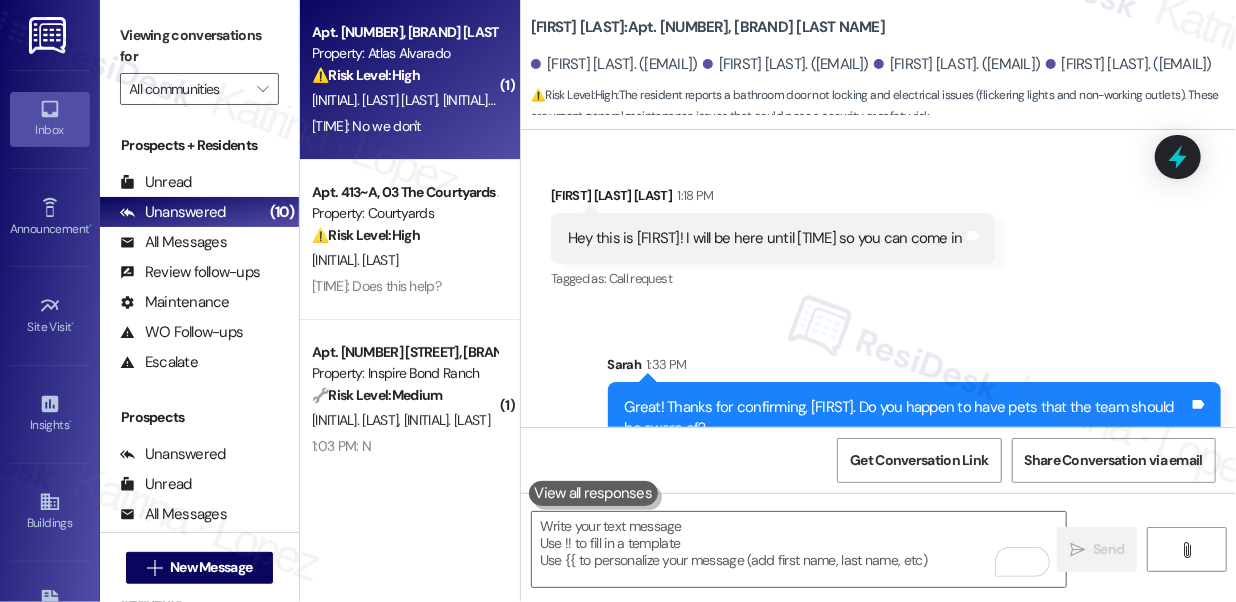 drag, startPoint x: 127, startPoint y: 18, endPoint x: 141, endPoint y: 25, distance: 15.652476 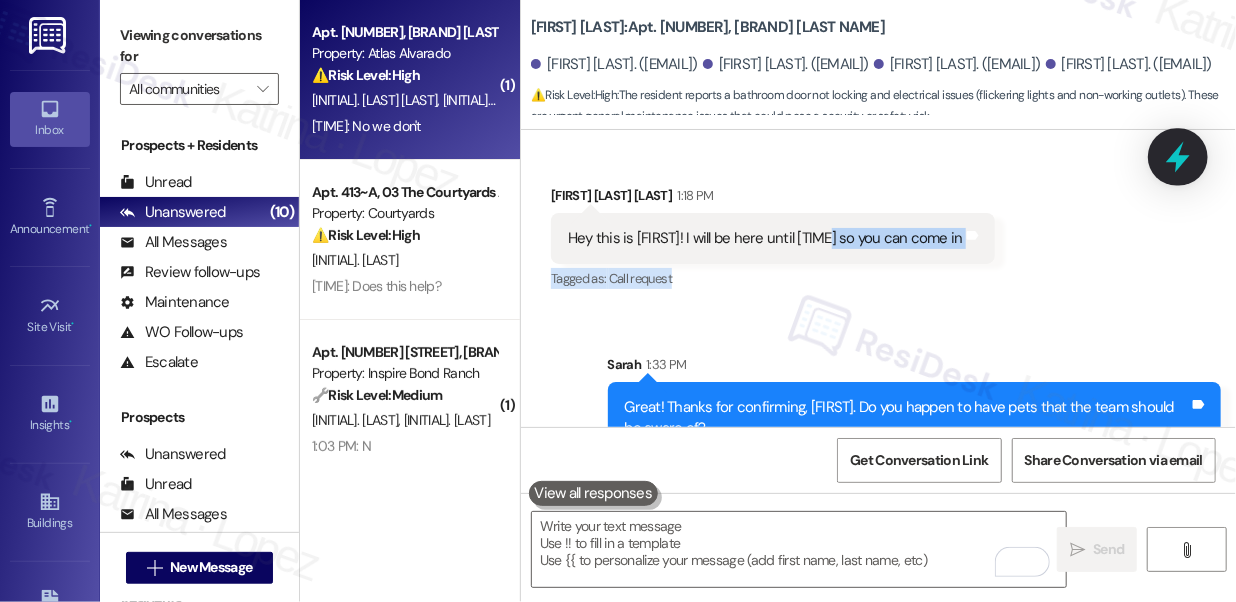 click at bounding box center [1178, 156] 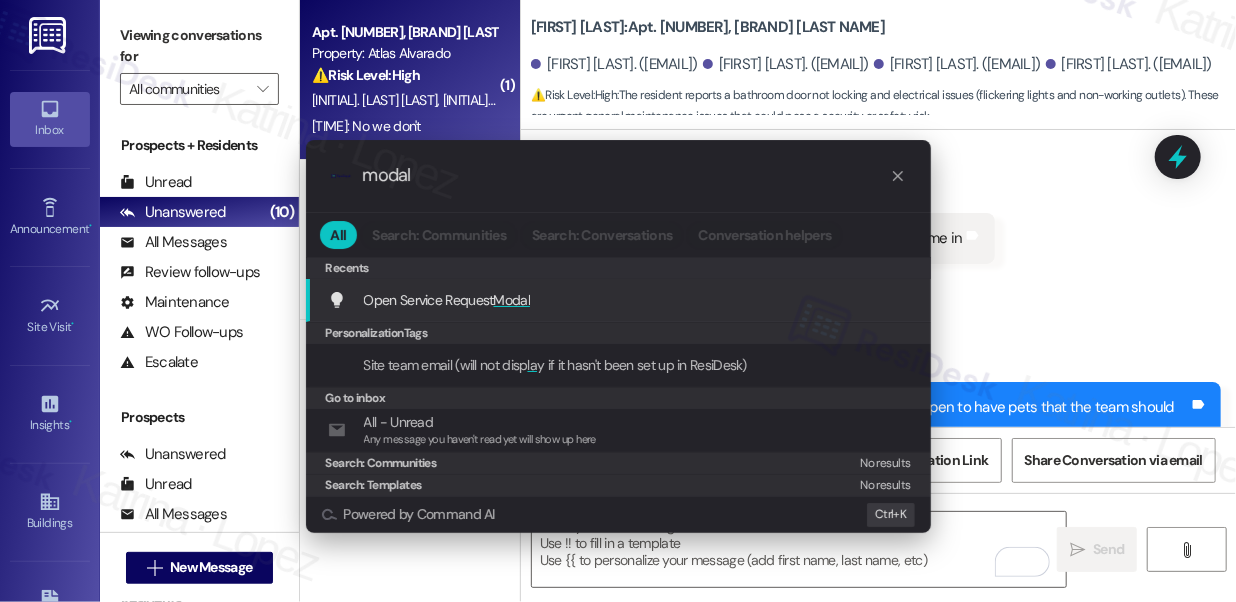 click on "Modal" at bounding box center [512, 300] 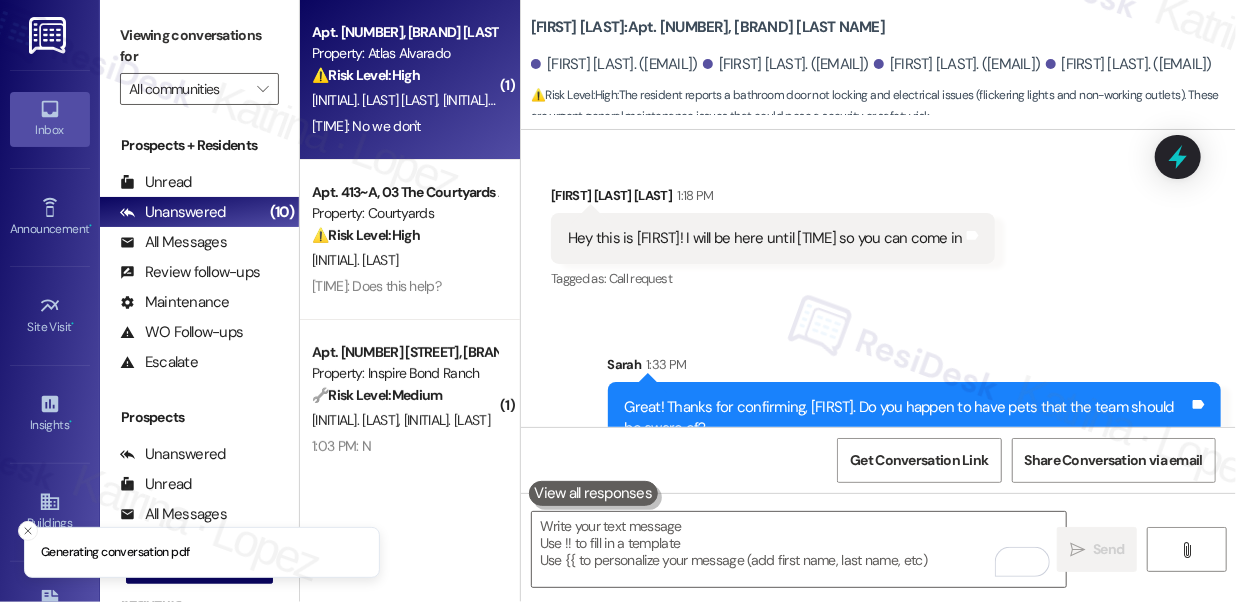 scroll, scrollTop: 1325, scrollLeft: 0, axis: vertical 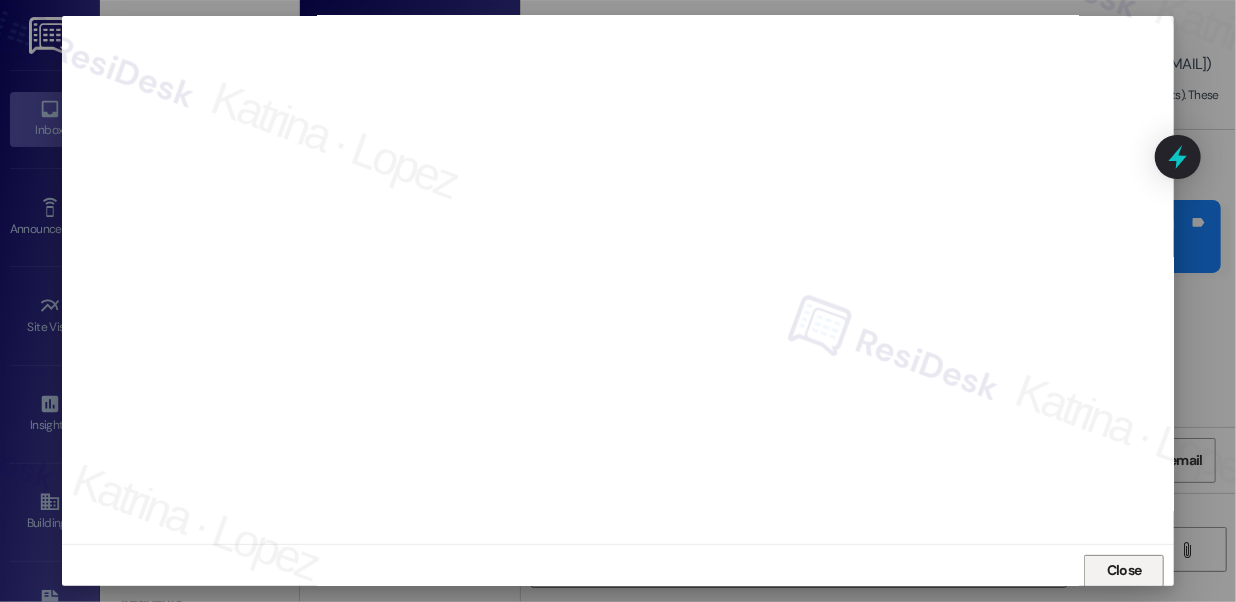 click on "Close" at bounding box center [1124, 571] 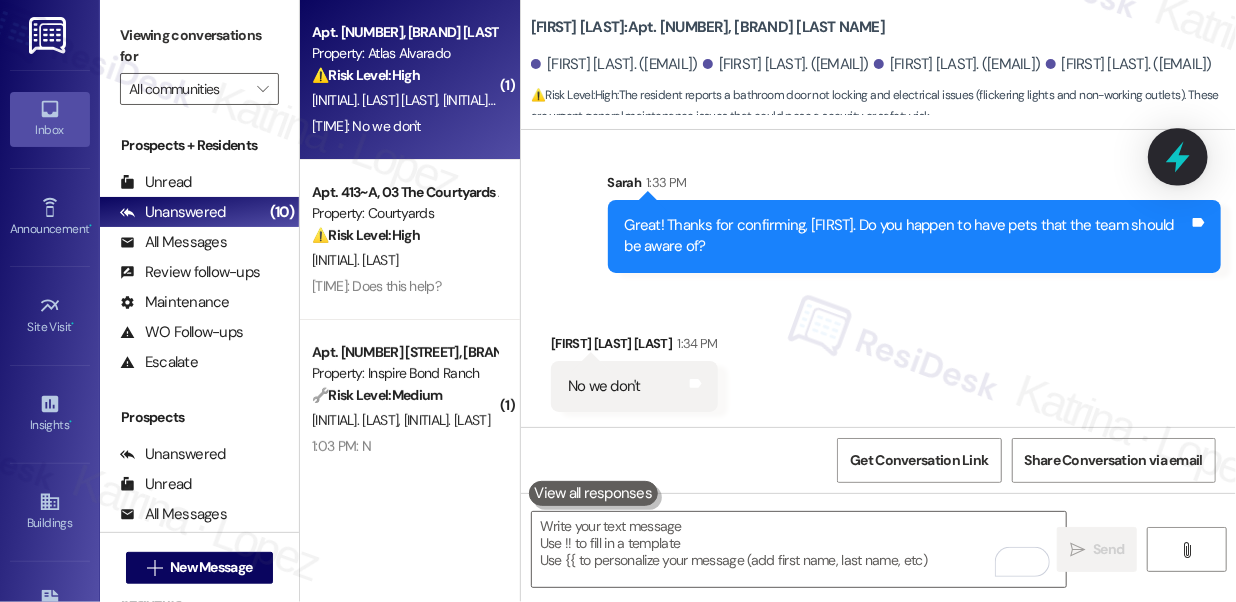 click at bounding box center [1178, 157] 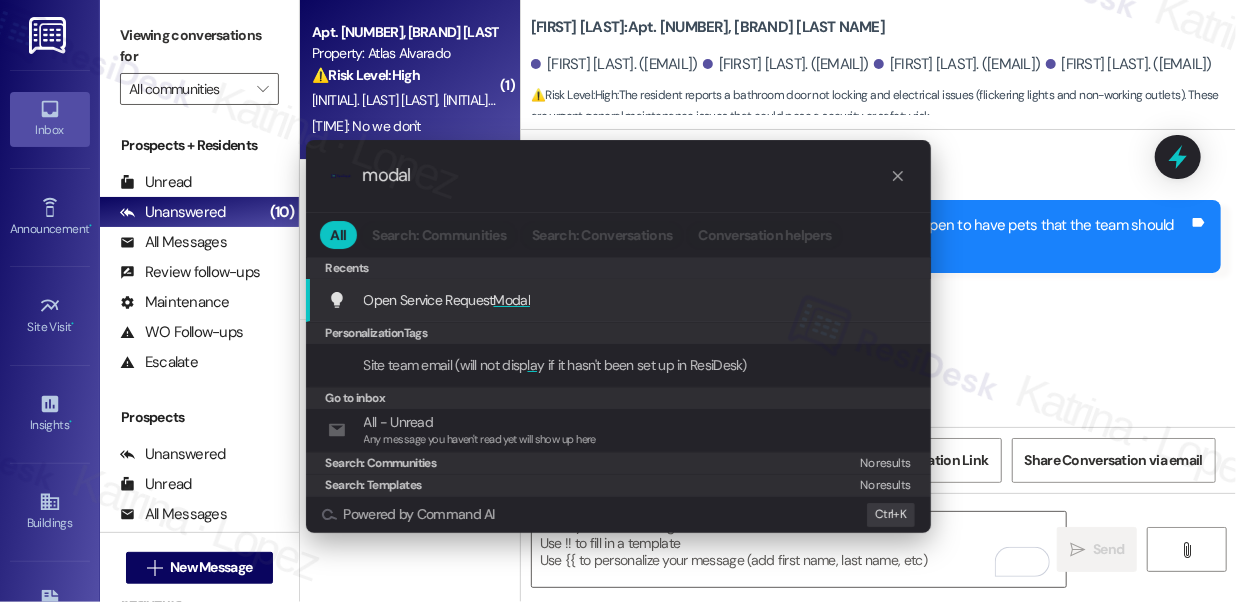 click on "Open Service Request  Modal Add shortcut" at bounding box center (620, 300) 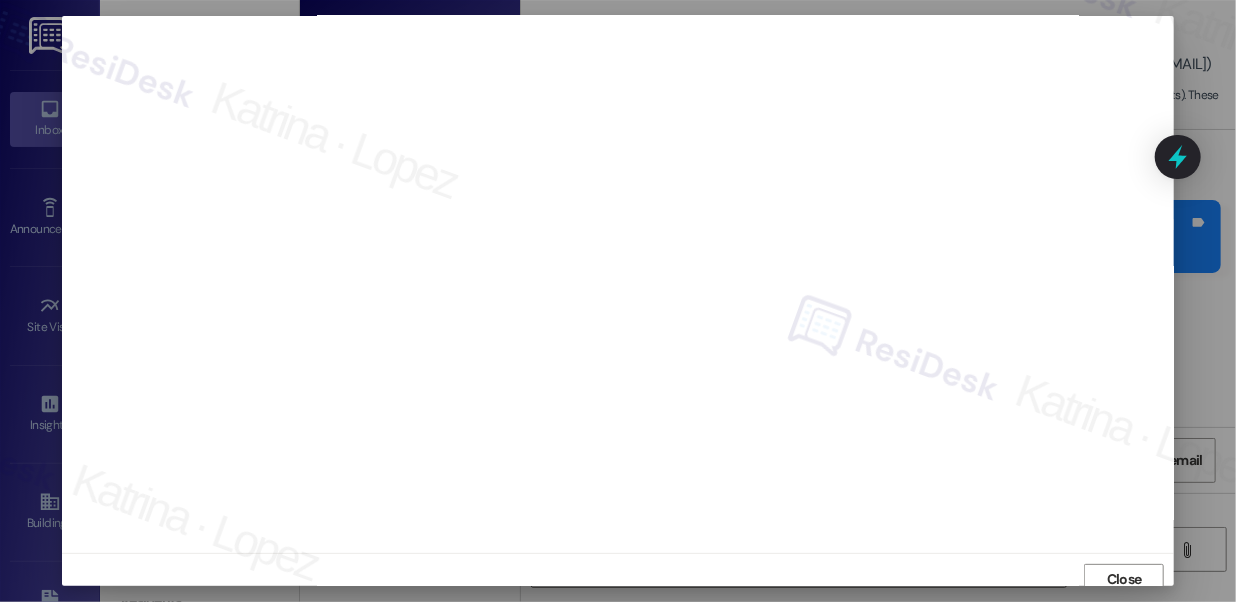 scroll, scrollTop: 0, scrollLeft: 0, axis: both 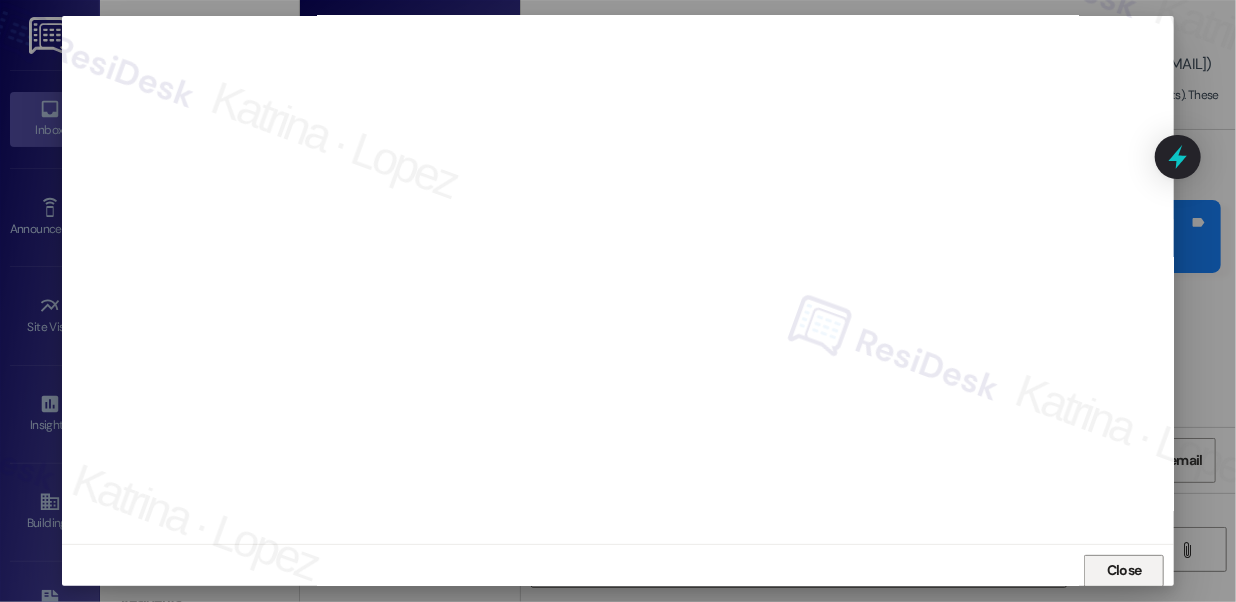 click on "Close" at bounding box center (1124, 570) 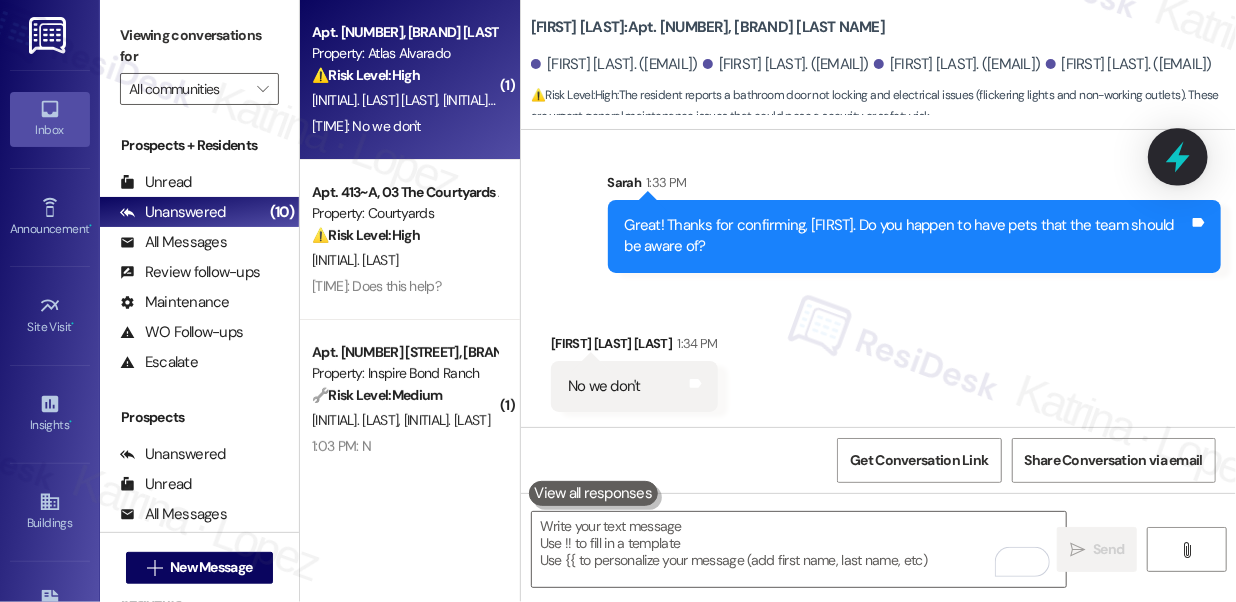 click 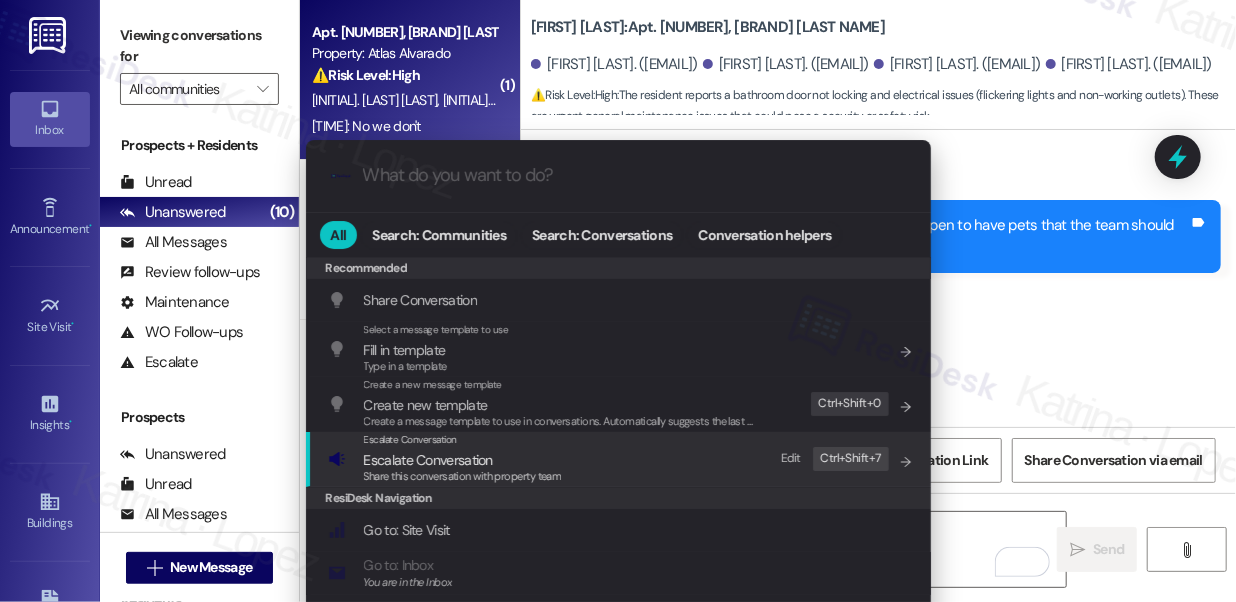 click on "Escalate Conversation Escalate Conversation Share this conversation with property team Edit Ctrl+ Shift+ 7" at bounding box center [620, 459] 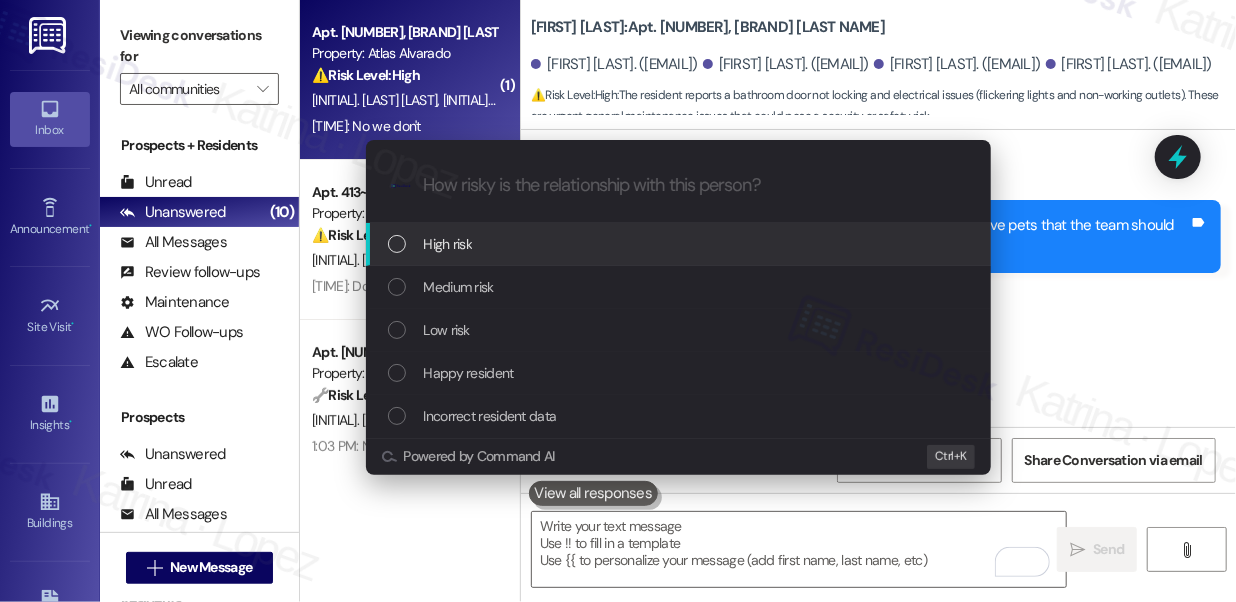 click on "Escalate Conversation How risky is the relationship with this person? Topics (e.g. broken fridge, delayed service) Any messages to highlight in the email? .cls-1{fill:#0a055f;}.cls-2{fill:#0cc4c4;} resideskLogoBlueOrange High risk Medium risk Low risk Happy resident Incorrect resident data Powered by Command AI Ctrl+ K" at bounding box center [678, 307] 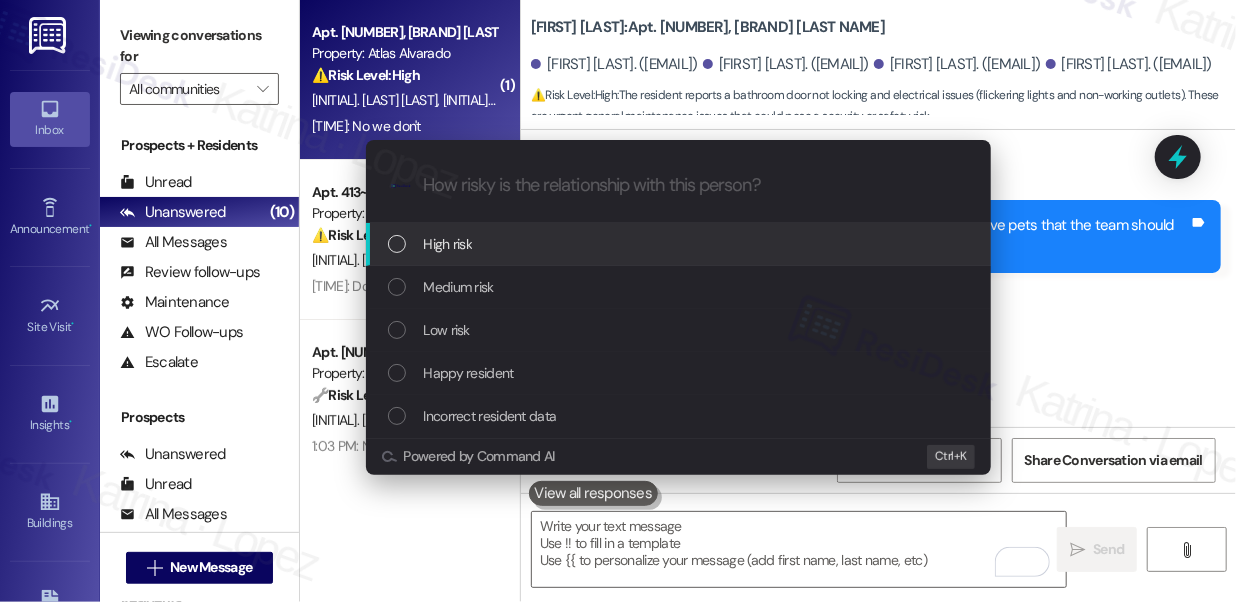 click on "Escalate Conversation How risky is the relationship with this person? Topics (e.g. broken fridge, delayed service) Any messages to highlight in the email? .cls-1{fill:#0a055f;}.cls-2{fill:#0cc4c4;} resideskLogoBlueOrange High risk Medium risk Low risk Happy resident Incorrect resident data Powered by Command AI Ctrl+ K" at bounding box center [618, 301] 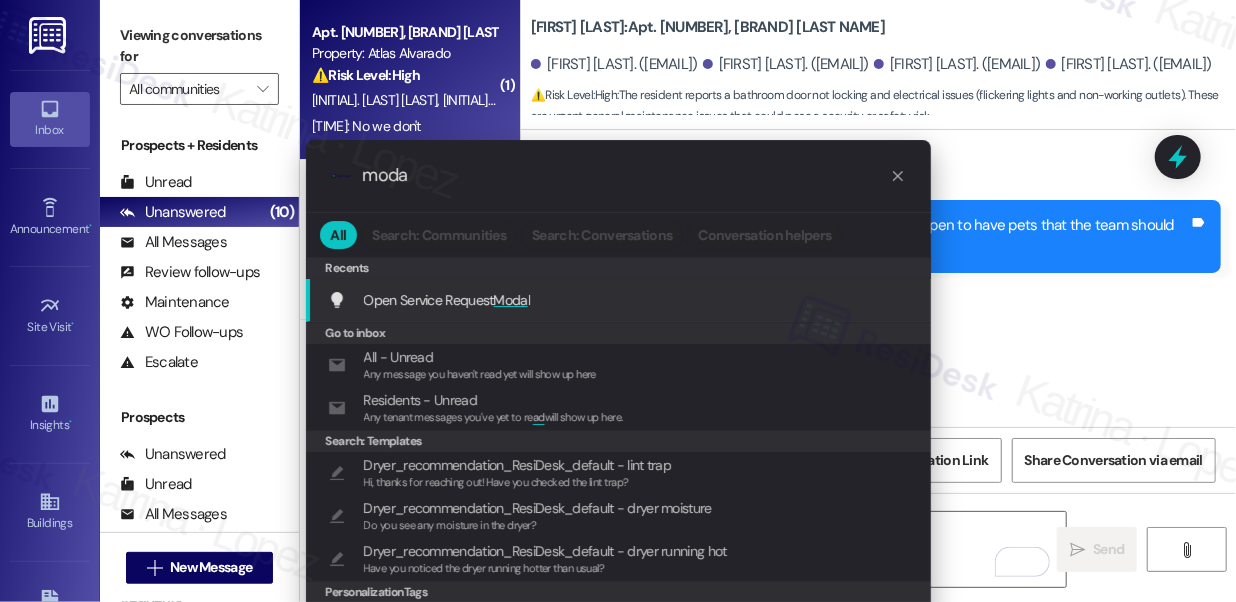 click on "Moda" at bounding box center (511, 300) 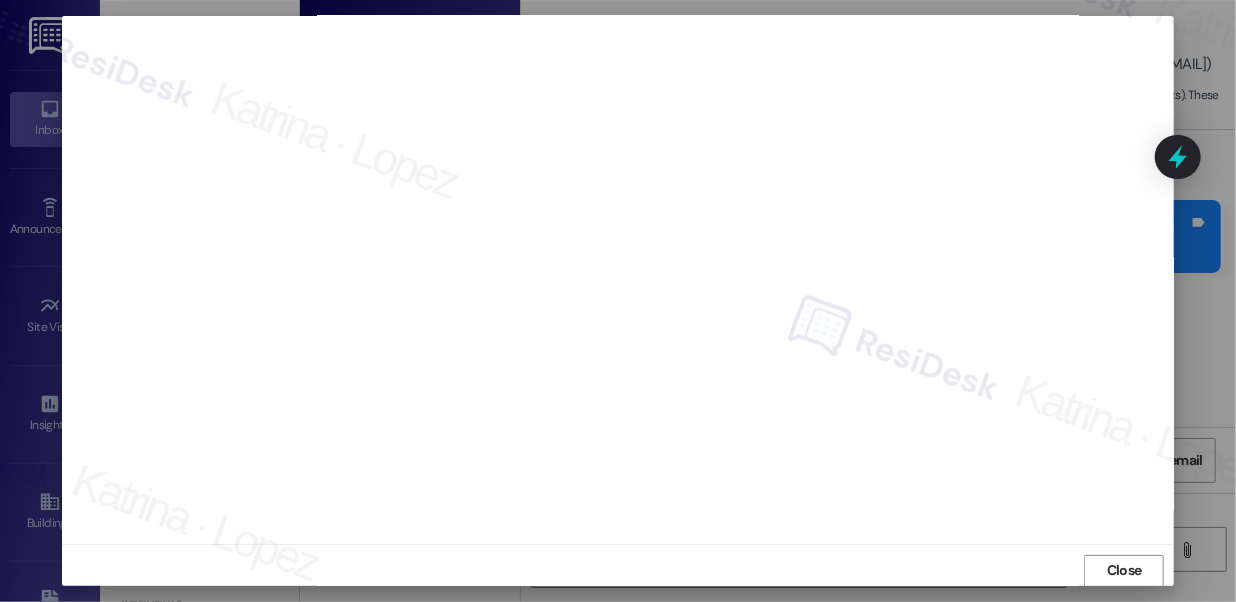 scroll, scrollTop: 0, scrollLeft: 0, axis: both 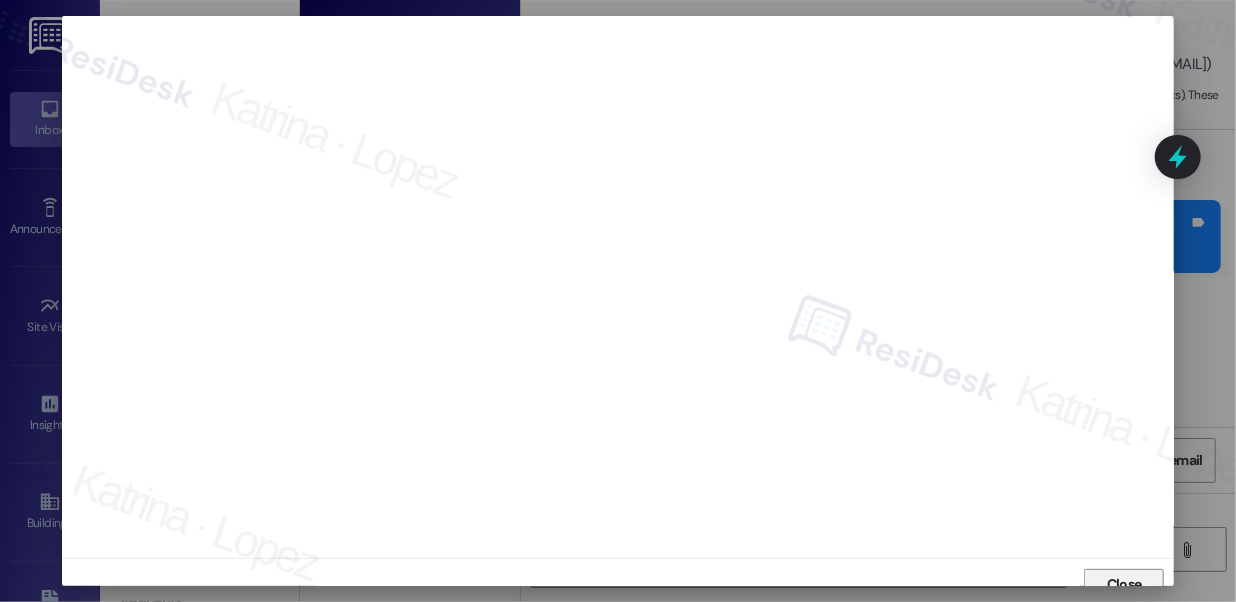 click on "Close" at bounding box center (1124, 584) 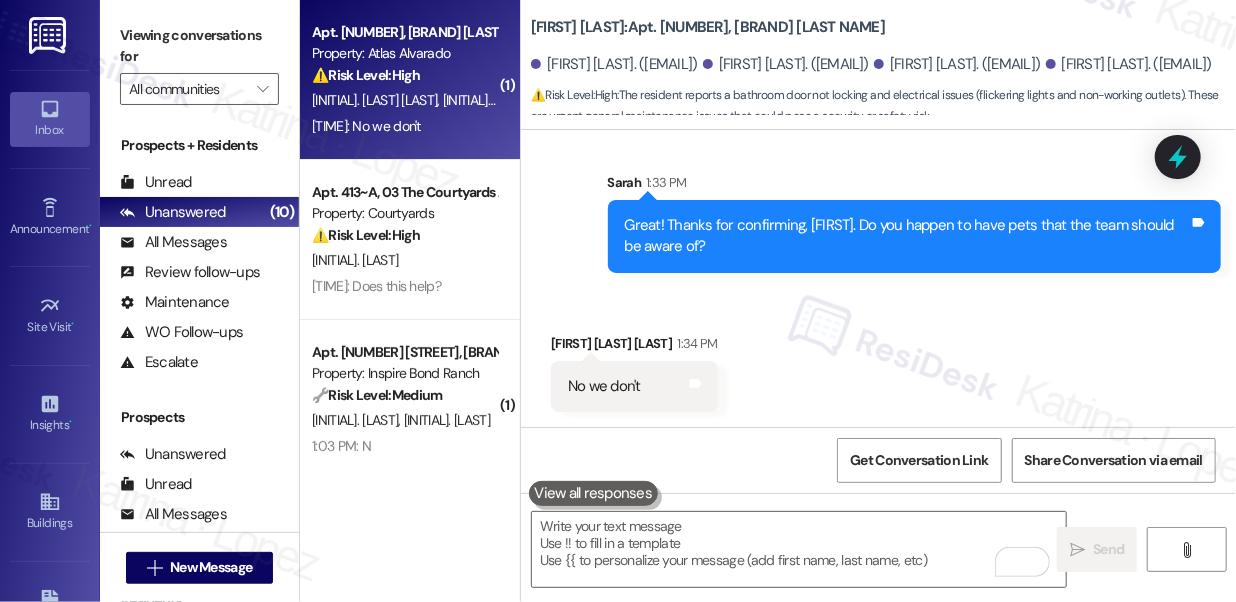 click on "Received via SMS Matias Urena Guerrero 1:34 PM No we don't Tags and notes" at bounding box center [878, 357] 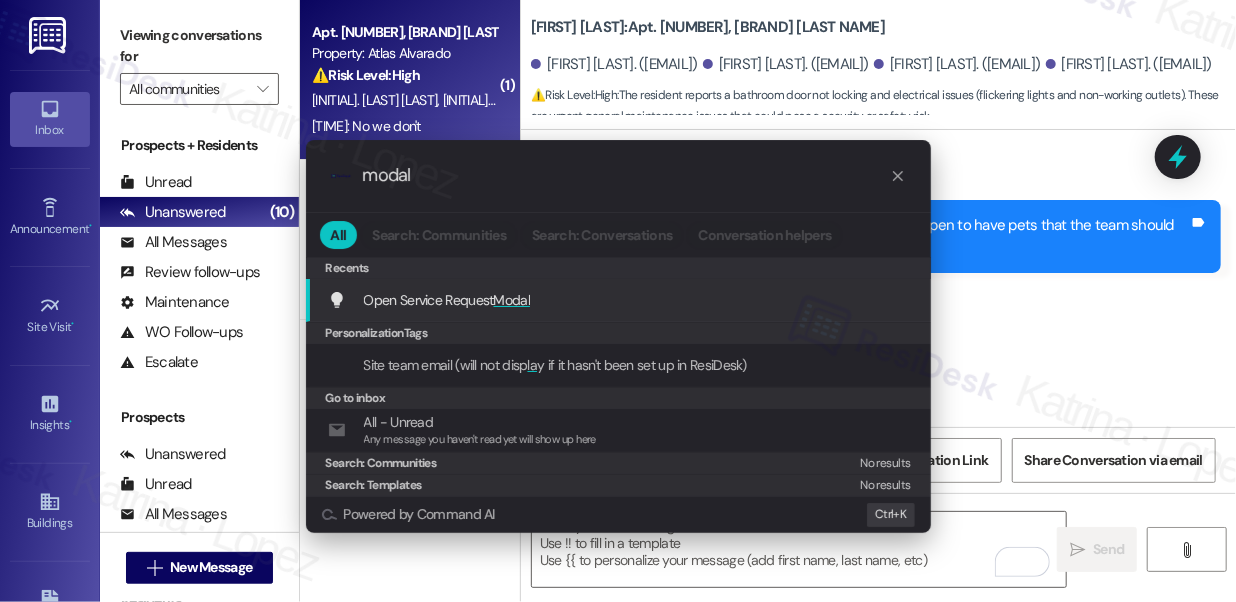 click on "Modal" at bounding box center (512, 300) 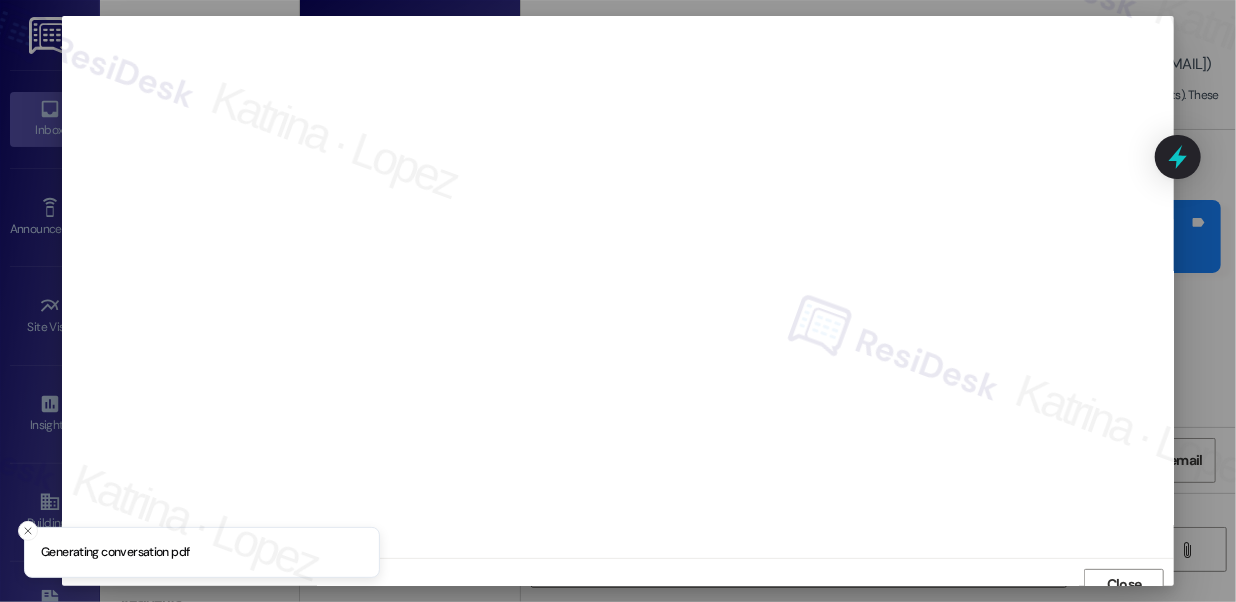 scroll, scrollTop: 14, scrollLeft: 0, axis: vertical 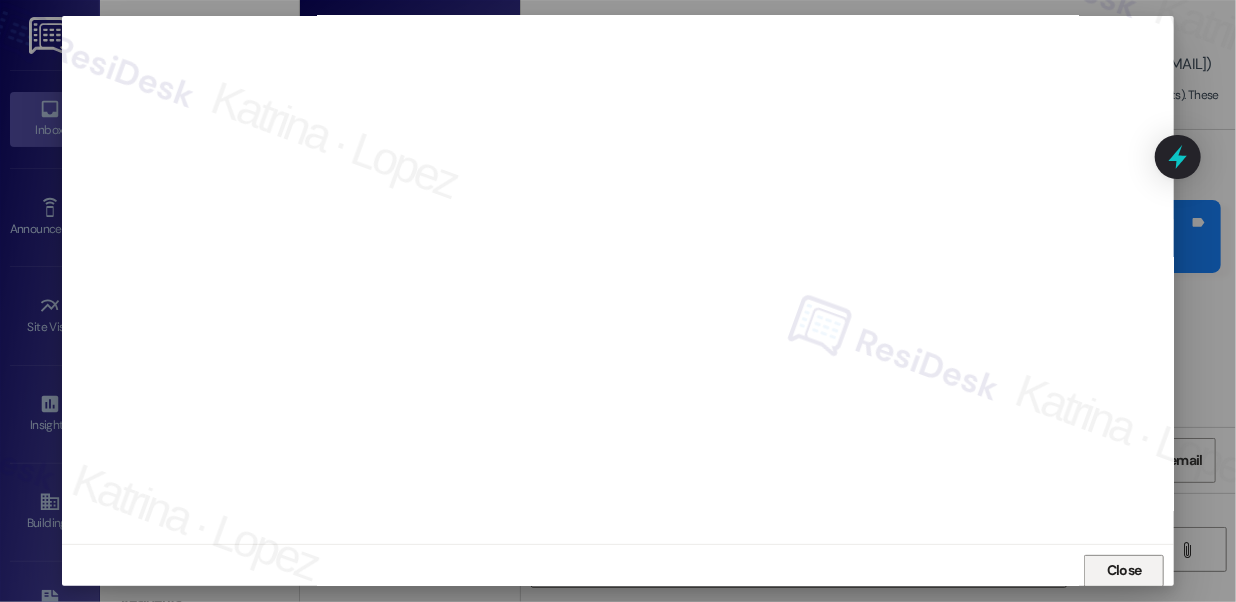 click on "Close" at bounding box center [1124, 570] 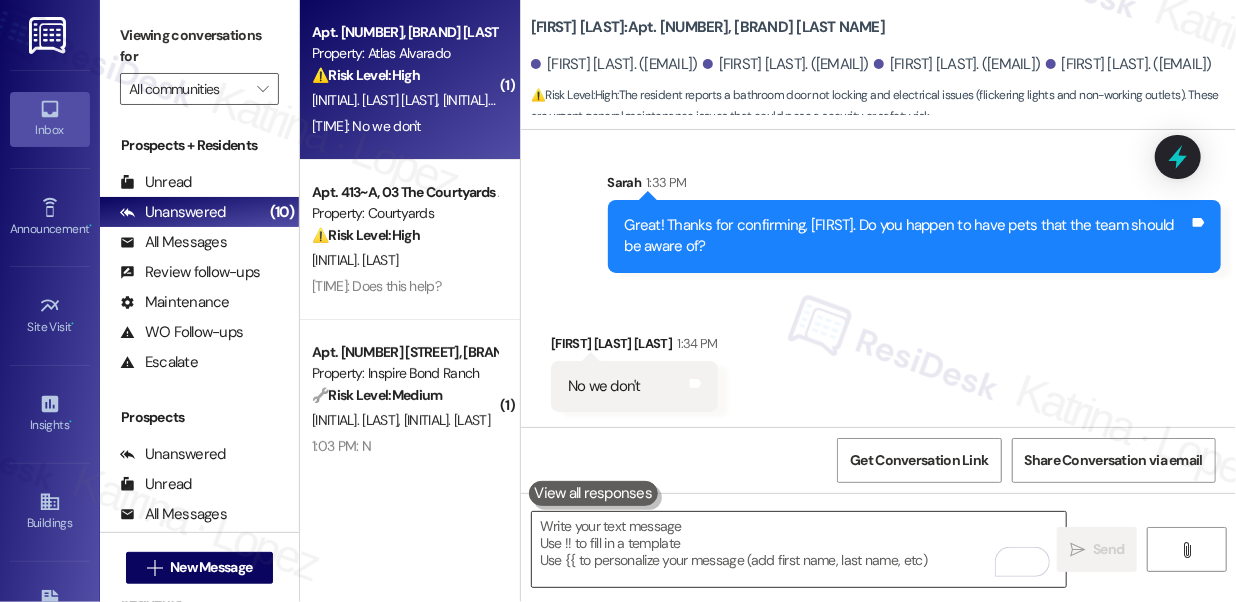 click at bounding box center (799, 549) 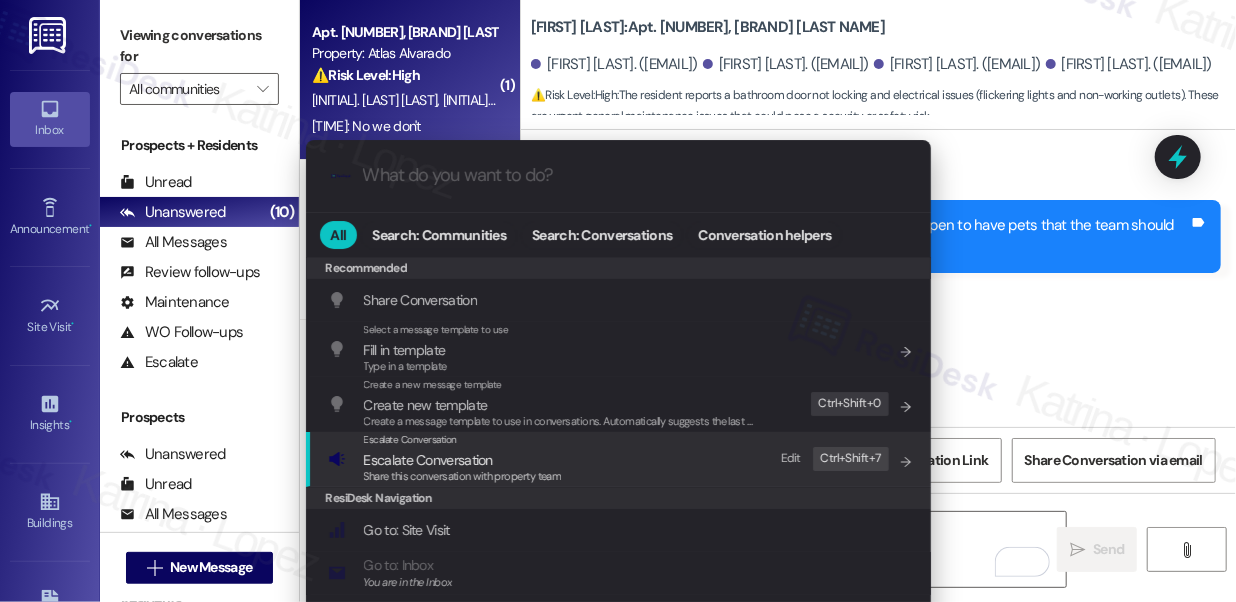 click on "Escalate Conversation" at bounding box center (463, 460) 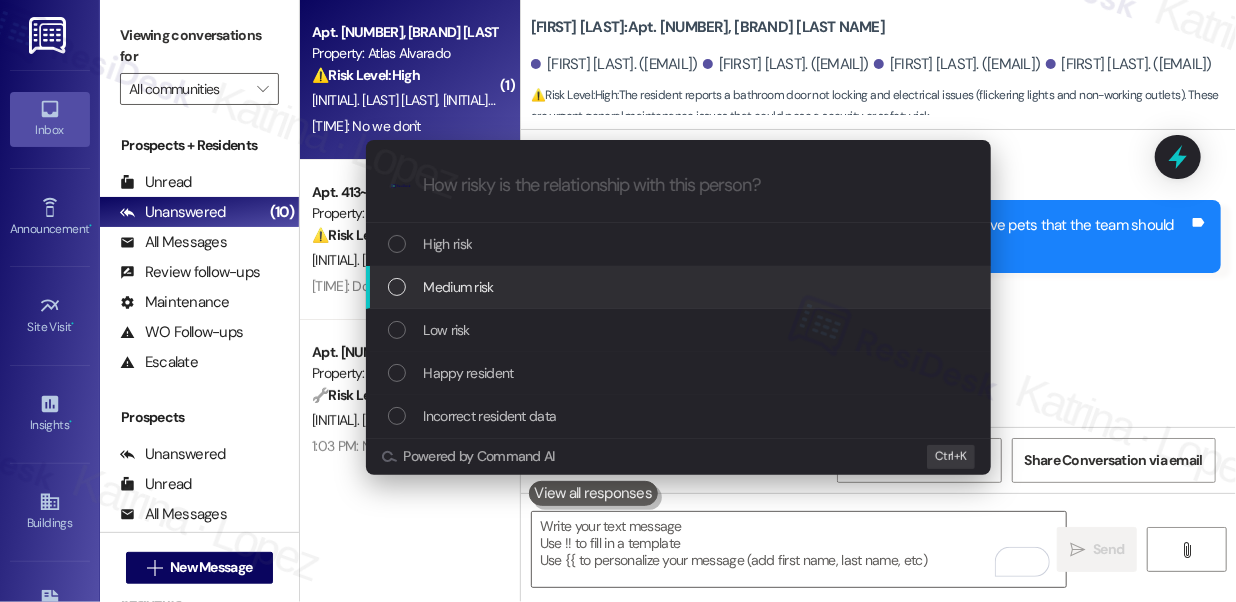 click on "Medium risk" at bounding box center [459, 287] 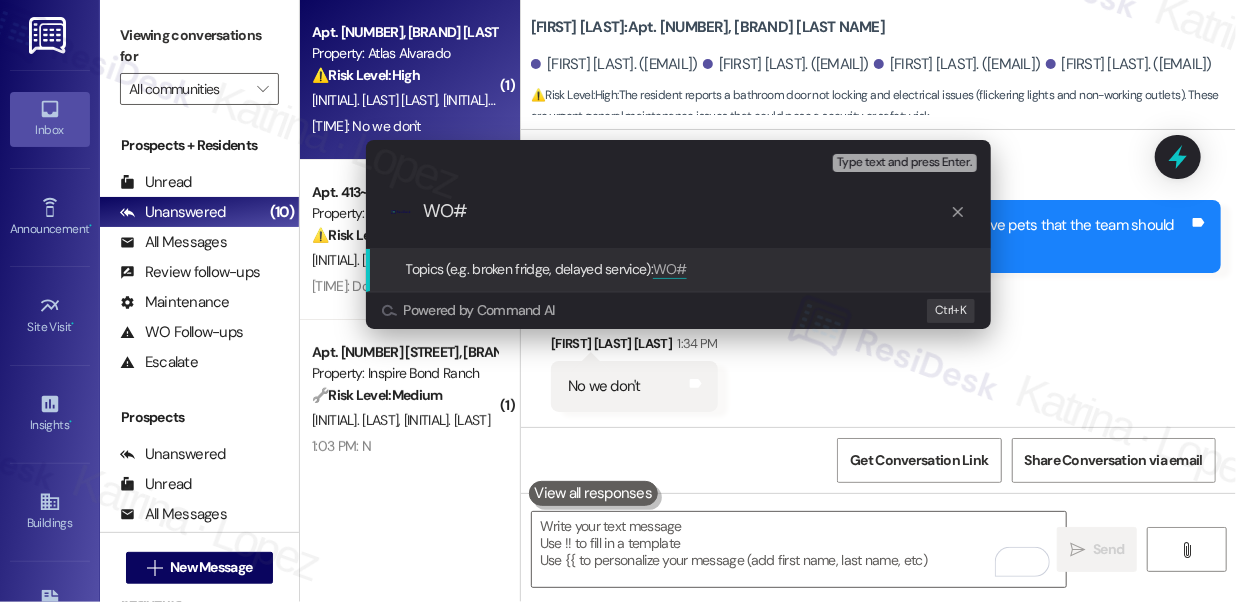 type on "WO#" 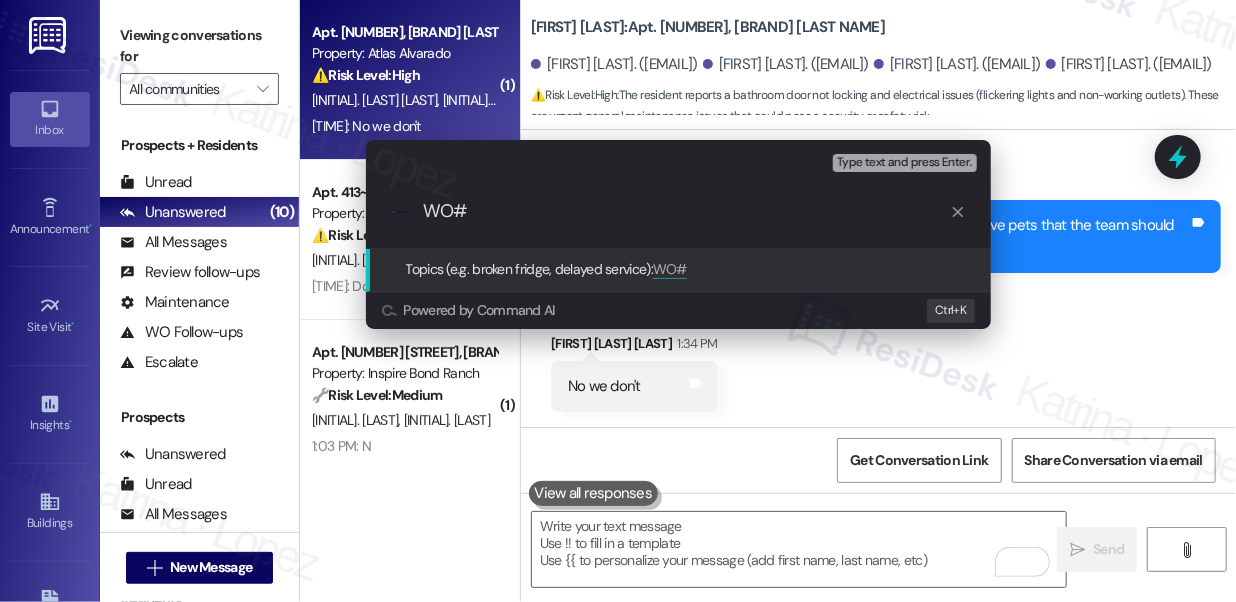 click on "Escalate Conversation Medium risk Topics (e.g. broken fridge, delayed service) Any messages to highlight in the email? Type text and press Enter. .cls-1{fill:#0a055f;}.cls-2{fill:#0cc4c4;} resideskLogoBlueOrange WO# Topics (e.g. broken fridge, delayed service):  WO# Powered by Command AI Ctrl+ K" at bounding box center [618, 301] 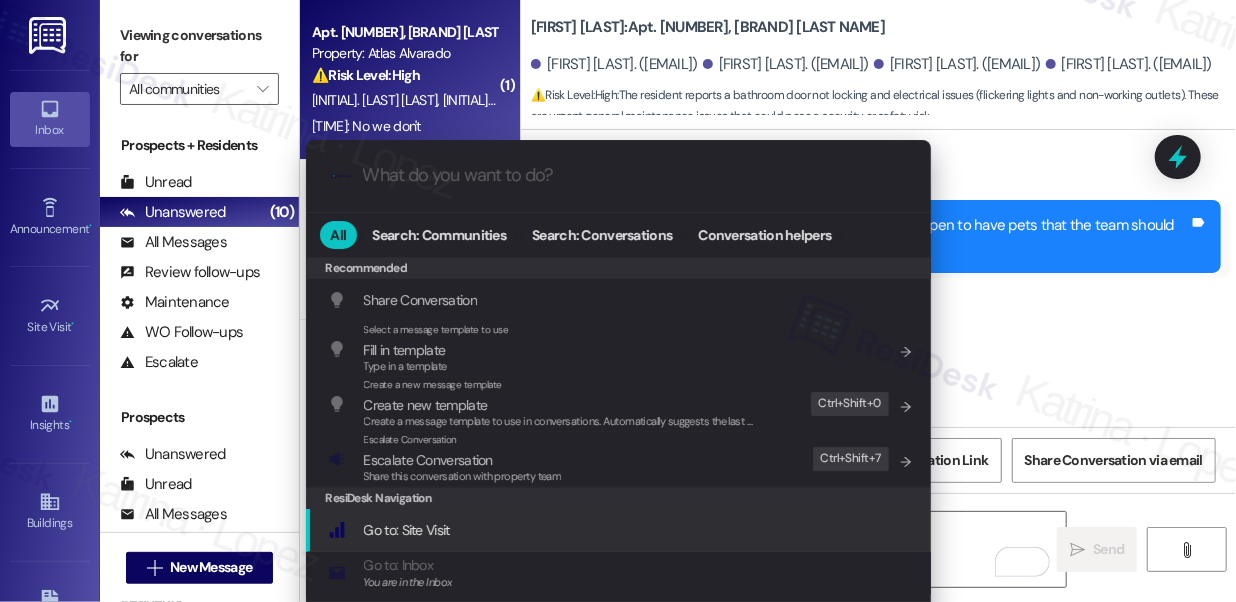 click on "Escalate Conversation" at bounding box center (428, 460) 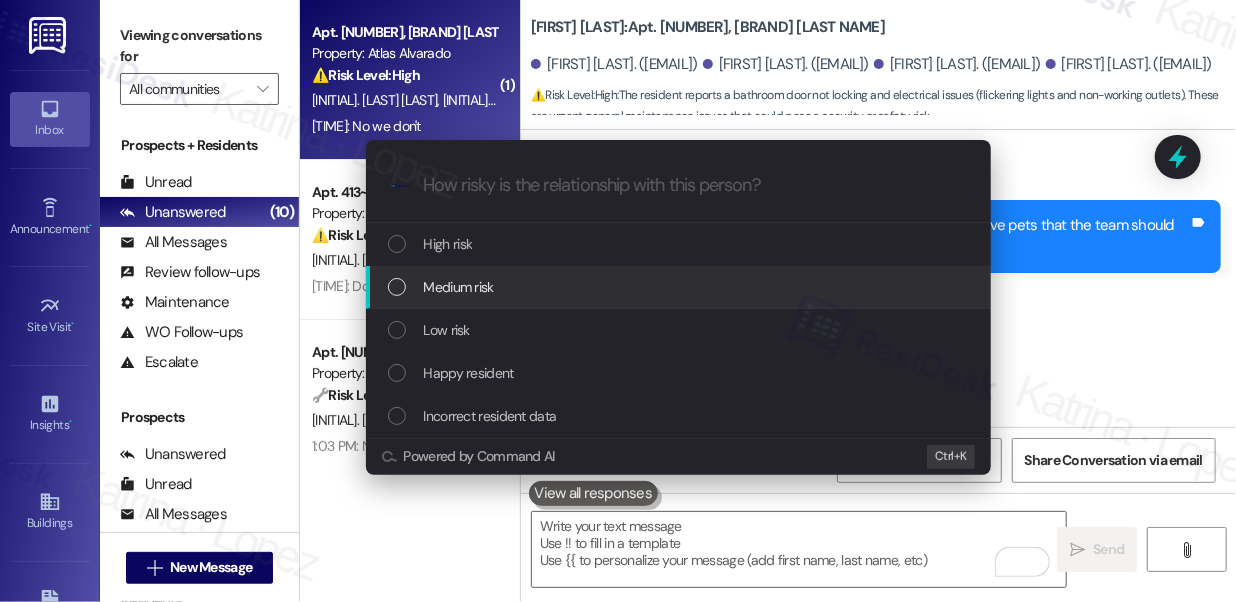 click on "Medium risk" at bounding box center [459, 287] 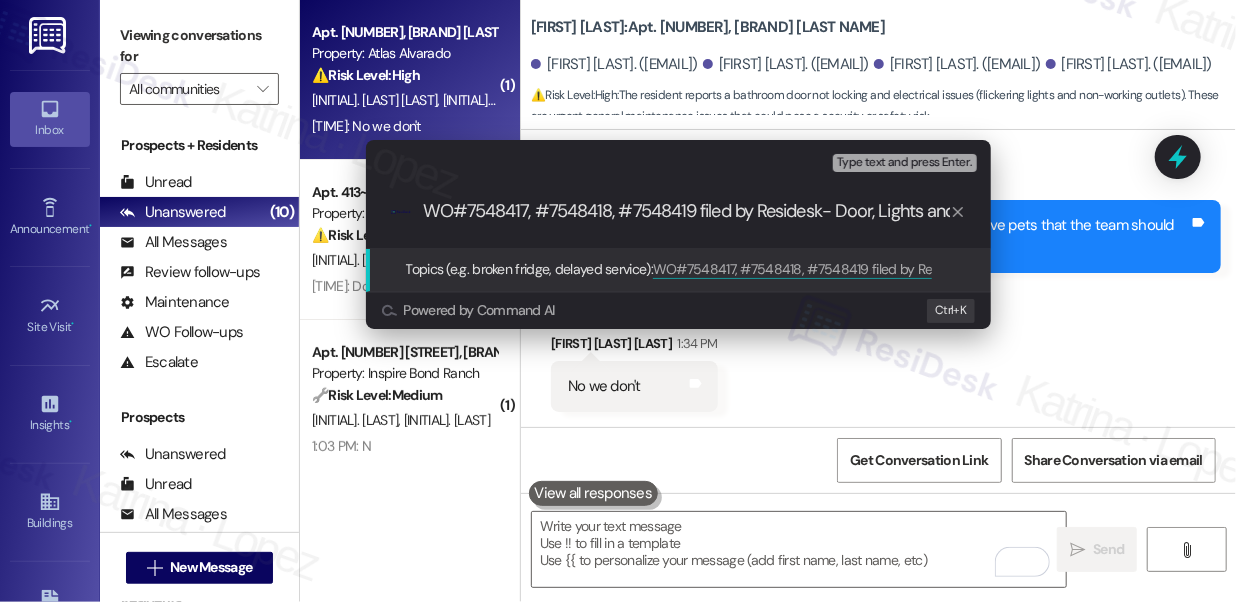 scroll, scrollTop: 0, scrollLeft: 111, axis: horizontal 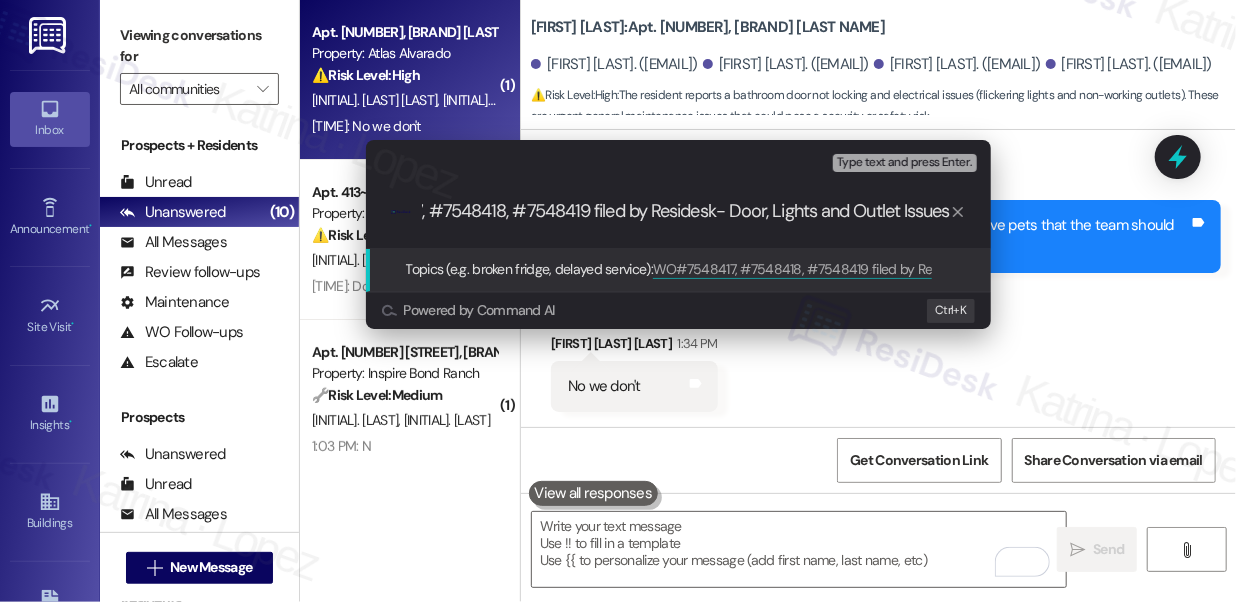 type 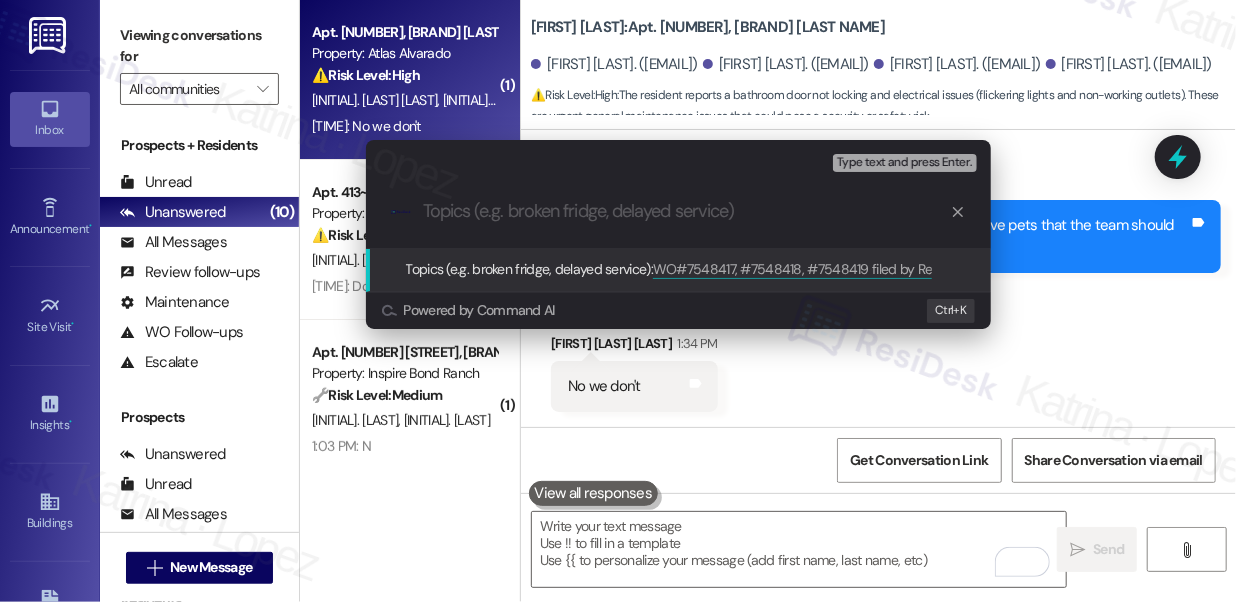 scroll, scrollTop: 0, scrollLeft: 0, axis: both 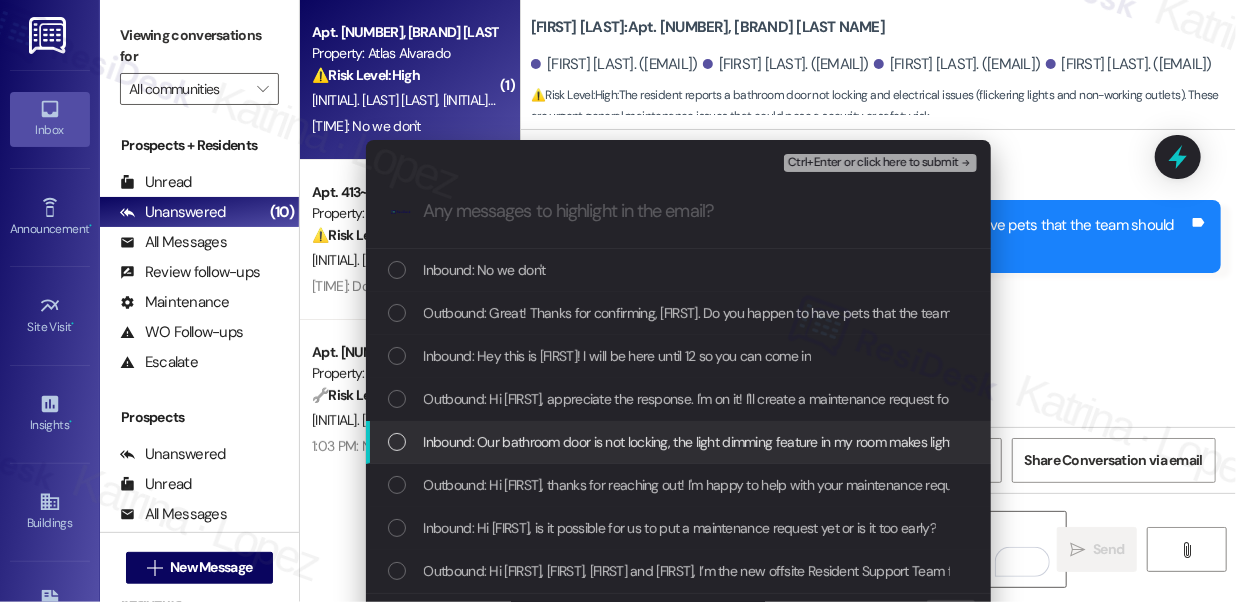 click on "Inbound: Our bathroom door is not locking, the light dimming feature in my room makes lights flicker, and Matias has couple outlets in his room not working" at bounding box center (868, 442) 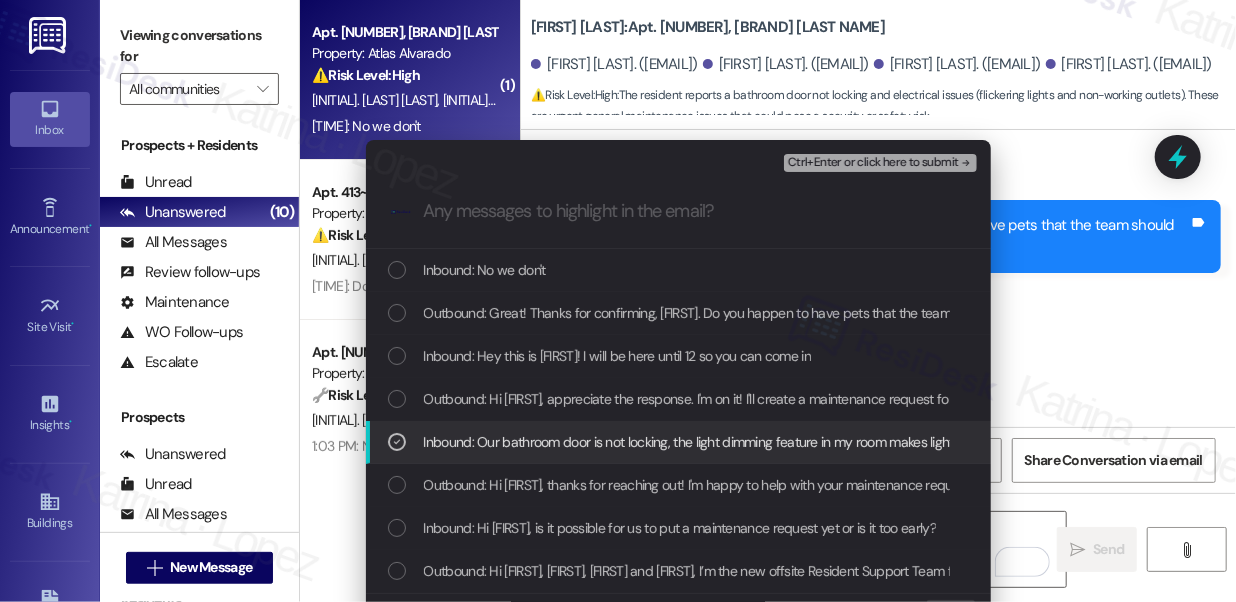 scroll, scrollTop: 47, scrollLeft: 0, axis: vertical 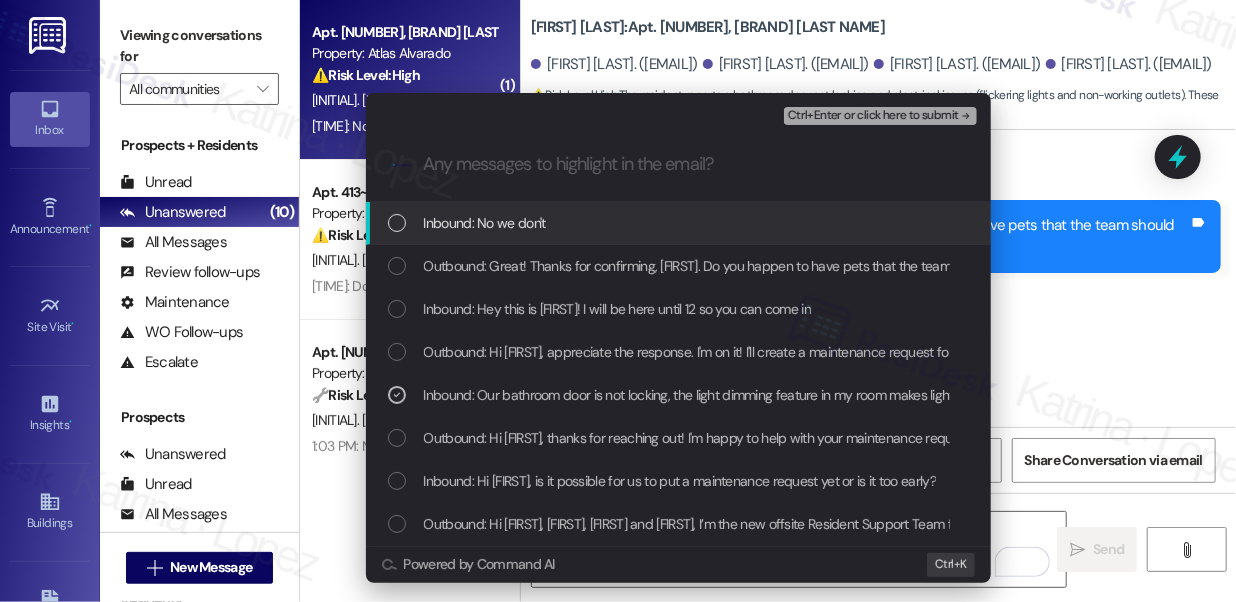 click on "Ctrl+Enter or click here to submit" at bounding box center [873, 116] 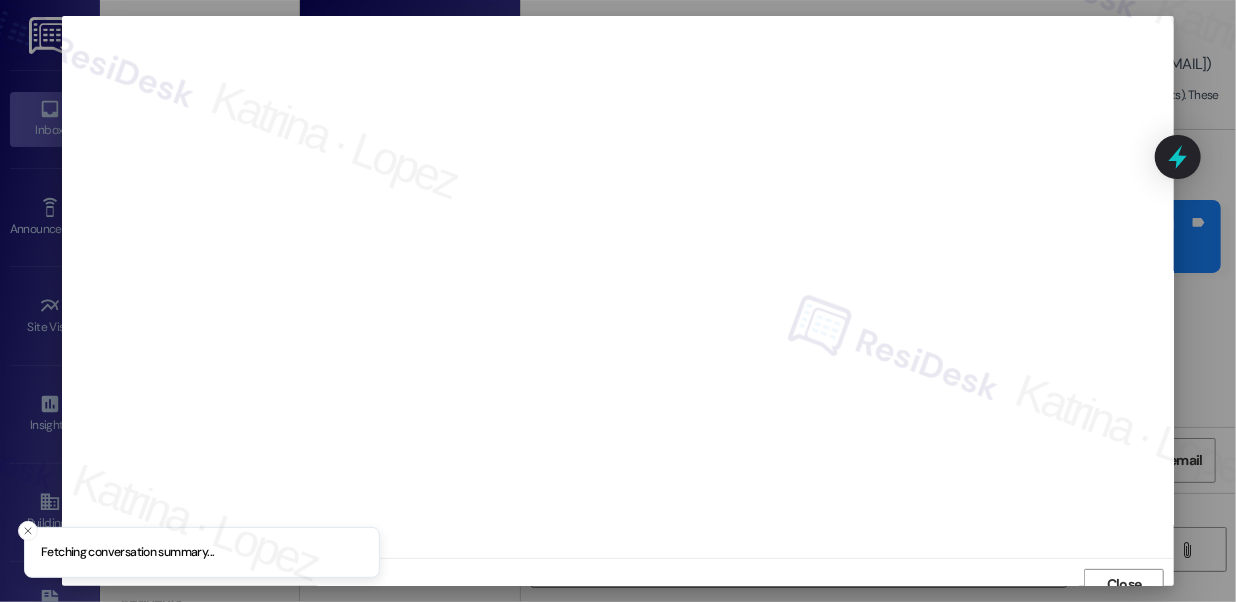 scroll, scrollTop: 14, scrollLeft: 0, axis: vertical 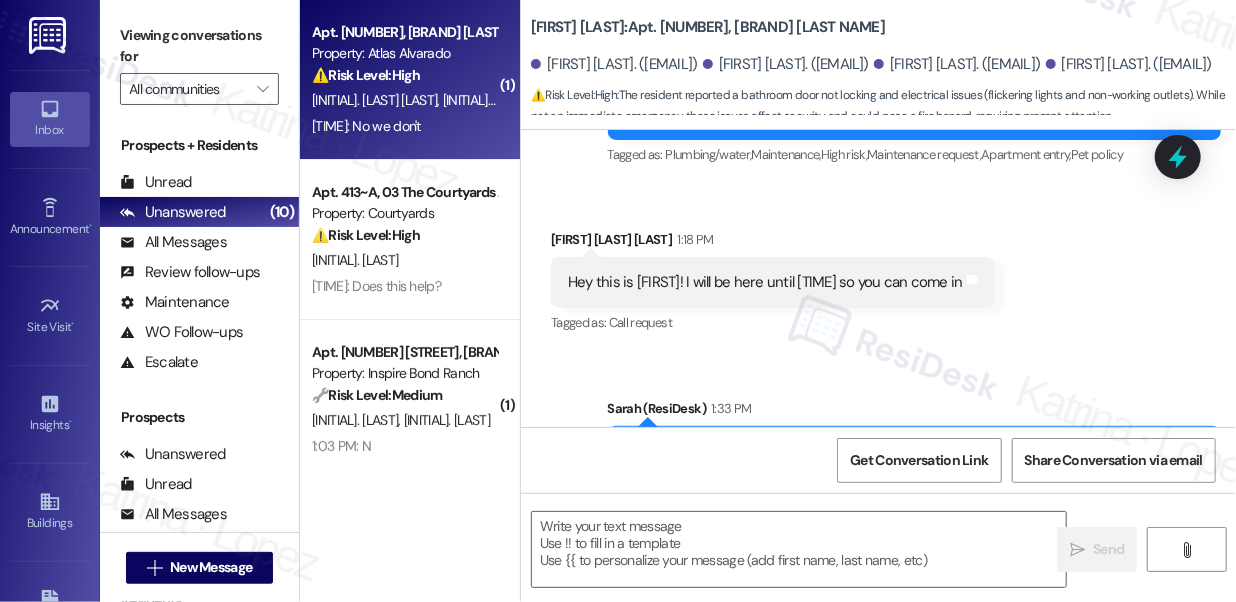 type on "Fetching suggested responses. Please feel free to read through the conversation in the meantime." 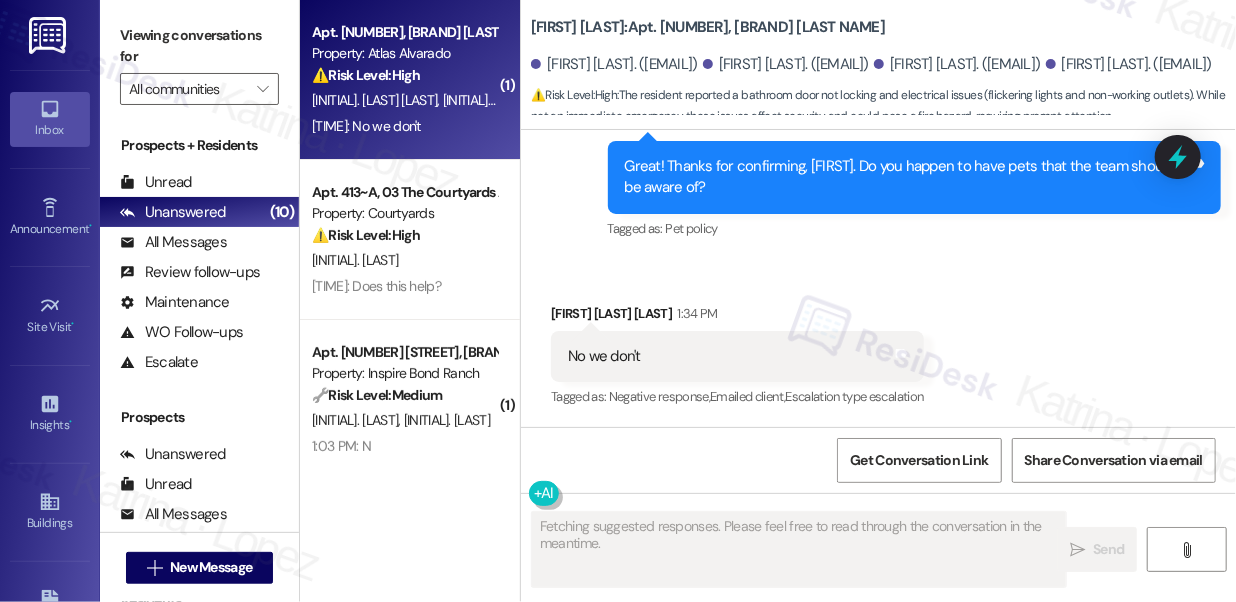 scroll, scrollTop: 1384, scrollLeft: 0, axis: vertical 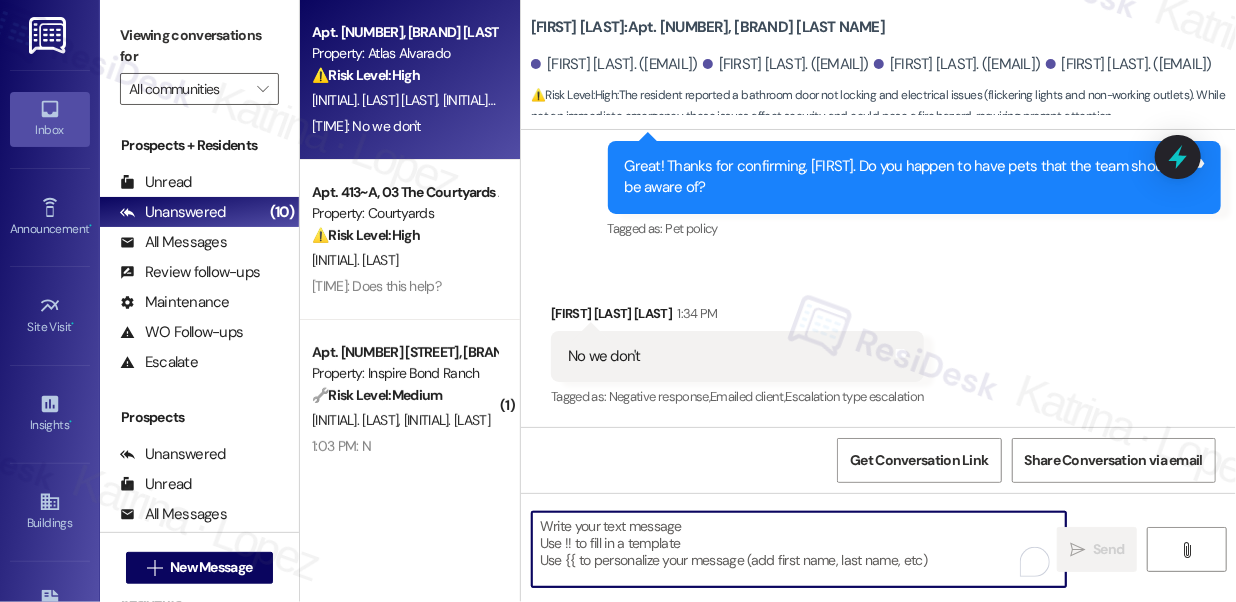 click at bounding box center [799, 549] 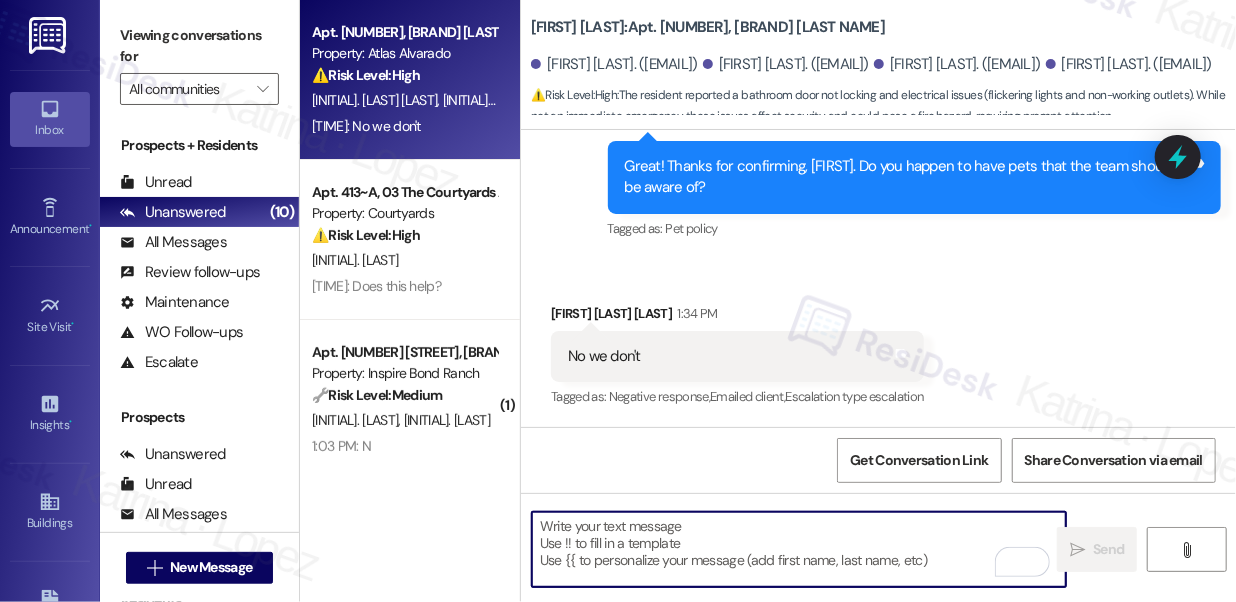 click at bounding box center (799, 549) 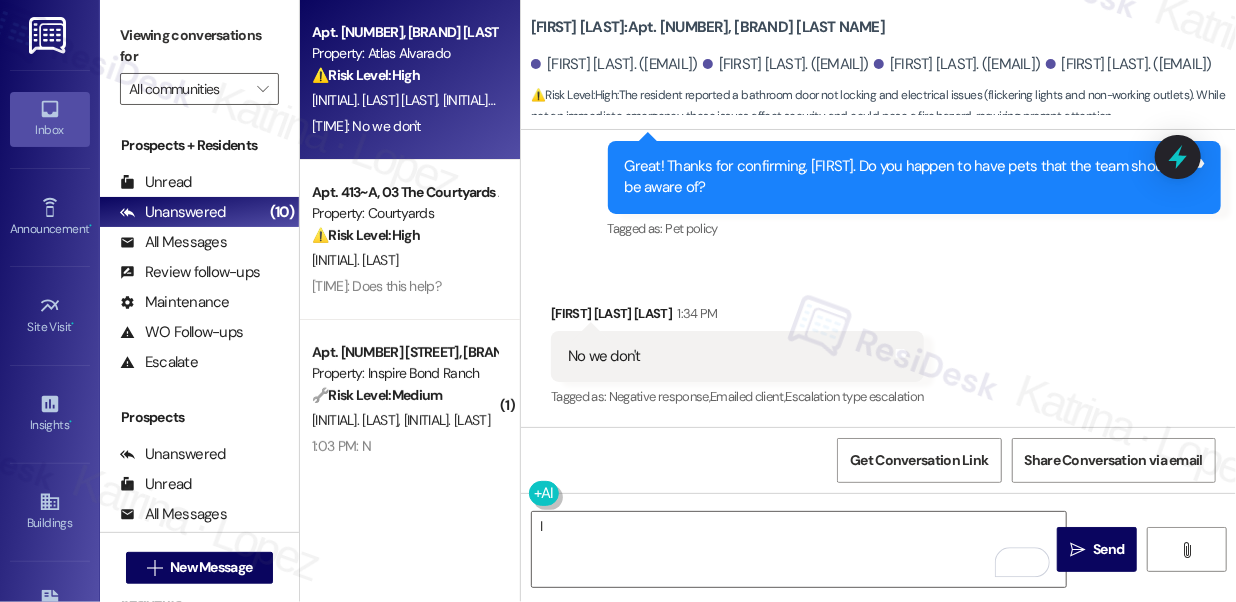 click on "Viewing conversations for" at bounding box center [199, 46] 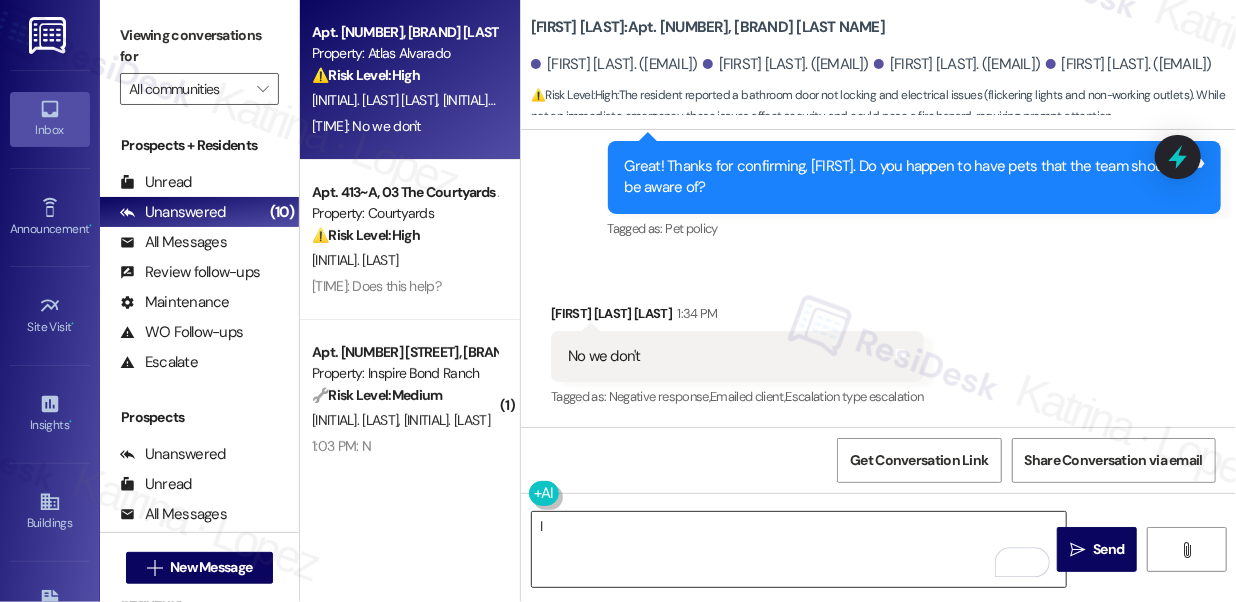 click on "I" at bounding box center (799, 549) 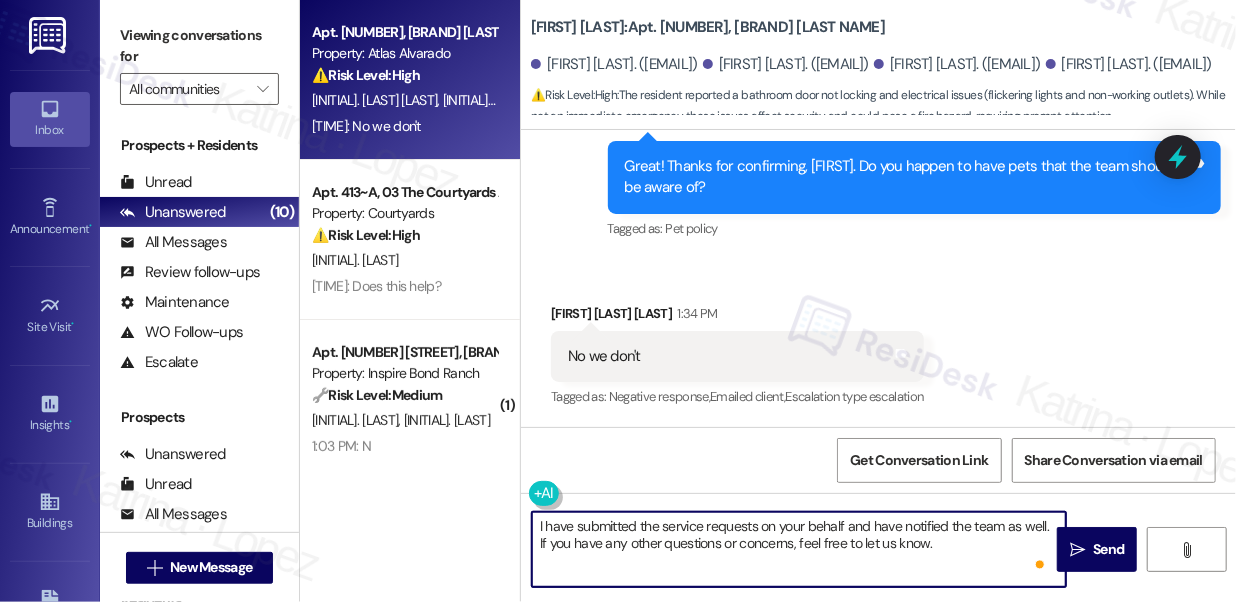click on "I have submitted the service requests on your behalf and have notified the team as well. If you have any other questions or concerns, feel free to let us know." at bounding box center [799, 549] 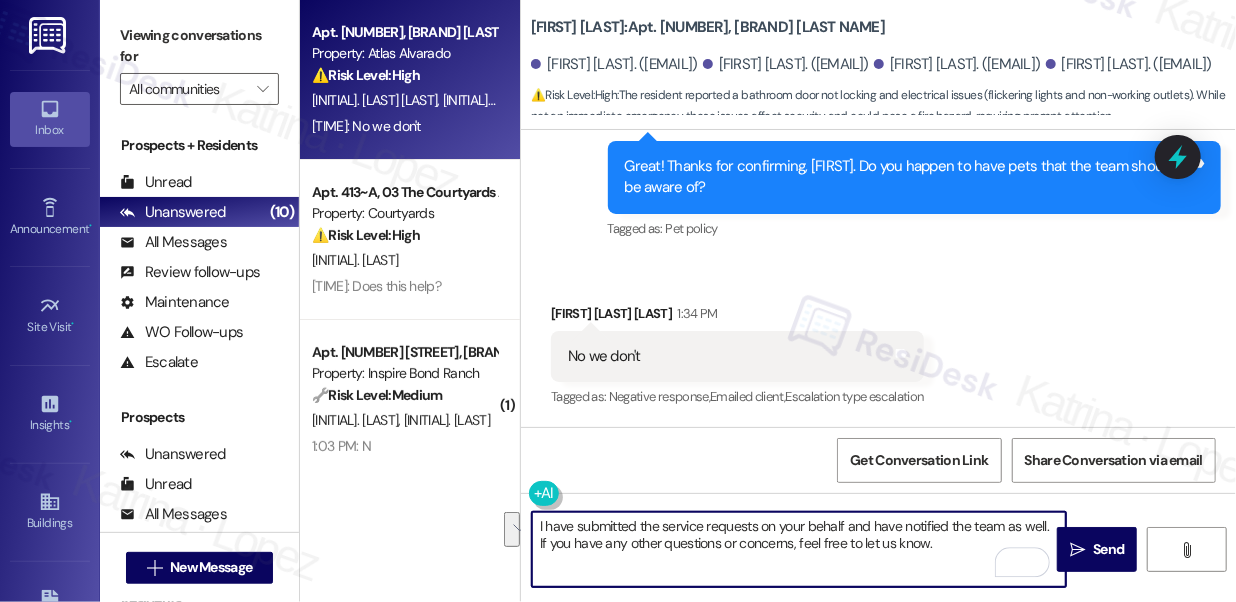 type on "I have submitted the service requests on your behalf and have notified the team as well. If you have any other questions or concerns, feel free to let us know." 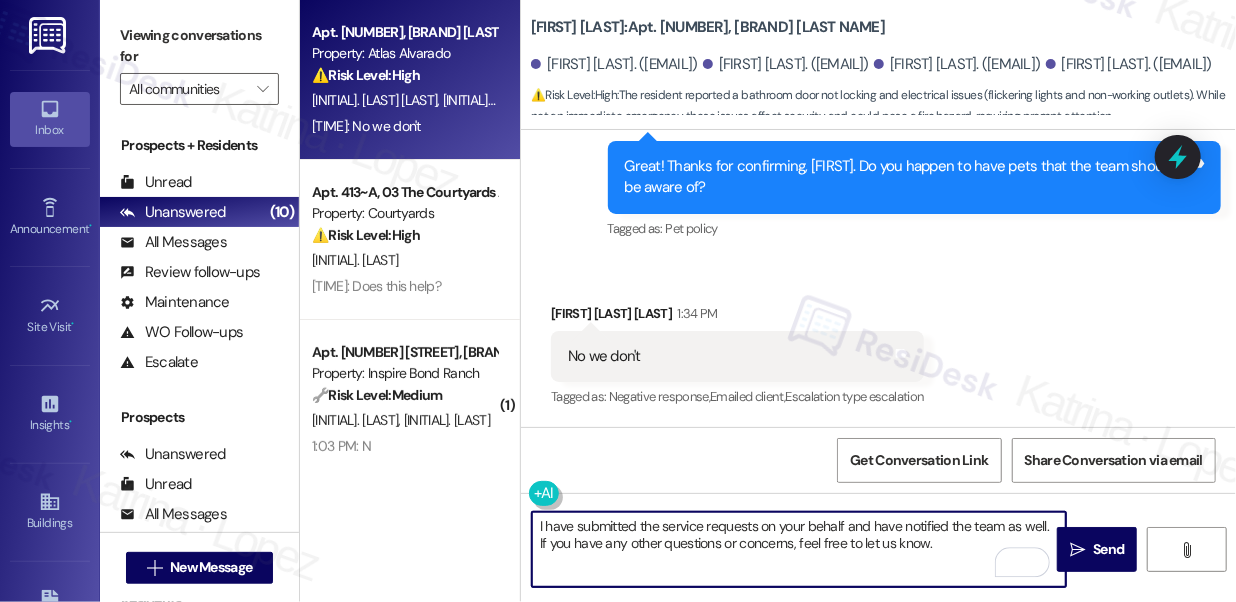 click on "I have submitted the service requests on your behalf and have notified the team as well. If you have any other questions or concerns, feel free to let us know." at bounding box center (799, 549) 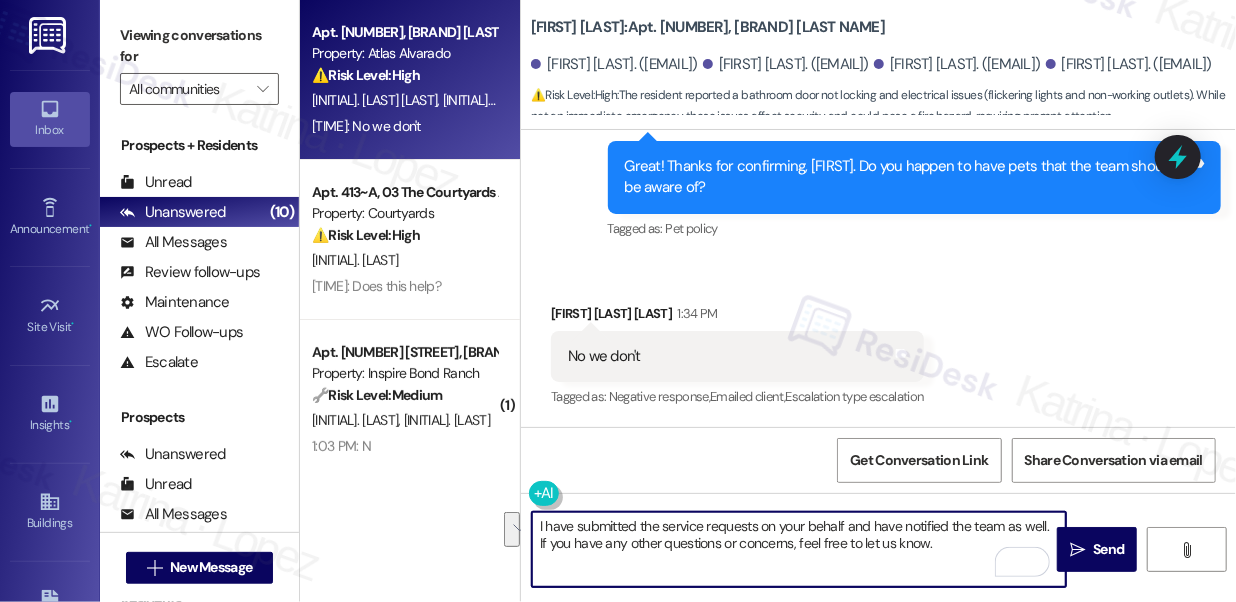 click on "I have submitted the service requests on your behalf and have notified the team as well. If you have any other questions or concerns, feel free to let us know." at bounding box center [799, 549] 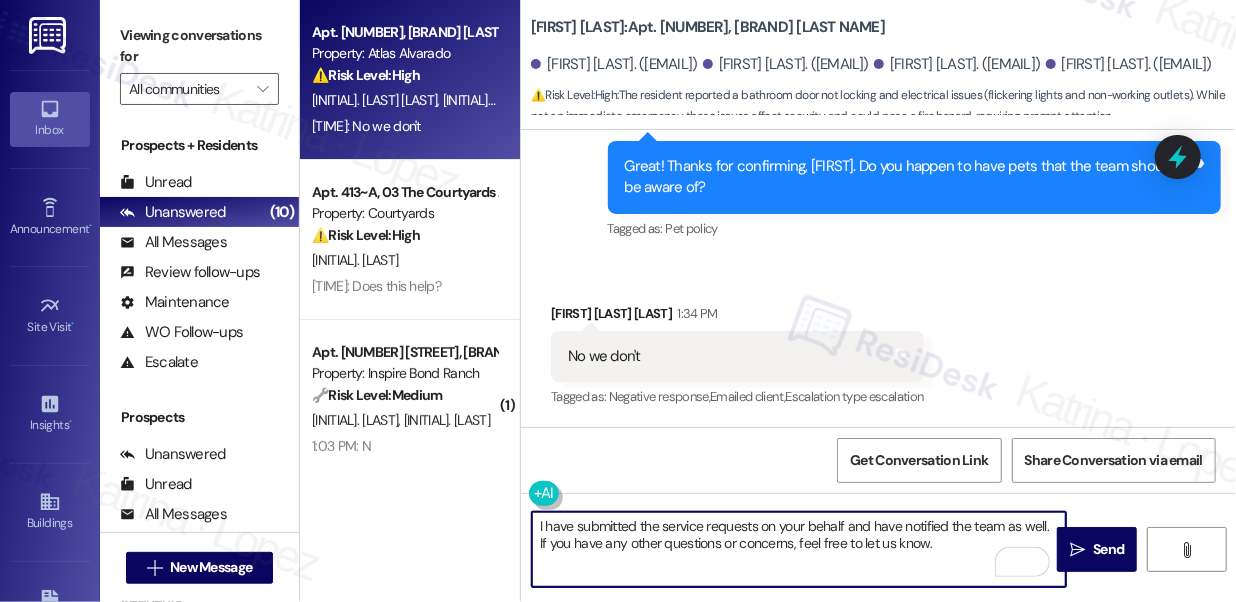 click on "I have submitted the service requests on your behalf and have notified the team as well. If you have any other questions or concerns, feel free to let us know." at bounding box center [799, 549] 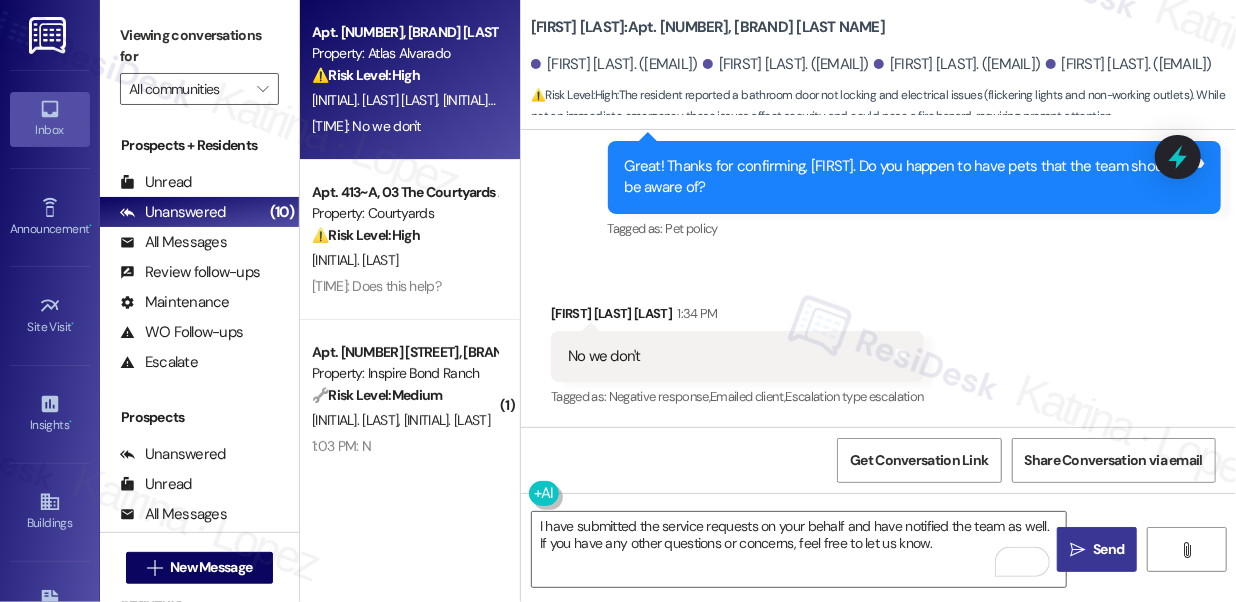 click on " Send" at bounding box center (1097, 549) 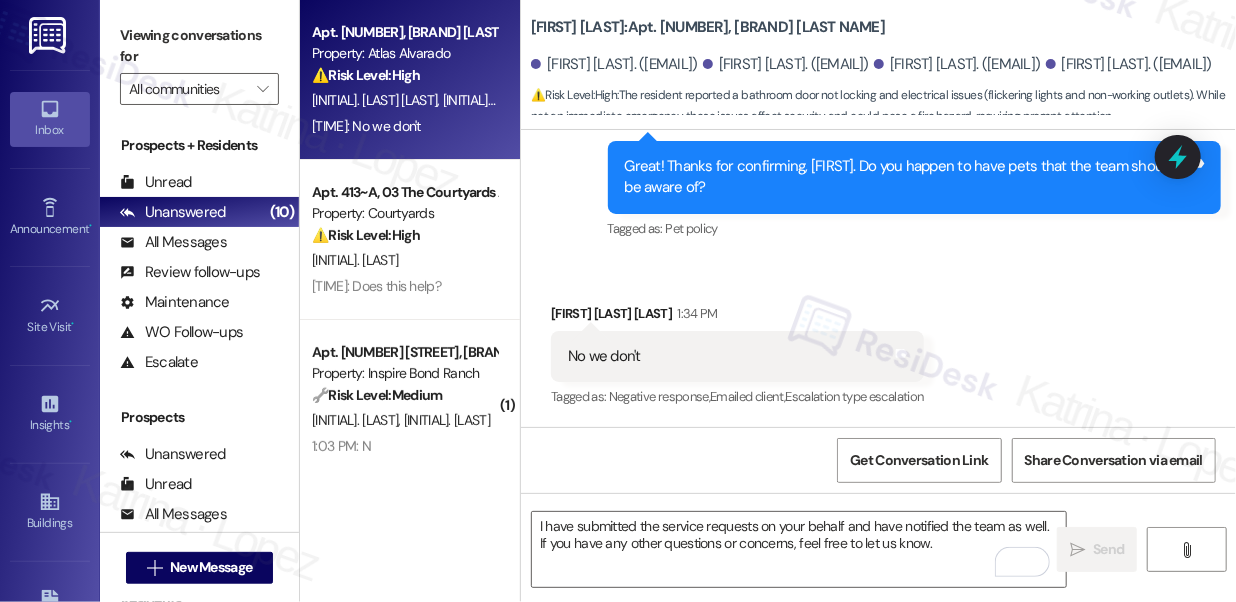 type 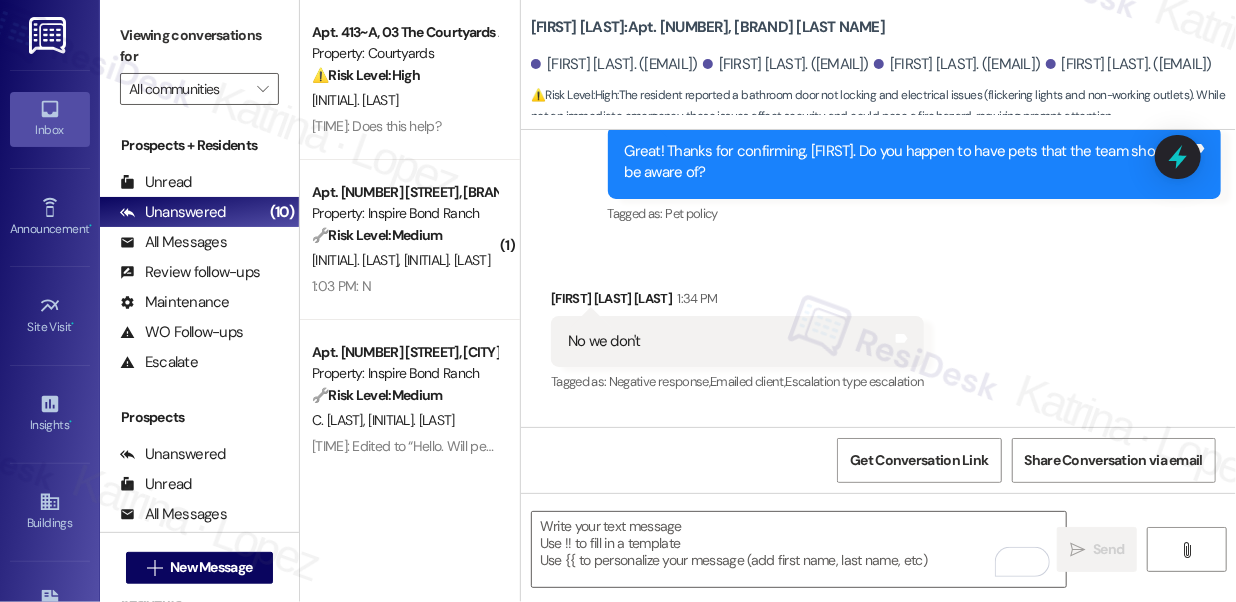 scroll, scrollTop: 1545, scrollLeft: 0, axis: vertical 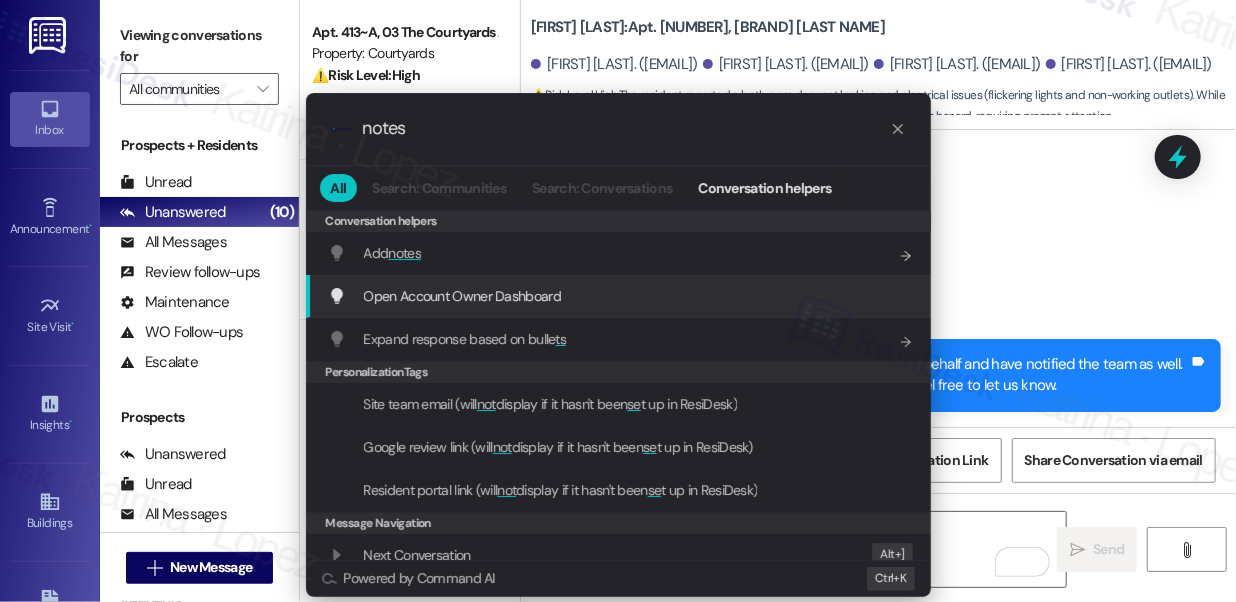 type on "notes" 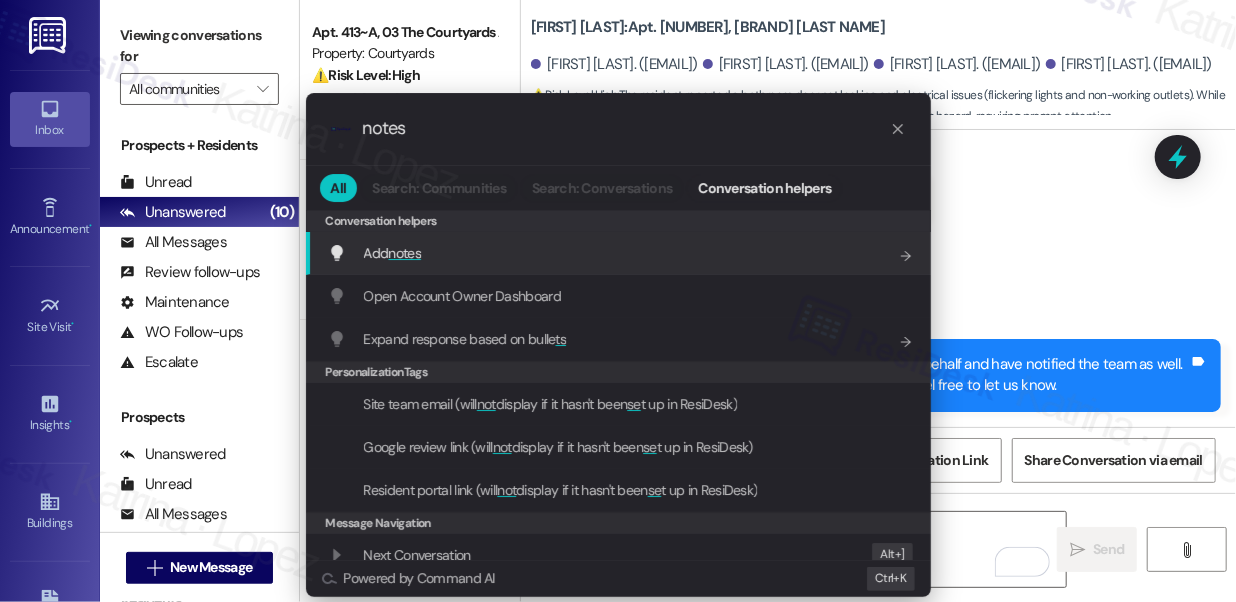 click on "Add  notes Add shortcut" at bounding box center (620, 253) 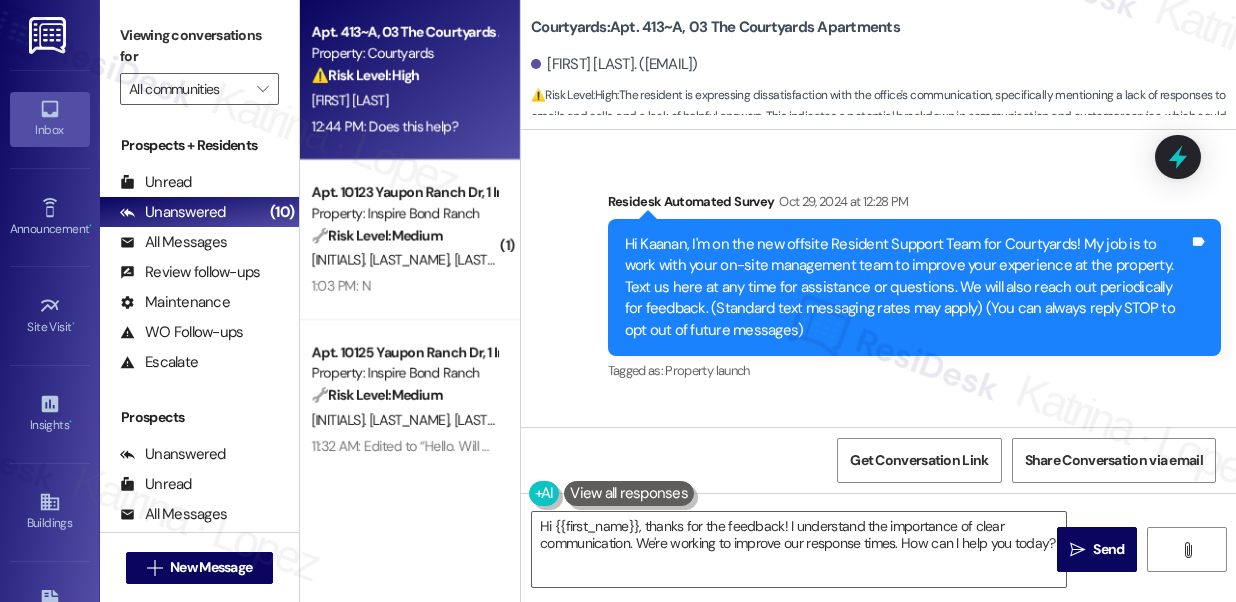 scroll, scrollTop: 0, scrollLeft: 0, axis: both 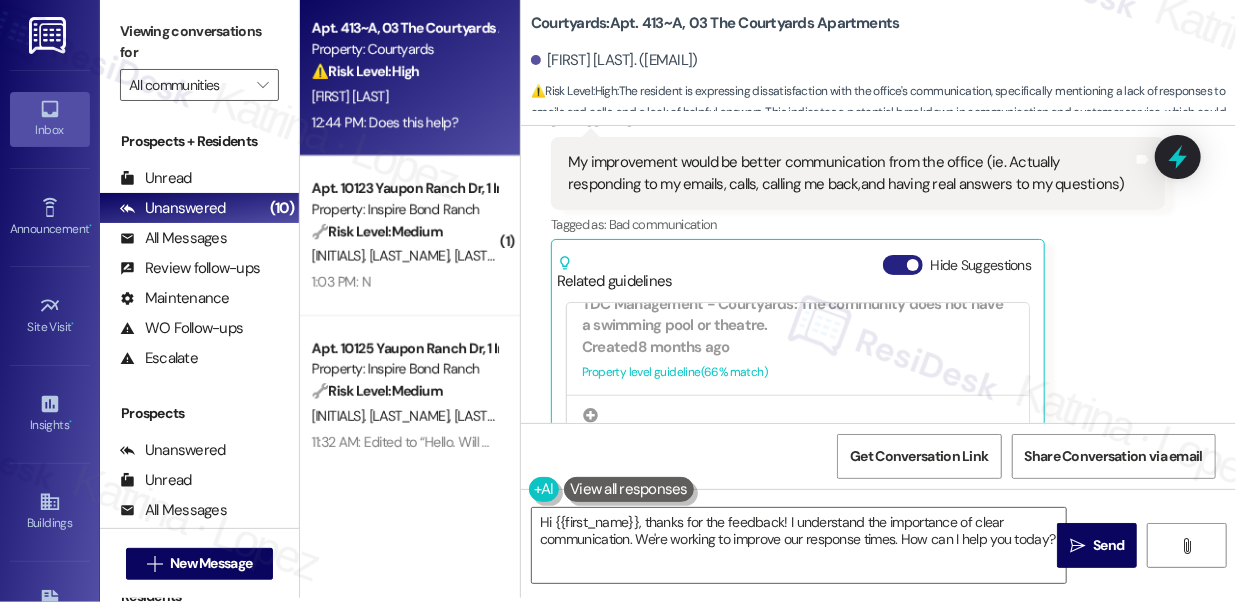 click at bounding box center [913, 265] 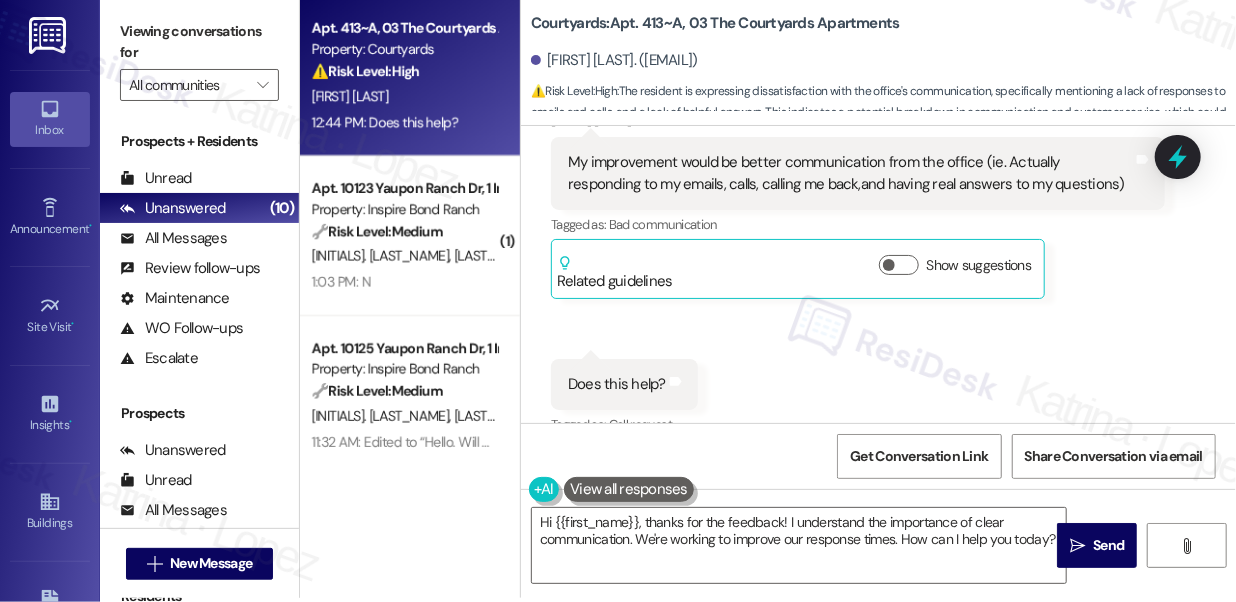 click on "My improvement would be better communication from the office (ie. Actually responding to my emails, calls, calling me back,and having real answers to my questions)" at bounding box center (850, 173) 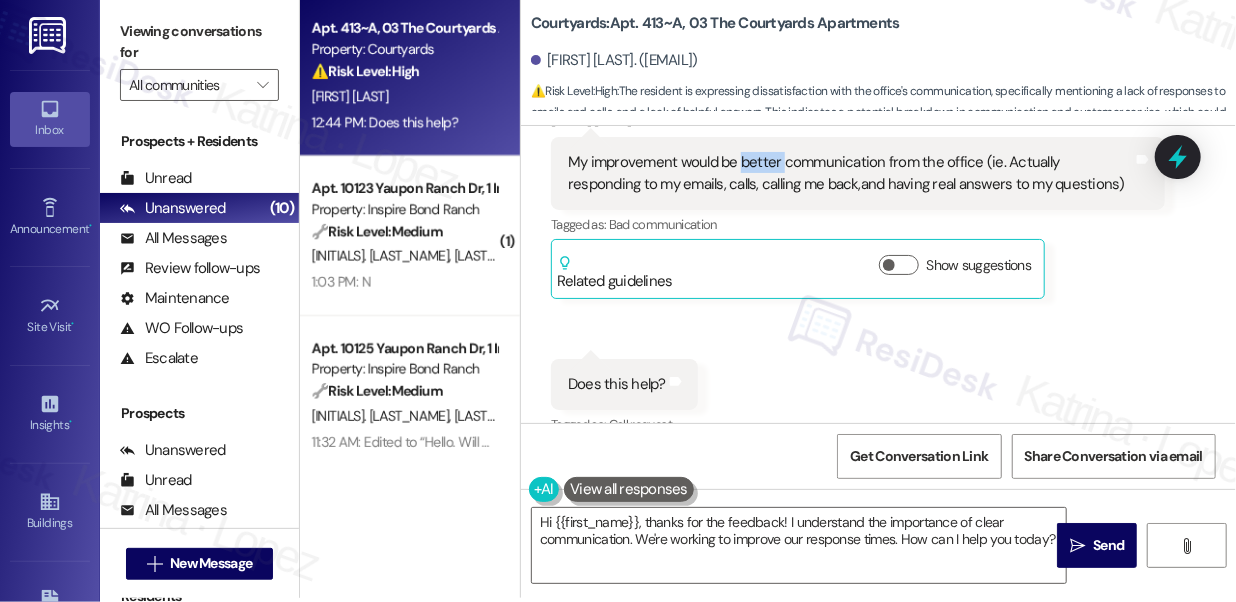 click on "My improvement would be better communication from the office (ie. Actually responding to my emails, calls, calling me back,and having real answers to my questions)" at bounding box center [850, 173] 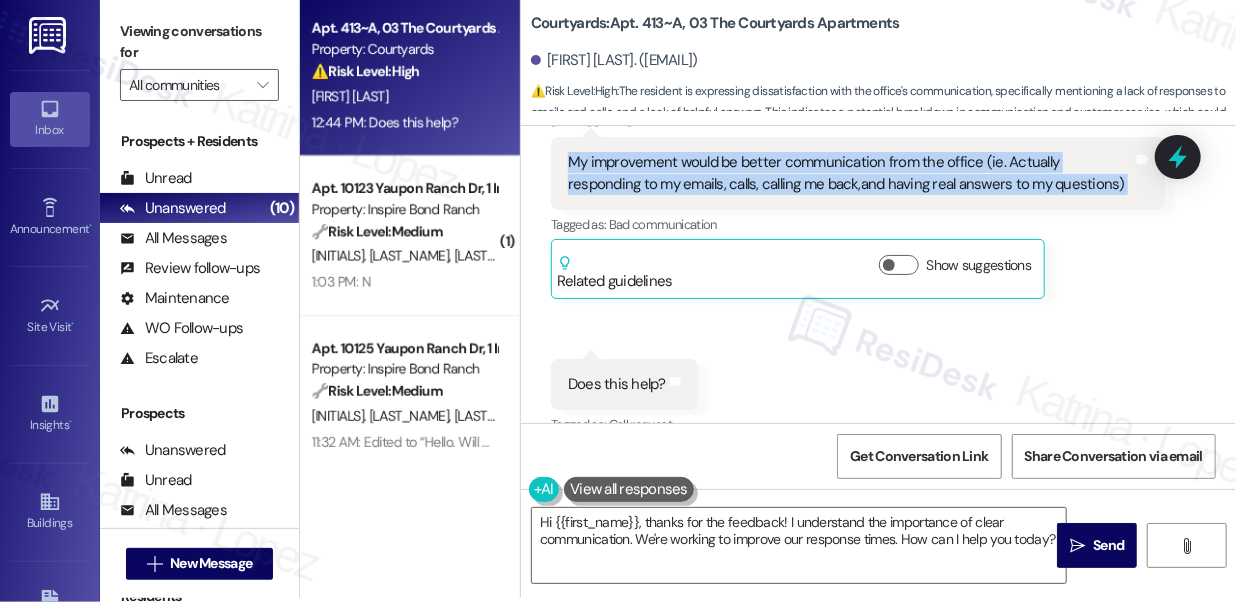 click on "My improvement would be better communication from the office (ie. Actually responding to my emails, calls, calling me back,and having real answers to my questions)" at bounding box center [850, 173] 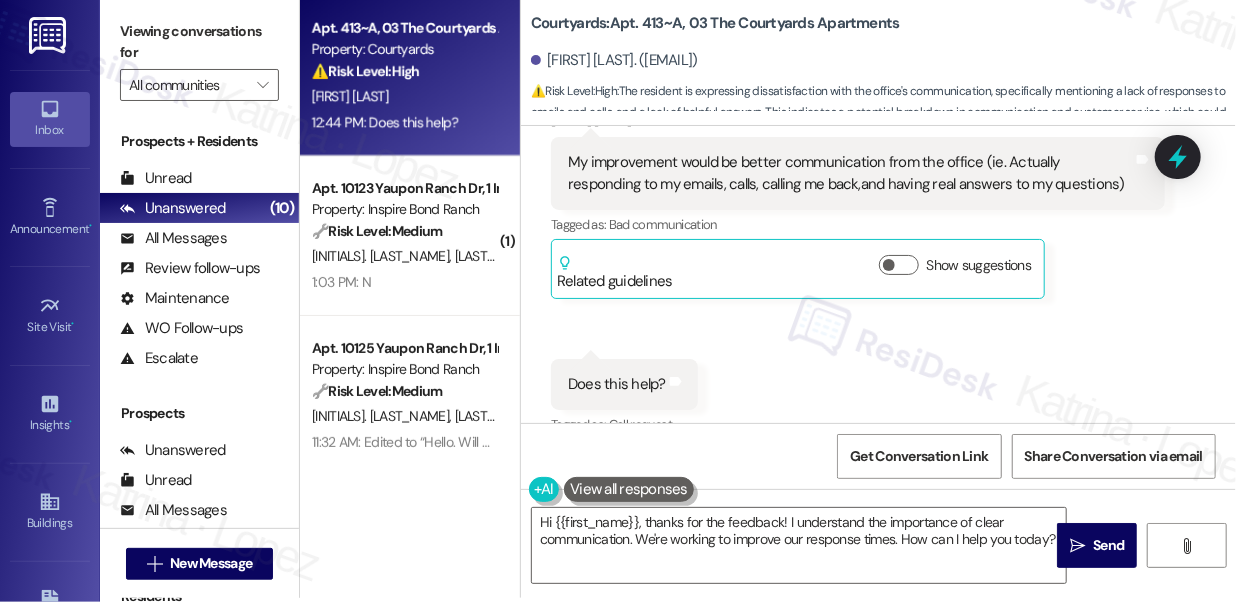 click on "Viewing conversations for" at bounding box center (199, 42) 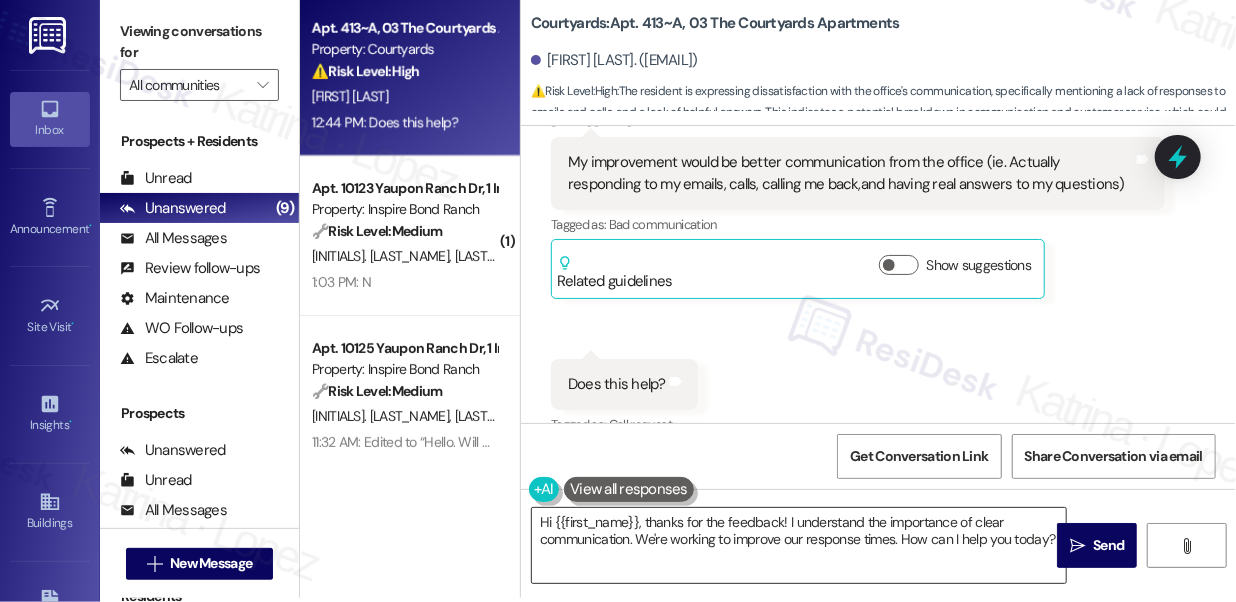 click on "Hi {{first_name}}, thanks for the feedback! I understand the importance of clear communication. We're working to improve our response times. How can I help you today?" at bounding box center [799, 545] 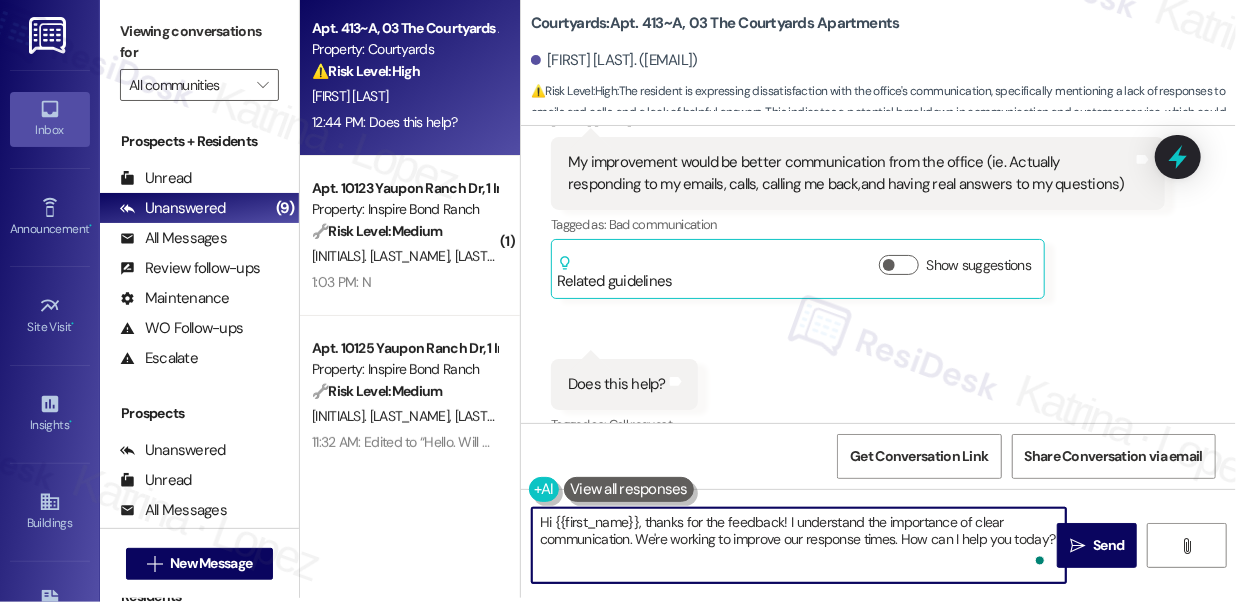 click on "My improvement would be better communication from the office (ie. Actually responding to my emails, calls, calling me back,and having real answers to my questions)" at bounding box center (850, 173) 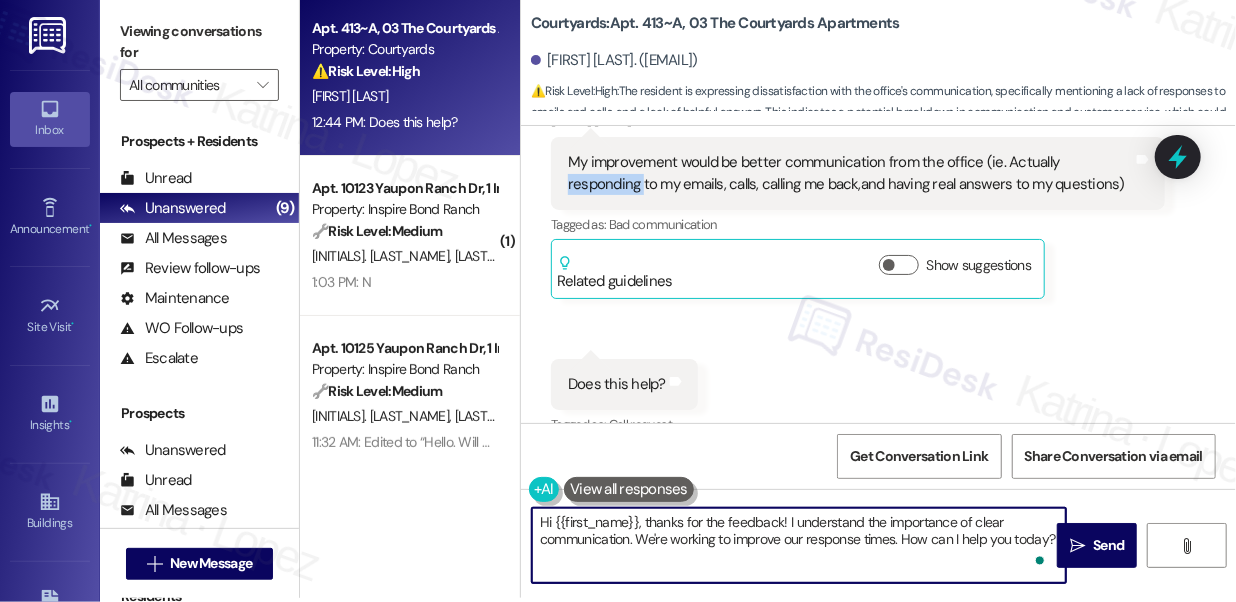 click on "My improvement would be better communication from the office (ie. Actually responding to my emails, calls, calling me back,and having real answers to my questions)" at bounding box center (850, 173) 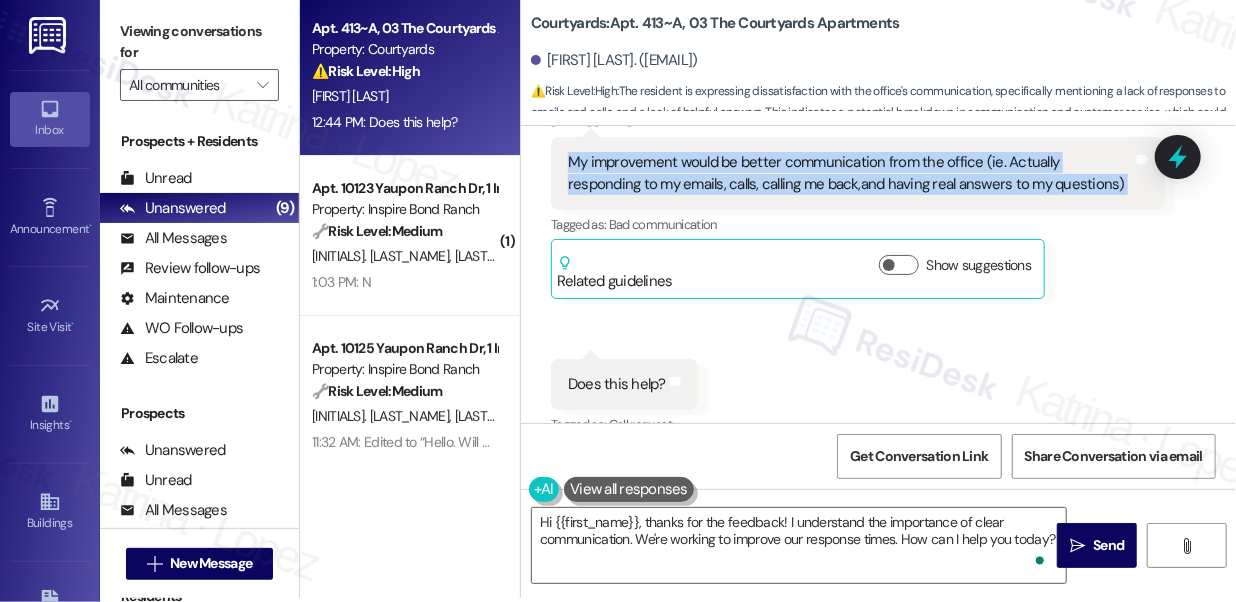 drag, startPoint x: 631, startPoint y: 189, endPoint x: 655, endPoint y: 189, distance: 24 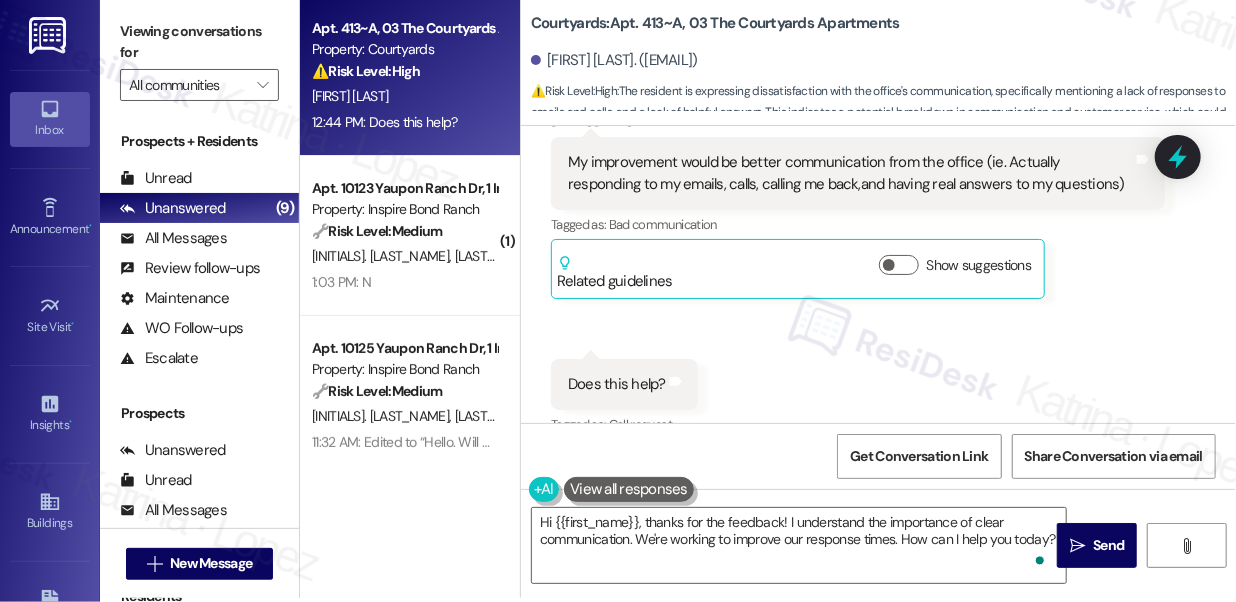 click on "Viewing conversations for" at bounding box center (199, 42) 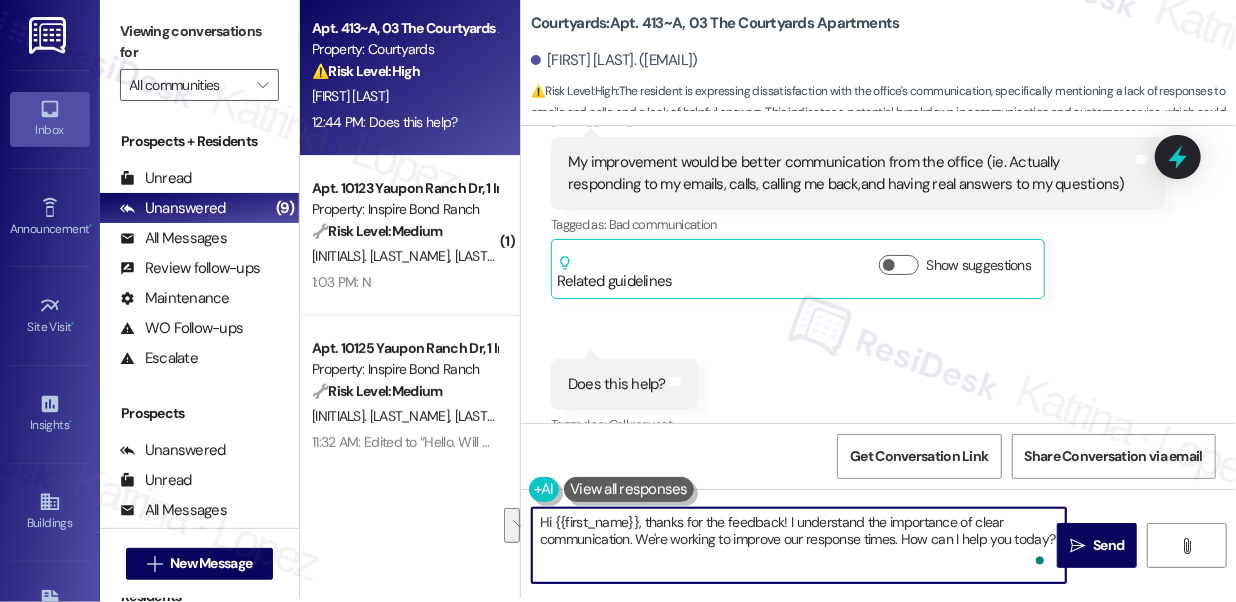 drag, startPoint x: 759, startPoint y: 562, endPoint x: 912, endPoint y: 542, distance: 154.30165 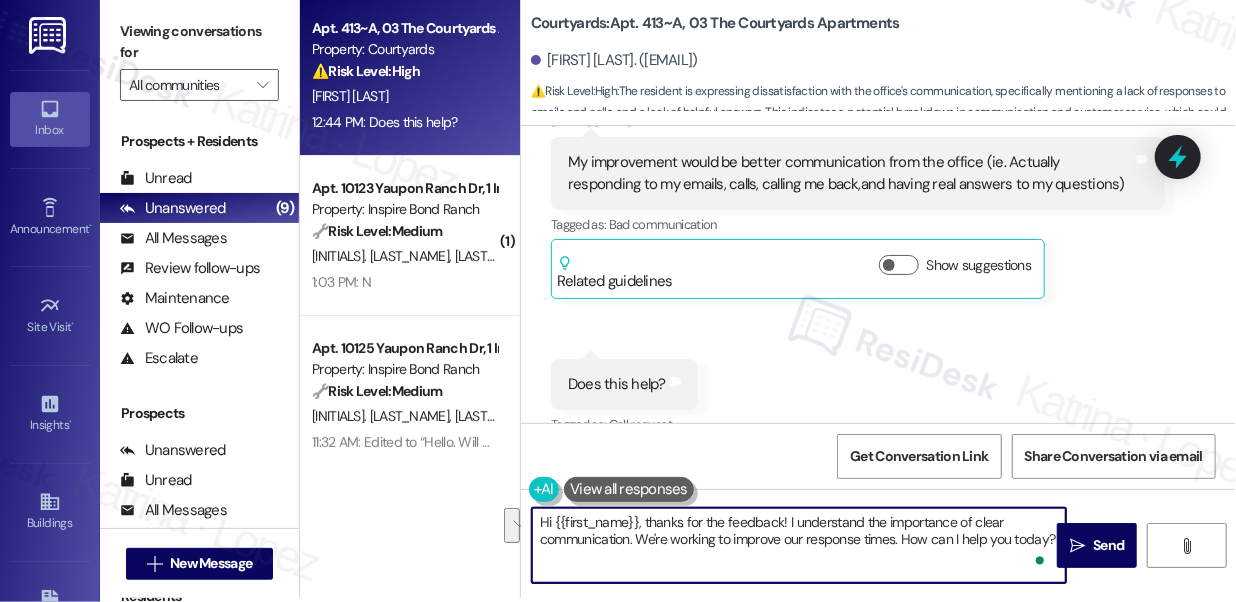 drag, startPoint x: 638, startPoint y: 538, endPoint x: 677, endPoint y: 557, distance: 43.382023 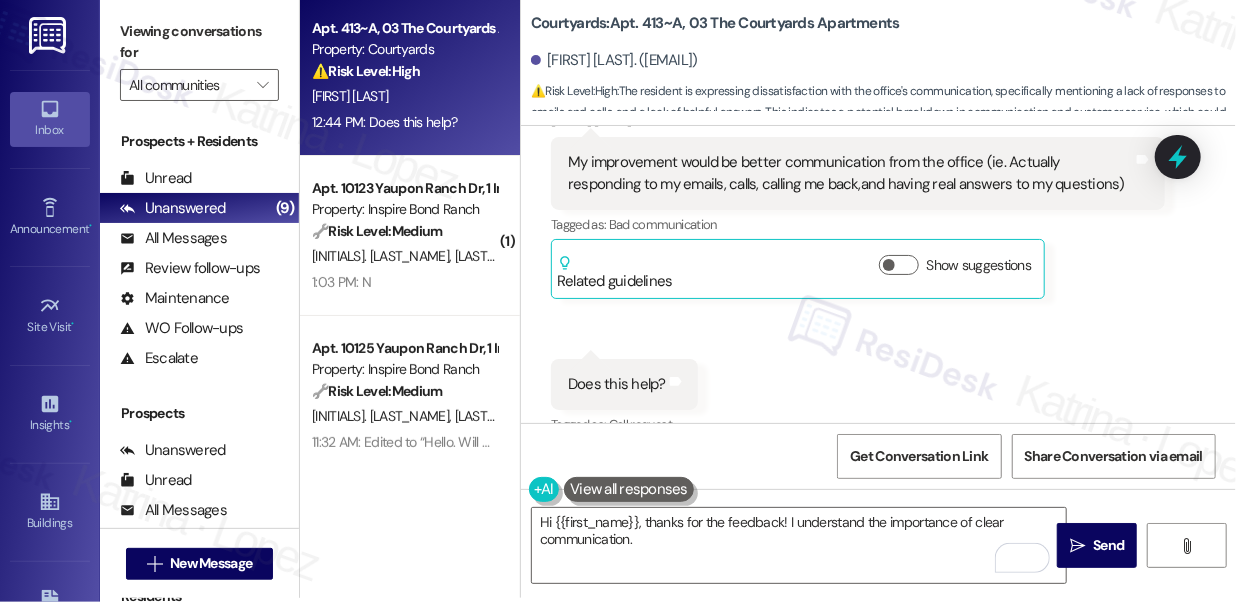 click on "Viewing conversations for" at bounding box center [199, 42] 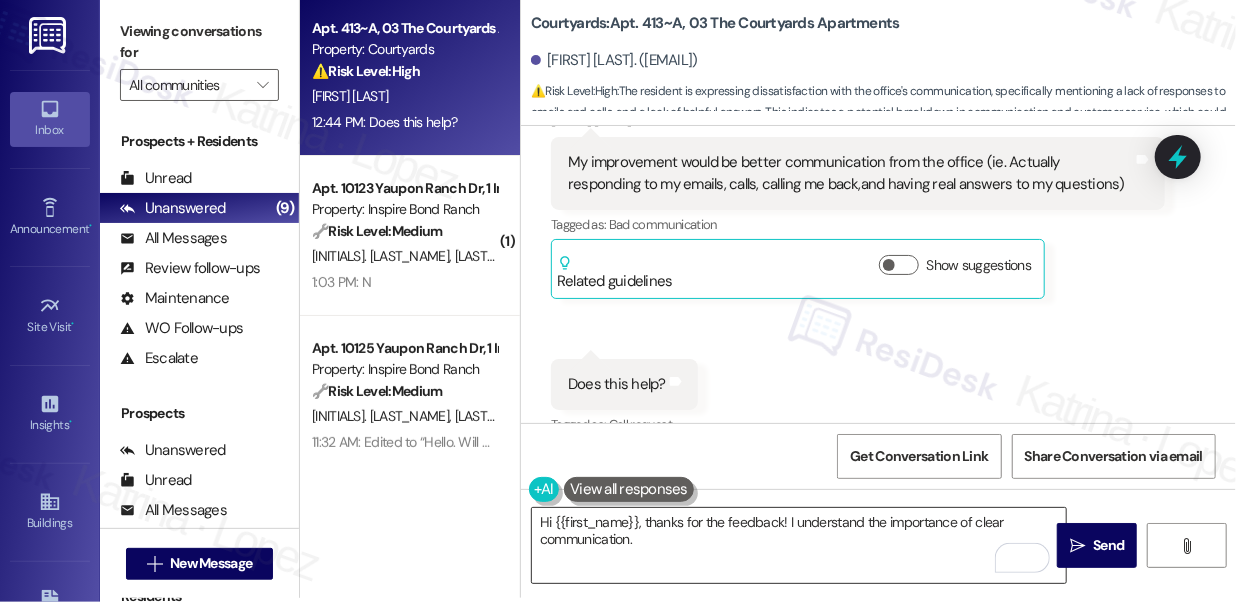 click on "Hi {{first_name}}, thanks for the feedback! I understand the importance of clear communication." at bounding box center (799, 545) 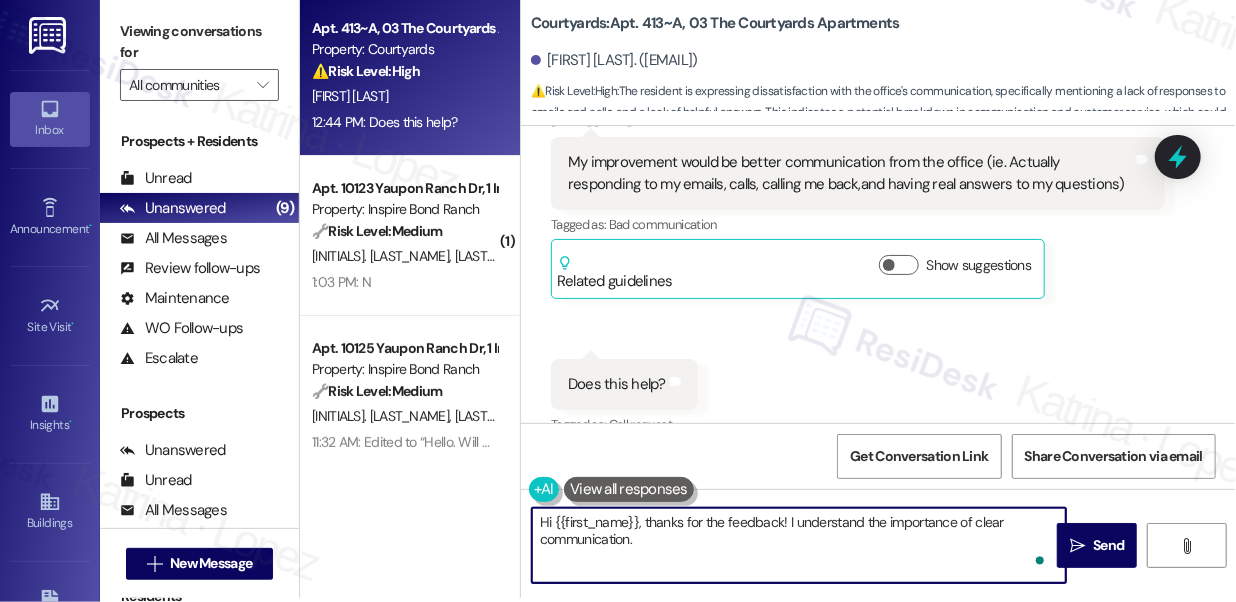 paste on ". I’d like to understand a bit more so we can work on improving this." 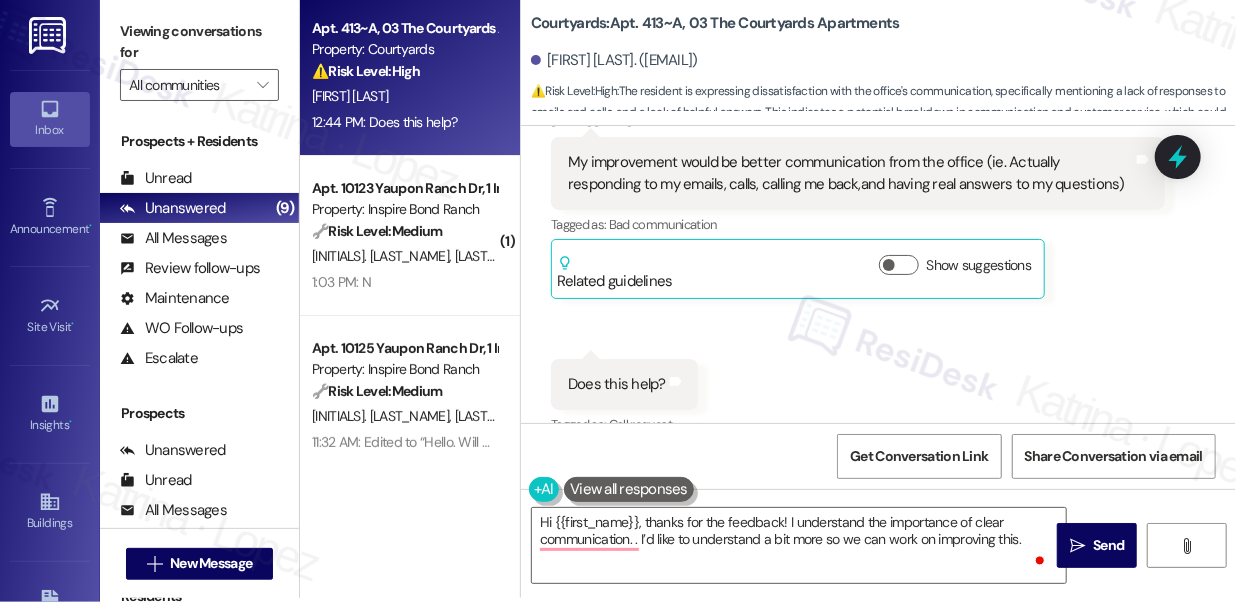click on "Viewing conversations for" at bounding box center (199, 42) 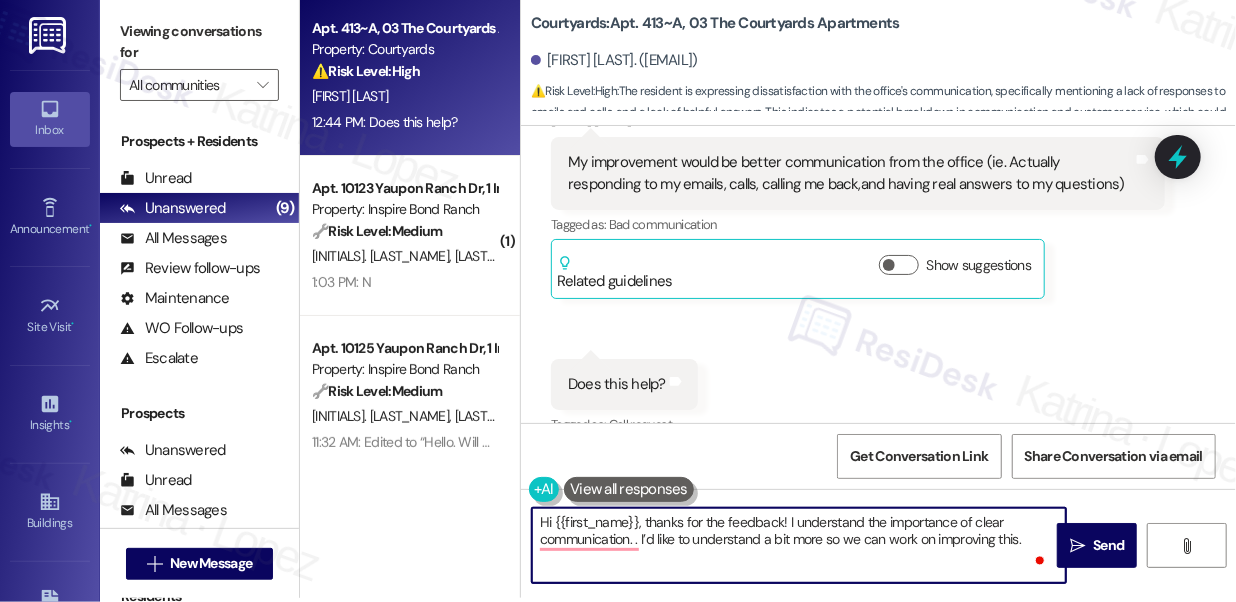 click on "Hi {{first_name}}, thanks for the feedback! I understand the importance of clear communication. . I’d like to understand a bit more so we can work on improving this." at bounding box center (799, 545) 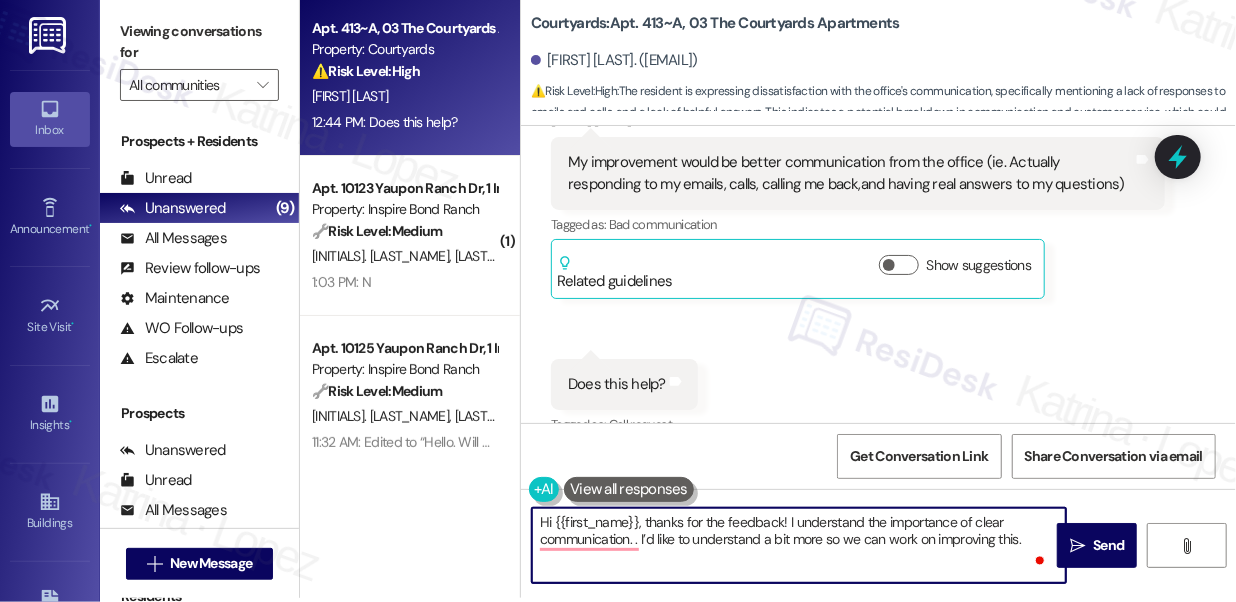 click on "Hi {{first_name}}, thanks for the feedback! I understand the importance of clear communication. . I’d like to understand a bit more so we can work on improving this." at bounding box center (799, 545) 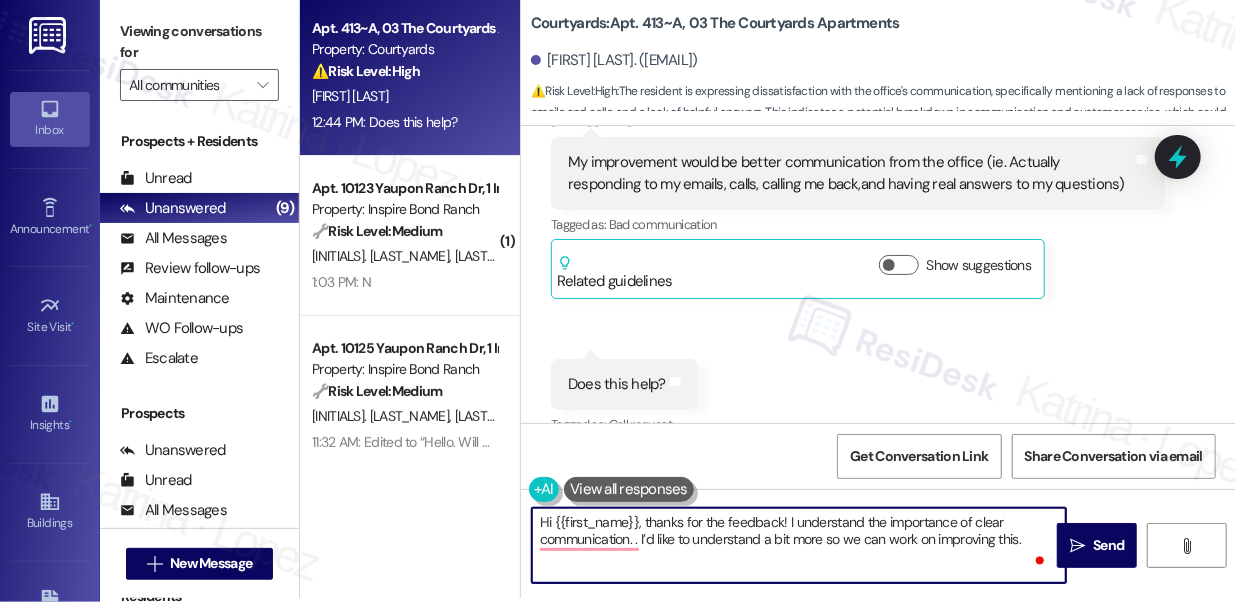 paste on "Are there particular questions or issues you’ve been waiting the longest to get answers on?" 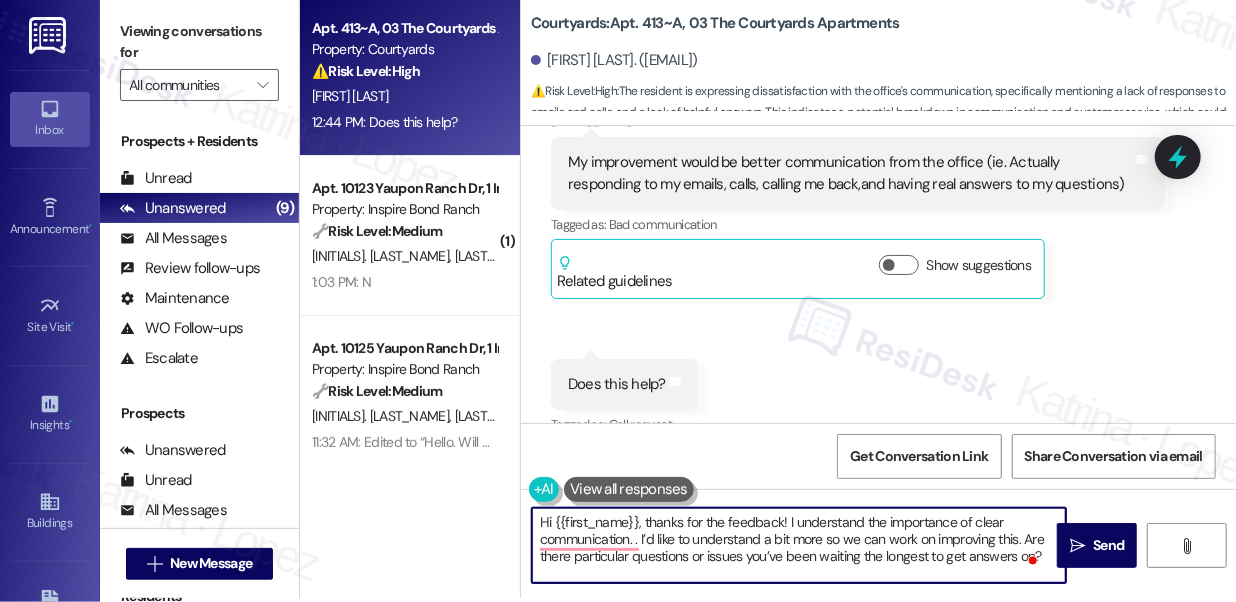 scroll, scrollTop: 34, scrollLeft: 0, axis: vertical 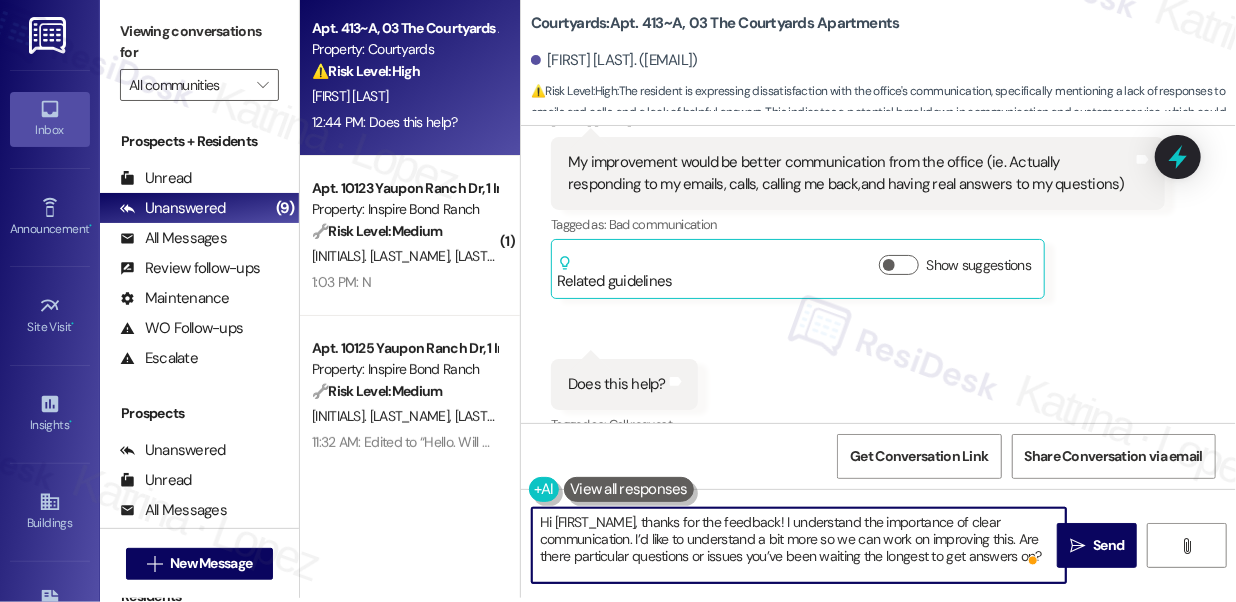 click on "Hi {{first_name}}, thanks for the feedback! I understand the importance of clear communication. I’d like to understand a bit more so we can work on improving this.  Are there particular questions or issues you’ve been waiting the longest to get answers on?" at bounding box center (799, 545) 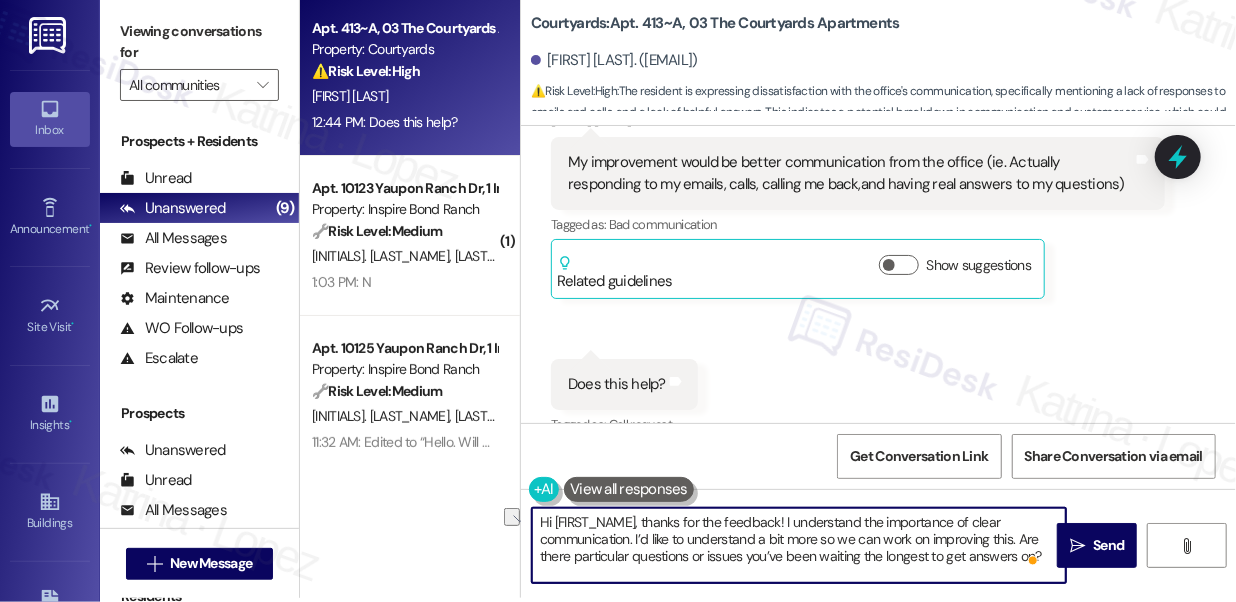 drag, startPoint x: 636, startPoint y: 540, endPoint x: 1022, endPoint y: 531, distance: 386.10492 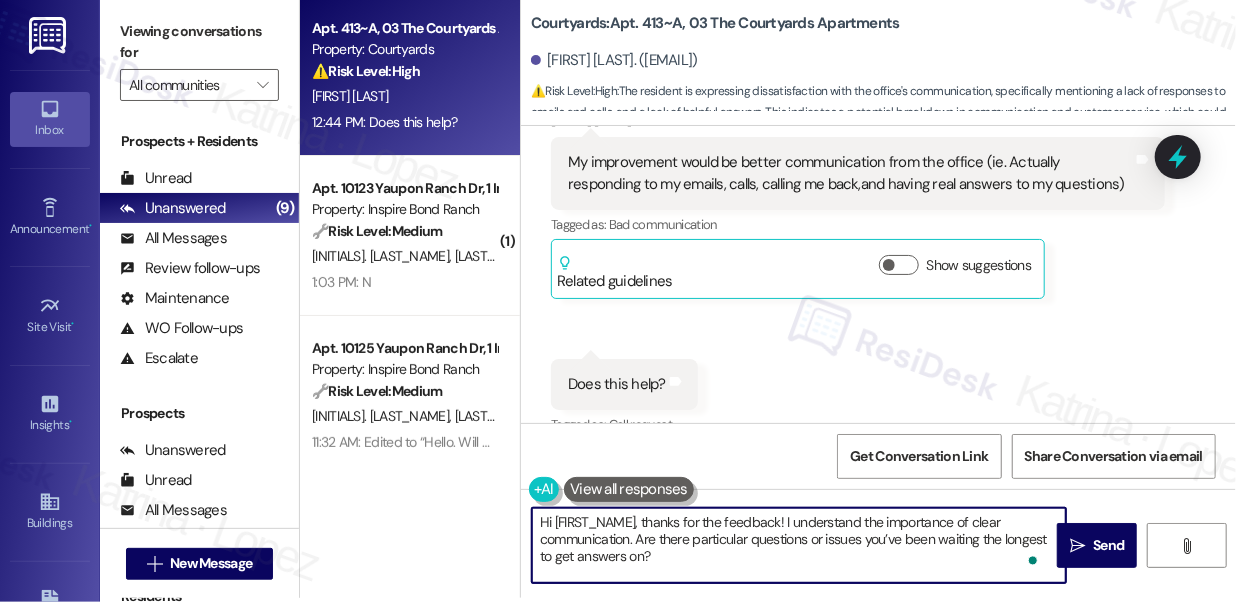 click on "Hi {{first_name}}, thanks for the feedback! I understand the importance of clear communication. Are there particular questions or issues you’ve been waiting the longest to get answers on?" at bounding box center (799, 545) 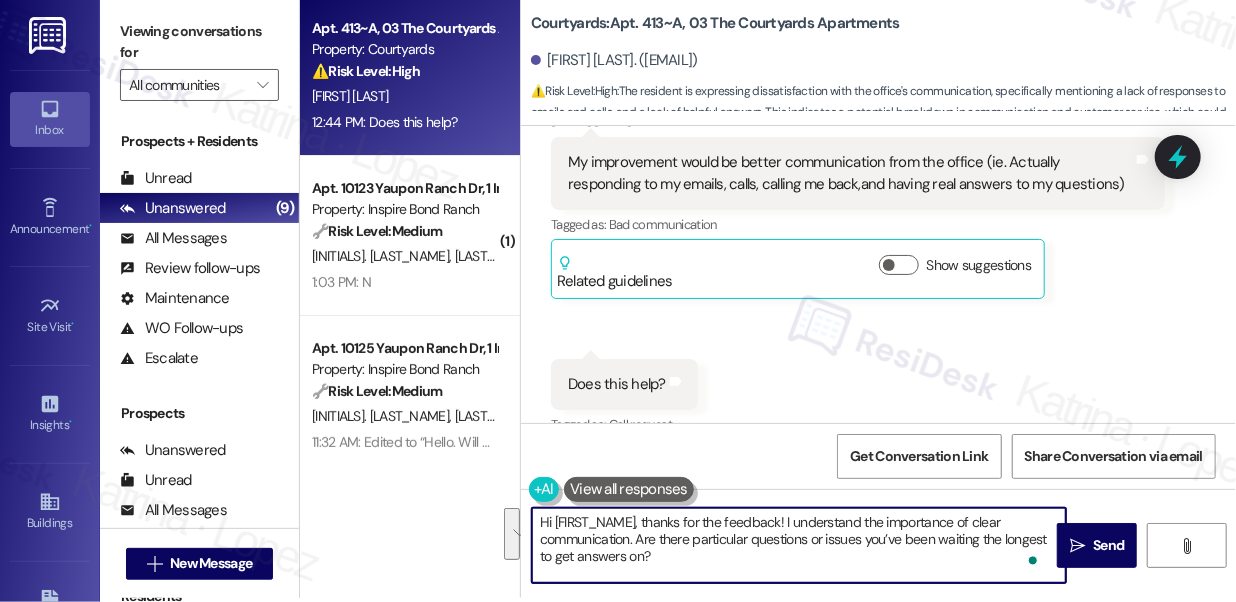 click on "Hi {{first_name}}, thanks for the feedback! I understand the importance of clear communication. Are there particular questions or issues you’ve been waiting the longest to get answers on?" at bounding box center [799, 545] 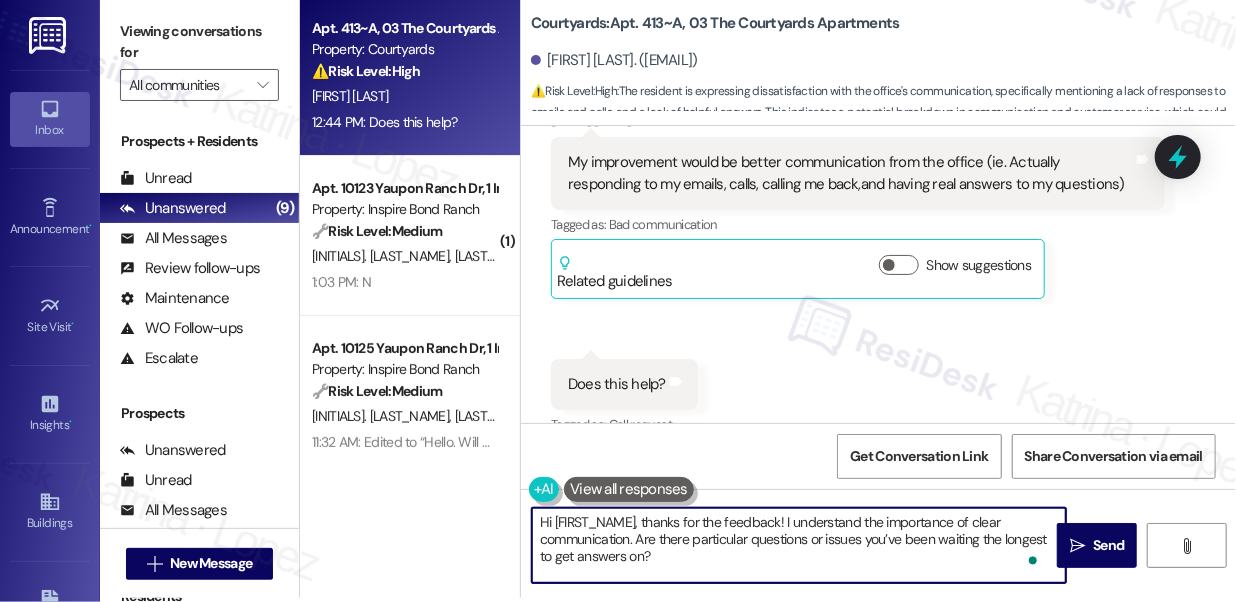 click on "Hi {{first_name}}, thanks for the feedback! I understand the importance of clear communication. Are there particular questions or issues you’ve been waiting the longest to get answers on?" at bounding box center (799, 545) 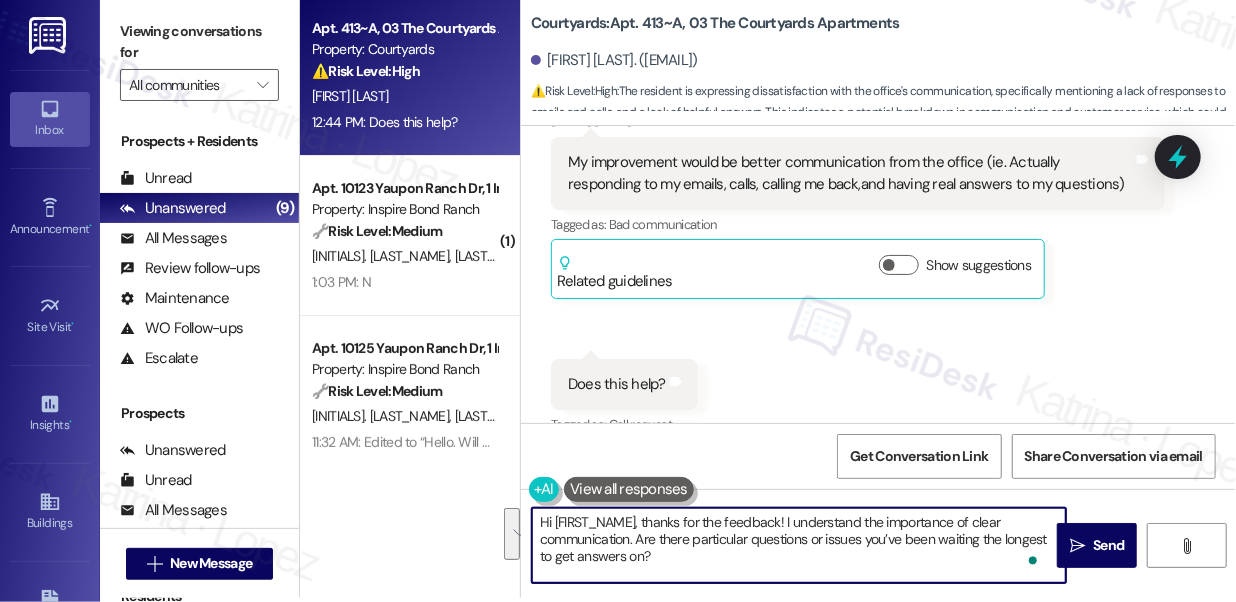 click on "Hi {{first_name}}, thanks for the feedback! I understand the importance of clear communication. Are there particular questions or issues you’ve been waiting the longest to get answers on?" at bounding box center (799, 545) 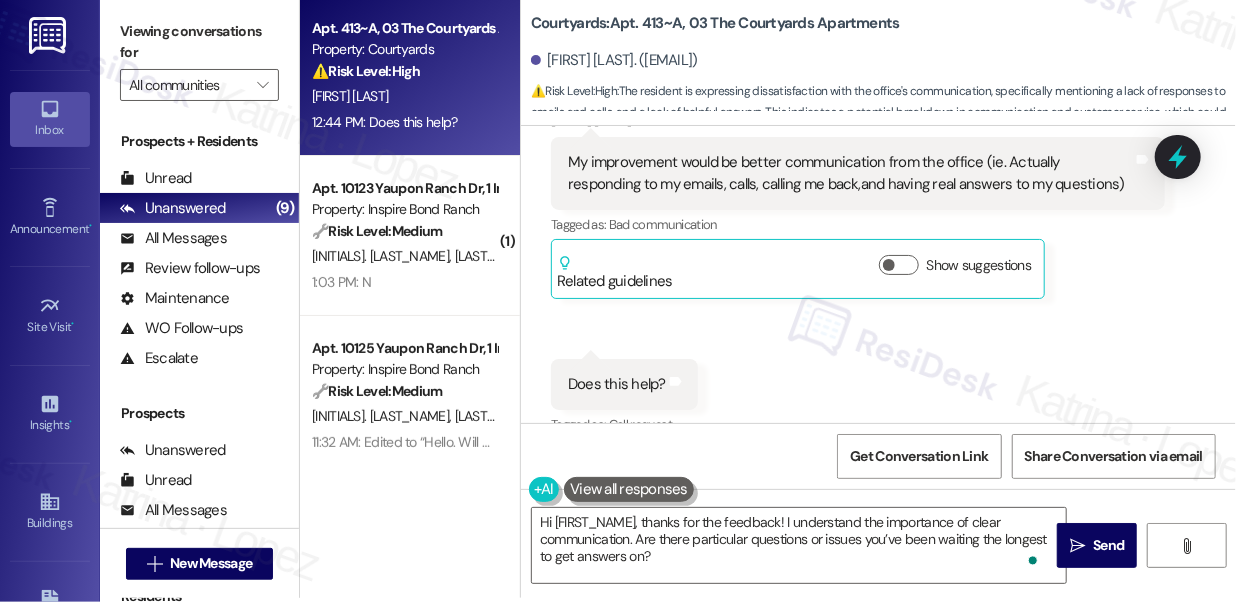 click on "Viewing conversations for" at bounding box center (199, 42) 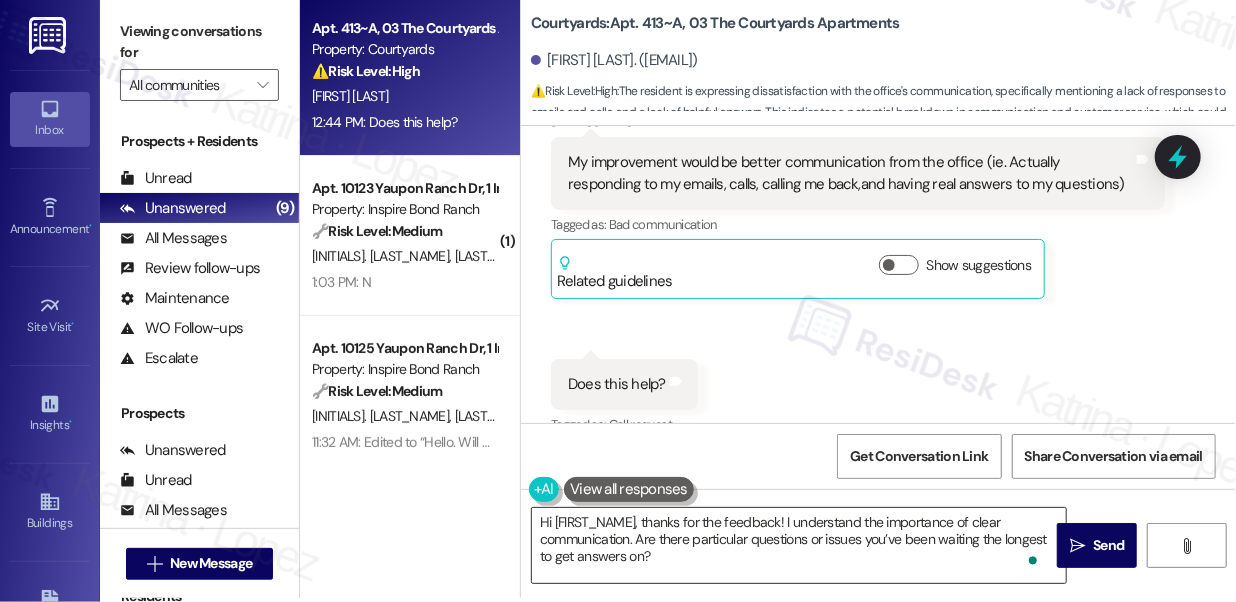 click on "Hi {{first_name}}, thanks for the feedback! I understand the importance of clear communication. Are there particular questions or issues you’ve been waiting the longest to get answers on?" at bounding box center (799, 545) 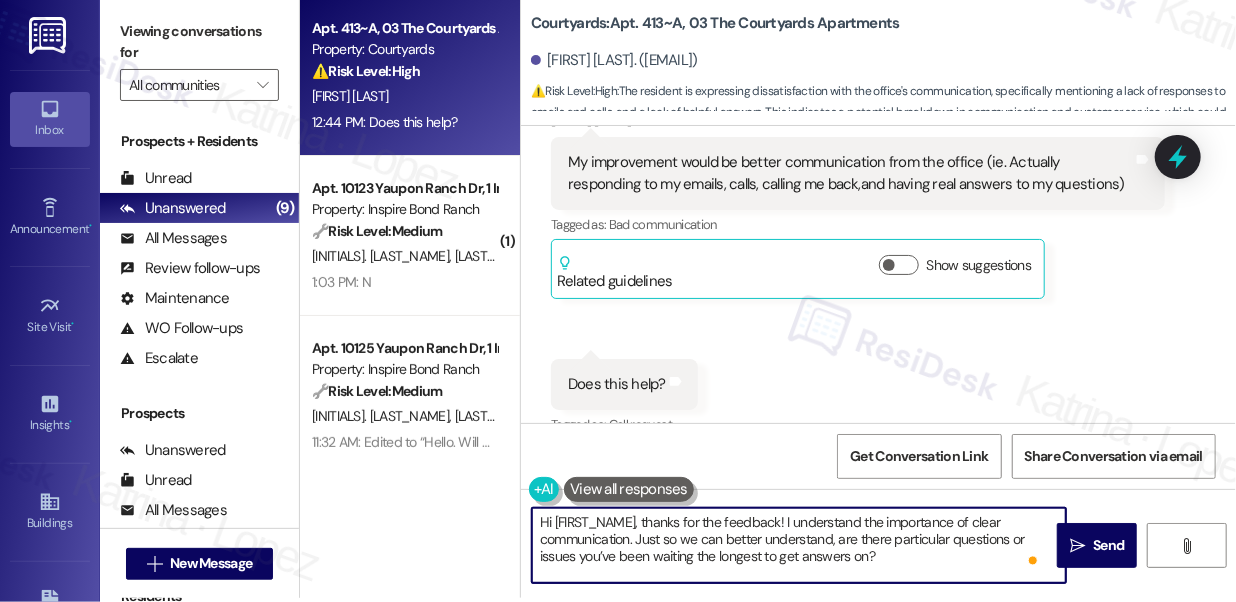 click on "Hi {{first_name}}, thanks for the feedback! I understand the importance of clear communication. Just so we can better understand, are there particular questions or issues you’ve been waiting the longest to get answers on?" at bounding box center [799, 545] 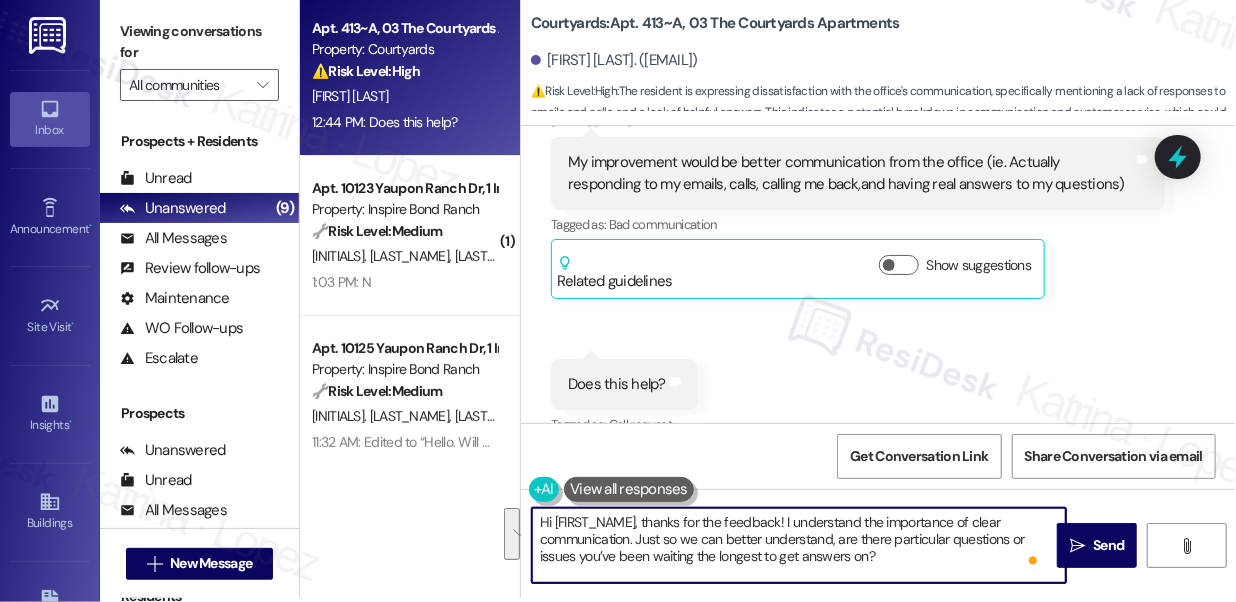 click on "Hi {{first_name}}, thanks for the feedback! I understand the importance of clear communication. Just so we can better understand, are there particular questions or issues you’ve been waiting the longest to get answers on?" at bounding box center (799, 545) 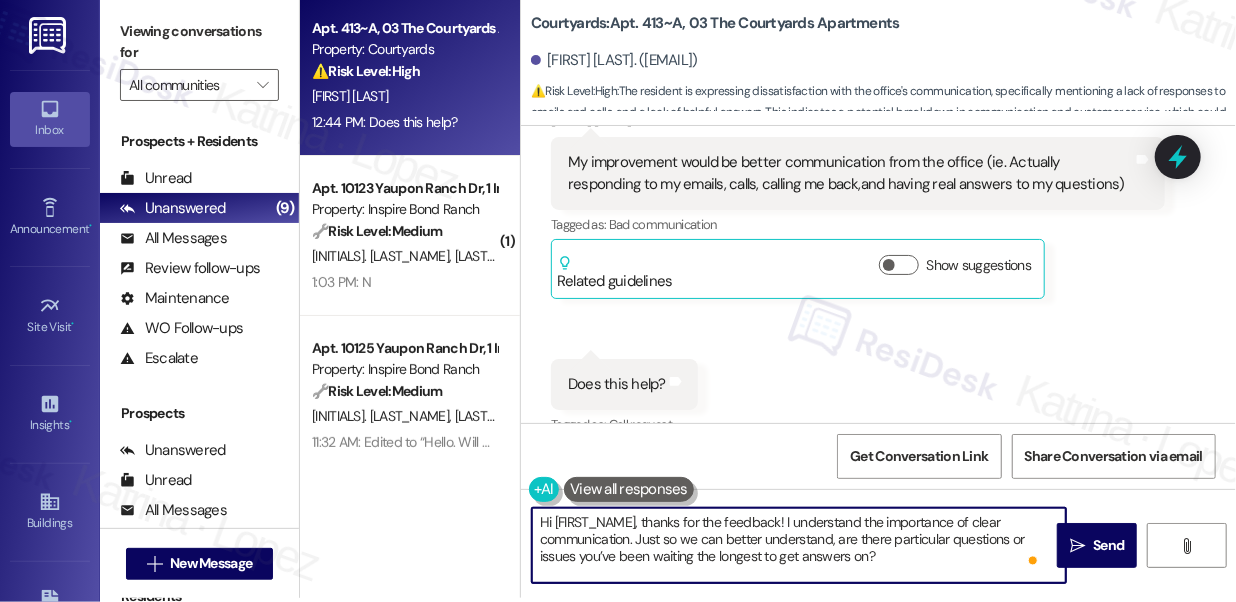 type on "Hi {{first_name}}, thanks for the feedback! I understand the importance of clear communication. Just so we can better understand, are there particular questions or issues you’ve been waiting the longest to get answers on?" 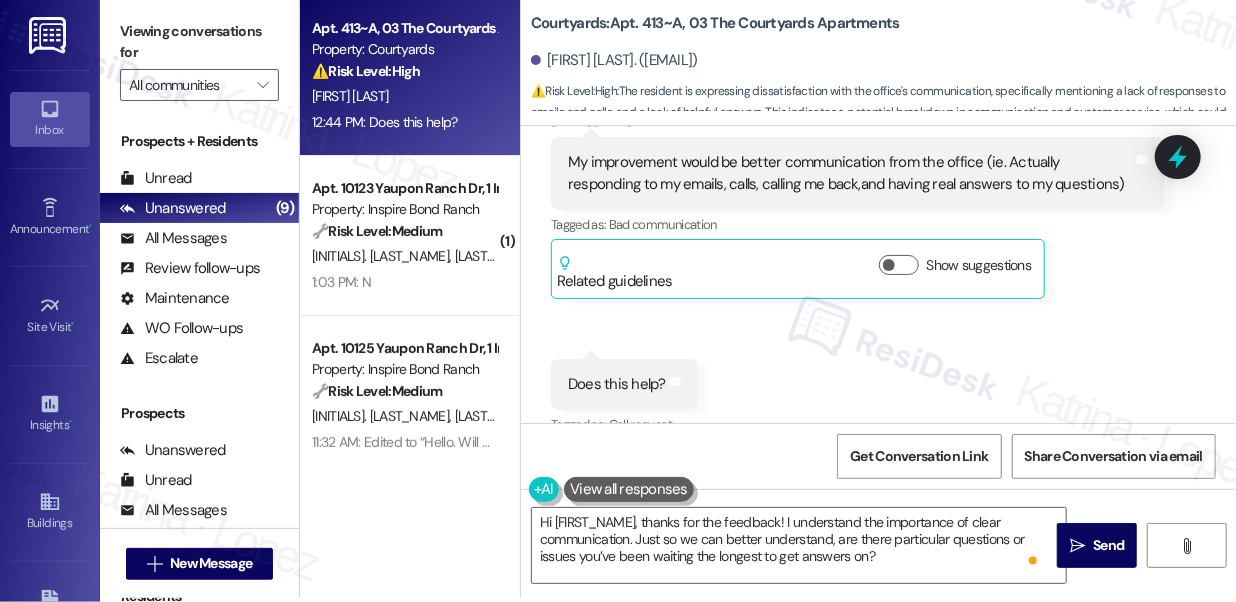click on "Viewing conversations for" at bounding box center [199, 42] 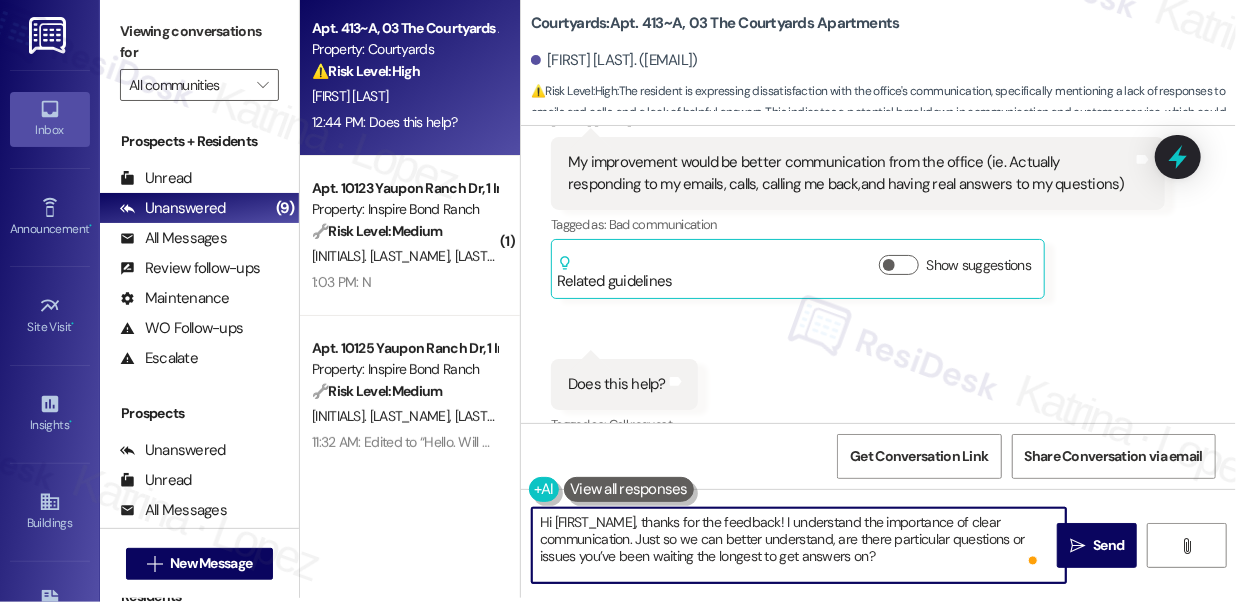 click on "Hi {{first_name}}, thanks for the feedback! I understand the importance of clear communication. Just so we can better understand, are there particular questions or issues you’ve been waiting the longest to get answers on?" at bounding box center [799, 545] 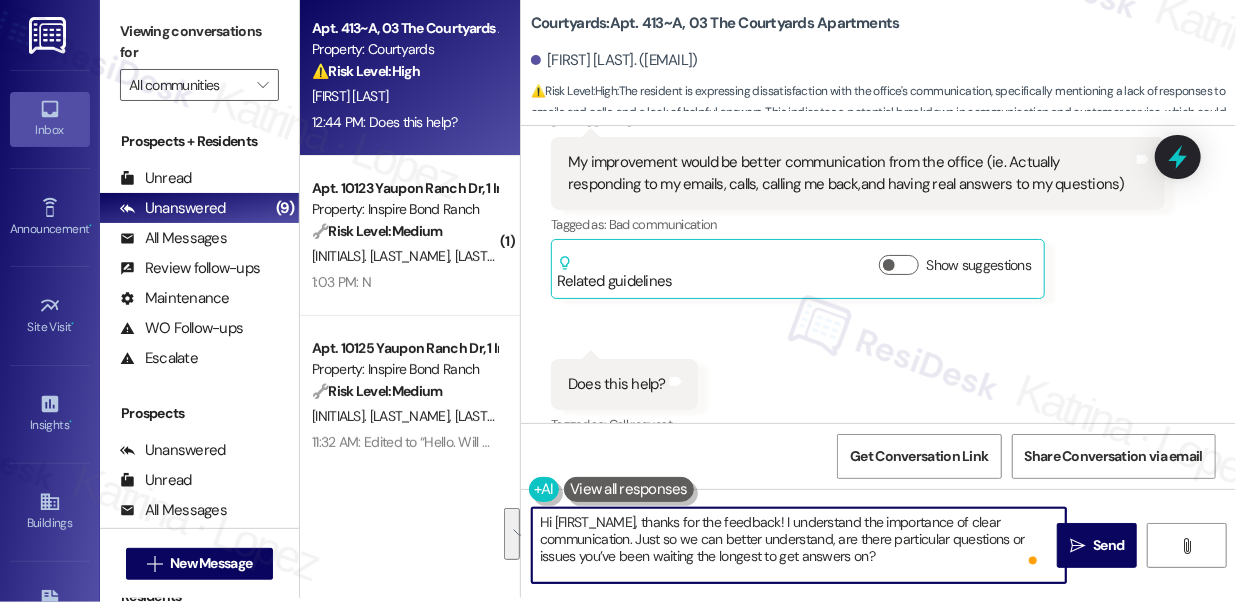 click on "Hi {{first_name}}, thanks for the feedback! I understand the importance of clear communication. Just so we can better understand, are there particular questions or issues you’ve been waiting the longest to get answers on?" at bounding box center [799, 545] 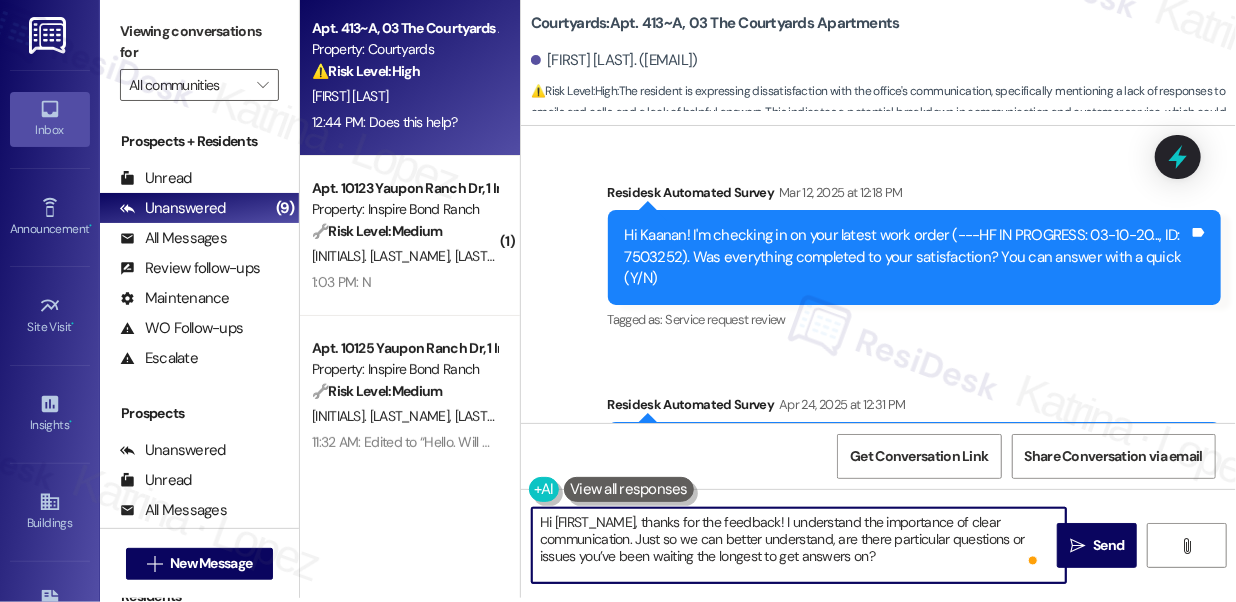 scroll, scrollTop: 2574, scrollLeft: 0, axis: vertical 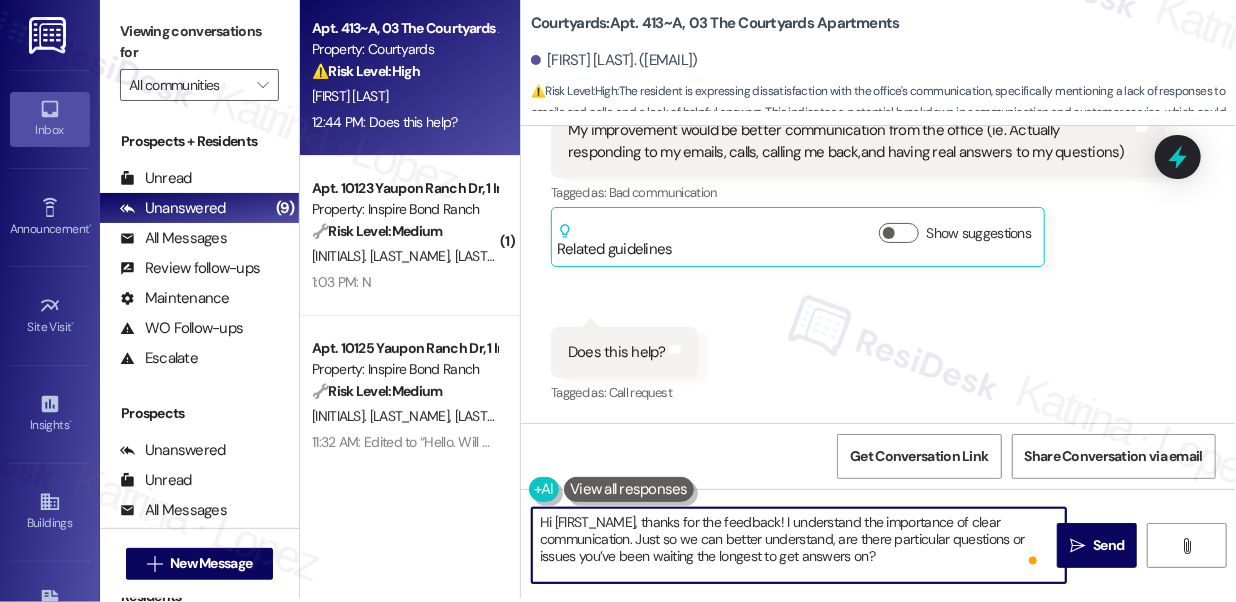 click on "Hi {{first_name}}, thanks for the feedback! I understand the importance of clear communication. Just so we can better understand, are there particular questions or issues you’ve been waiting the longest to get answers on?" at bounding box center (799, 545) 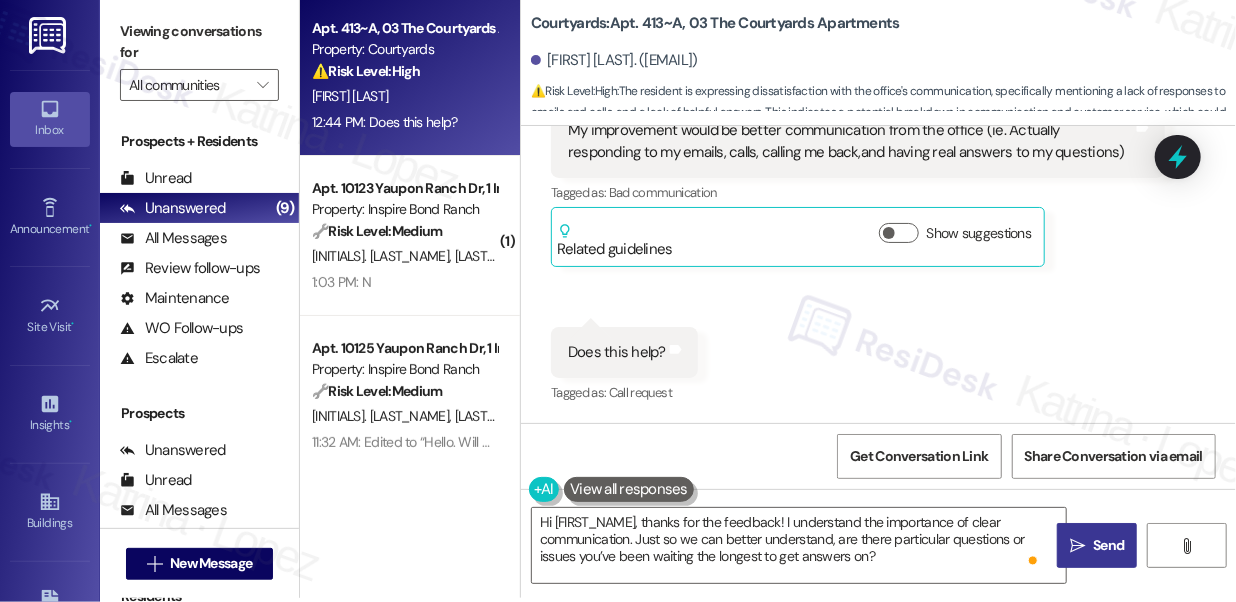 click on "" at bounding box center [1077, 546] 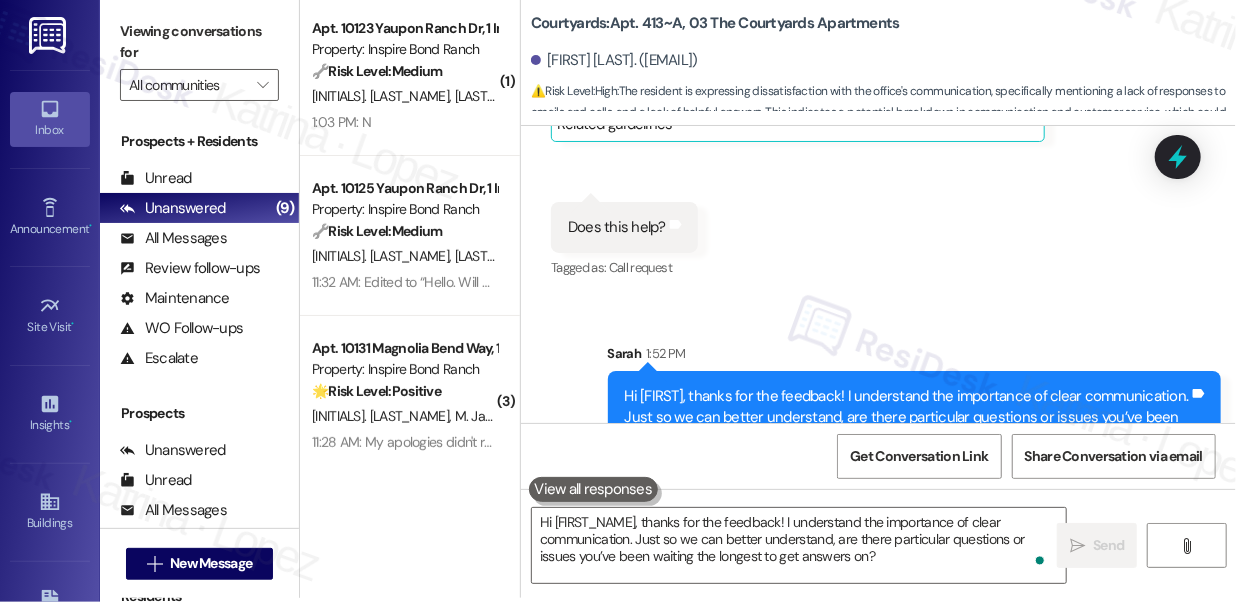 scroll, scrollTop: 2756, scrollLeft: 0, axis: vertical 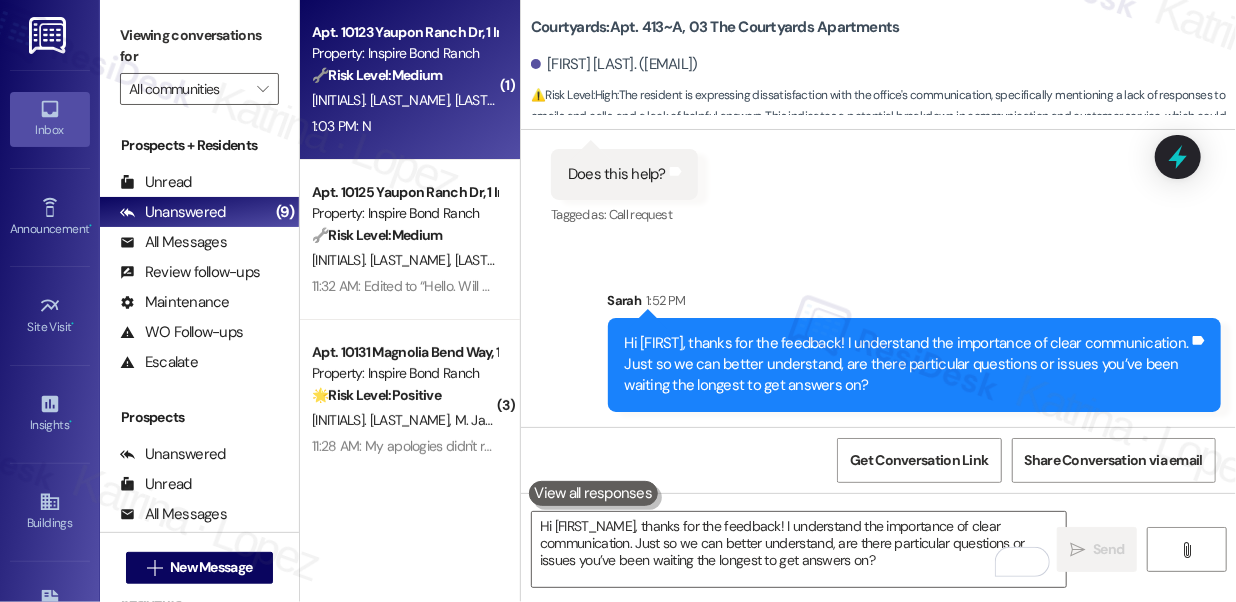 click on "1:03 PM: N 1:03 PM: N" at bounding box center [404, 126] 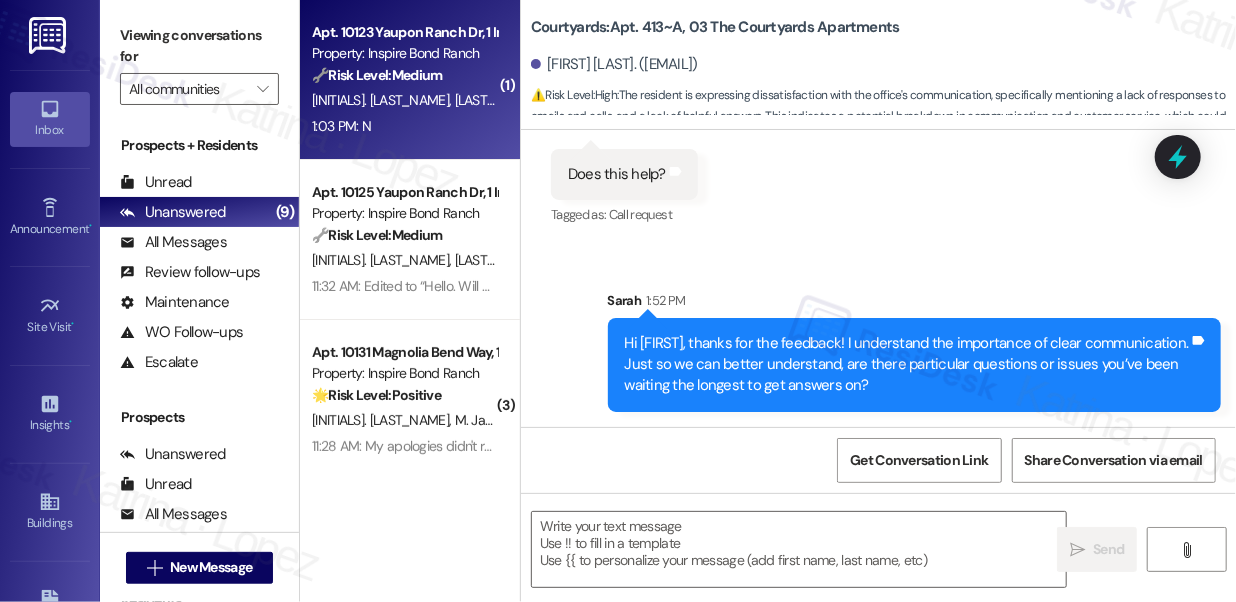type on "Fetching suggested responses. Please feel free to read through the conversation in the meantime." 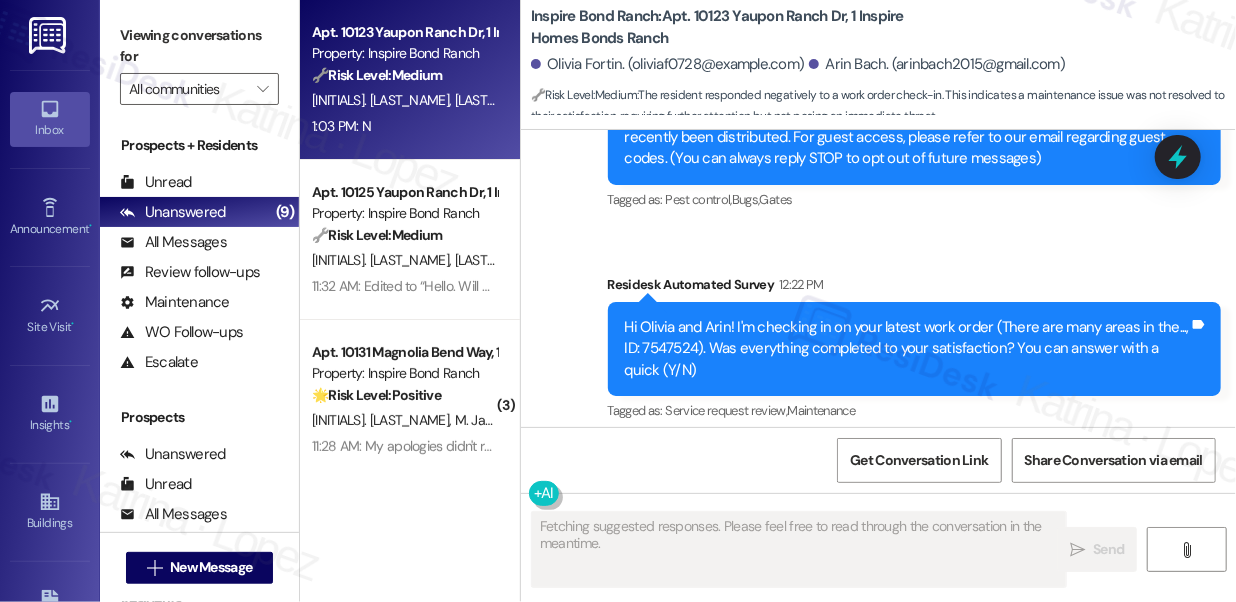 scroll, scrollTop: 576, scrollLeft: 0, axis: vertical 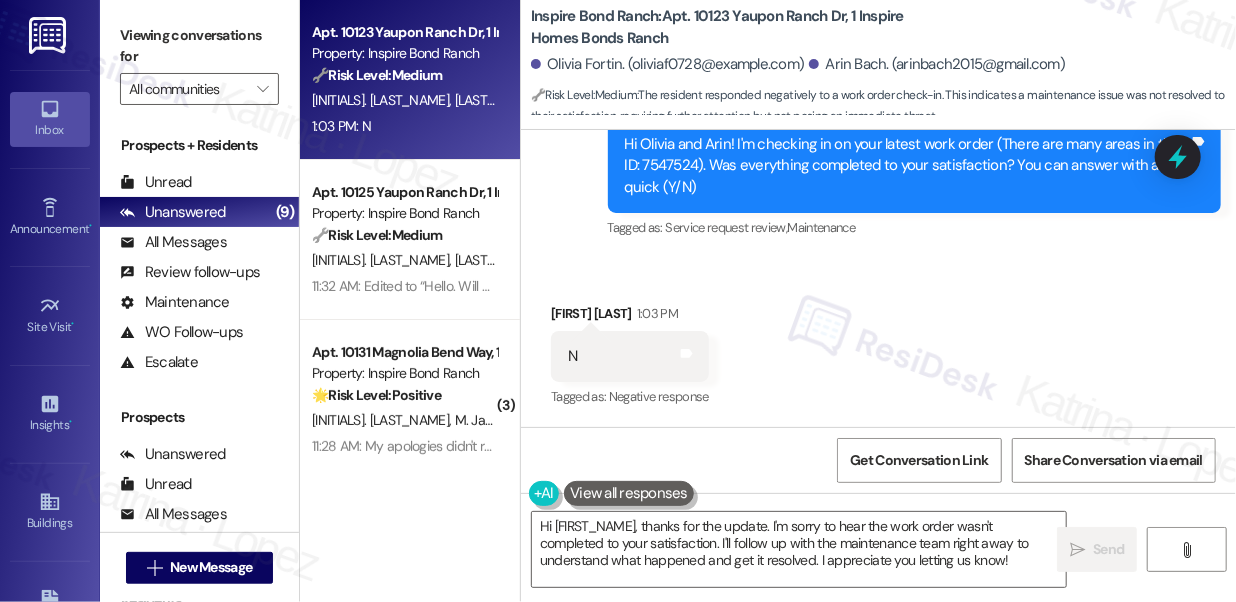 click on "Viewing conversations for" at bounding box center (199, 46) 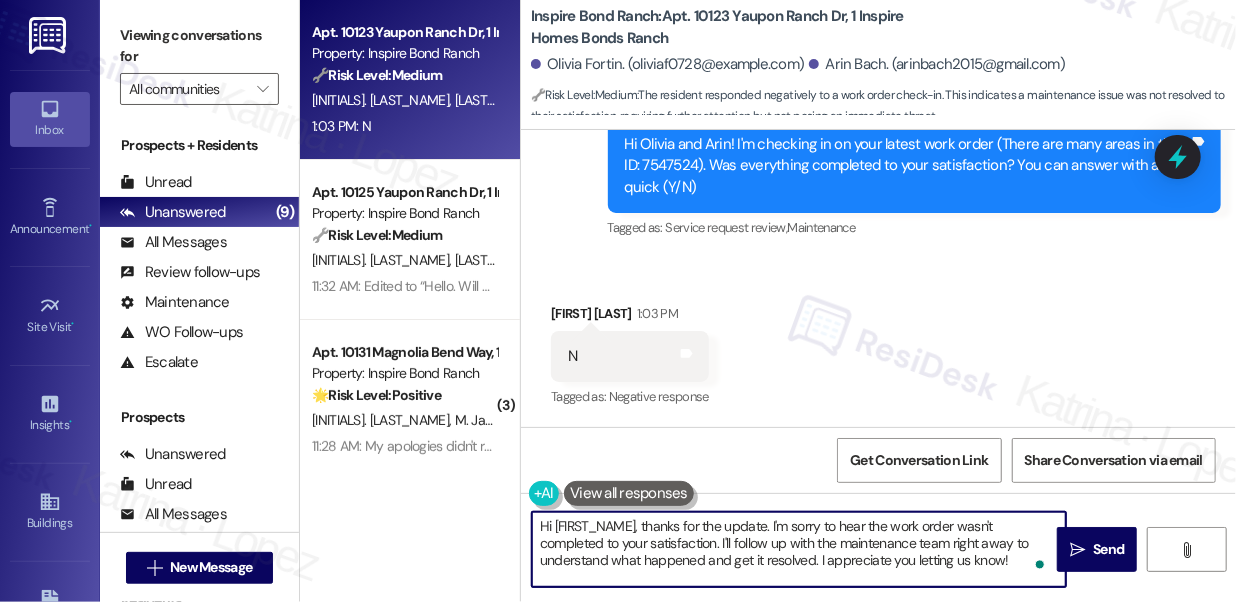 drag, startPoint x: 720, startPoint y: 540, endPoint x: 1003, endPoint y: 568, distance: 284.38177 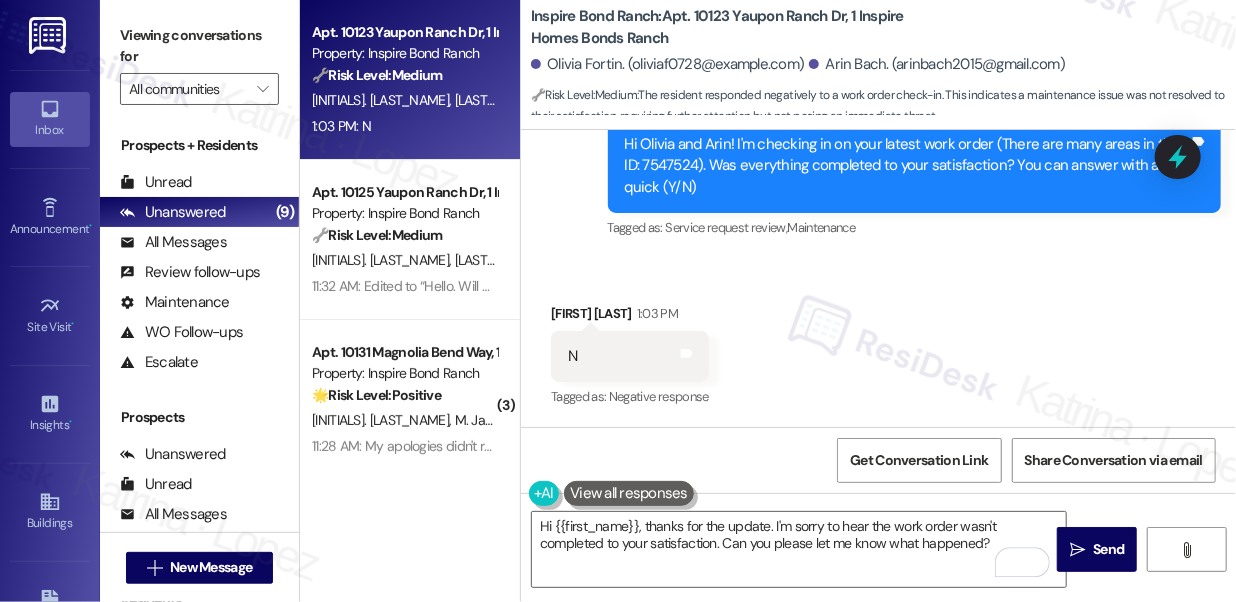 click on "Received via SMS Arin Bach 1:03 PM N Tags and notes Tagged as:   Negative response Click to highlight conversations about Negative response" at bounding box center [630, 357] 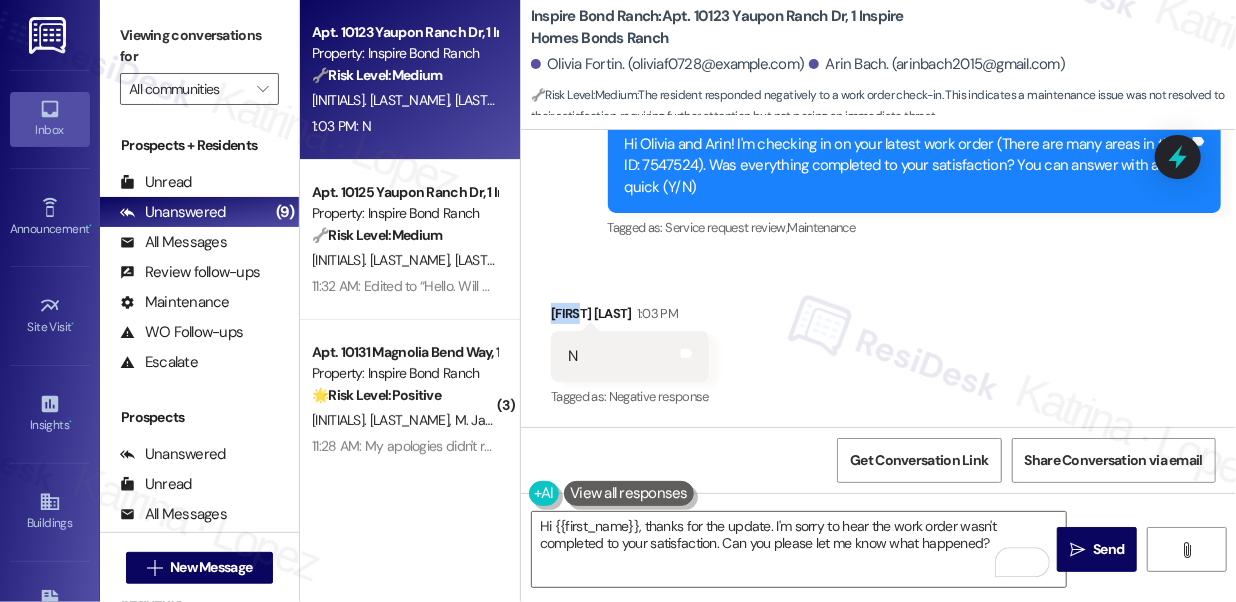 click on "Received via SMS Arin Bach 1:03 PM N Tags and notes Tagged as:   Negative response Click to highlight conversations about Negative response" at bounding box center [630, 357] 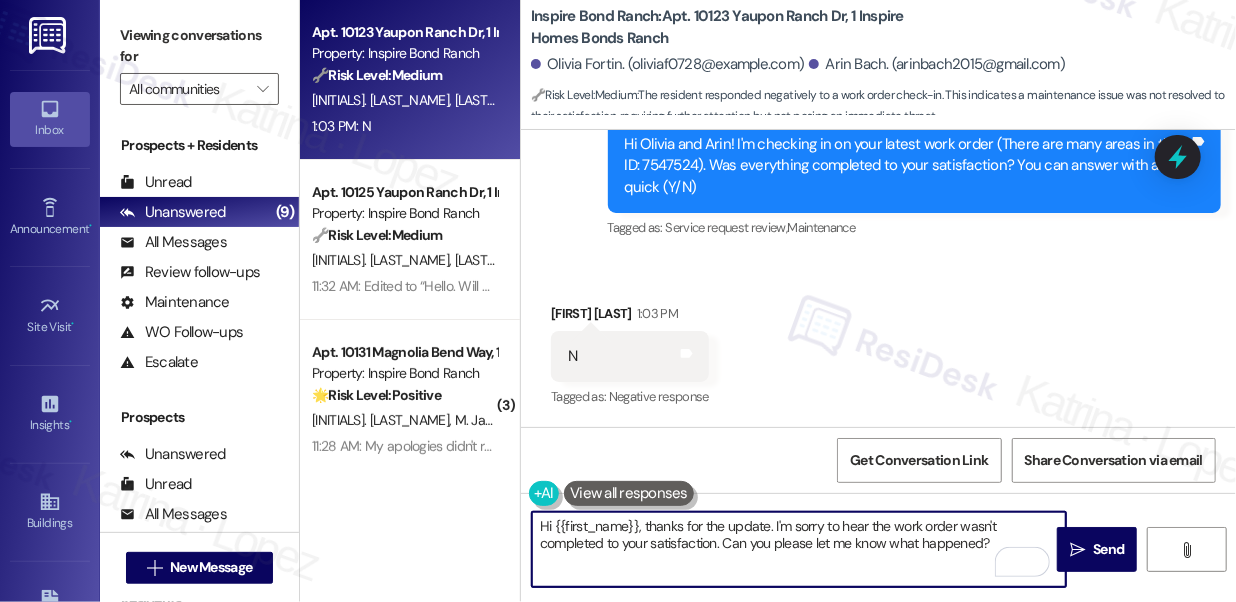drag, startPoint x: 556, startPoint y: 522, endPoint x: 637, endPoint y: 519, distance: 81.055534 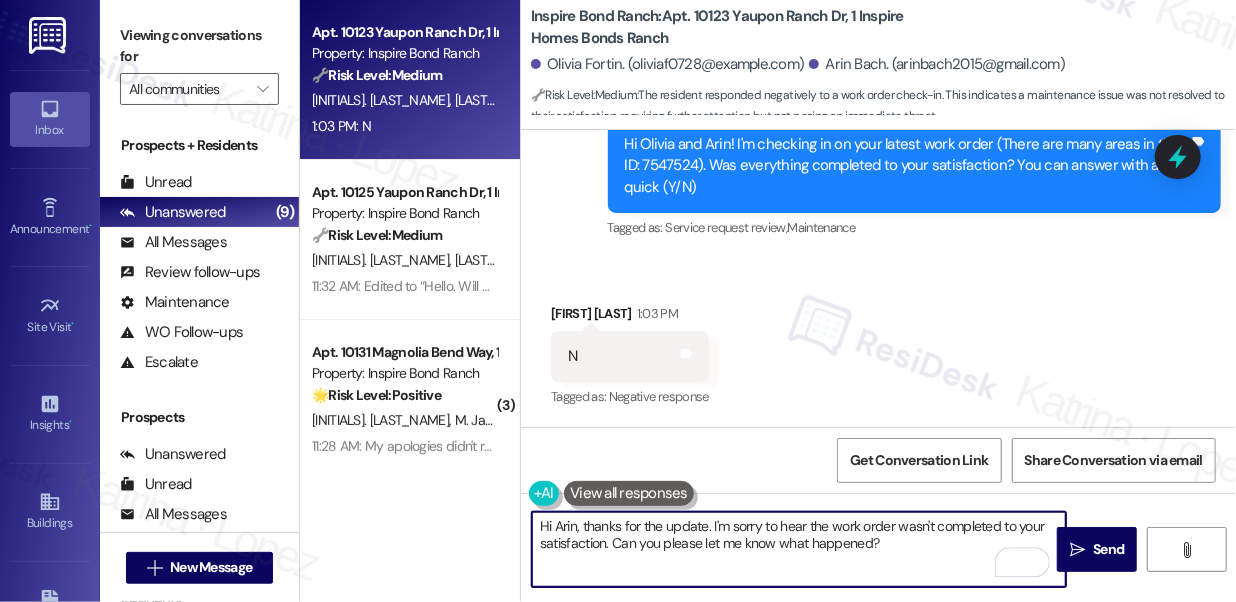 click on "Hi Arin, thanks for the update. I'm sorry to hear the work order wasn't completed to your satisfaction. Can you please let me know what happened?" at bounding box center [799, 549] 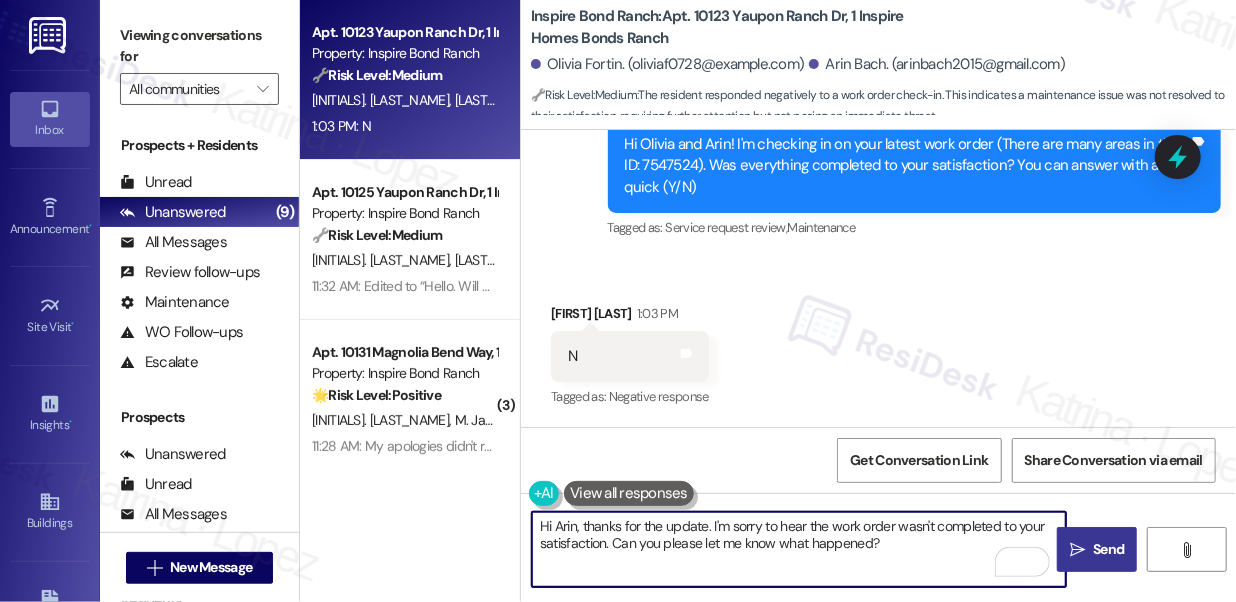 type on "Hi Arin, thanks for the update. I'm sorry to hear the work order wasn't completed to your satisfaction. Can you please let me know what happened?" 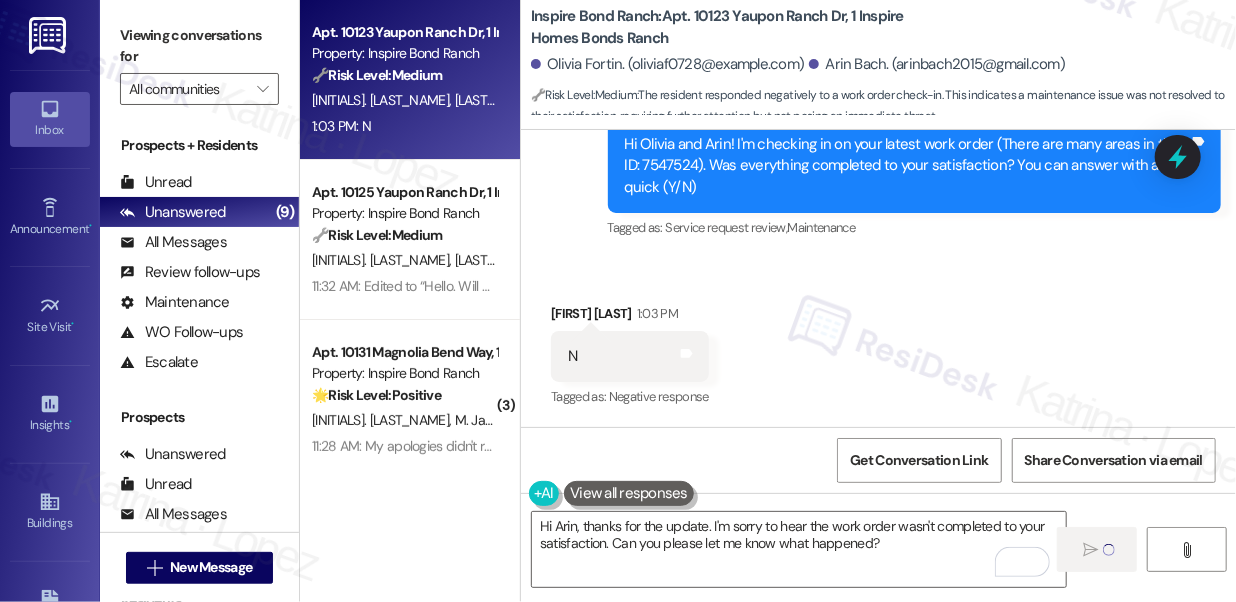 type 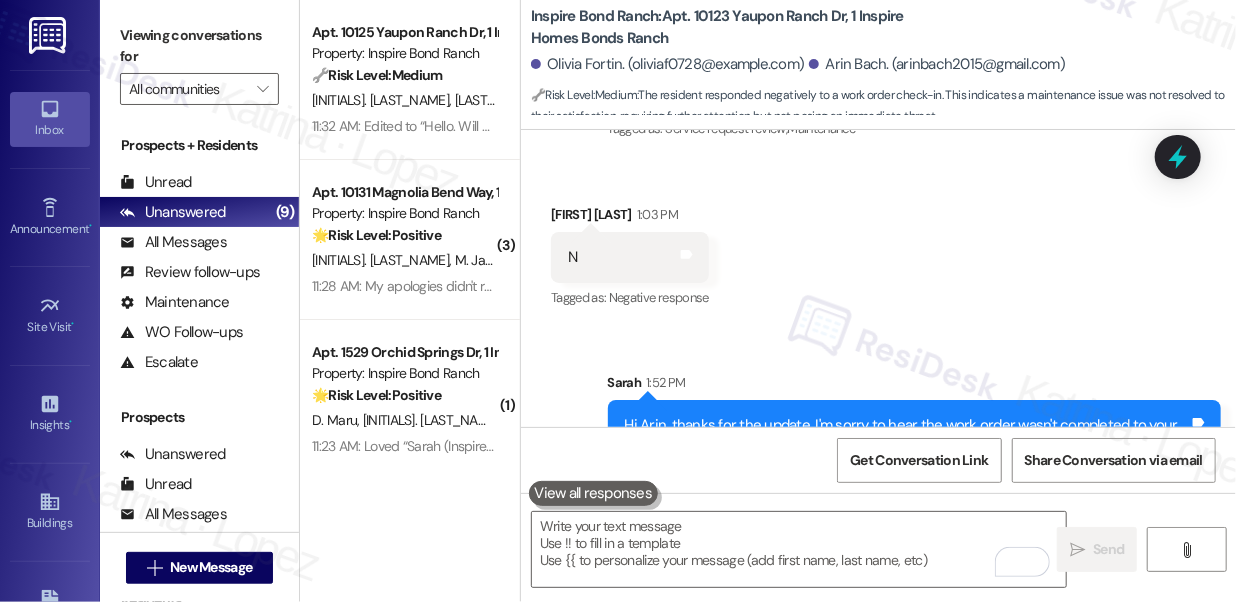 scroll, scrollTop: 736, scrollLeft: 0, axis: vertical 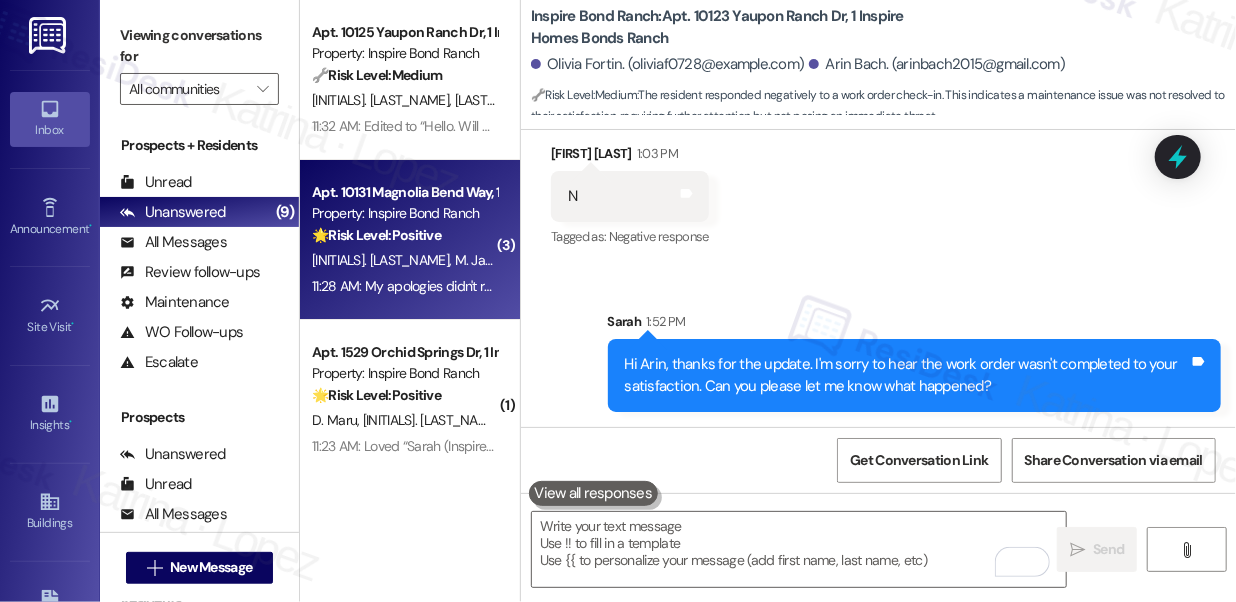 click on "Property: Inspire Bond Ranch" at bounding box center [404, 213] 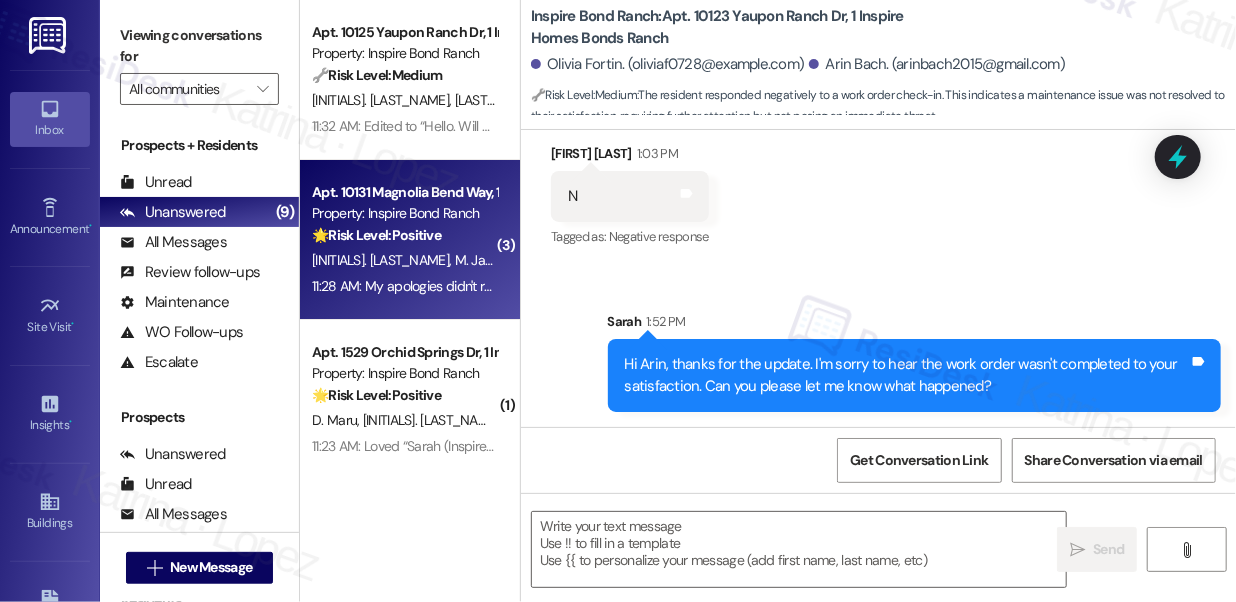 type on "Fetching suggested responses. Please feel free to read through the conversation in the meantime." 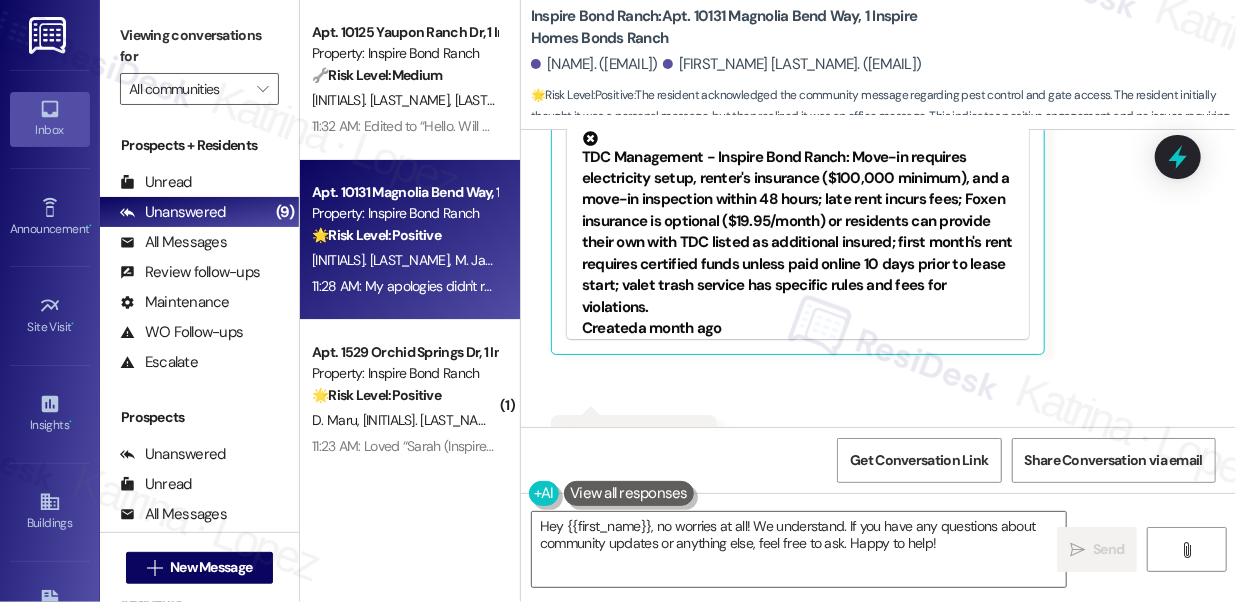 scroll, scrollTop: 1762, scrollLeft: 0, axis: vertical 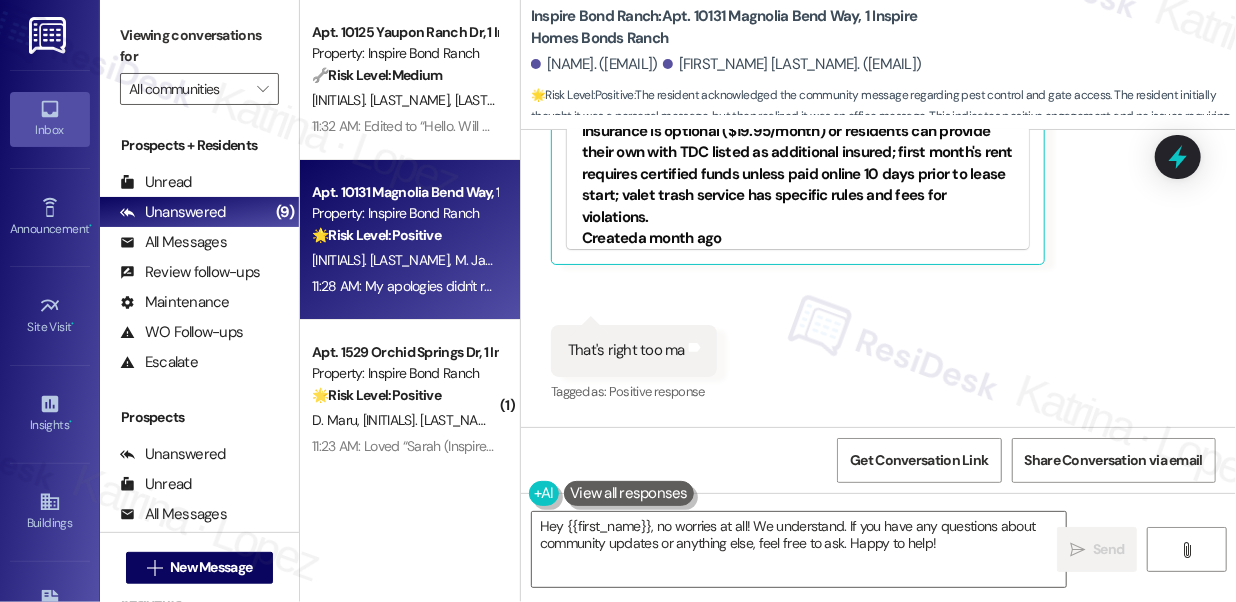 click on "That's right too ma Tags and notes" at bounding box center [634, 350] 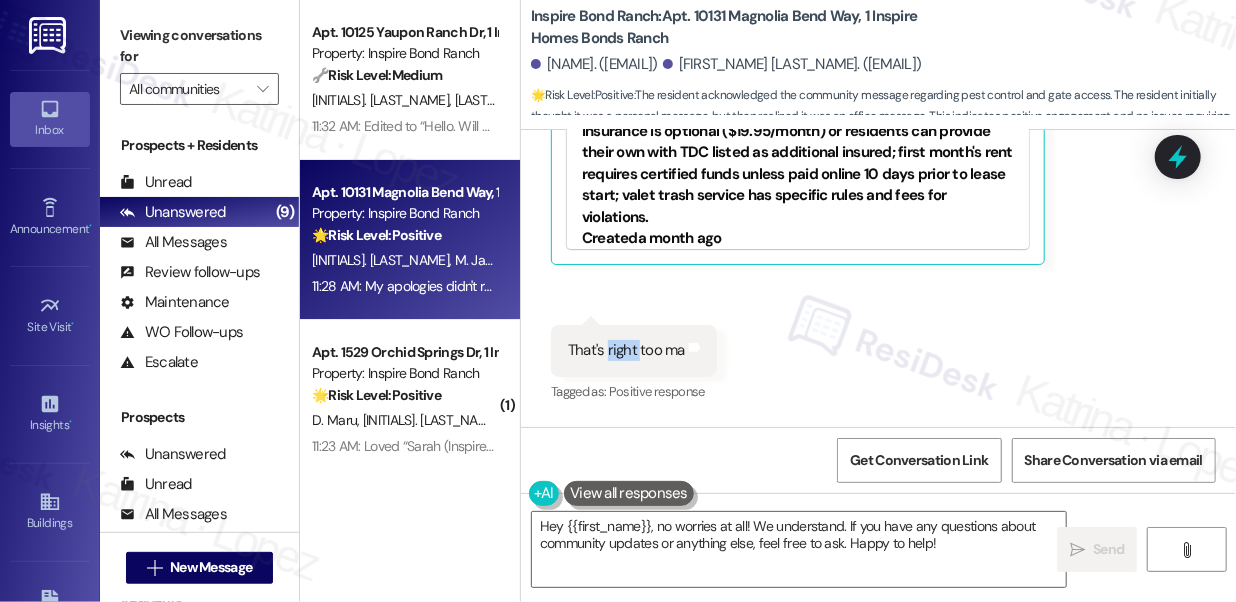 click on "That's right too ma Tags and notes" at bounding box center [634, 350] 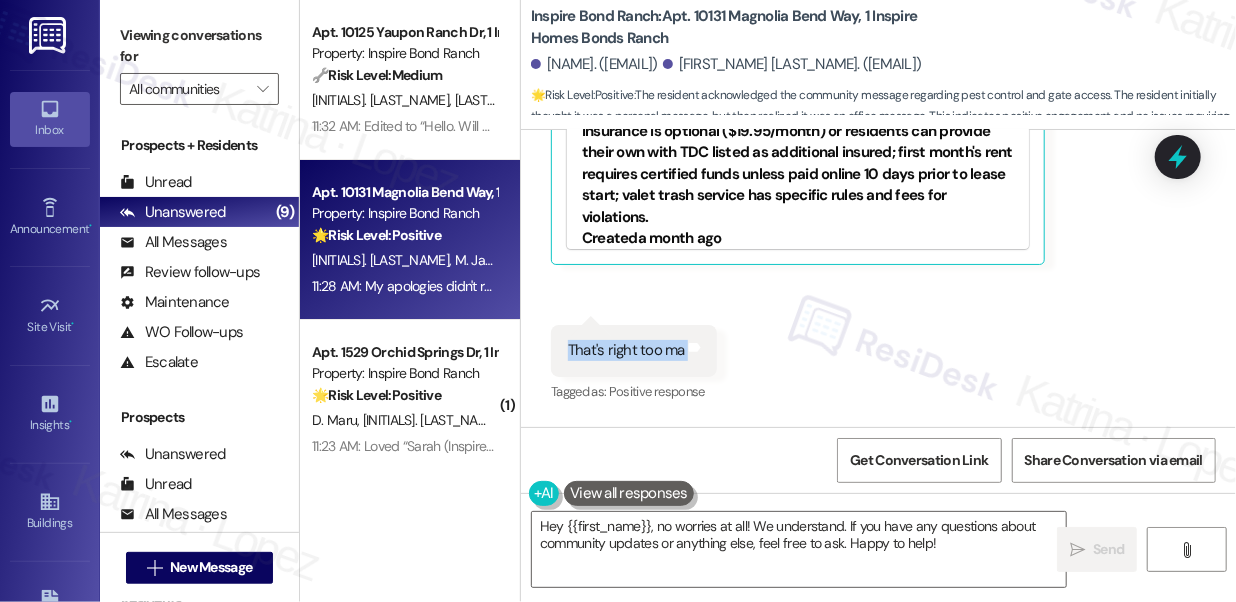 click on "That's right too ma Tags and notes" at bounding box center (634, 350) 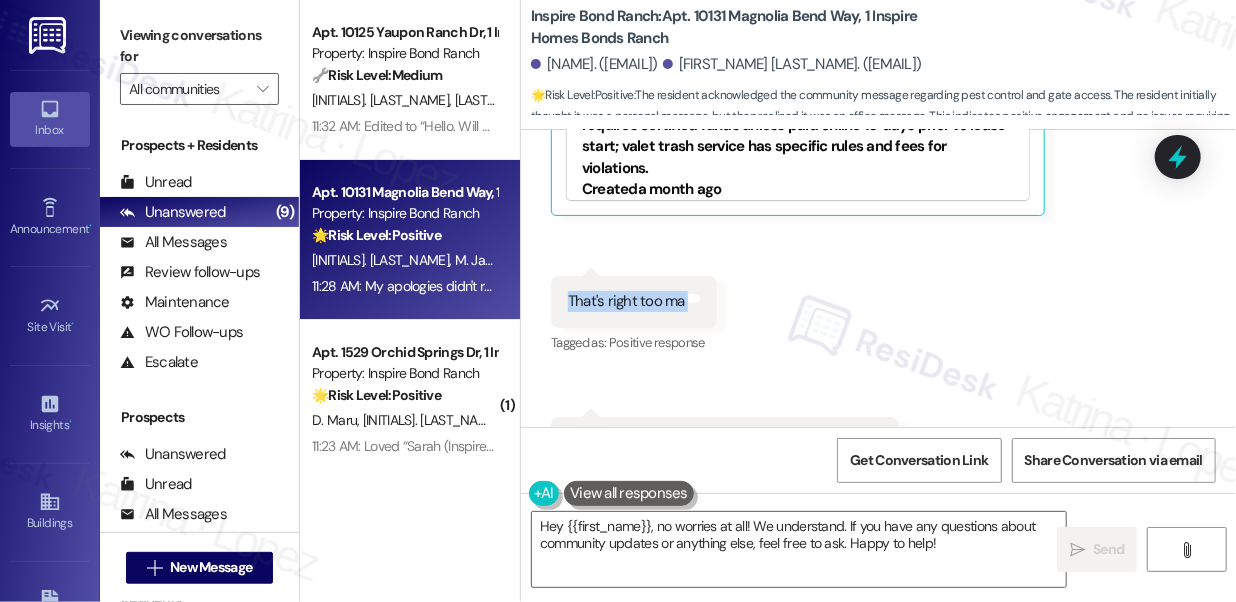 scroll, scrollTop: 1854, scrollLeft: 0, axis: vertical 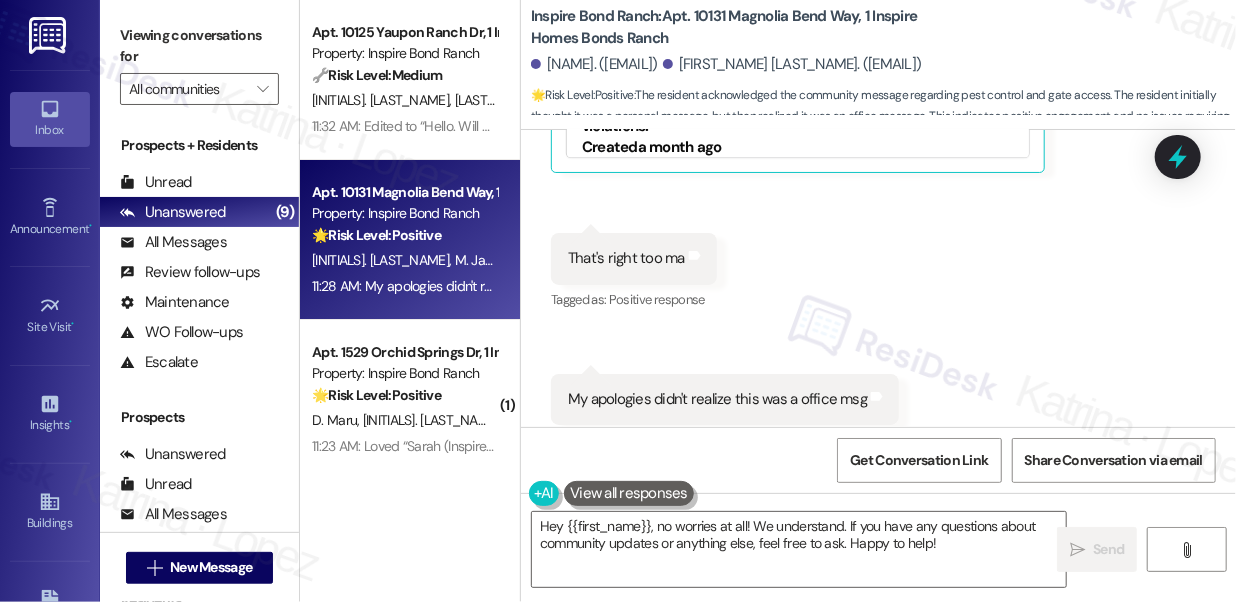 click on "My apologies didn't realize this was a office msg" at bounding box center [717, 399] 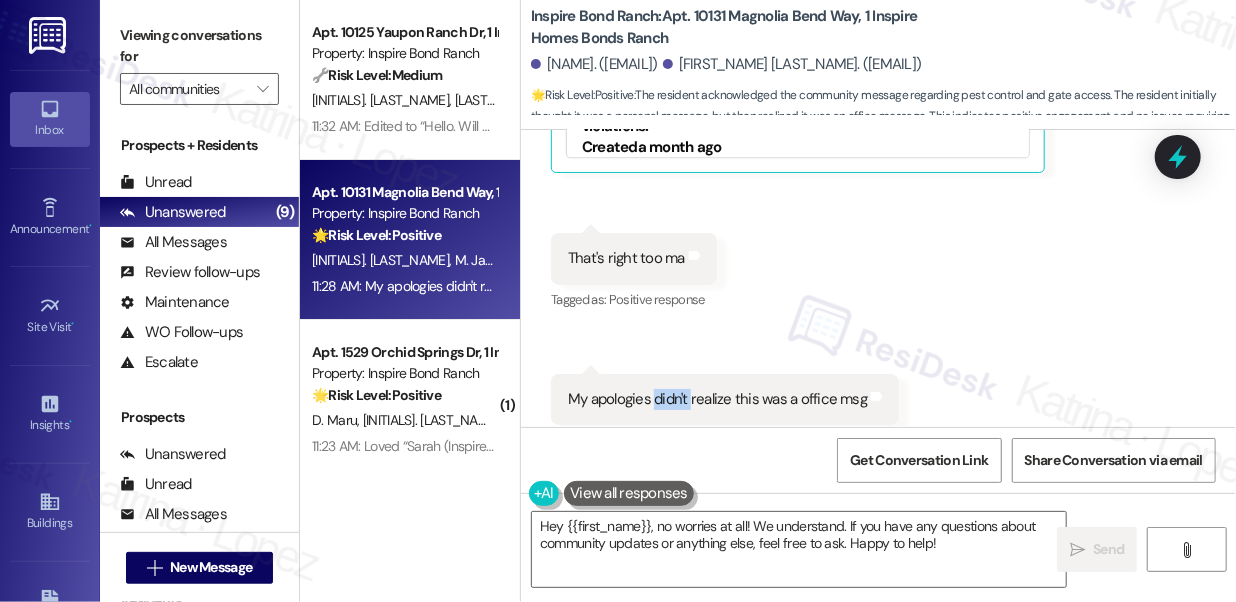 click on "My apologies didn't realize this was a office msg" at bounding box center (717, 399) 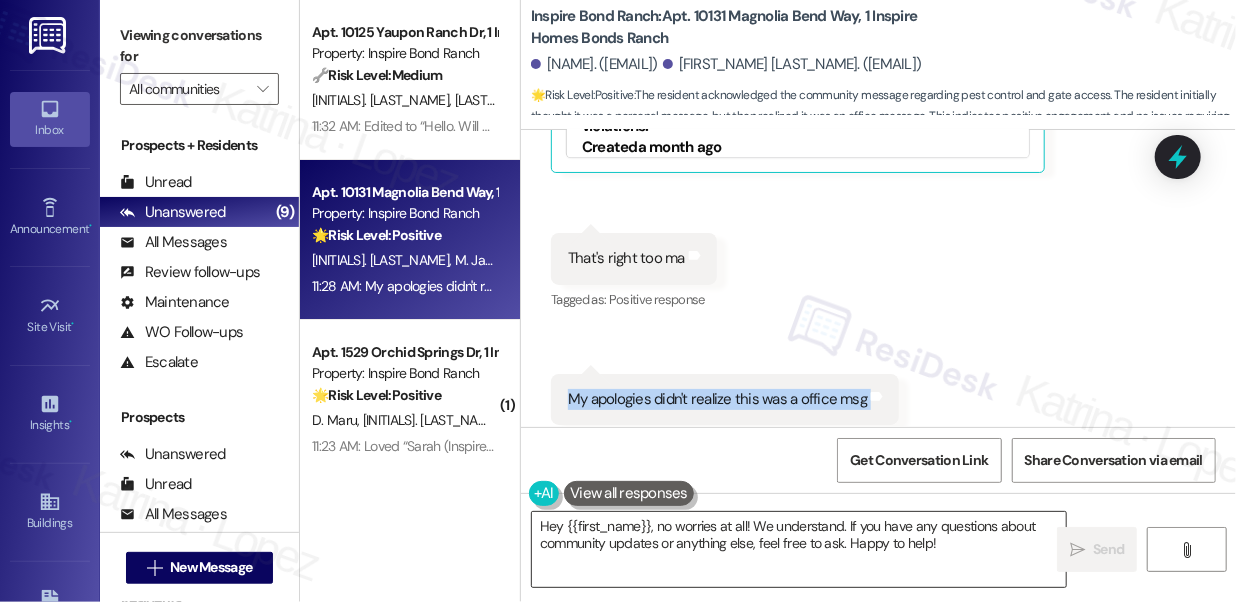 click on "Hey {{first_name}}, no worries at all! We understand. If you have any questions about community updates or anything else, feel free to ask. Happy to help!" at bounding box center (799, 549) 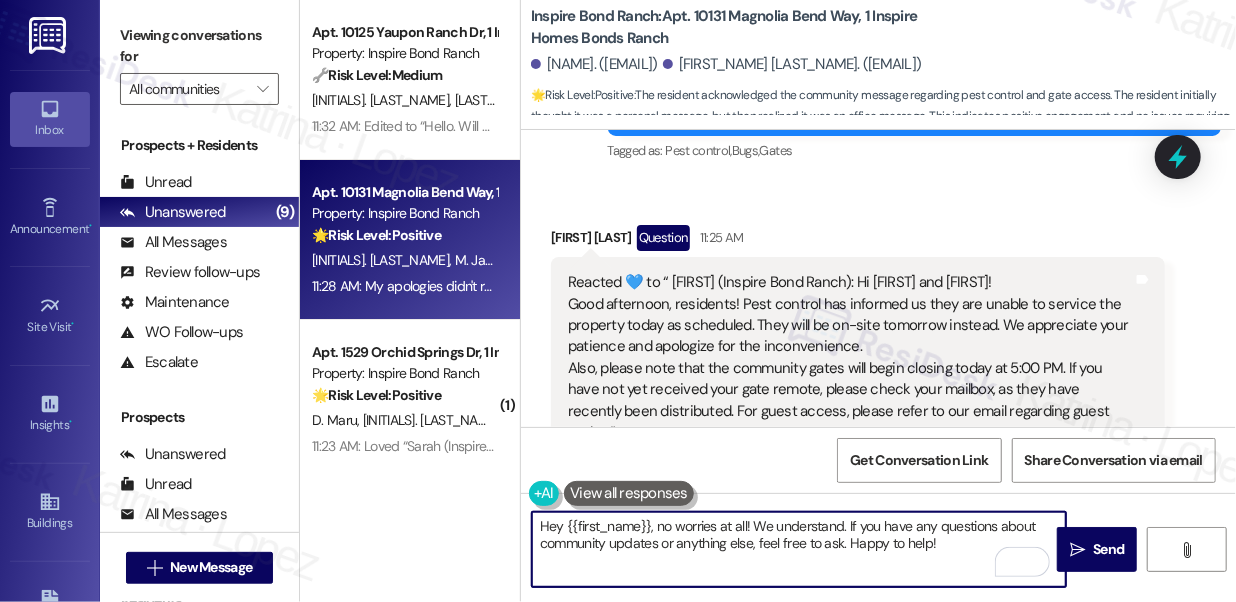 scroll, scrollTop: 1128, scrollLeft: 0, axis: vertical 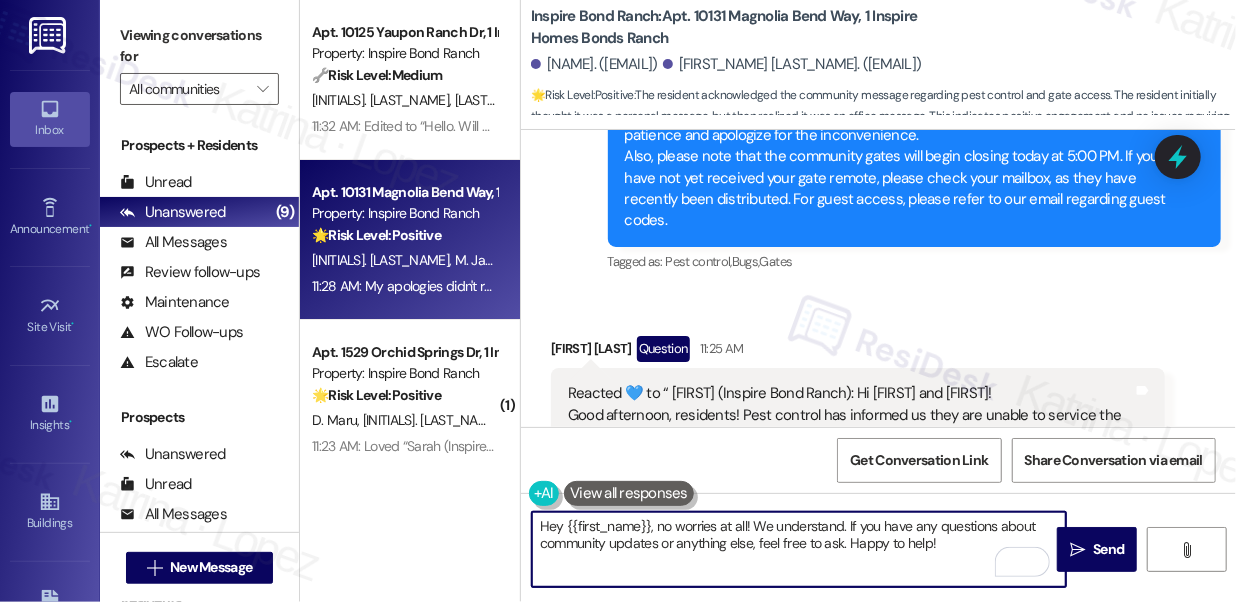 click on "Received via SMS Marquin Jackson Question 11:25 AM Reacted 💙 to “Sarah (Inspire Bond Ranch): Hi Marquin and Titiana!
Good afternoon, residents! Pest control has informed us they are unable to service the property today as scheduled. They will be on-site tomorrow instead. We appreciate your patience and apologize for the inconvenience.
Also, please note that the community gates will begin closing today at 5:00 PM. If you have not yet received your gate remote, please check your mailbox, as they have recently been distributed. For guest access, please refer to our email regarding guest codes.” Tags and notes Tagged as:   Pest control ,  Click to highlight conversations about Pest control Bugs ,  Click to highlight conversations about Bugs Gates ,  Click to highlight conversations about Gates Additional charges Click to highlight conversations about Additional charges  Related guidelines Hide Suggestions Created  a month ago Property level guideline  ( 74 % match) FAQs generated by ResiDesk AI  ( 71" at bounding box center [858, 617] 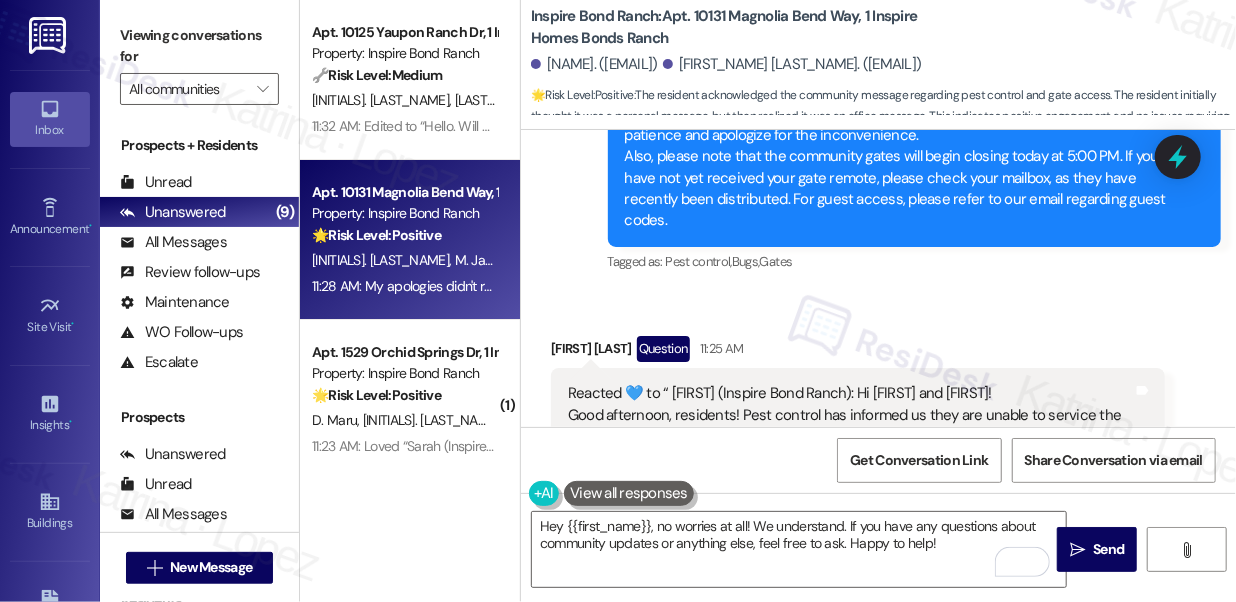 click on "Marquin Jackson Question 11:25 AM" at bounding box center [858, 352] 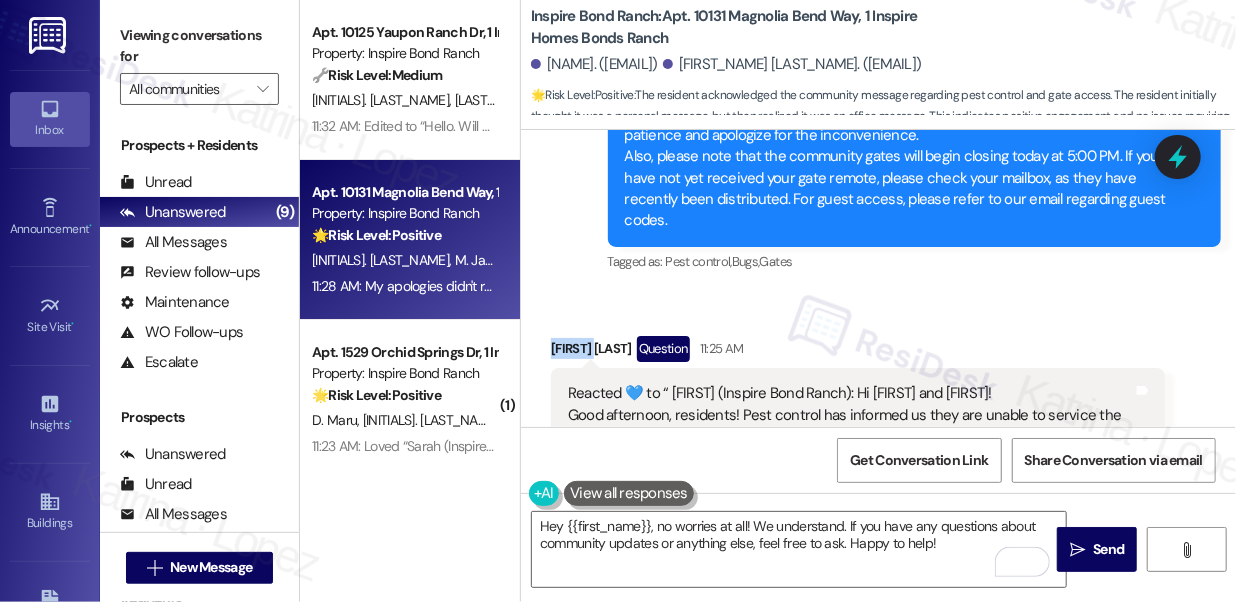 click on "Marquin Jackson Question 11:25 AM" at bounding box center [858, 352] 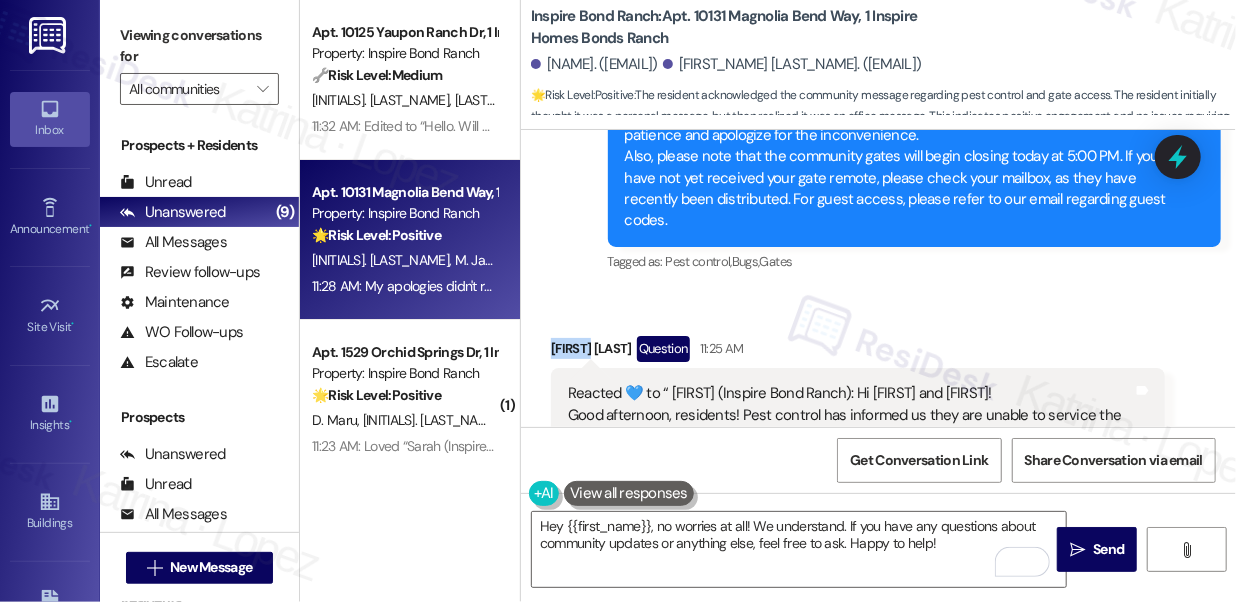 copy on "Marquin" 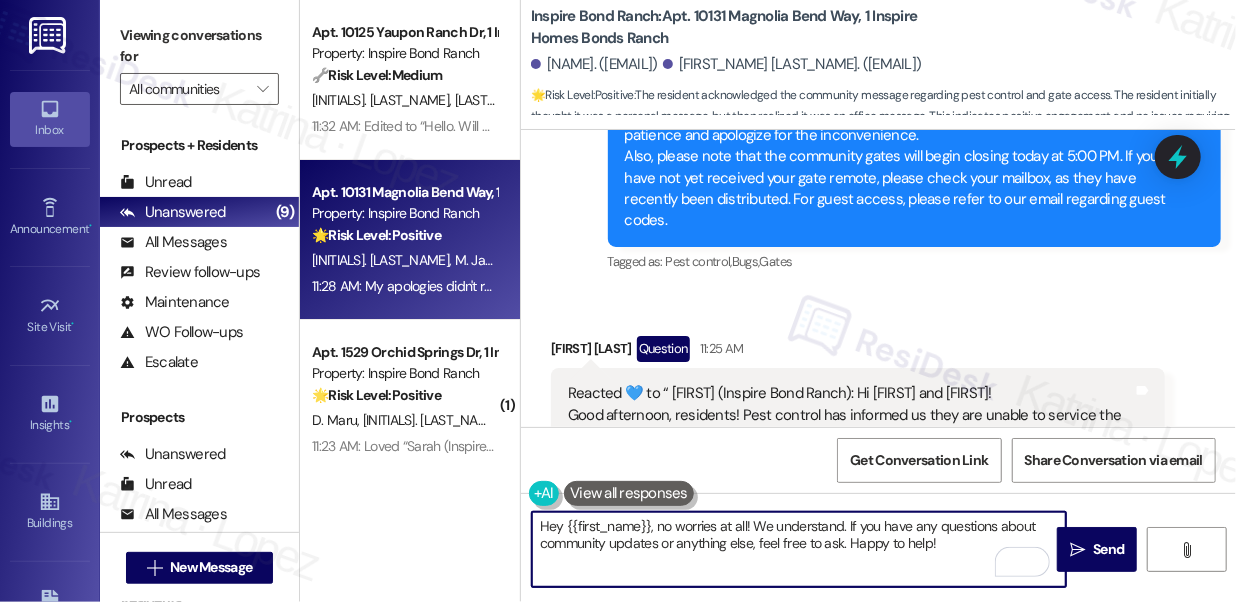 drag, startPoint x: 565, startPoint y: 522, endPoint x: 649, endPoint y: 509, distance: 85 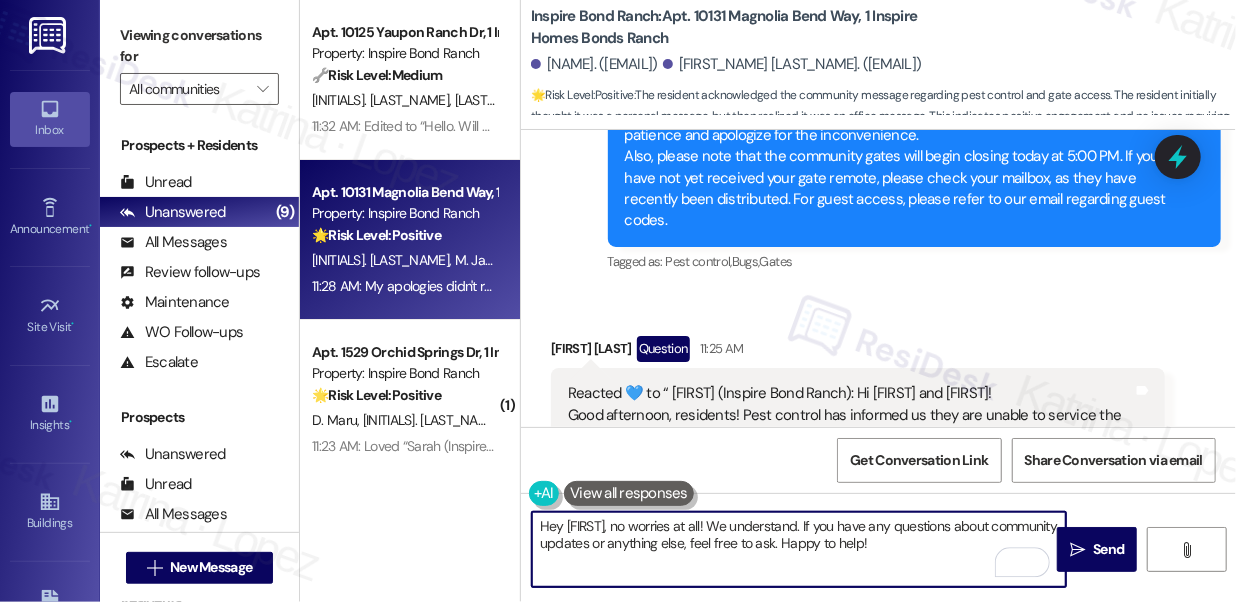 click on "Hey Marquin, no worries at all! We understand. If you have any questions about community updates or anything else, feel free to ask. Happy to help!" at bounding box center (799, 549) 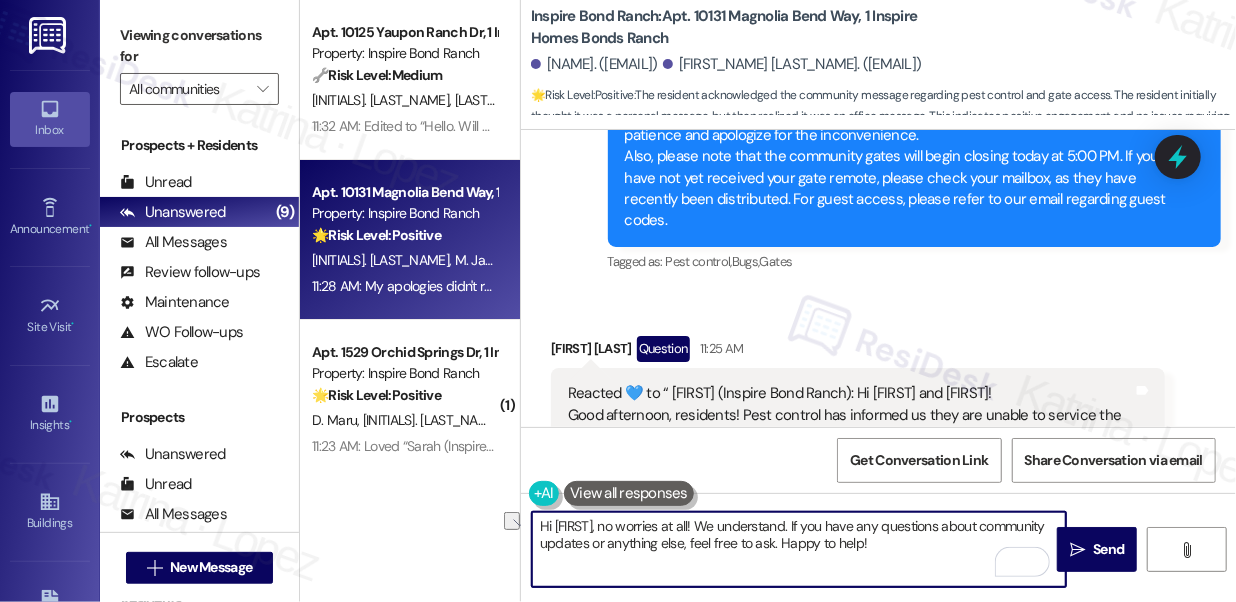 drag, startPoint x: 941, startPoint y: 526, endPoint x: 1048, endPoint y: 521, distance: 107.11676 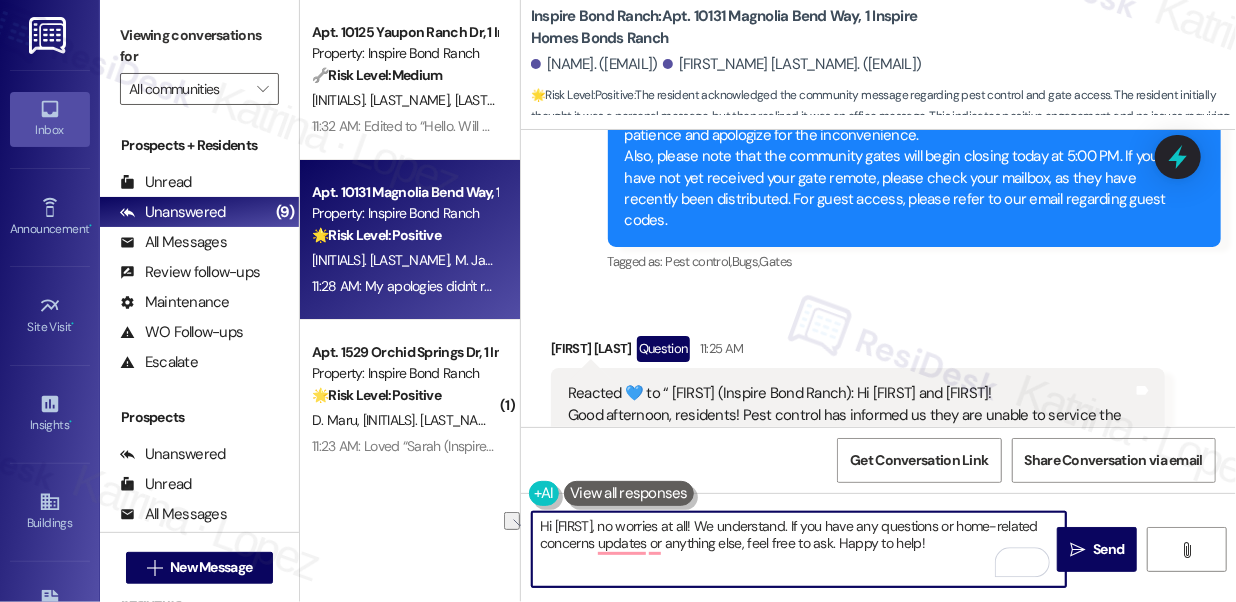 drag, startPoint x: 740, startPoint y: 544, endPoint x: 592, endPoint y: 551, distance: 148.16545 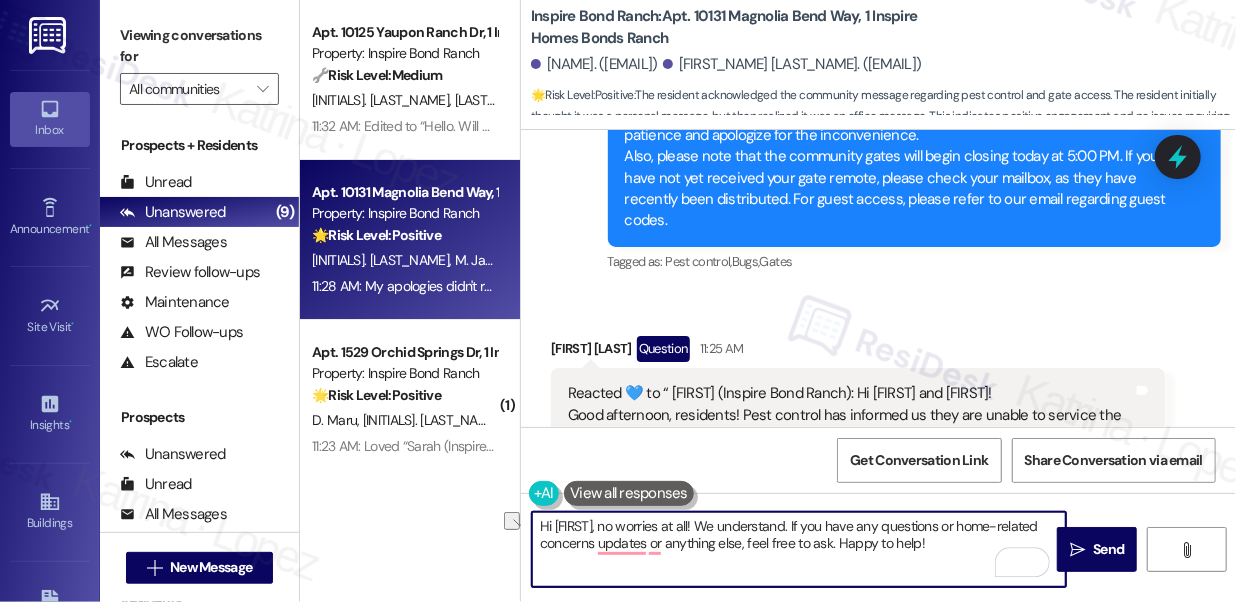 click on "Hi Marquin, no worries at all! We understand. If you have any questions or home-related concerns updates or anything else, feel free to ask. Happy to help!" at bounding box center [799, 549] 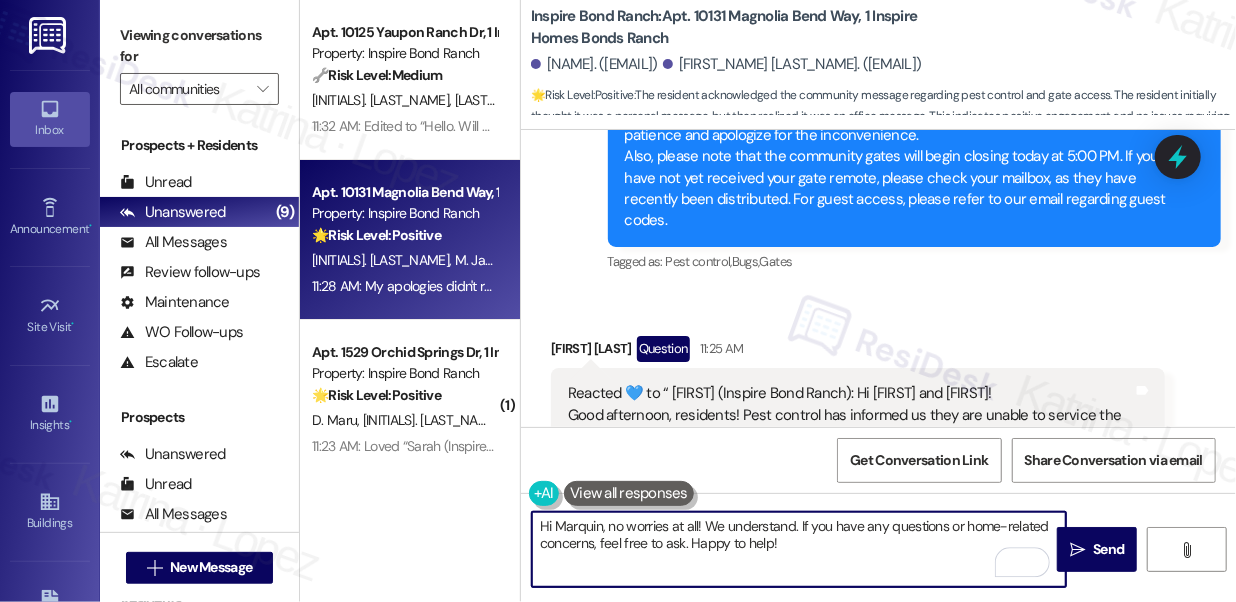 click on "Hi Marquin, no worries at all! We understand. If you have any questions or home-related concerns, feel free to ask. Happy to help!" at bounding box center (799, 549) 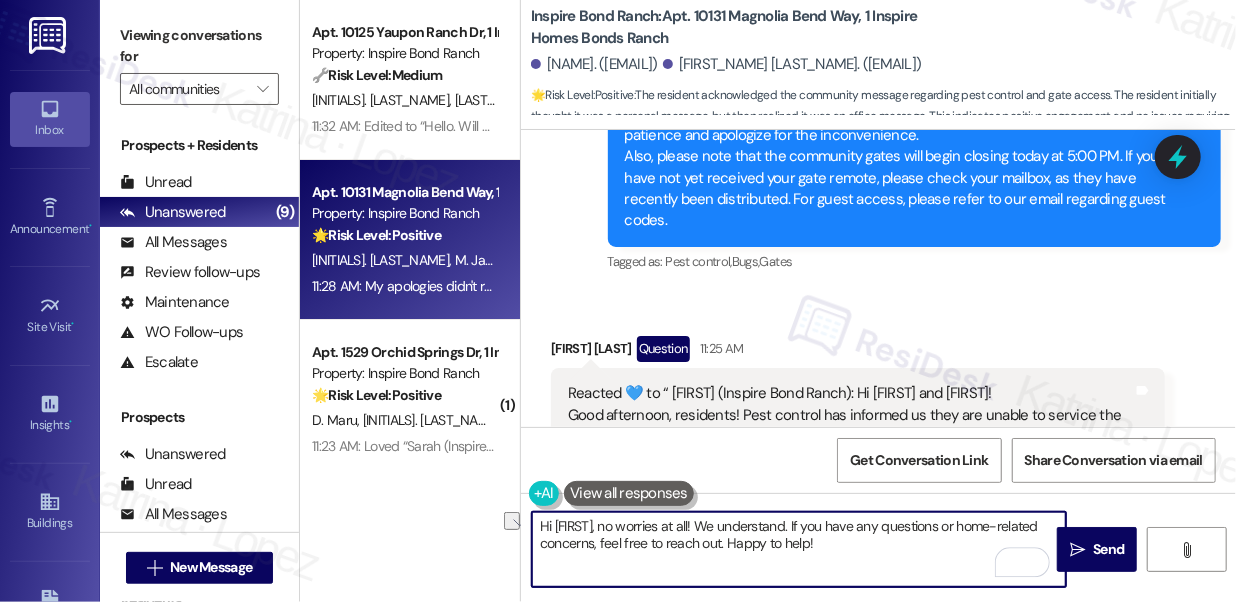 drag, startPoint x: 818, startPoint y: 554, endPoint x: 741, endPoint y: 554, distance: 77 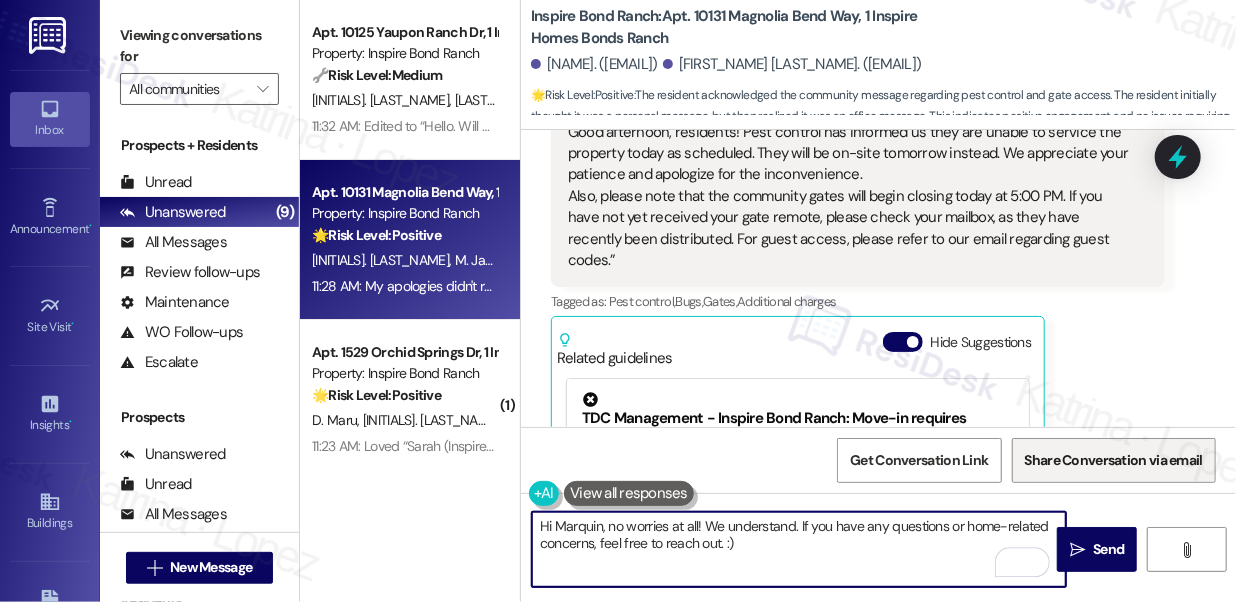 scroll, scrollTop: 1673, scrollLeft: 0, axis: vertical 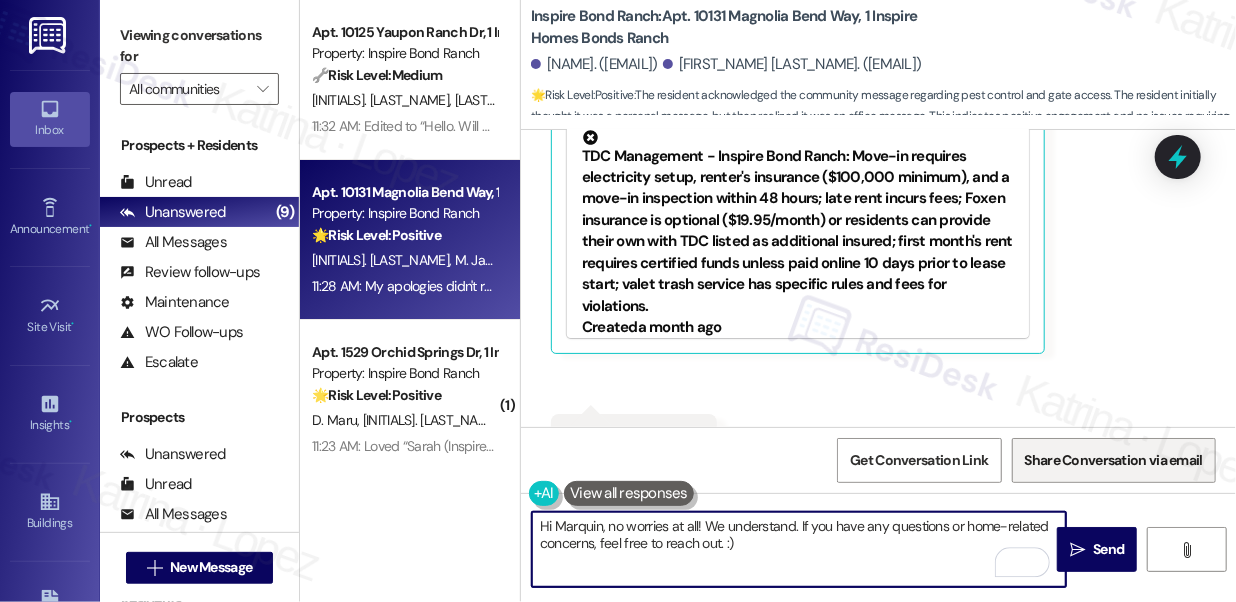 type on "Hi Marquin, no worries at all! We understand. If you have any questions or home-related concerns, feel free to reach out. :)" 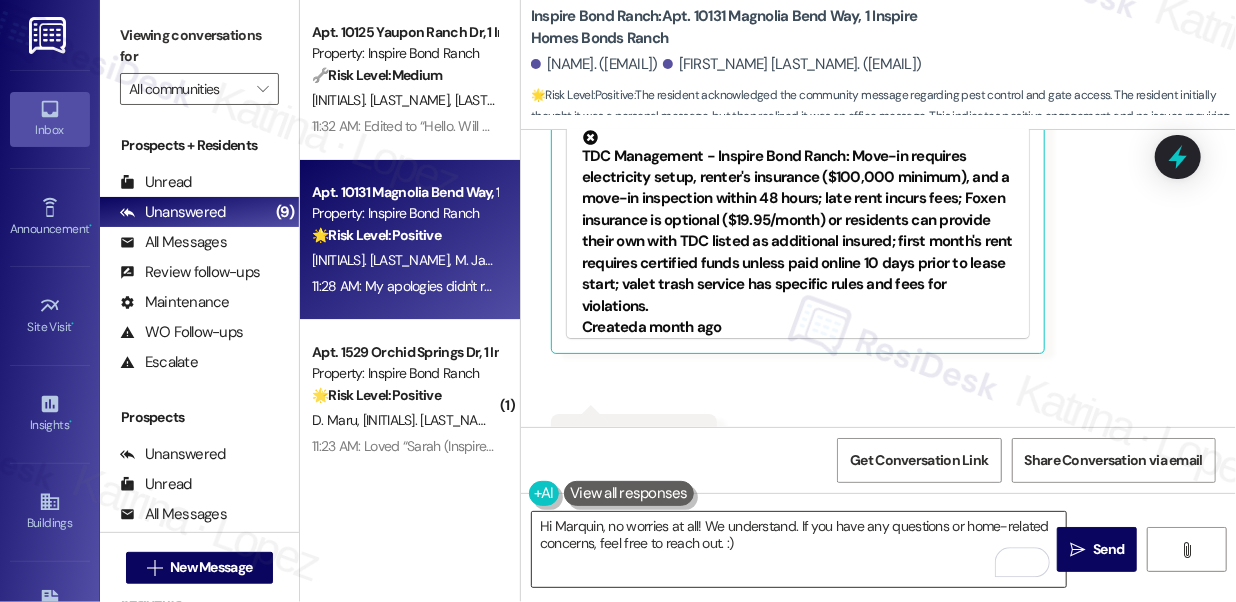 click on "Hi Marquin, no worries at all! We understand. If you have any questions or home-related concerns, feel free to reach out. :)" at bounding box center [799, 549] 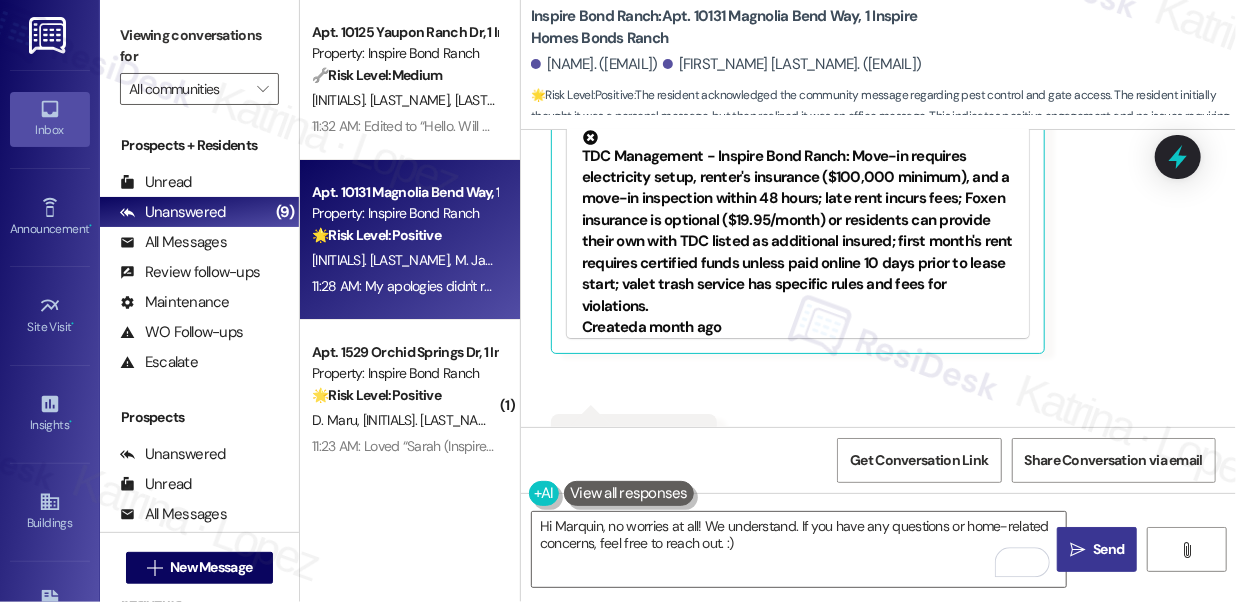 click on " Send" at bounding box center [1097, 549] 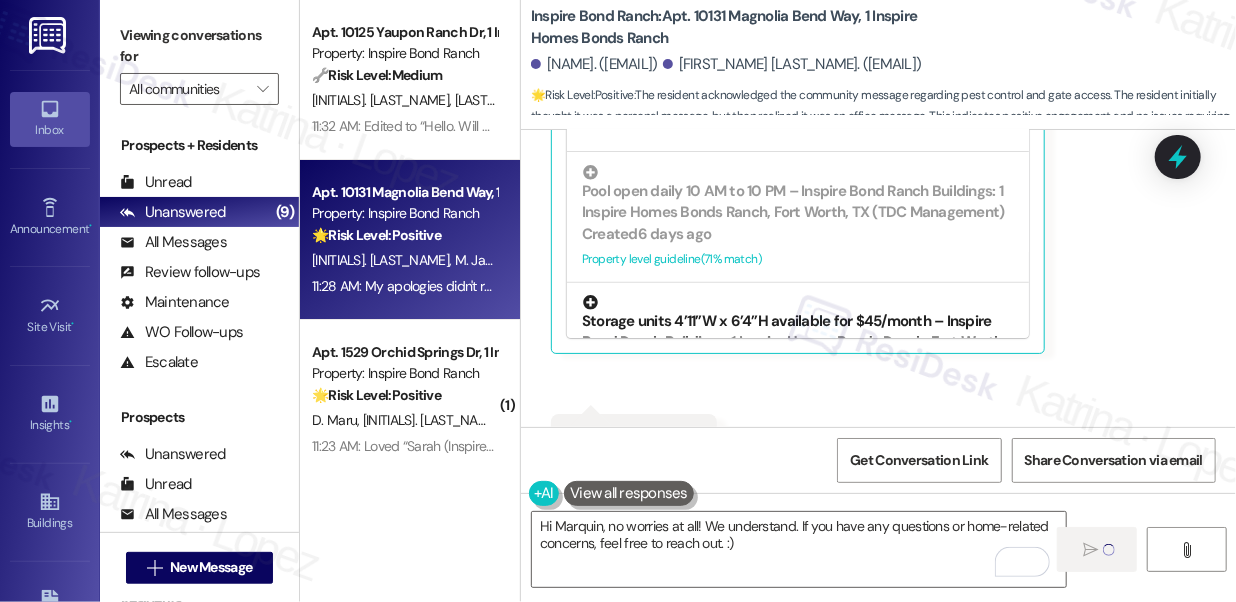 scroll, scrollTop: 468, scrollLeft: 0, axis: vertical 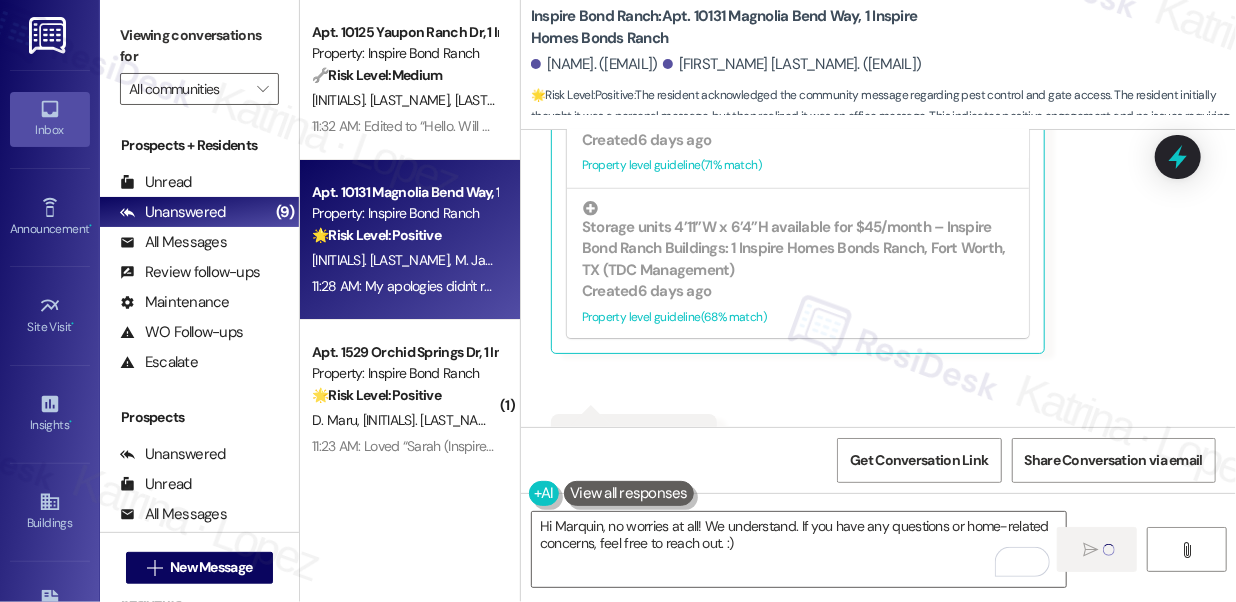 type 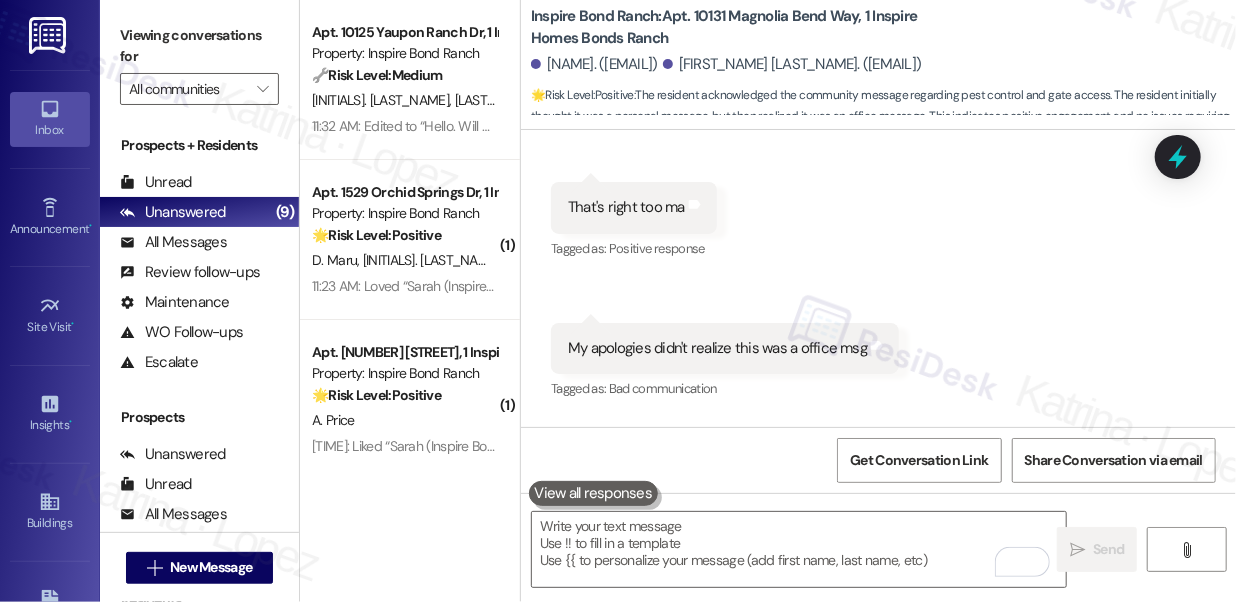 scroll, scrollTop: 2015, scrollLeft: 0, axis: vertical 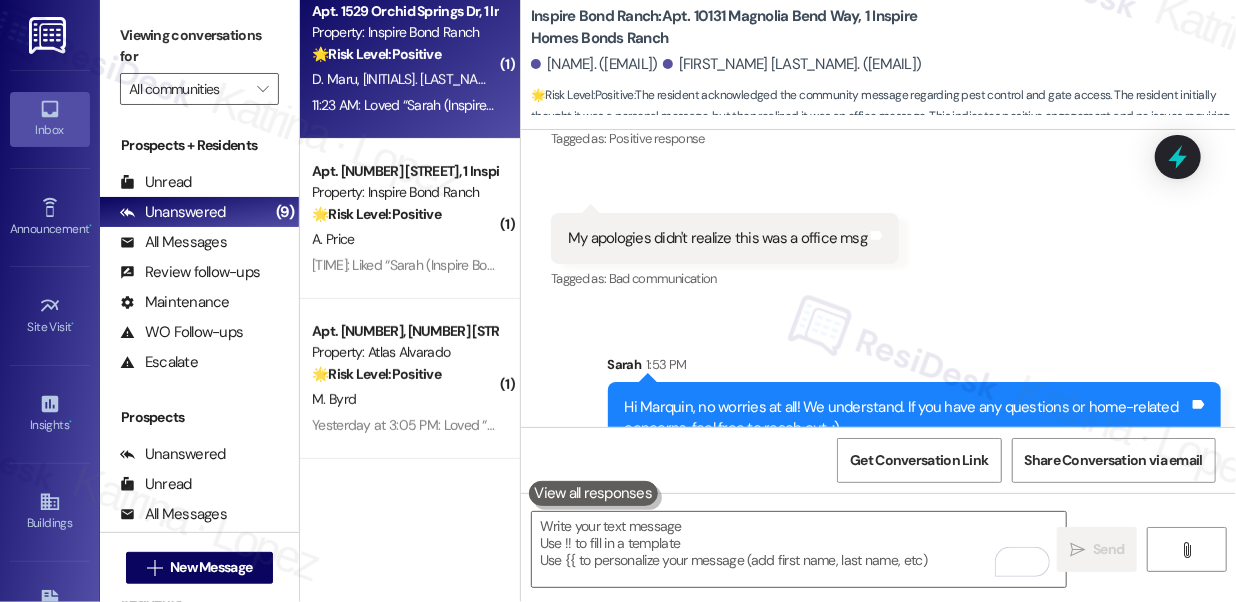 click on "Apt. 1529 Orchid Springs Dr, 1 Inspire Homes Bonds Ranch Property: Inspire Bond Ranch 🌟  Risk Level:  Positive The resident is expressing positive sentiment ('Loved') in response to a community update regarding pest control rescheduling and gate access. This indicates positive engagement and satisfaction. D. Maru S. Aung D. Maru 11:23 AM: Loved “Sarah (Inspire Bond Ranch): Hi Daniel, Deborah and Sut Ring!
Good afternoon, residents! Pest control has informed us they are unable to service the property today as scheduled. They will be on-site tomorrow instead. We appreciate your patience and apologize for the inconvenience.
Also, please note that the community gates will begin closing today at 5:00 PM. If you have not yet received your gate remote, please check your mailbox, as they have recently been distributed. For guest access, please refer to our email regarding guest codes.”" at bounding box center (410, 59) 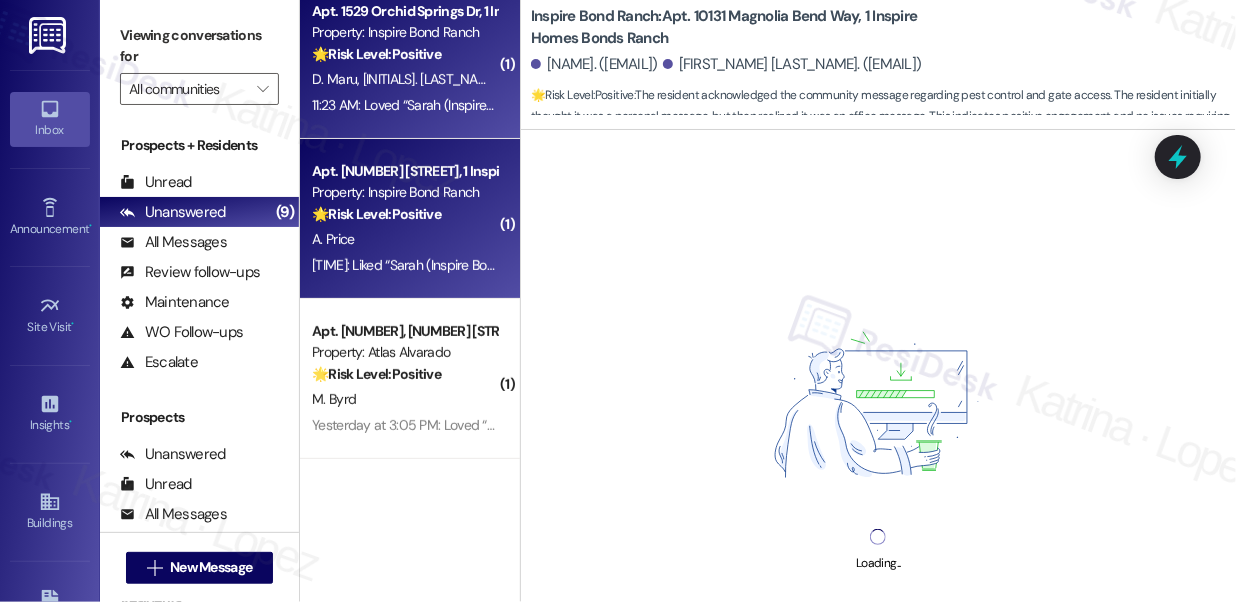 click on "A. Price" at bounding box center (404, 239) 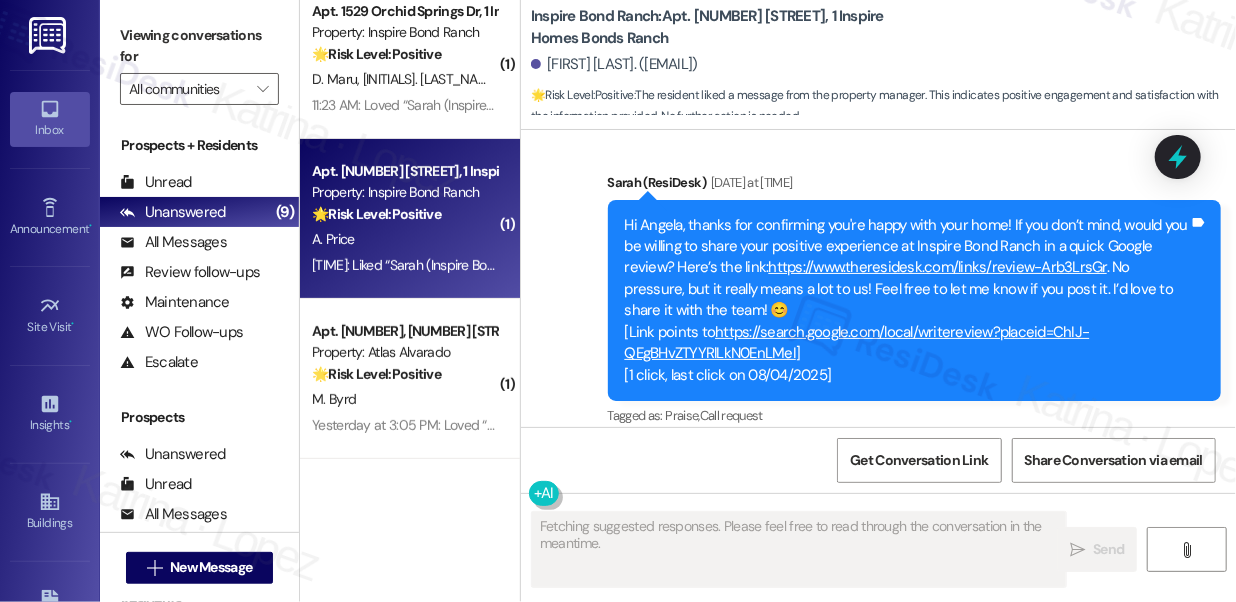 type on "Fetching suggested responses. Please feel free to read through the conversation in the meantime." 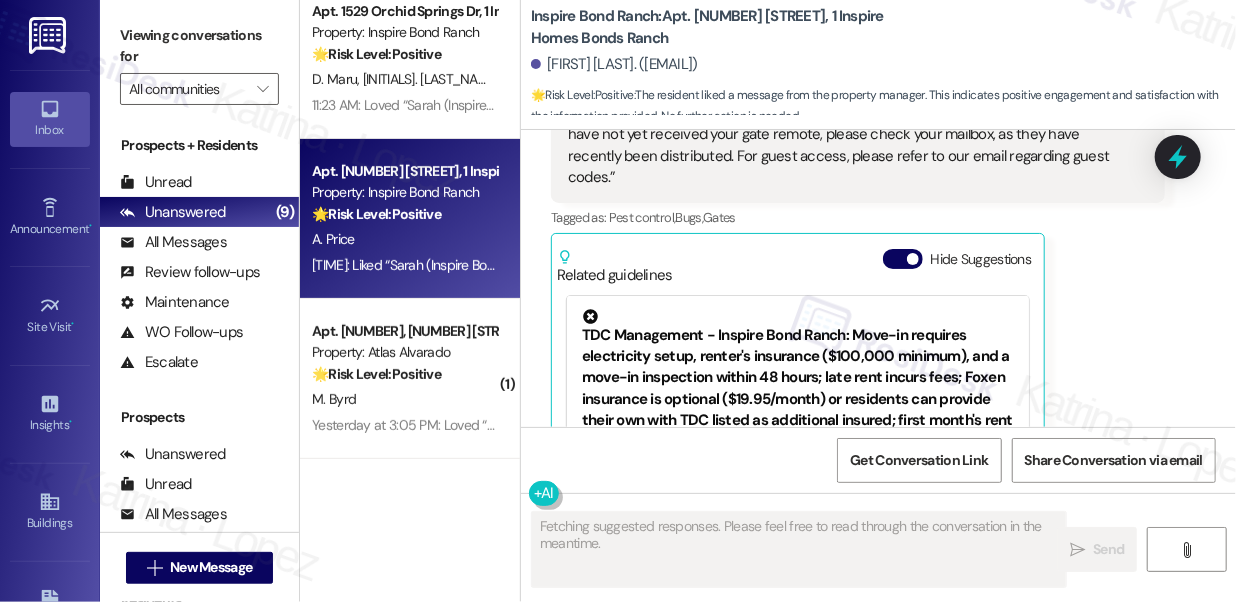 type 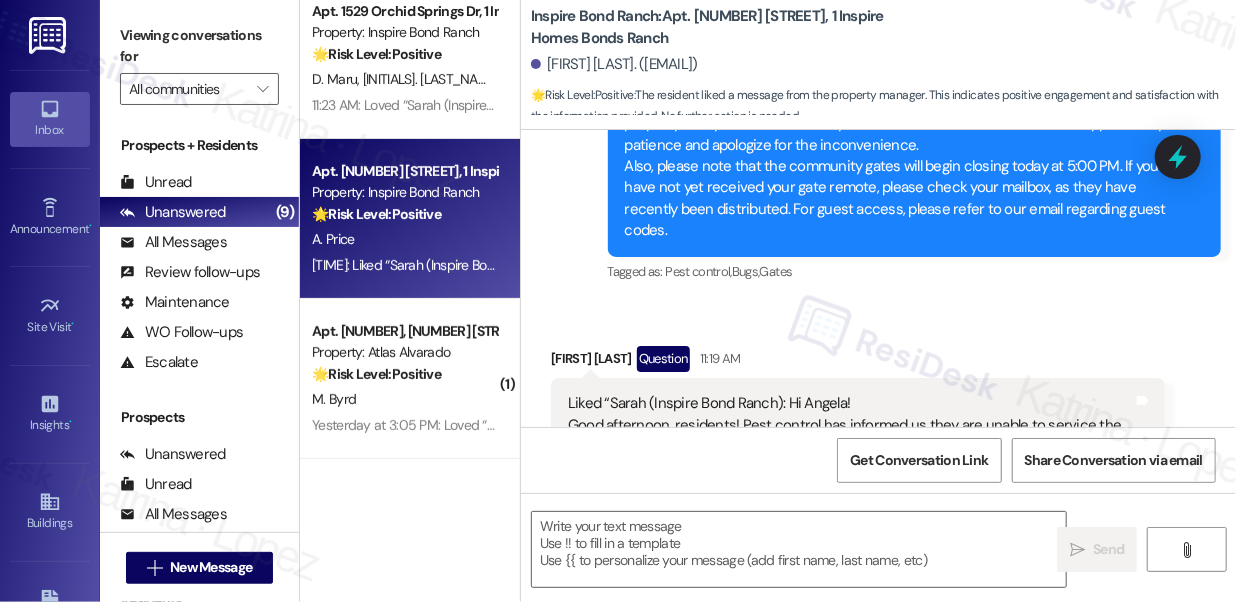 scroll, scrollTop: 1474, scrollLeft: 0, axis: vertical 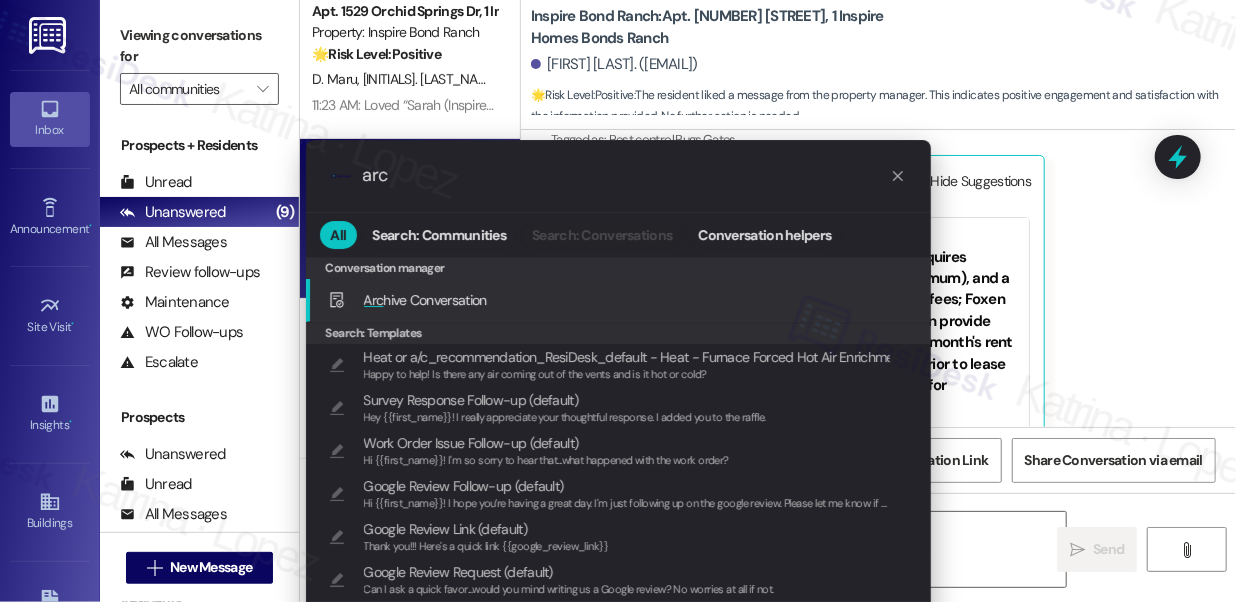 type on "arc" 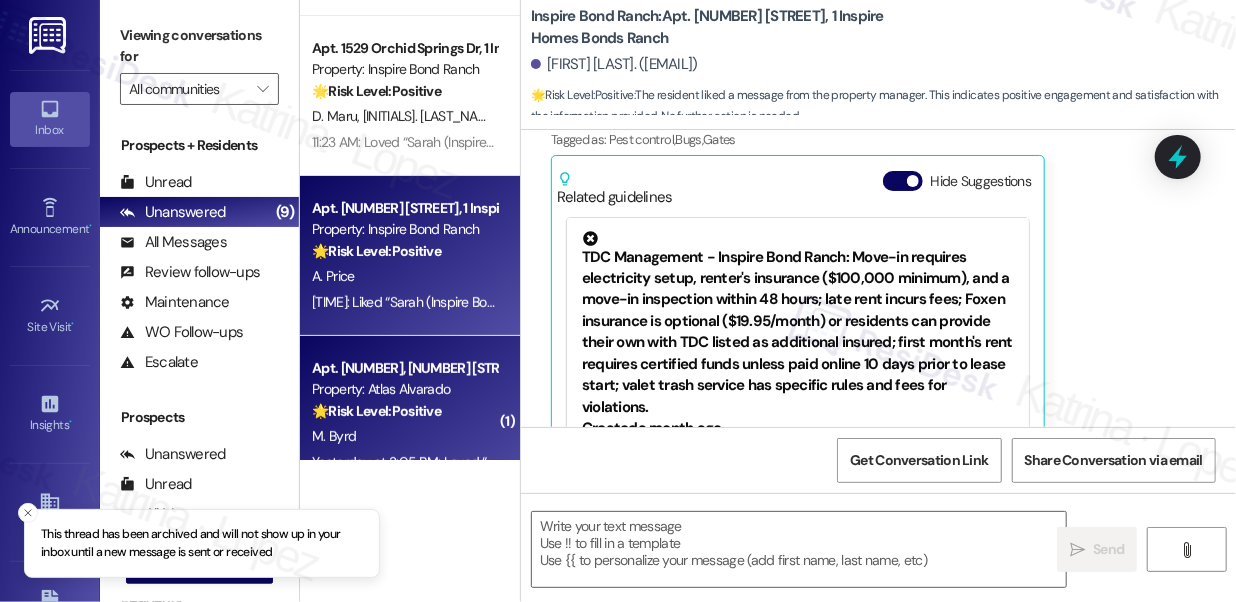 scroll, scrollTop: 272, scrollLeft: 0, axis: vertical 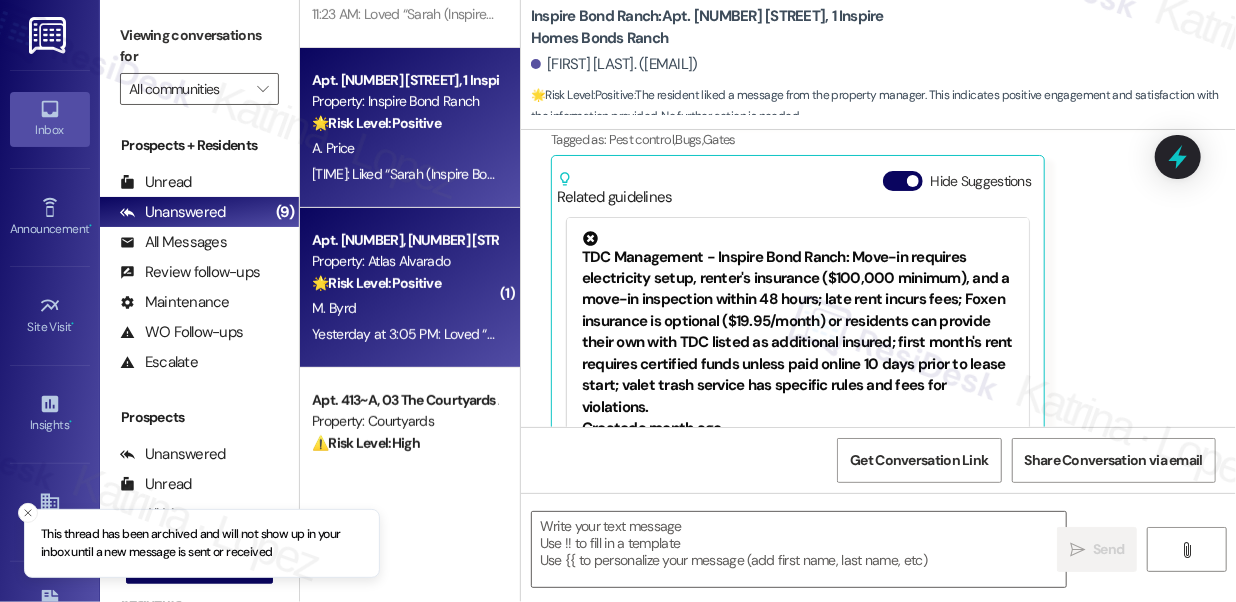 click on "Apt. 379, 1 Atlas Alvarado" at bounding box center [404, 240] 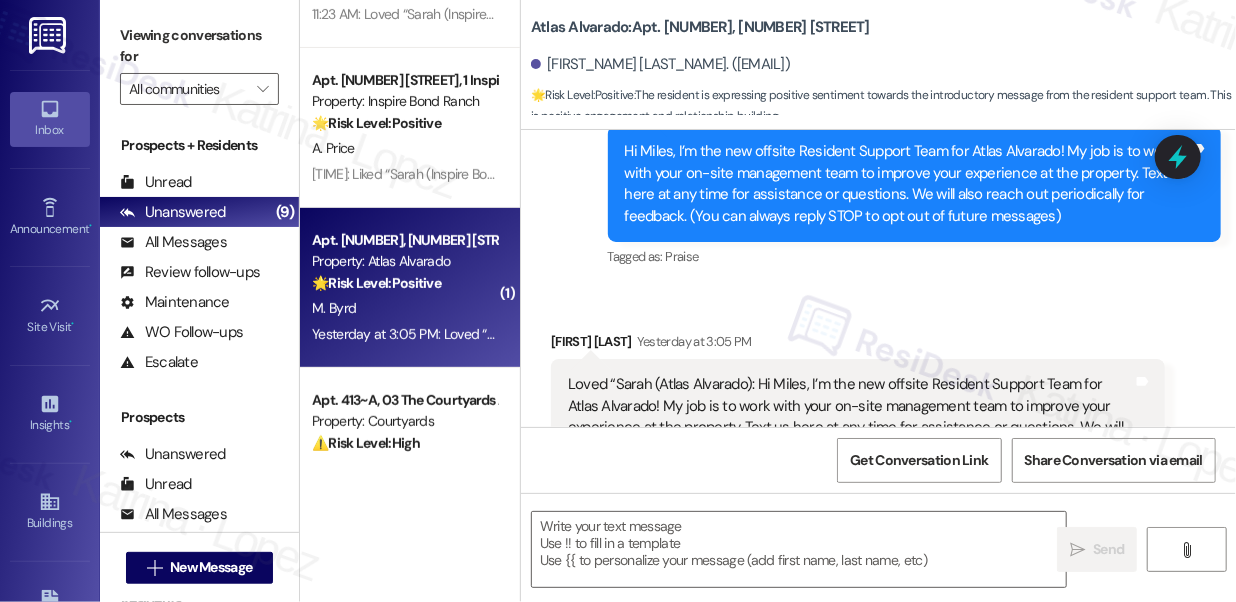 type on "Fetching suggested responses. Please feel free to read through the conversation in the meantime." 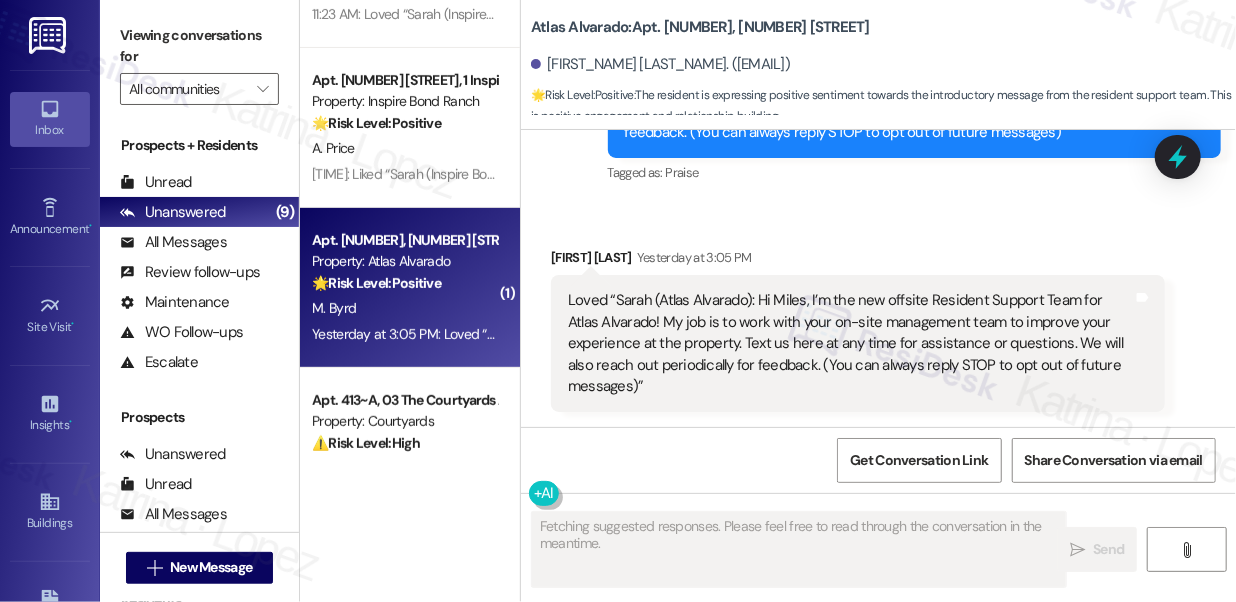 scroll, scrollTop: 335, scrollLeft: 0, axis: vertical 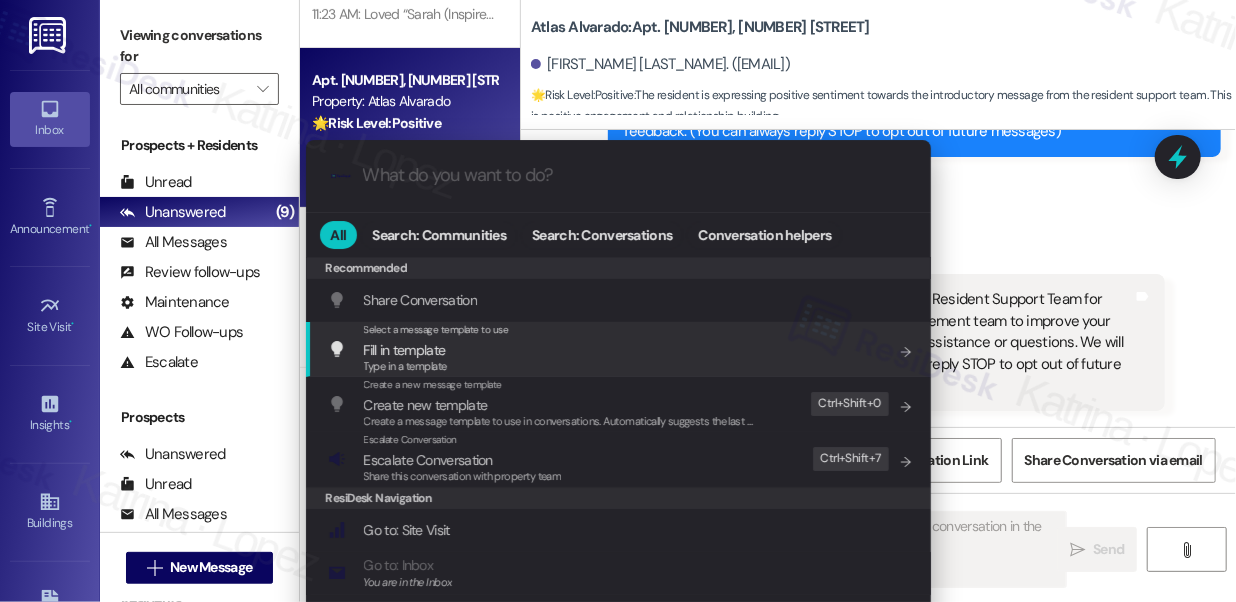 type 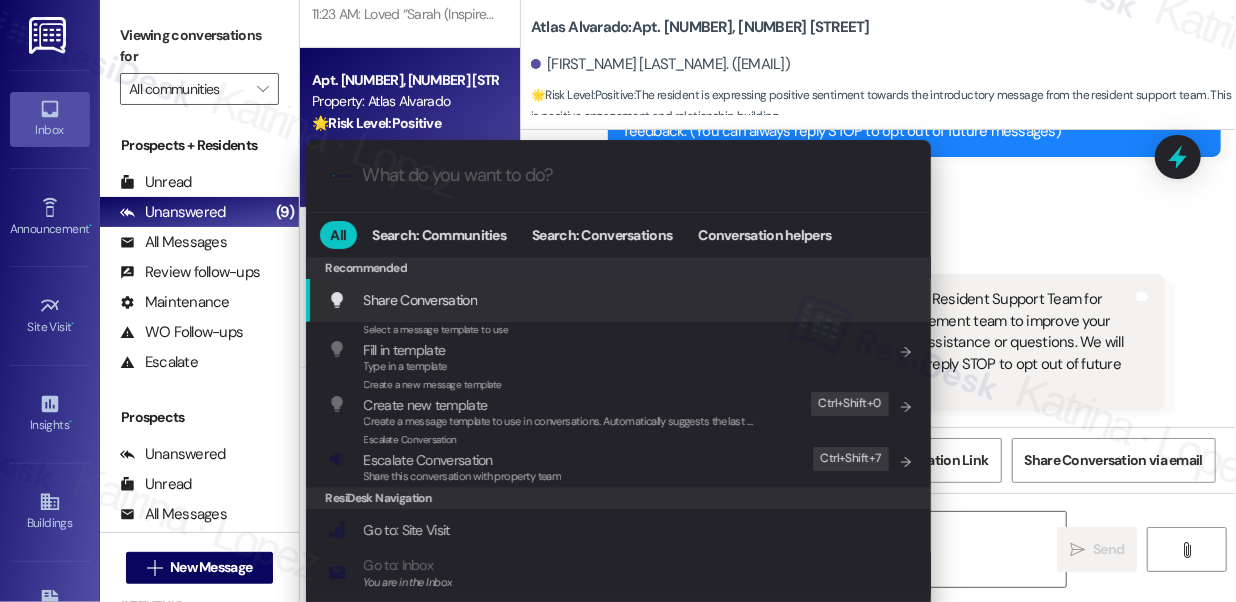 drag, startPoint x: 1005, startPoint y: 311, endPoint x: 685, endPoint y: 308, distance: 320.01407 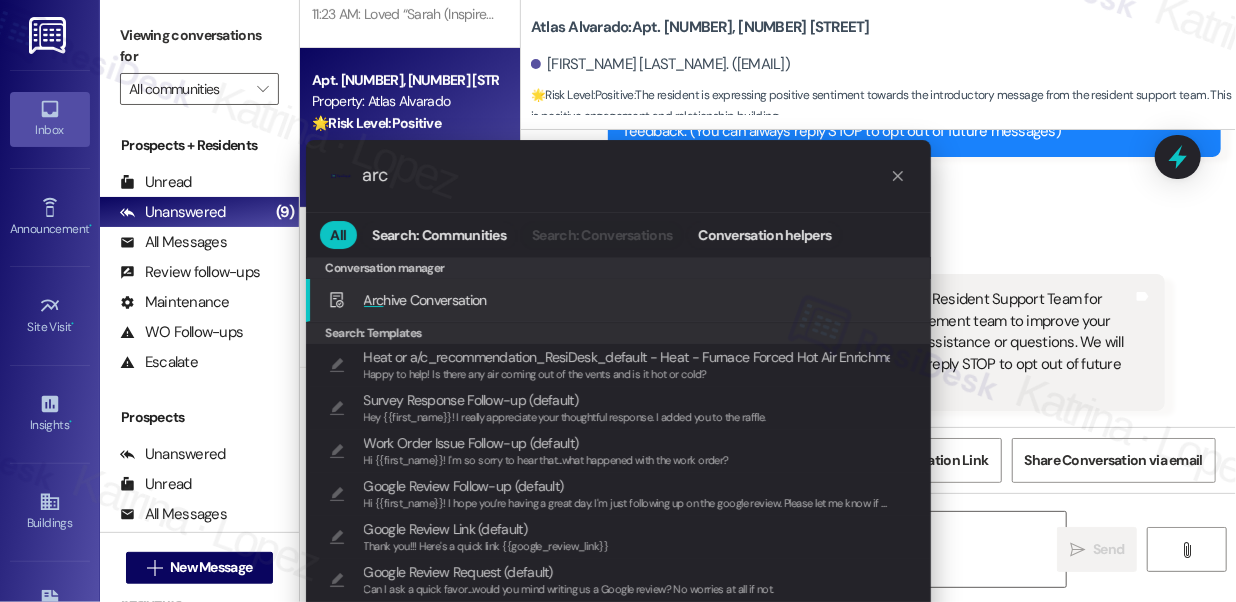 type on "arc" 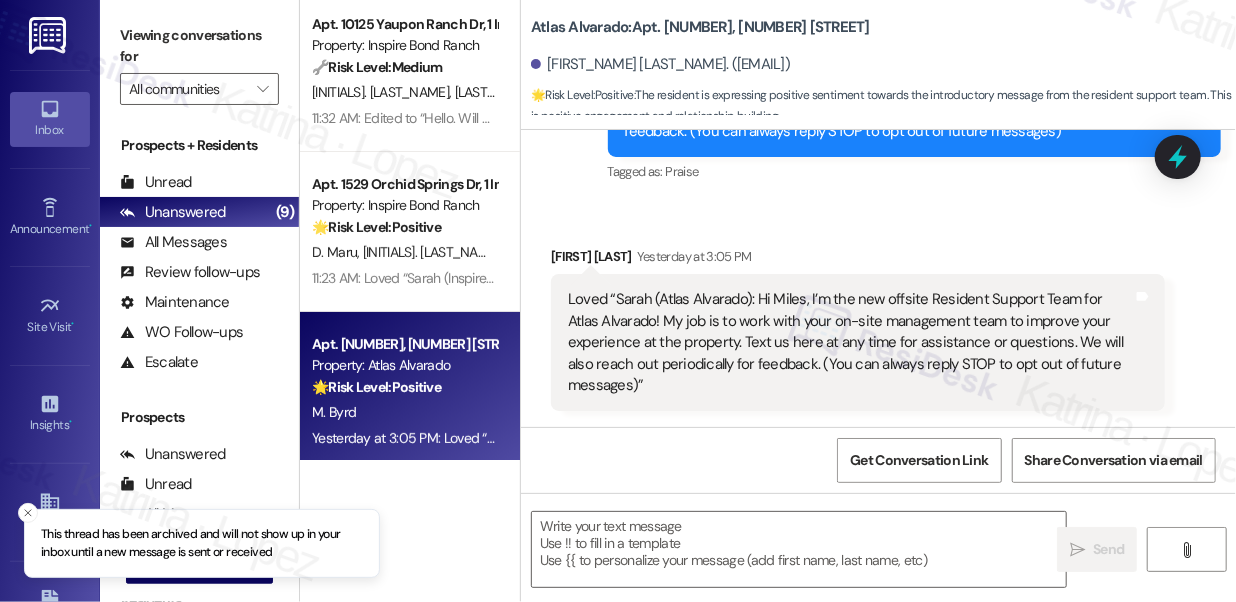 scroll, scrollTop: 0, scrollLeft: 0, axis: both 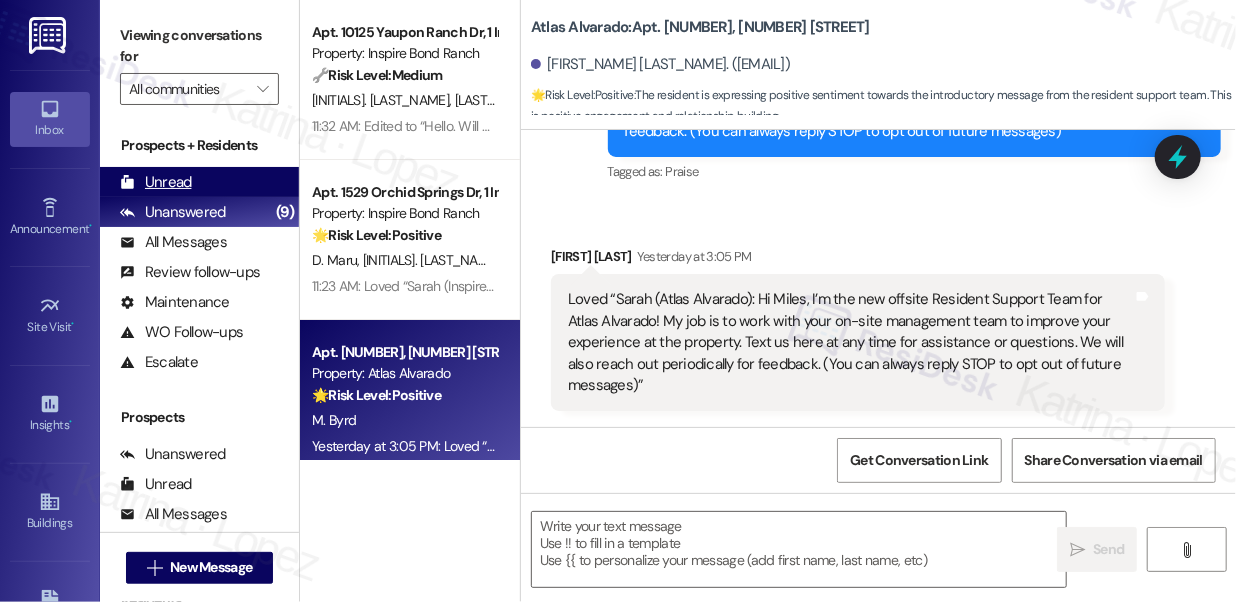 click on "Unread (0)" at bounding box center [199, 182] 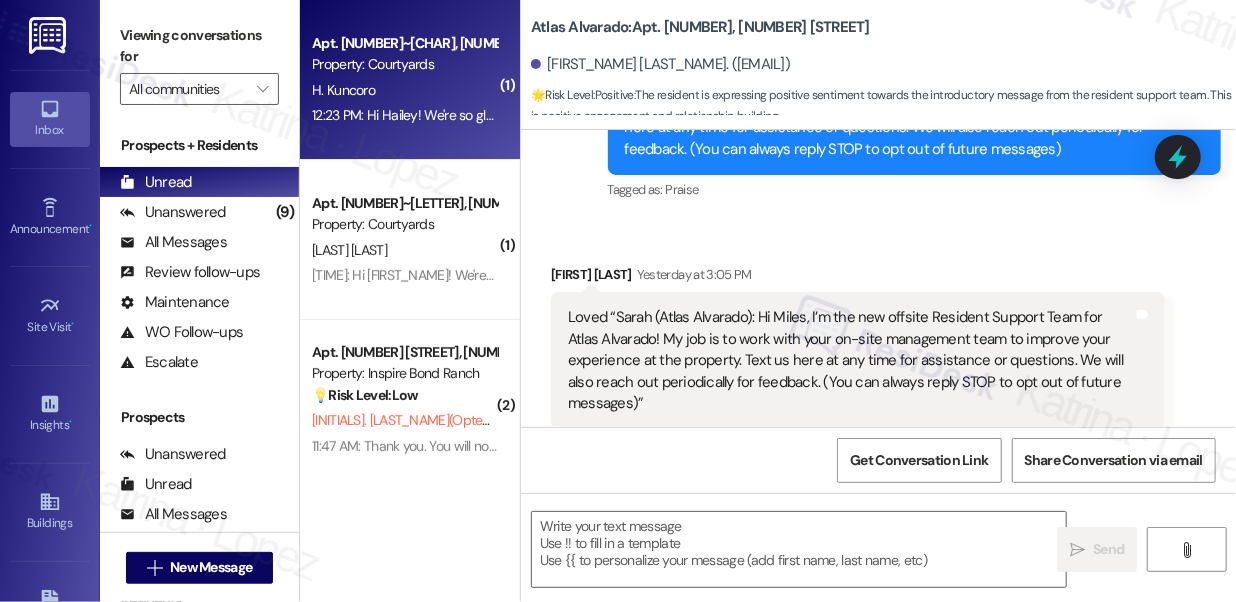 click on "12:23 PM: Hi Hailey! We're so glad you chose Courtyards! We would love to improve your move-in experience. If you could improve one thing about our move-in process, what would it be? Send us your ideas! 12:23 PM: Hi Hailey! We're so glad you chose Courtyards! We would love to improve your move-in experience. If you could improve one thing about our move-in process, what would it be? Send us your ideas!" at bounding box center (910, 115) 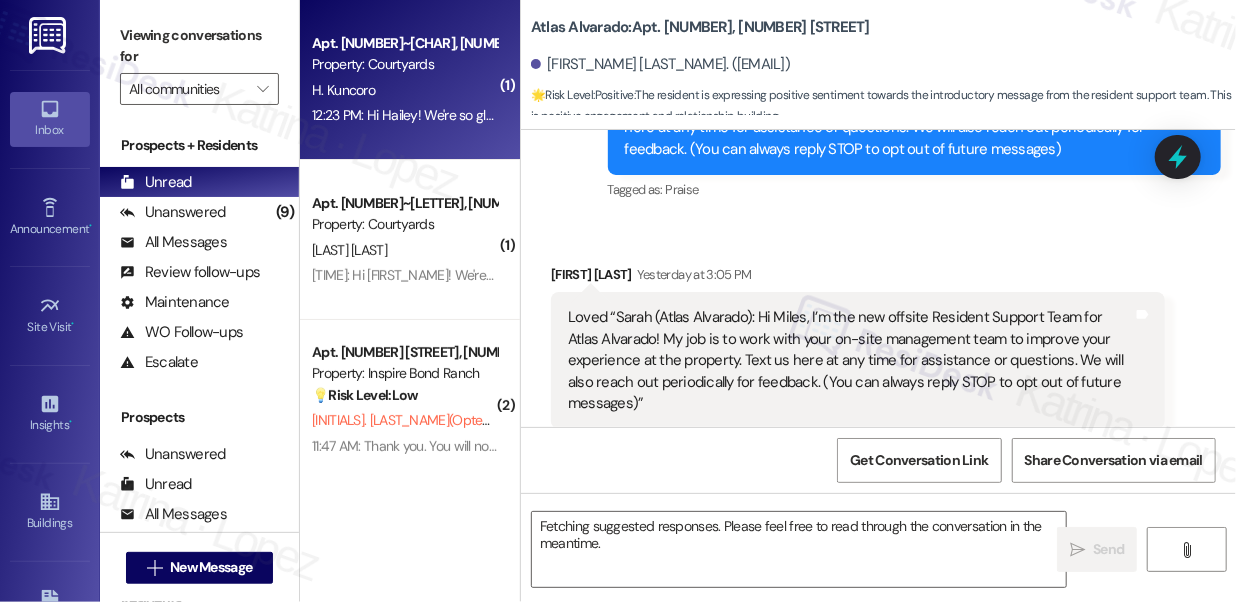 scroll, scrollTop: 334, scrollLeft: 0, axis: vertical 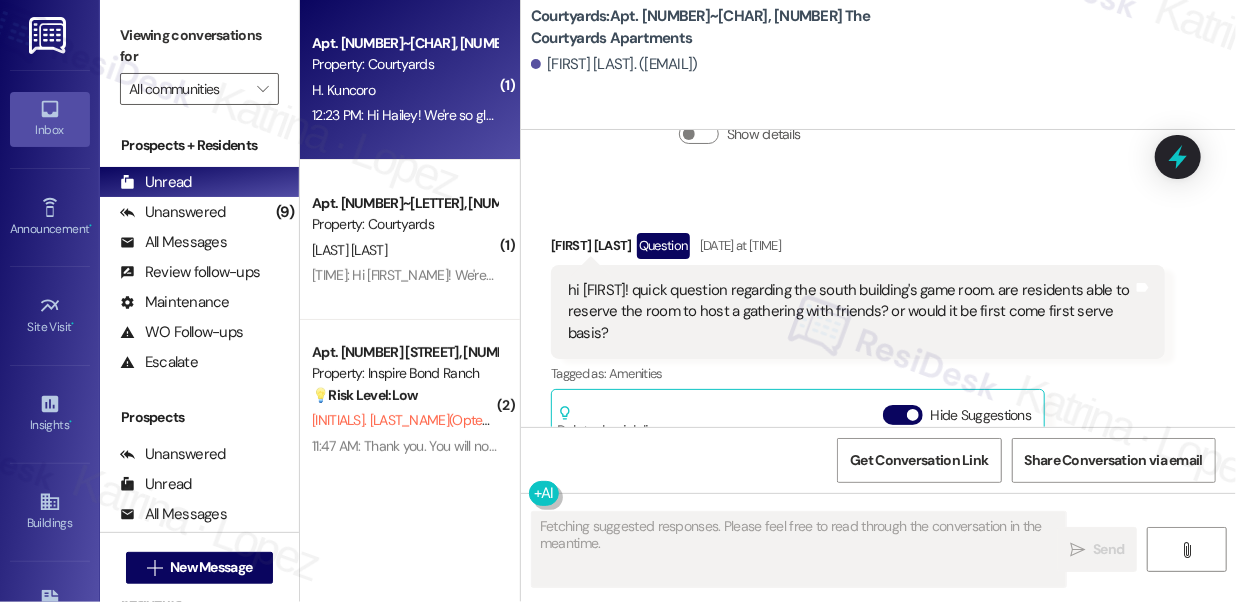 click on "hi sarah! quick question regarding the south building's game room. are residents able to reserve the room to host a gathering with friends? or would it be first come first serve basis?" at bounding box center (850, 312) 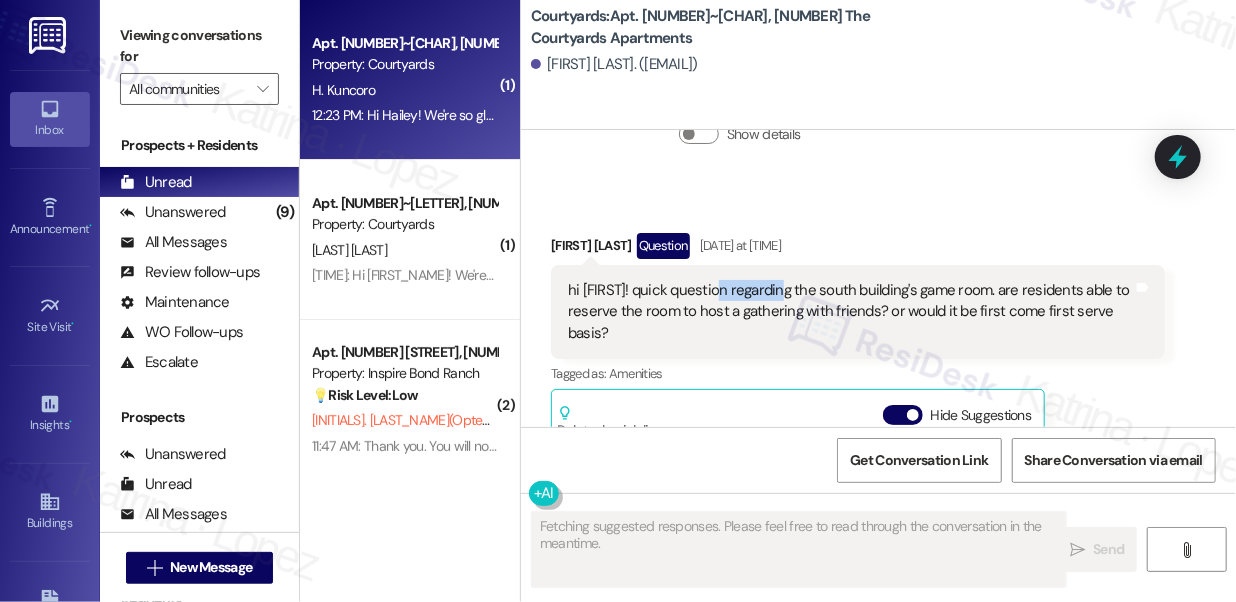click on "hi sarah! quick question regarding the south building's game room. are residents able to reserve the room to host a gathering with friends? or would it be first come first serve basis?" at bounding box center [850, 312] 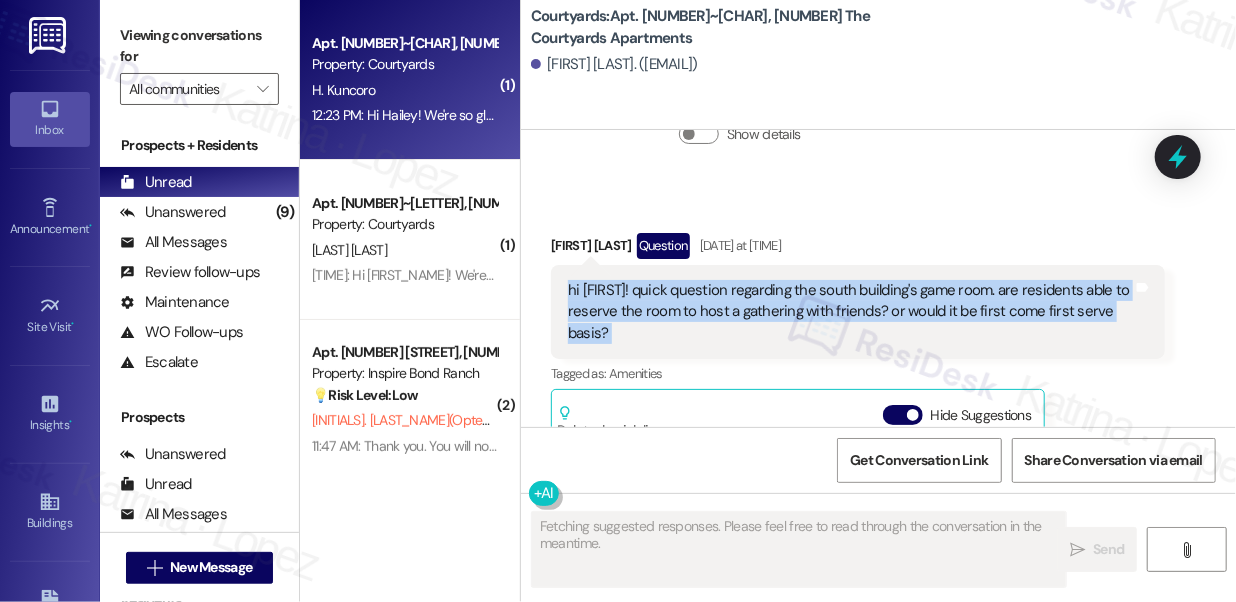 click on "hi sarah! quick question regarding the south building's game room. are residents able to reserve the room to host a gathering with friends? or would it be first come first serve basis?" at bounding box center (850, 312) 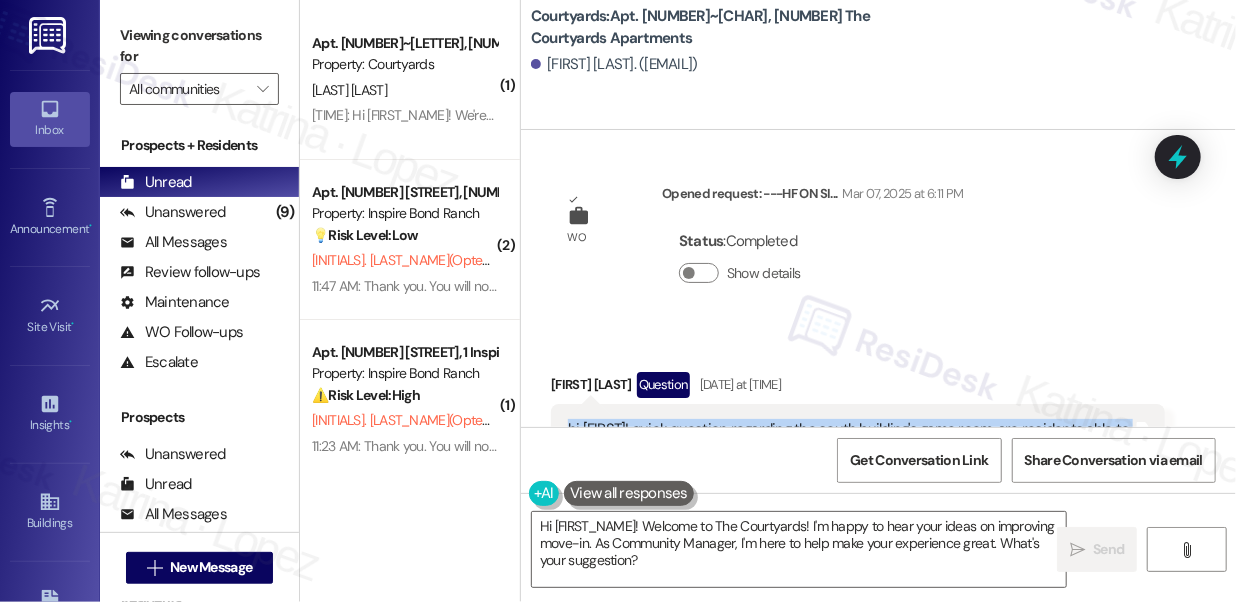 scroll, scrollTop: 5976, scrollLeft: 0, axis: vertical 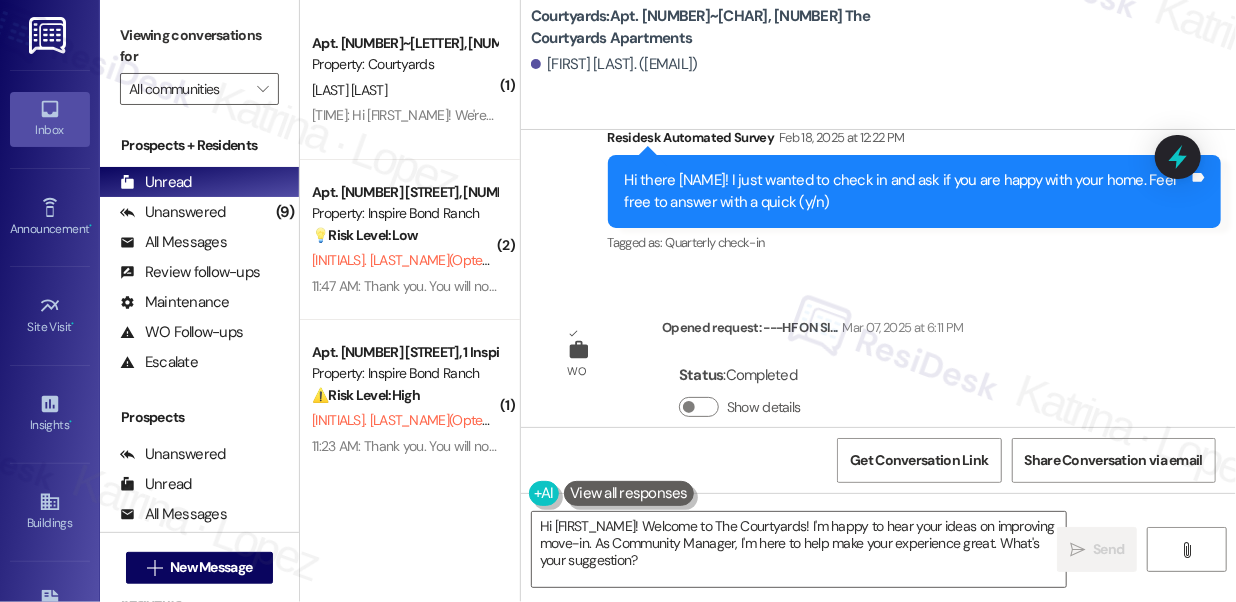 click on "Hi there Hailey! I just wanted to check in and ask if you are happy with your home.  Feel free to answer with a quick (y/n)" at bounding box center (907, 191) 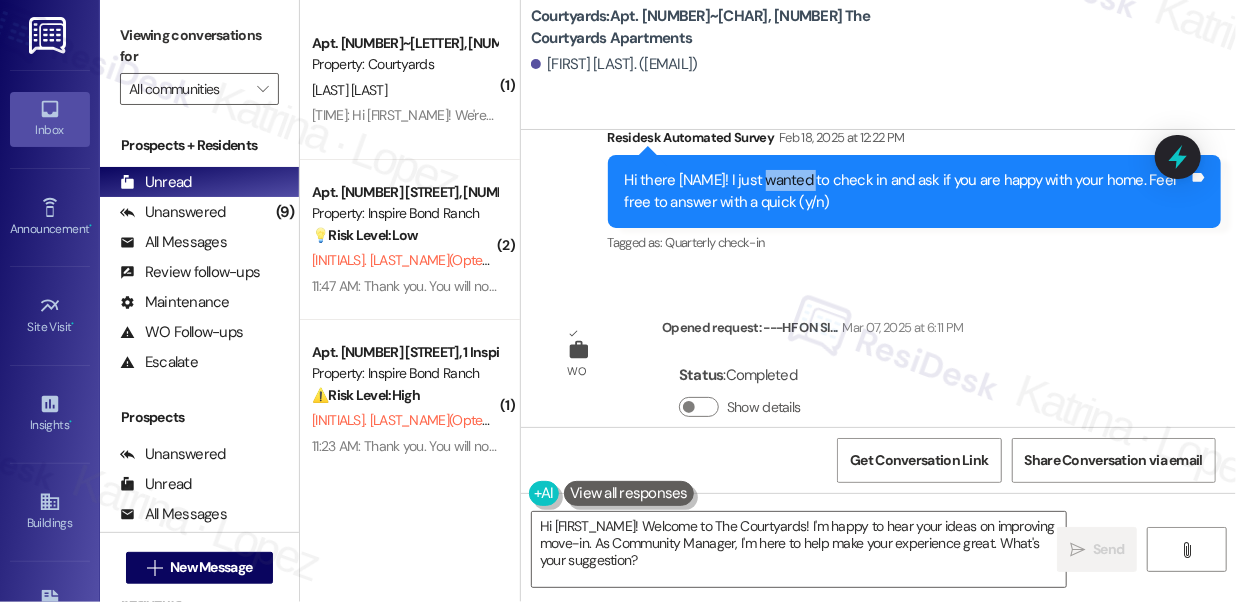 click on "Hi there Hailey! I just wanted to check in and ask if you are happy with your home.  Feel free to answer with a quick (y/n)" at bounding box center [907, 191] 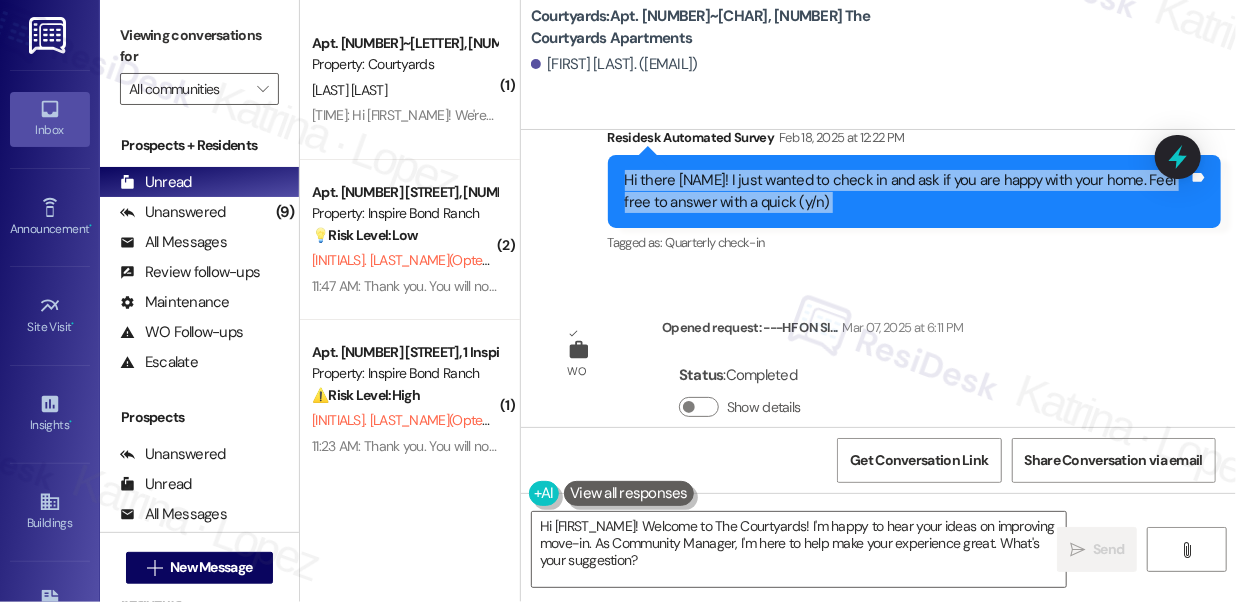 click on "Hi there Hailey! I just wanted to check in and ask if you are happy with your home.  Feel free to answer with a quick (y/n)" at bounding box center [907, 191] 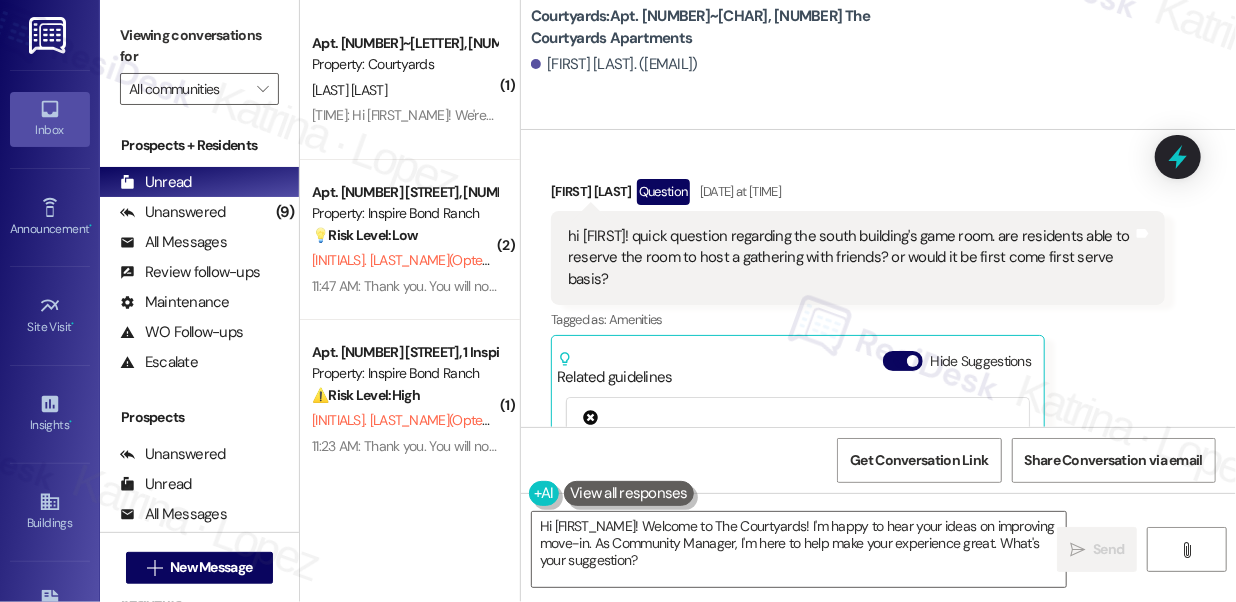 scroll, scrollTop: 6249, scrollLeft: 0, axis: vertical 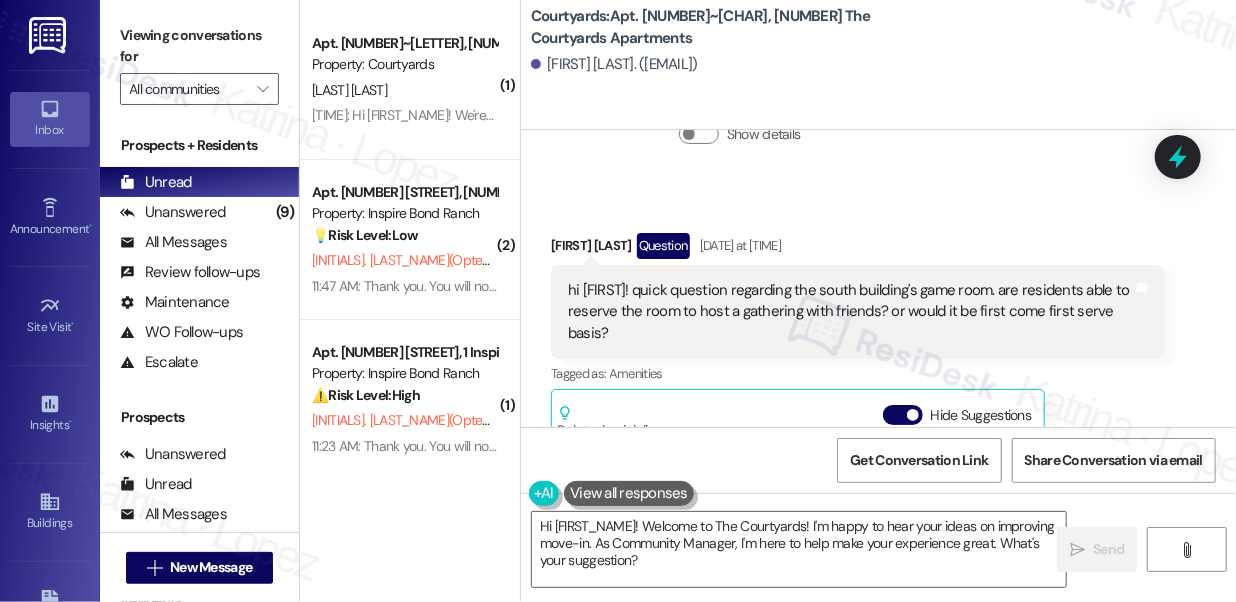 click on "hi sarah! quick question regarding the south building's game room. are residents able to reserve the room to host a gathering with friends? or would it be first come first serve basis?" at bounding box center (850, 312) 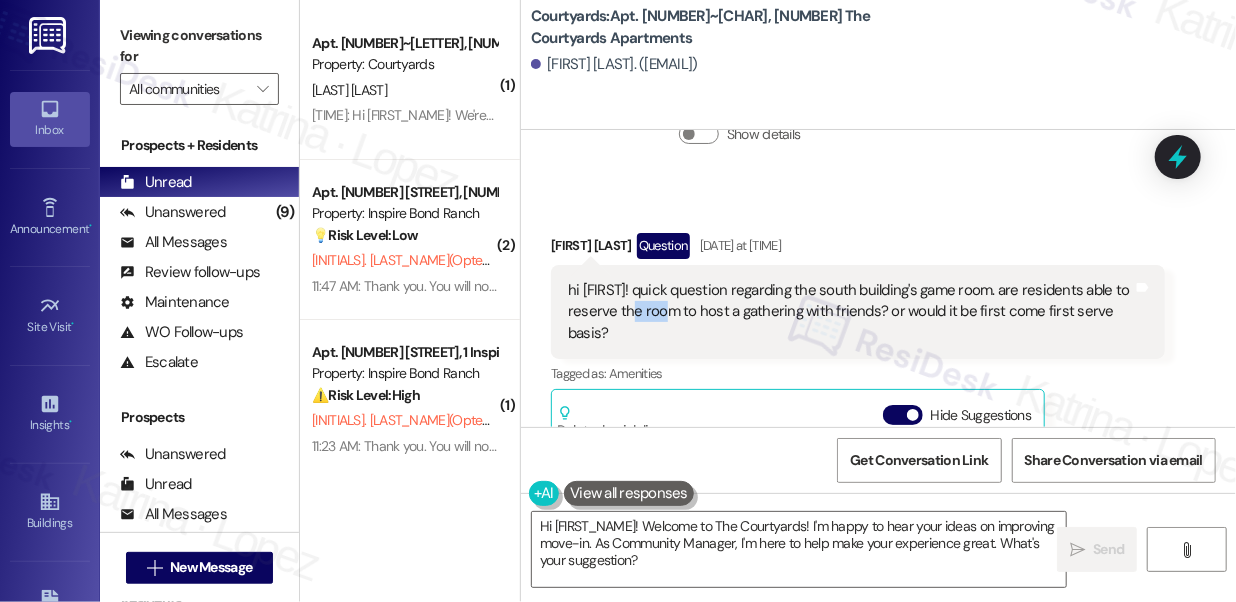 click on "hi sarah! quick question regarding the south building's game room. are residents able to reserve the room to host a gathering with friends? or would it be first come first serve basis?" at bounding box center (850, 312) 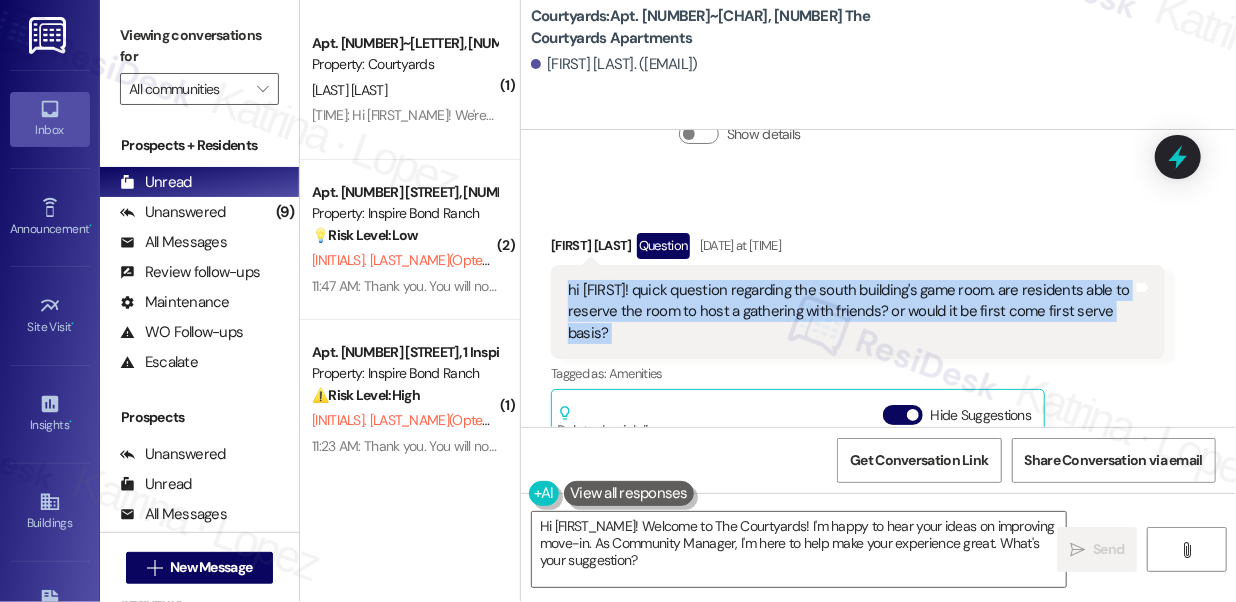 click on "hi sarah! quick question regarding the south building's game room. are residents able to reserve the room to host a gathering with friends? or would it be first come first serve basis?" at bounding box center (850, 312) 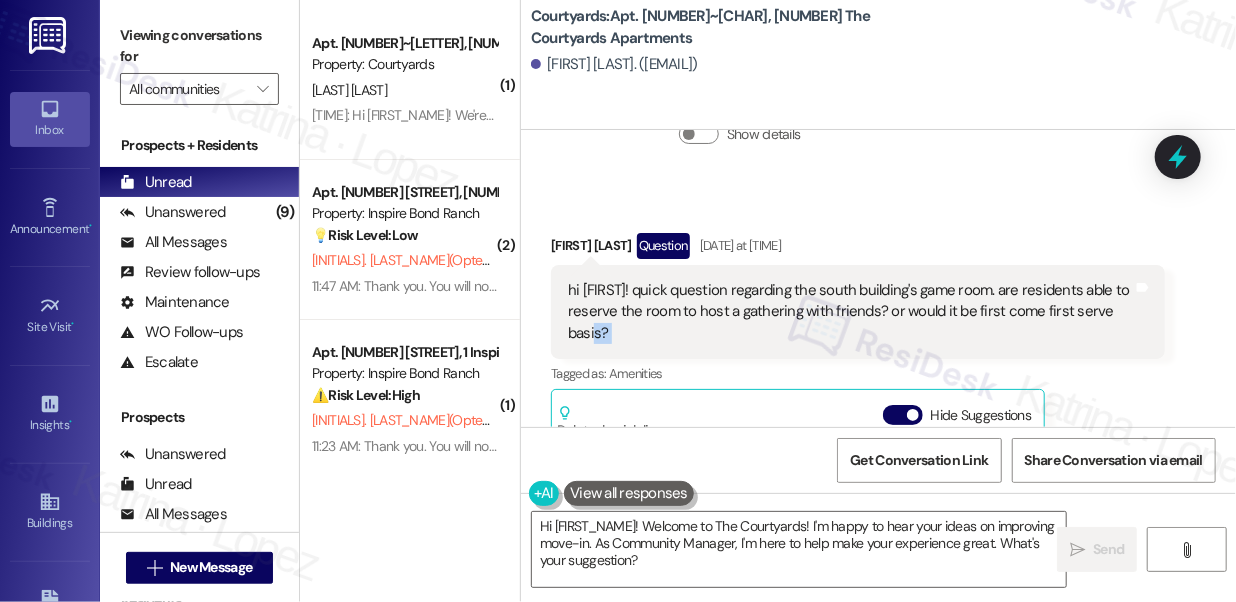 click on "hi sarah! quick question regarding the south building's game room. are residents able to reserve the room to host a gathering with friends? or would it be first come first serve basis?" at bounding box center (850, 312) 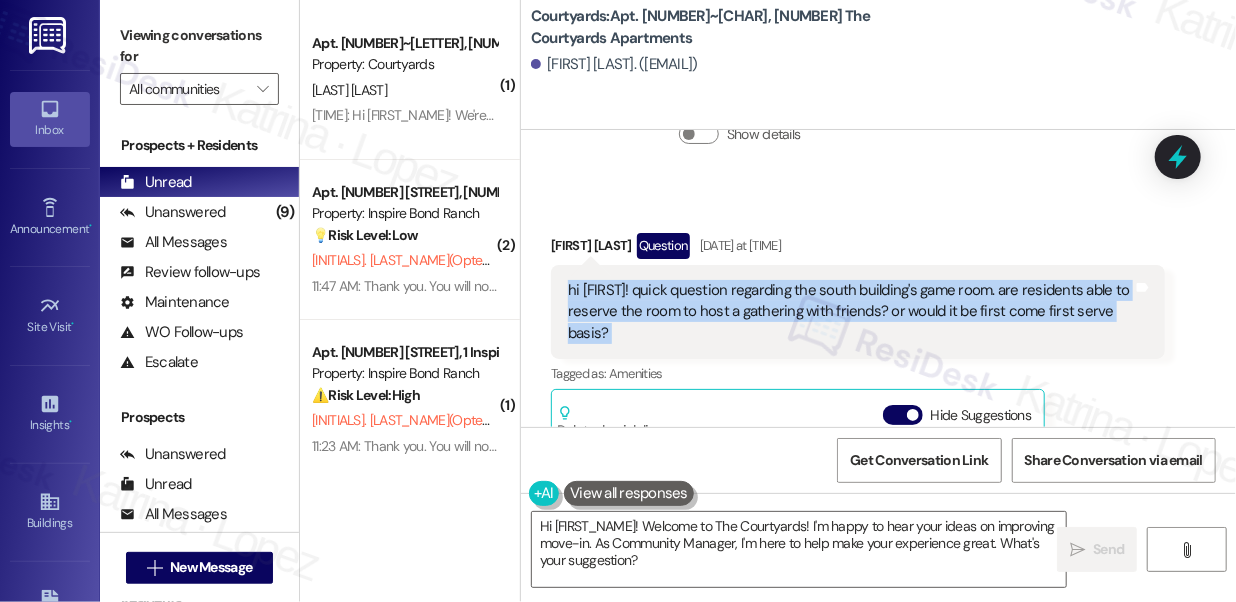 click on "hi sarah! quick question regarding the south building's game room. are residents able to reserve the room to host a gathering with friends? or would it be first come first serve basis?" at bounding box center [850, 312] 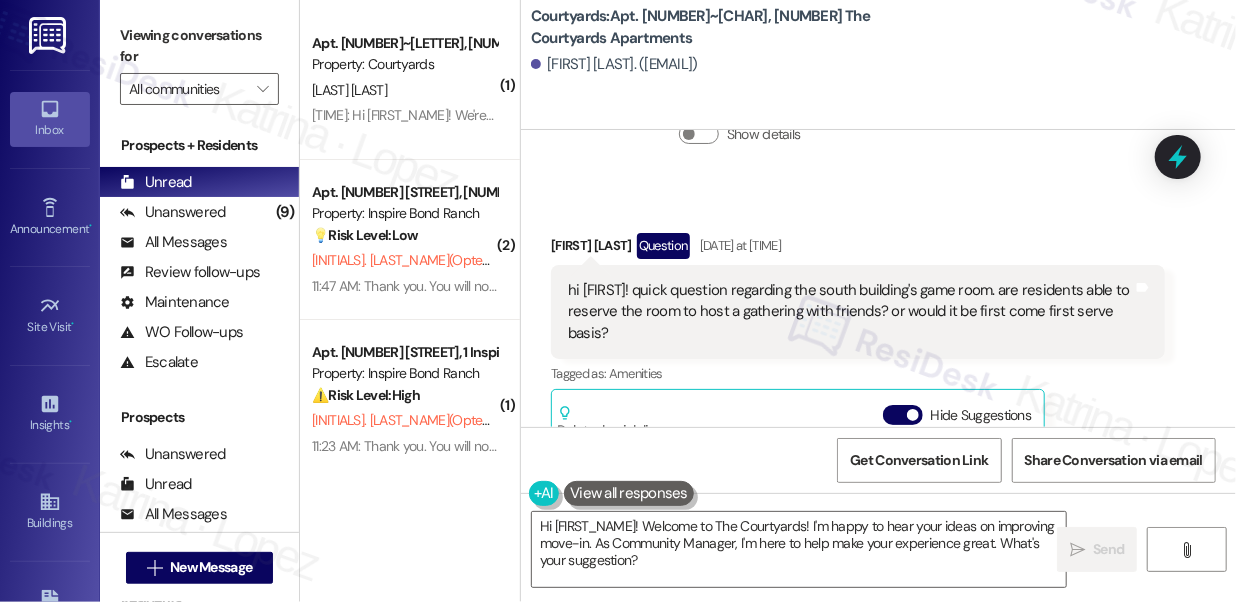 click on "Courtyards:  Apt. 114~C, 01 The Courtyards Apartments" at bounding box center (731, 27) 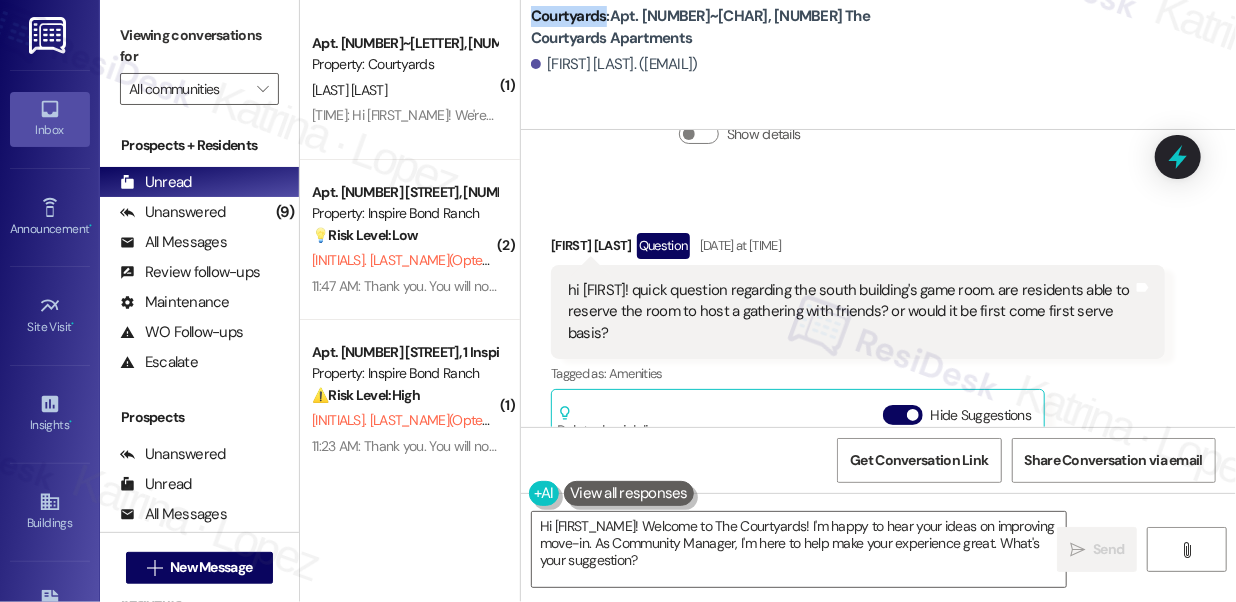 click on "Courtyards:  Apt. 114~C, 01 The Courtyards Apartments" at bounding box center (731, 27) 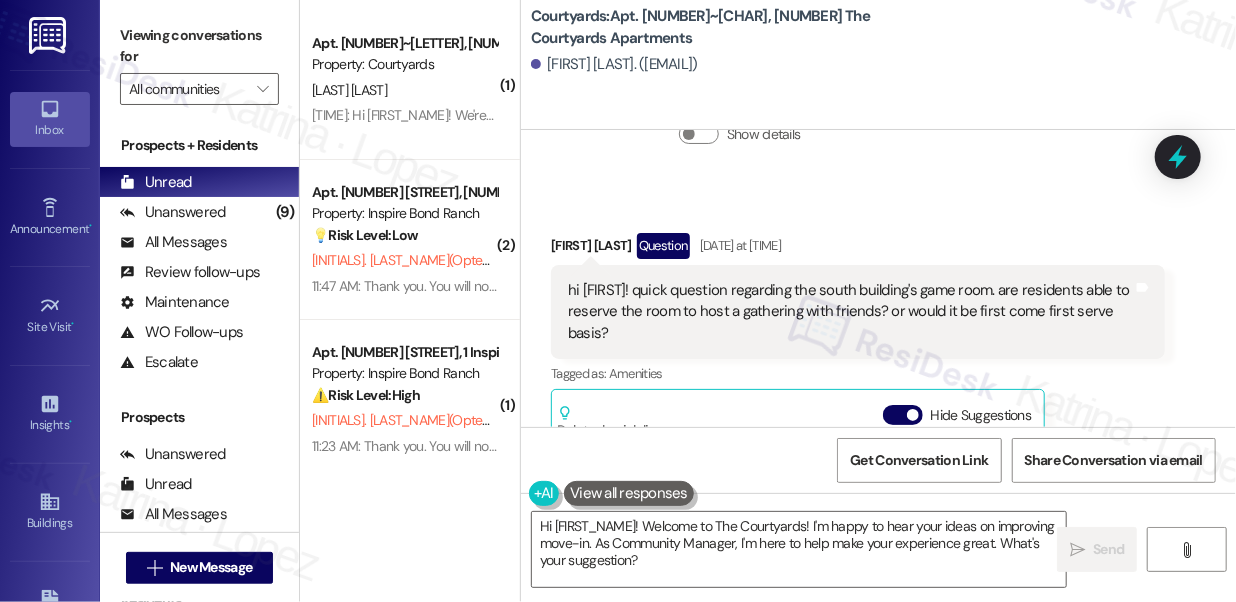 click on "Viewing conversations for" at bounding box center (199, 46) 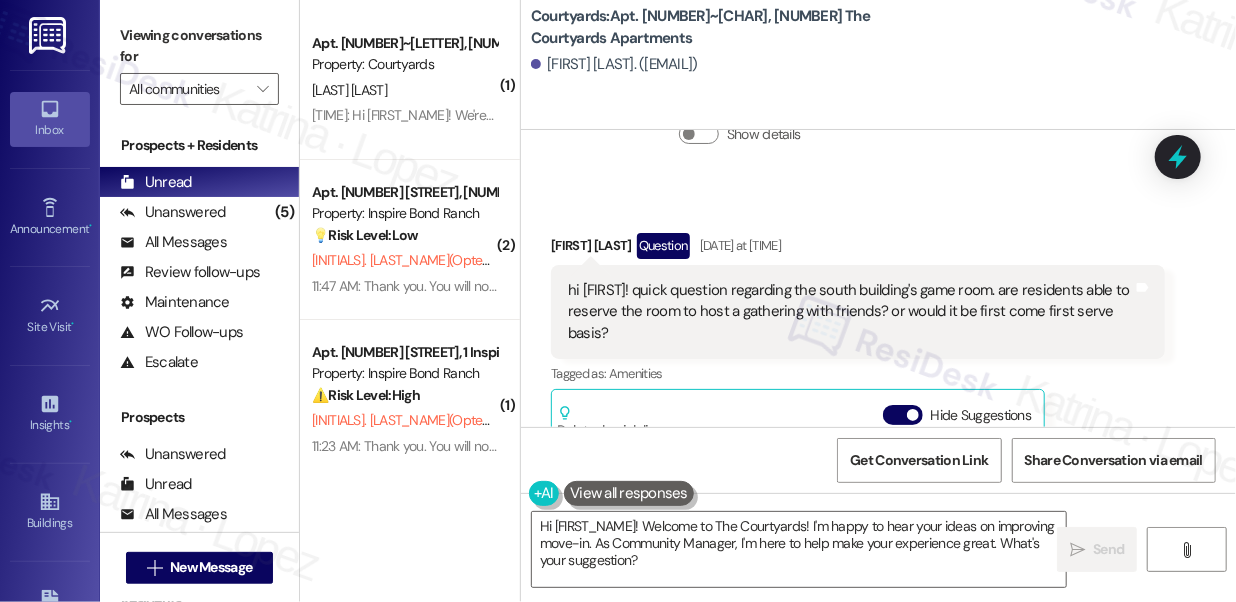 click on "Viewing conversations for" at bounding box center (199, 46) 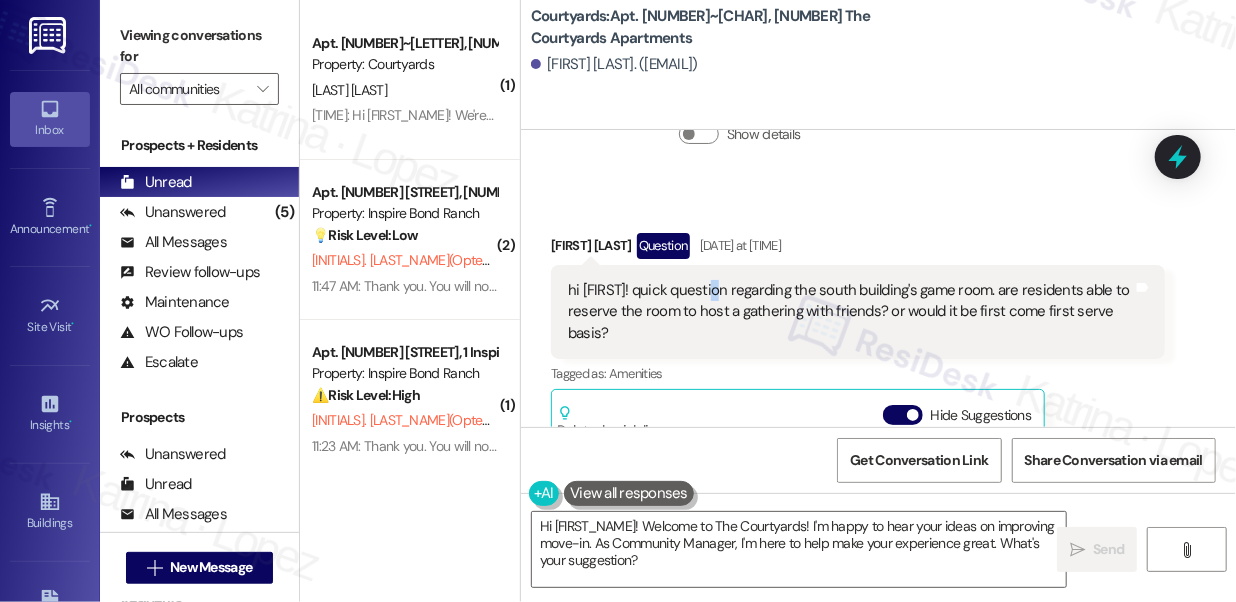 click on "hi sarah! quick question regarding the south building's game room. are residents able to reserve the room to host a gathering with friends? or would it be first come first serve basis?" at bounding box center (850, 312) 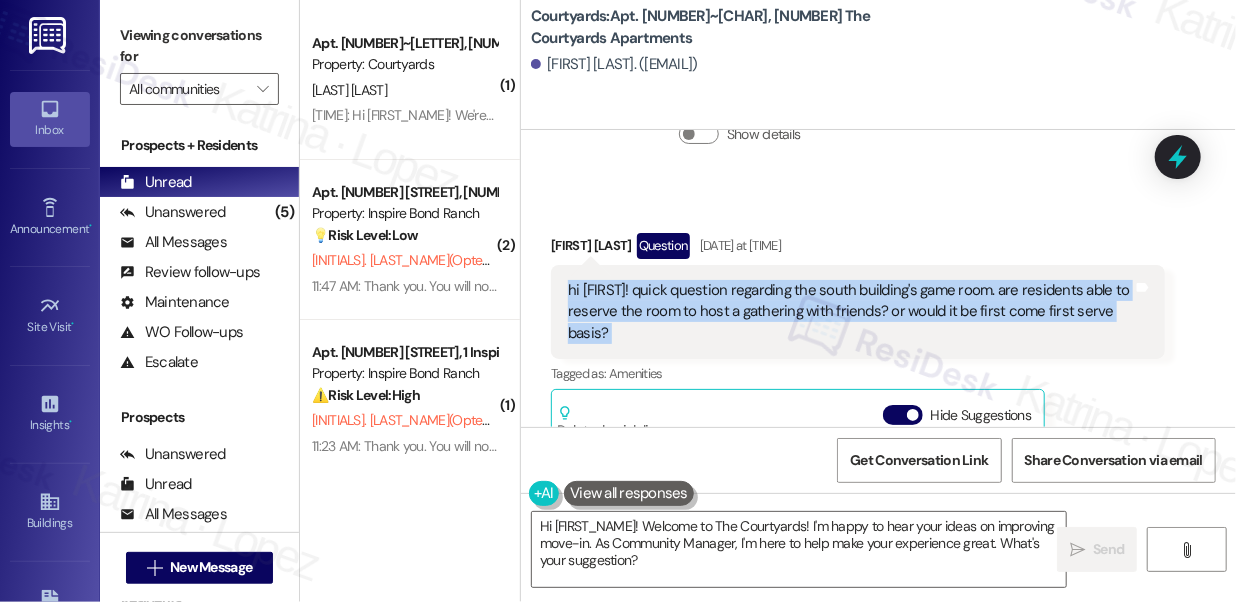 click on "hi sarah! quick question regarding the south building's game room. are residents able to reserve the room to host a gathering with friends? or would it be first come first serve basis?" at bounding box center [850, 312] 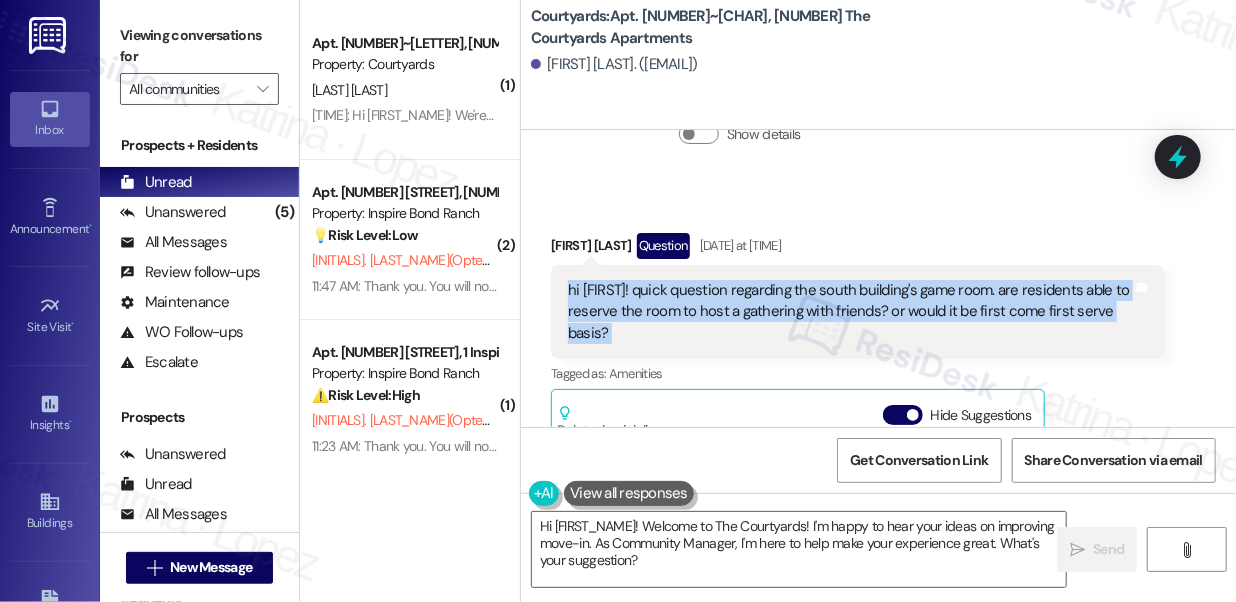 copy on "hi sarah! quick question regarding the south building's game room. are residents able to reserve the room to host a gathering with friends? or would it be first come first serve basis? Tags and notes" 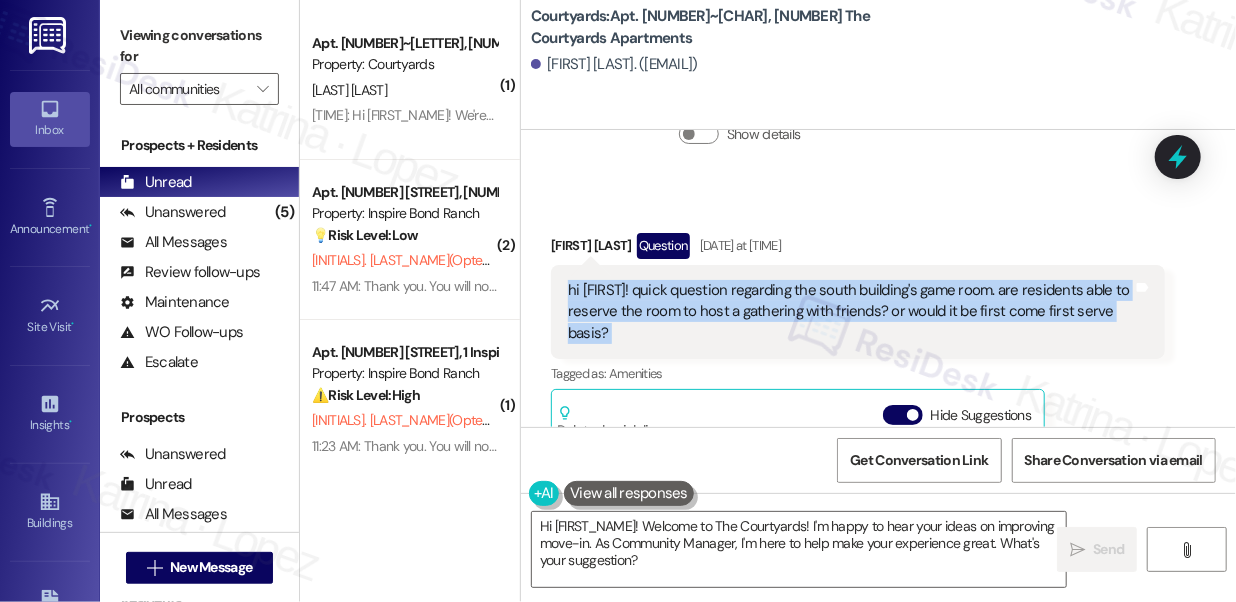 click on "Viewing conversations for" at bounding box center (199, 46) 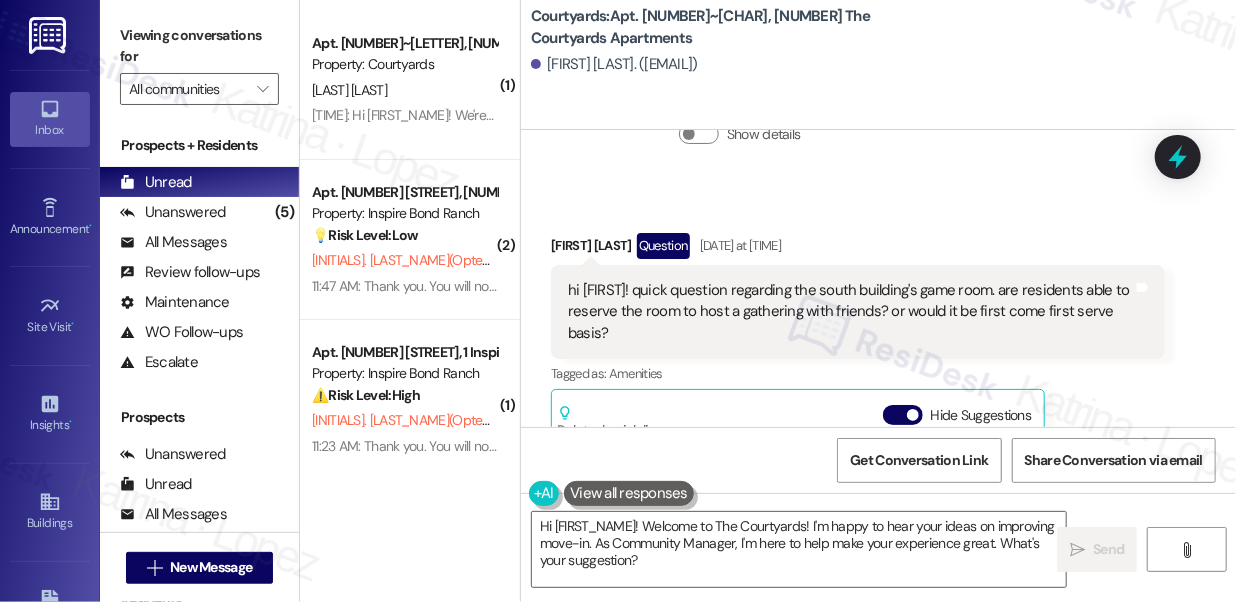 click on "hi sarah! quick question regarding the south building's game room. are residents able to reserve the room to host a gathering with friends? or would it be first come first serve basis?" at bounding box center [850, 312] 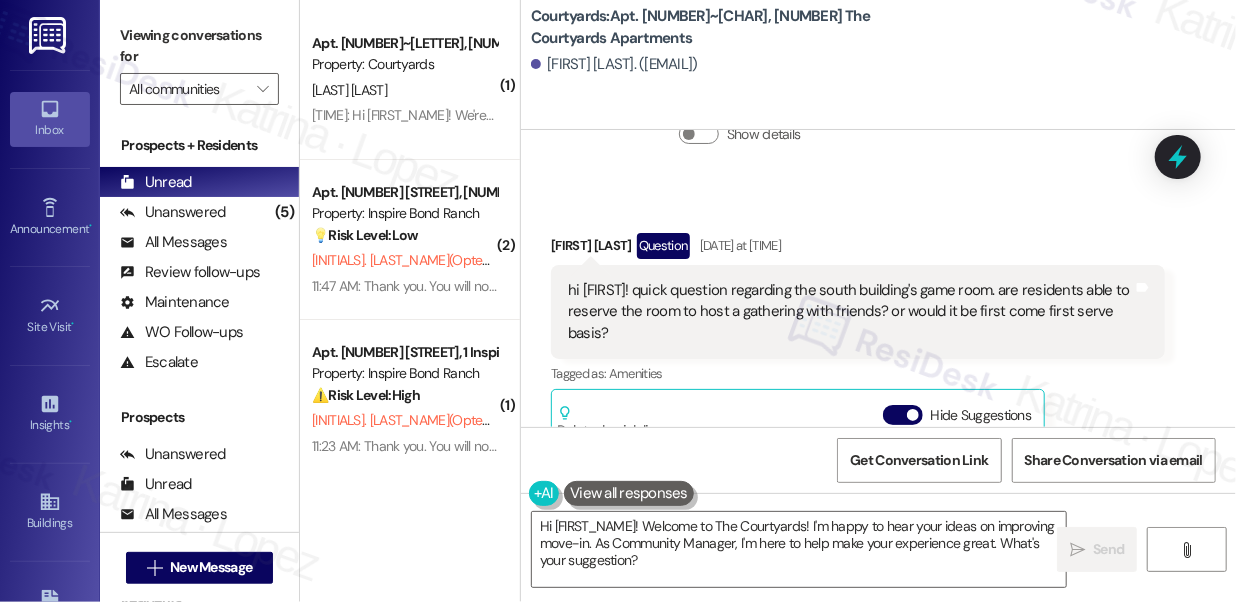 click on "Hailey Kuncoro Question Apr 22, 2025 at 12:44 AM" at bounding box center [858, 249] 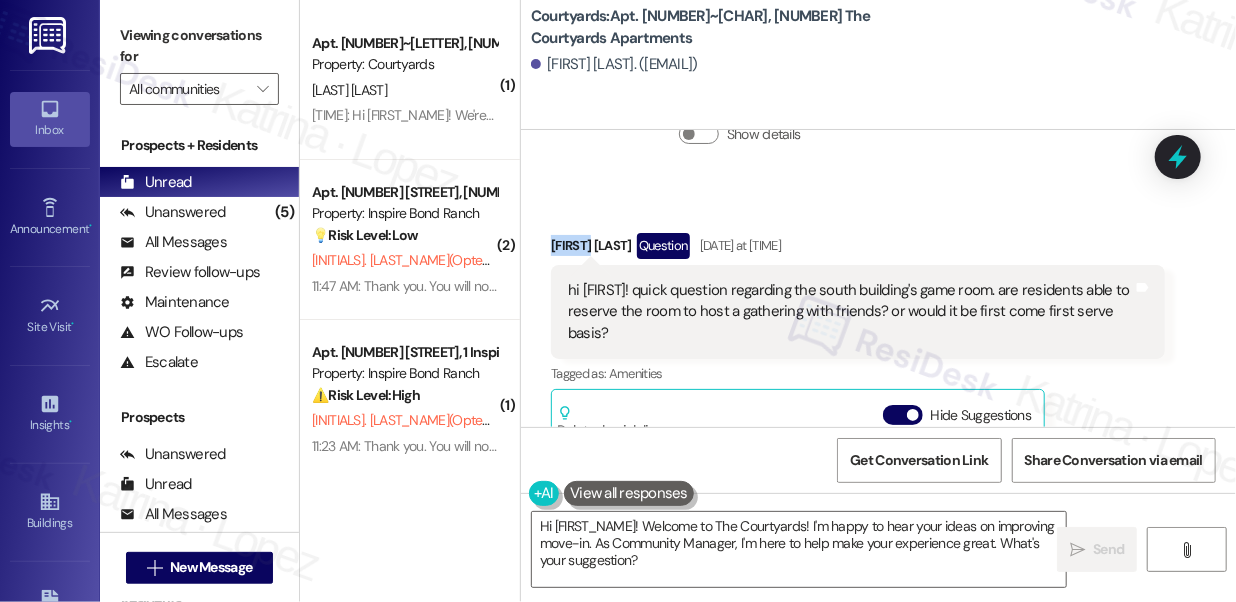 click on "Hailey Kuncoro Question Apr 22, 2025 at 12:44 AM" at bounding box center (858, 249) 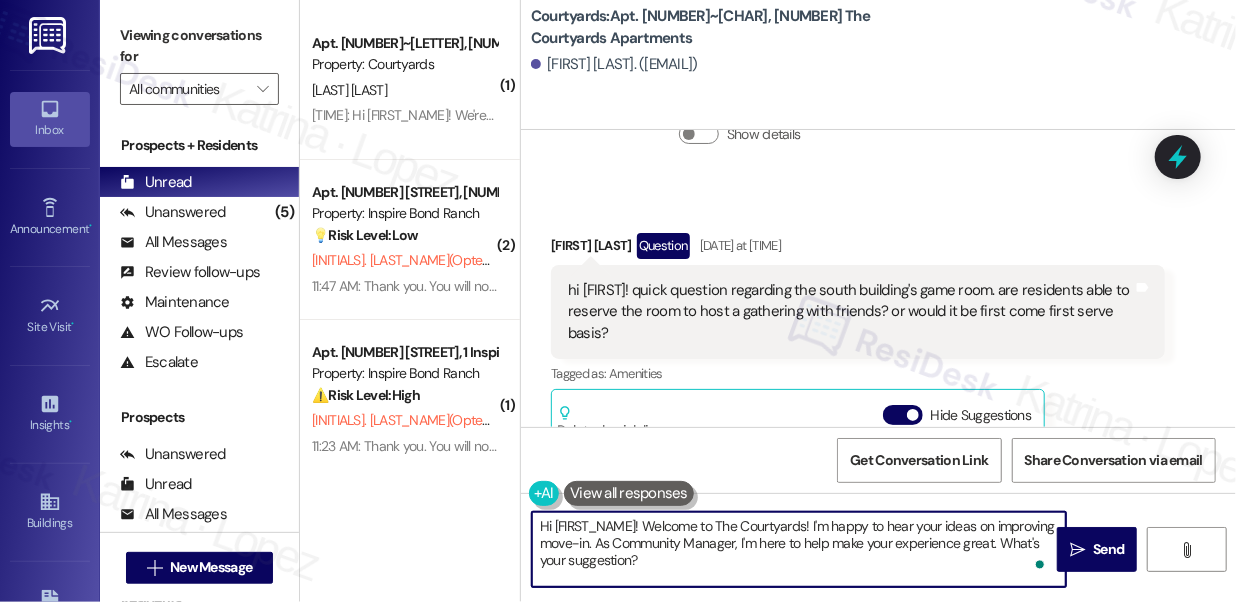 drag, startPoint x: 643, startPoint y: 523, endPoint x: 813, endPoint y: 518, distance: 170.07352 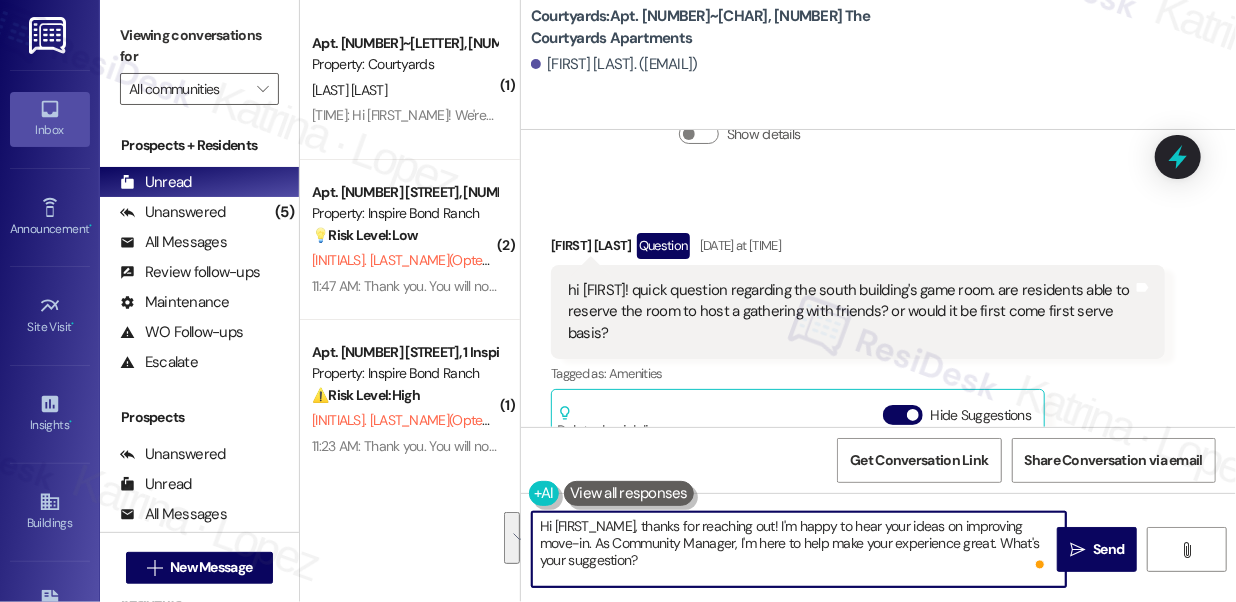 drag, startPoint x: 707, startPoint y: 566, endPoint x: 789, endPoint y: 511, distance: 98.73702 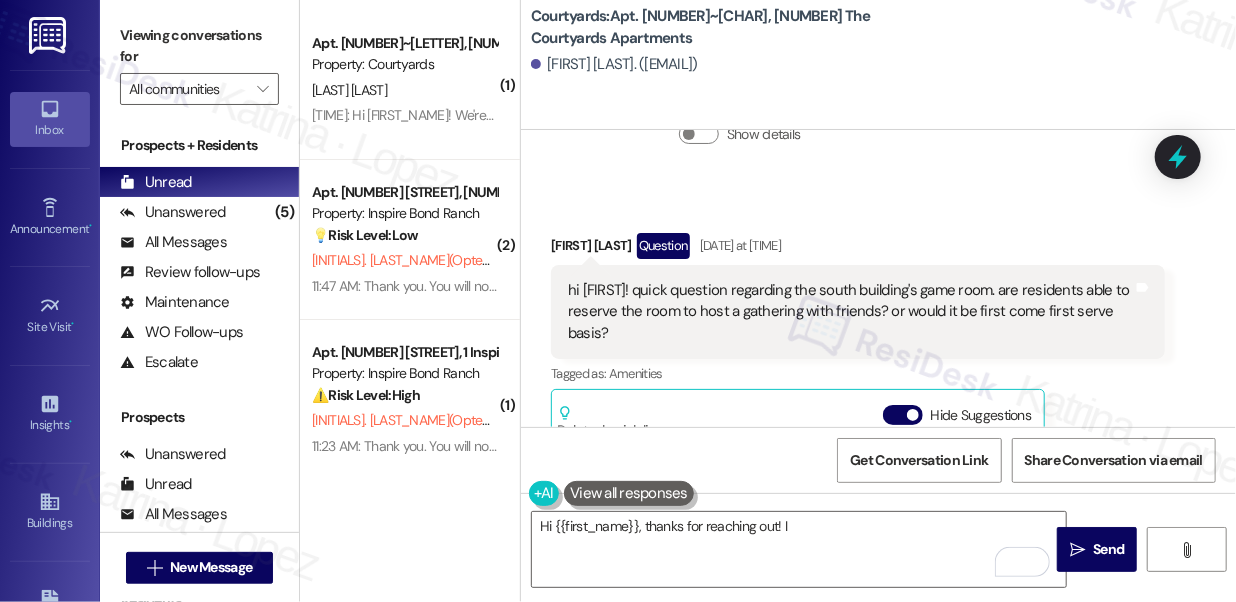click on "Viewing conversations for" at bounding box center [199, 46] 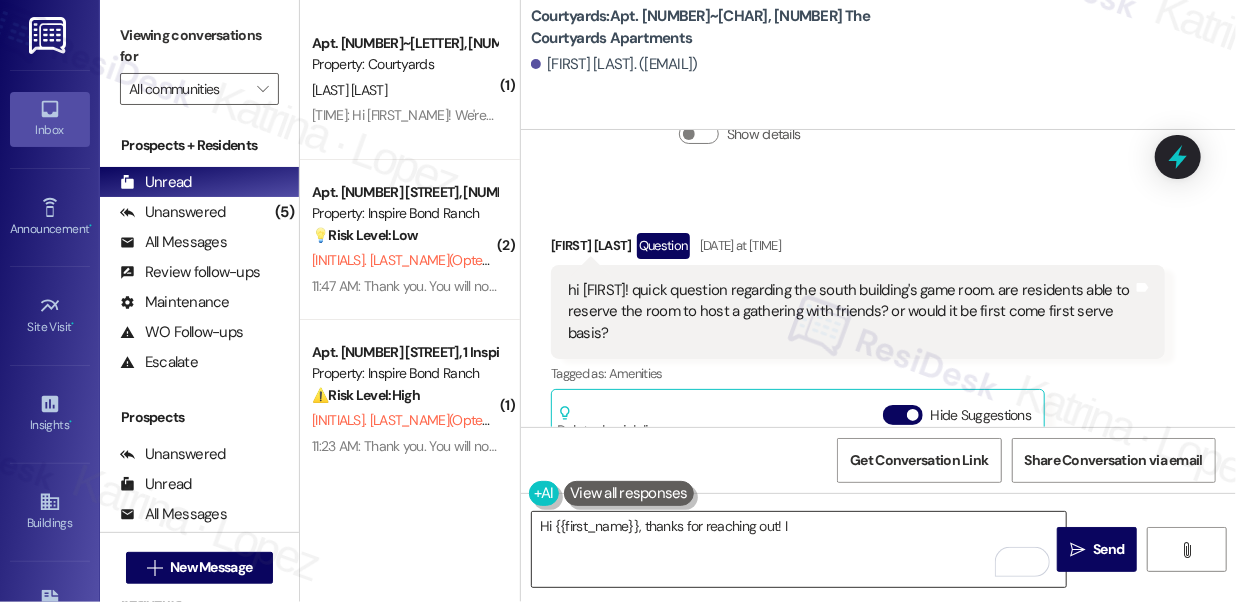 click on "Hi {{first_name}}, thanks for reaching out! I" at bounding box center [799, 549] 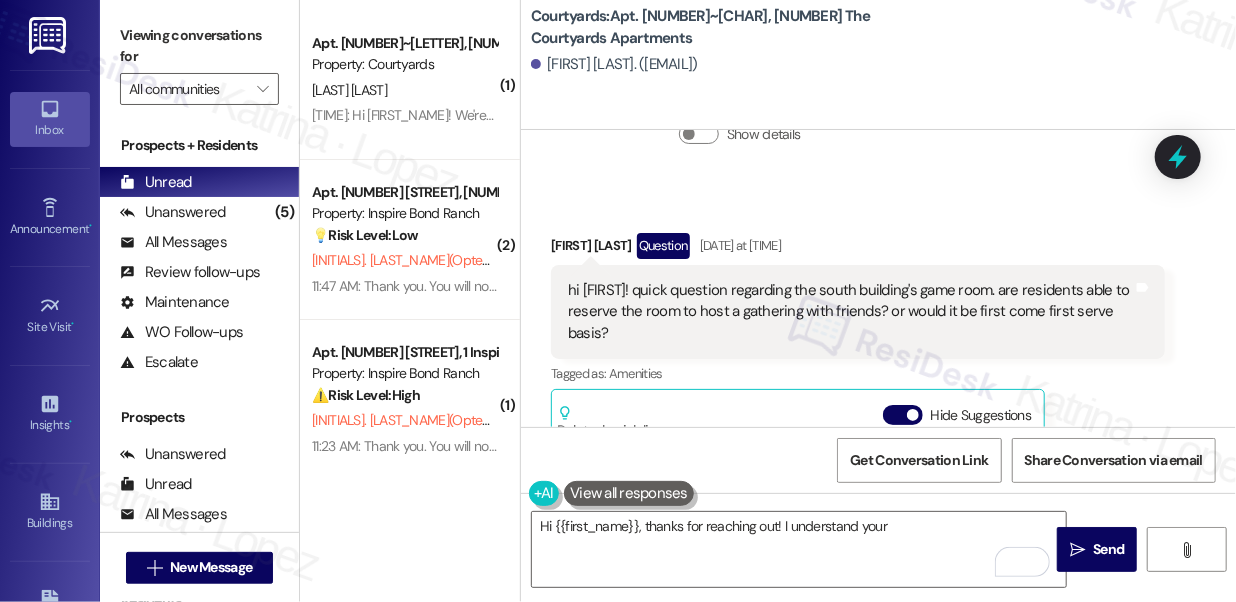 click on "Viewing conversations for" at bounding box center (199, 46) 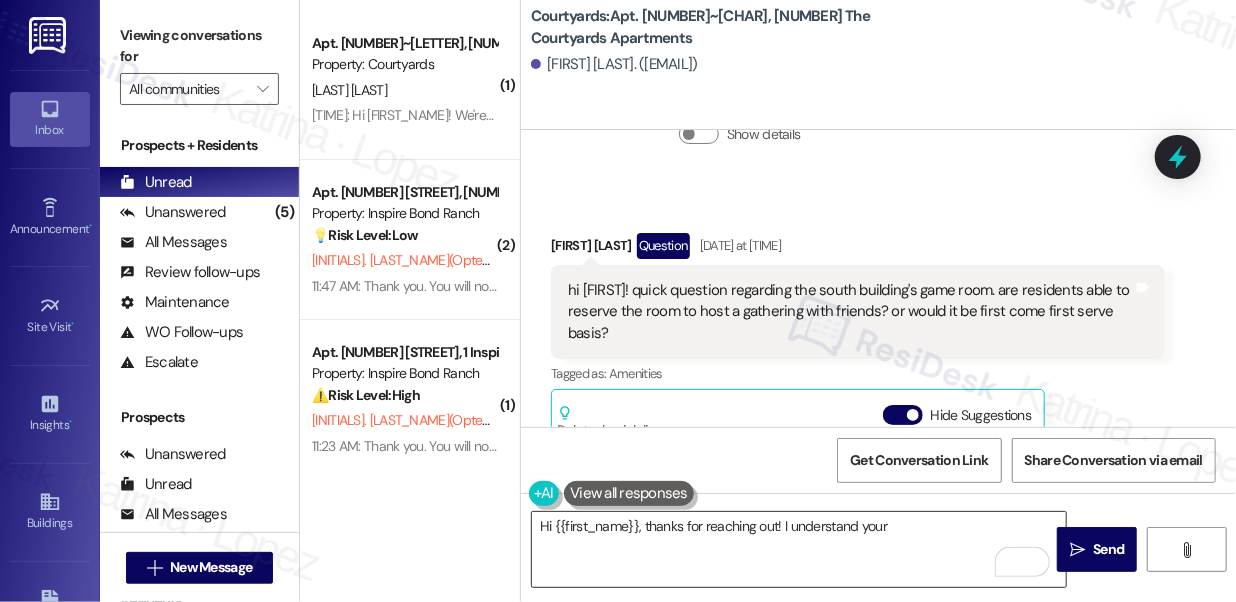 click on "Hi {{first_name}}, thanks for reaching out! I understand your" at bounding box center (799, 549) 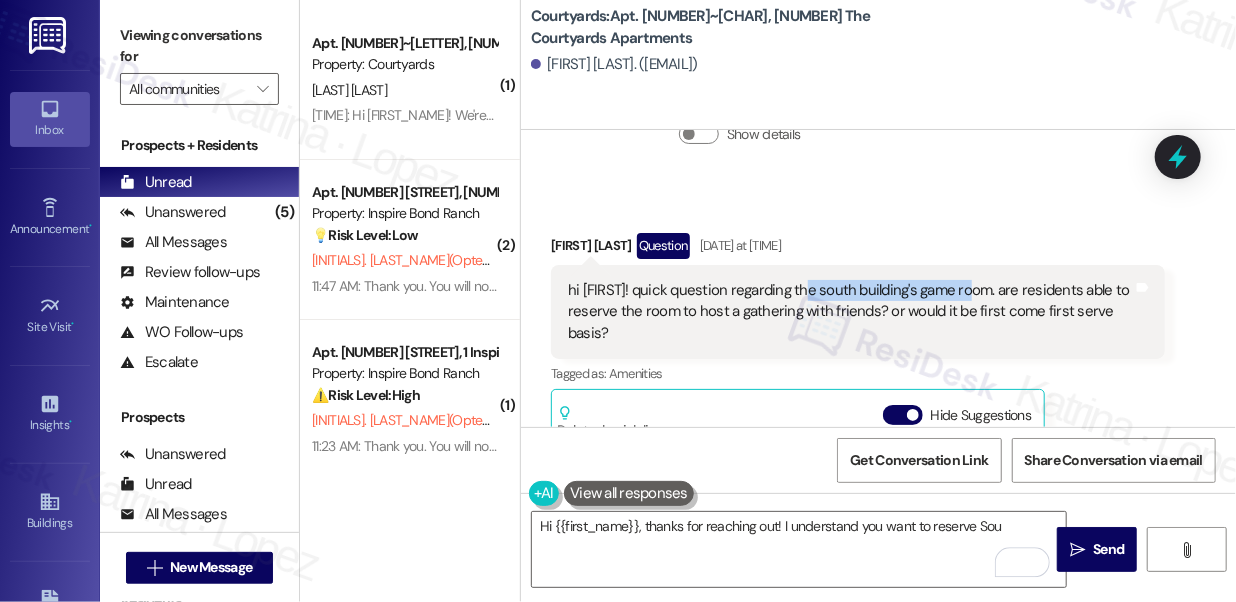 drag, startPoint x: 804, startPoint y: 284, endPoint x: 970, endPoint y: 279, distance: 166.07529 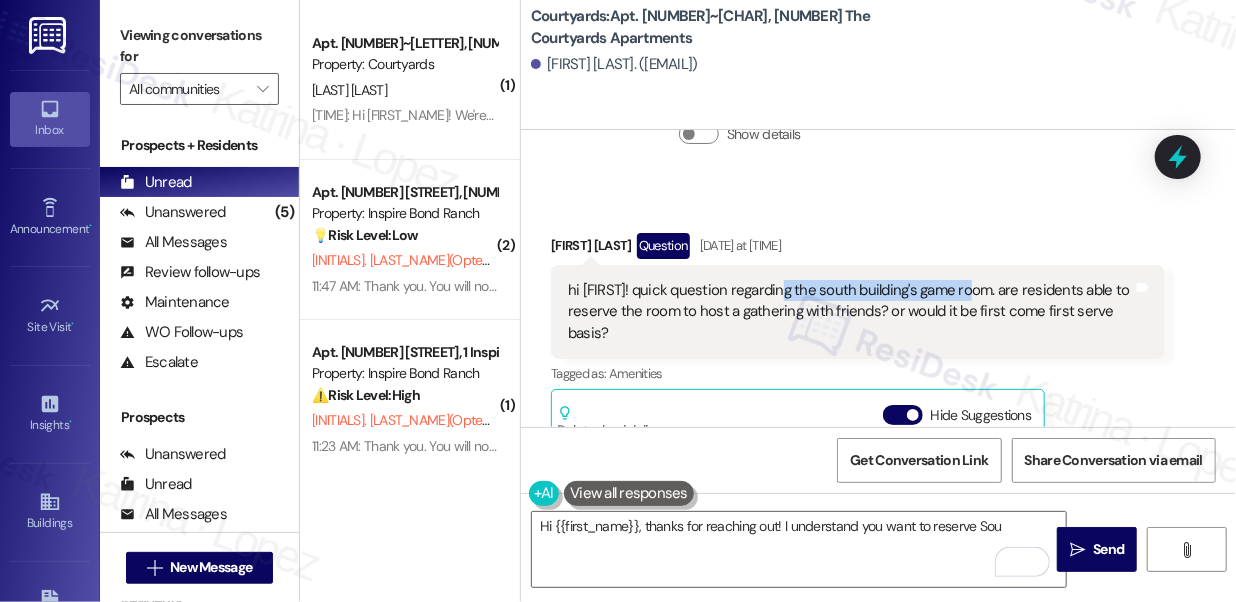 drag, startPoint x: 778, startPoint y: 279, endPoint x: 973, endPoint y: 280, distance: 195.00256 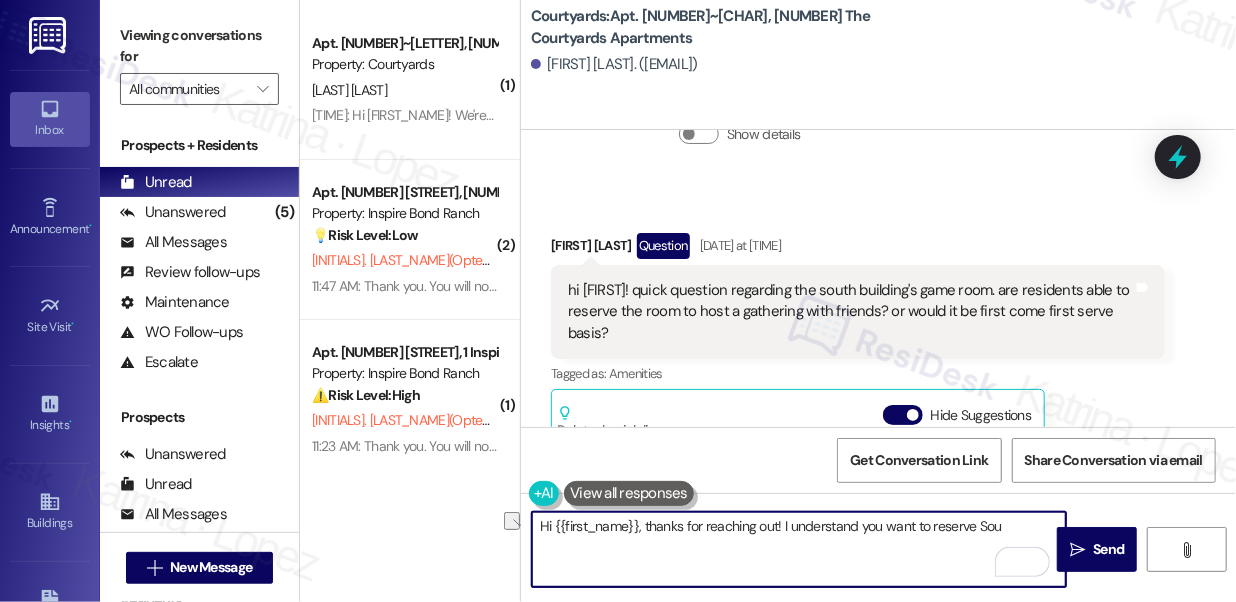 drag, startPoint x: 1015, startPoint y: 525, endPoint x: 930, endPoint y: 513, distance: 85.84288 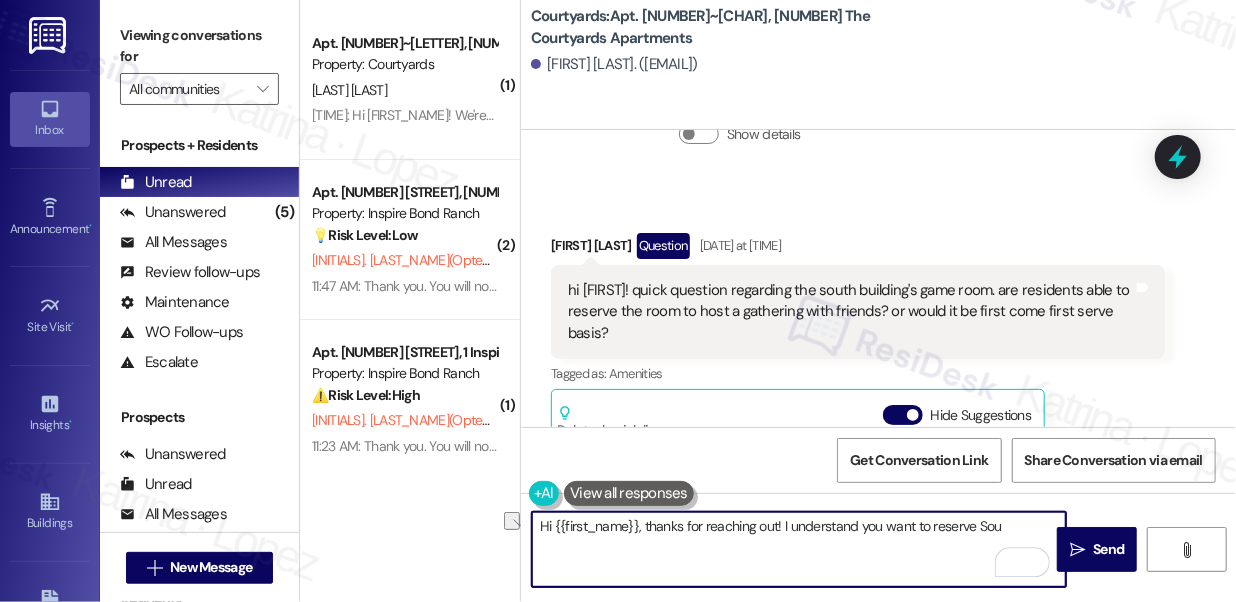 click on "Hi {{first_name}}, thanks for reaching out! I understand you want to reserve Sou" at bounding box center (799, 549) 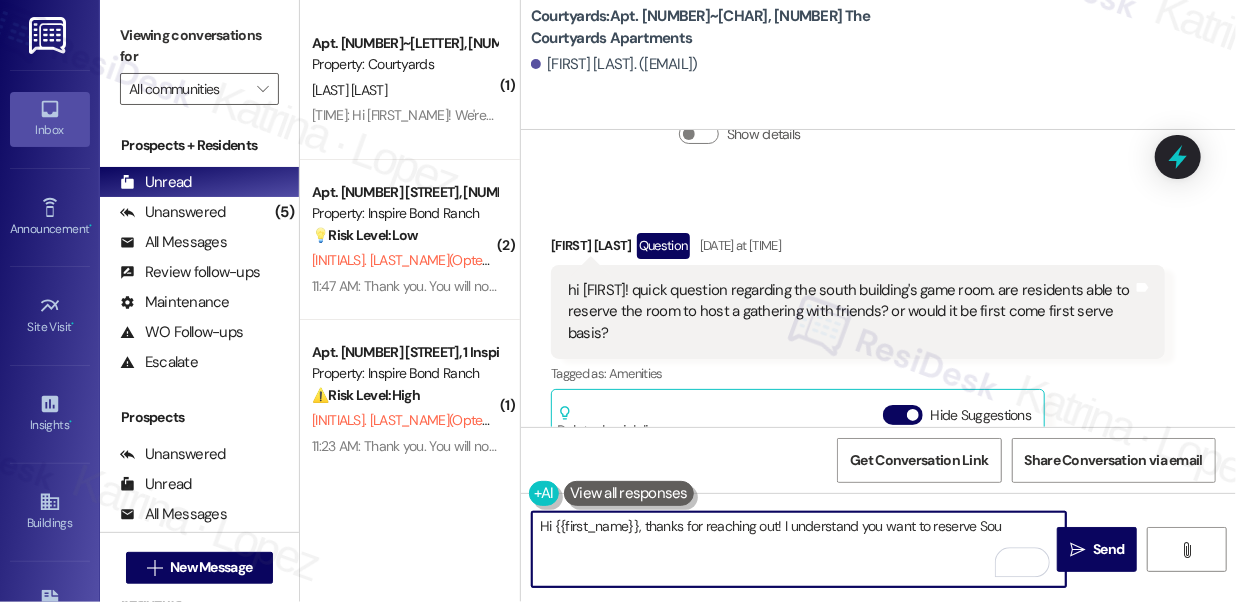 click on "Hi {{first_name}}, thanks for reaching out! I understand you want to reserve Sou" at bounding box center (799, 549) 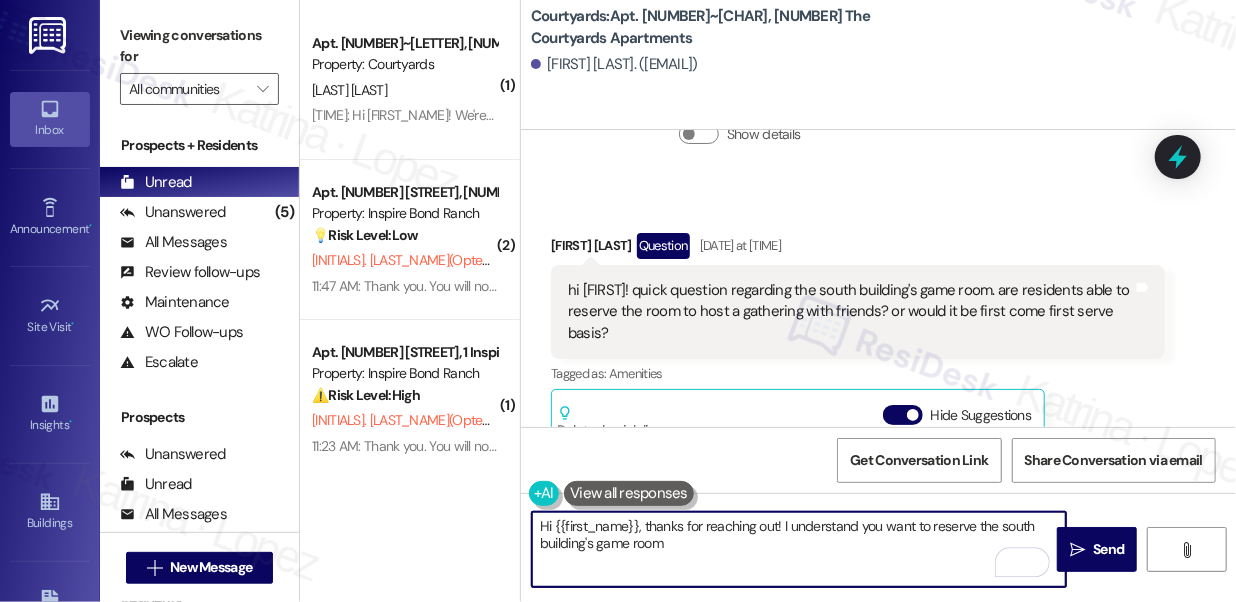 click on "Hi {{first_name}}, thanks for reaching out! I understand you want to reserve the south building's game room" at bounding box center [799, 549] 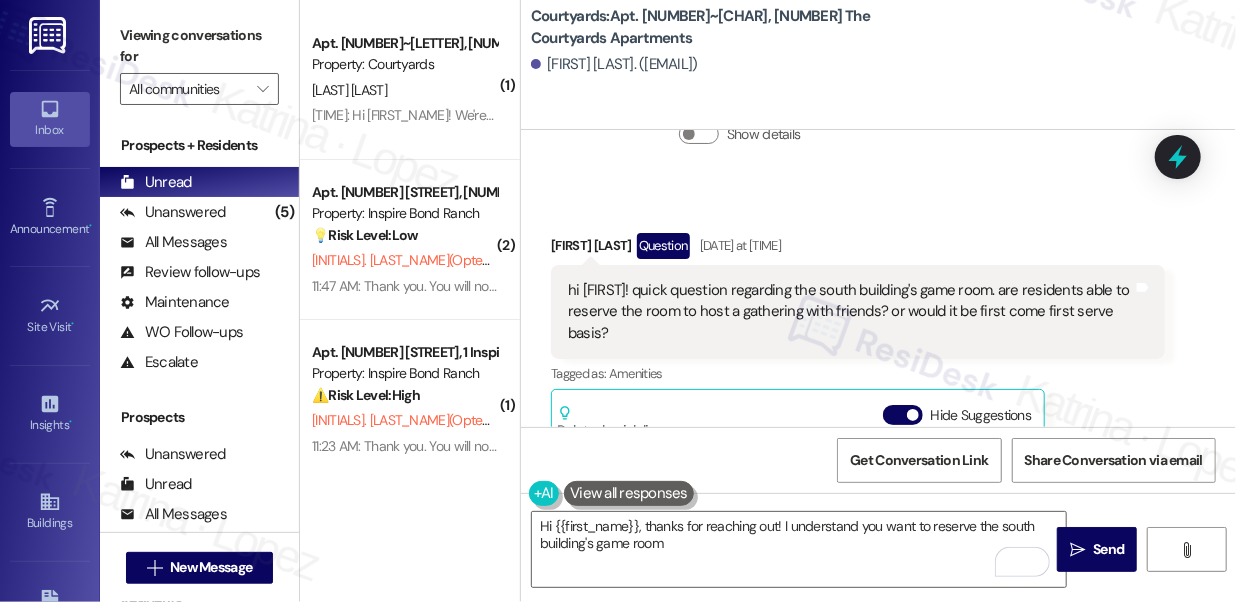 click on "Viewing conversations for" at bounding box center (199, 46) 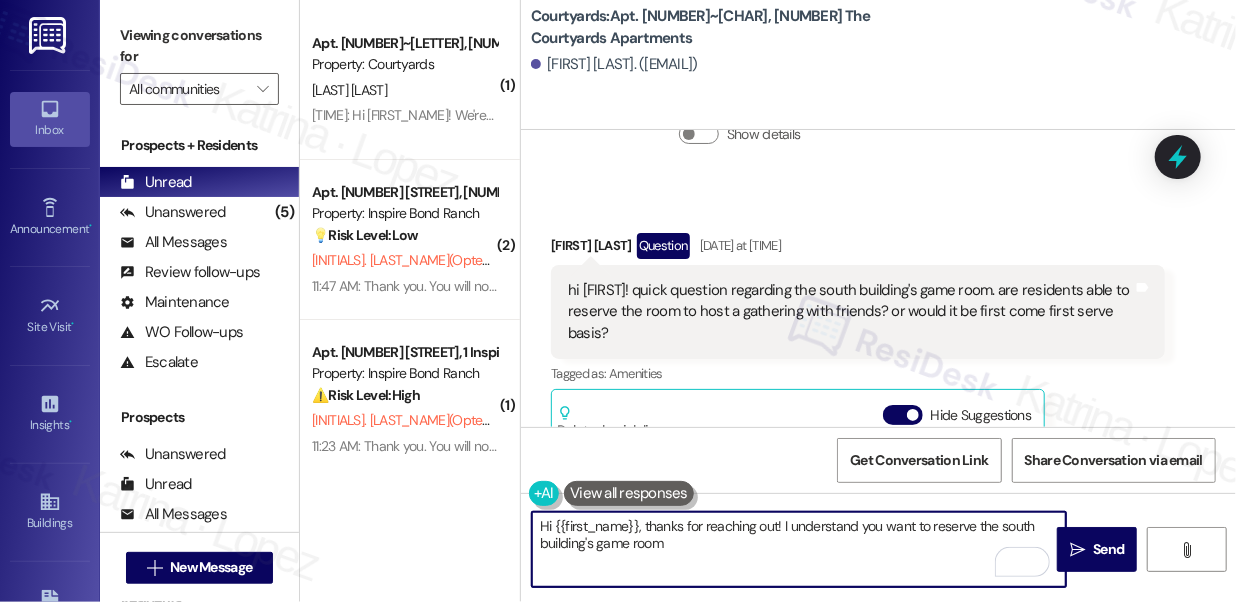 click on "Hi {{first_name}}, thanks for reaching out! I understand you want to reserve the south building's game room" at bounding box center [799, 549] 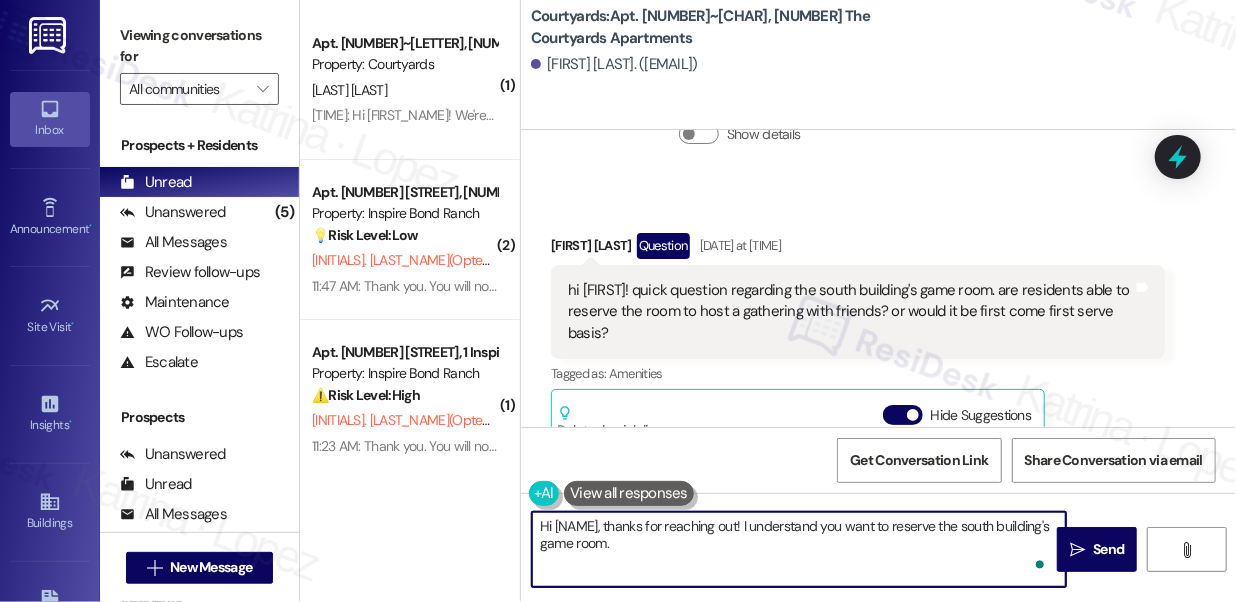 paste on "I’ll check with the site team to confirm whether residents are able to reserve the space or if it’s on a first-come, first-serve basis, and I’ll get back to you once I have more information." 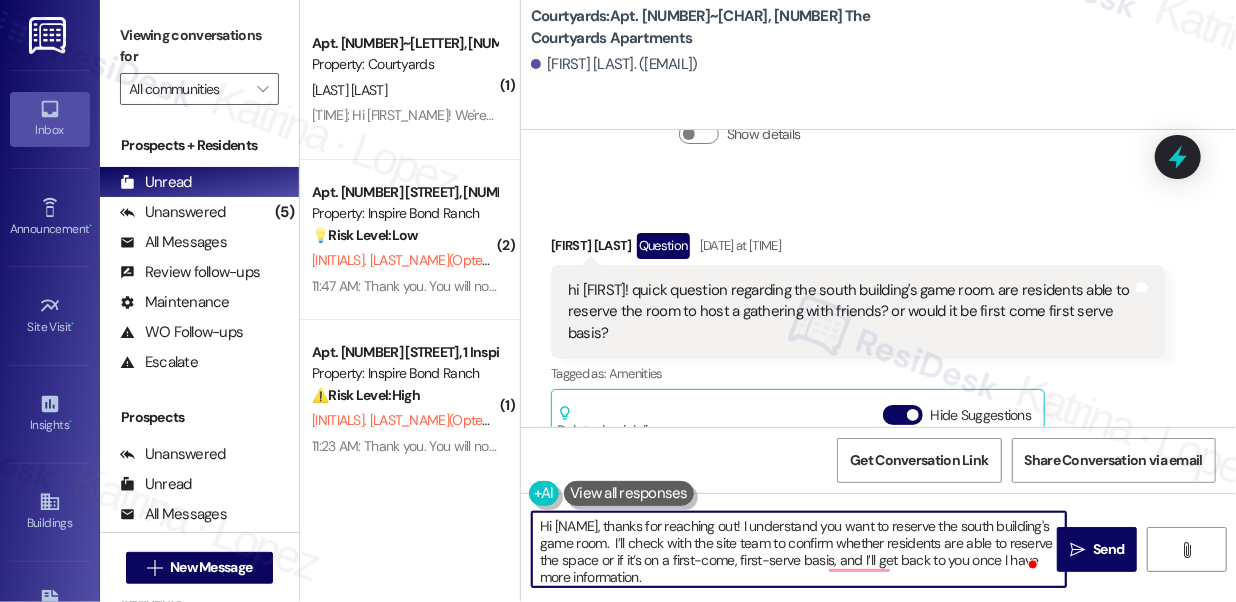 drag, startPoint x: 666, startPoint y: 543, endPoint x: 677, endPoint y: 541, distance: 11.18034 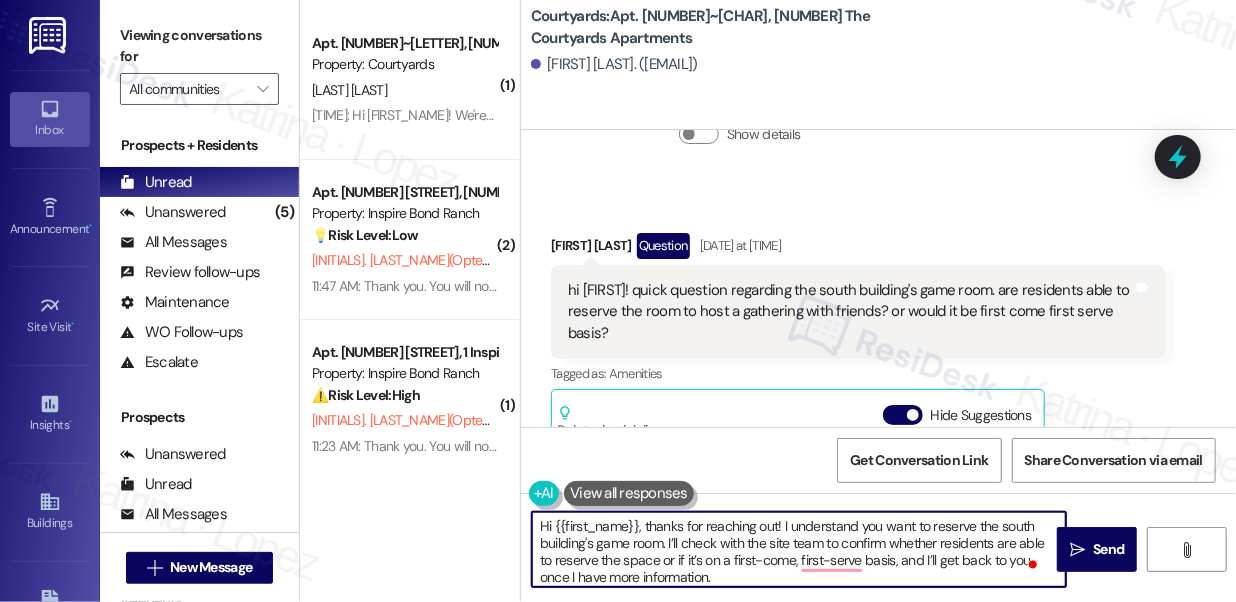 click on "Hi {{first_name}}, thanks for reaching out! I understand you want to reserve the south building's game room. I’ll check with the site team to confirm whether residents are able to reserve the space or if it’s on a first-come, first-serve basis, and I’ll get back to you once I have more information." at bounding box center [799, 549] 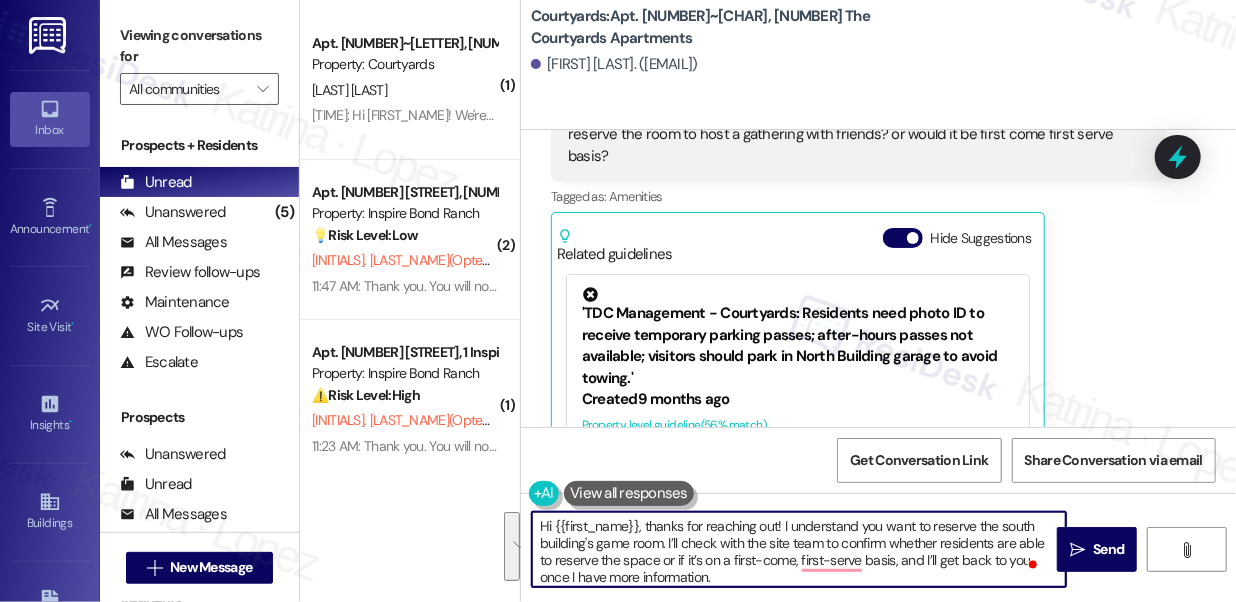 scroll, scrollTop: 6223, scrollLeft: 0, axis: vertical 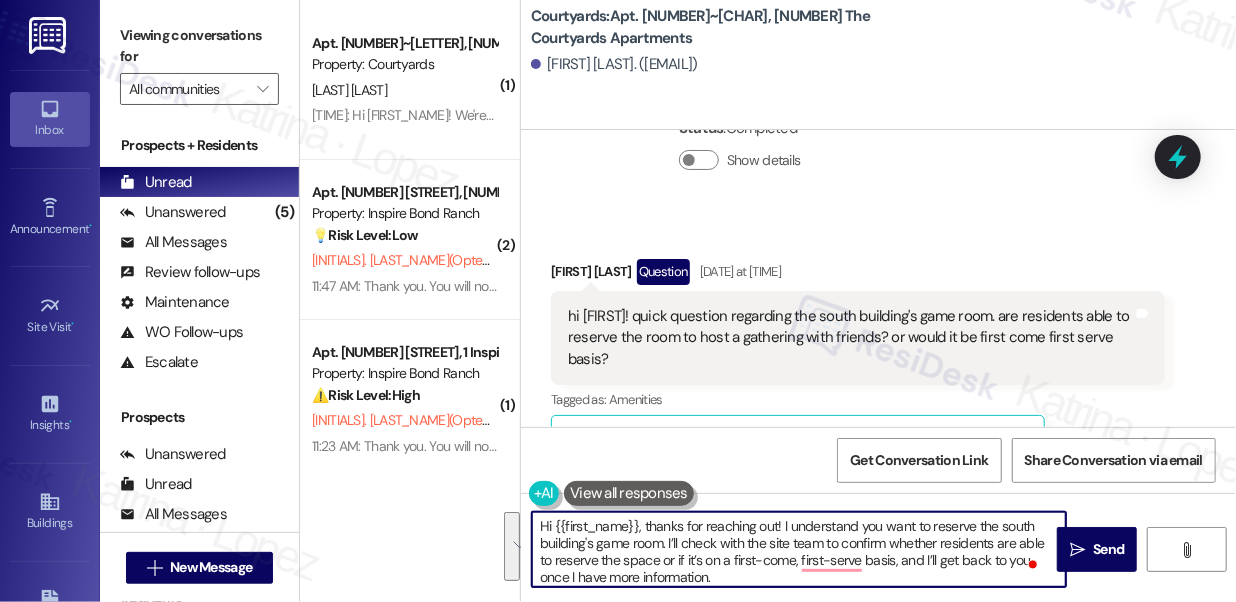 type on "Hi {{first_name}}, thanks for reaching out! I understand you want to reserve the south building's game room. I’ll check with the site team to confirm whether residents are able to reserve the space or if it’s on a first-come, first-serve basis, and I’ll get back to you once I have more information." 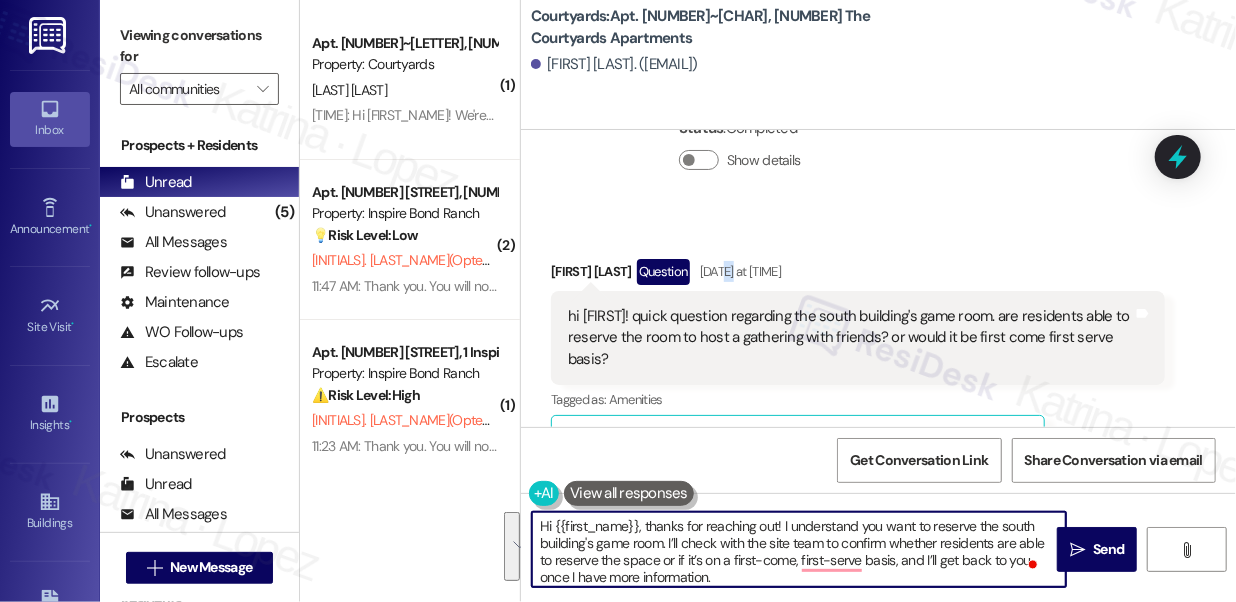 click on "Apr 22, 2025 at 12:44 AM" at bounding box center [738, 271] 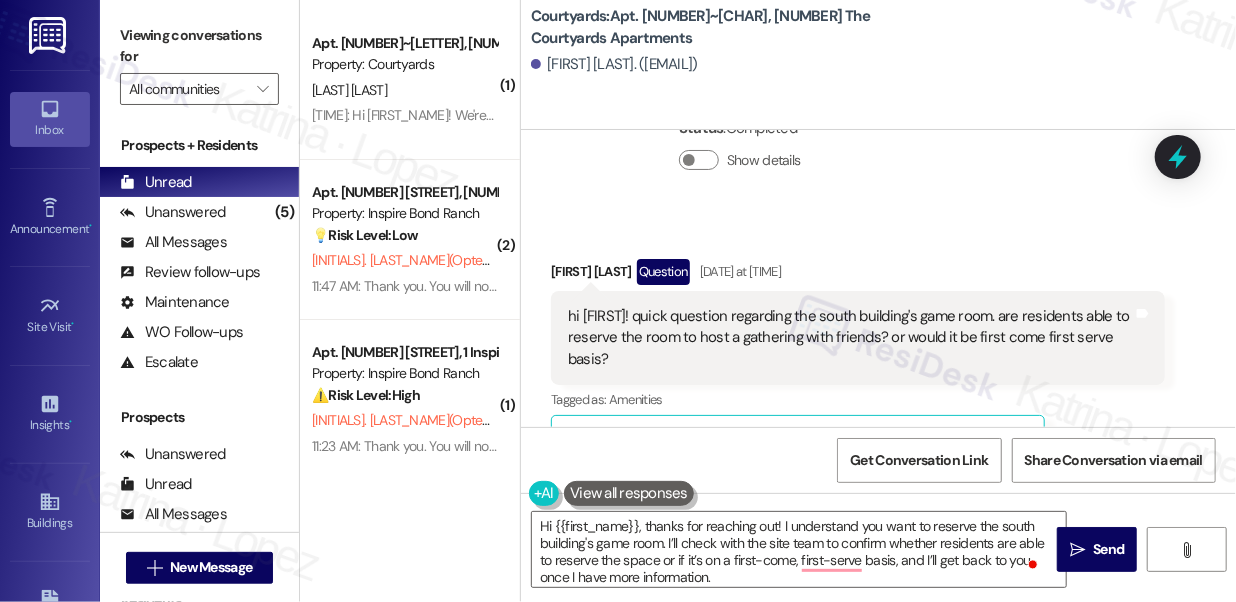 click on "hi sarah! quick question regarding the south building's game room. are residents able to reserve the room to host a gathering with friends? or would it be first come first serve basis?" at bounding box center [850, 338] 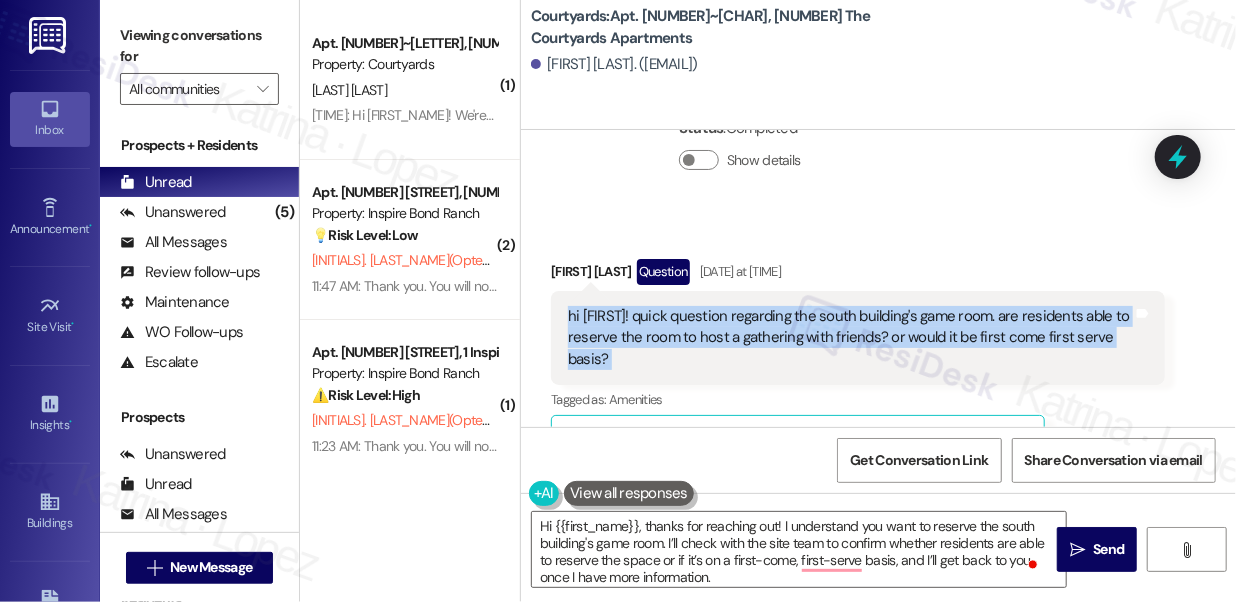 click on "hi sarah! quick question regarding the south building's game room. are residents able to reserve the room to host a gathering with friends? or would it be first come first serve basis?" at bounding box center [850, 338] 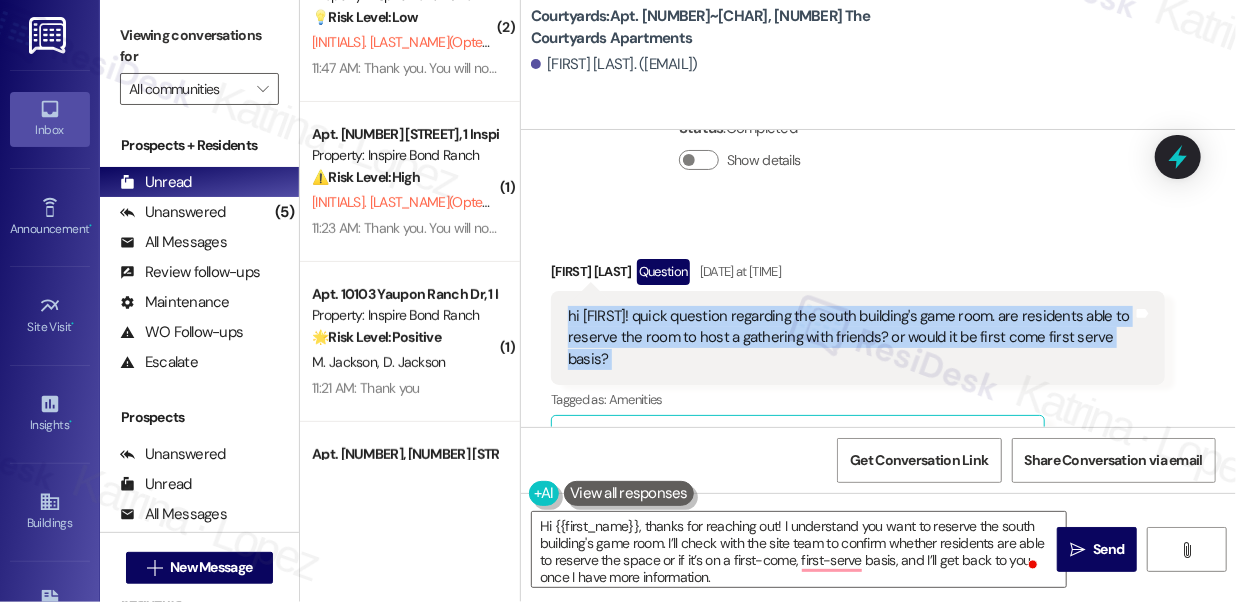 scroll, scrollTop: 0, scrollLeft: 0, axis: both 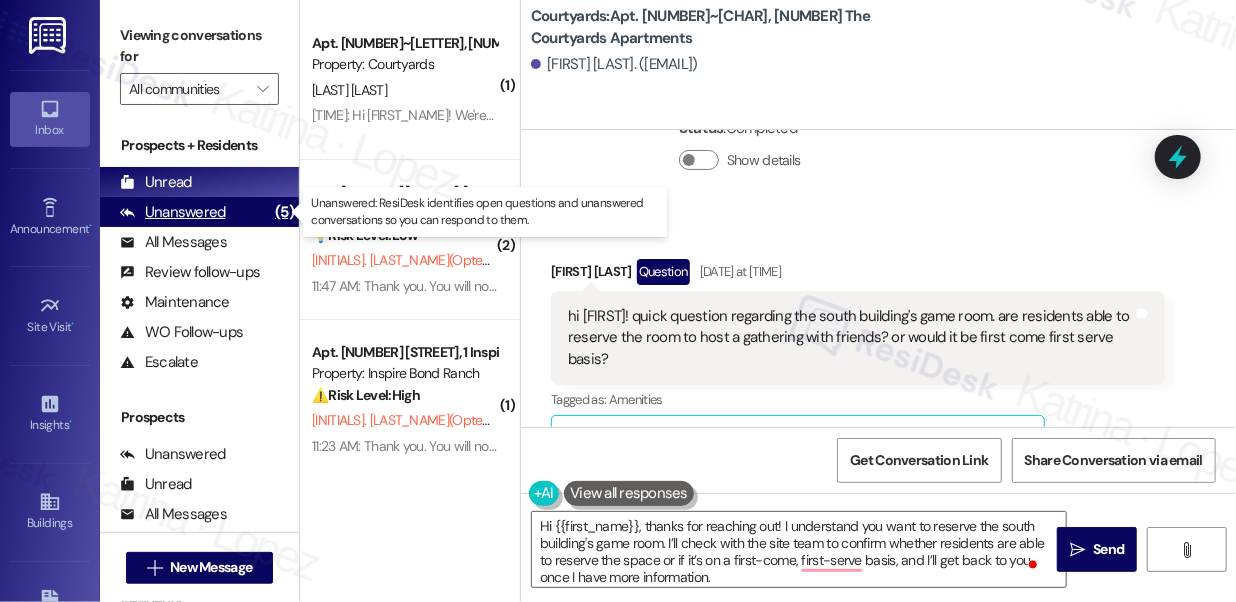 click on "Unanswered (5)" at bounding box center [199, 212] 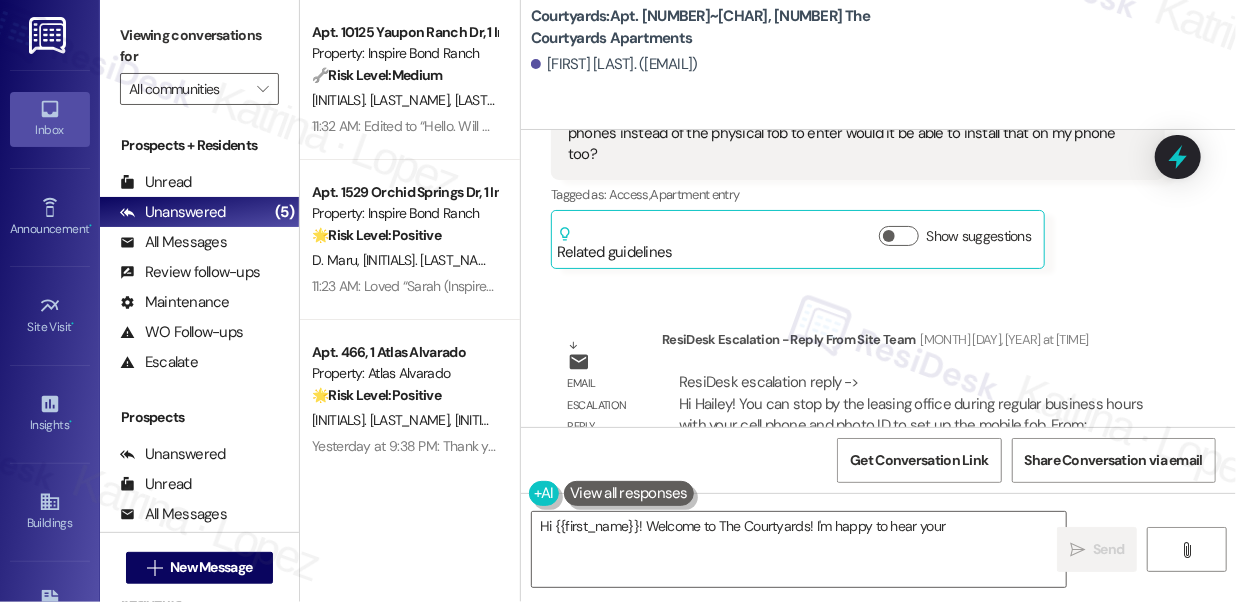 scroll, scrollTop: 5594, scrollLeft: 0, axis: vertical 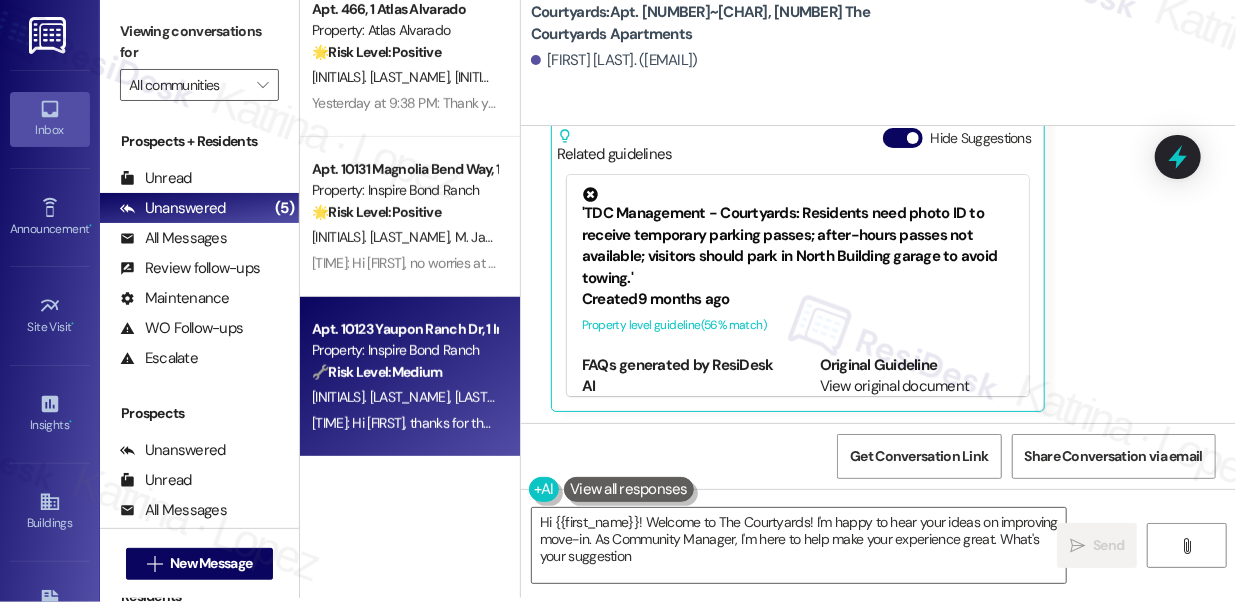 type on "Hi {{first_name}}! Welcome to The Courtyards! I'm happy to hear your ideas on improving move-in. As Community Manager, I'm here to help make your experience great. What's your suggestion?" 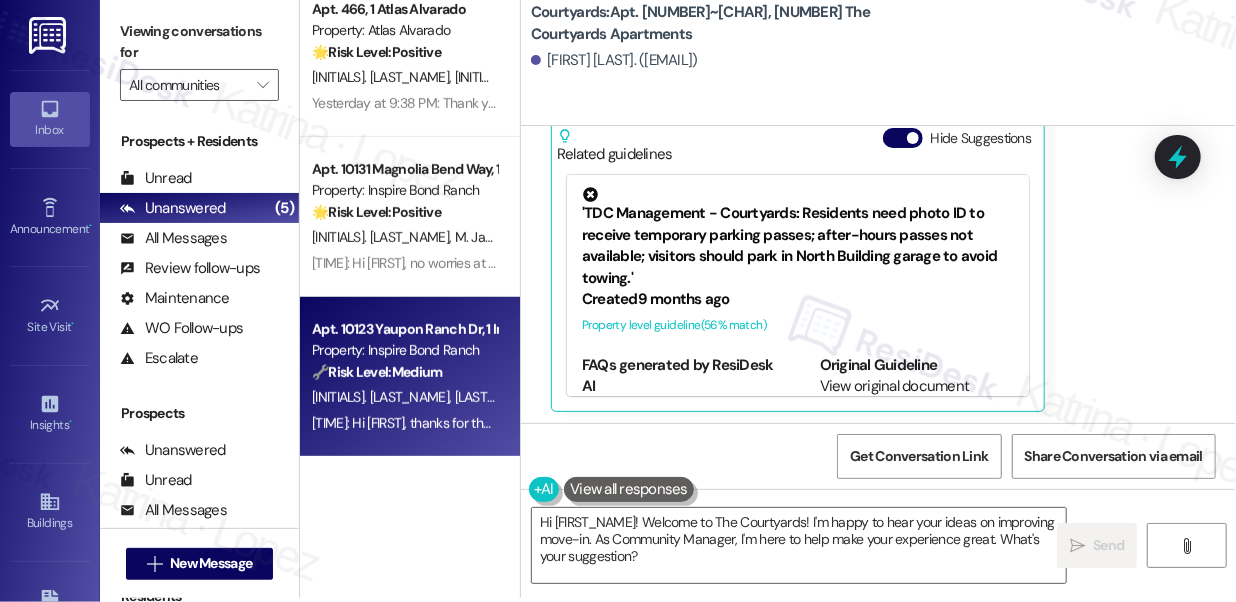 click on "O. Fortin A. Bach" at bounding box center (404, 397) 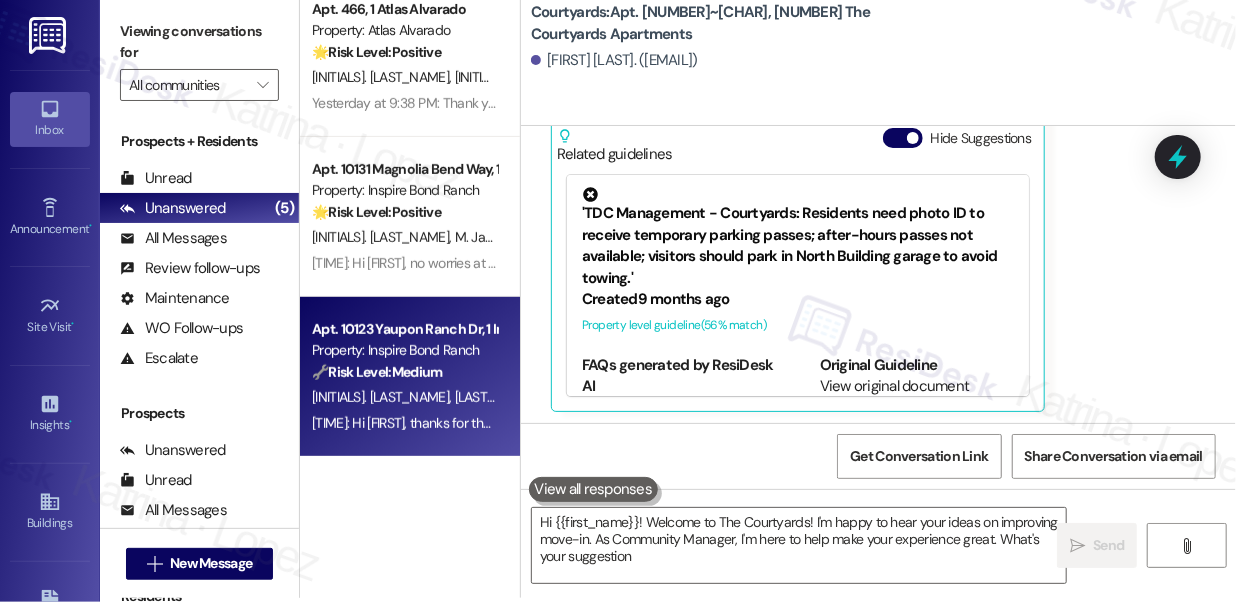 type on "Hi {{first_name}}! Welcome to The Courtyards! I'm happy to hear your ideas on improving move-in. As Community Manager, I'm here to help make your experience great. What's your suggestion?" 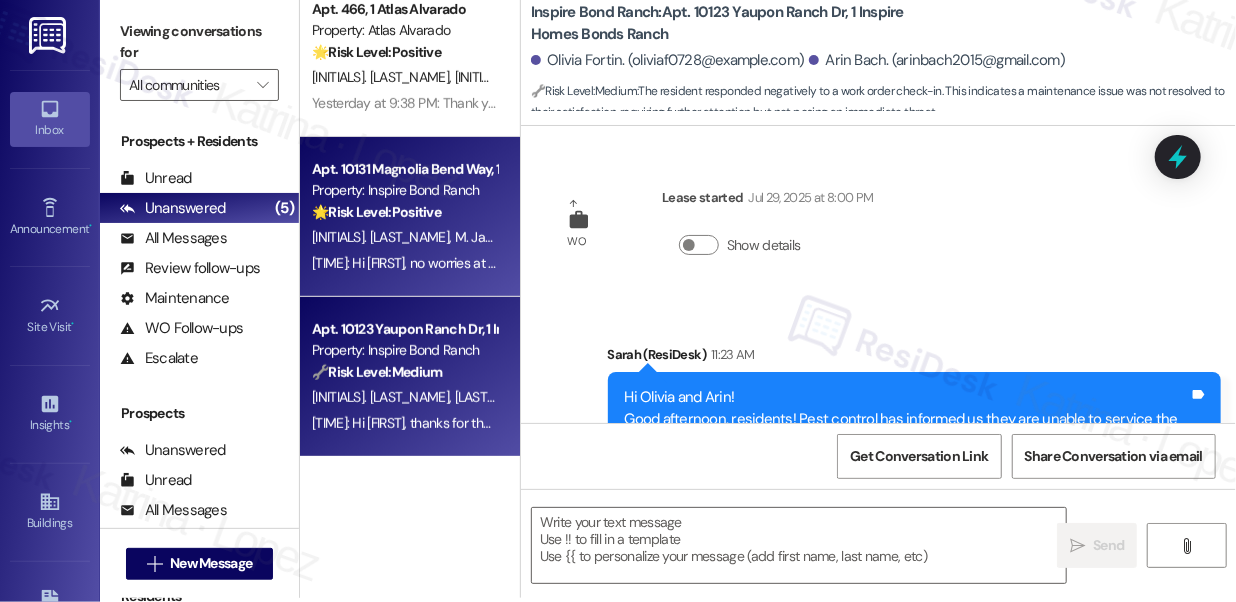 scroll, scrollTop: 0, scrollLeft: 0, axis: both 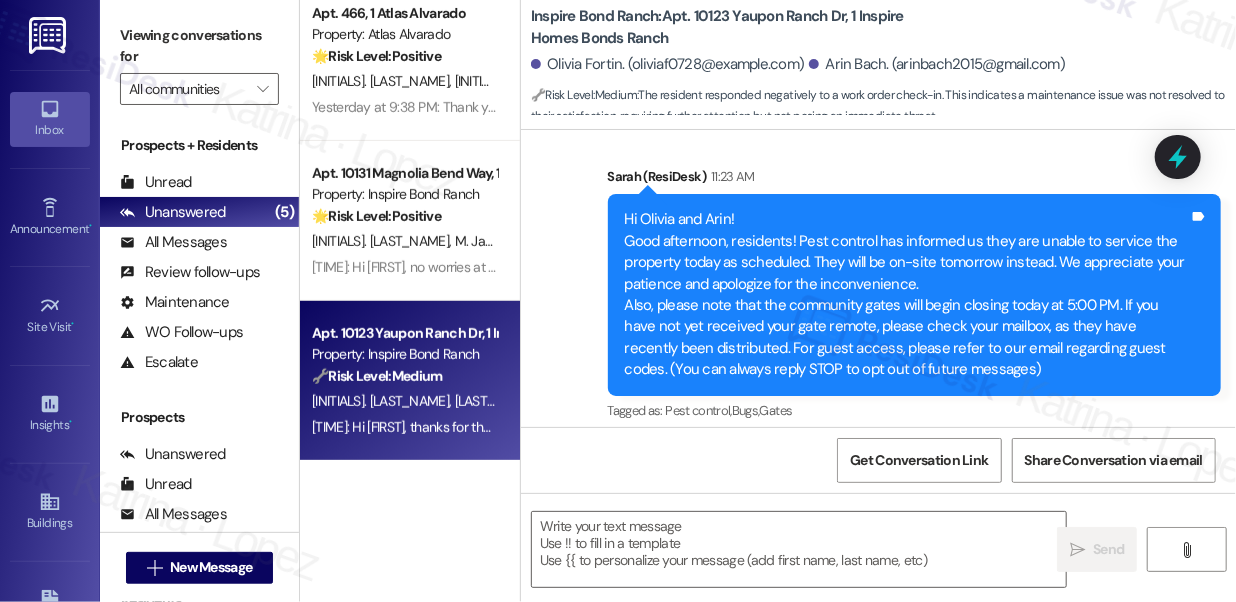 type on "Fetching suggested responses. Please feel free to read through the conversation in the meantime." 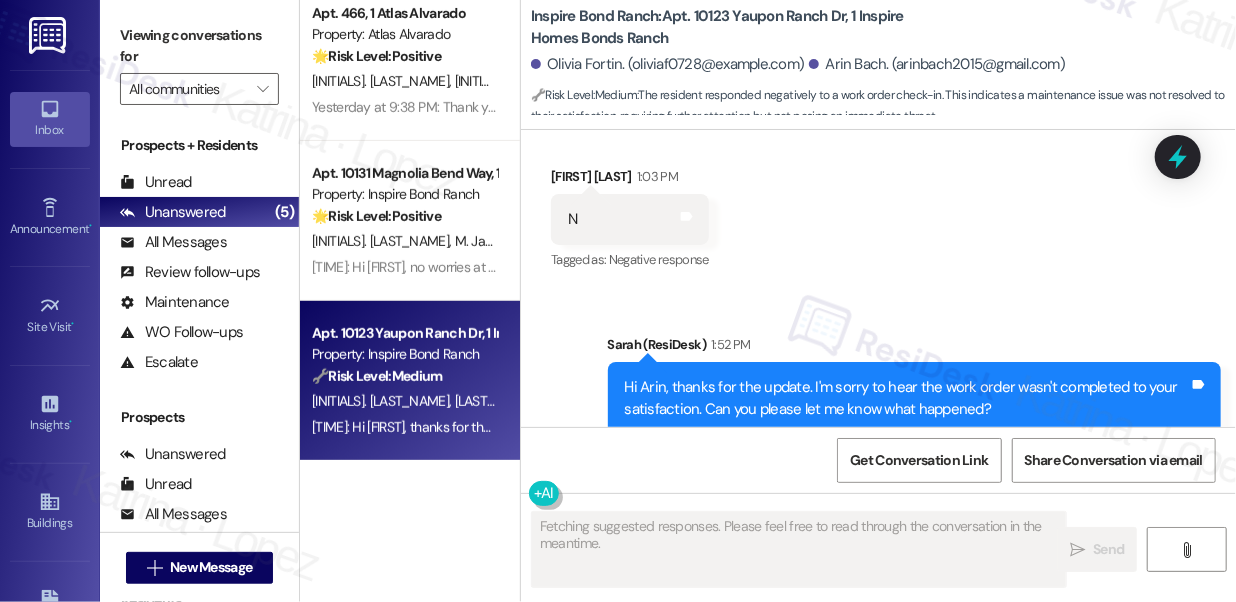 scroll, scrollTop: 766, scrollLeft: 0, axis: vertical 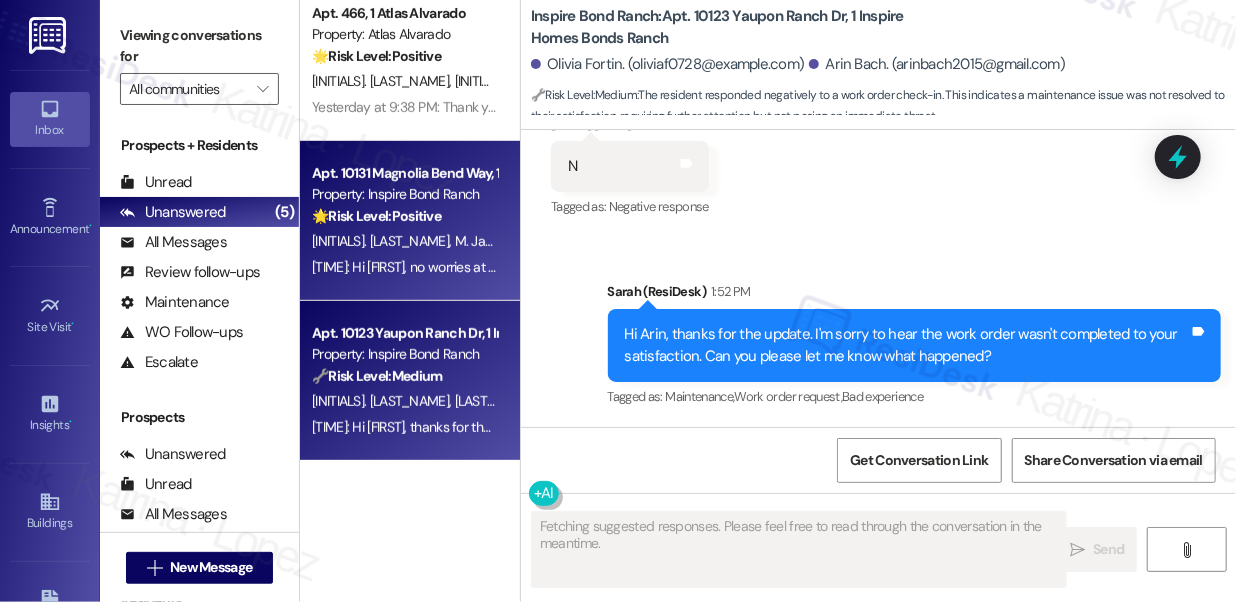 click on "M. Jackson" at bounding box center [487, 241] 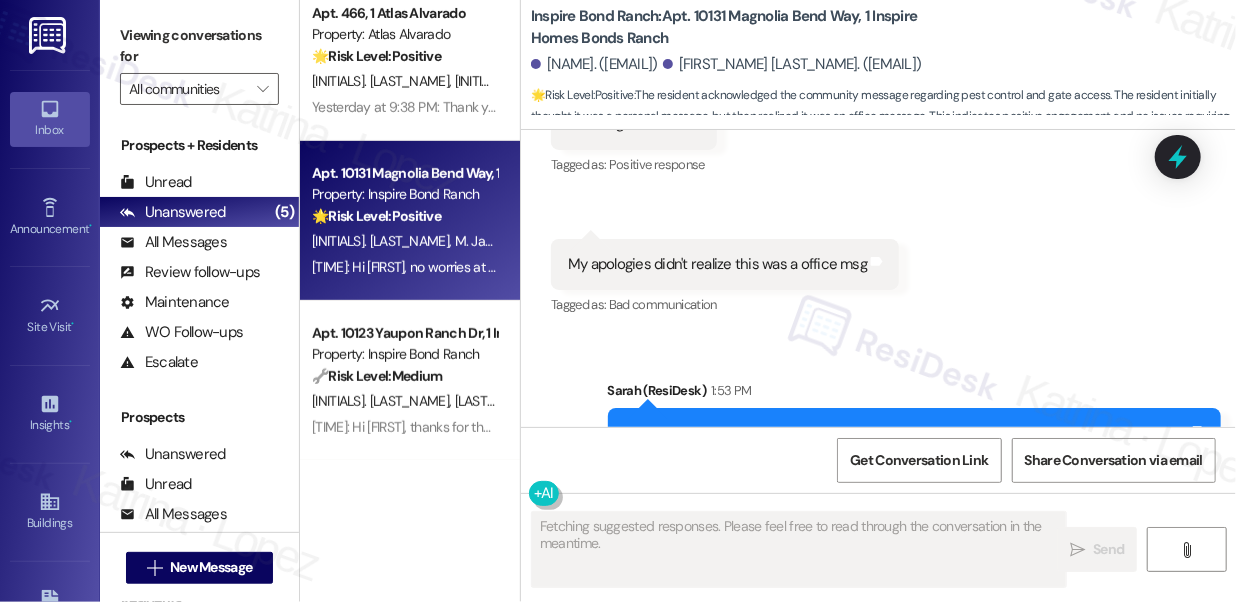 scroll, scrollTop: 2045, scrollLeft: 0, axis: vertical 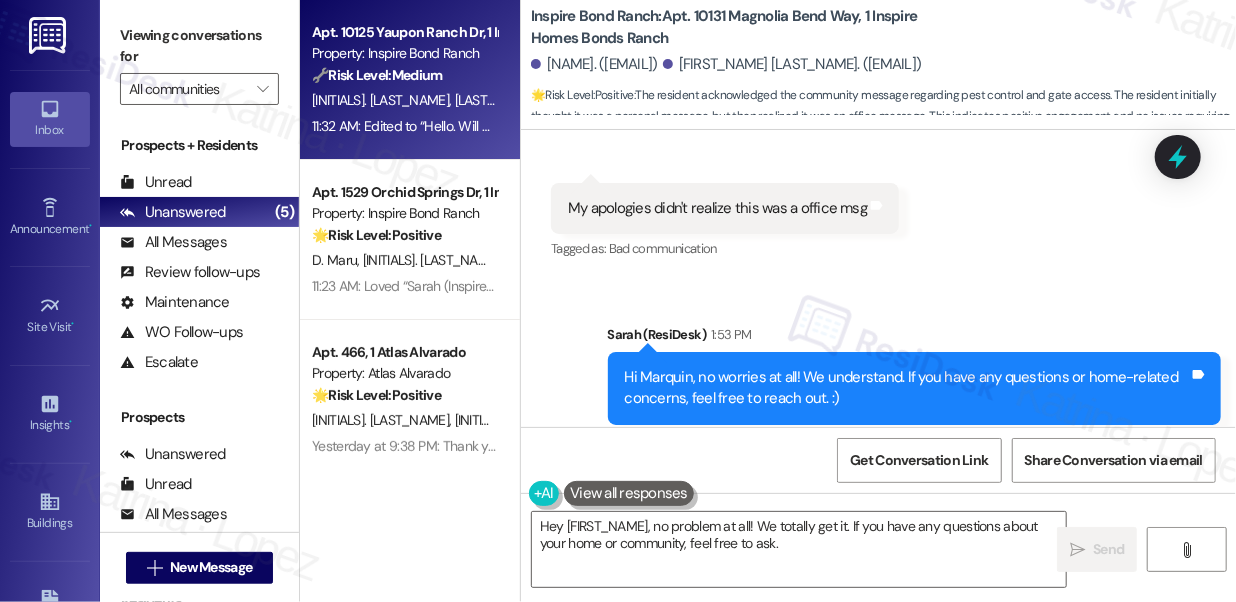 type on "Hey {{first_name}}, no problem at all! We totally get it. If you have any questions about your home or community, feel free to ask. We're" 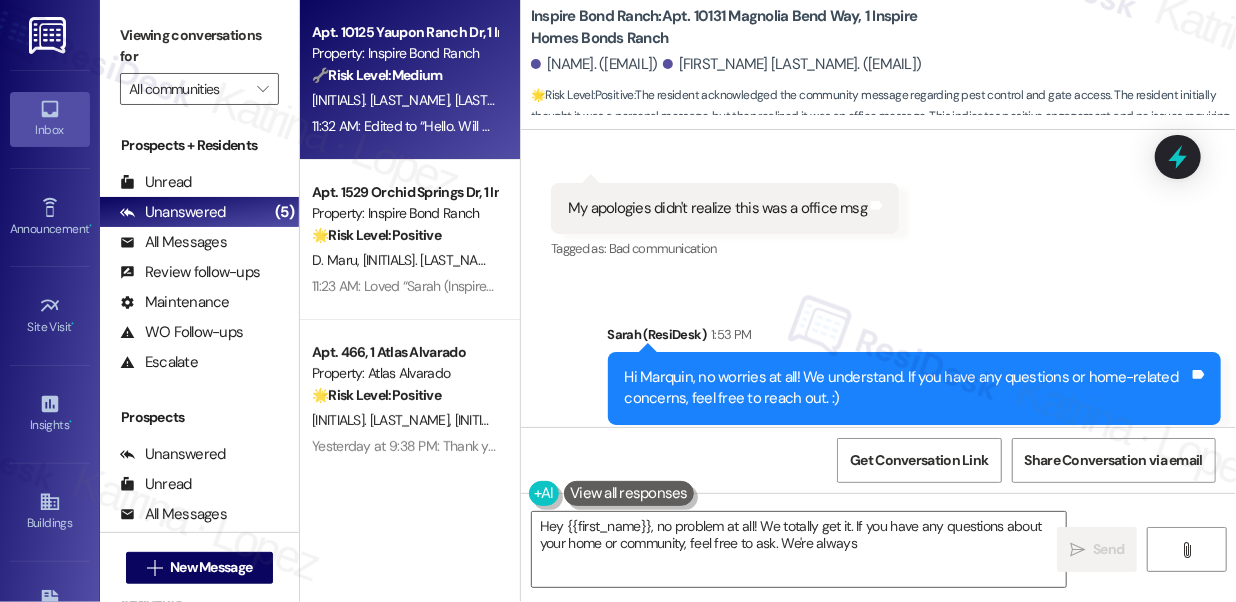click on "Apt. 10125 Yaupon Ranch Dr, 1 Inspire Homes Bonds Ranch Property: Inspire Bond Ranch 🔧  Risk Level:  Medium The resident is inquiring about a community-wide pest control visit. This is a general community concern and preventative maintenance question, not an urgent issue. C. Stanley T. Morris 11:32 AM: Edited to “Hello. Will pest control be visiting all homes?” 11:32 AM: Edited to “Hello. Will pest control be visiting all homes?”" at bounding box center [410, 80] 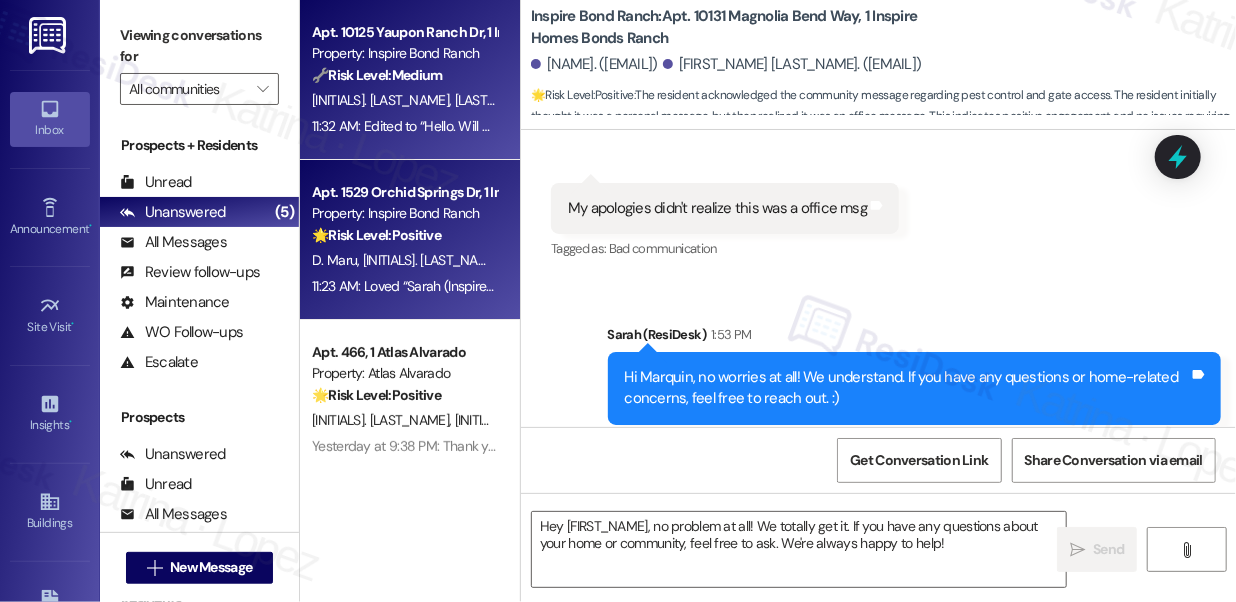 type on "Fetching suggested responses. Please feel free to read through the conversation in the meantime." 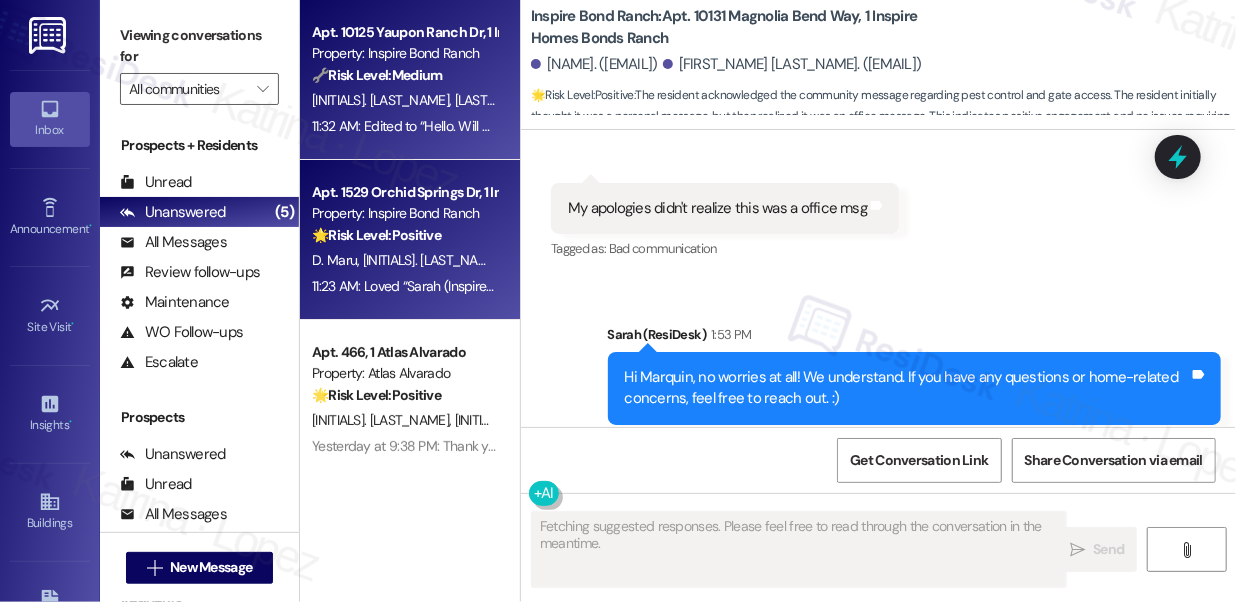 click on "🌟  Risk Level:  Positive" at bounding box center [376, 235] 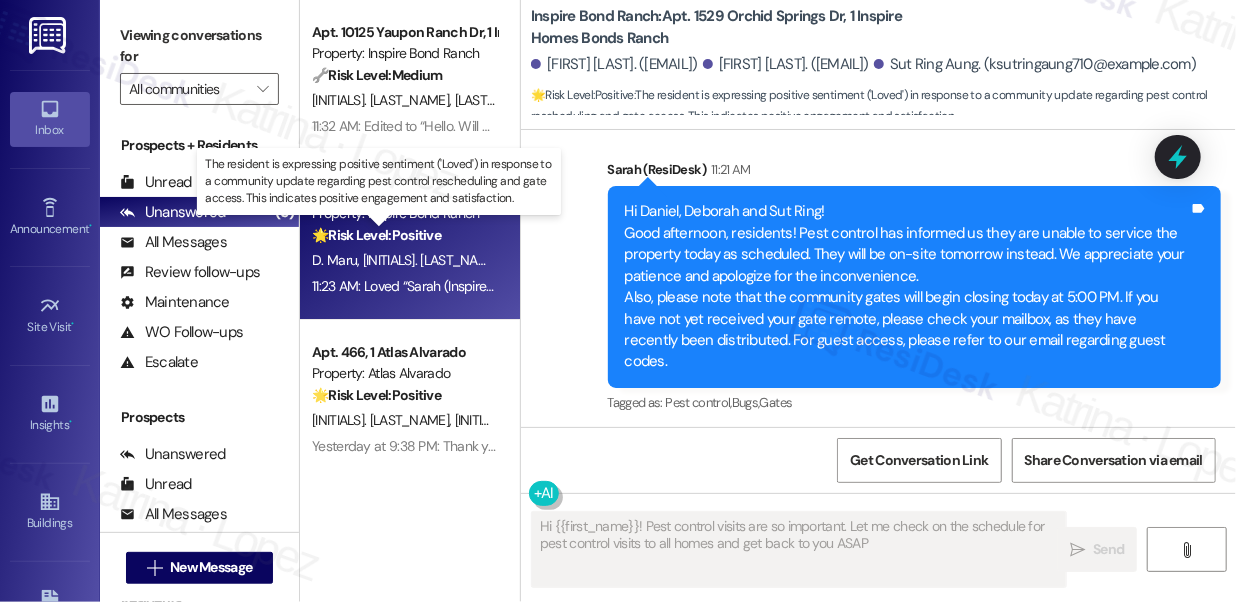 type on "Hi {{first_name}}! Pest control visits are so important. Let me check on the schedule for pest control visits to all homes and get back to you ASAP!" 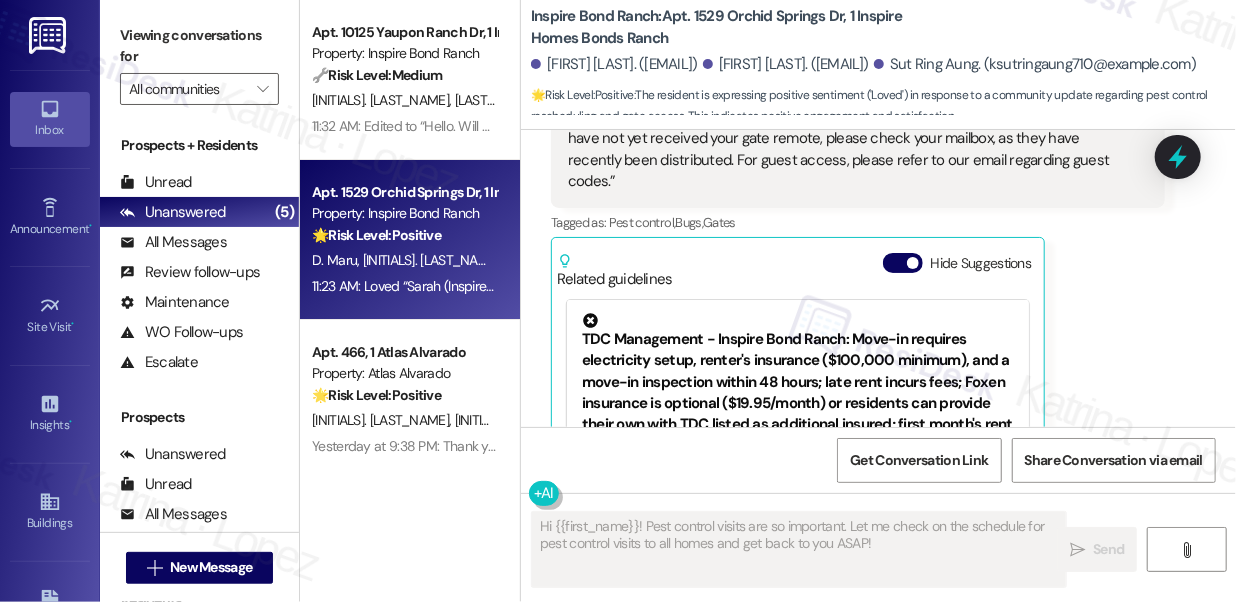 scroll, scrollTop: 1194, scrollLeft: 0, axis: vertical 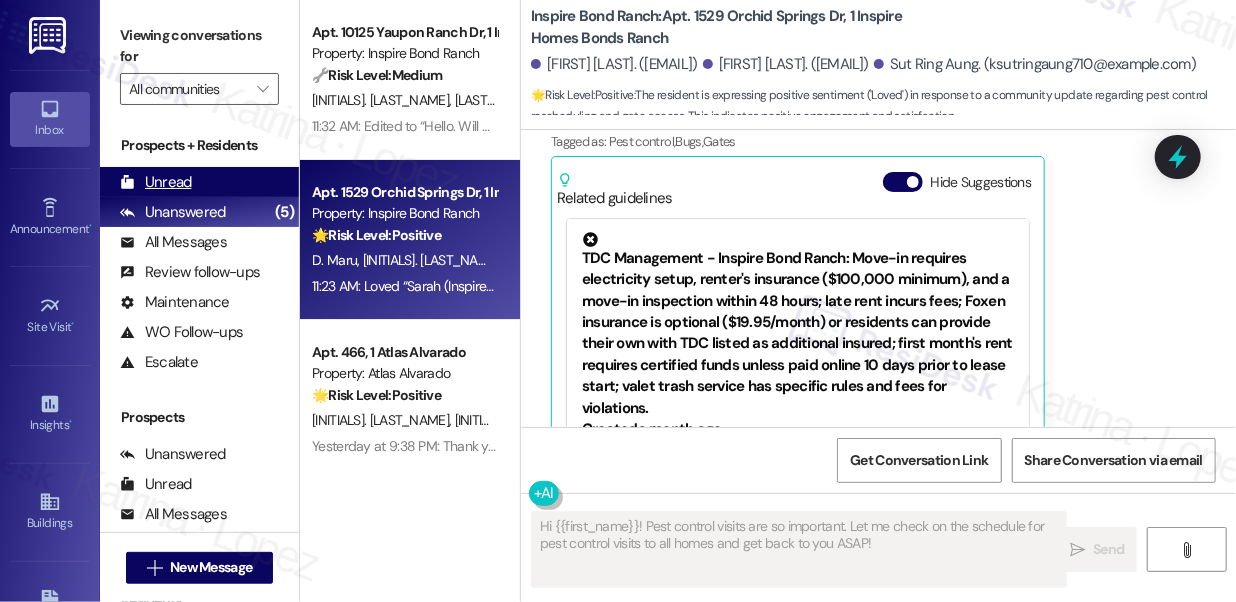 click on "Unread (0)" at bounding box center (199, 182) 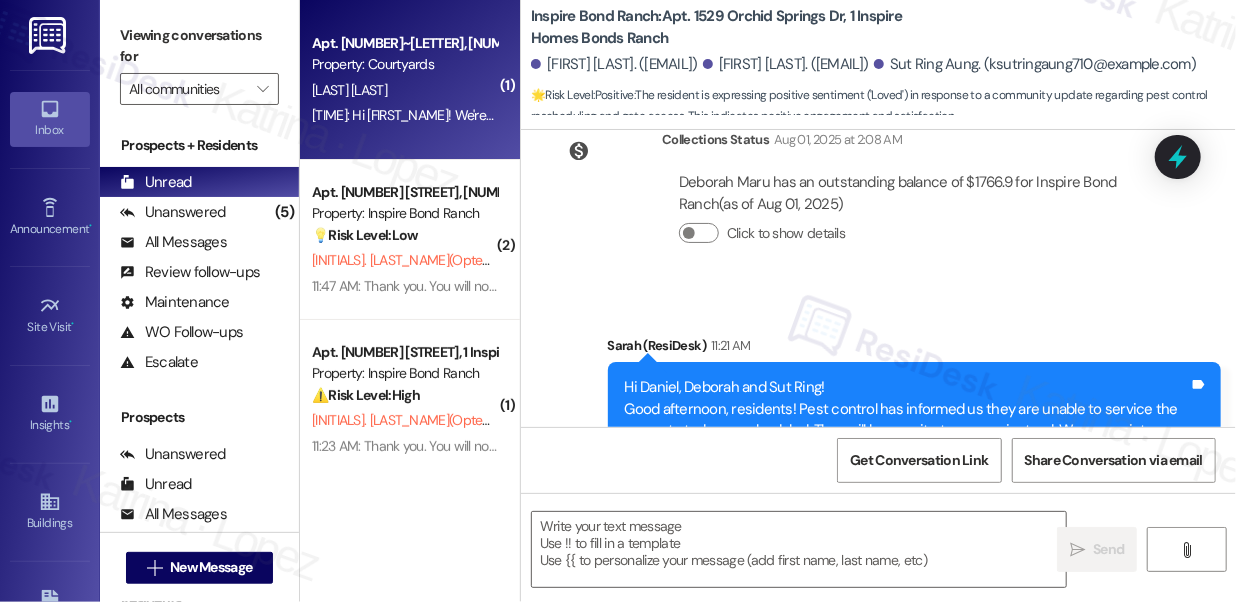 type on "Fetching suggested responses. Please feel free to read through the conversation in the meantime." 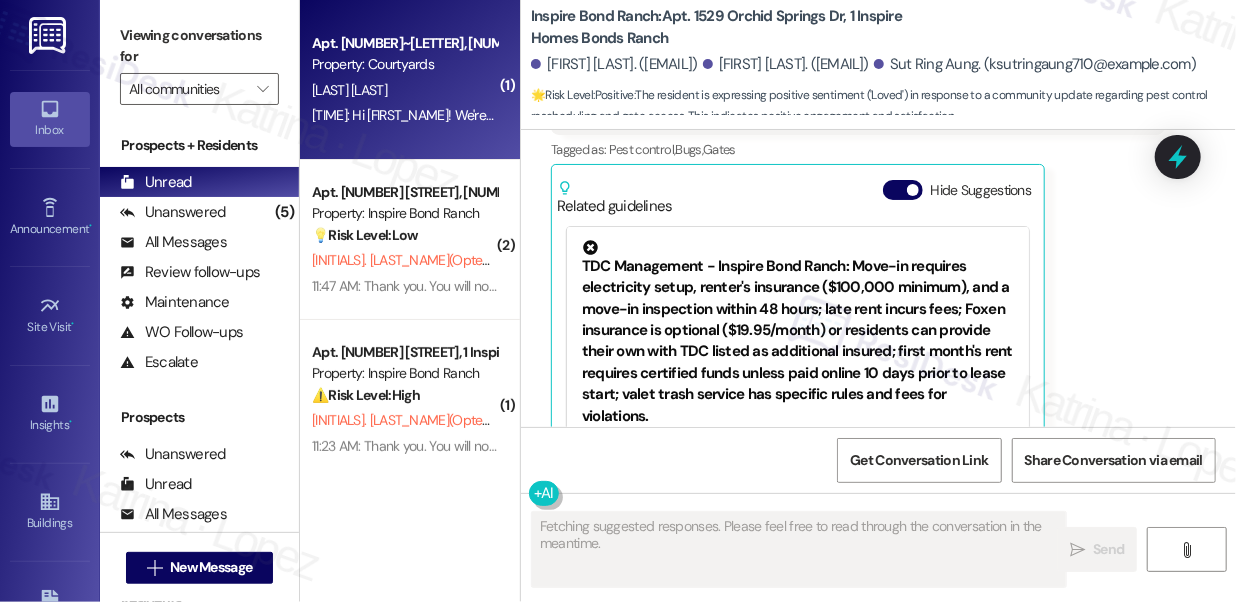 scroll, scrollTop: 1194, scrollLeft: 0, axis: vertical 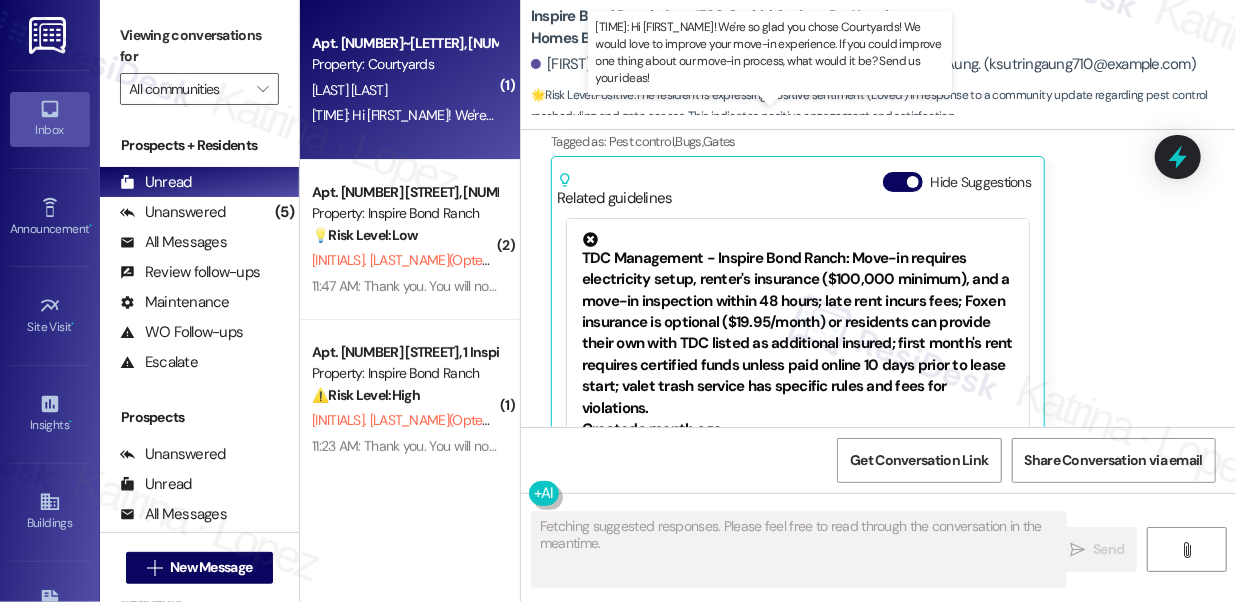type 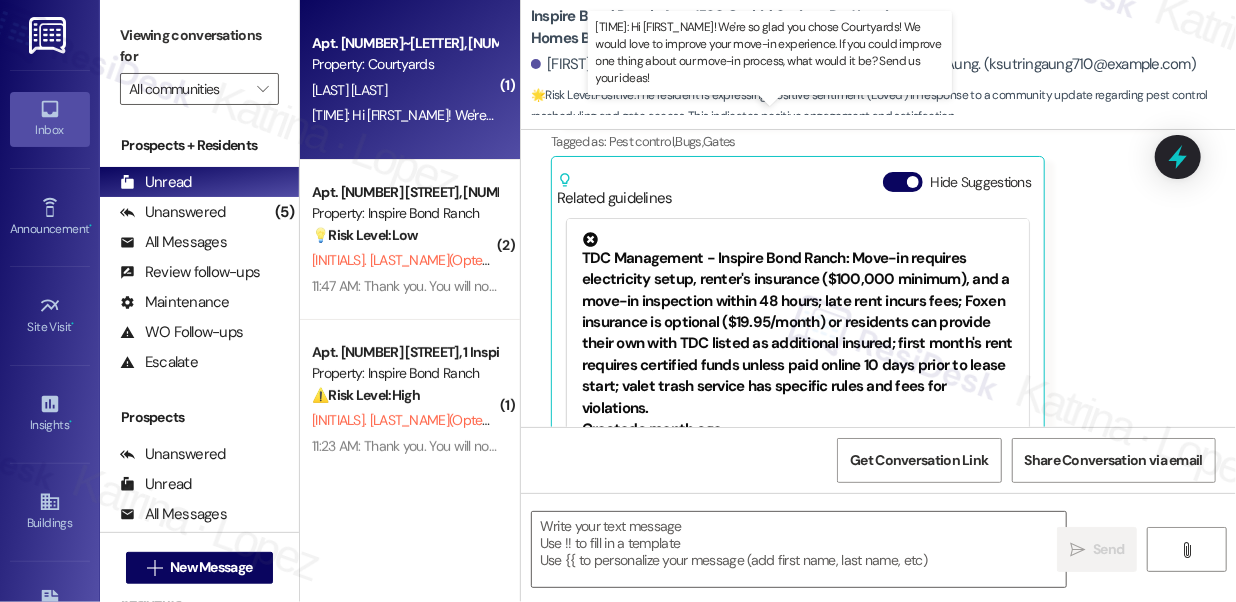 click on "12:23 PM: Hi Avianna! We're so glad you chose Courtyards! We would love to improve your move-in experience. If you could improve one thing about our move-in process, what would it be? Send us your ideas! 12:23 PM: Hi Avianna! We're so glad you chose Courtyards! We would love to improve your move-in experience. If you could improve one thing about our move-in process, what would it be? Send us your ideas!" at bounding box center [925, 115] 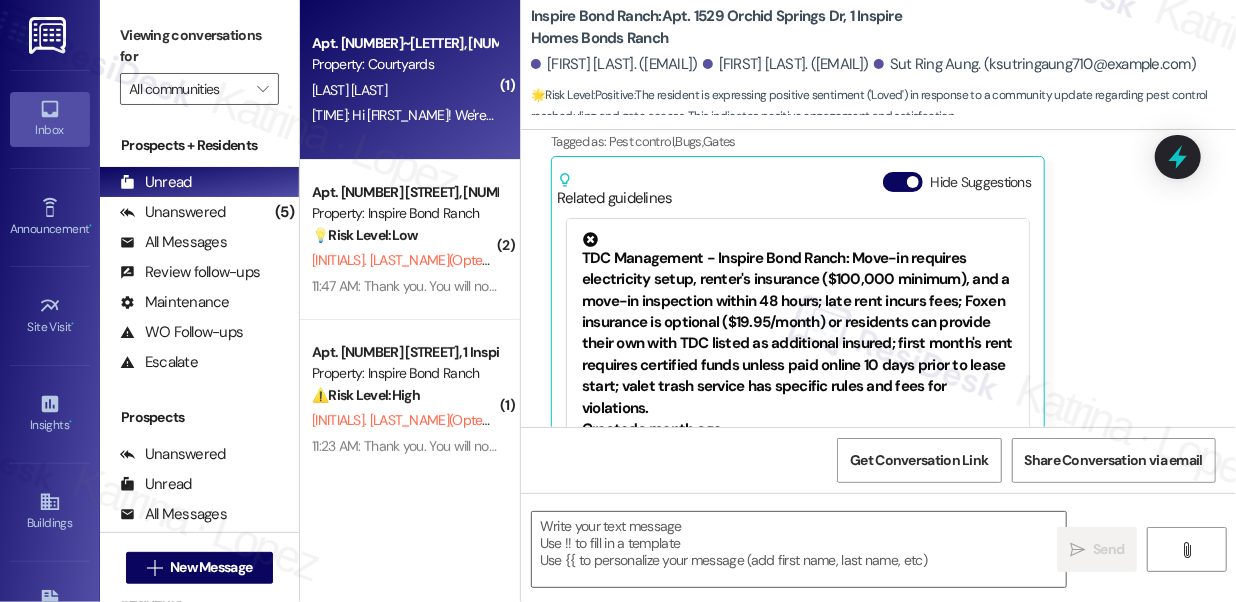 type on "Fetching suggested responses. Please feel free to read through the conversation in the meantime." 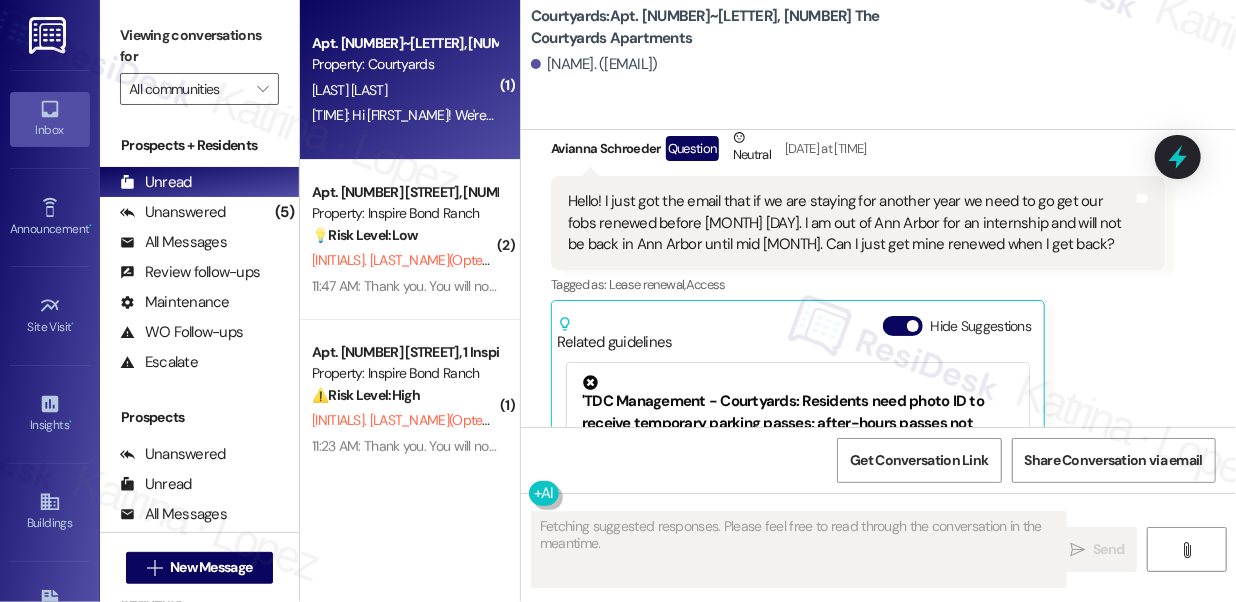 scroll, scrollTop: 4064, scrollLeft: 0, axis: vertical 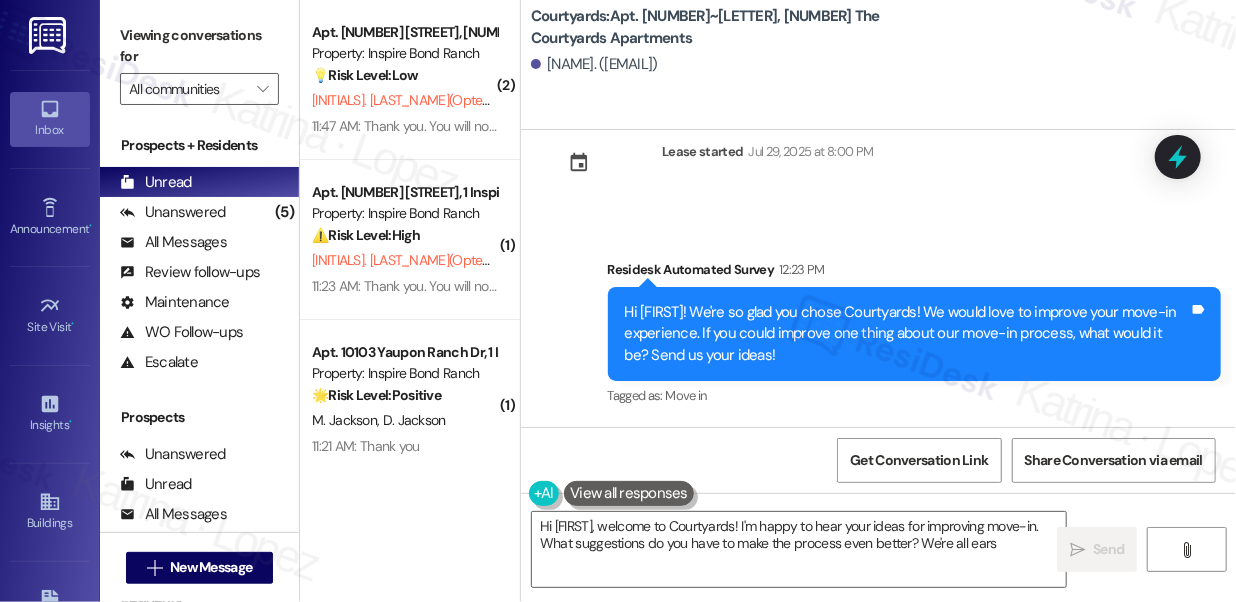 type on "Hi Avianna, welcome to Courtyards! I'm happy to hear your ideas for improving move-in. What suggestions do you have to make the process even better? We're all ears!" 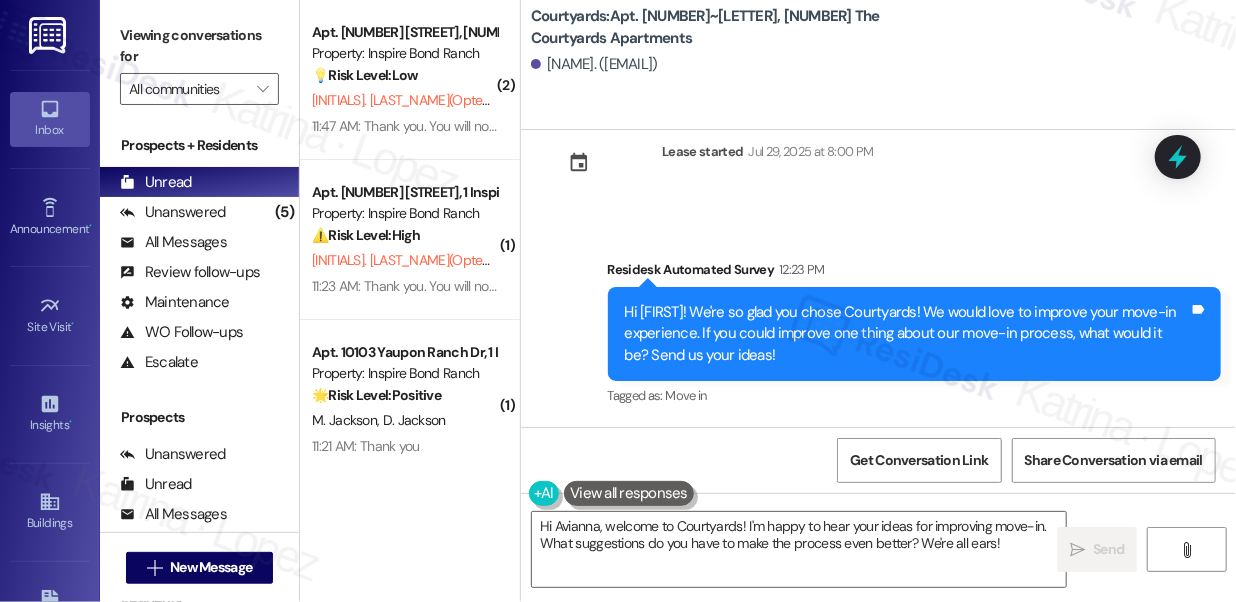 scroll, scrollTop: 0, scrollLeft: 0, axis: both 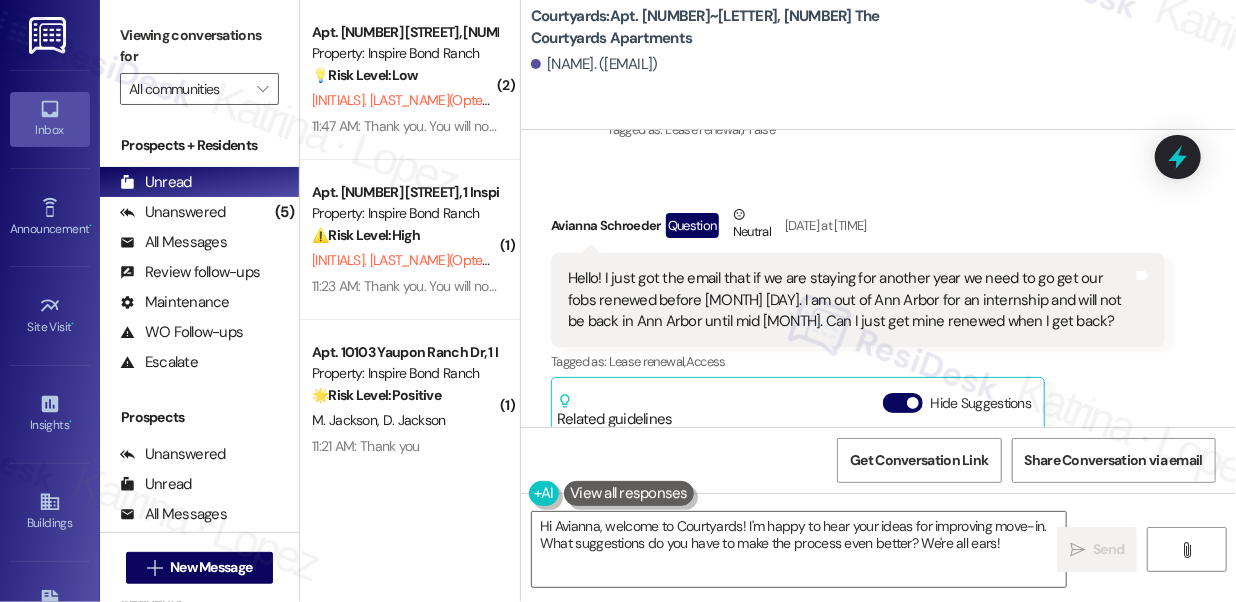 click on "Hello! I just got the email that if we are staying for another year we need to go get our fobs renewed before July 29th. I am out of Ann Arbor for an internship and will not be back in Ann Arbor until mid August. Can I just get mine renewed when I get back?" at bounding box center [850, 300] 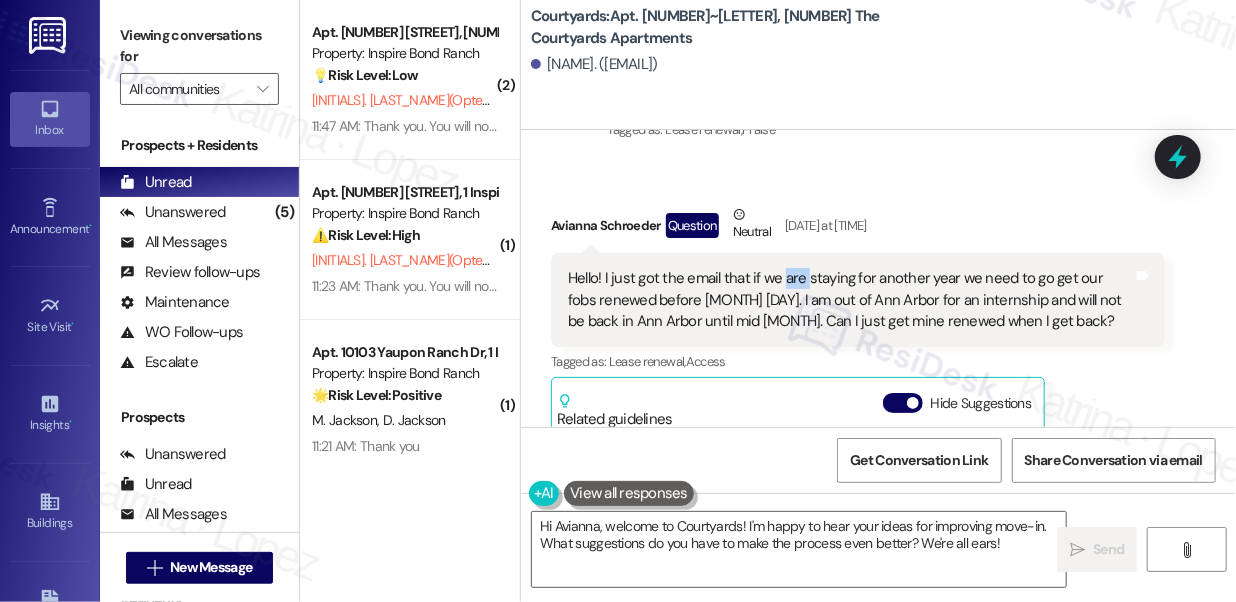 click on "Hello! I just got the email that if we are staying for another year we need to go get our fobs renewed before July 29th. I am out of Ann Arbor for an internship and will not be back in Ann Arbor until mid August. Can I just get mine renewed when I get back?" at bounding box center [850, 300] 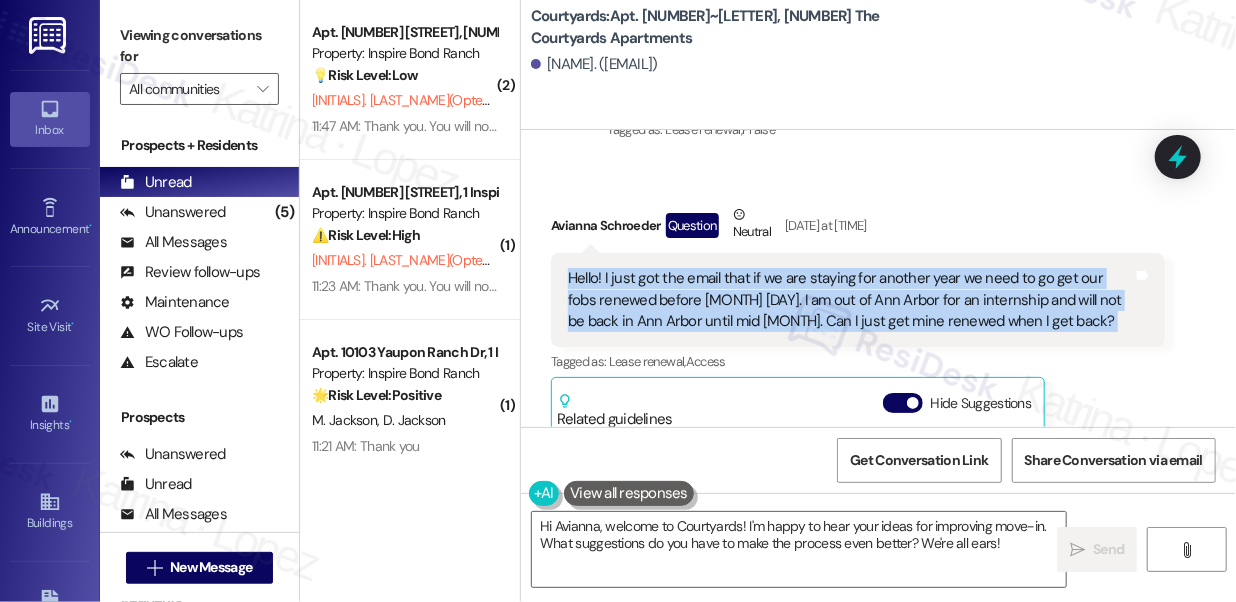click on "Hello! I just got the email that if we are staying for another year we need to go get our fobs renewed before July 29th. I am out of Ann Arbor for an internship and will not be back in Ann Arbor until mid August. Can I just get mine renewed when I get back?" at bounding box center [850, 300] 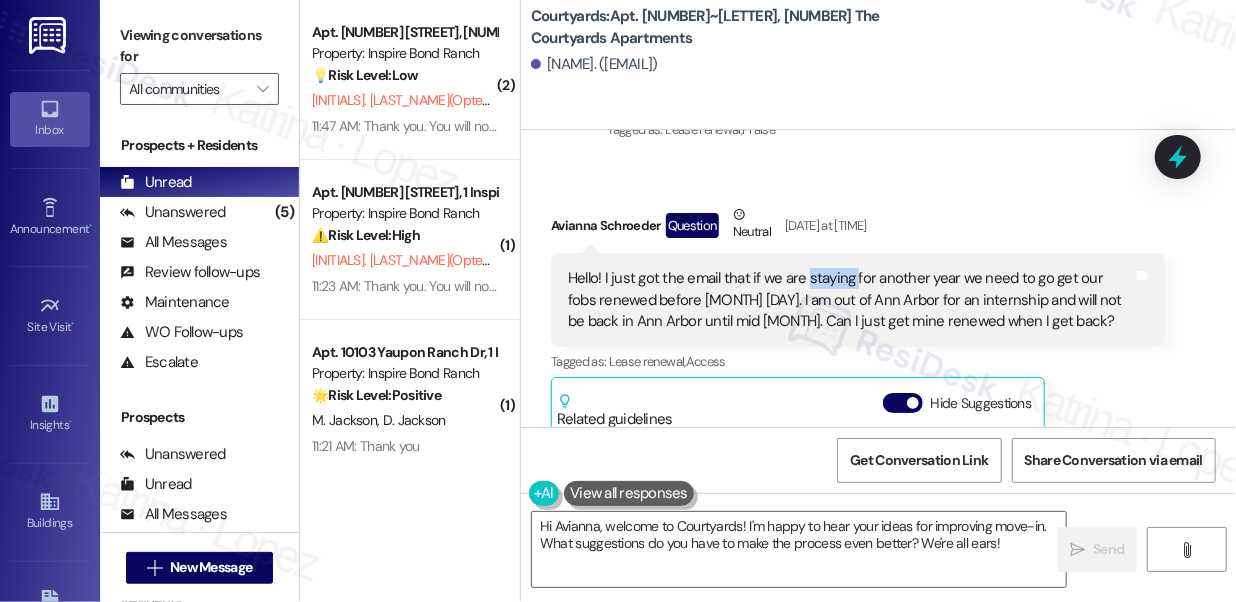 click on "Hello! I just got the email that if we are staying for another year we need to go get our fobs renewed before July 29th. I am out of Ann Arbor for an internship and will not be back in Ann Arbor until mid August. Can I just get mine renewed when I get back?" at bounding box center (850, 300) 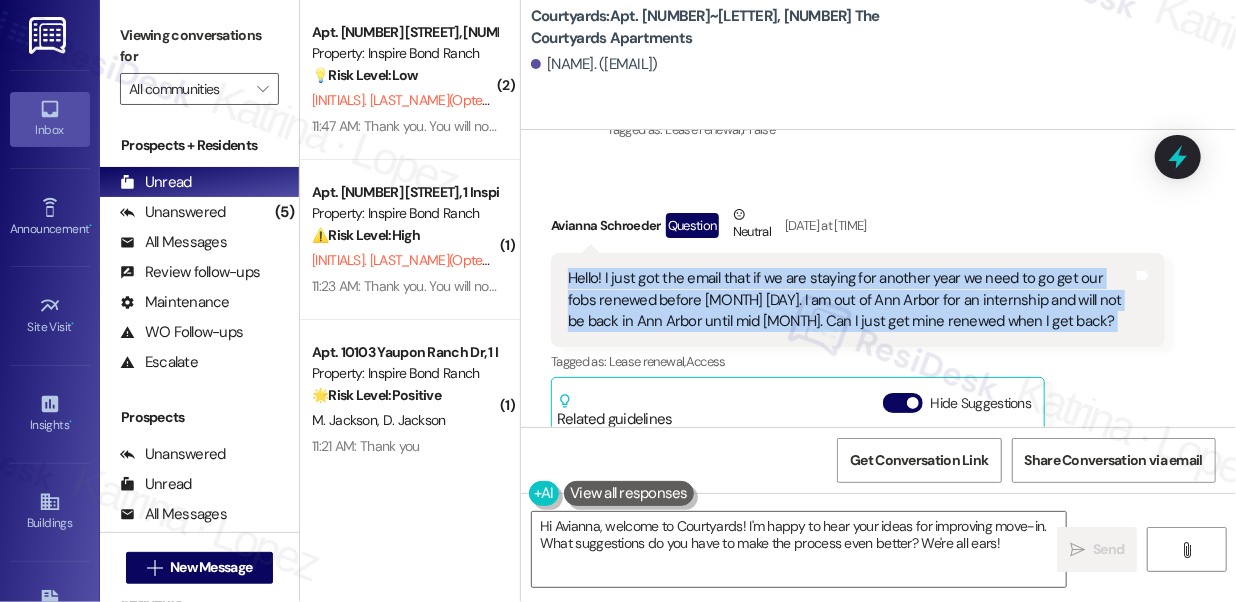 click on "Hello! I just got the email that if we are staying for another year we need to go get our fobs renewed before July 29th. I am out of Ann Arbor for an internship and will not be back in Ann Arbor until mid August. Can I just get mine renewed when I get back?" at bounding box center [850, 300] 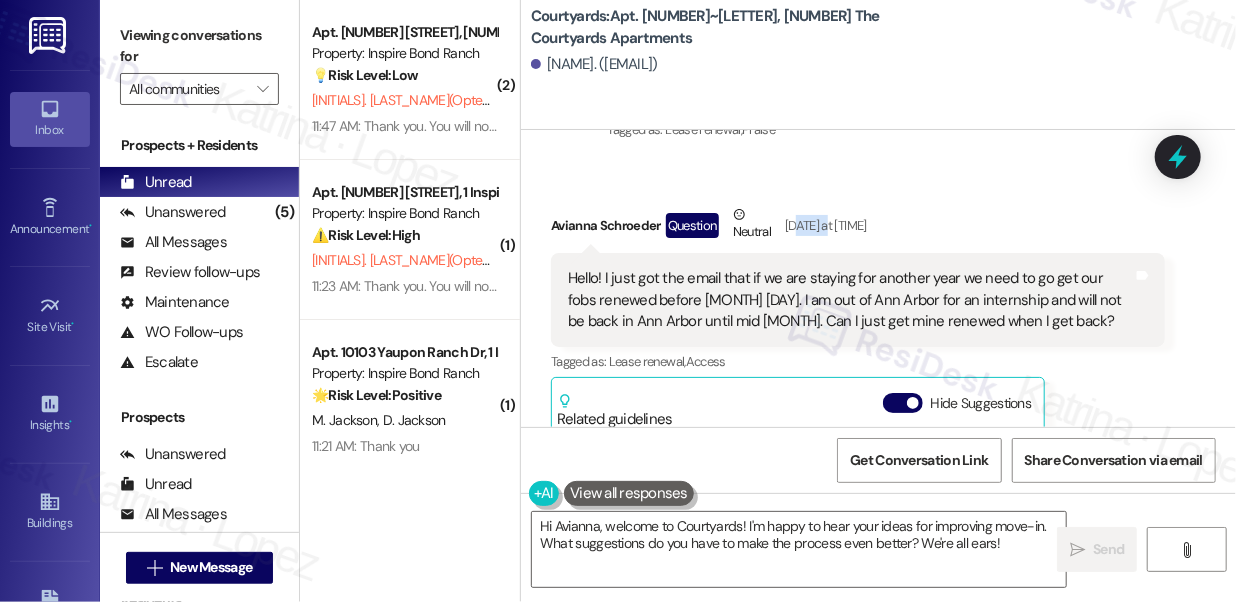 drag, startPoint x: 800, startPoint y: 262, endPoint x: 829, endPoint y: 263, distance: 29.017237 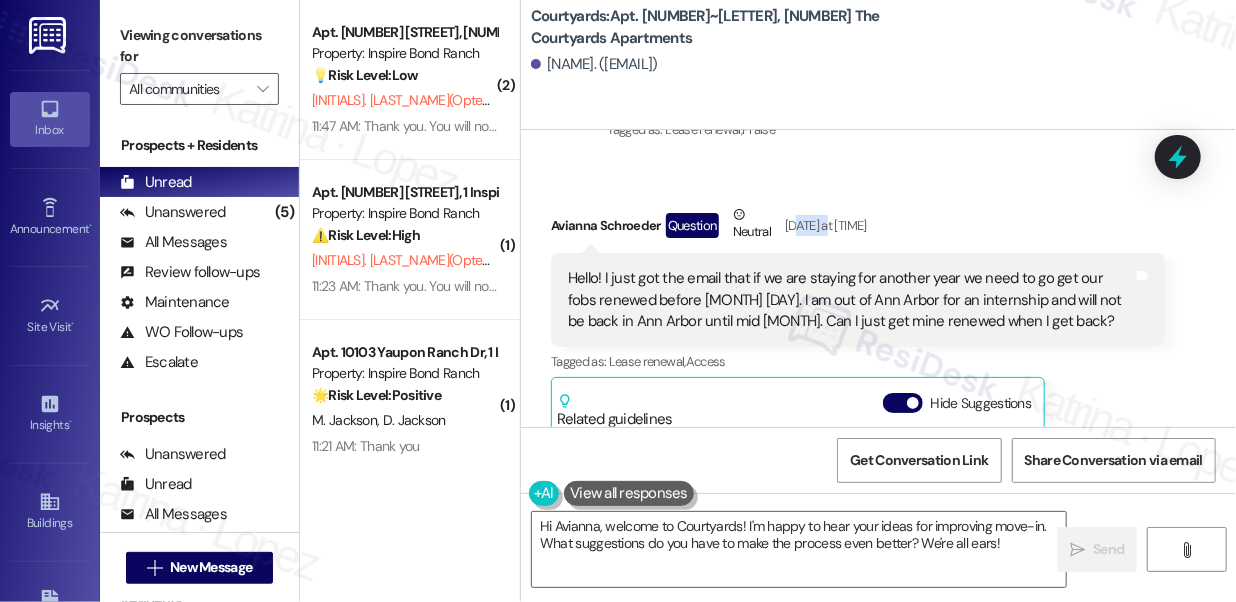 click on "Apr 30, 2025 at 2:27 PM" at bounding box center [823, 225] 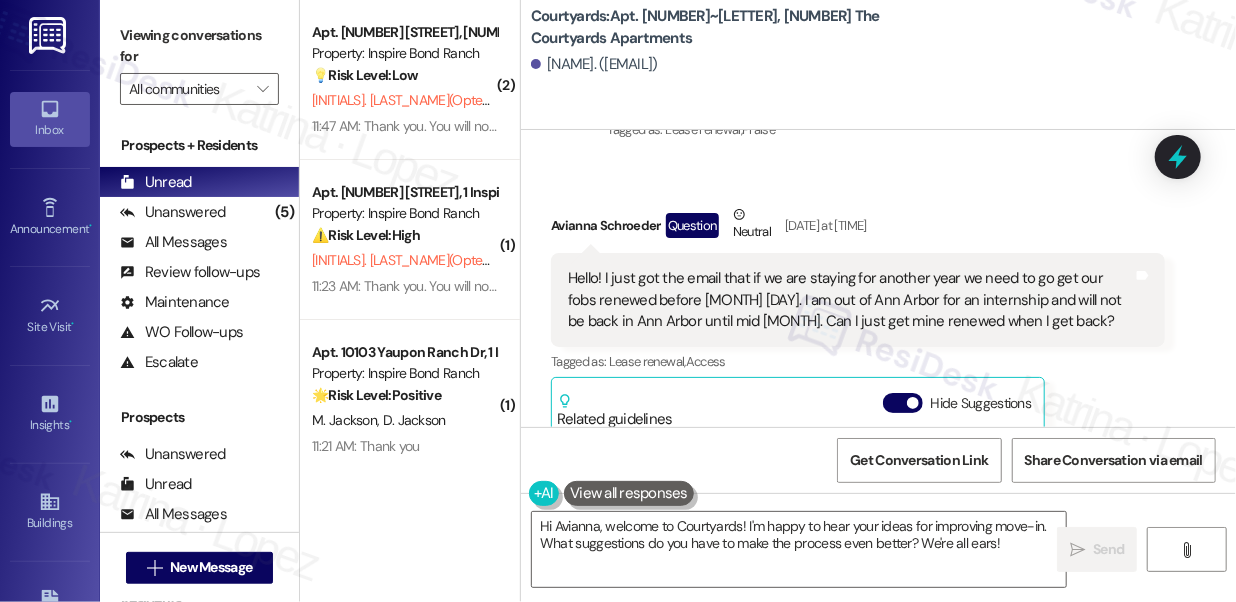 click on "Apr 30, 2025 at 2:27 PM" at bounding box center (823, 225) 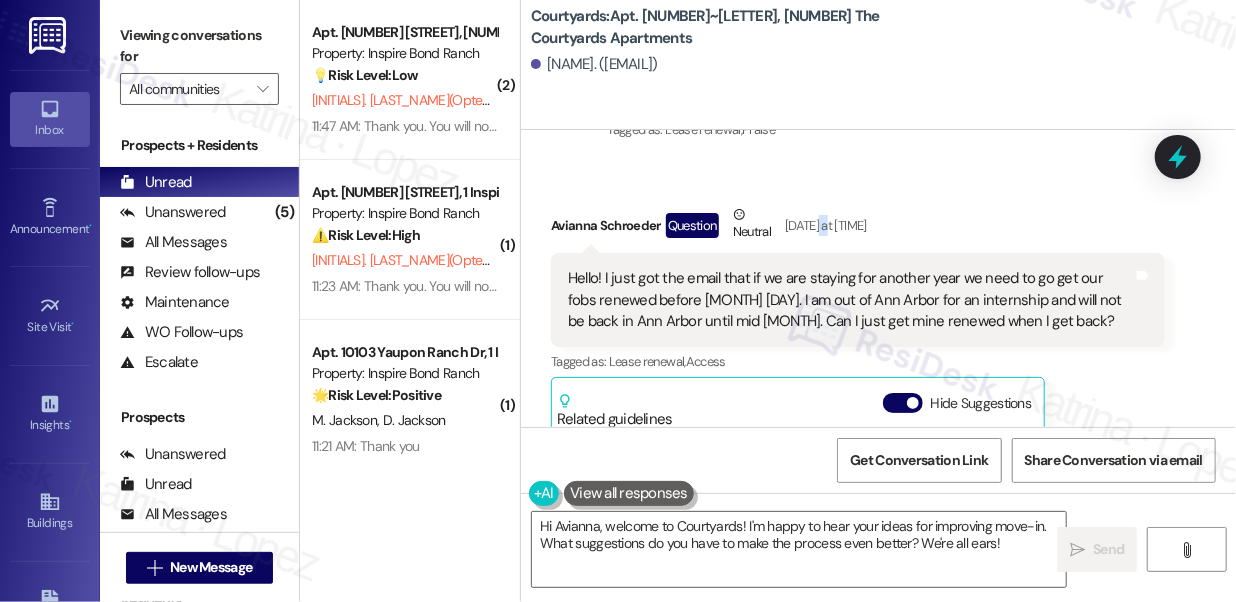 click on "Apr 30, 2025 at 2:27 PM" at bounding box center (823, 225) 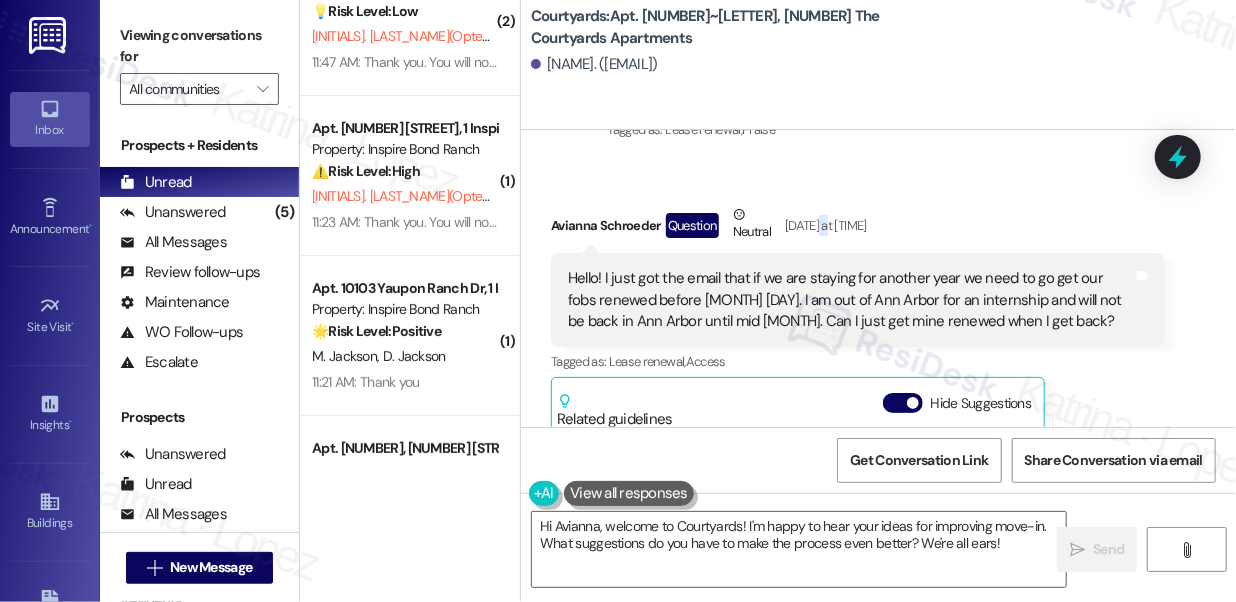 scroll, scrollTop: 181, scrollLeft: 0, axis: vertical 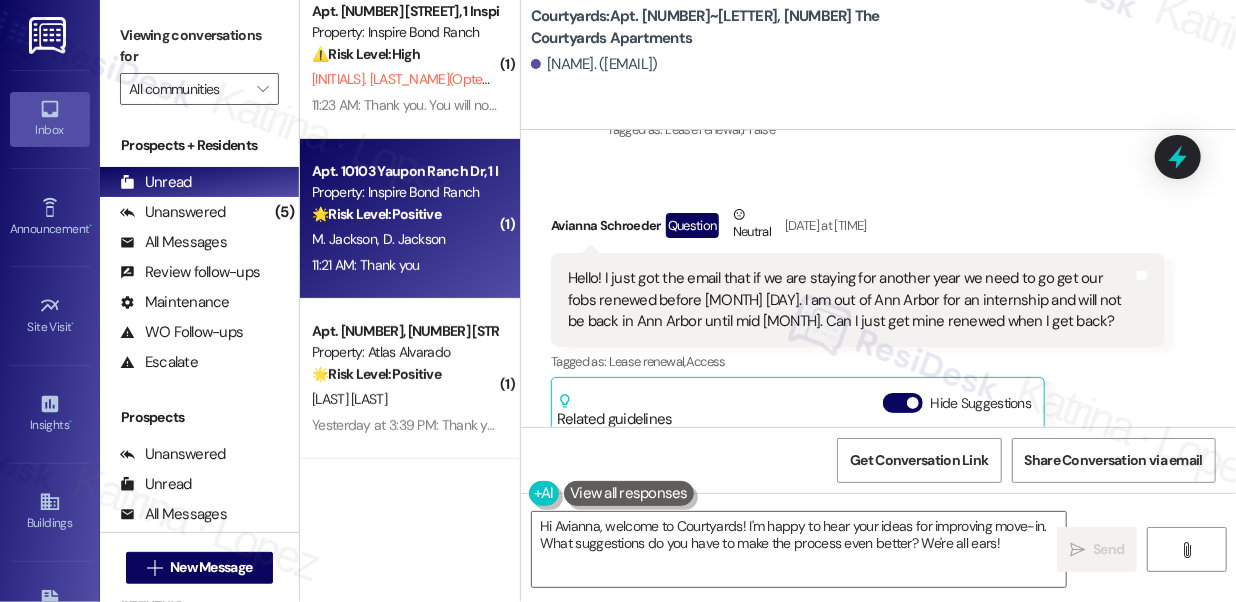 click on "D. Jackson" at bounding box center [414, 239] 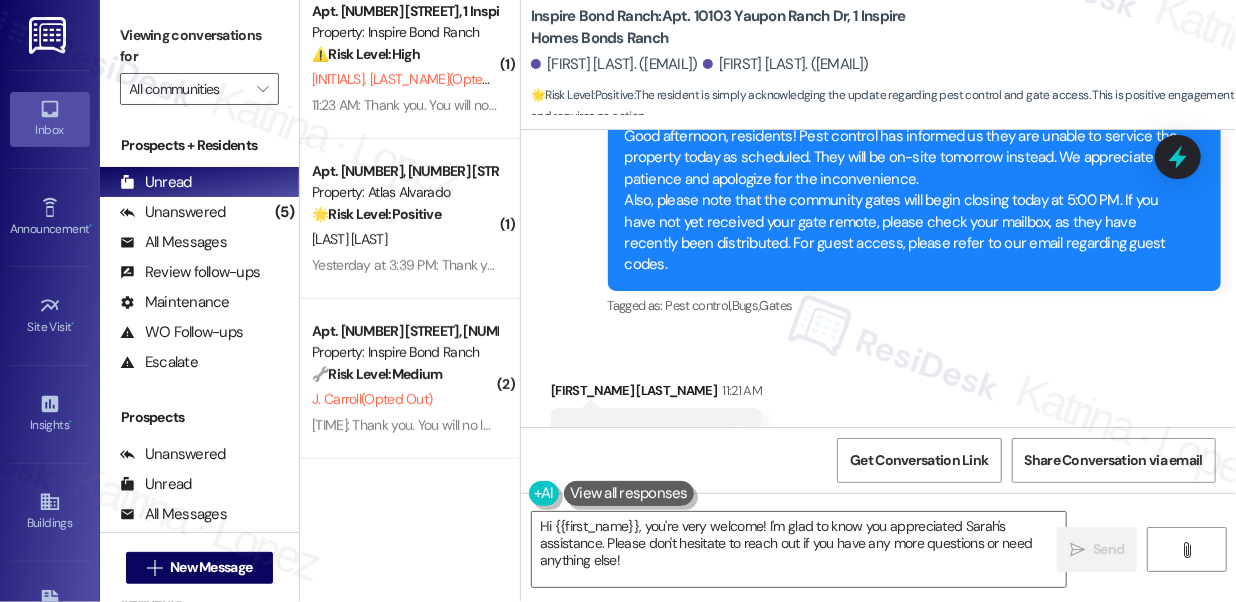 scroll, scrollTop: 3016, scrollLeft: 0, axis: vertical 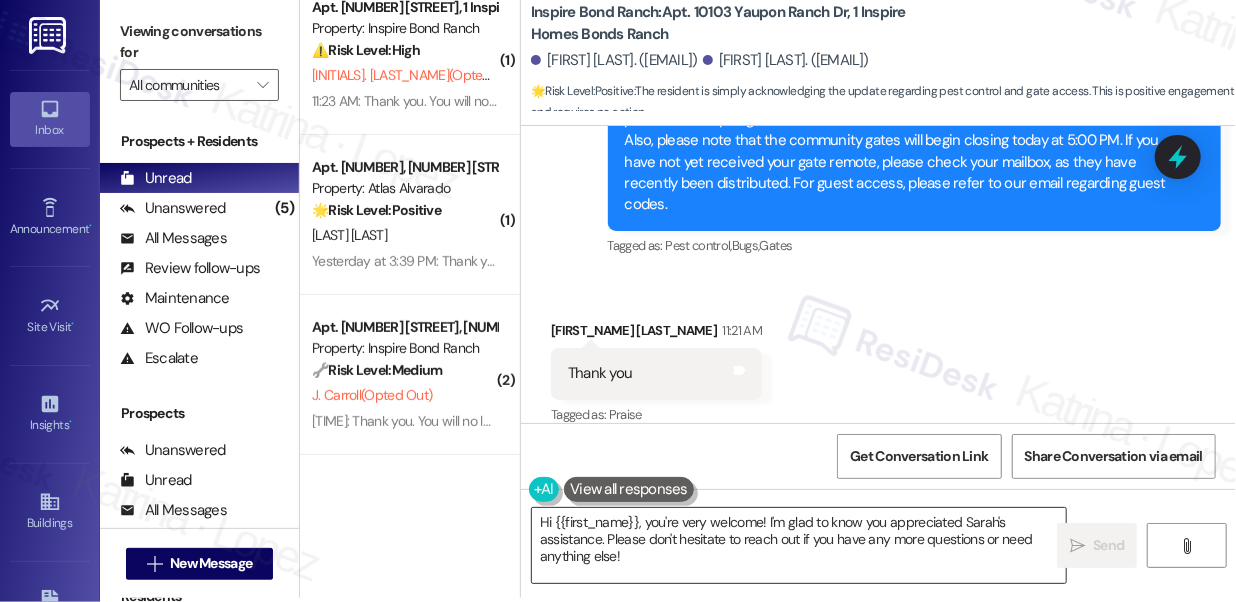 click on "Hi {{first_name}}, you're very welcome! I'm glad to know you appreciated Sarah's assistance. Please don't hesitate to reach out if you have any more questions or need anything else!" at bounding box center [799, 545] 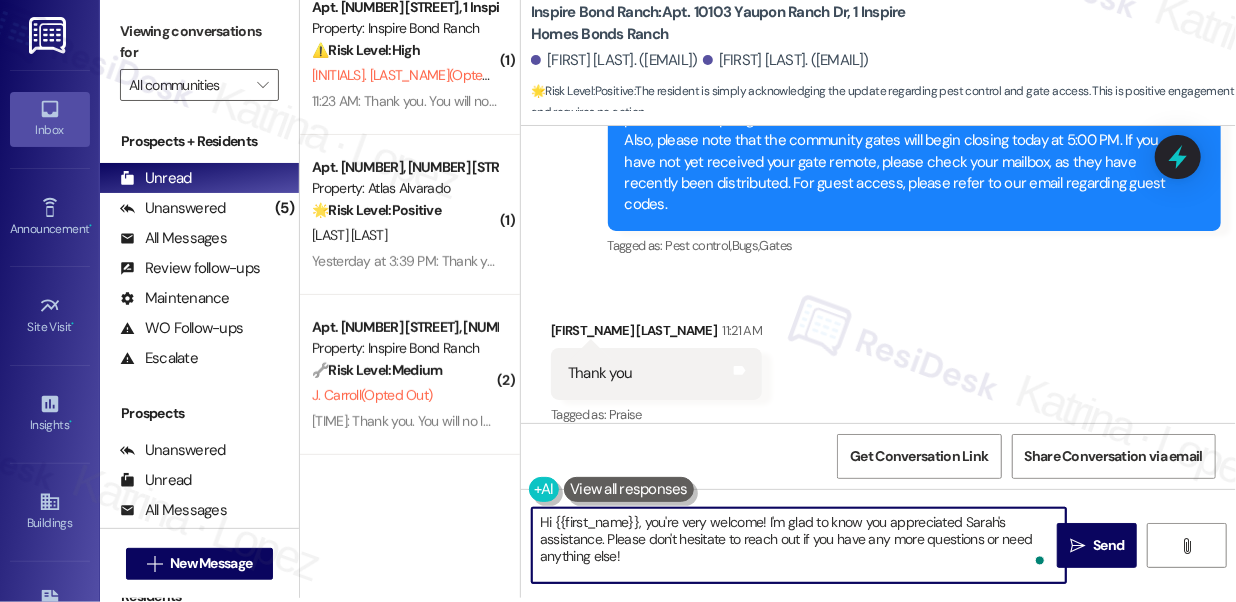 click on "Hi {{first_name}}, you're very welcome! I'm glad to know you appreciated Sarah's assistance. Please don't hesitate to reach out if you have any more questions or need anything else!" at bounding box center (799, 545) 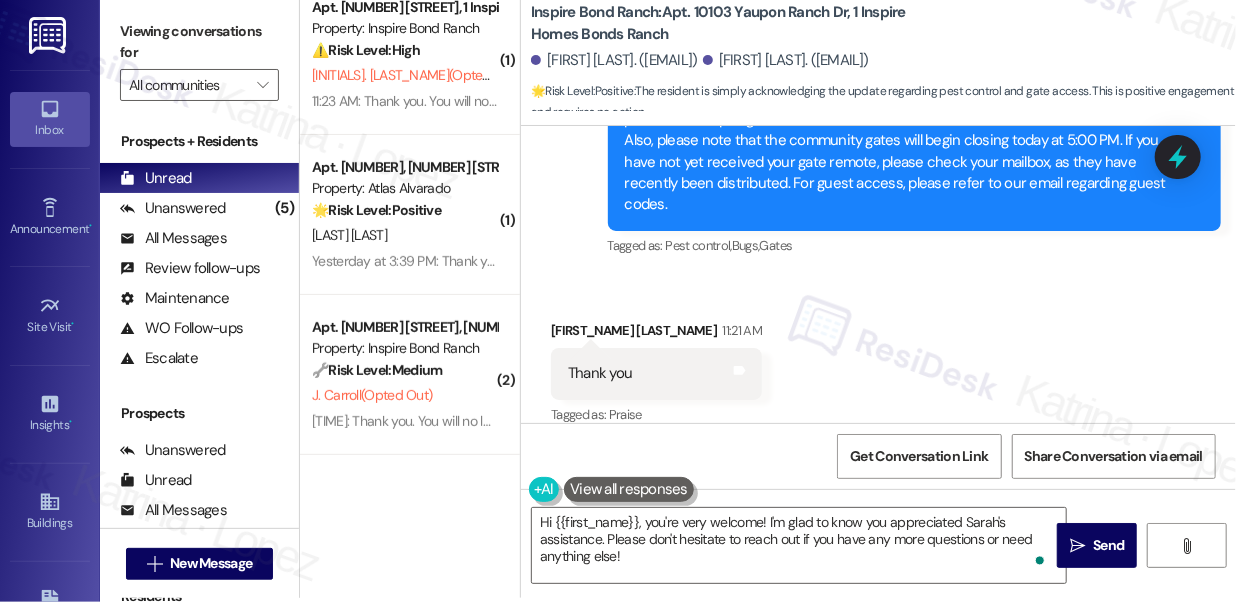 click on "Mecca Jackson 11:21 AM" at bounding box center [656, 334] 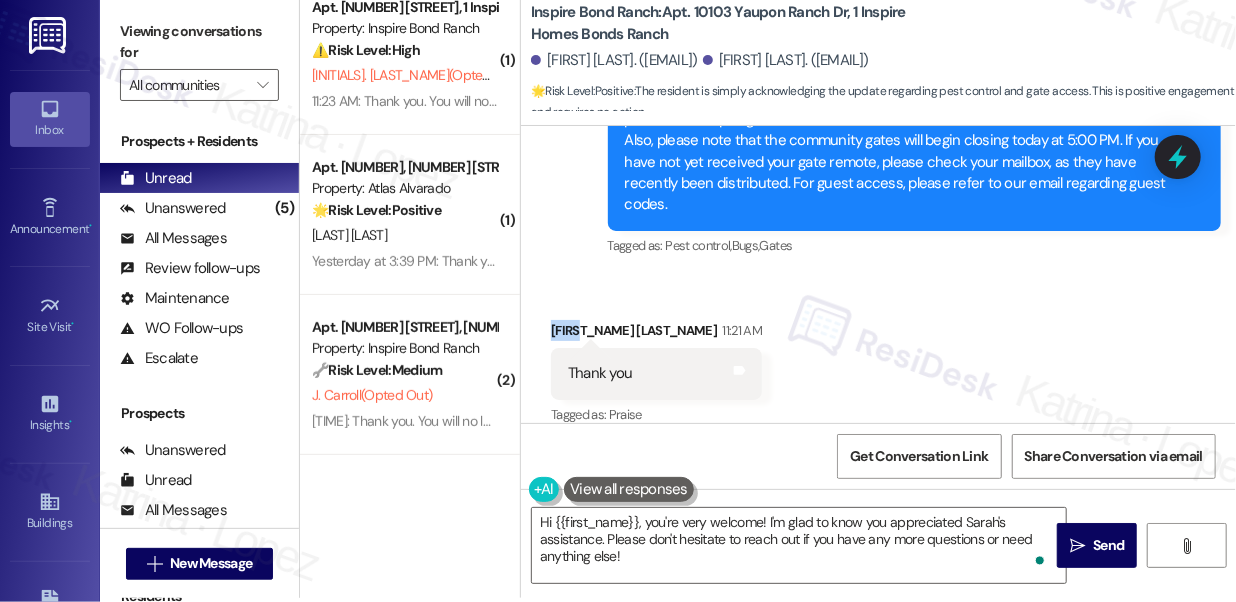 click on "Mecca Jackson 11:21 AM" at bounding box center (656, 334) 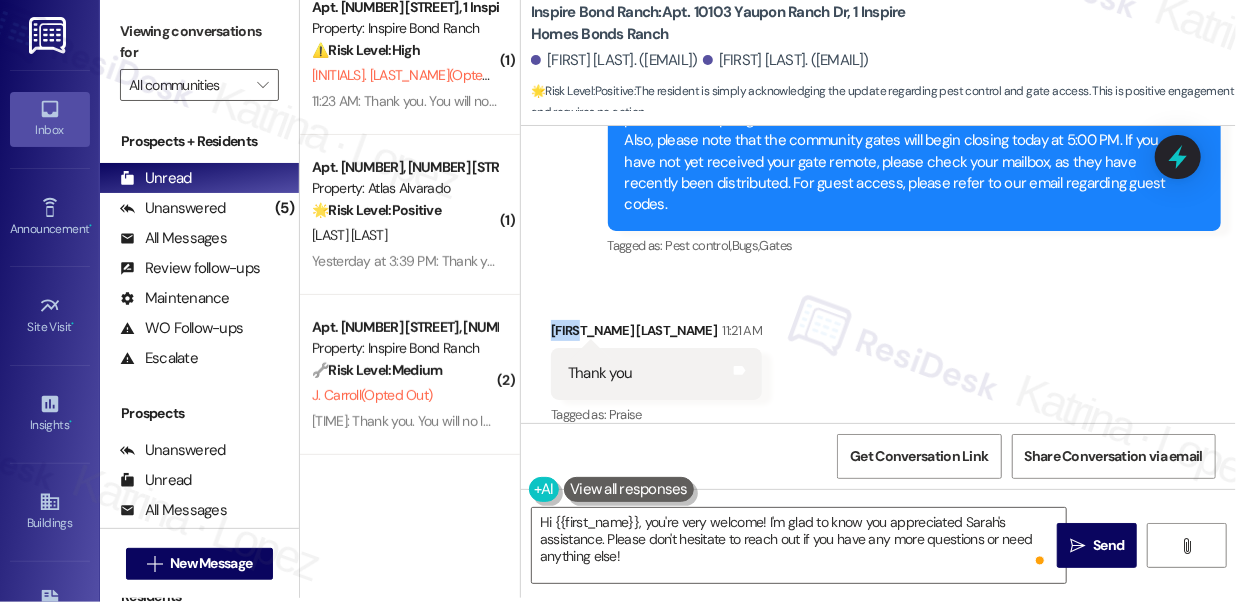 copy on "Mecca" 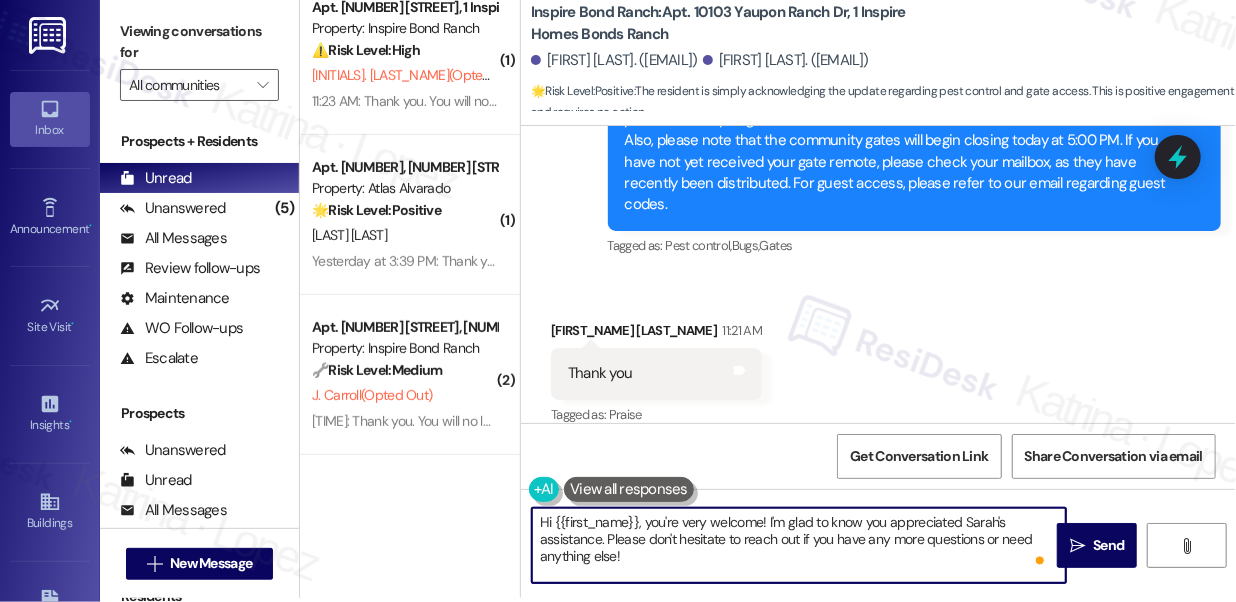 drag, startPoint x: 651, startPoint y: 522, endPoint x: 456, endPoint y: 496, distance: 196.7257 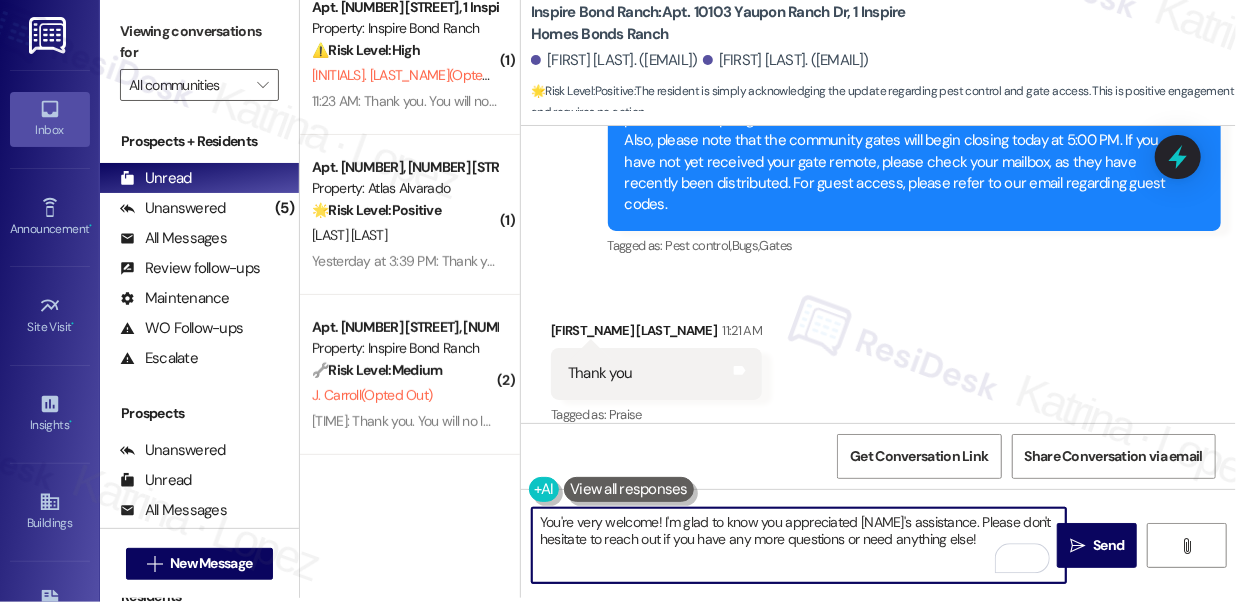 click on "You're very welcome! I'm glad to know you appreciated Sarah's assistance. Please don't hesitate to reach out if you have any more questions or need anything else!" at bounding box center [799, 545] 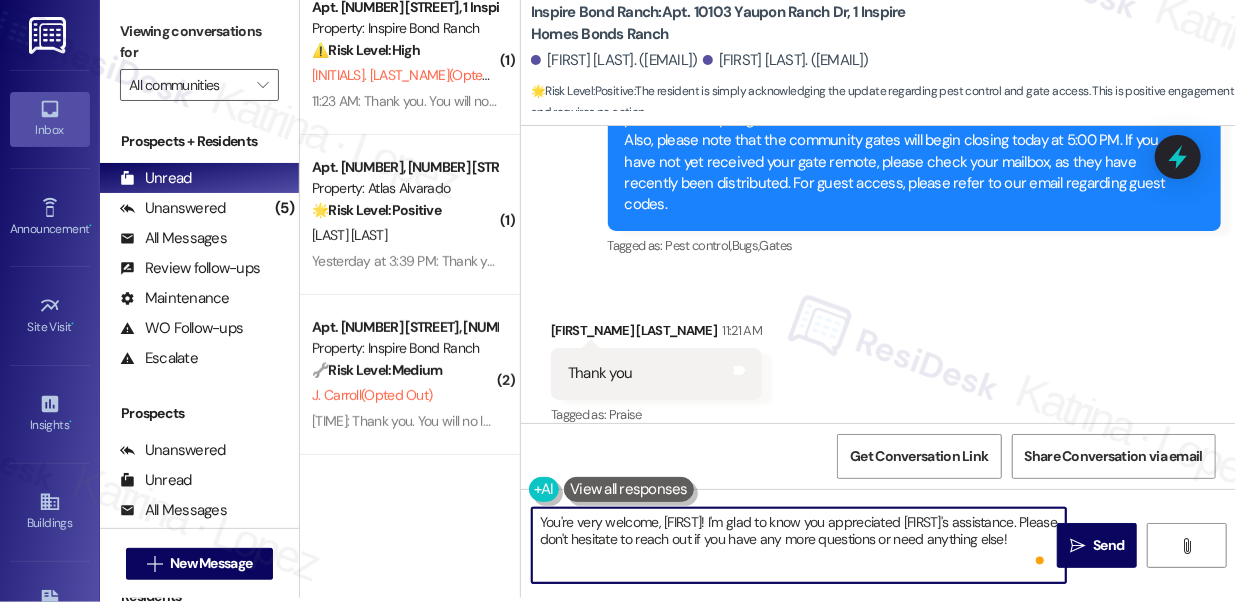 paste on "Mecca" 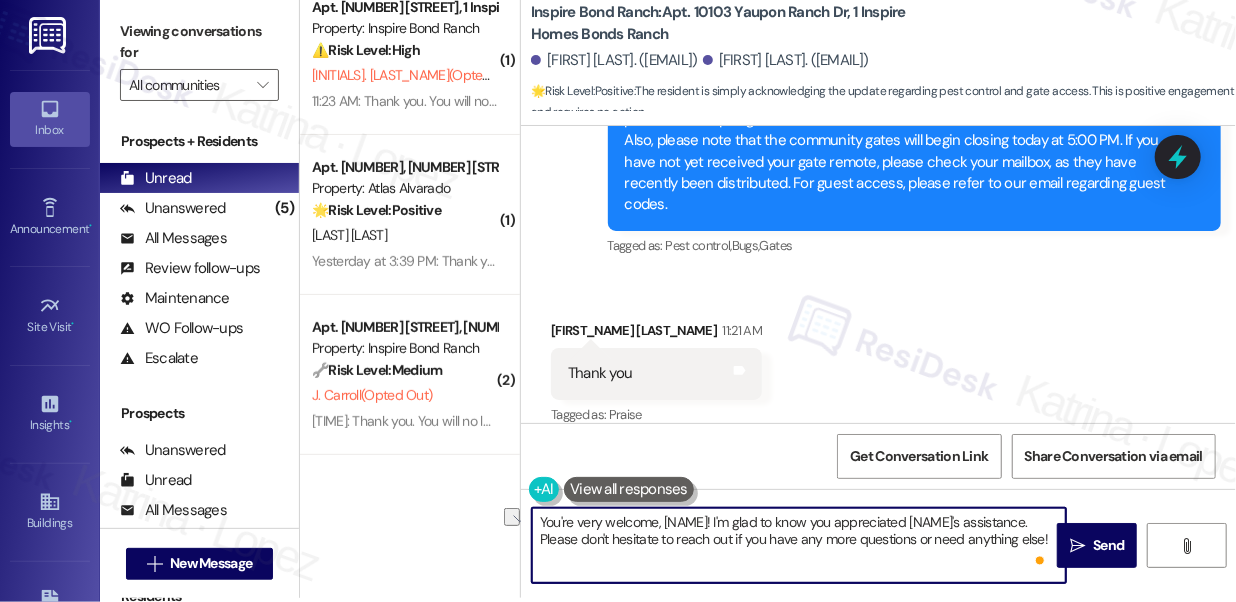 drag, startPoint x: 1010, startPoint y: 520, endPoint x: 715, endPoint y: 524, distance: 295.02713 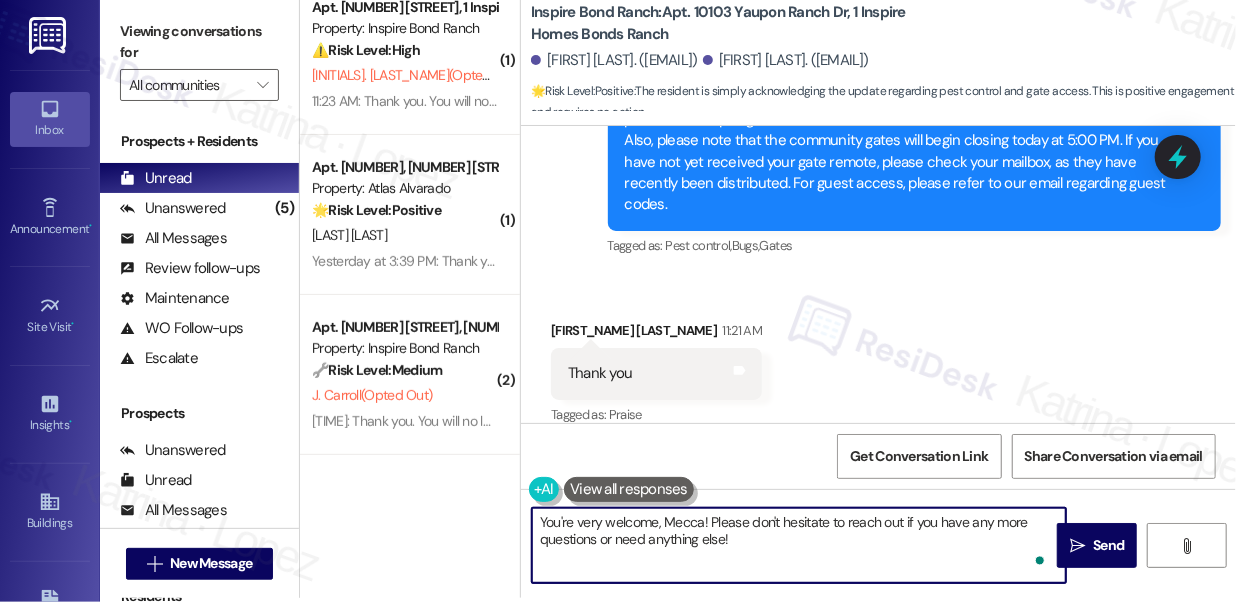 click on "You're very welcome, Mecca! Please don't hesitate to reach out if you have any more questions or need anything else!" at bounding box center (799, 545) 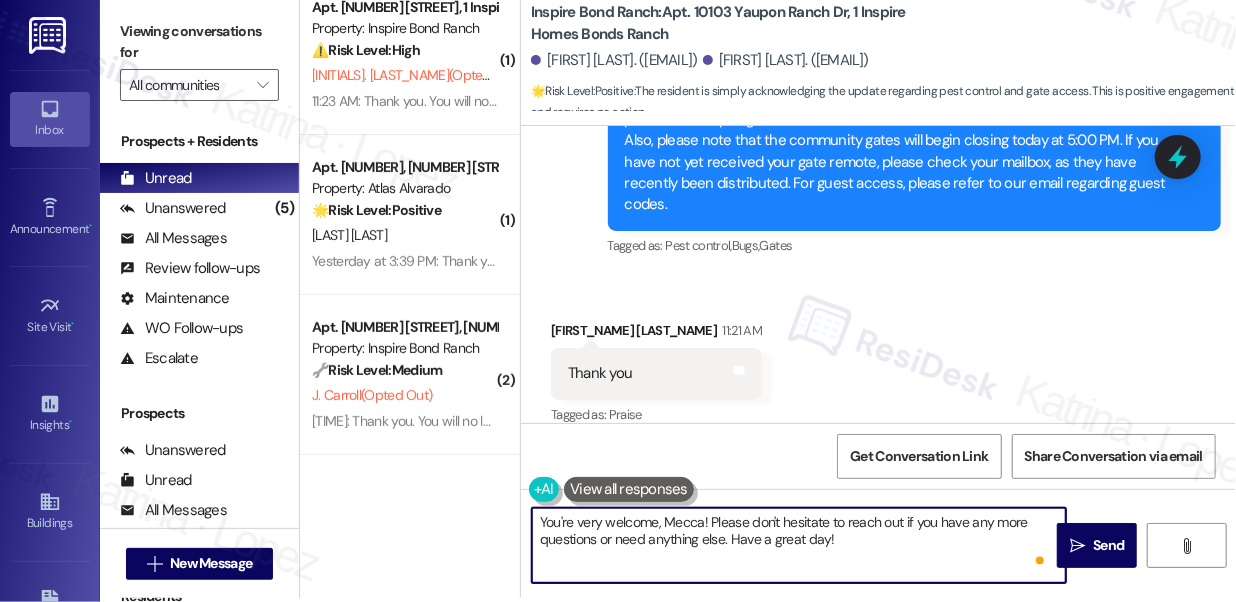 type on "You're very welcome, Mecca! Please don't hesitate to reach out if you have any more questions or need anything else. Have a great day!" 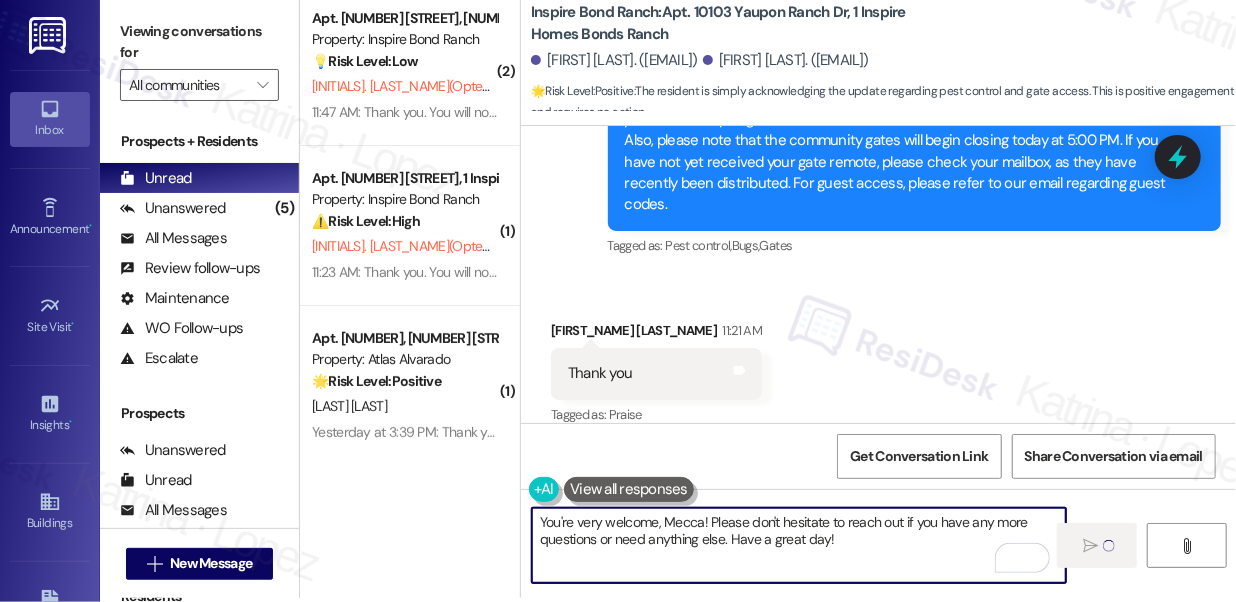 scroll, scrollTop: 0, scrollLeft: 0, axis: both 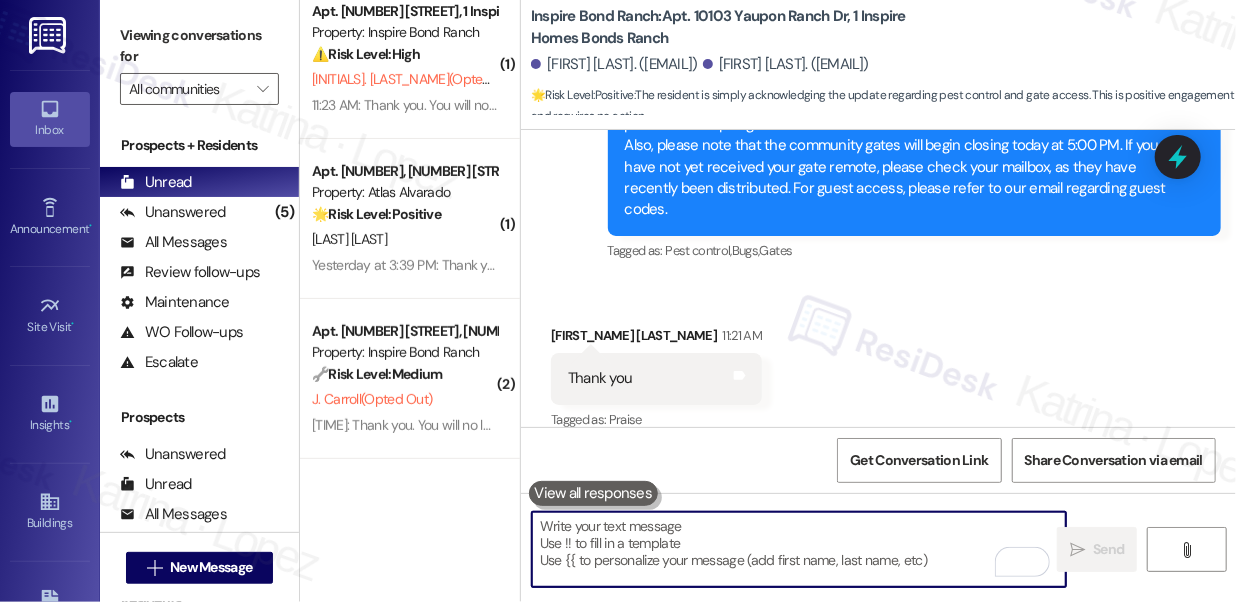 type 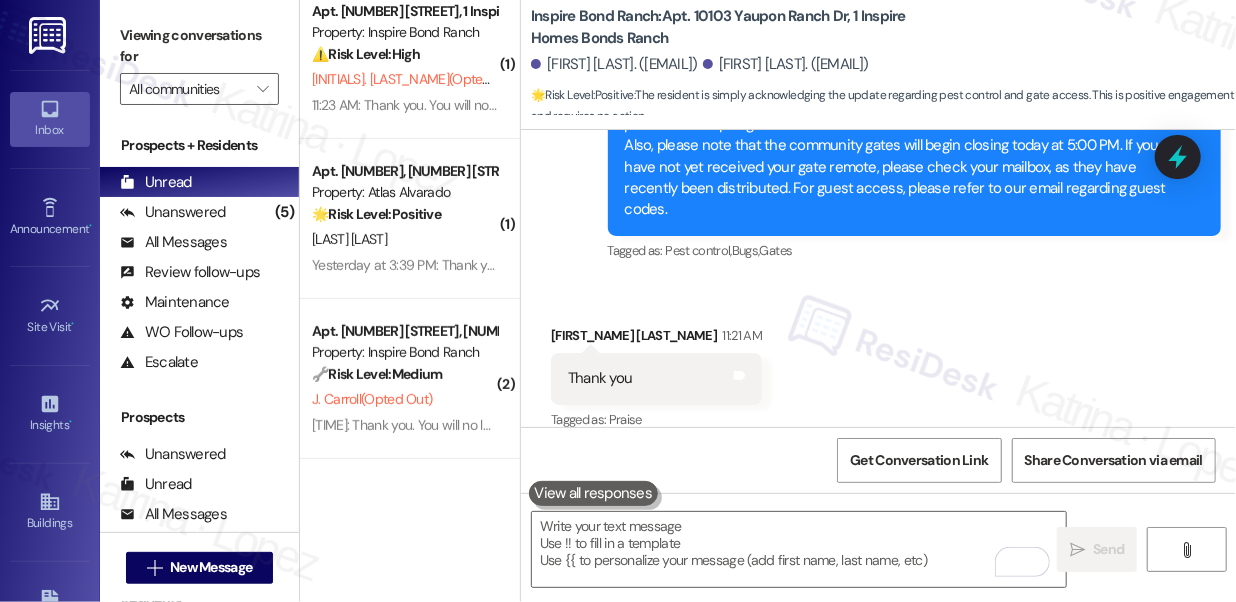 click on "Apt. 147, 1 Atlas Alvarado Property: Atlas Alvarado 🌟  Risk Level:  Positive The resident is expressing gratitude for the initial outreach from the support team. This indicates positive engagement. S. Tewanarumitkul Yesterday at 3:39 PM: Thank you Yesterday at 3:39 PM: Thank you" at bounding box center (410, 219) 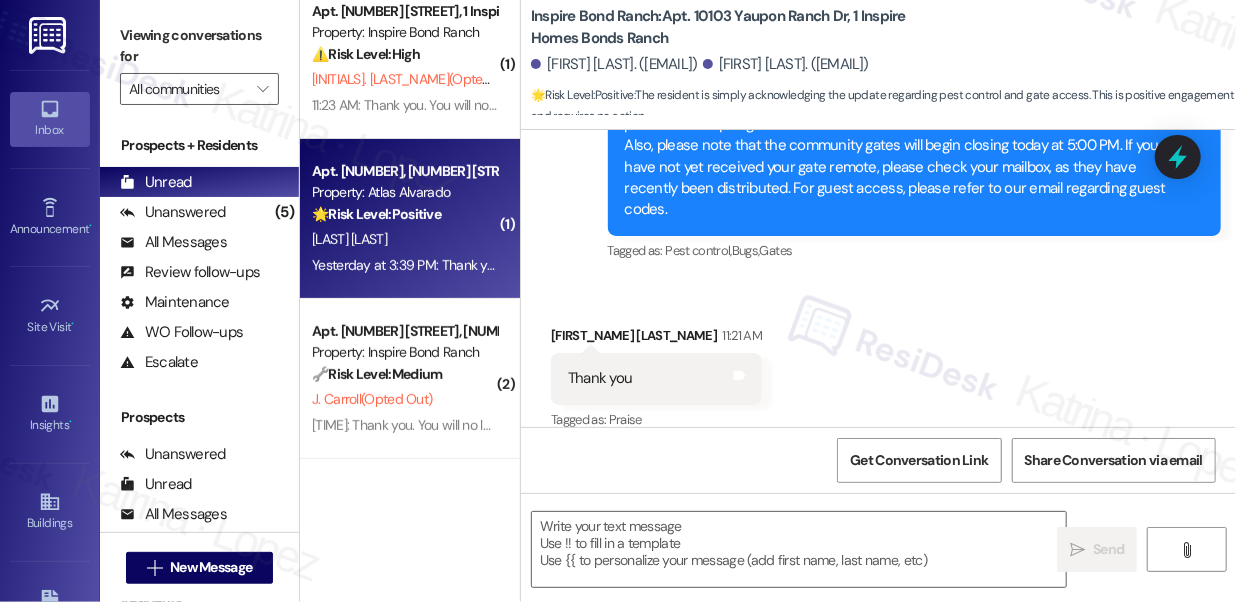 type on "Fetching suggested responses. Please feel free to read through the conversation in the meantime." 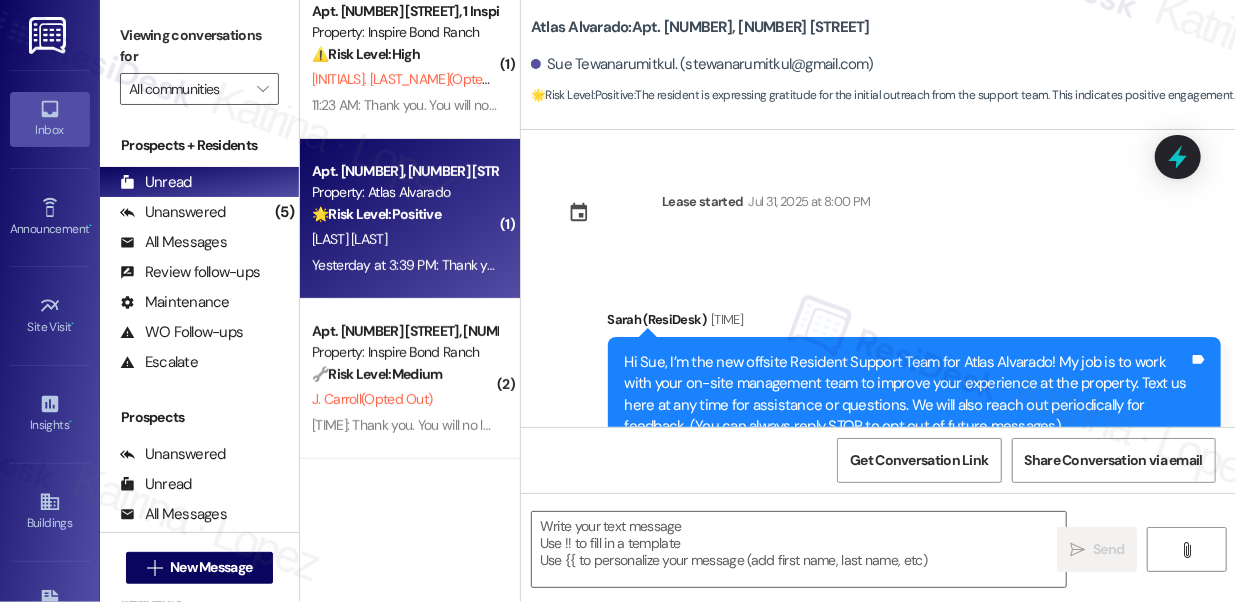 click on "Yesterday at 3:39 PM: Thank you Yesterday at 3:39 PM: Thank you" at bounding box center (404, 265) 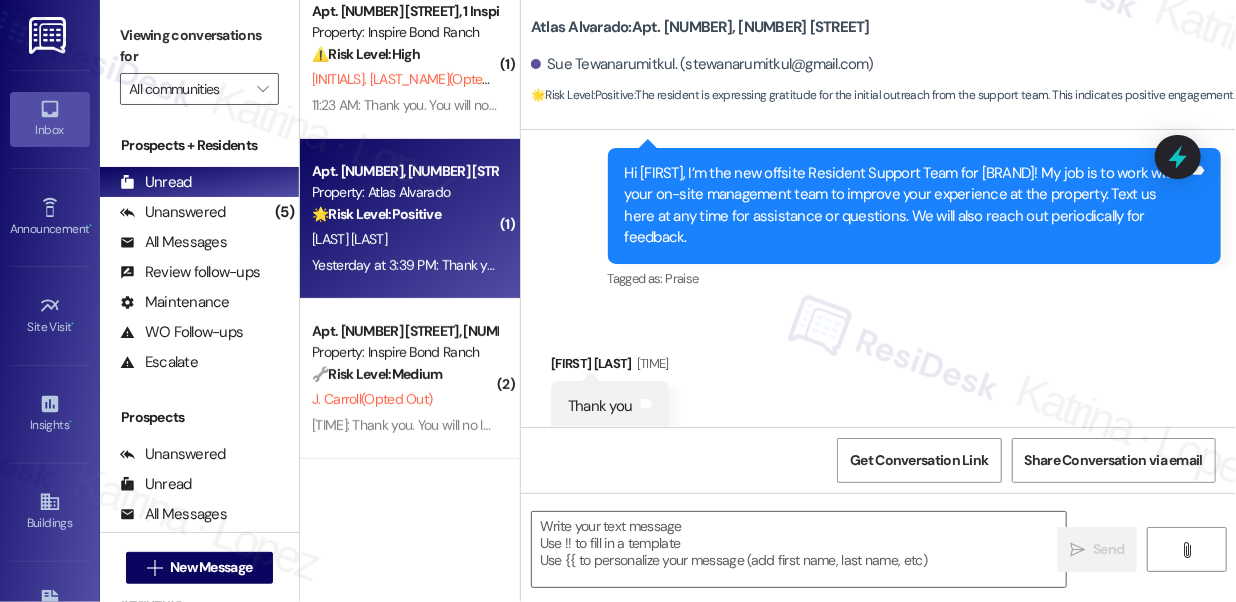 scroll, scrollTop: 443, scrollLeft: 0, axis: vertical 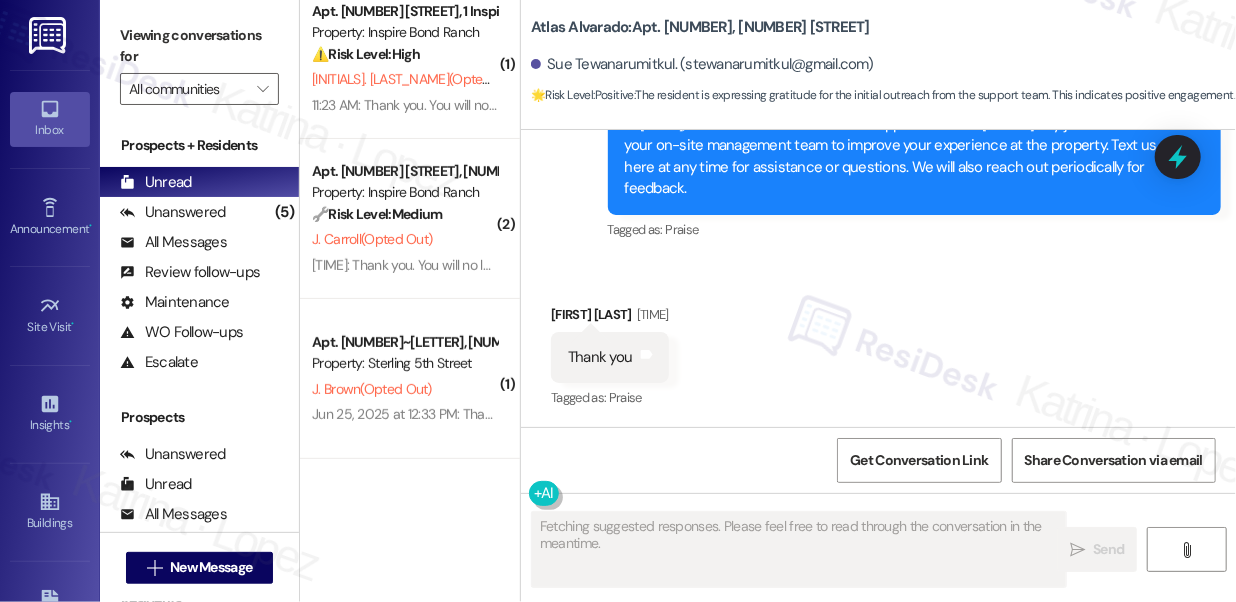 click on "Sue Tewanarumitkul Yesterday at 3:39 PM" at bounding box center (610, 318) 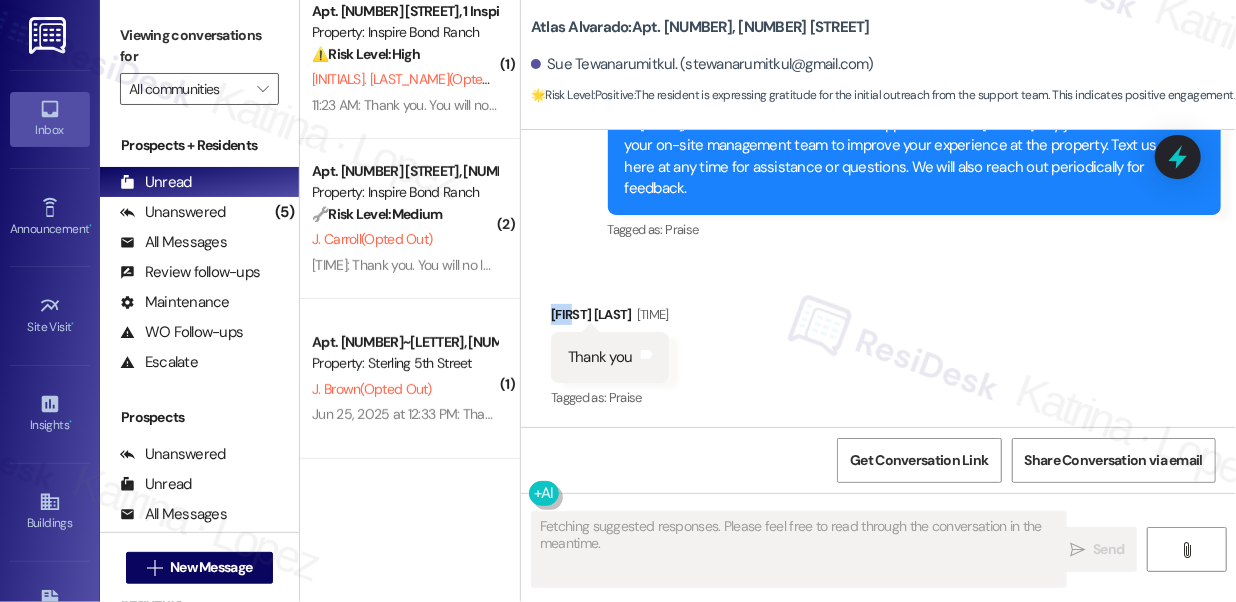 click on "Sue Tewanarumitkul Yesterday at 3:39 PM" at bounding box center [610, 318] 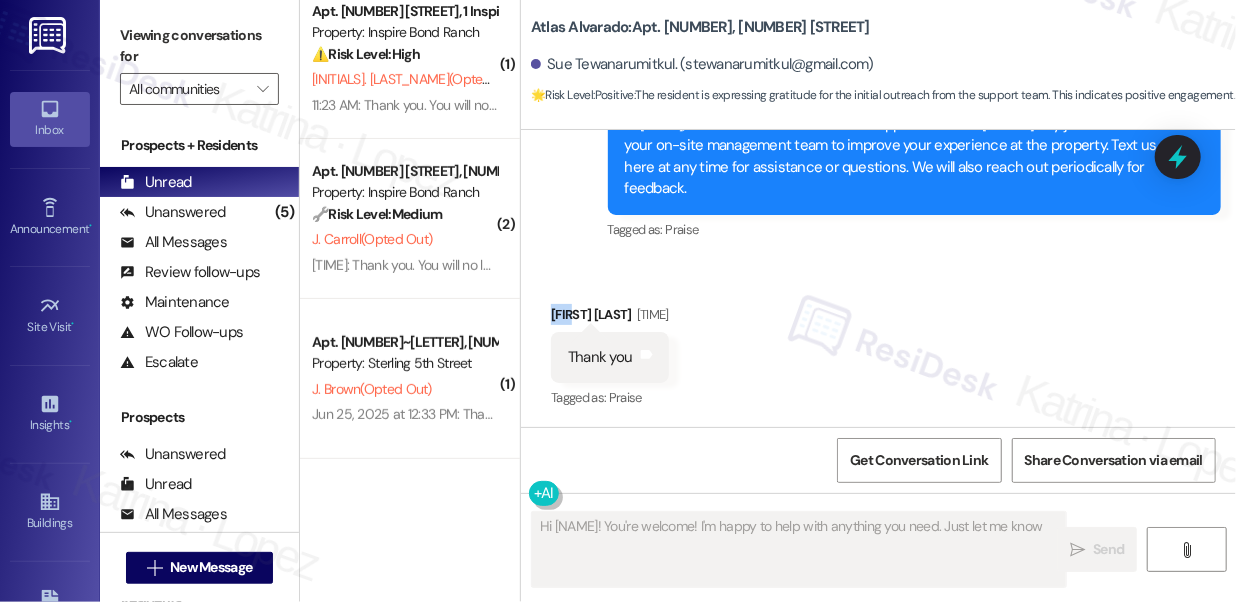 type on "Hi Sue! You're welcome! I'm happy to help with anything you need. Just let me know!" 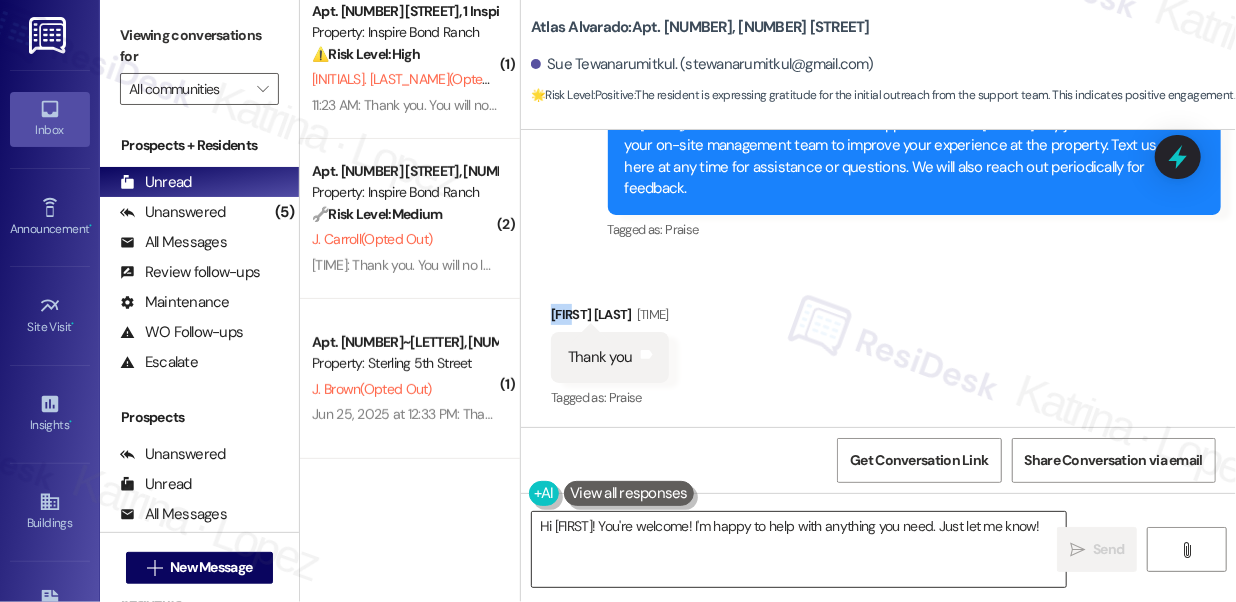 click on "Hi Sue! You're welcome! I'm happy to help with anything you need. Just let me know!" at bounding box center [799, 549] 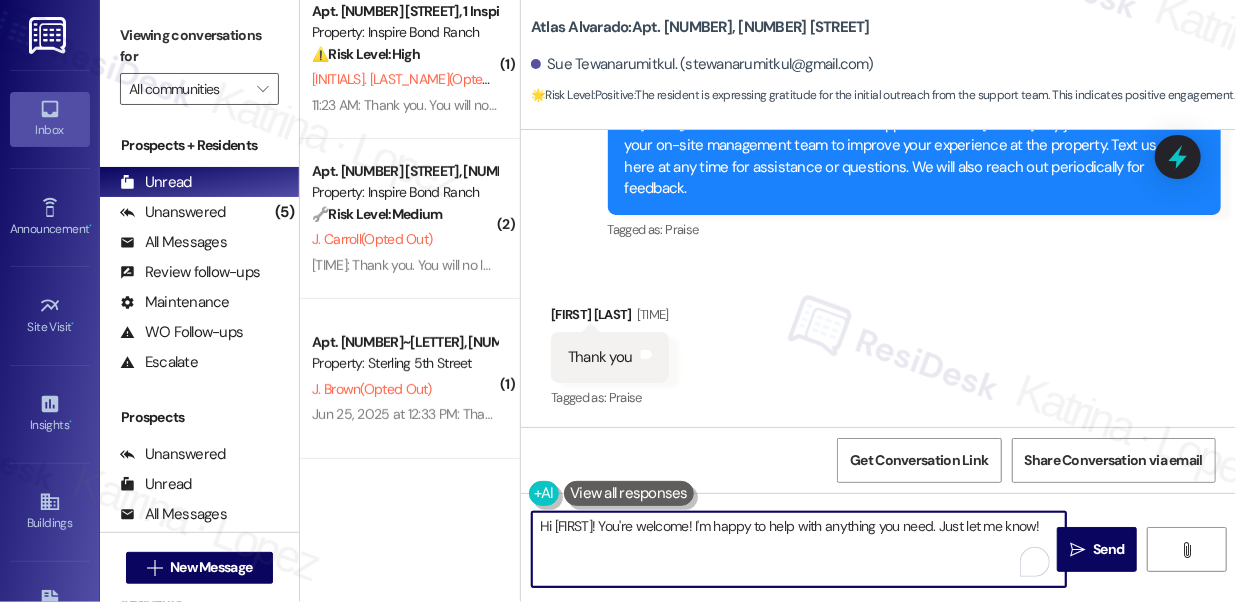 click on "Hi Sue! You're welcome! I'm happy to help with anything you need. Just let me know!" at bounding box center [799, 549] 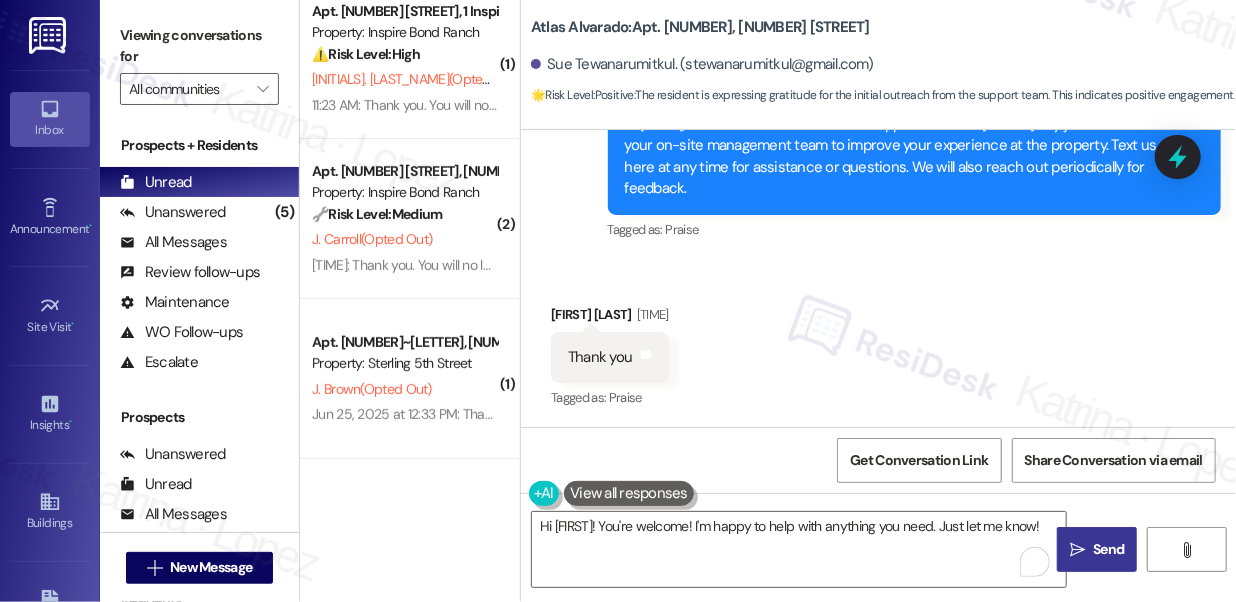 click on "Send" at bounding box center (1108, 549) 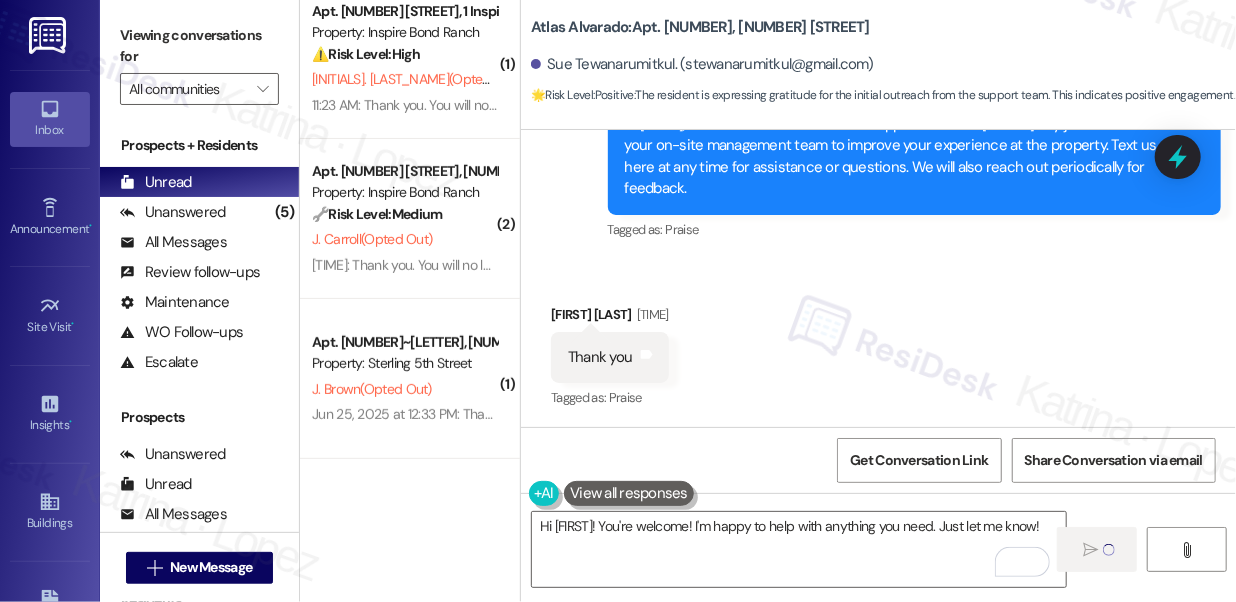 type 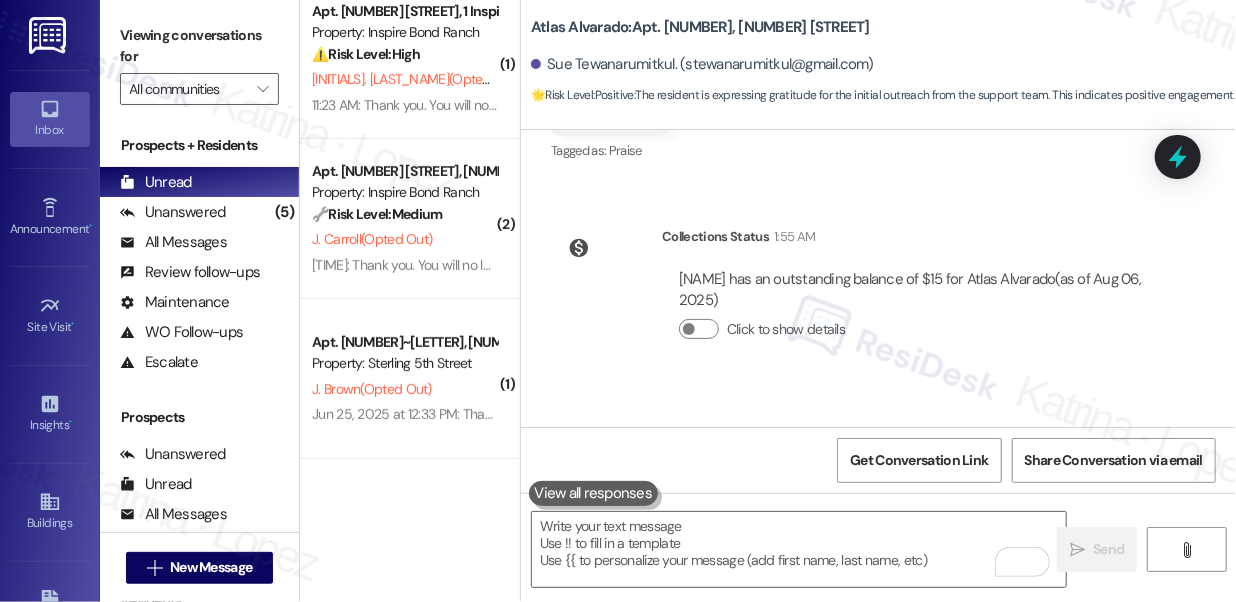 scroll, scrollTop: 516, scrollLeft: 0, axis: vertical 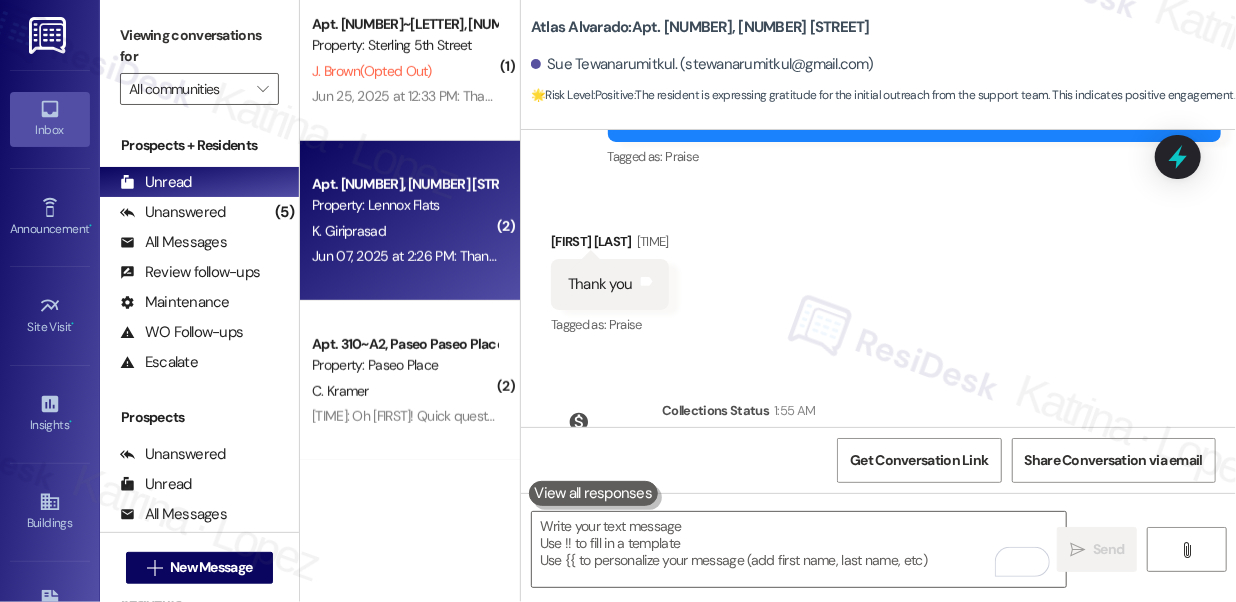 click on "Jun 07, 2025 at 2:26 PM: Thank you for your message. Our offices are currently closed, but we will contact you when we resume operations. For emergencies, please contact your emergency number 614-408-5364, and listen for maintenance prompts. Jun 07, 2025 at 2:26 PM: Thank you for your message. Our offices are currently closed, but we will contact you when we resume operations. For emergencies, please contact your emergency number 614-408-5364, and listen for maintenance prompts." at bounding box center (1022, 256) 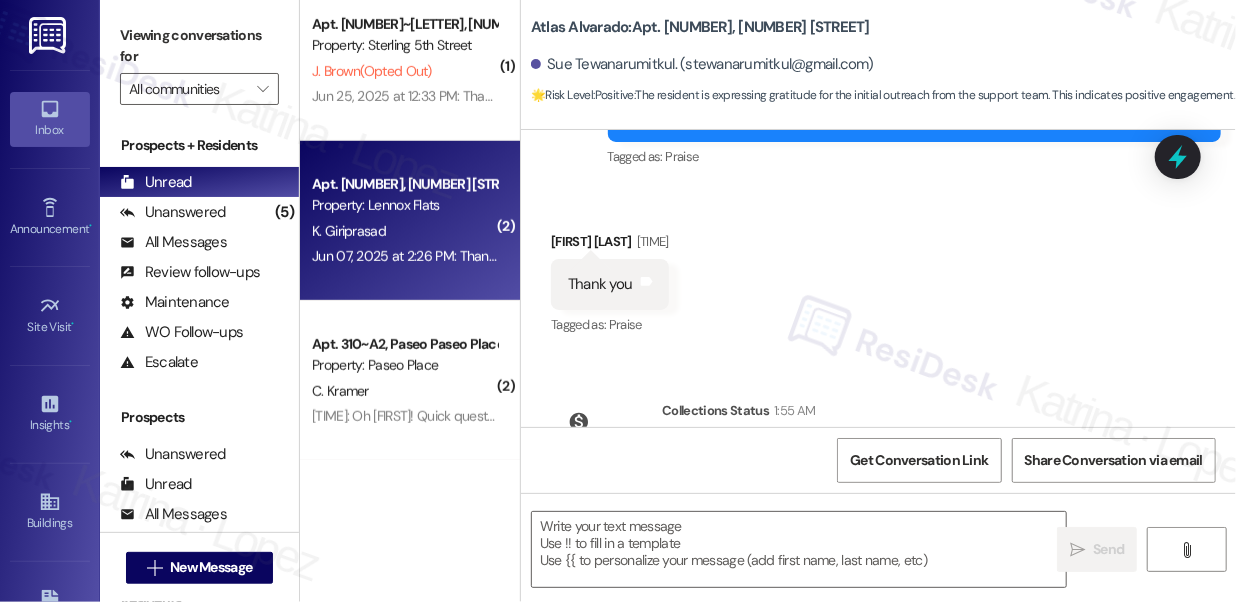 type on "Fetching suggested responses. Please feel free to read through the conversation in the meantime." 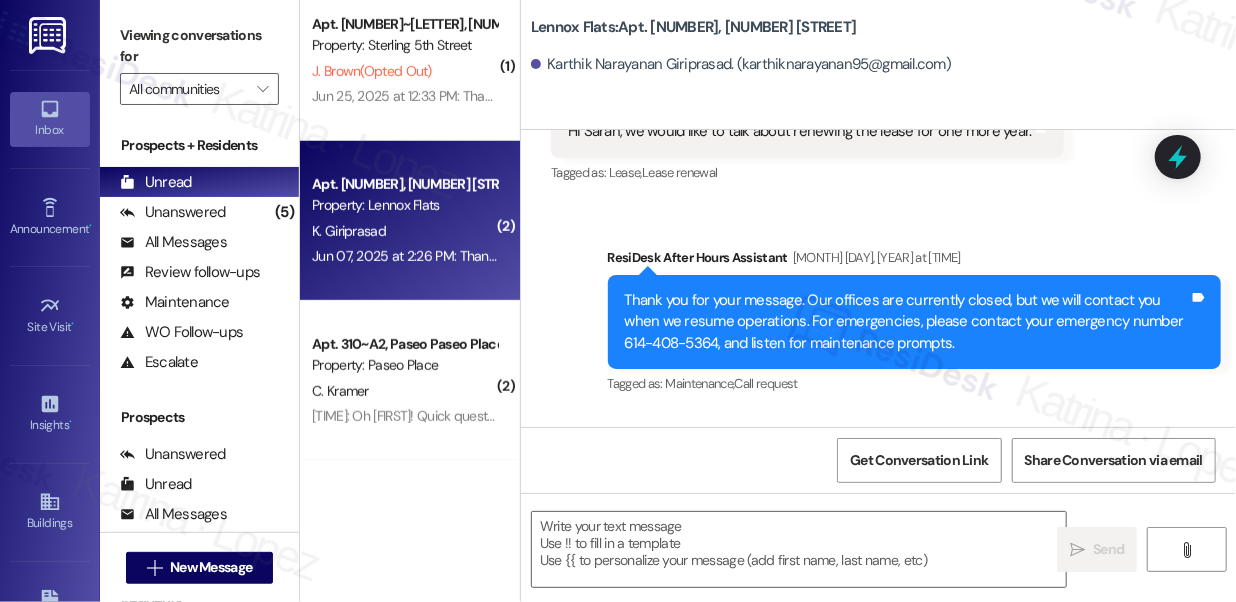 type on "Fetching suggested responses. Please feel free to read through the conversation in the meantime." 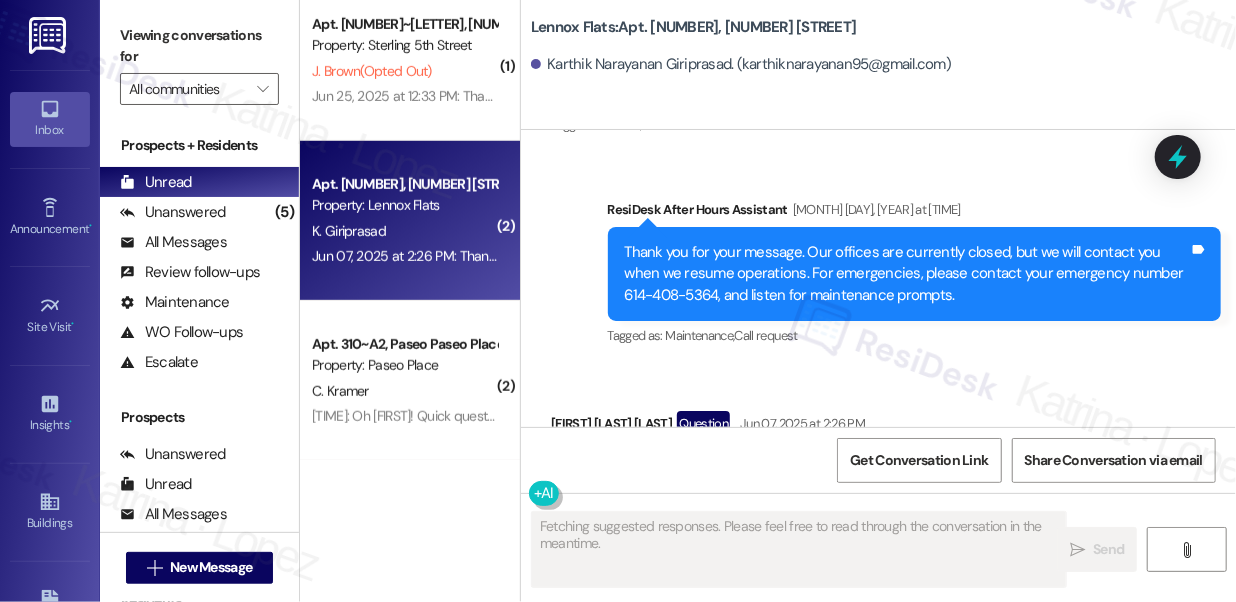 scroll, scrollTop: 1143, scrollLeft: 0, axis: vertical 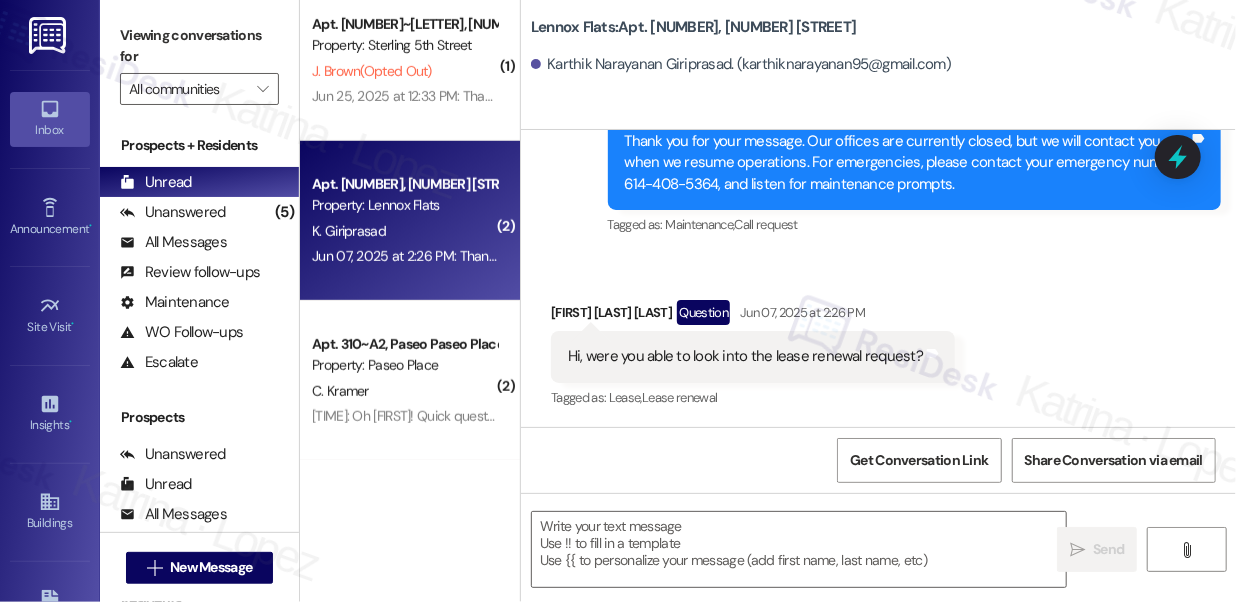 click on "Hi, were you able to look into the lease renewal request?" at bounding box center (745, 356) 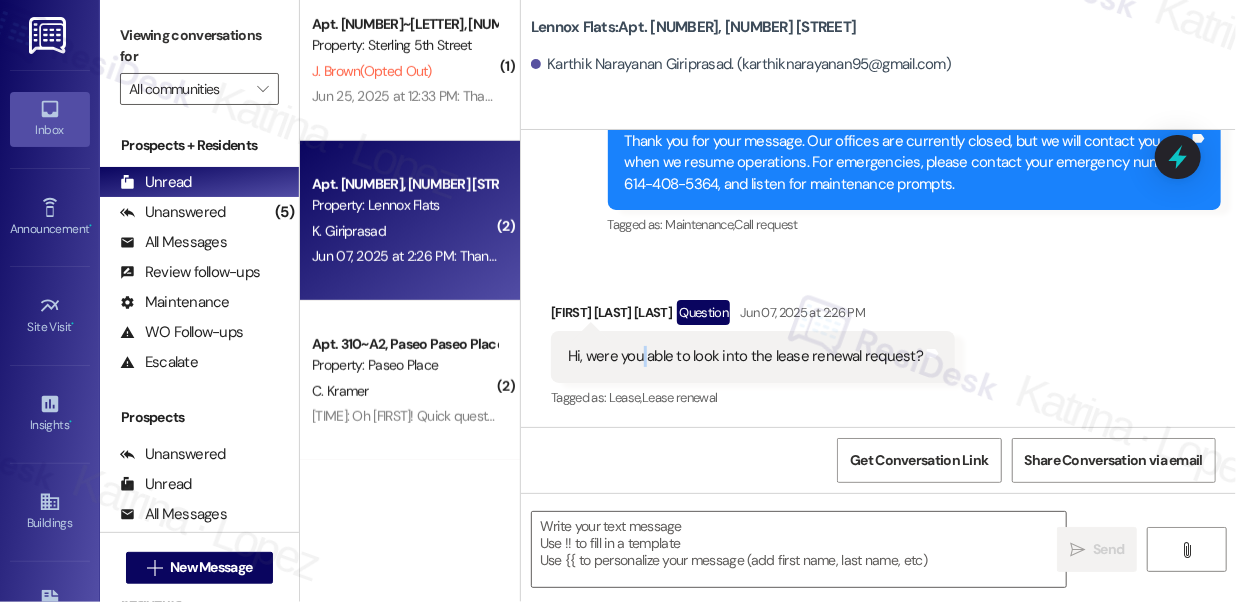 click on "Hi, were you able to look into the lease renewal request?" at bounding box center (745, 356) 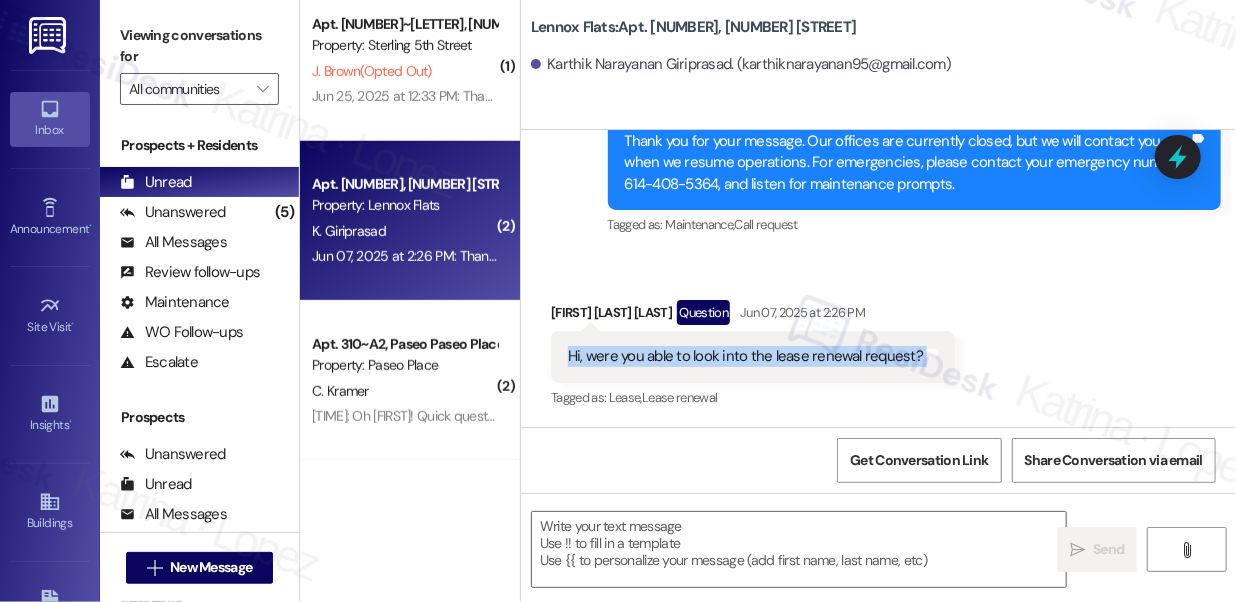click on "Hi, were you able to look into the lease renewal request?" at bounding box center (745, 356) 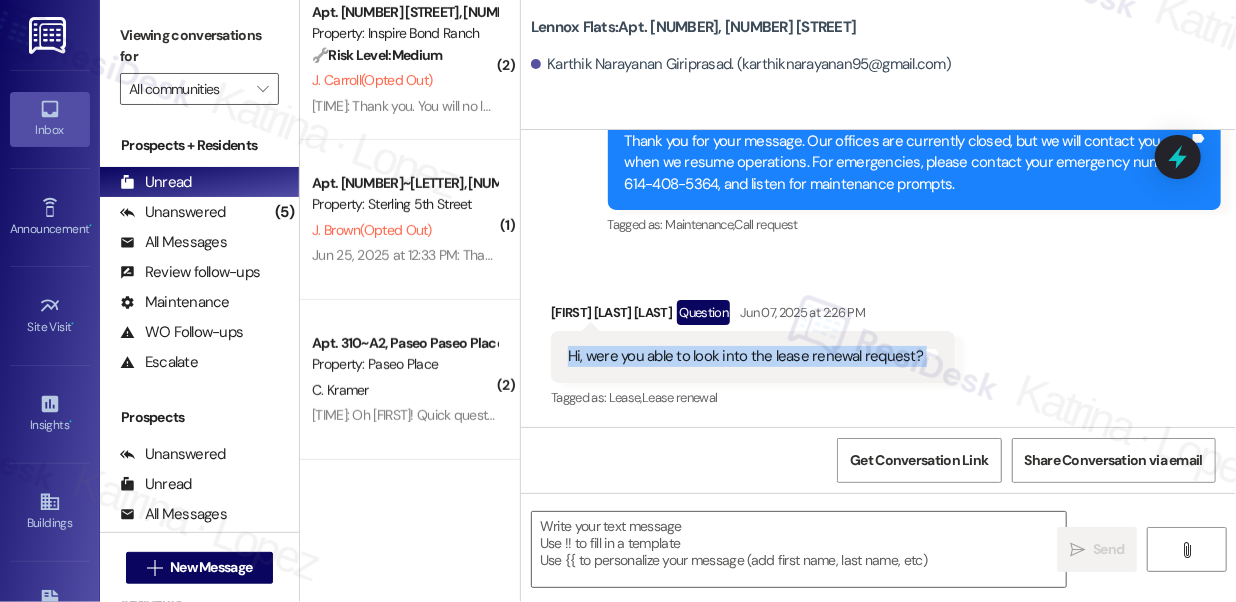 scroll, scrollTop: 339, scrollLeft: 0, axis: vertical 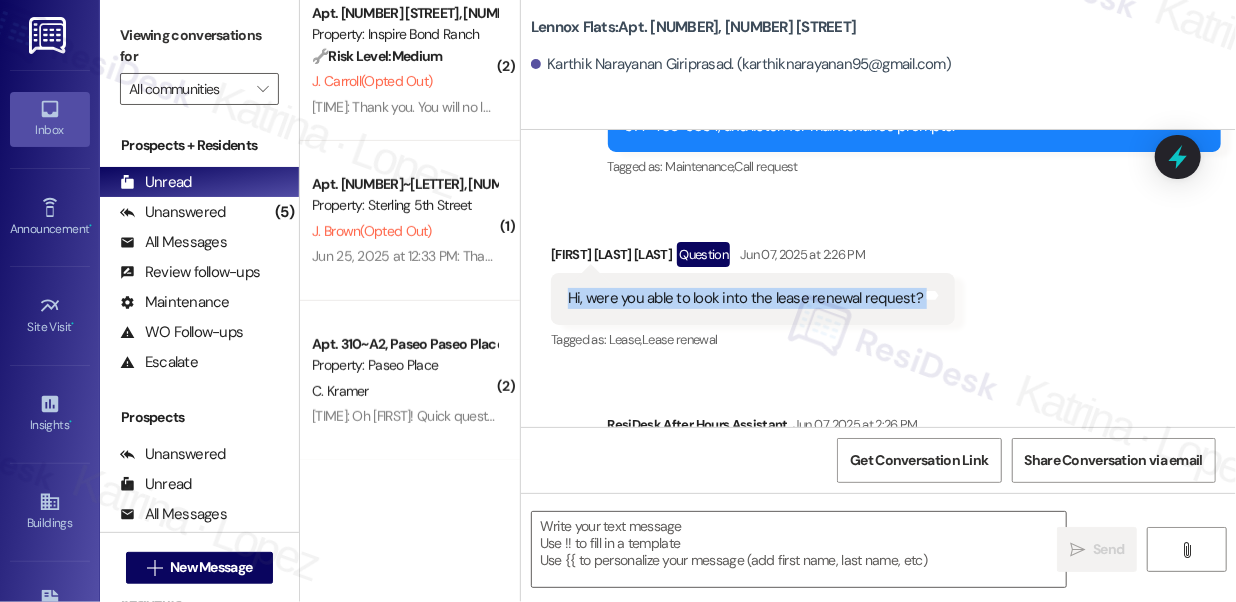 click on "Hi, were you able to look into the lease renewal request?" at bounding box center (745, 298) 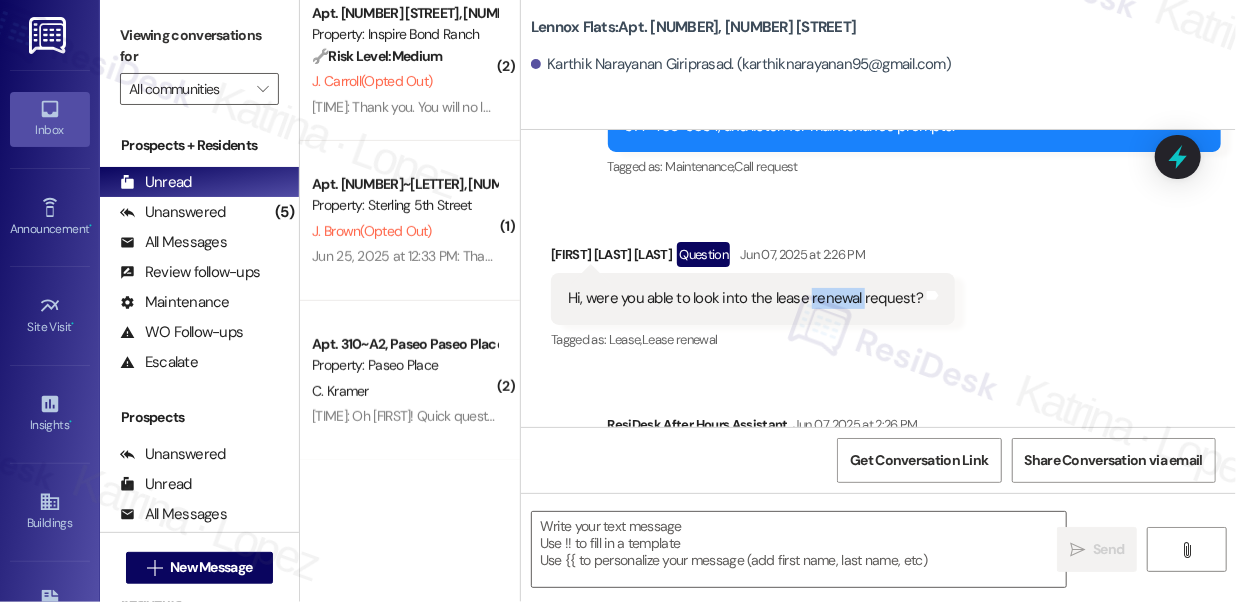 click on "Hi, were you able to look into the lease renewal request?" at bounding box center (745, 298) 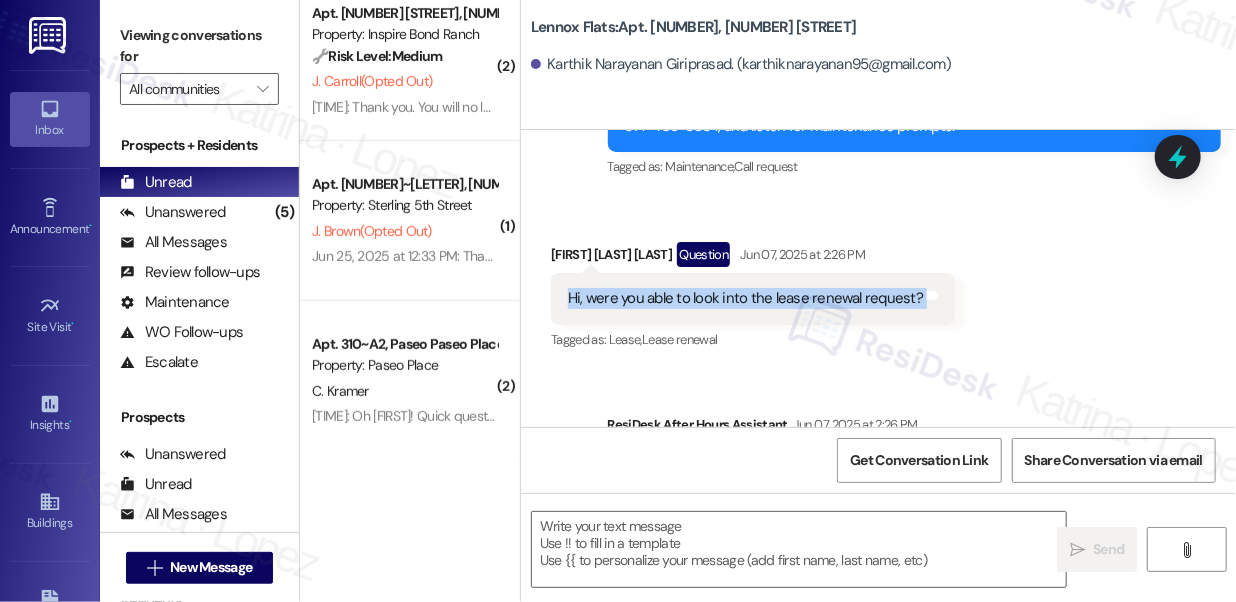 click on "Hi, were you able to look into the lease renewal request?" at bounding box center [745, 298] 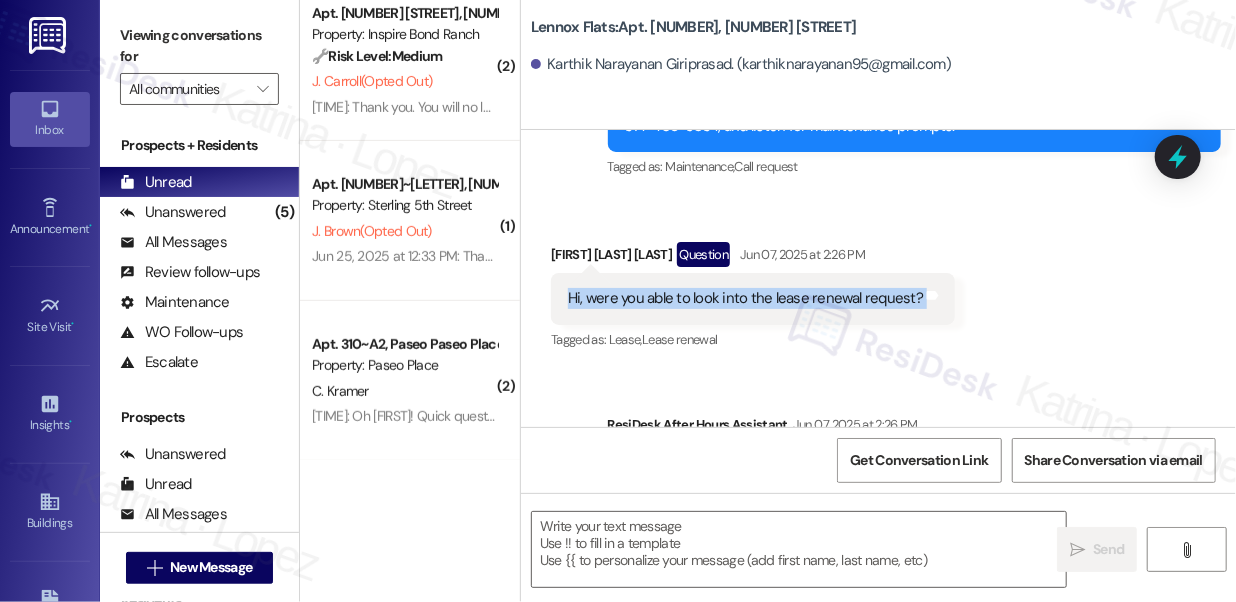 click on "Received via SMS Karthik Narayanan Giriprasad Question Jun 07, 2025 at 2:26 PM Hi, were you able to look into the lease renewal request?  Tags and notes Tagged as:   Lease ,  Click to highlight conversations about Lease Lease renewal Click to highlight conversations about Lease renewal" at bounding box center [753, 298] 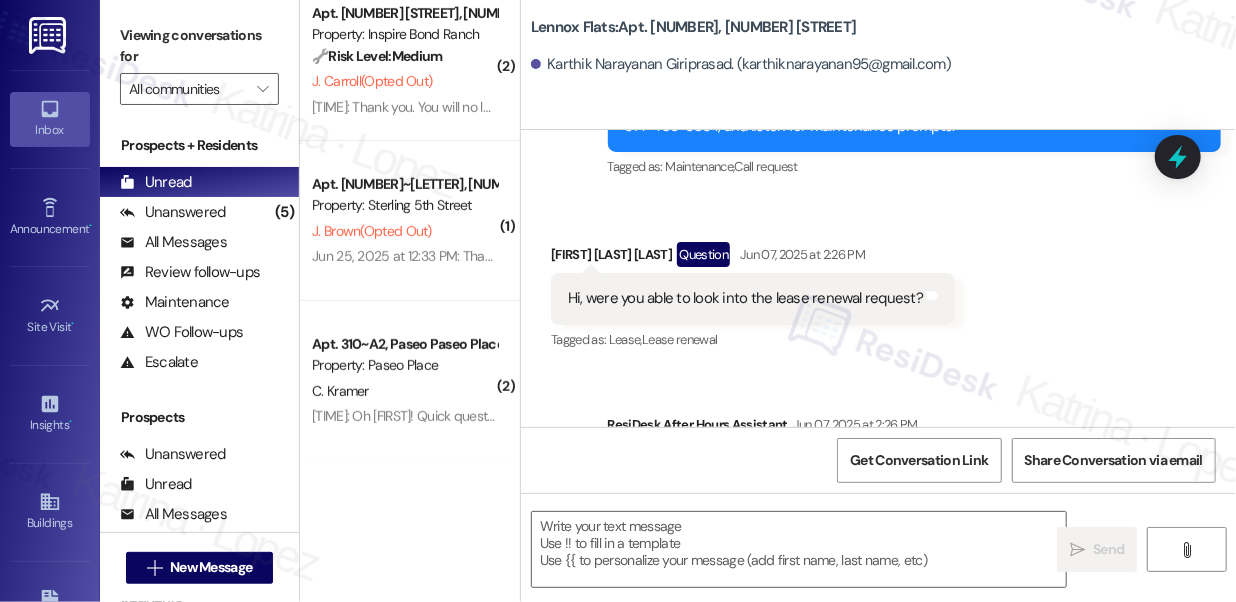 click on "Hi, were you able to look into the lease renewal request?  Tags and notes" at bounding box center [753, 298] 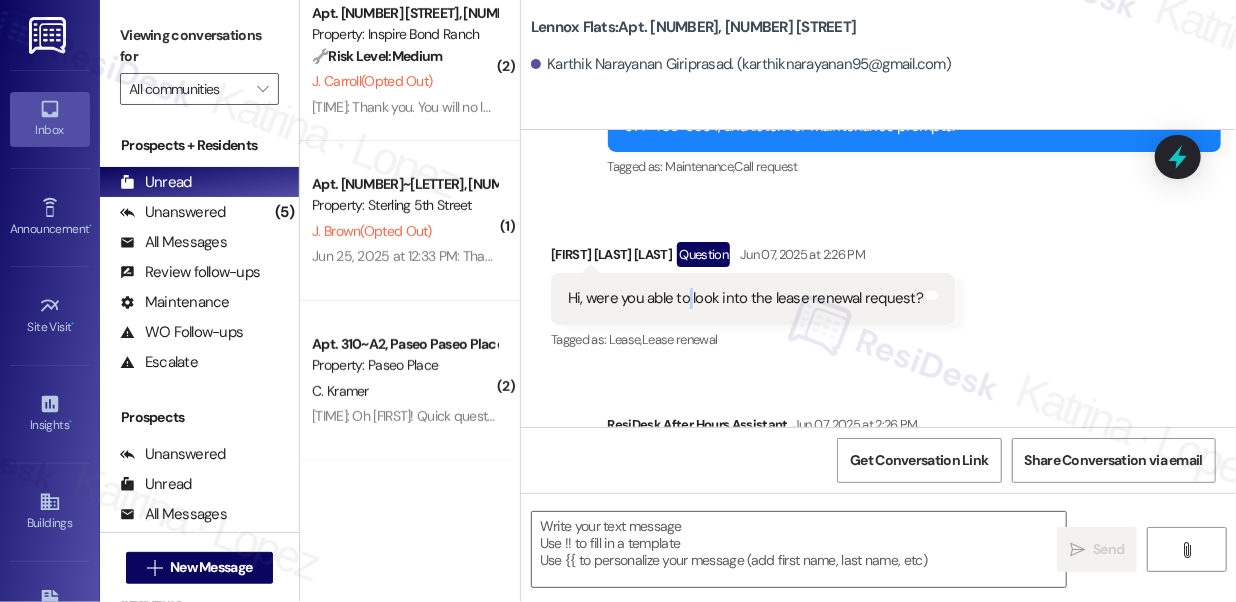 click on "Hi, were you able to look into the lease renewal request?  Tags and notes" at bounding box center (753, 298) 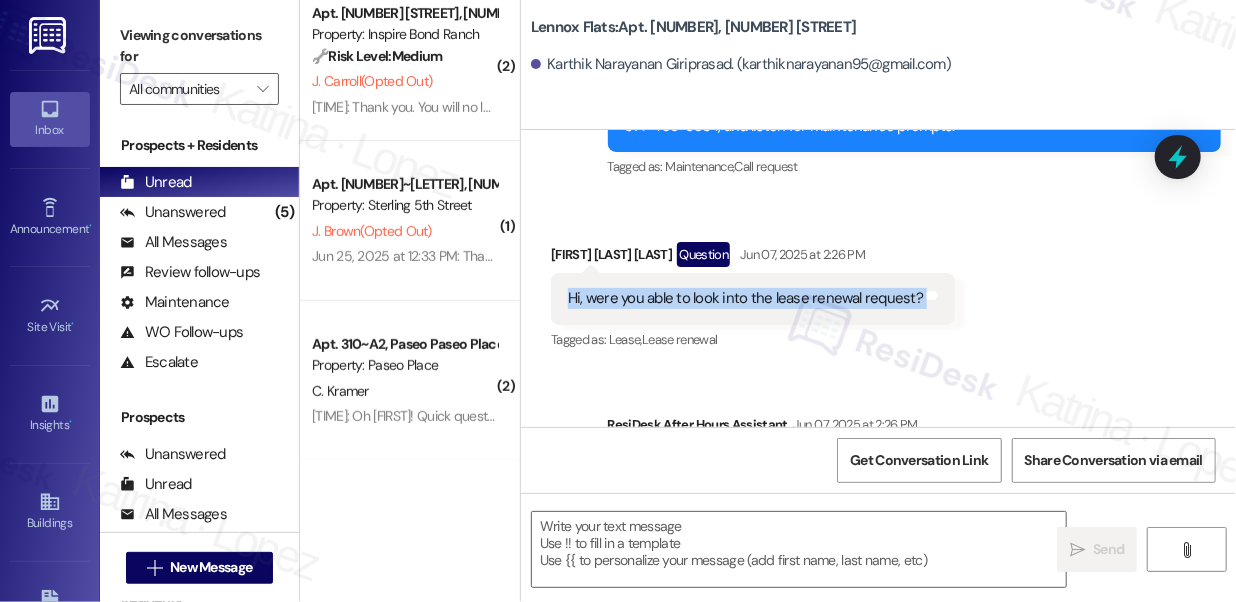 click on "Hi, were you able to look into the lease renewal request?  Tags and notes" at bounding box center [753, 298] 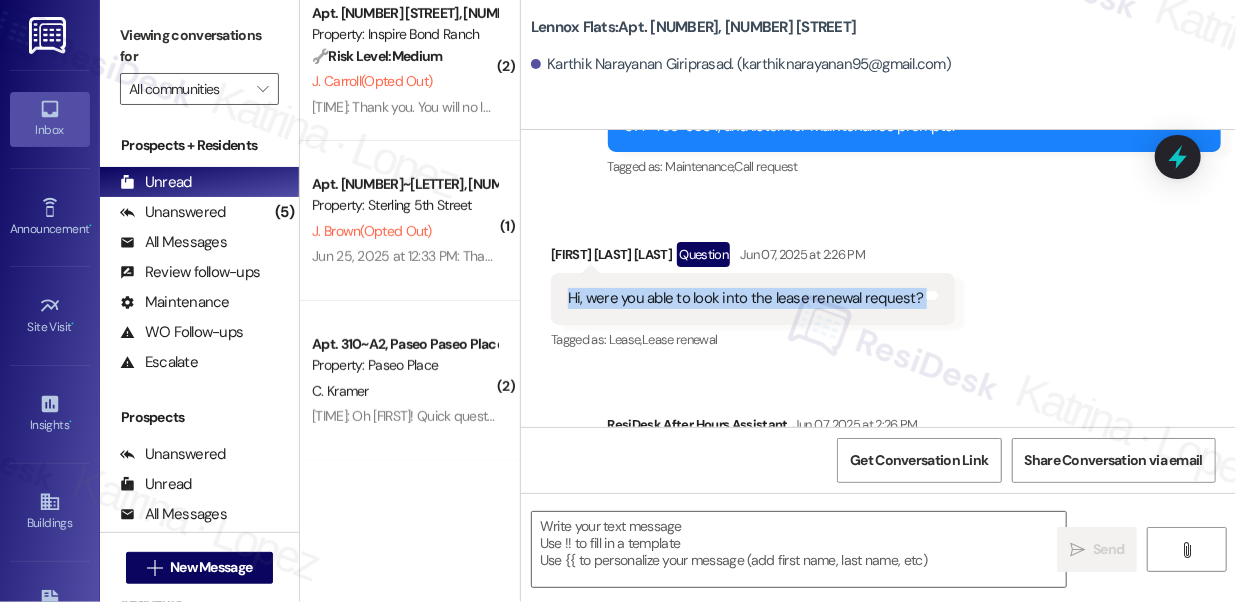 click on "Hi, were you able to look into the lease renewal request?" at bounding box center [745, 298] 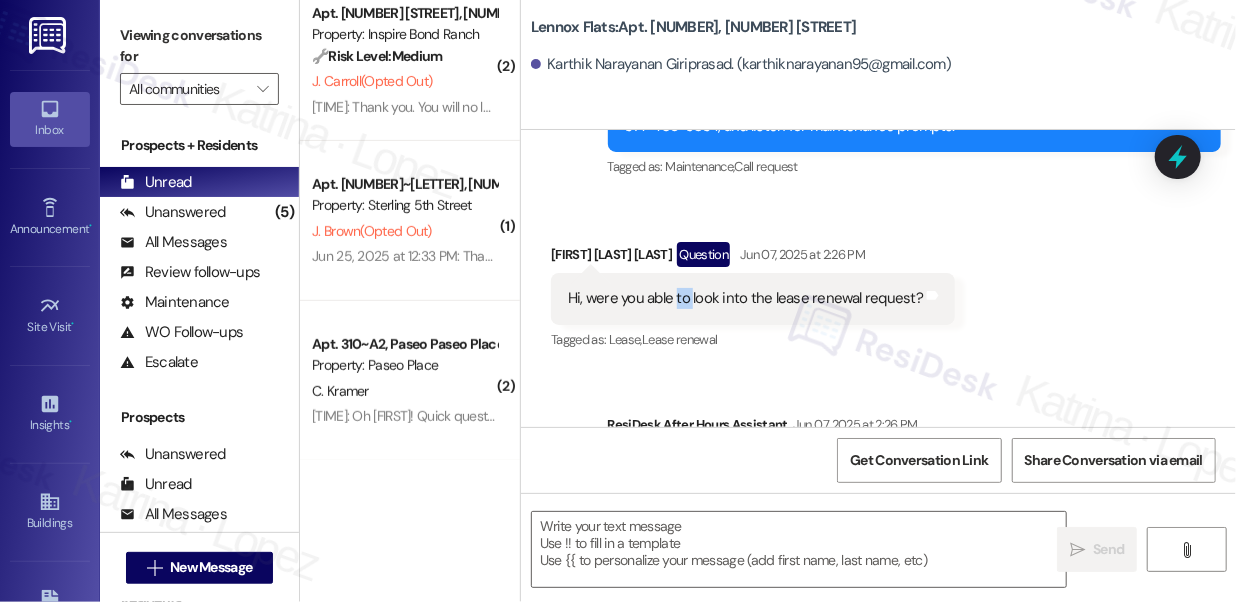click on "Hi, were you able to look into the lease renewal request?" at bounding box center (745, 298) 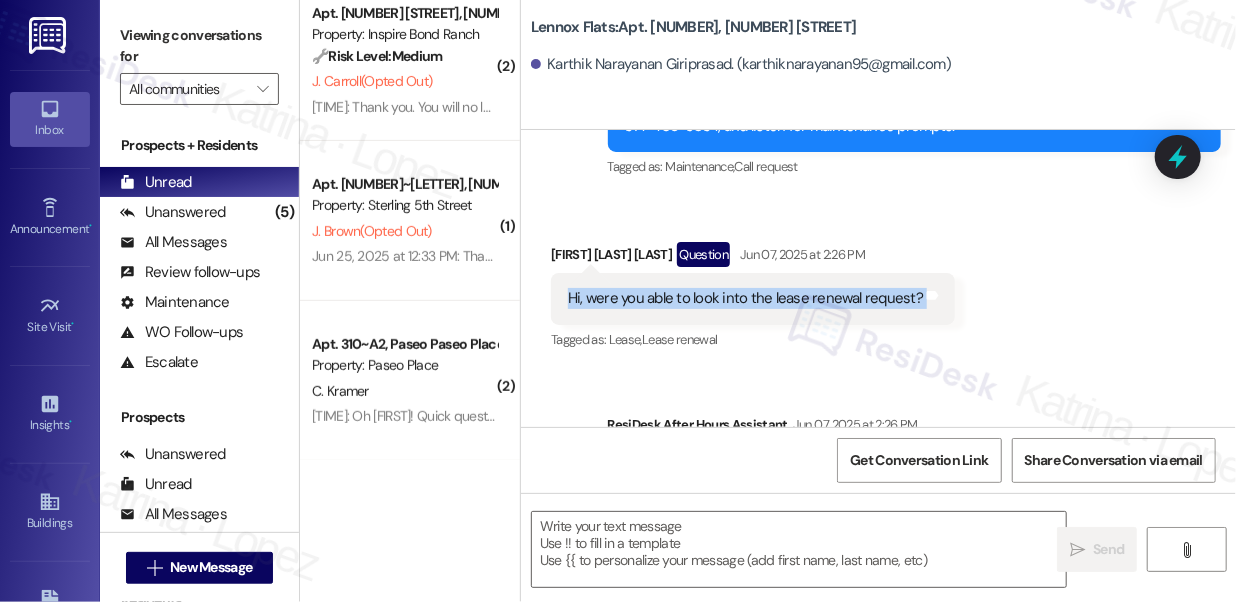 click on "Hi, were you able to look into the lease renewal request?" at bounding box center [745, 298] 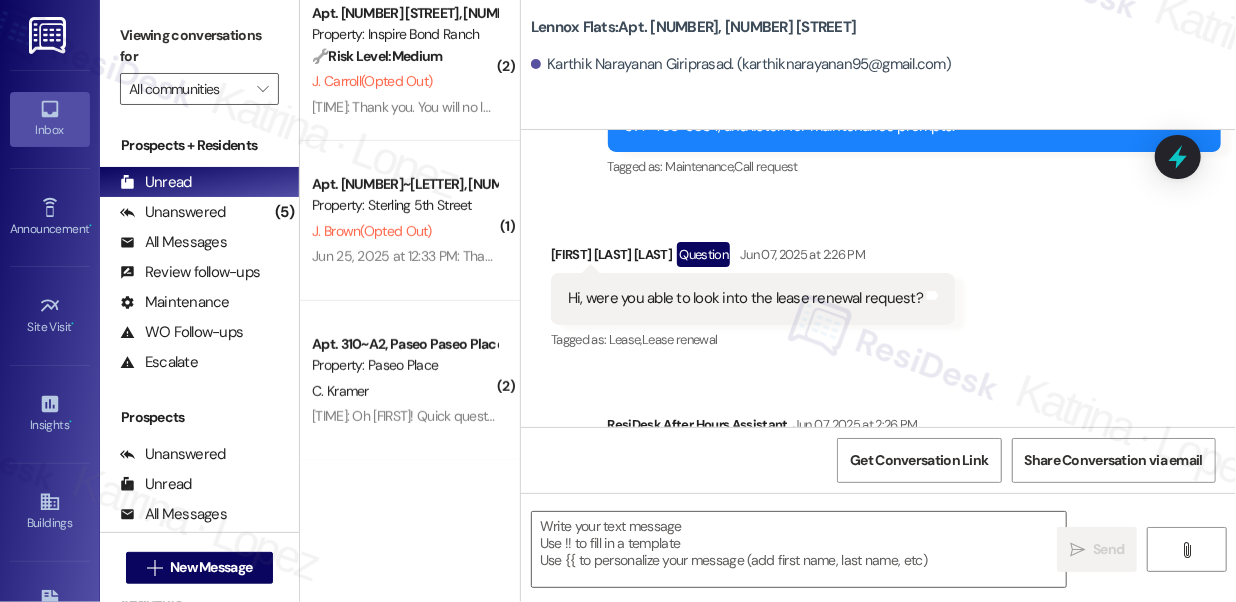 click on "Viewing conversations for All communities " at bounding box center (199, 62) 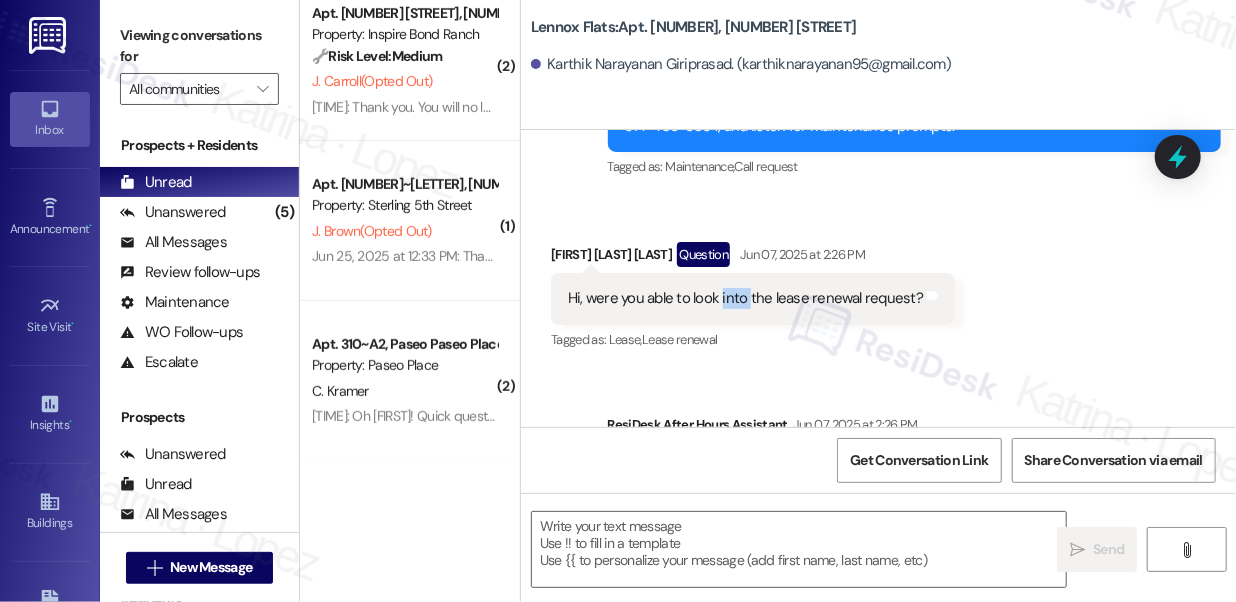 click on "Hi, were you able to look into the lease renewal request?" at bounding box center (745, 298) 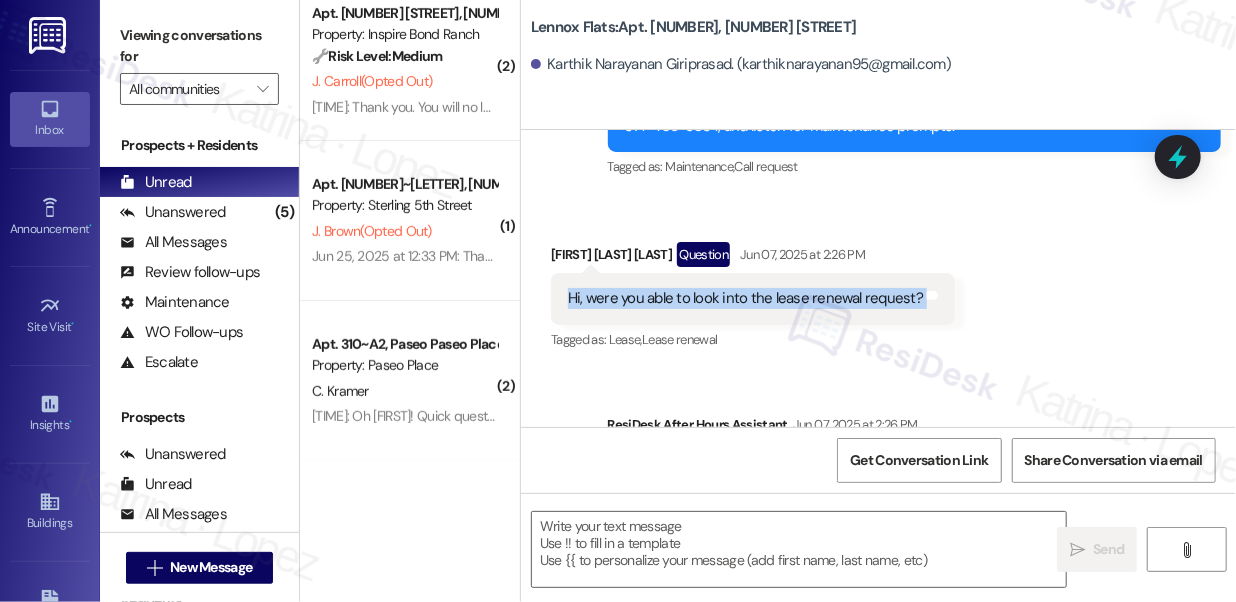 click on "Hi, were you able to look into the lease renewal request?" at bounding box center (745, 298) 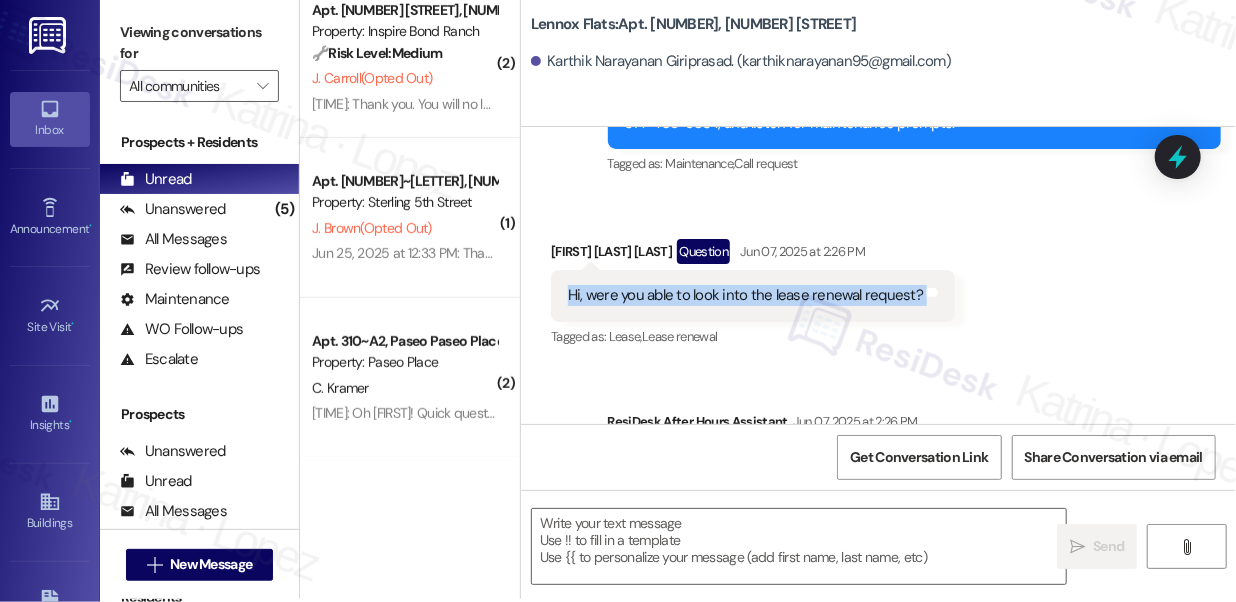 scroll, scrollTop: 4, scrollLeft: 0, axis: vertical 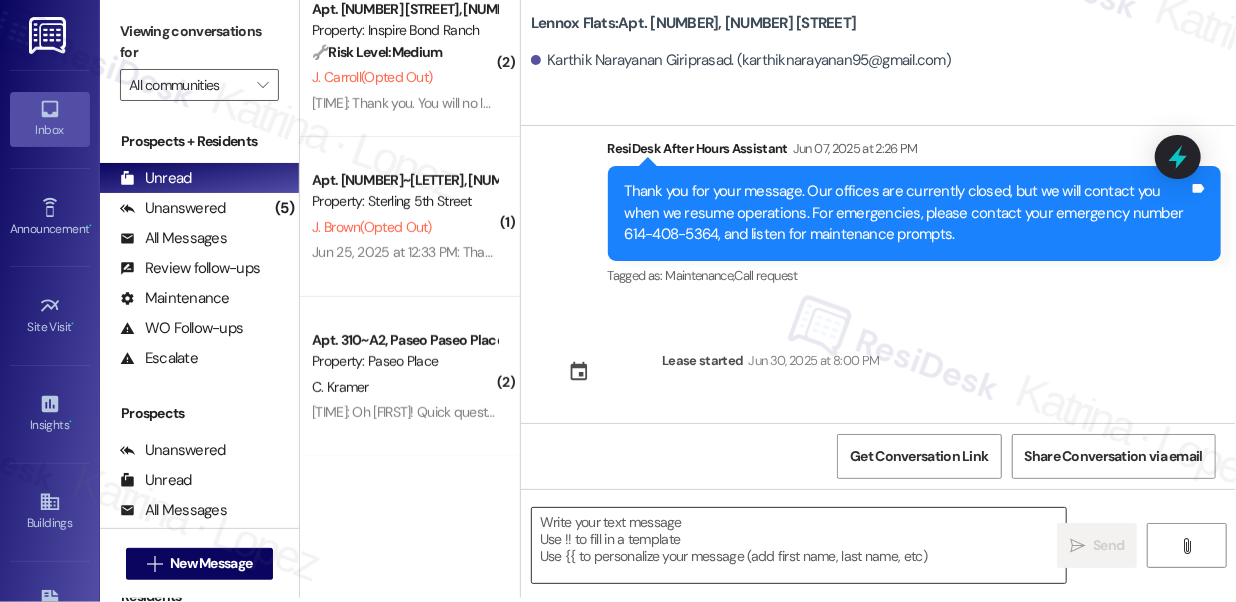 click at bounding box center [799, 545] 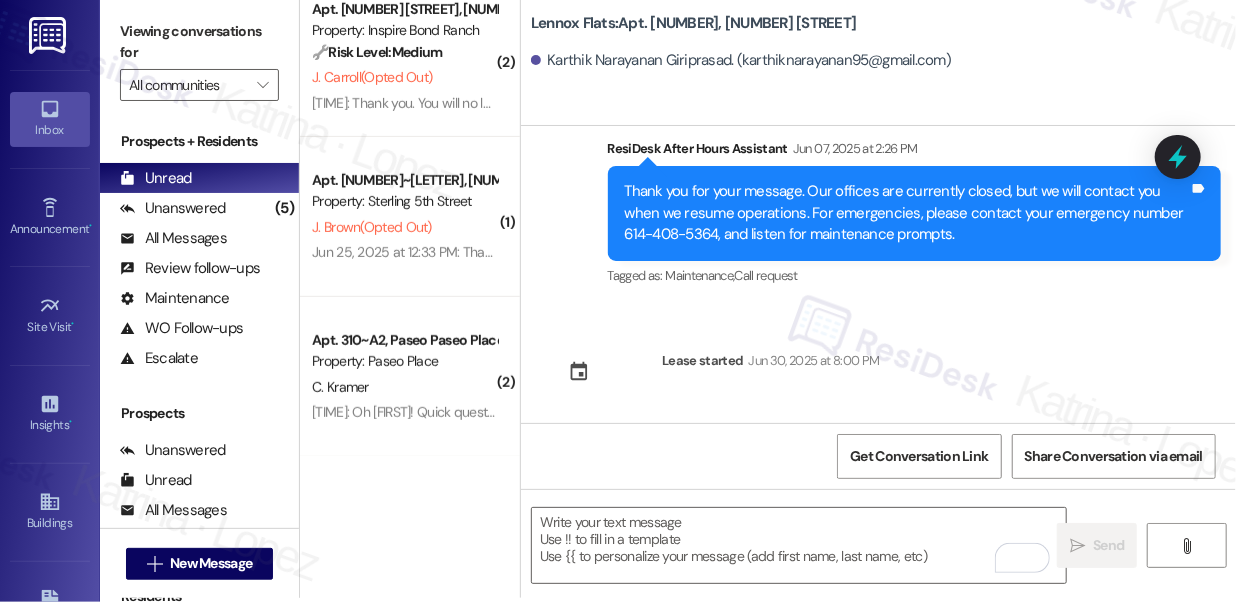 click on "Viewing conversations for" at bounding box center [199, 42] 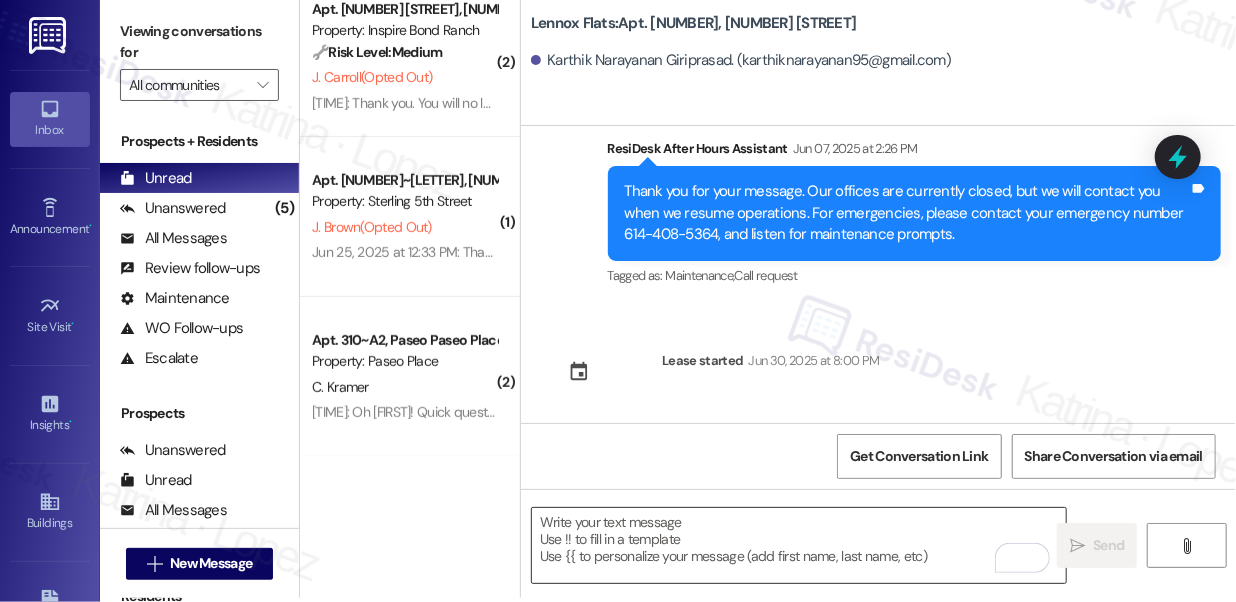 click at bounding box center (799, 545) 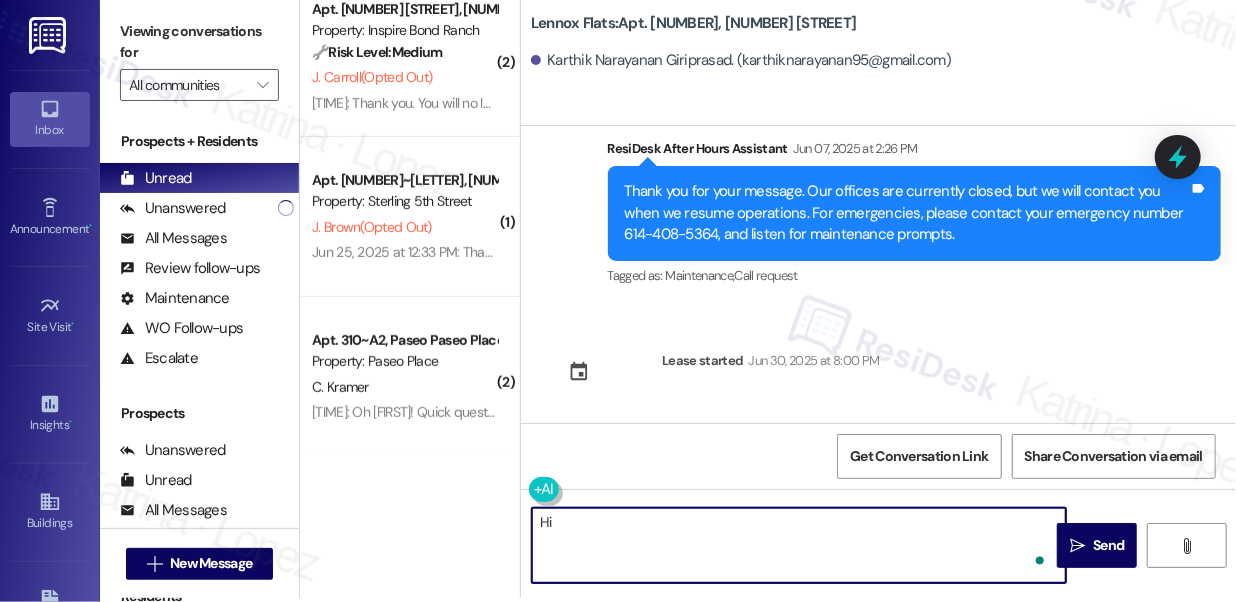paste on "I just wanted to check back with you regarding your lease renewal request. Have you had a chance to review or finalize your decision yet? Please let me know if you need any additional information or support." 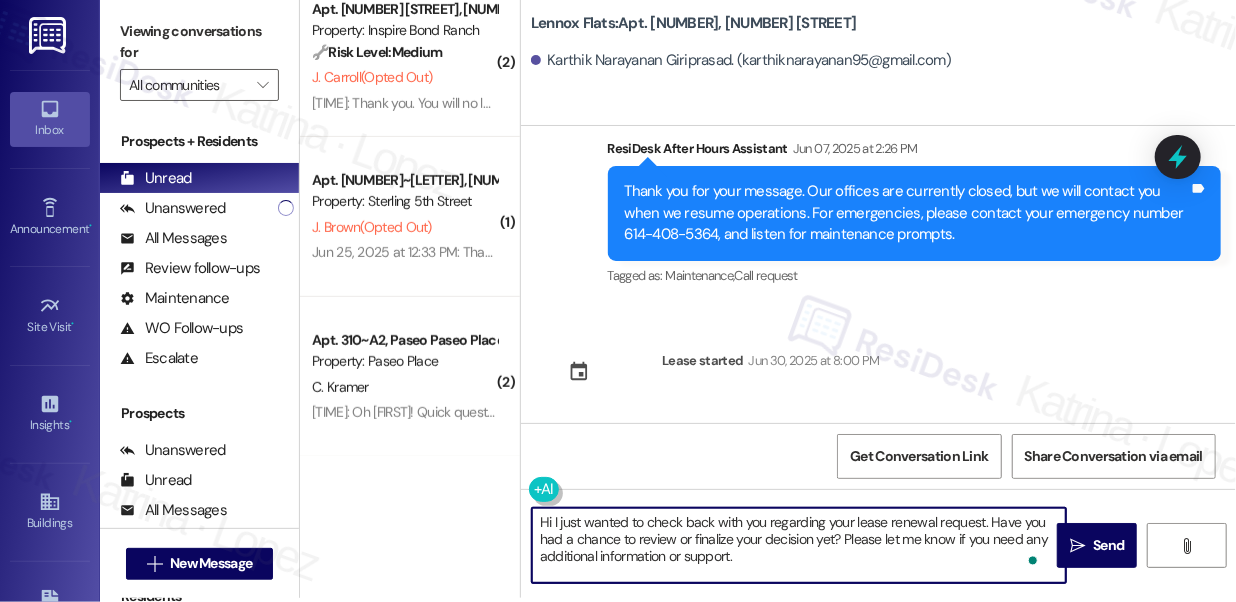 scroll, scrollTop: 16, scrollLeft: 0, axis: vertical 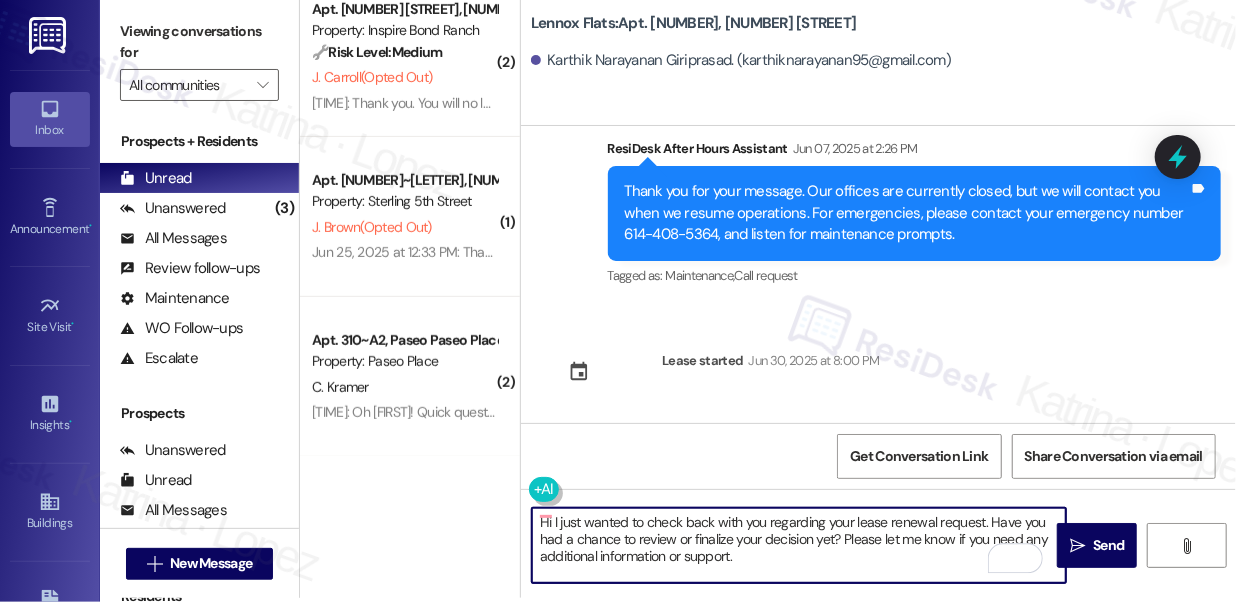 click on "Karthik Narayanan Giriprasad. (karthiknarayanan95@gmail.com)" at bounding box center [741, 60] 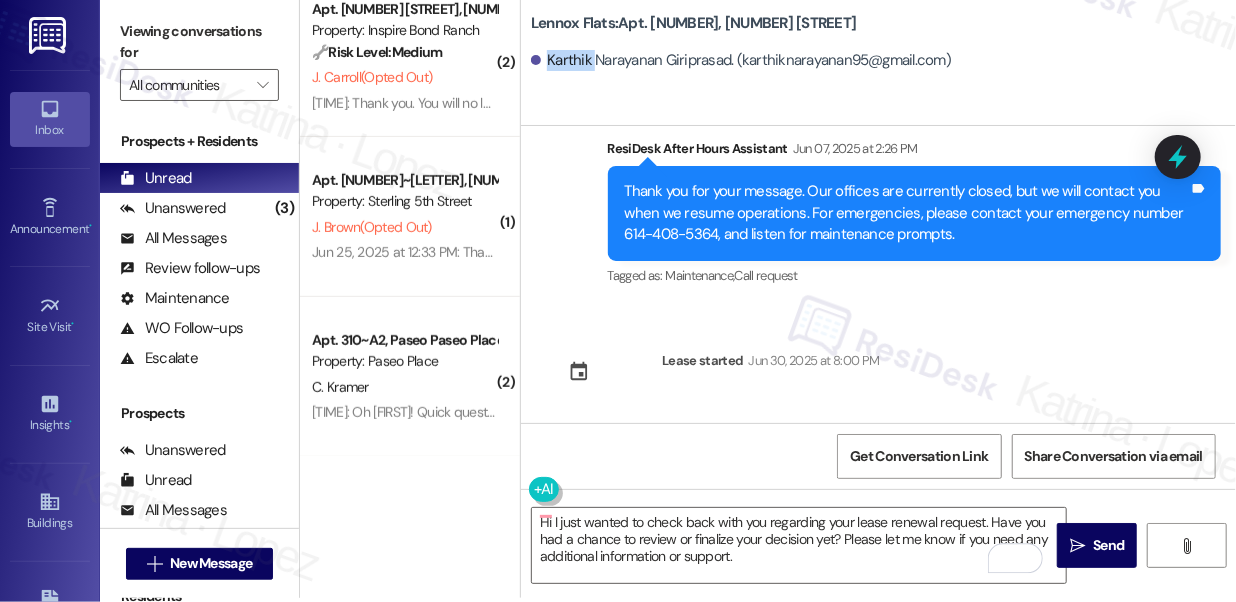 click on "Karthik Narayanan Giriprasad. (karthiknarayanan95@gmail.com)" at bounding box center [741, 60] 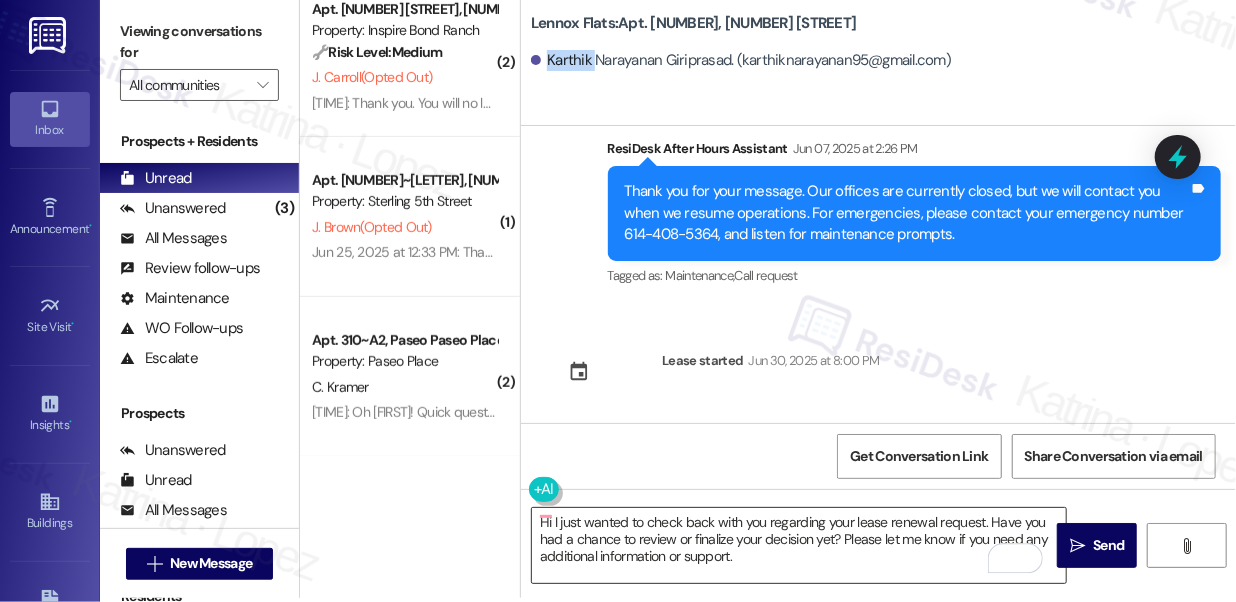 scroll, scrollTop: 2, scrollLeft: 0, axis: vertical 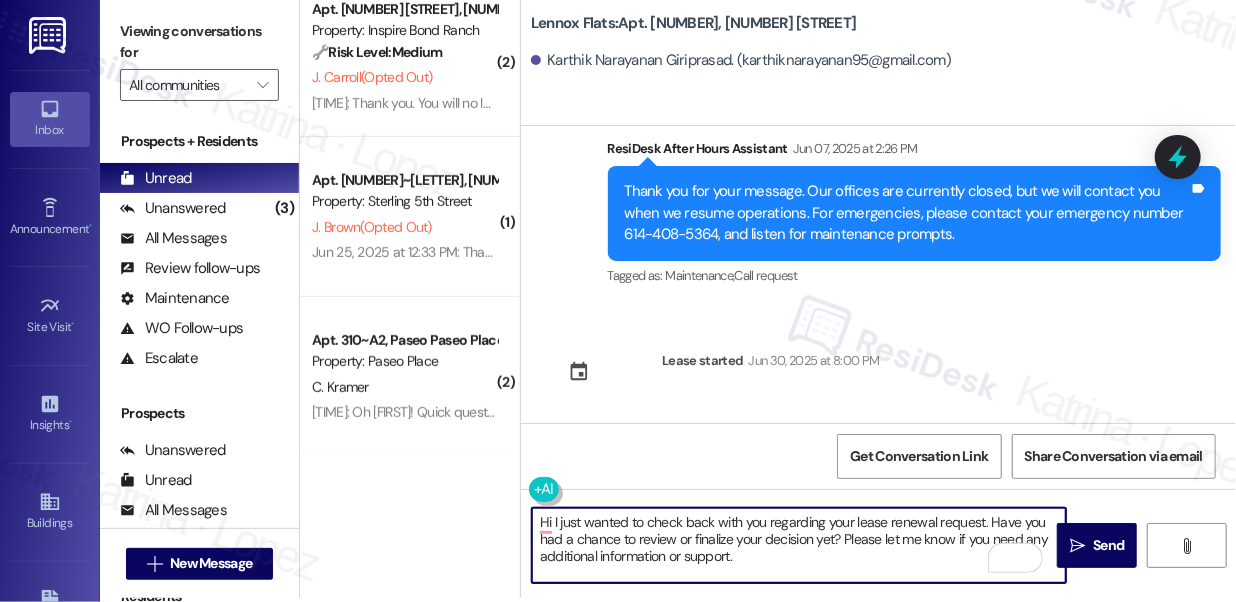 click on "Hi I just wanted to check back with you regarding your lease renewal request. Have you had a chance to review or finalize your decision yet? Please let me know if you need any additional information or support." at bounding box center [799, 545] 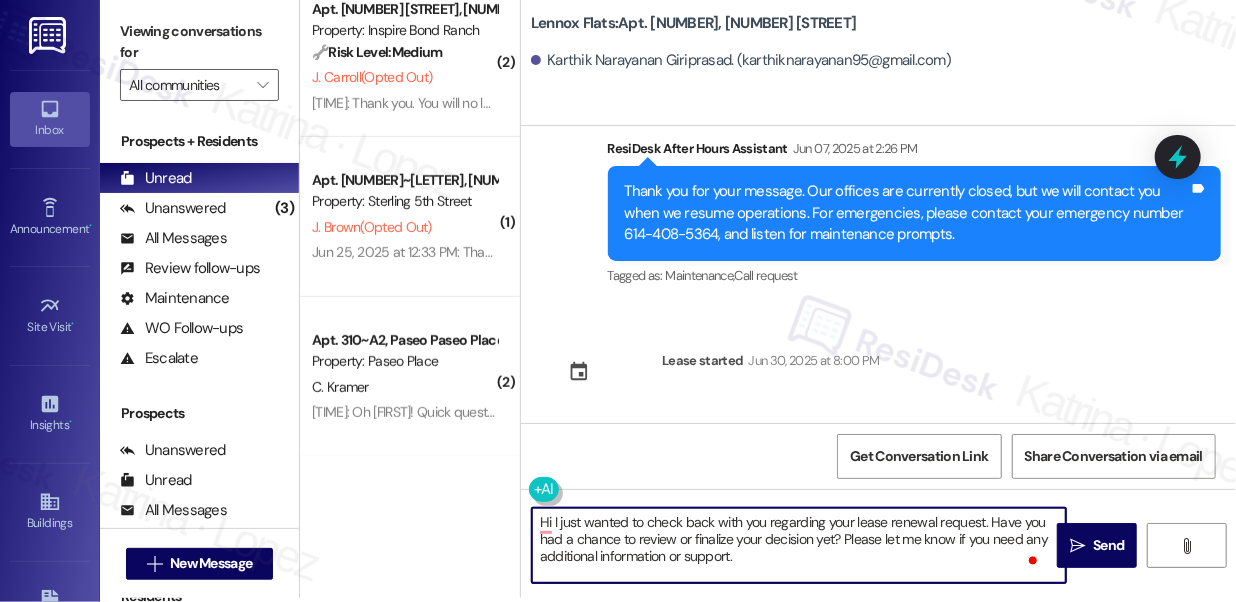paste on "Karthik" 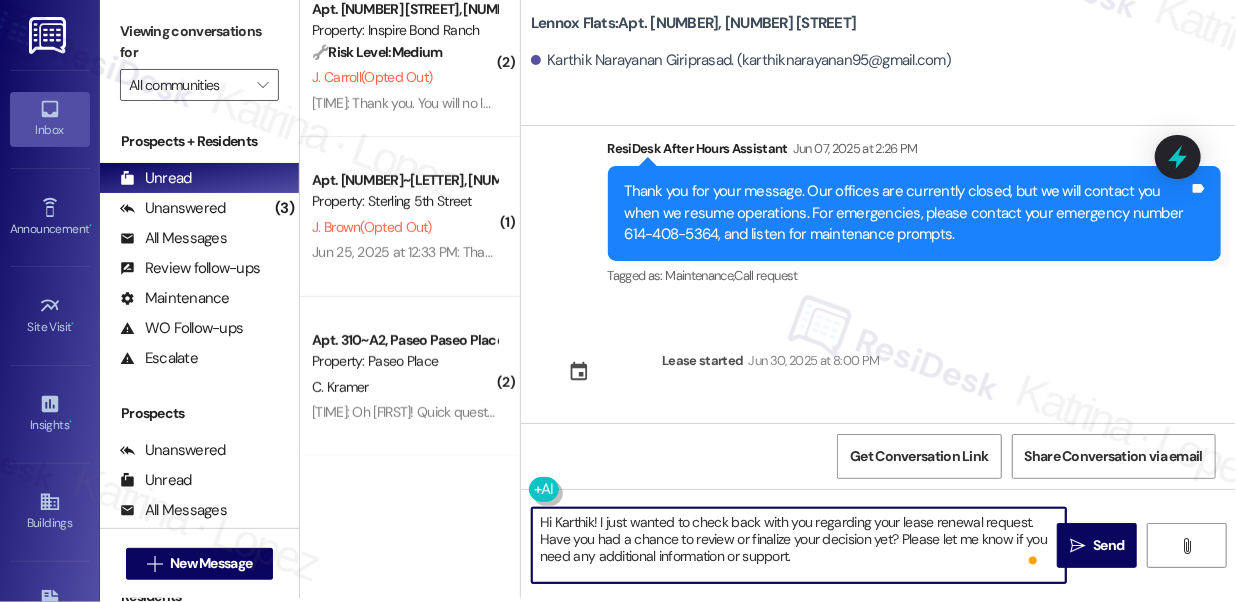 scroll, scrollTop: 14, scrollLeft: 0, axis: vertical 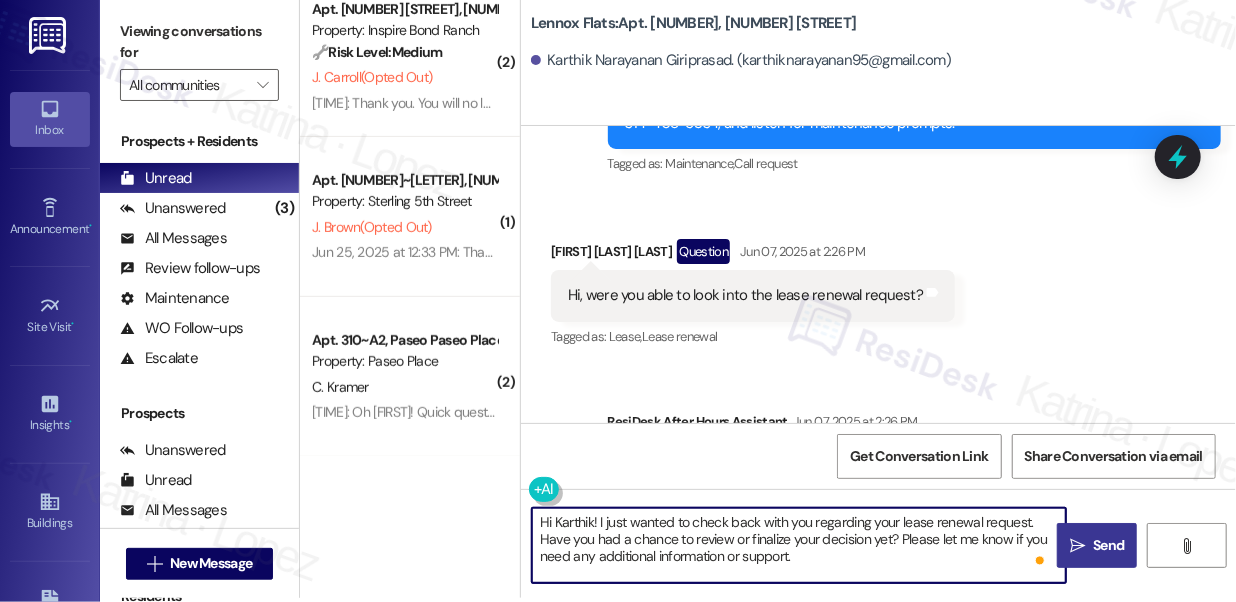 type on "Hi Karthik! I just wanted to check back with you regarding your lease renewal request. Have you had a chance to review or finalize your decision yet? Please let me know if you need any additional information or support." 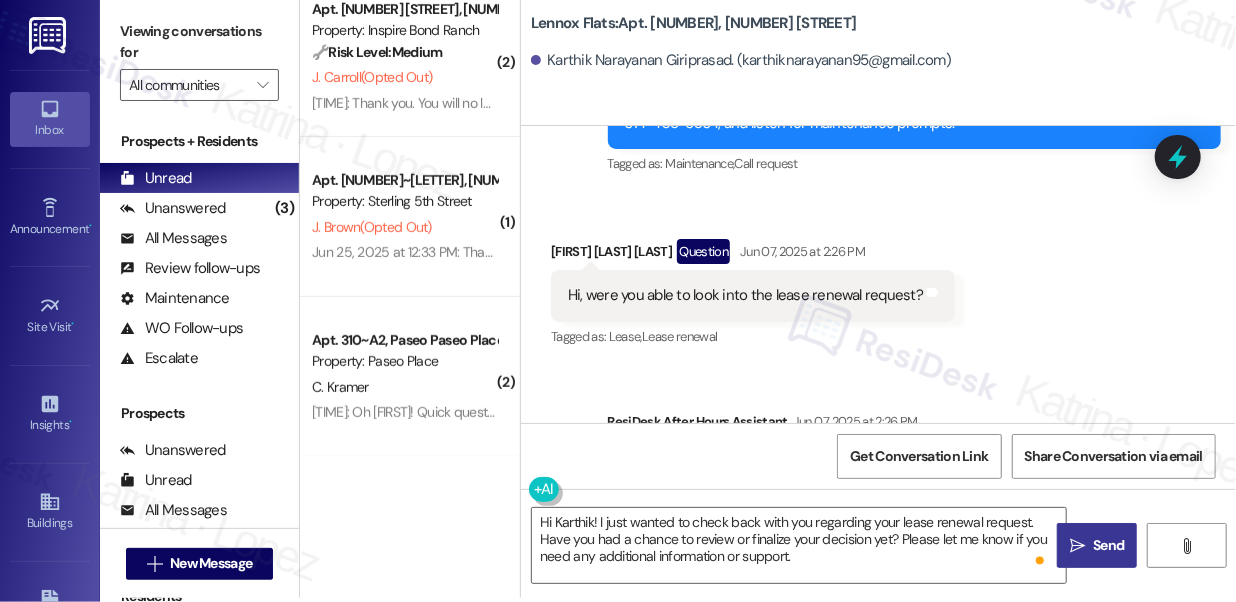 click on " Send" at bounding box center (1097, 545) 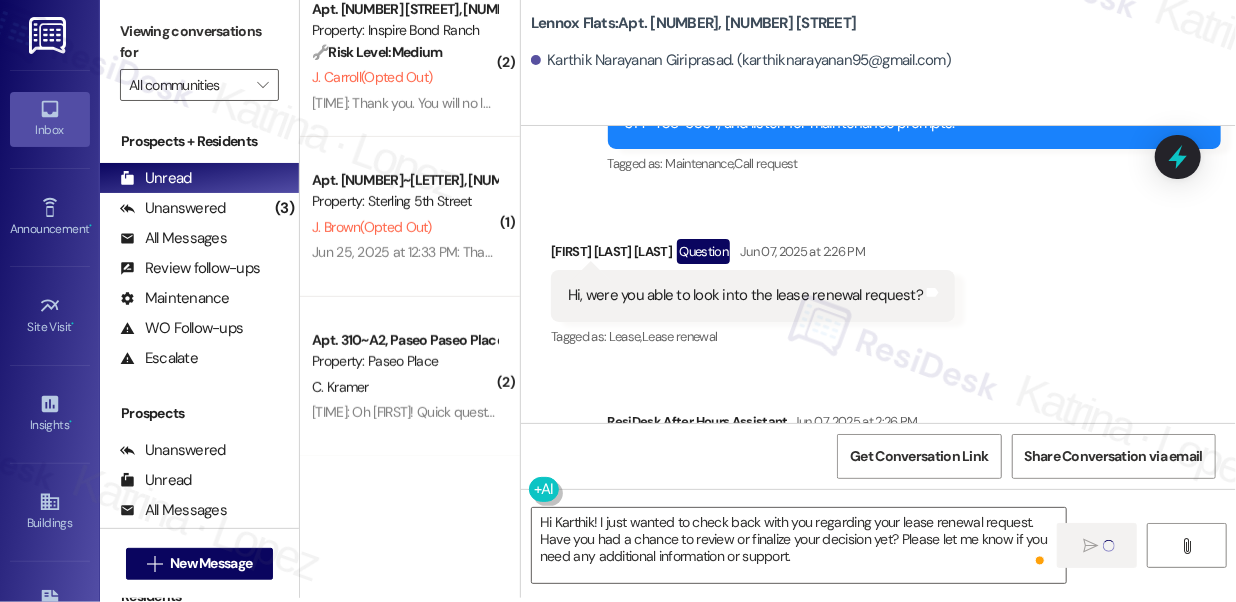 type 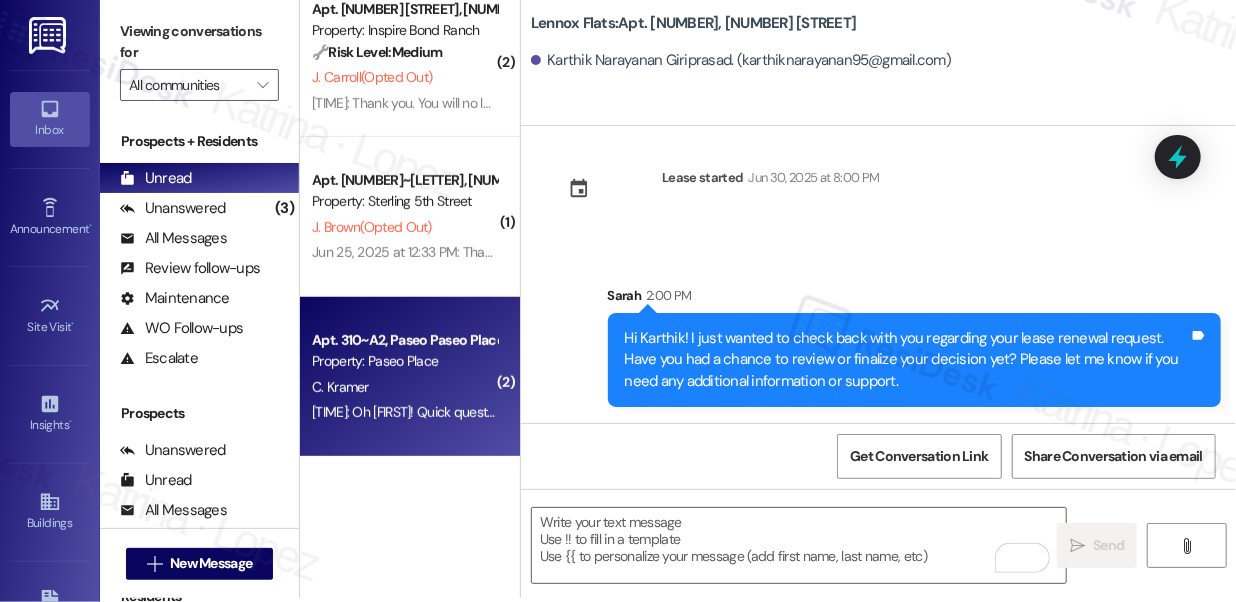 click on "Jun 03, 2025 at 2:22 PM: Oh Sarah! Quick question, do you know when roomate letters come out usually ? Jun 03, 2025 at 2:22 PM: Oh Sarah! Quick question, do you know when roomate letters come out usually ?" at bounding box center (567, 412) 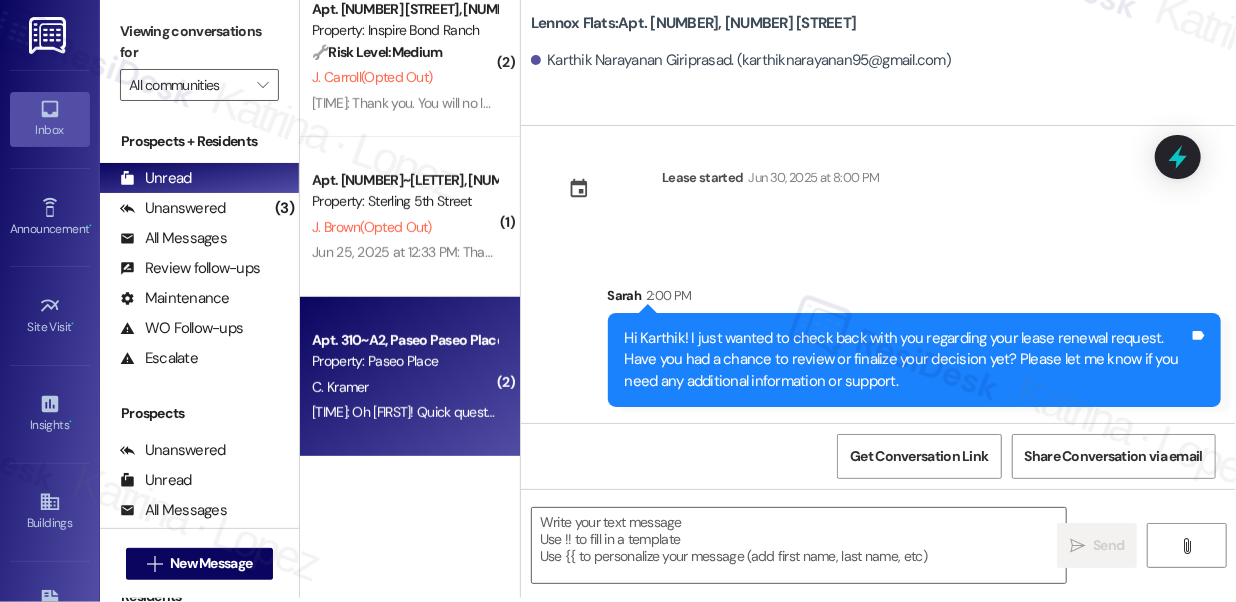 type on "Fetching suggested responses. Please feel free to read through the conversation in the meantime." 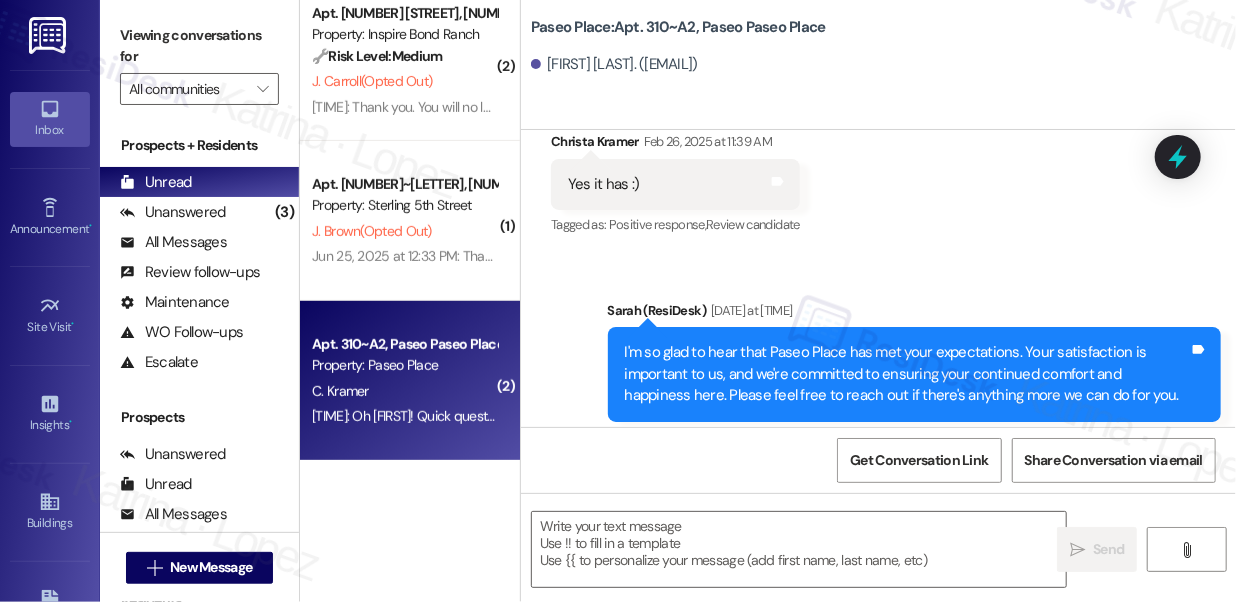 type on "Fetching suggested responses. Please feel free to read through the conversation in the meantime." 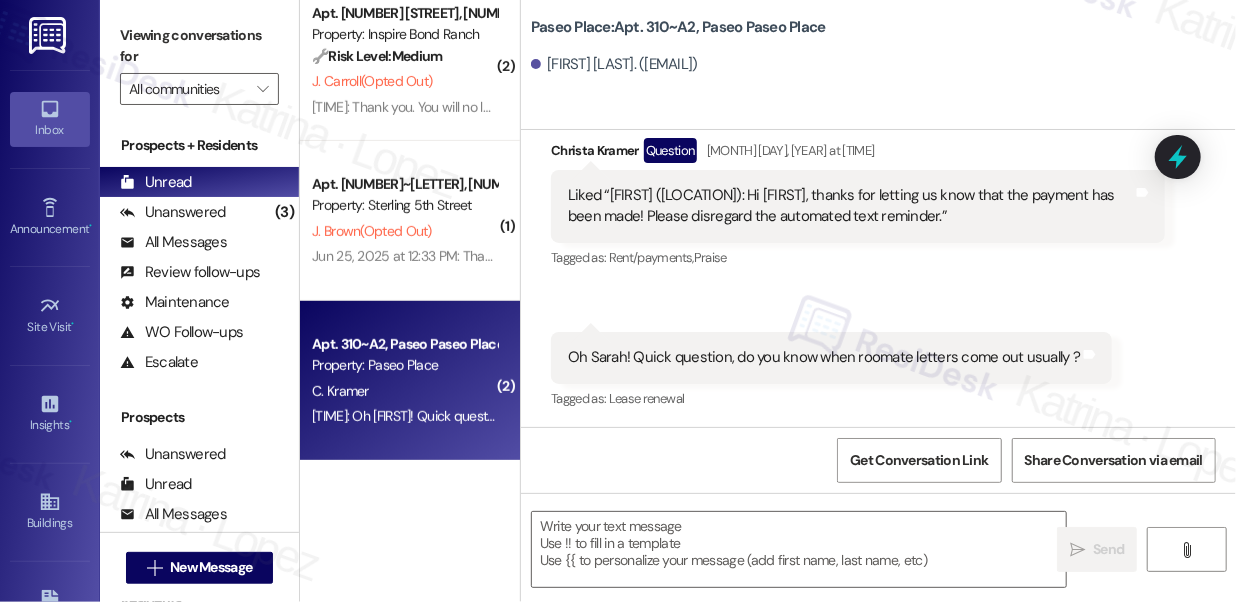 click on "Oh Sarah! Quick question, do you know when roomate letters come out usually ?" at bounding box center (824, 357) 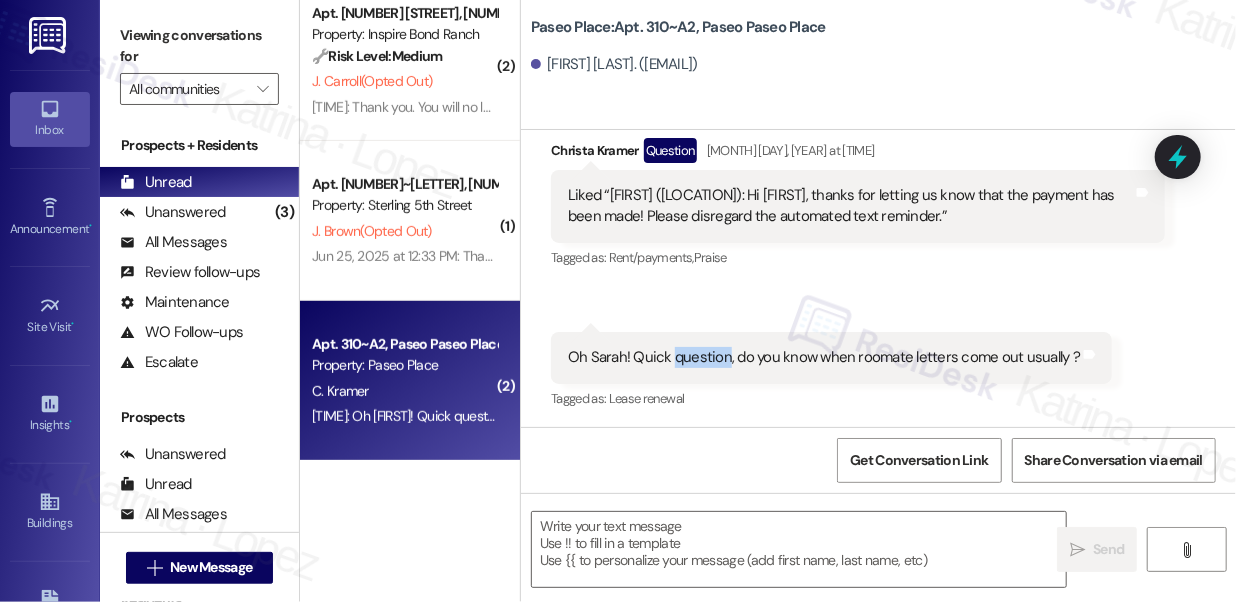 click on "Oh Sarah! Quick question, do you know when roomate letters come out usually ?" at bounding box center [824, 357] 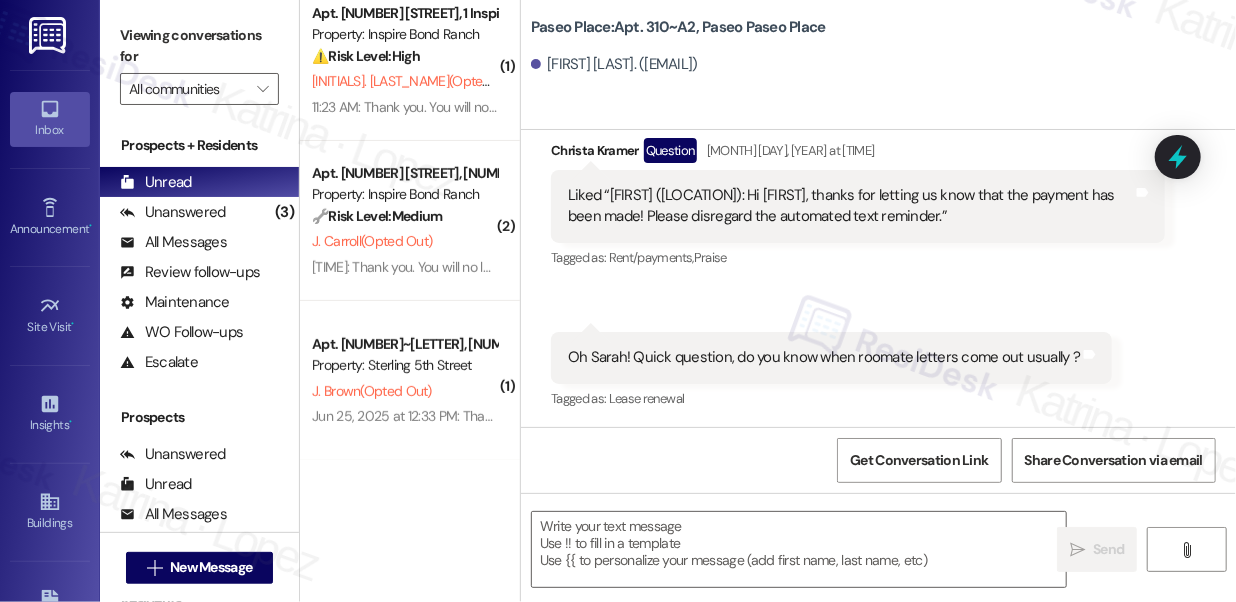 click on "Oh Sarah! Quick question, do you know when roomate letters come out usually ?" at bounding box center [824, 357] 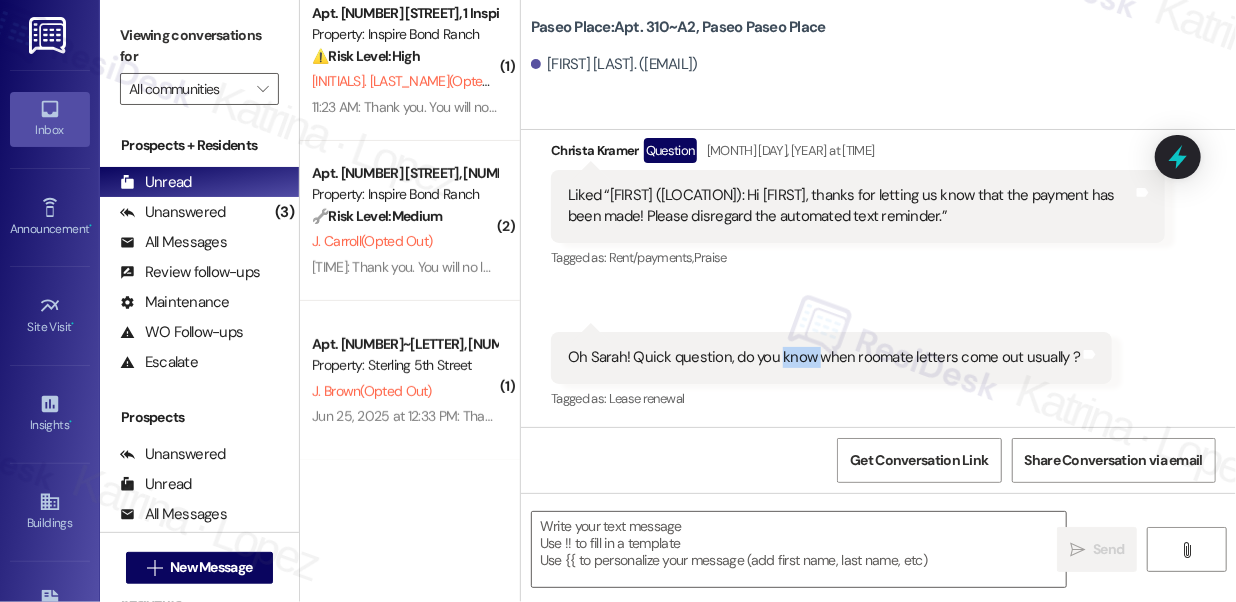 click on "Oh Sarah! Quick question, do you know when roomate letters come out usually ?" at bounding box center [824, 357] 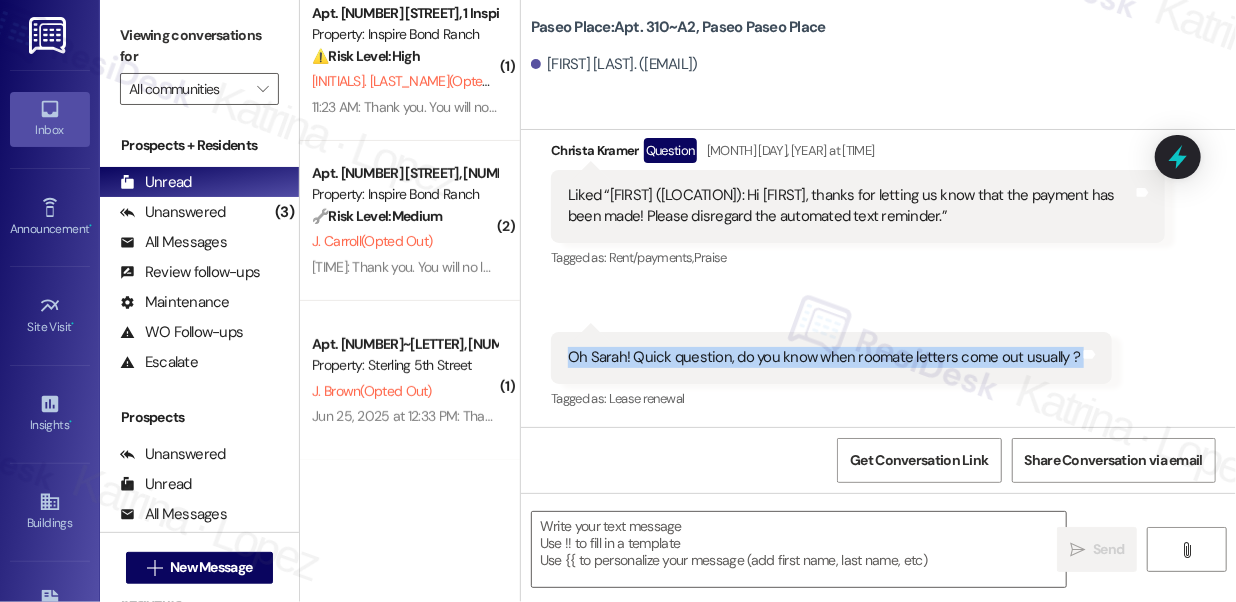 click on "Oh Sarah! Quick question, do you know when roomate letters come out usually ?" at bounding box center [824, 357] 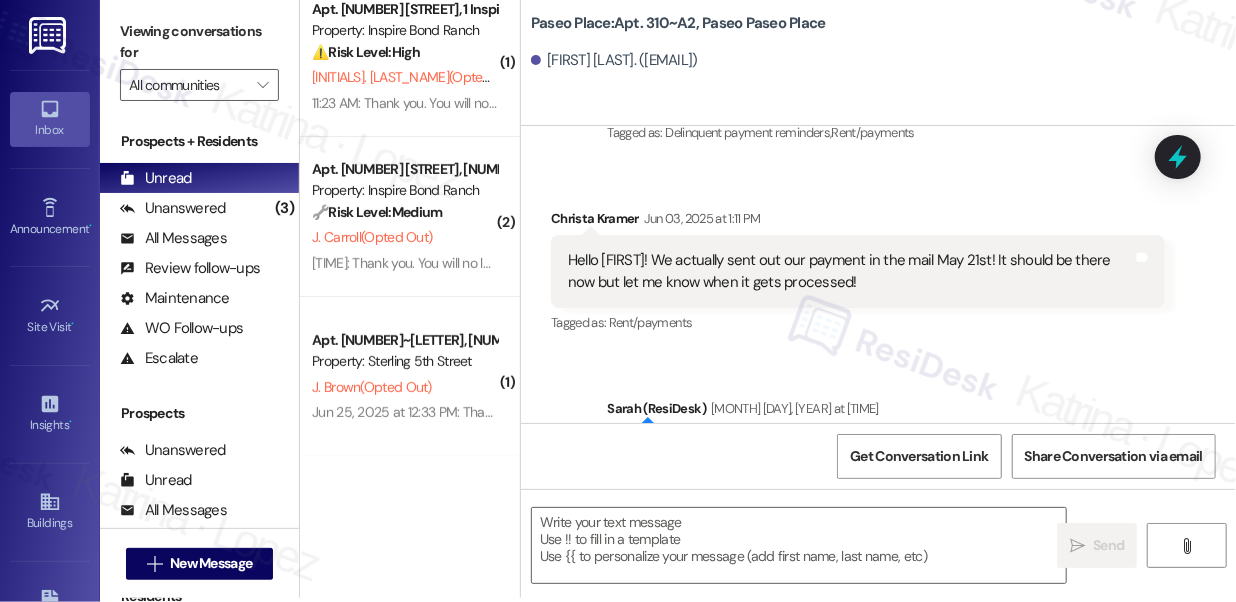 click on "Hello Sara! We actually sent out our payment in the mail May 21st! It should be there now but let me know when it gets processed!" at bounding box center [850, 271] 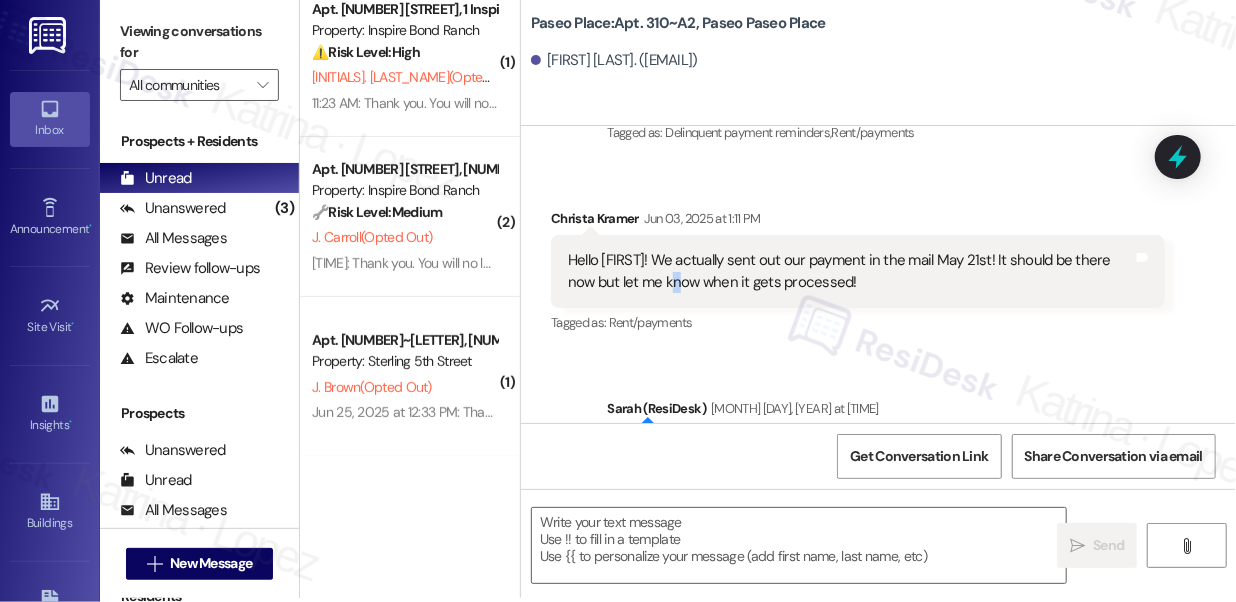 click on "Hello Sara! We actually sent out our payment in the mail May 21st! It should be there now but let me know when it gets processed!" at bounding box center [850, 271] 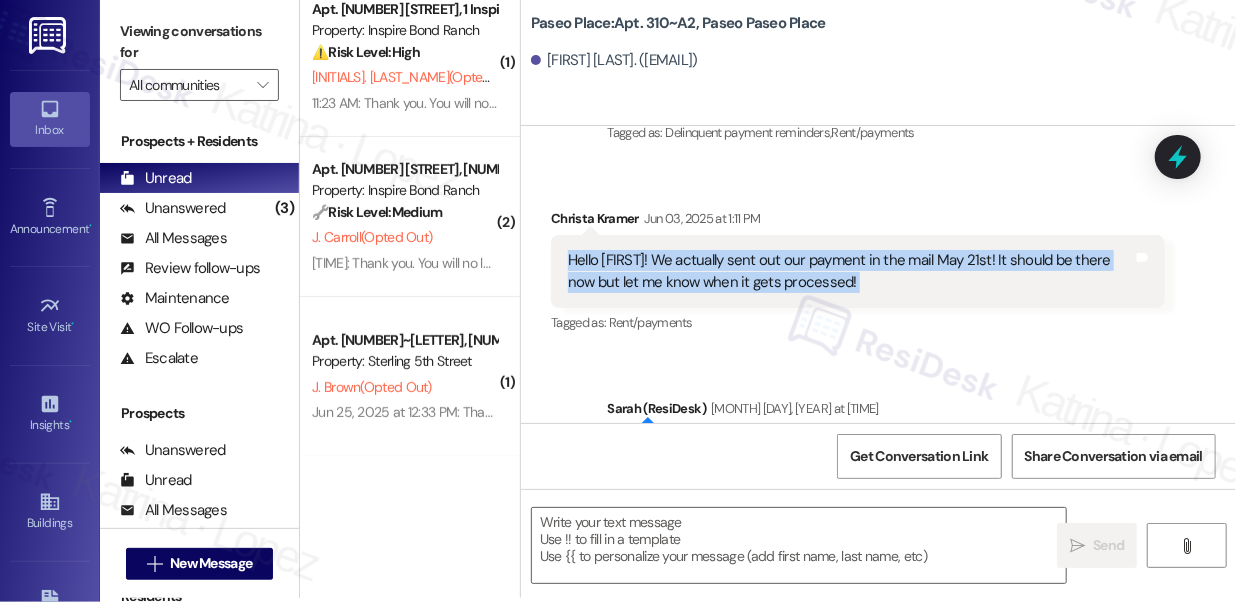 click on "Hello Sara! We actually sent out our payment in the mail May 21st! It should be there now but let me know when it gets processed!" at bounding box center [850, 271] 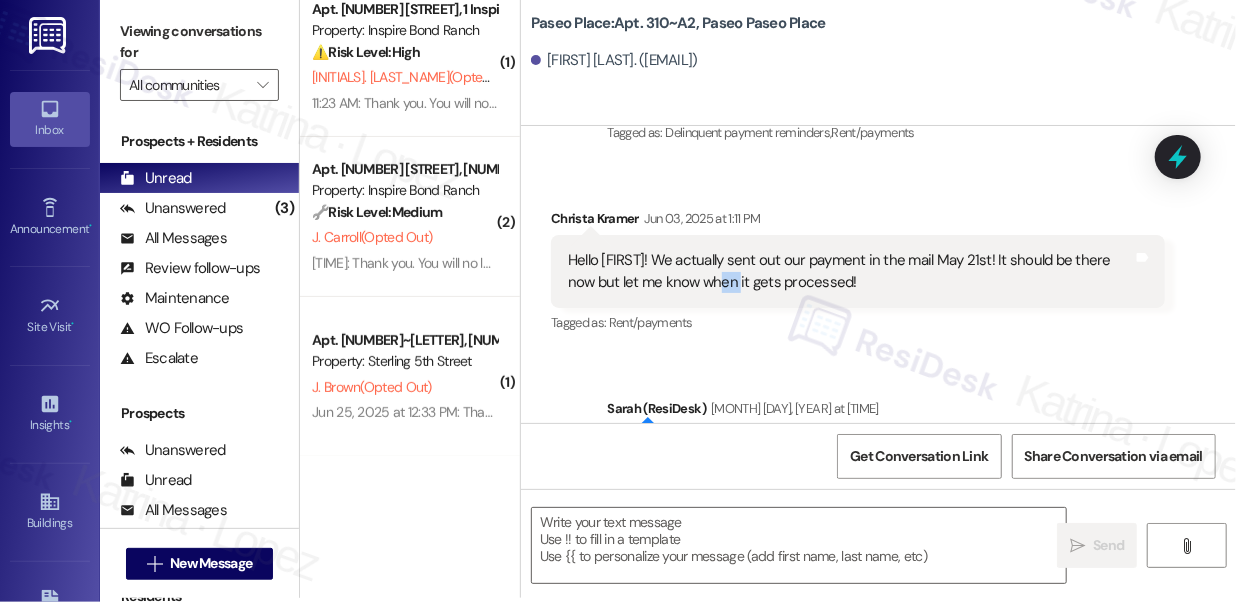 click on "Hello Sara! We actually sent out our payment in the mail May 21st! It should be there now but let me know when it gets processed!" at bounding box center [850, 271] 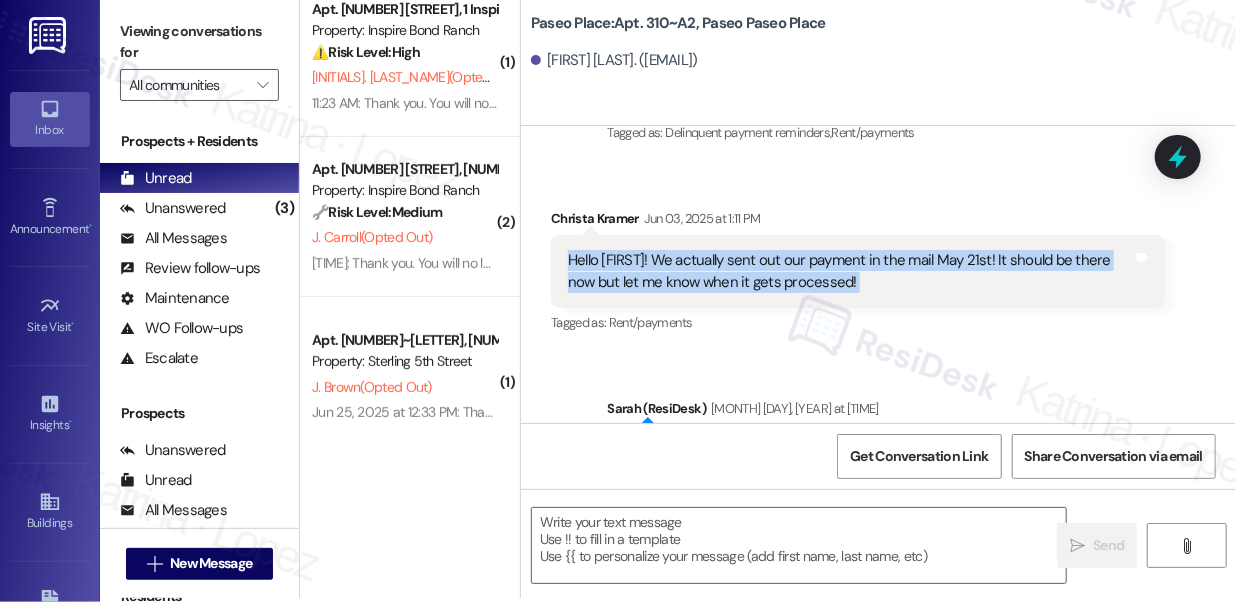 click on "Hello Sara! We actually sent out our payment in the mail May 21st! It should be there now but let me know when it gets processed!" at bounding box center (850, 271) 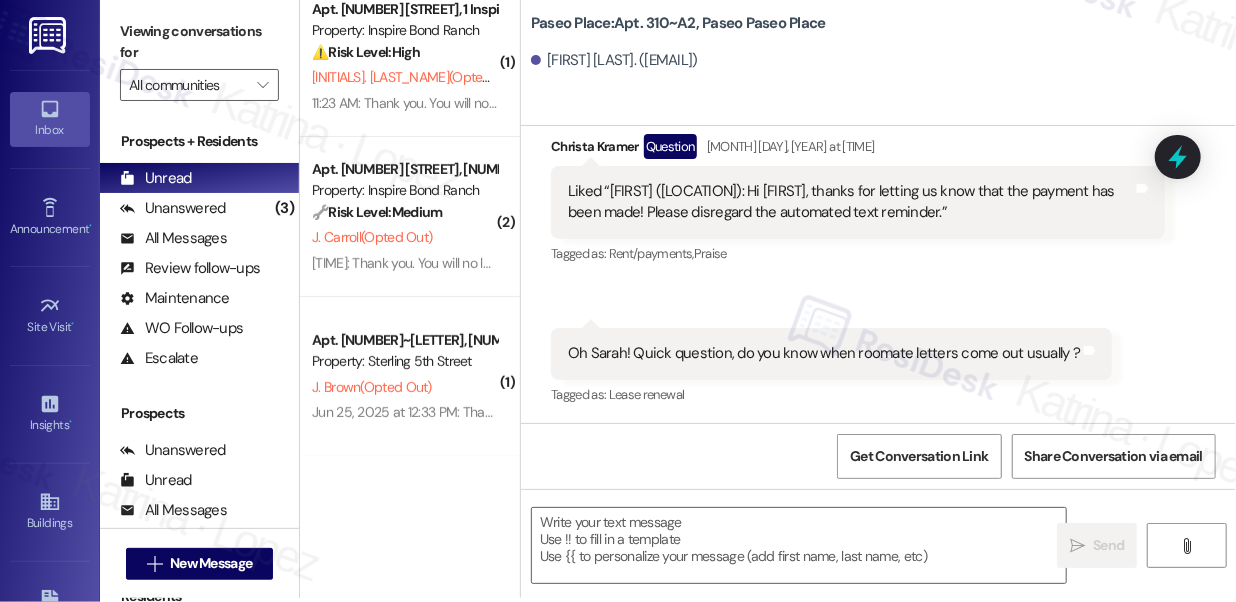 click on "Received via SMS 2:22 PM Christa Kramer Question   Neutral Jun 03, 2025 at 2:22 PM Oh Sarah! Quick question, do you know when roomate letters come out usually ? Tags and notes Tagged as:   Lease renewal Click to highlight conversations about Lease renewal" at bounding box center (831, 368) 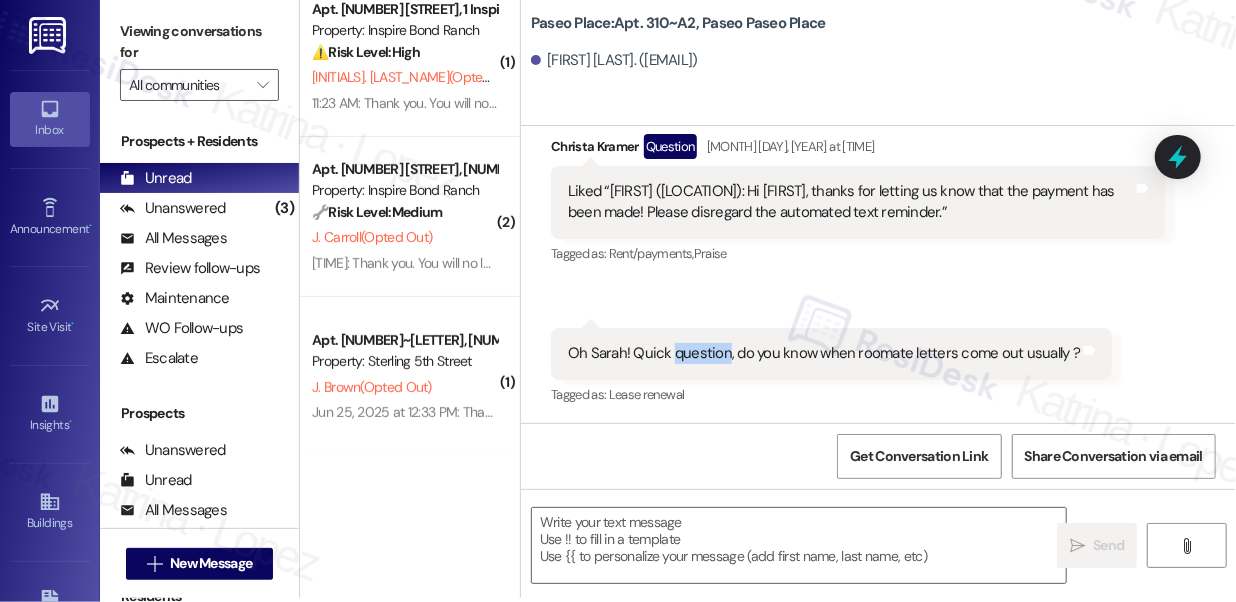 click on "Oh Sarah! Quick question, do you know when roomate letters come out usually ?" at bounding box center (824, 353) 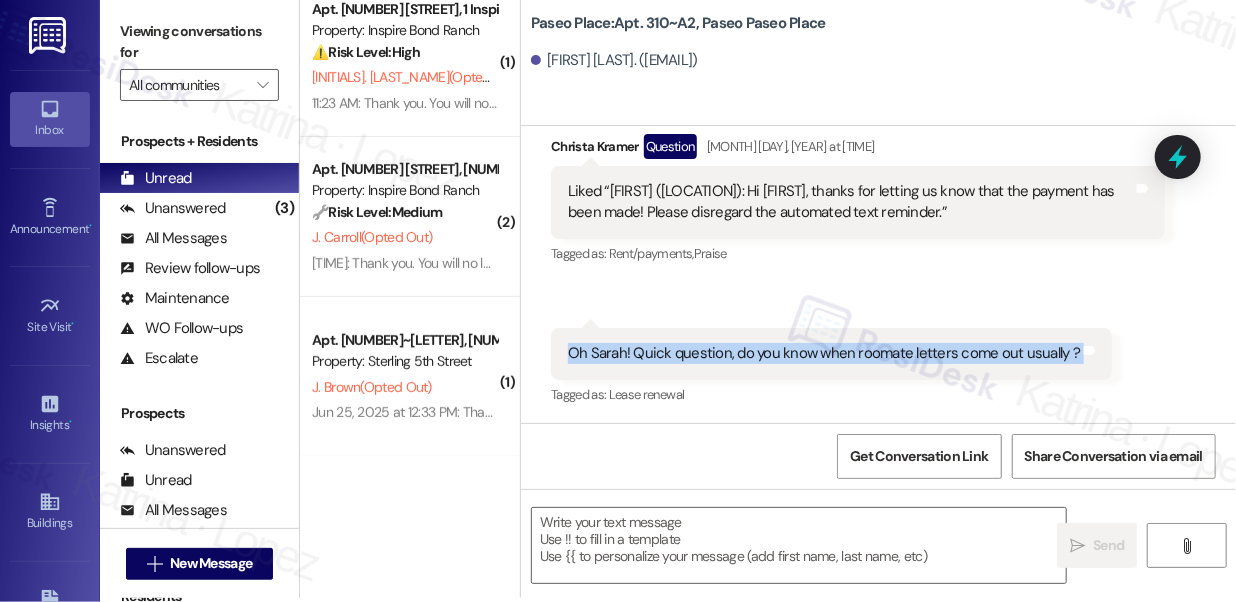 click on "Oh Sarah! Quick question, do you know when roomate letters come out usually ?" at bounding box center [824, 353] 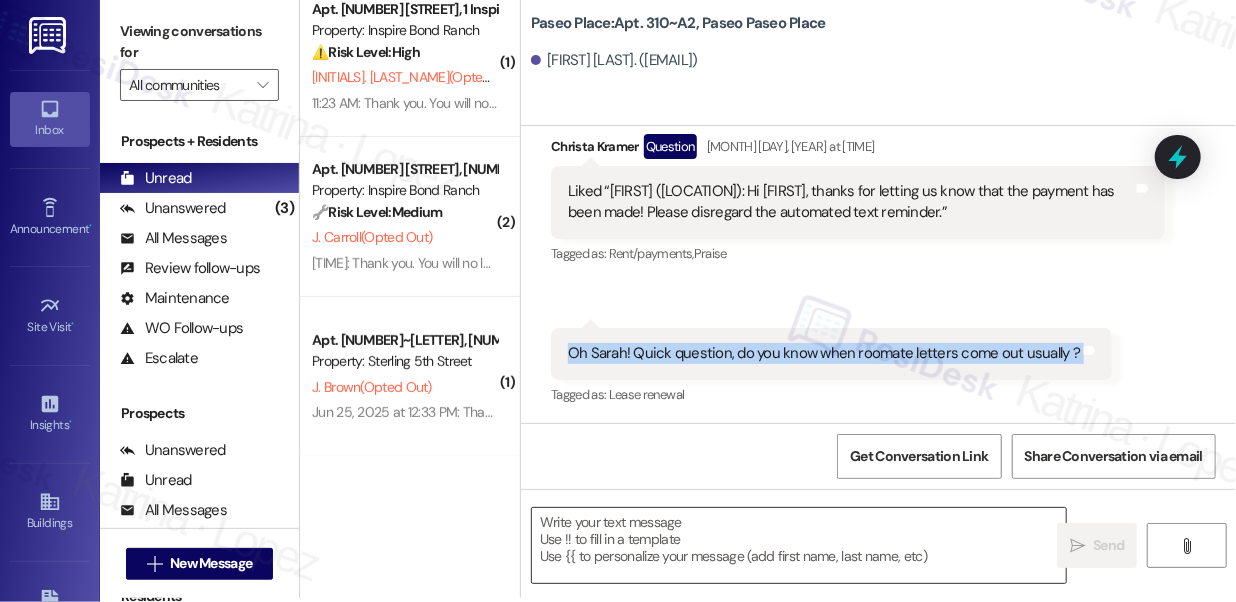 click at bounding box center (799, 545) 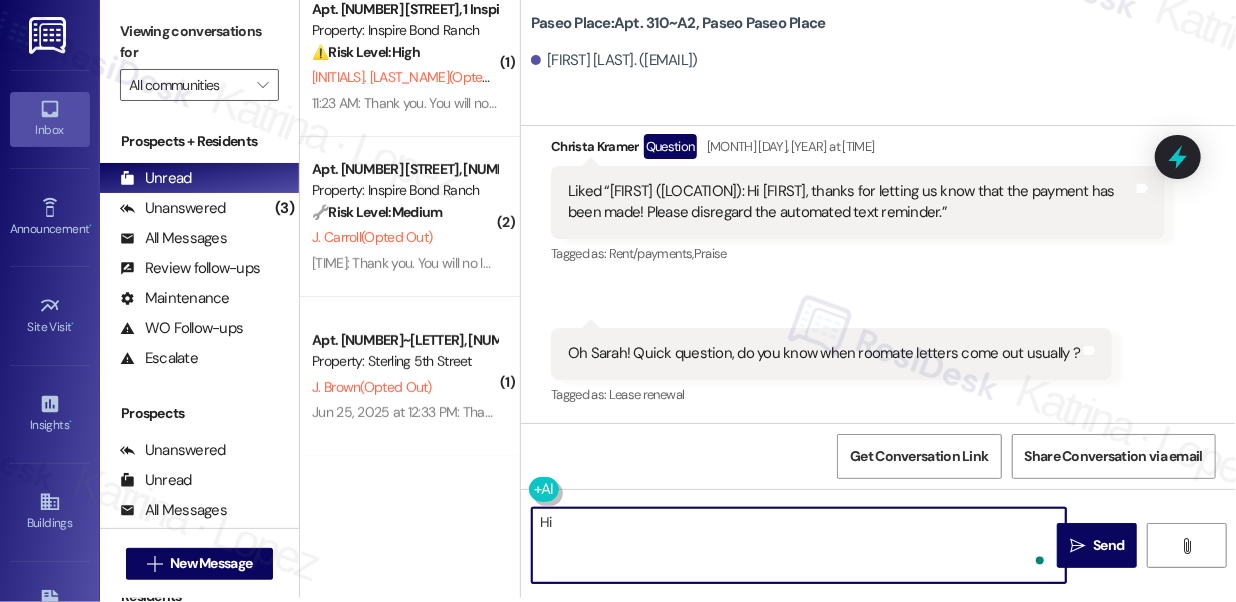 click on "Christa Kramer. (christakrmr@gmail.com)" at bounding box center (614, 60) 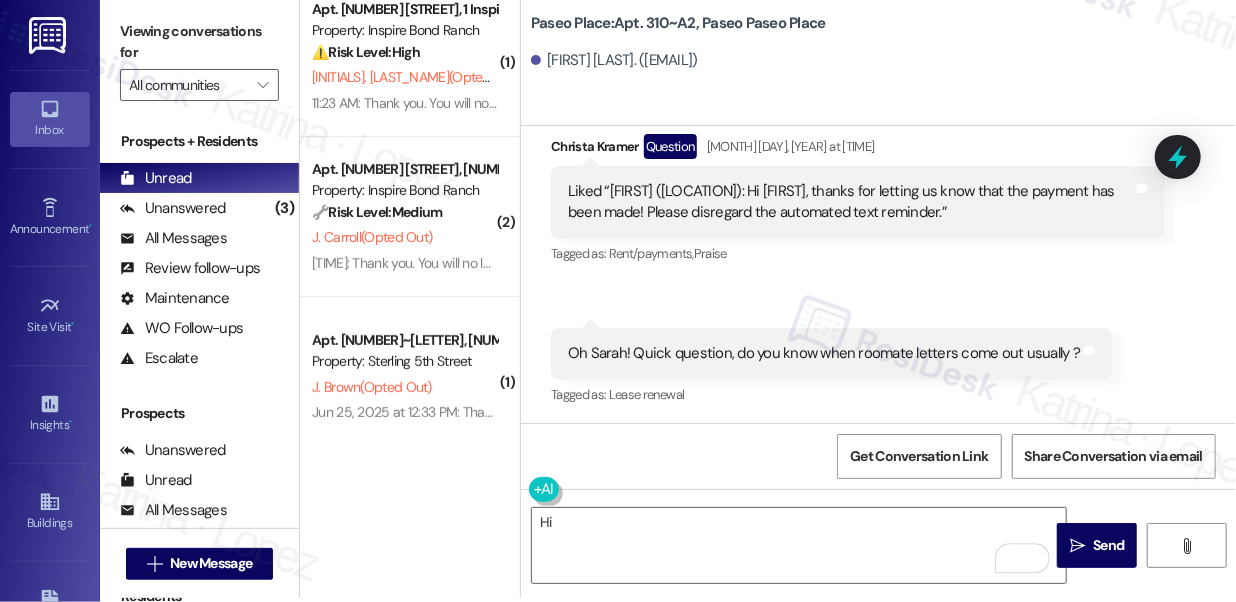click on "Christa Kramer. (christakrmr@gmail.com)" at bounding box center [614, 60] 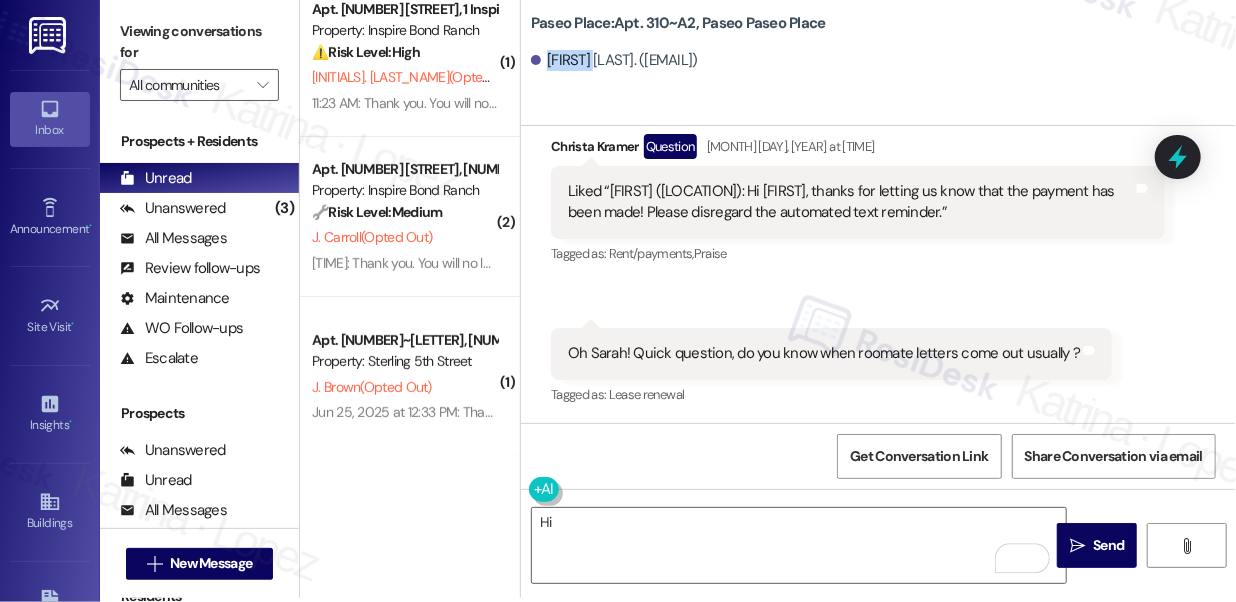 click on "Christa Kramer. (christakrmr@gmail.com)" at bounding box center [614, 60] 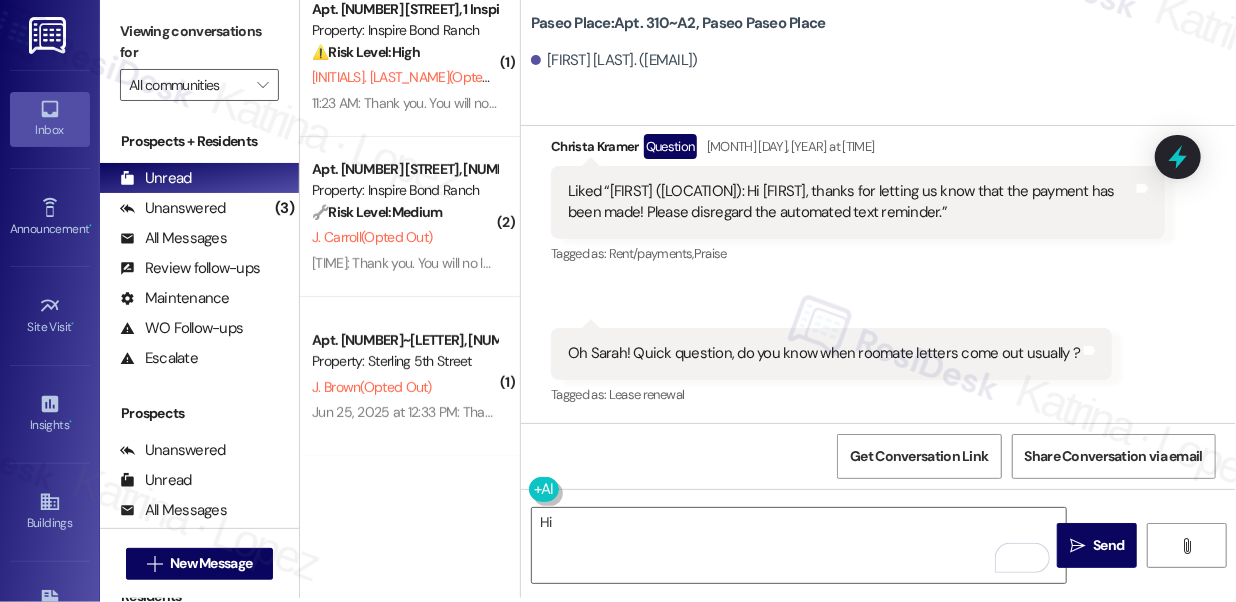 drag, startPoint x: 111, startPoint y: 14, endPoint x: 130, endPoint y: 18, distance: 19.416489 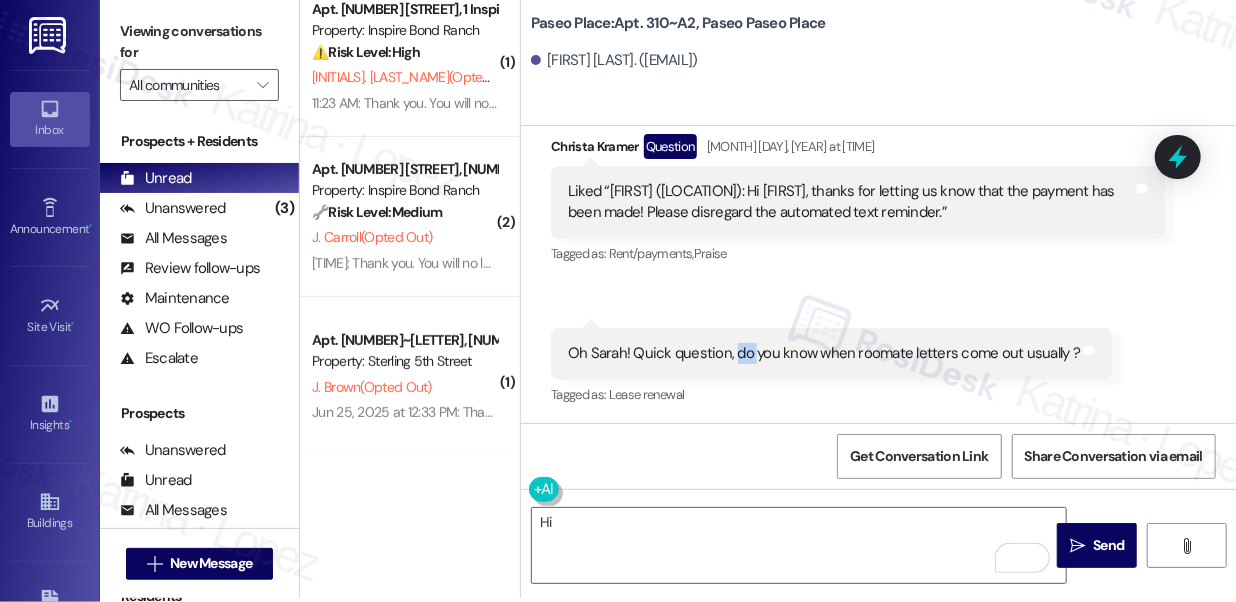 click on "Oh Sarah! Quick question, do you know when roomate letters come out usually ? Tags and notes" at bounding box center [831, 353] 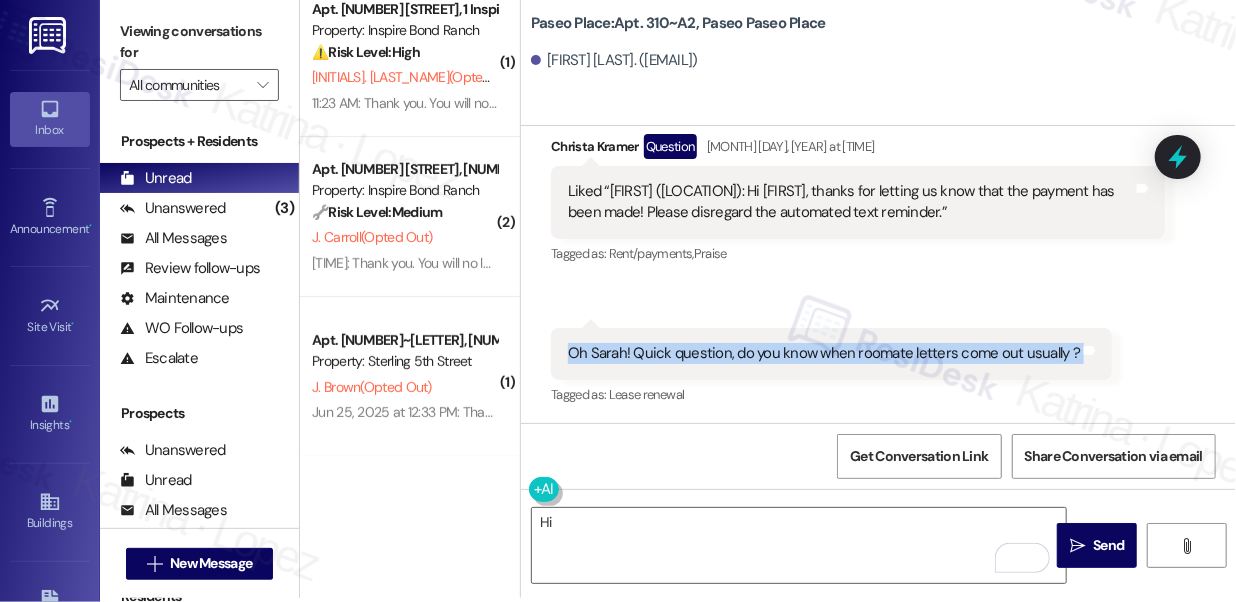 click on "Oh Sarah! Quick question, do you know when roomate letters come out usually ? Tags and notes" at bounding box center (831, 353) 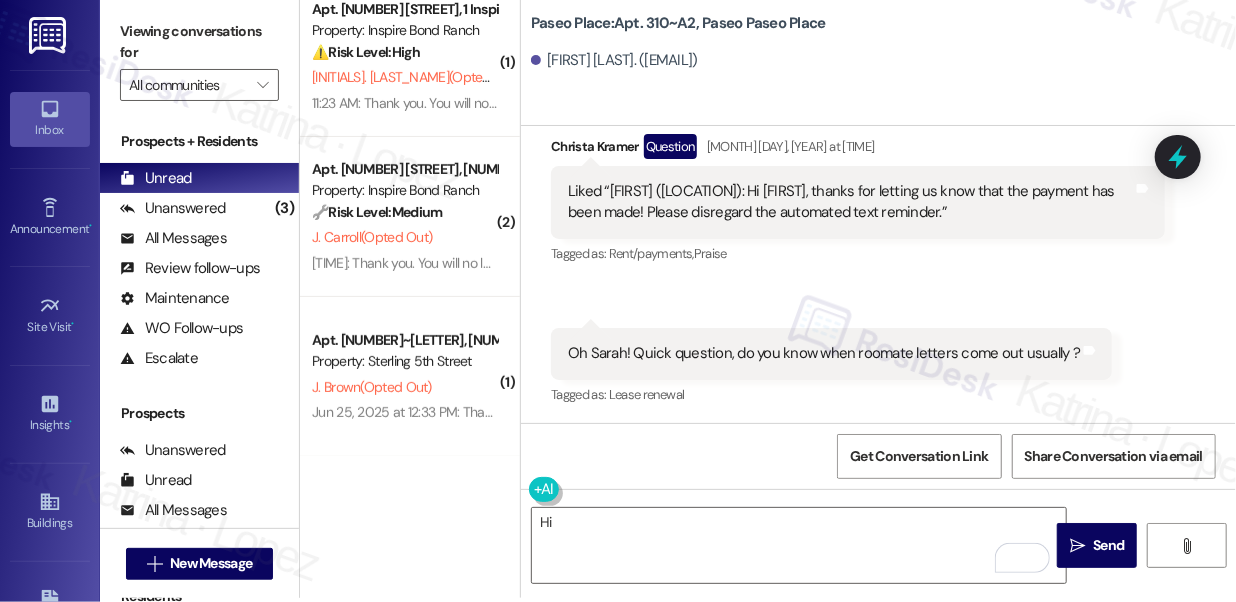 click on "Viewing conversations for" at bounding box center (199, 42) 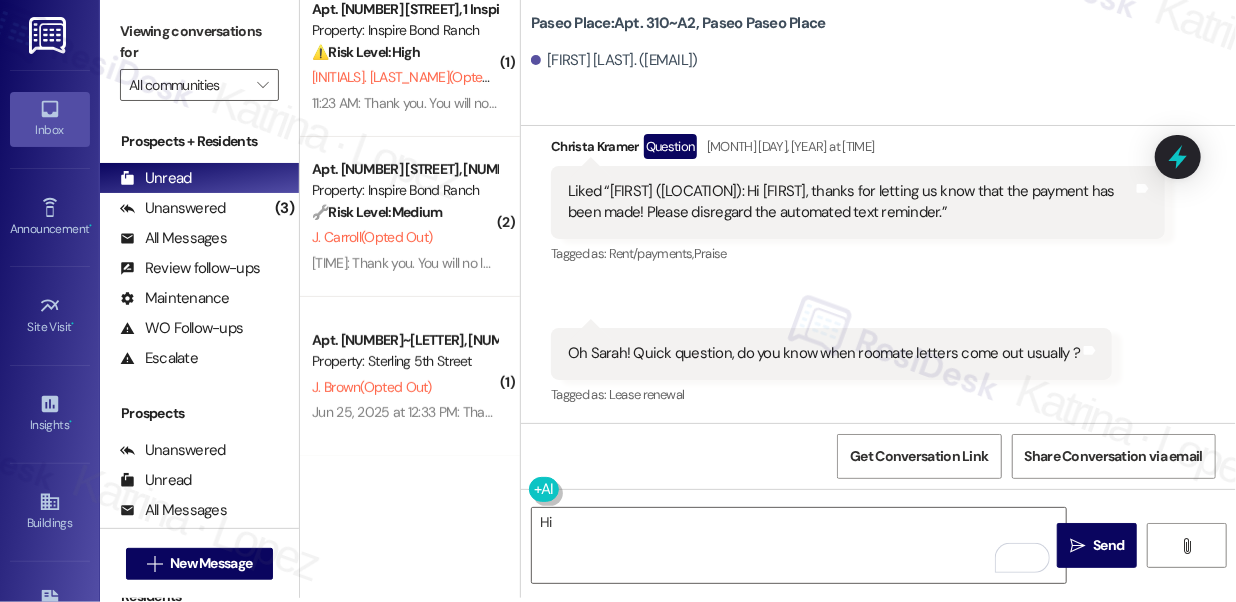 drag, startPoint x: 138, startPoint y: 41, endPoint x: 220, endPoint y: 101, distance: 101.607086 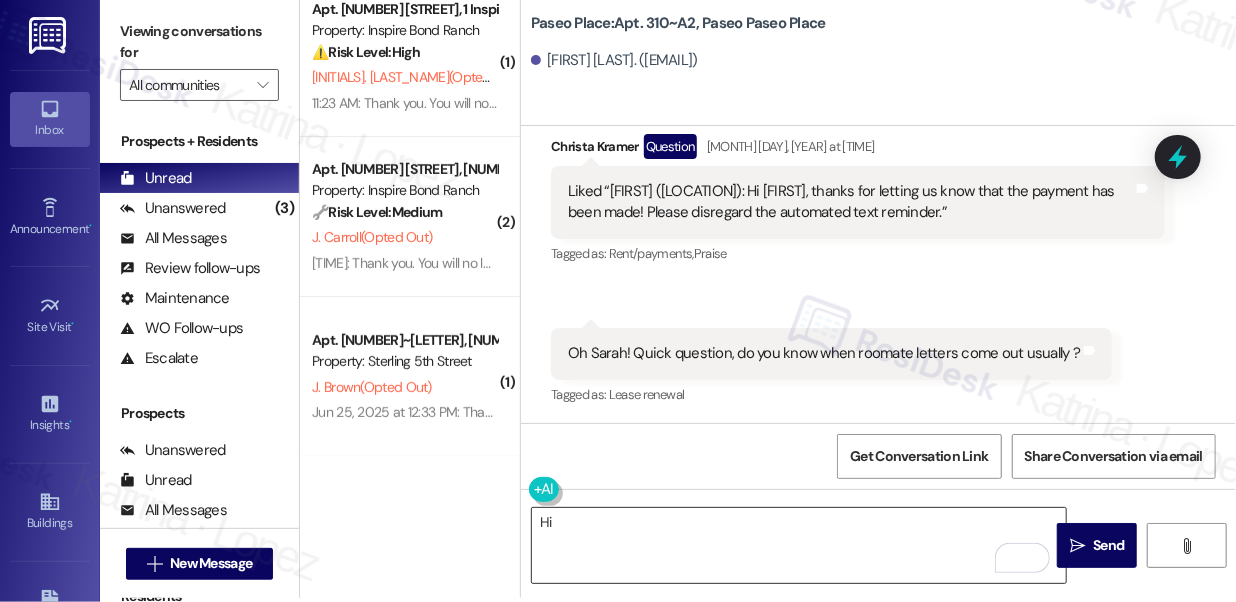 click on "Hi" at bounding box center [799, 545] 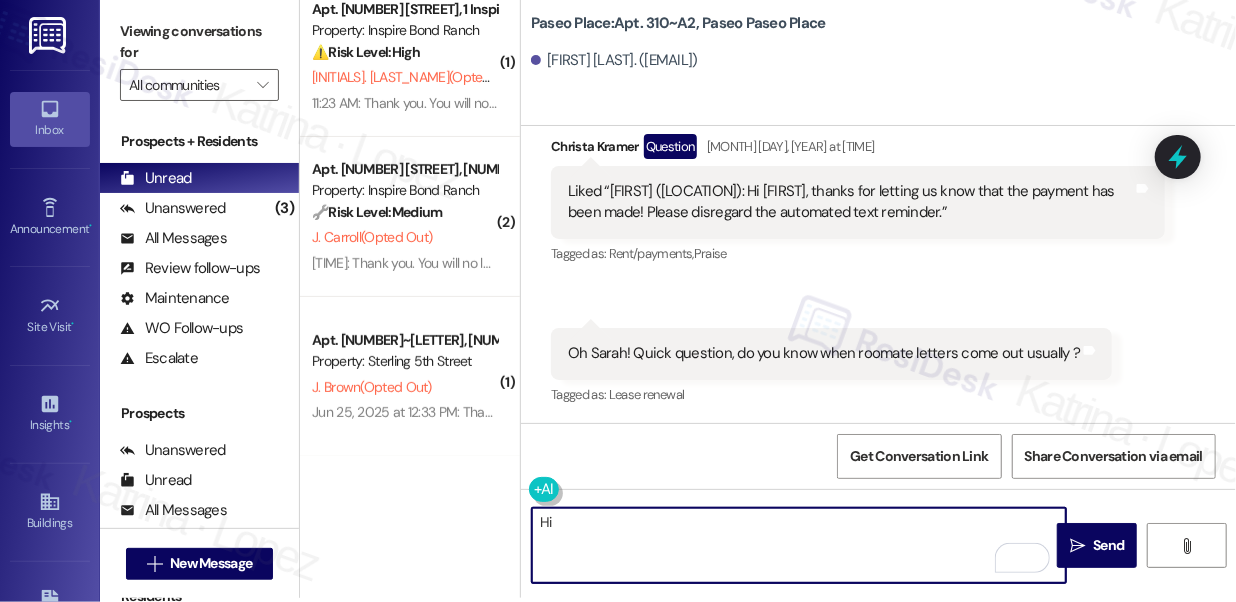 paste on "Just checking back with you on your question about roommate letters — do you still need information on when they usually come out? I’d be happy to follow up with the site team if you haven’t received an update yet." 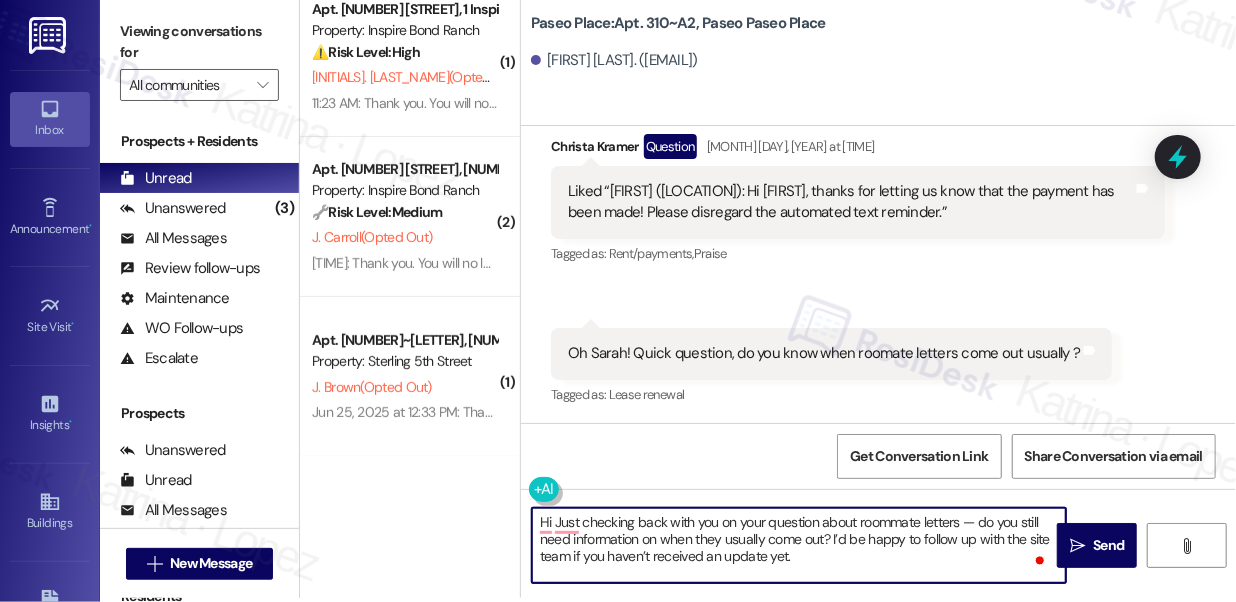 click on "Christa Kramer Question Jun 03, 2025 at 2:21 PM" at bounding box center (858, 150) 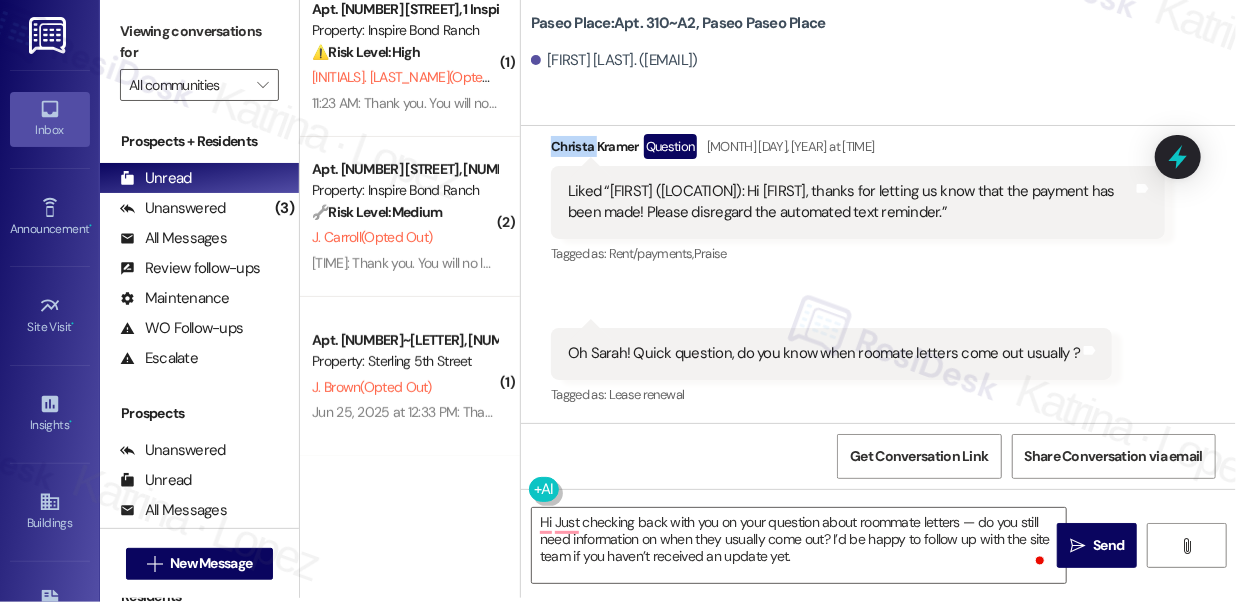 click on "Christa Kramer Question Jun 03, 2025 at 2:21 PM" at bounding box center [858, 150] 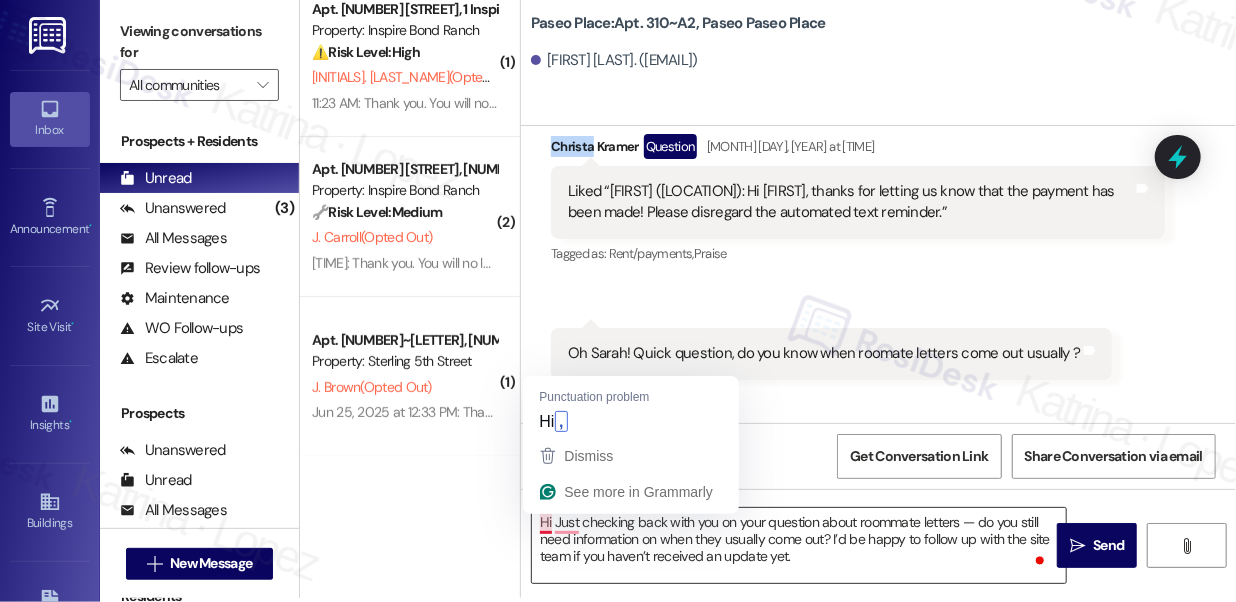click on "Hi Just checking back with you on your question about roommate letters — do you still need information on when they usually come out? I’d be happy to follow up with the site team if you haven’t received an update yet." at bounding box center [799, 545] 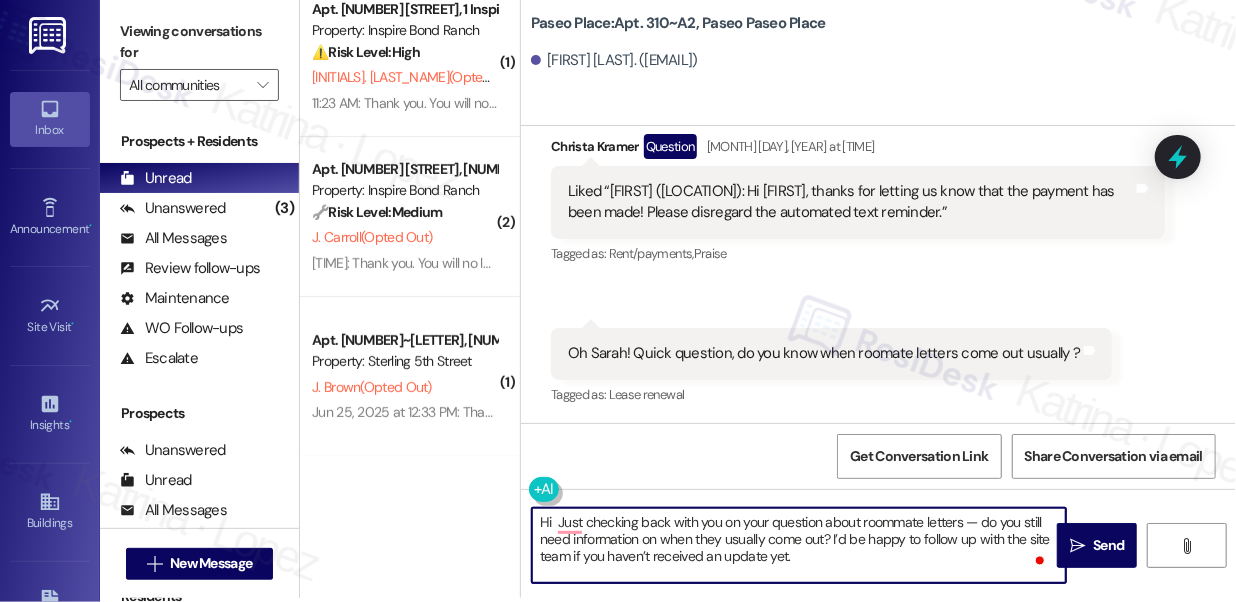 paste on "Christa" 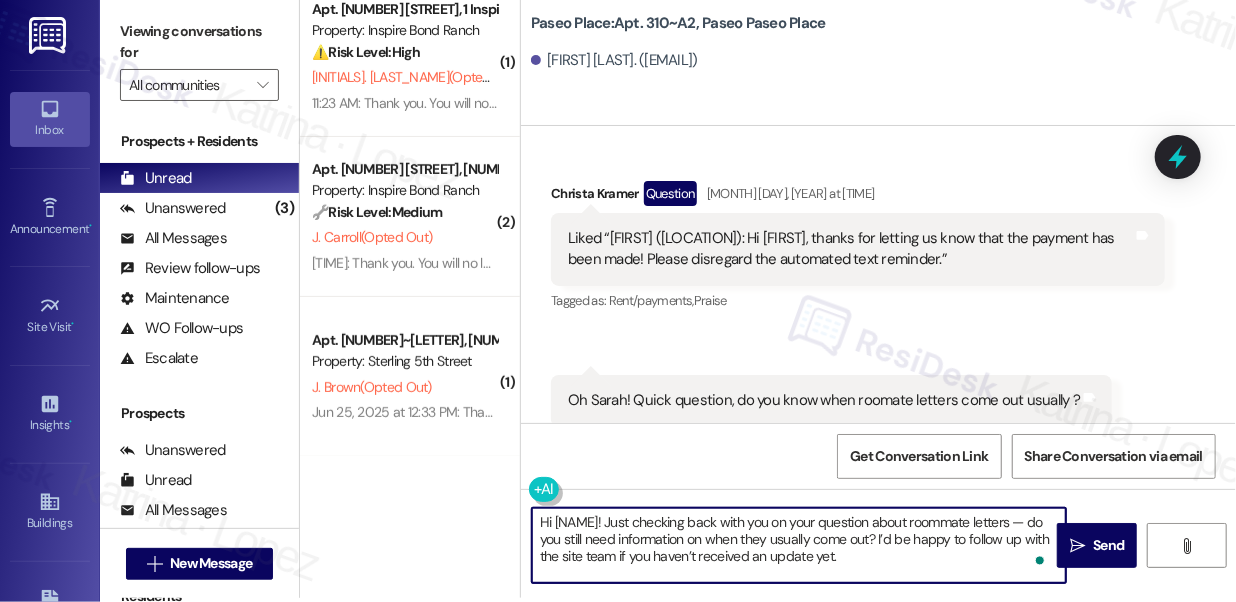 scroll, scrollTop: 2747, scrollLeft: 0, axis: vertical 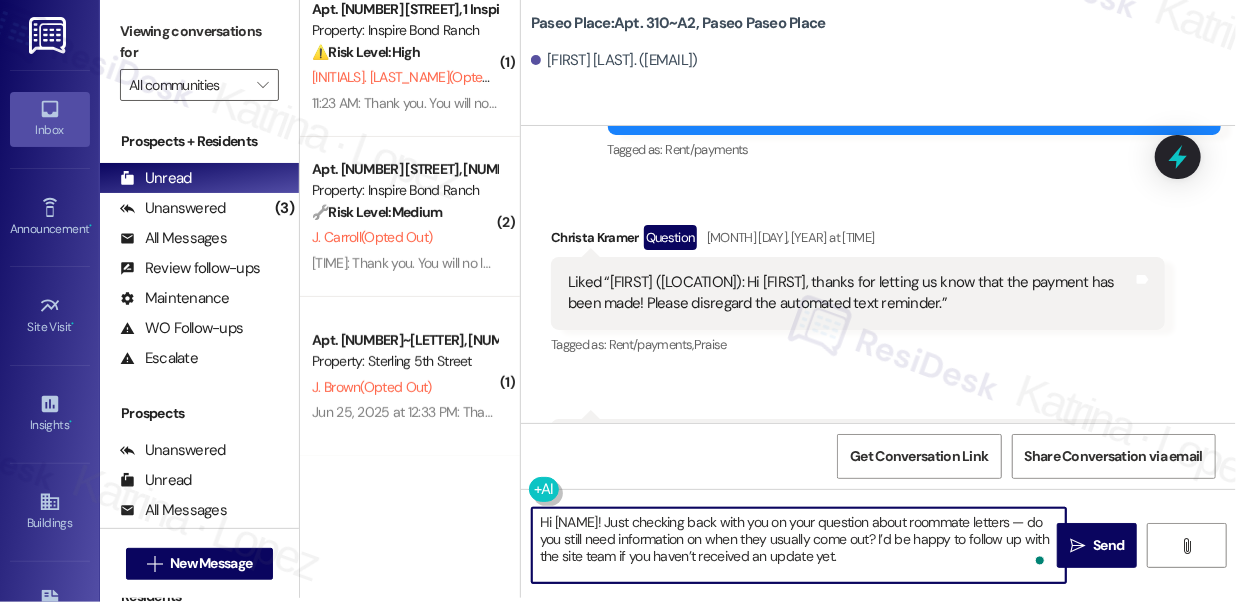 type on "Hi Christa! Just checking back with you on your question about roommate letters — do you still need information on when they usually come out? I’d be happy to follow up with the site team if you haven’t received an update yet." 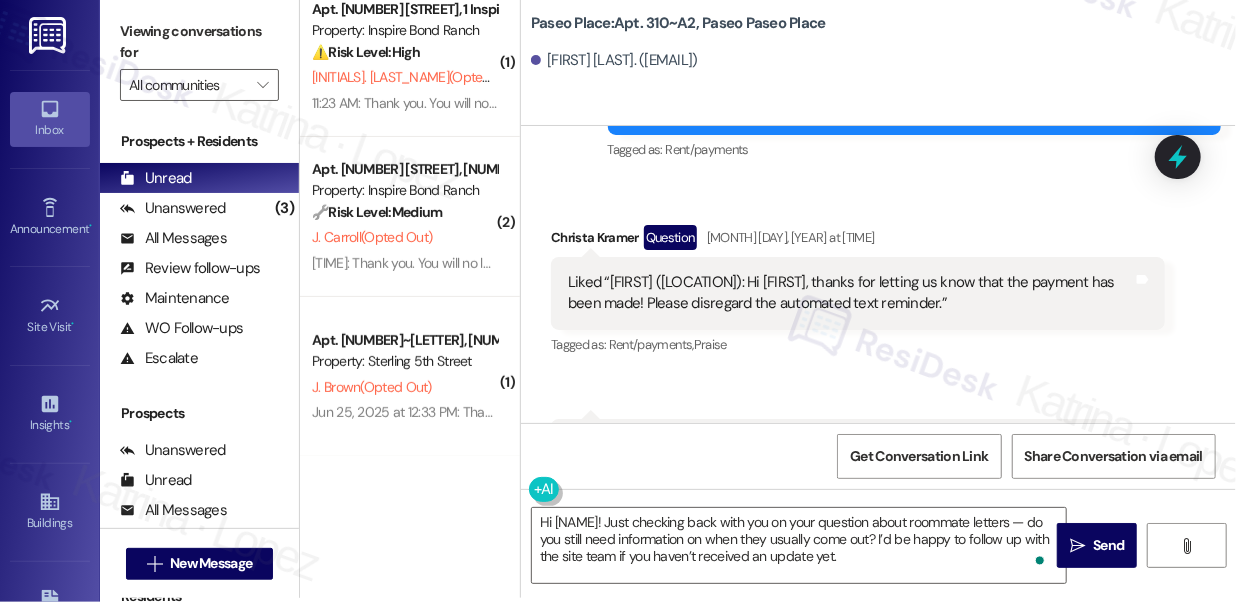 click on "Liked “Sarah (Paseo Place): Hi Christa, thanks for letting us know that the payment has been made! Please disregard the automated text reminder.”" at bounding box center (850, 293) 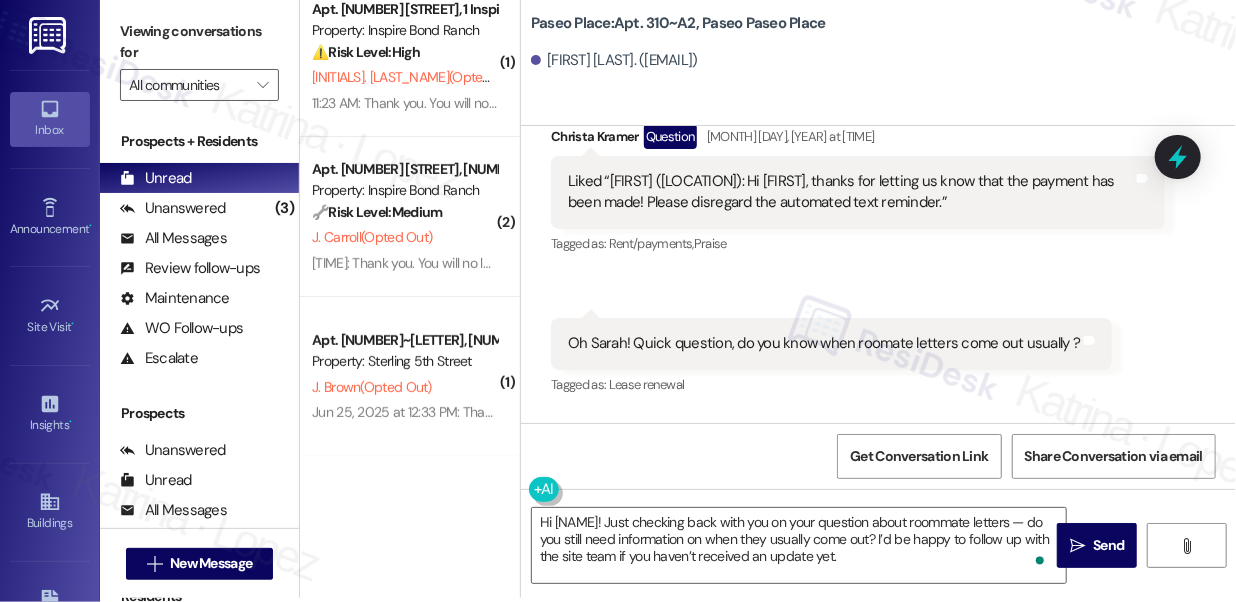 scroll, scrollTop: 2957, scrollLeft: 0, axis: vertical 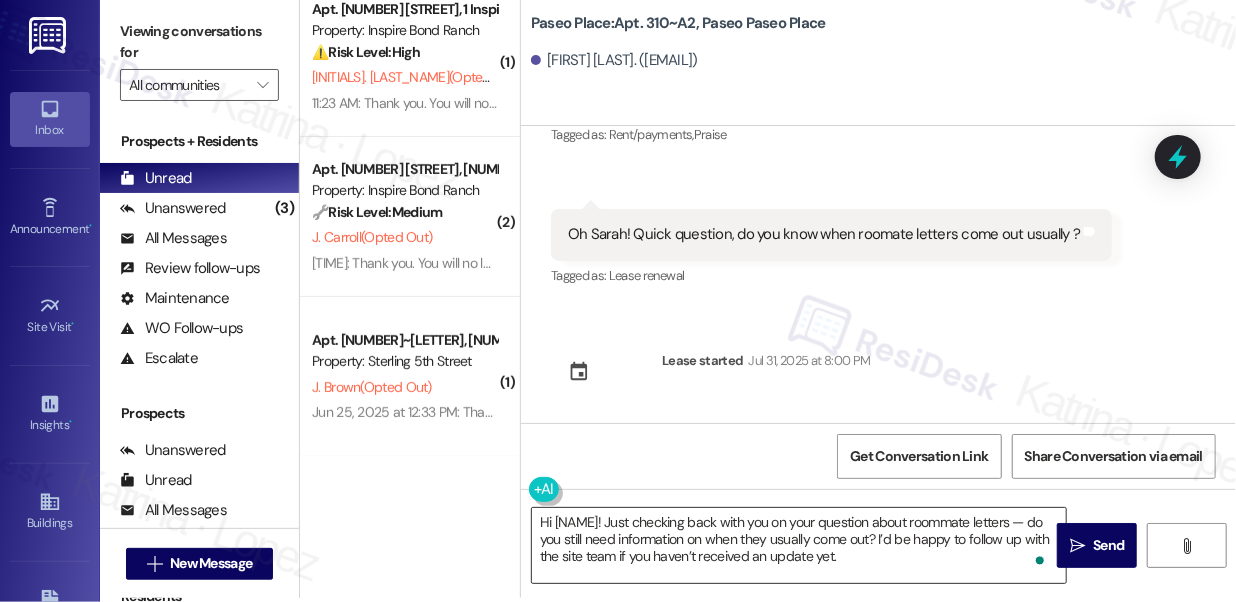 click on "Hi Christa! Just checking back with you on your question about roommate letters — do you still need information on when they usually come out? I’d be happy to follow up with the site team if you haven’t received an update yet." at bounding box center (799, 545) 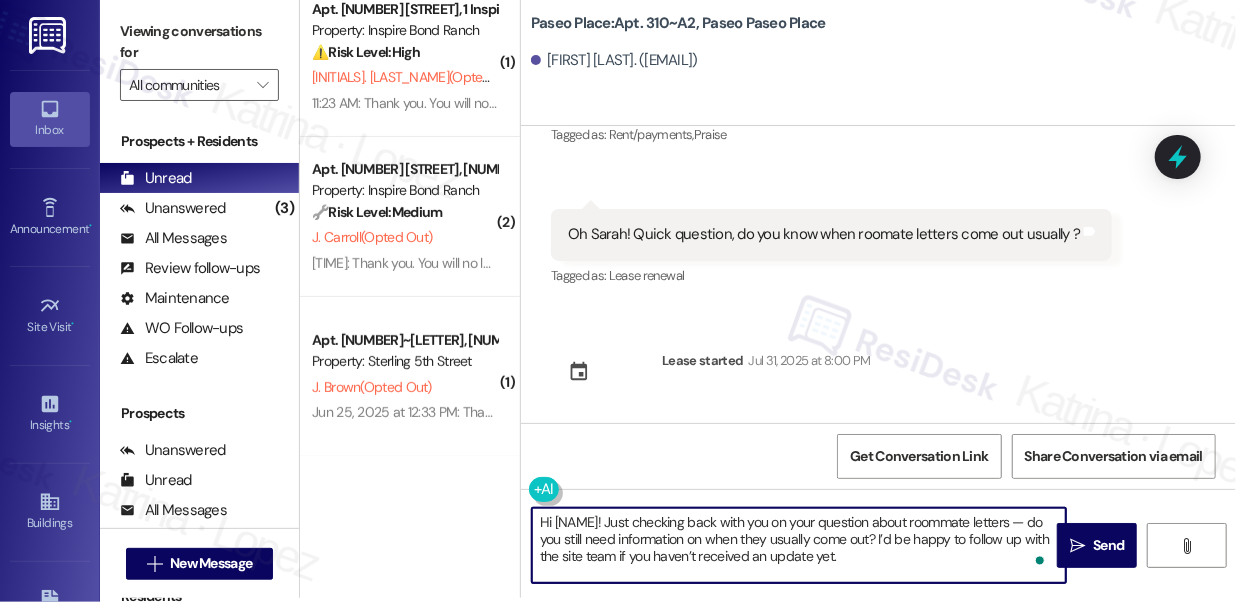 click on "Hi Christa! Just checking back with you on your question about roommate letters — do you still need information on when they usually come out? I’d be happy to follow up with the site team if you haven’t received an update yet." at bounding box center (799, 545) 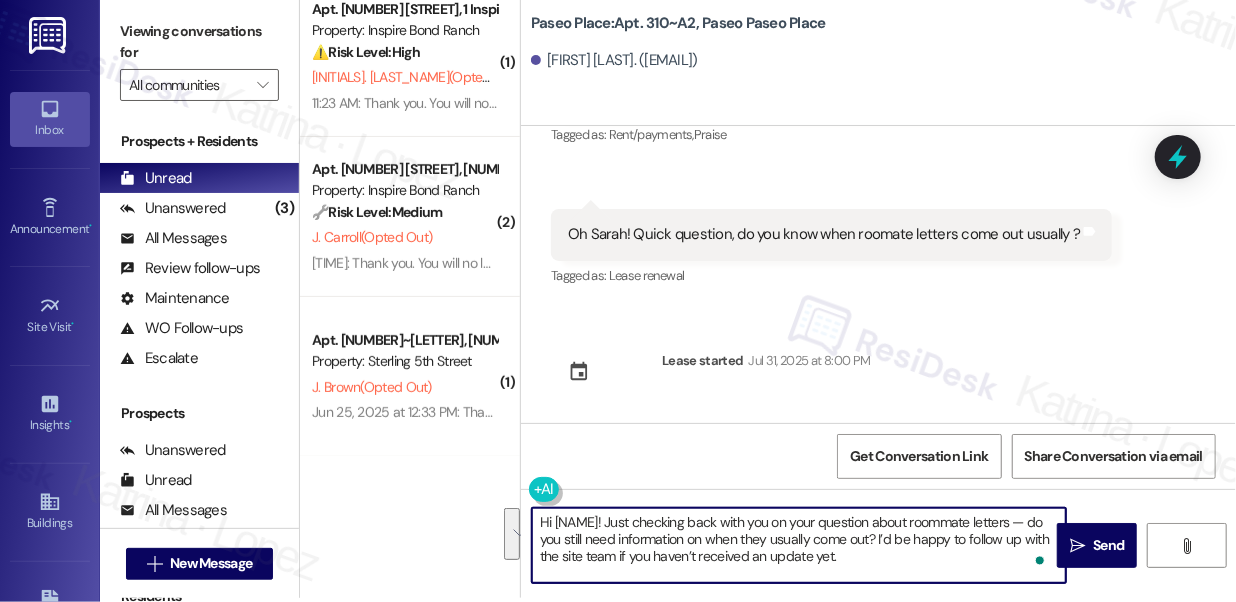 click on "Oh Sarah! Quick question, do you know when roomate letters come out usually ? Tags and notes" at bounding box center [831, 234] 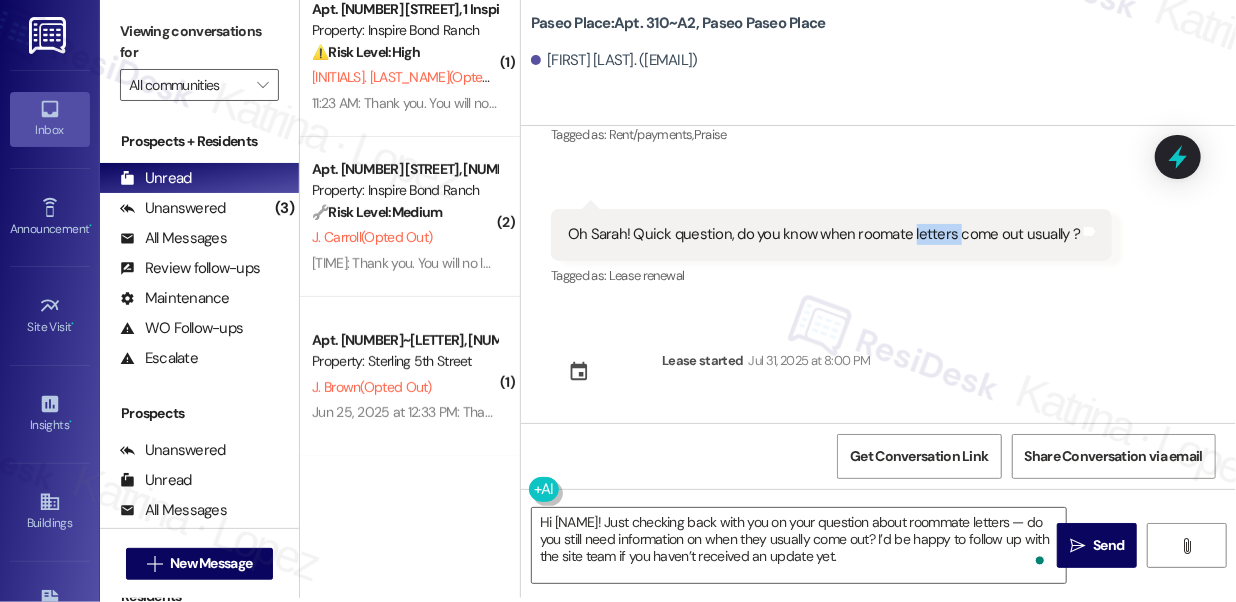 click on "Oh Sarah! Quick question, do you know when roomate letters come out usually ? Tags and notes" at bounding box center (831, 234) 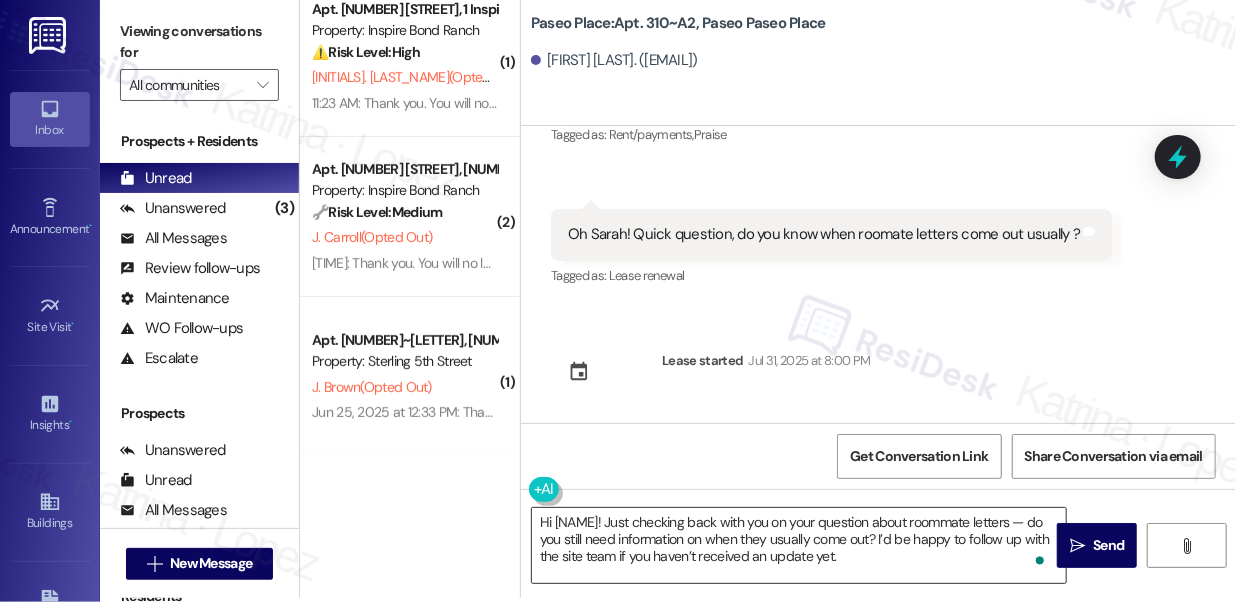 click on "Hi Christa! Just checking back with you on your question about roommate letters — do you still need information on when they usually come out? I’d be happy to follow up with the site team if you haven’t received an update yet." at bounding box center [799, 545] 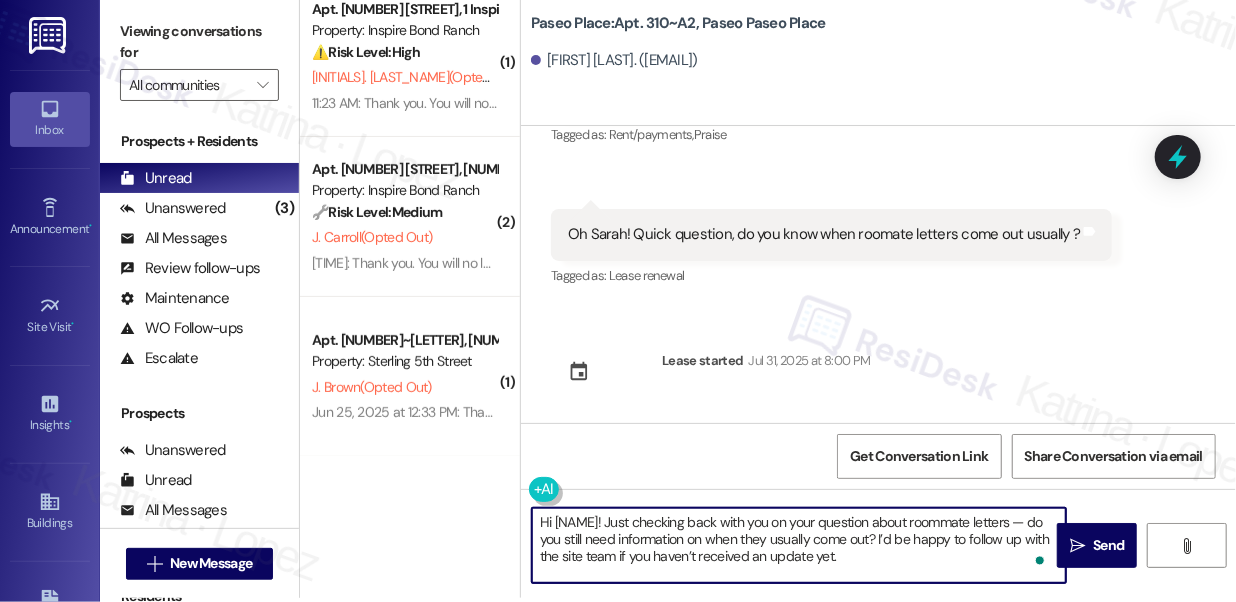 click on "Hi Christa! Just checking back with you on your question about roommate letters — do you still need information on when they usually come out? I’d be happy to follow up with the site team if you haven’t received an update yet." at bounding box center [799, 545] 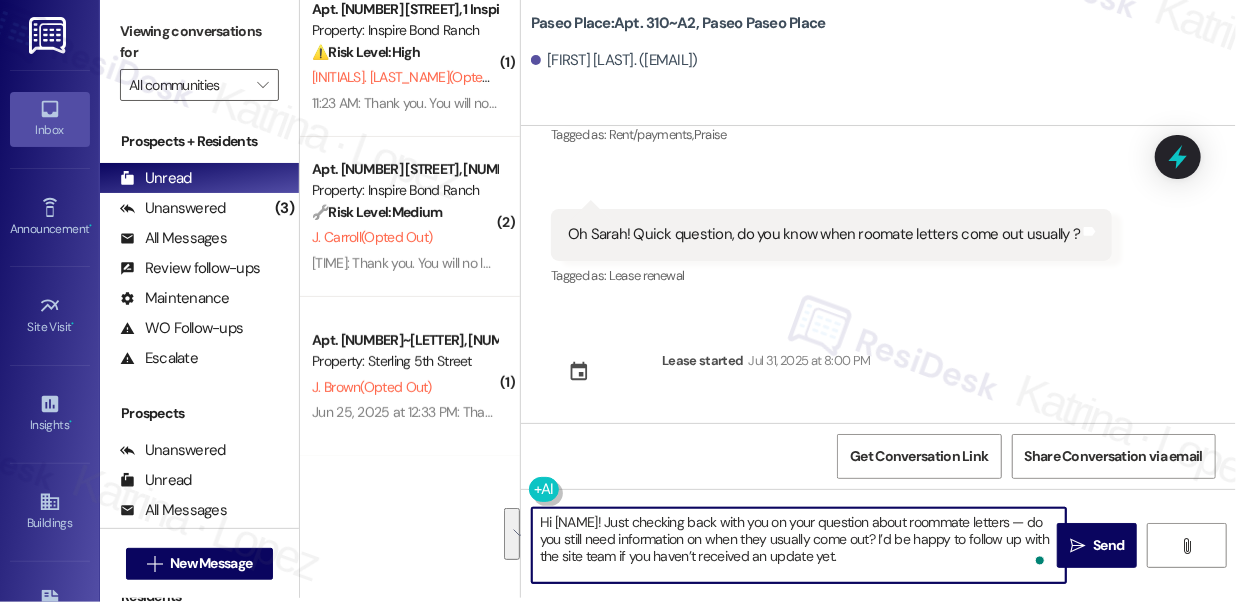 click on "Hi Christa! Just checking back with you on your question about roommate letters — do you still need information on when they usually come out? I’d be happy to follow up with the site team if you haven’t received an update yet." at bounding box center (799, 545) 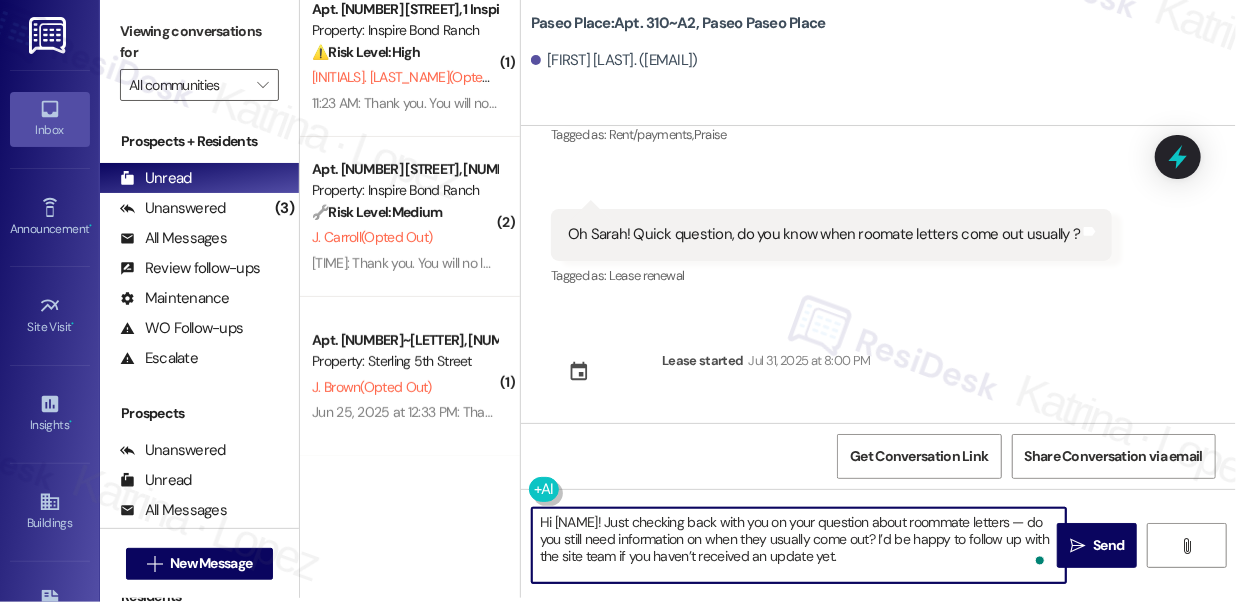 click on "Hi Christa! Just checking back with you on your question about roommate letters — do you still need information on when they usually come out? I’d be happy to follow up with the site team if you haven’t received an update yet." at bounding box center [799, 545] 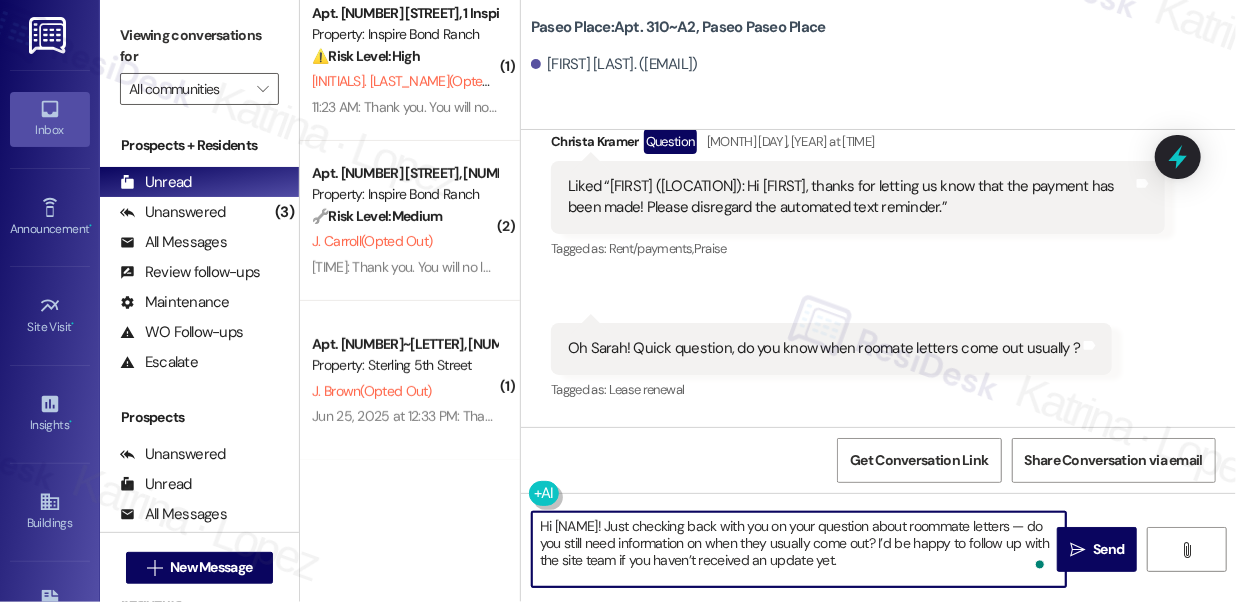 scroll, scrollTop: 2685, scrollLeft: 0, axis: vertical 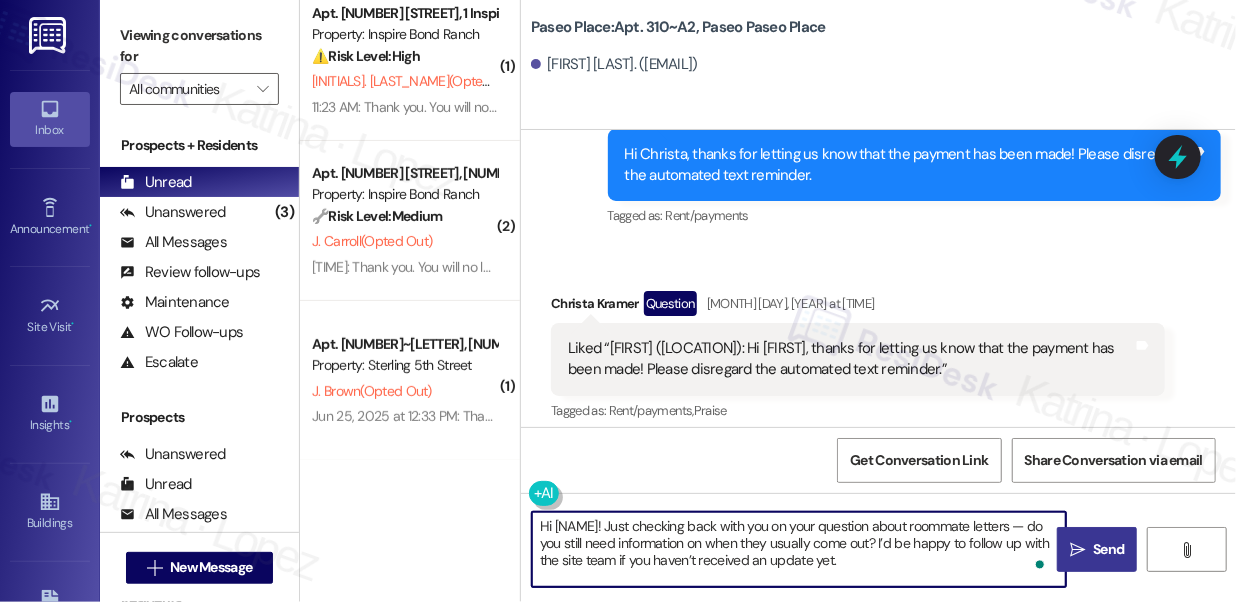 click on "Send" at bounding box center [1108, 549] 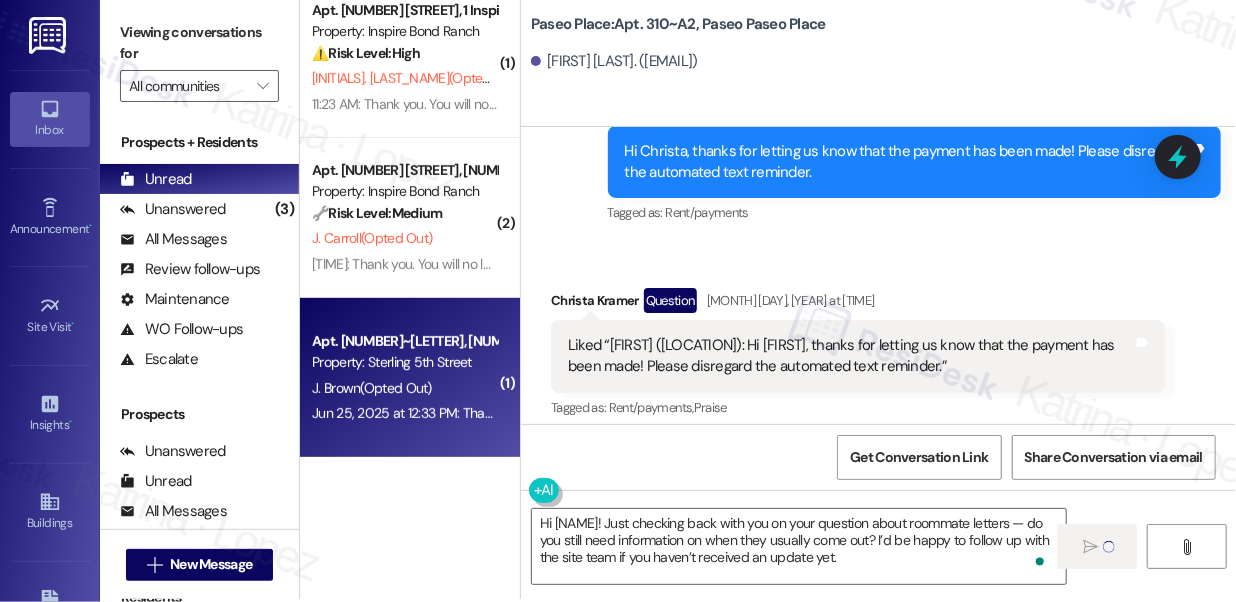 scroll, scrollTop: 4, scrollLeft: 0, axis: vertical 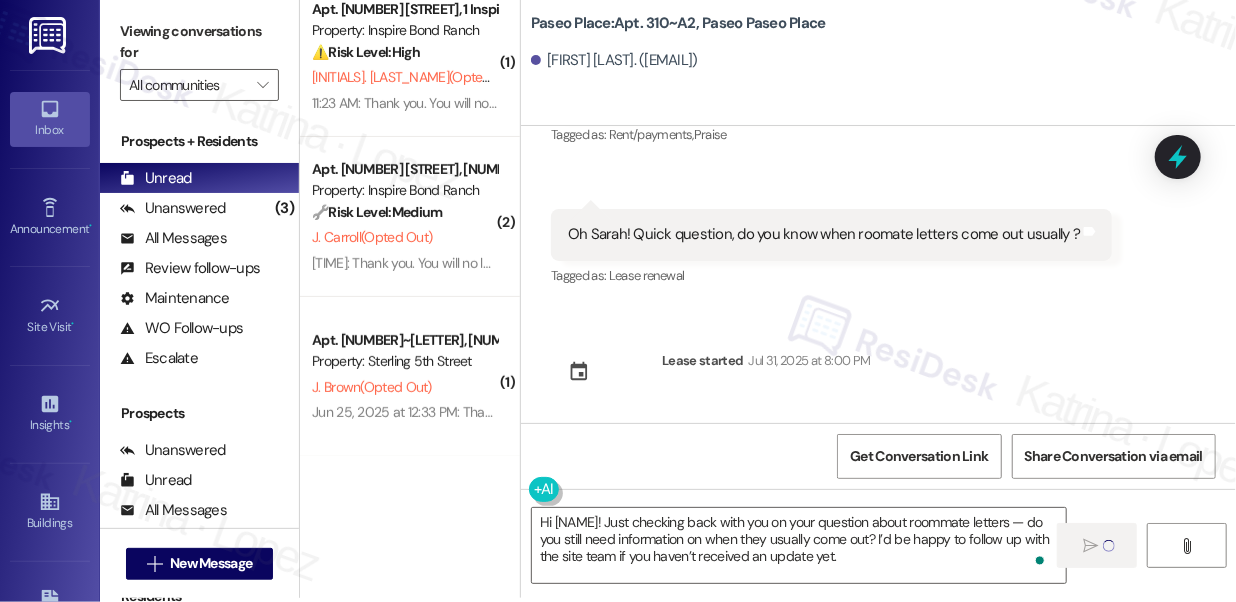 type 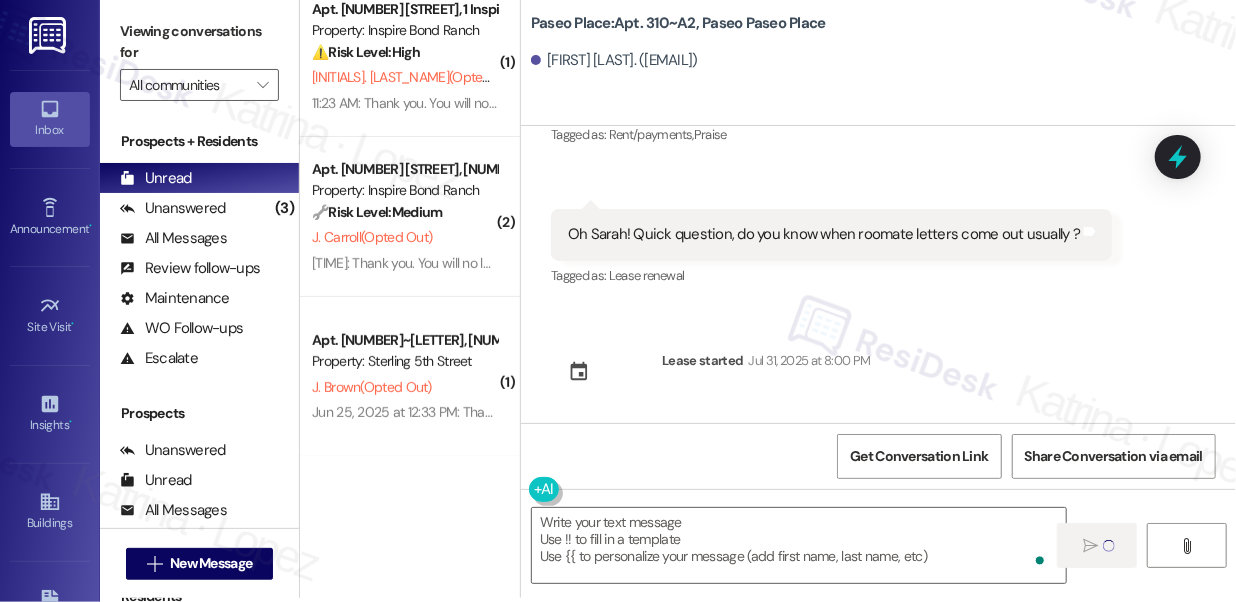 scroll, scrollTop: 2873, scrollLeft: 0, axis: vertical 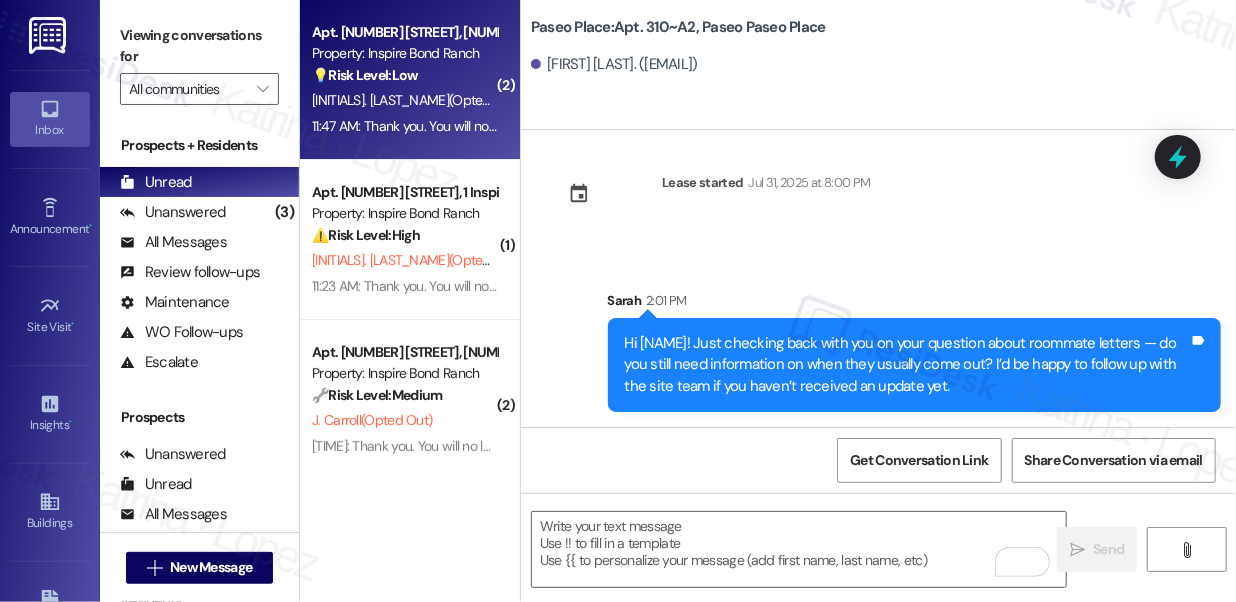 click on "11:47 AM: Thank you. You will no longer receive texts from this thread. Please reply with 'UNSTOP' (all capital letters) or let your building know if you want to opt back in 11:47 AM: Thank you. You will no longer receive texts from this thread. Please reply with 'UNSTOP' (all capital letters) or let your building know if you want to opt back in" at bounding box center (785, 126) 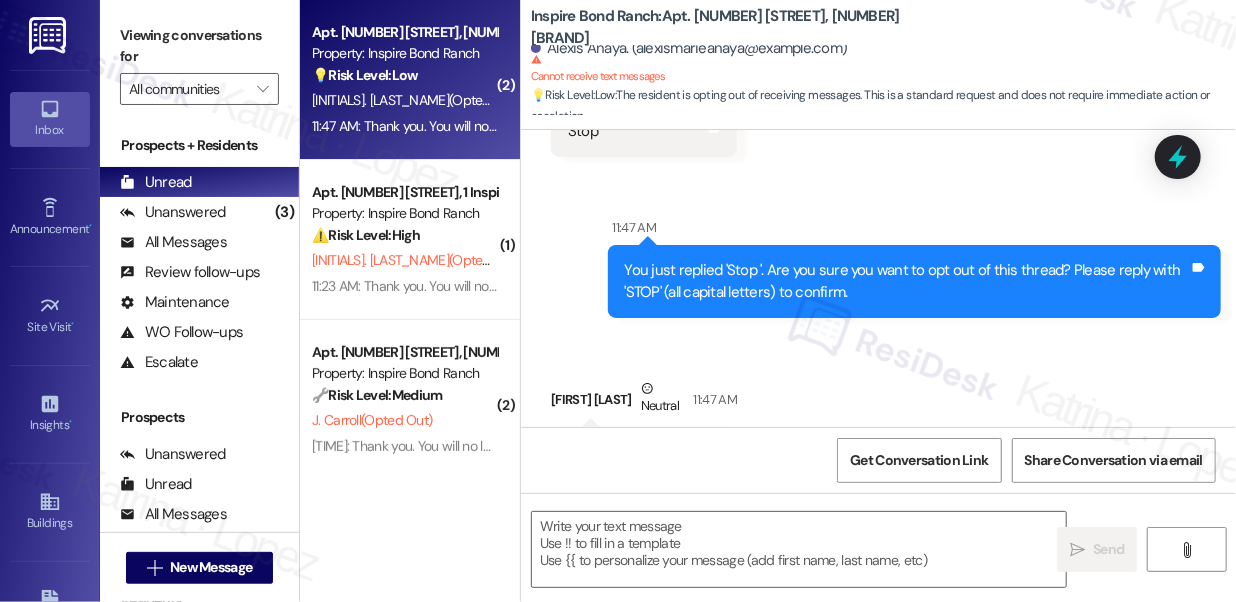 type on "Fetching suggested responses. Please feel free to read through the conversation in the meantime." 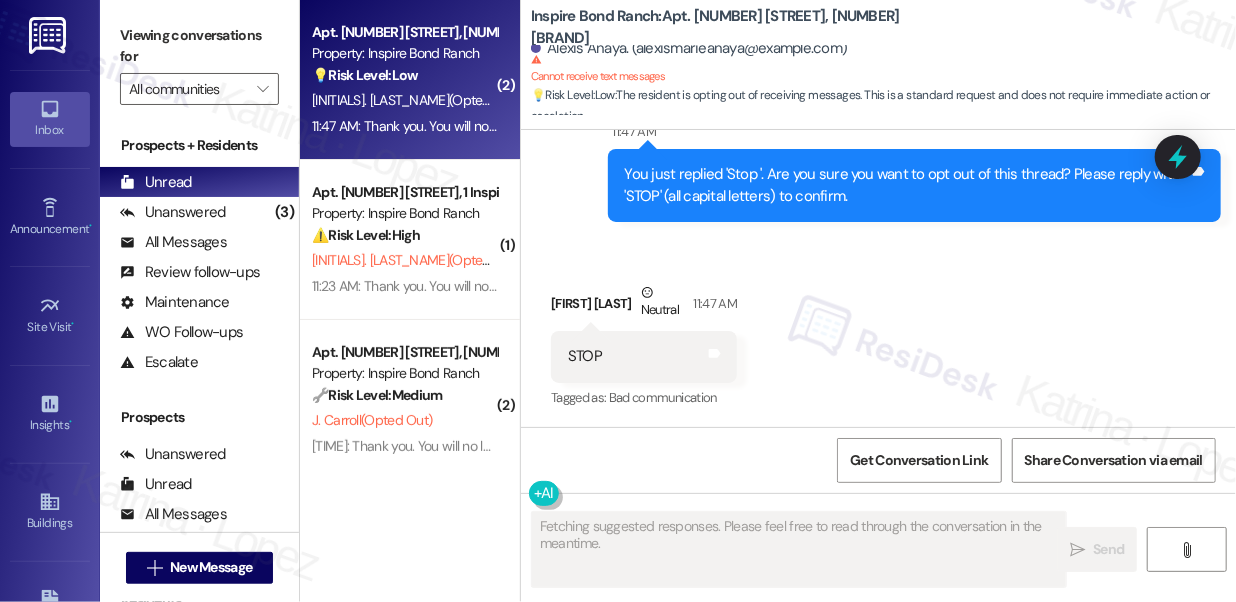 type 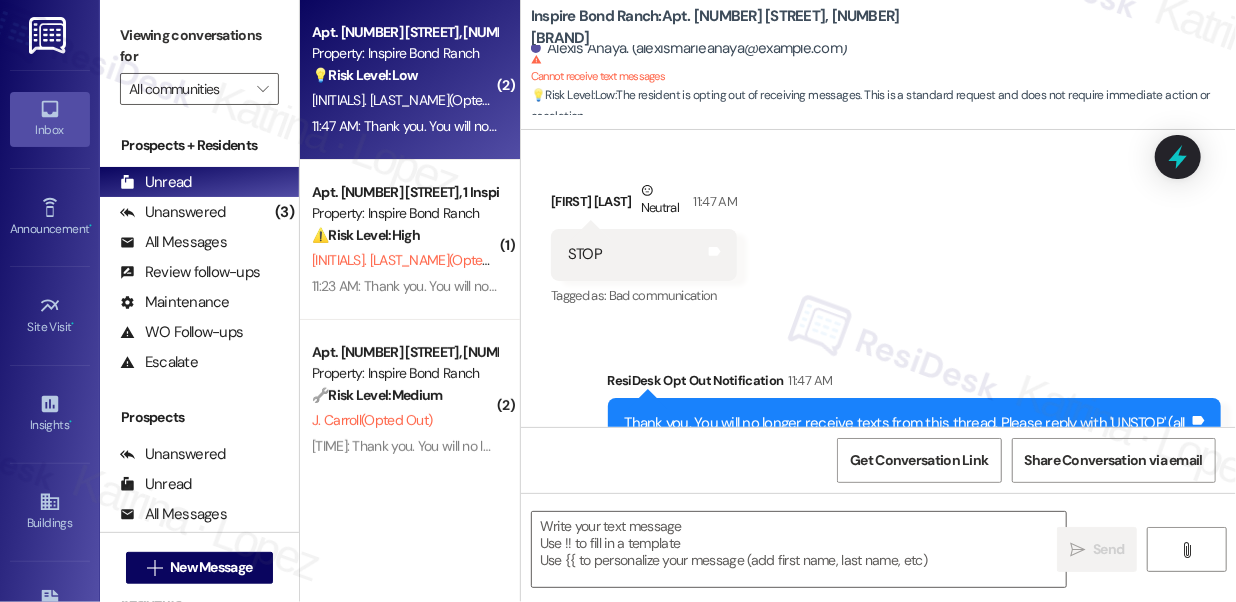 scroll, scrollTop: 896, scrollLeft: 0, axis: vertical 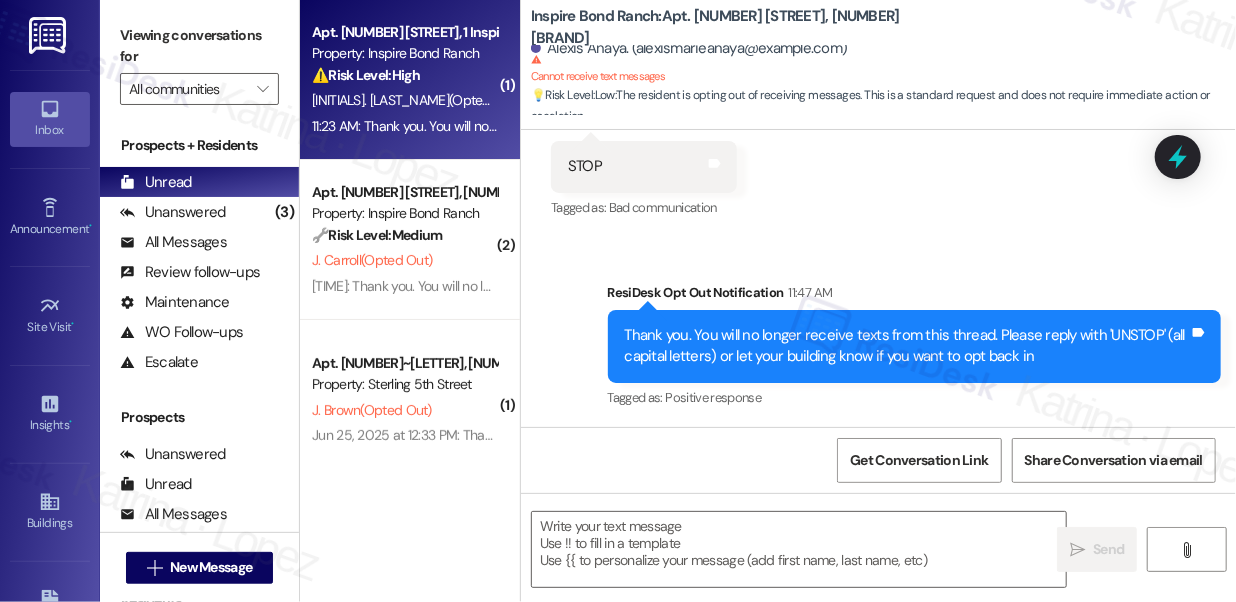 click on "11:23 AM: Thank you. You will no longer receive texts from this thread. Please reply with 'UNSTOP' (all capital letters) or let your building know if you want to opt back in 11:23 AM: Thank you. You will no longer receive texts from this thread. Please reply with 'UNSTOP' (all capital letters) or let your building know if you want to opt back in" at bounding box center (785, 126) 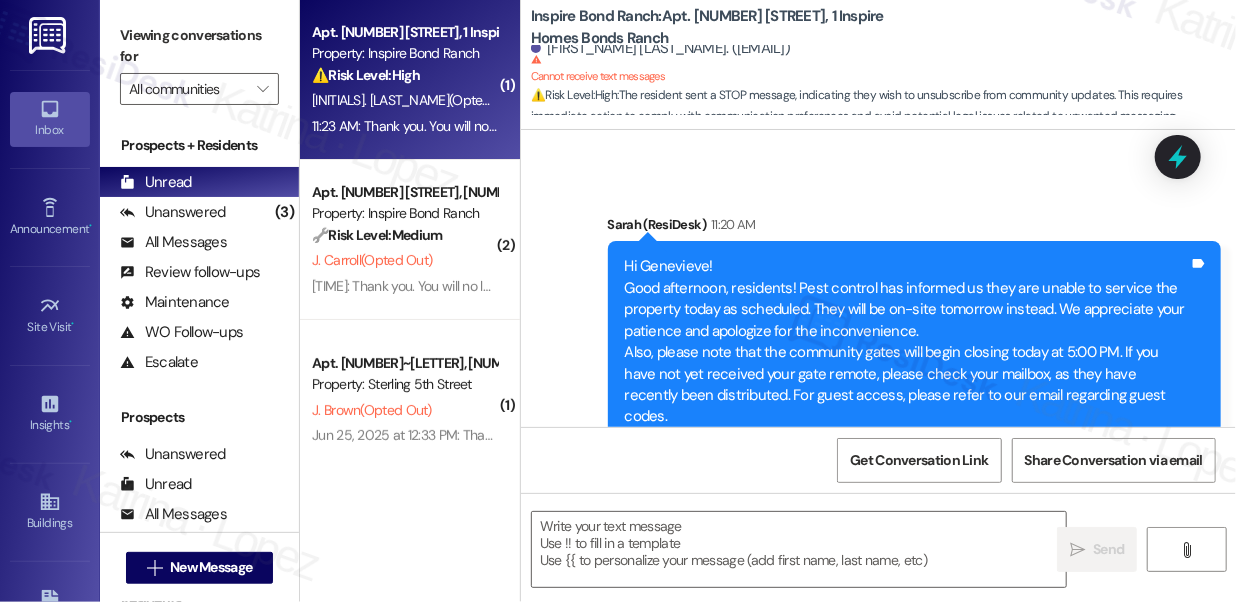 type on "Fetching suggested responses. Please feel free to read through the conversation in the meantime." 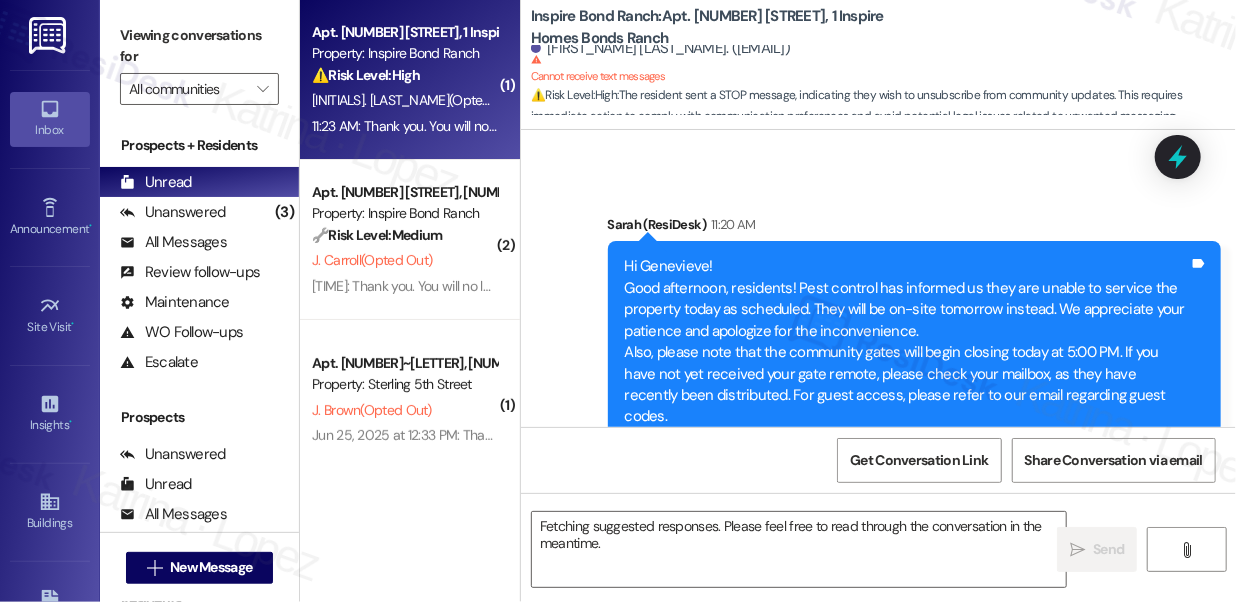 scroll, scrollTop: 806, scrollLeft: 0, axis: vertical 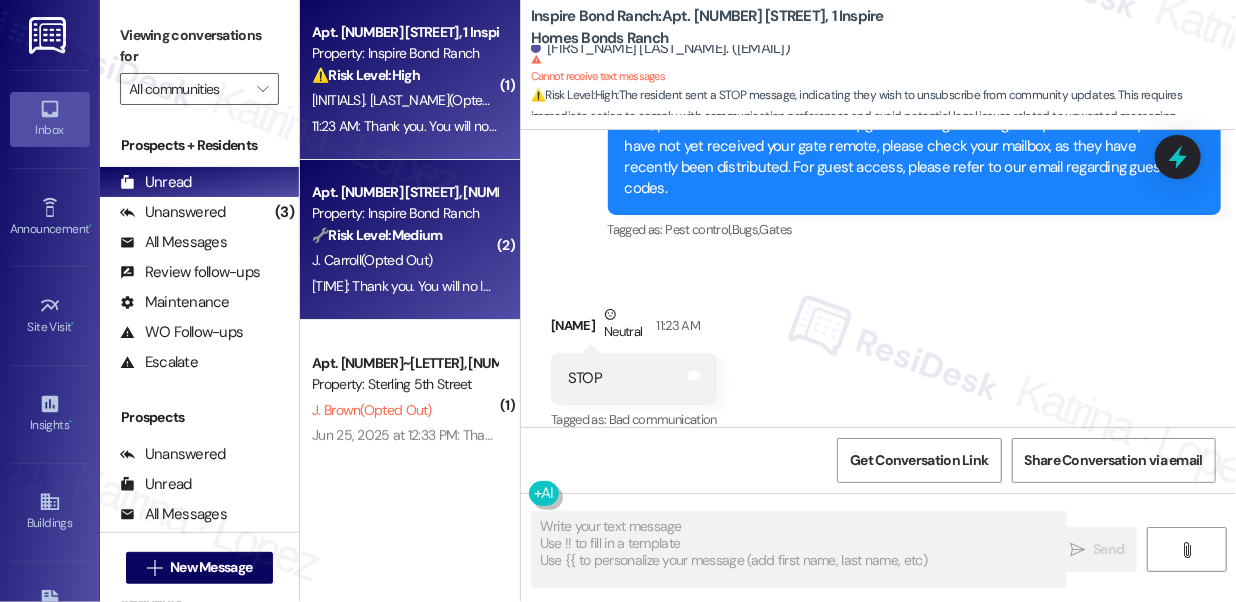 click on "Jul 29, 2025 at 12:27 PM: Thank you. You will no longer receive texts from this thread. Please reply with 'UNSTOP' (all capital letters) or let your building know if you want to opt back in Jul 29, 2025 at 12:27 PM: Thank you. You will no longer receive texts from this thread. Please reply with 'UNSTOP' (all capital letters) or let your building know if you want to opt back in" at bounding box center (404, 286) 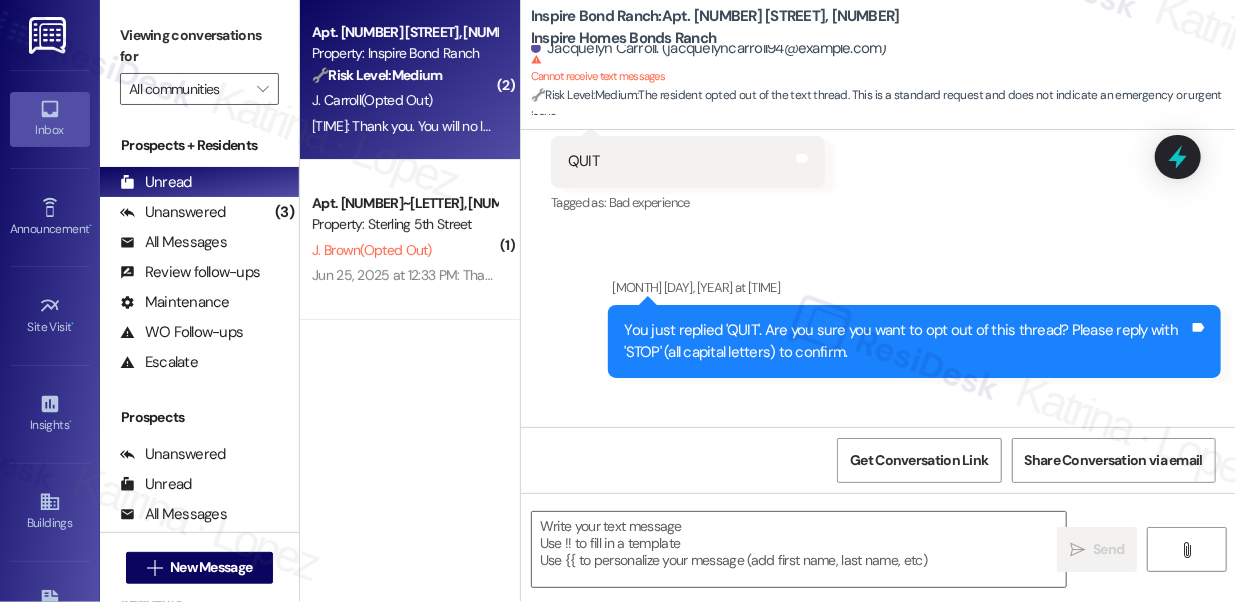 type on "Fetching suggested responses. Please feel free to read through the conversation in the meantime." 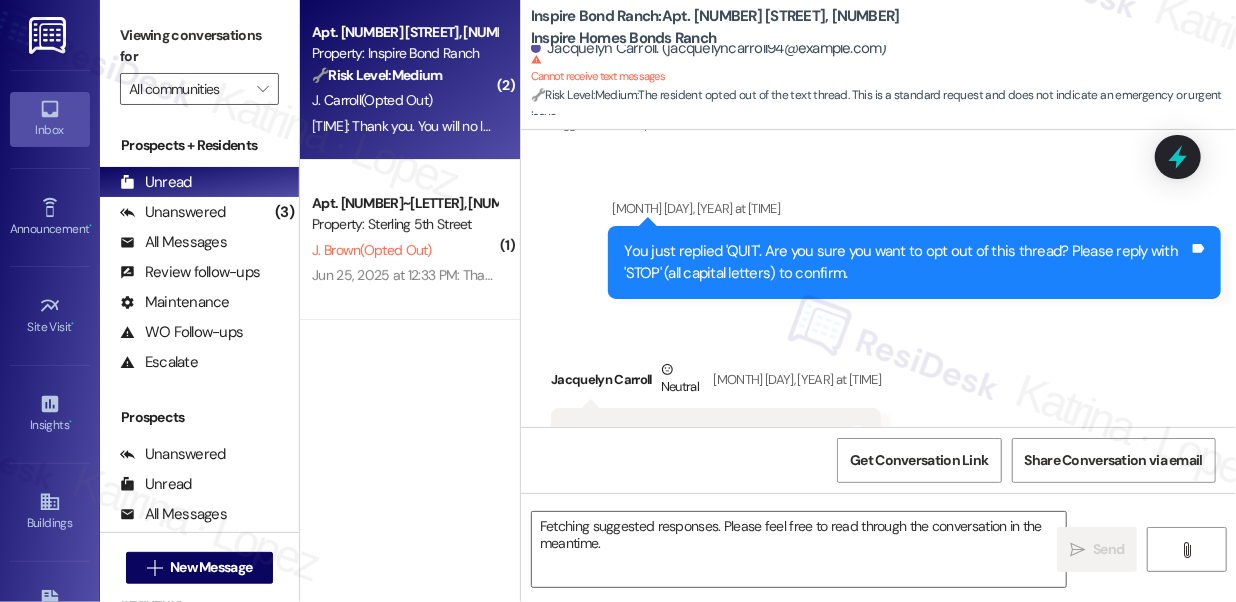 scroll, scrollTop: 950, scrollLeft: 0, axis: vertical 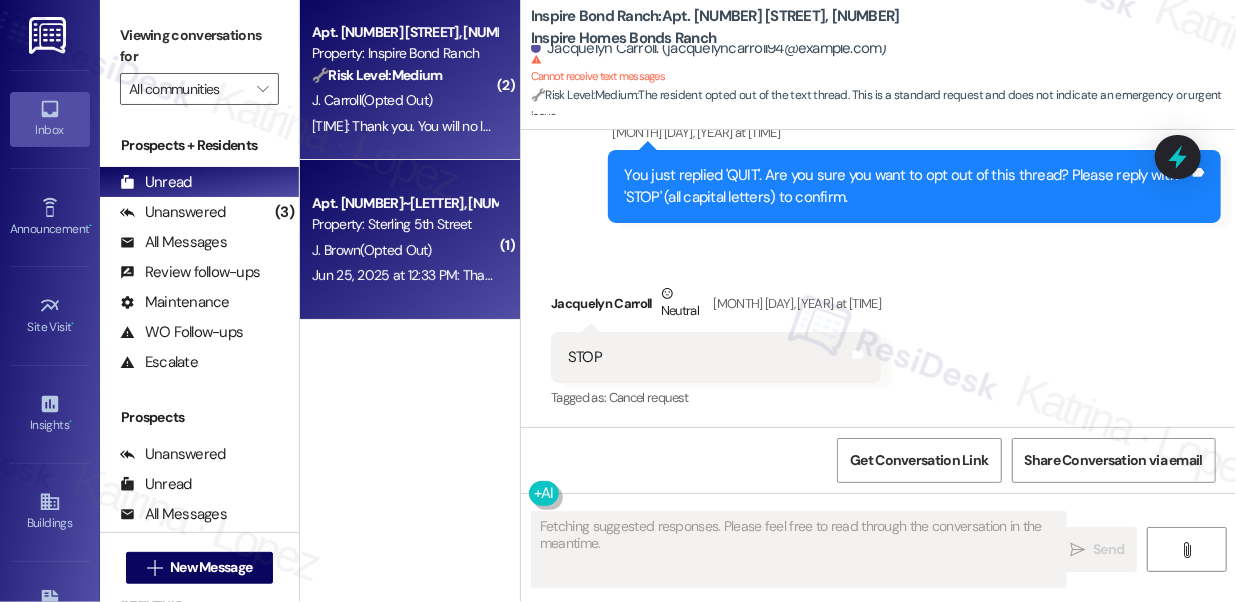 click on "Apt. 210~B, 1 Sterling 5th Street Property: Sterling 5th Street J. Brown  (Opted Out) Jun 25, 2025 at 12:33 PM: Thank you. You will no longer receive texts from this thread. Please reply with 'UNSTOP' (all capital letters) or let your building know if you want to opt back in Jun 25, 2025 at 12:33 PM: Thank you. You will no longer receive texts from this thread. Please reply with 'UNSTOP' (all capital letters) or let your building know if you want to opt back in" at bounding box center [410, 240] 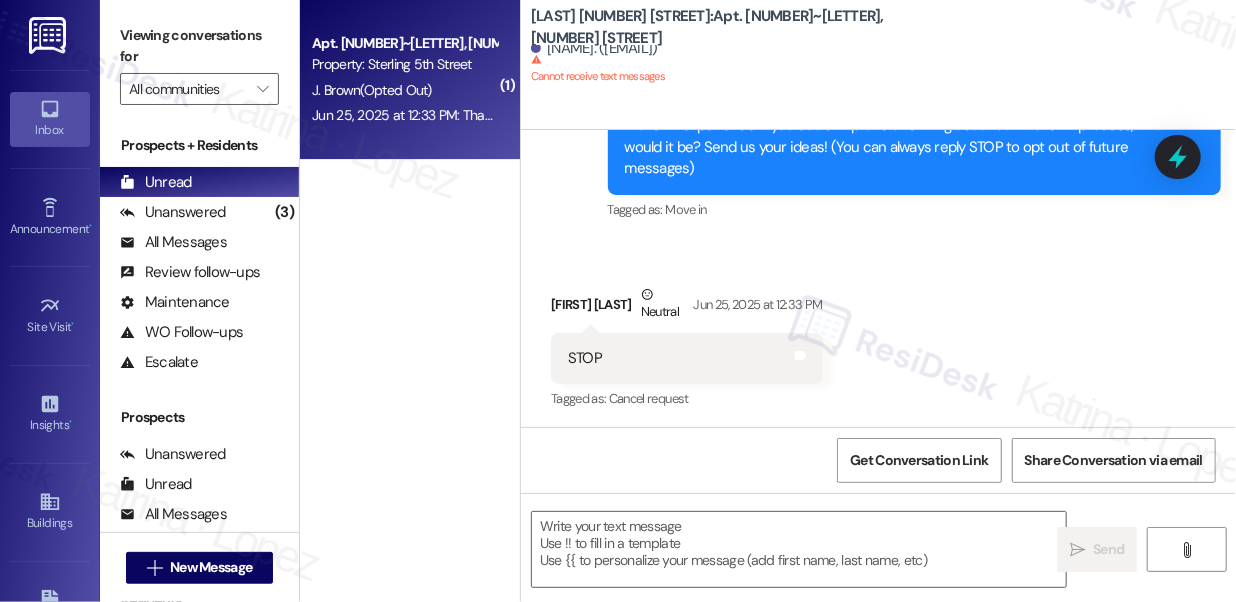 scroll, scrollTop: 259, scrollLeft: 0, axis: vertical 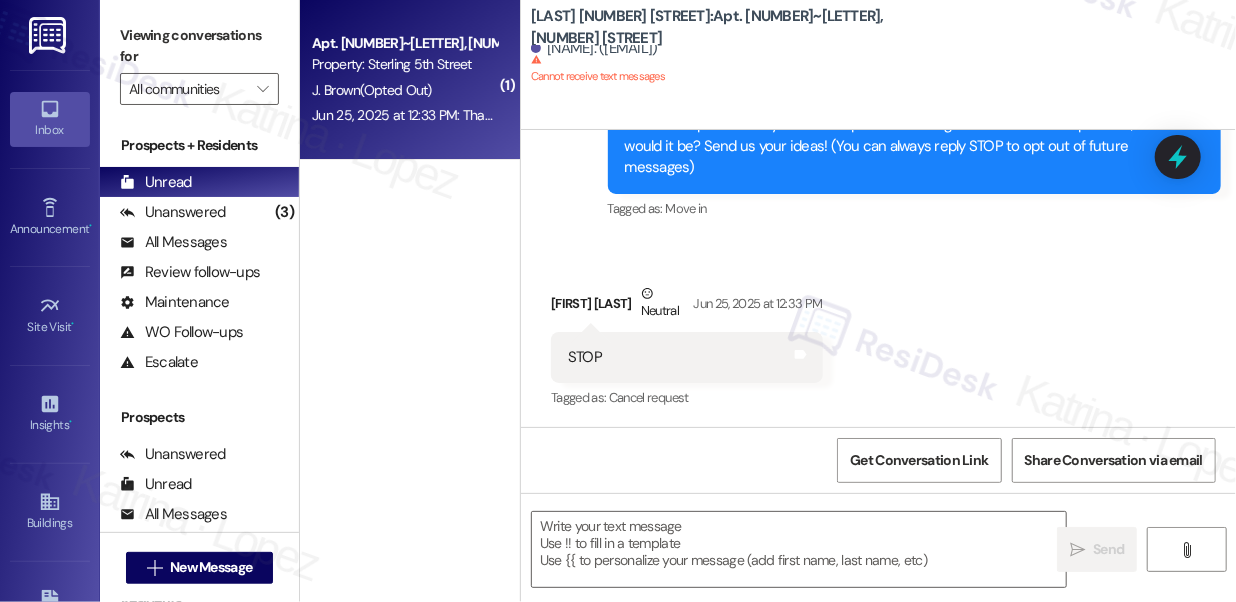 type on "Fetching suggested responses. Please feel free to read through the conversation in the meantime." 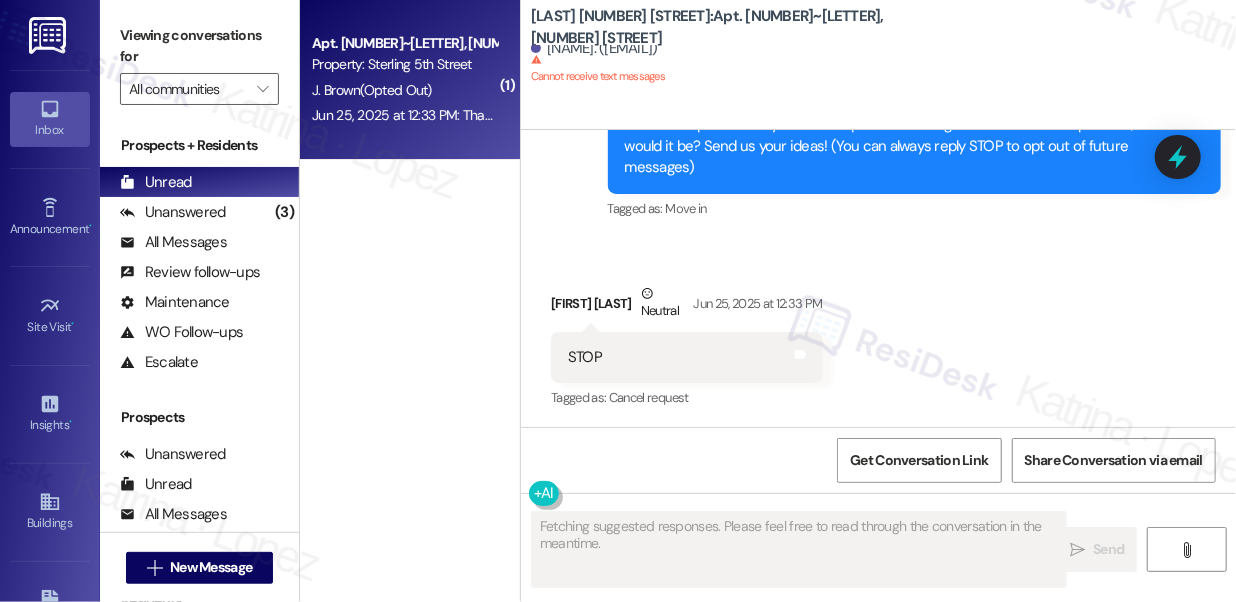 type 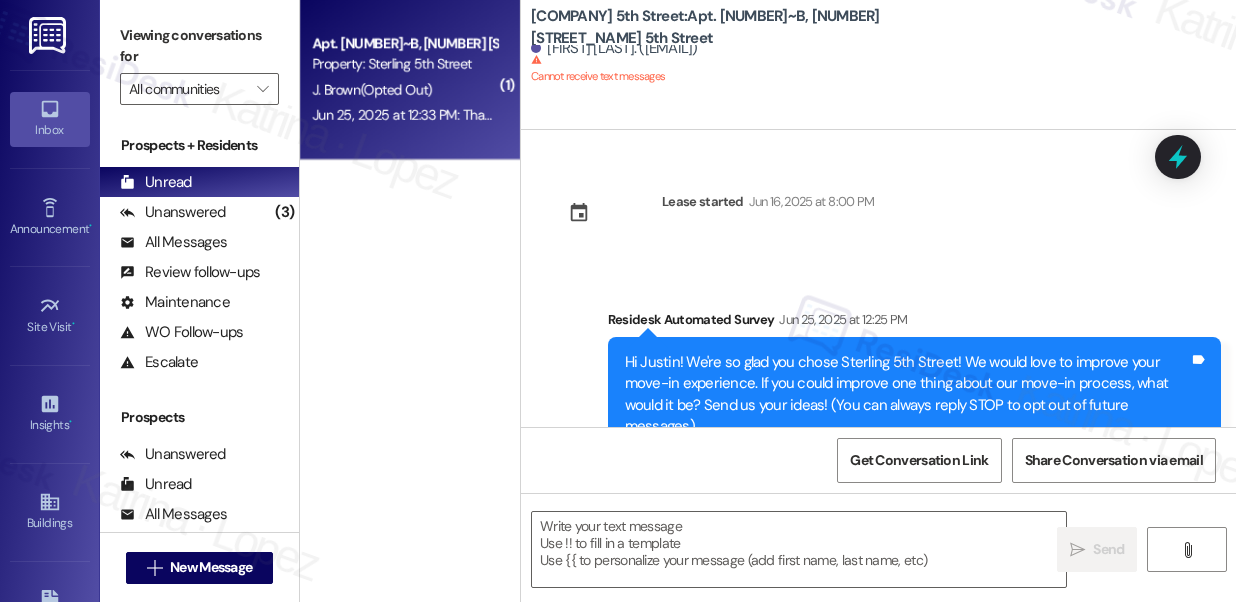 scroll, scrollTop: 0, scrollLeft: 0, axis: both 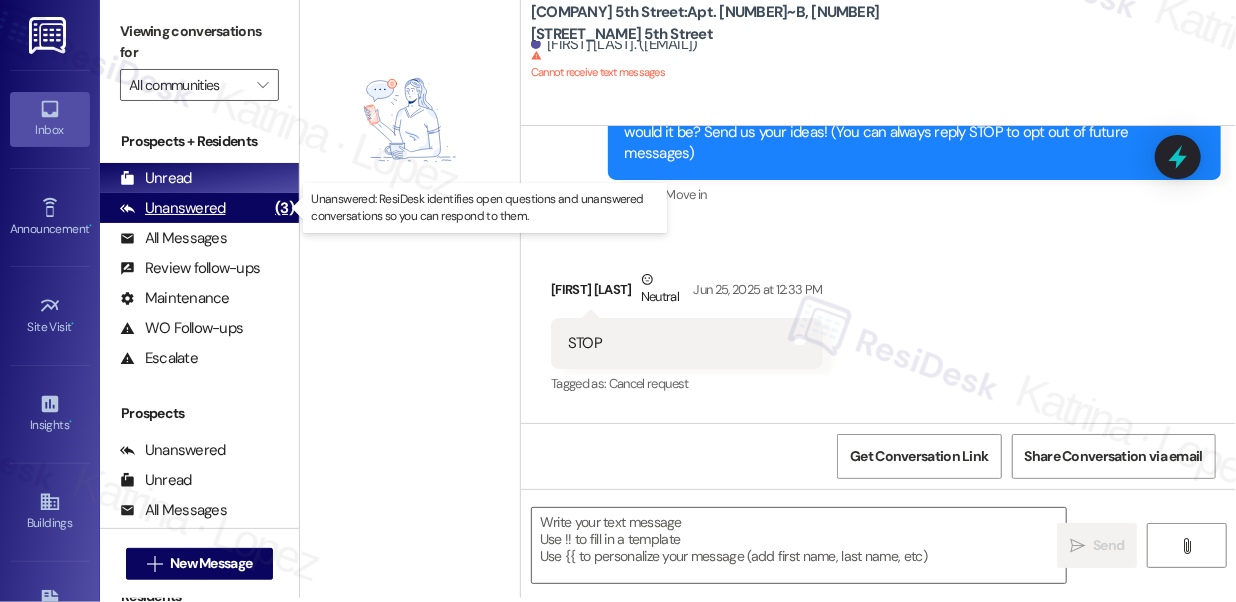 click on "Unanswered (3)" at bounding box center [199, 208] 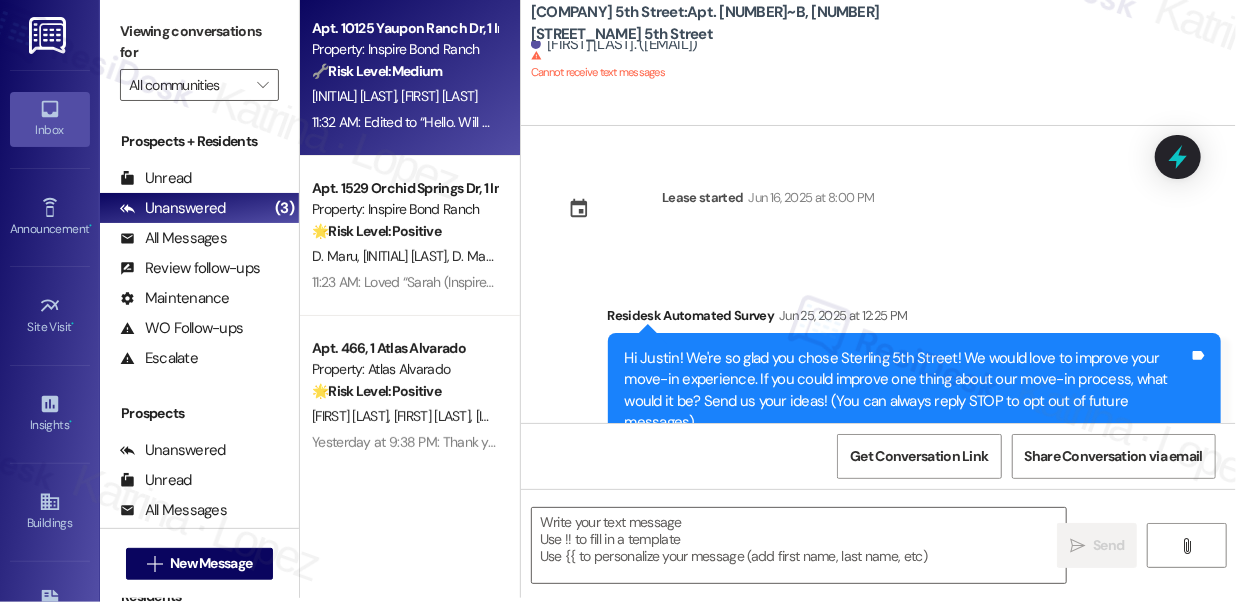 scroll, scrollTop: 0, scrollLeft: 0, axis: both 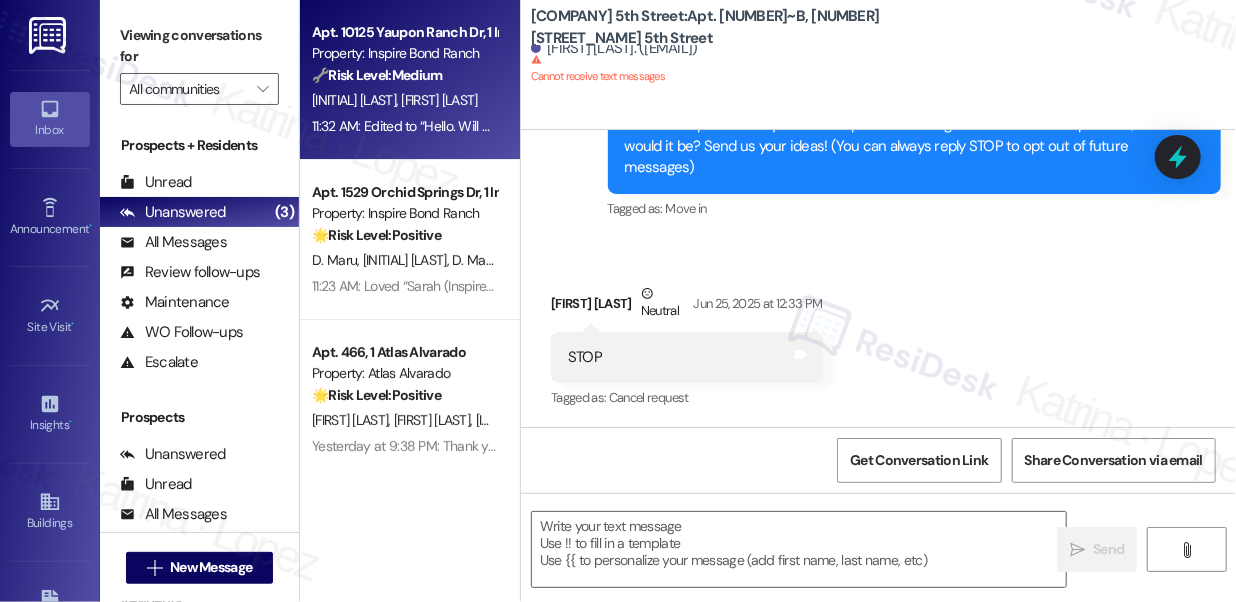 type on "Fetching suggested responses. Please feel free to read through the conversation in the meantime." 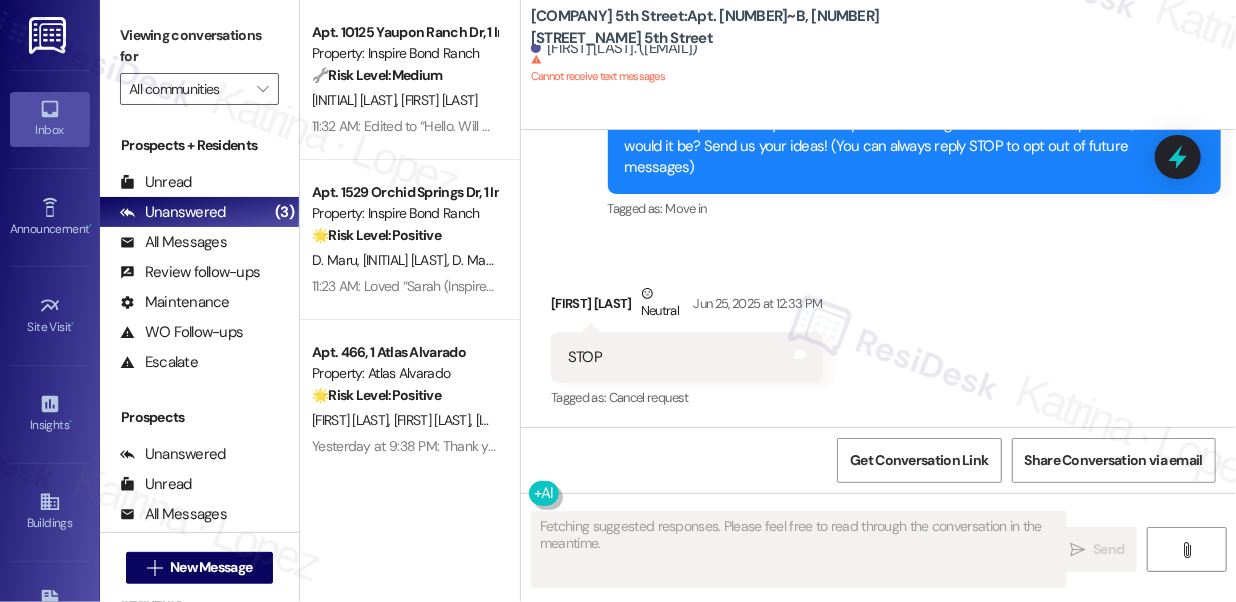 type 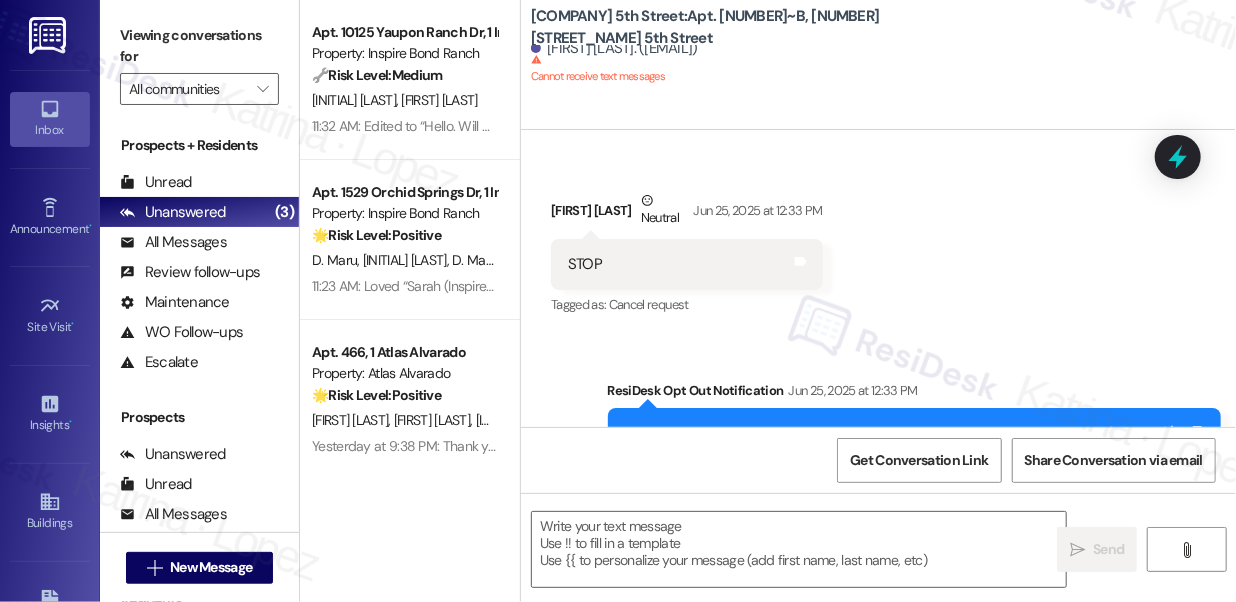 scroll, scrollTop: 450, scrollLeft: 0, axis: vertical 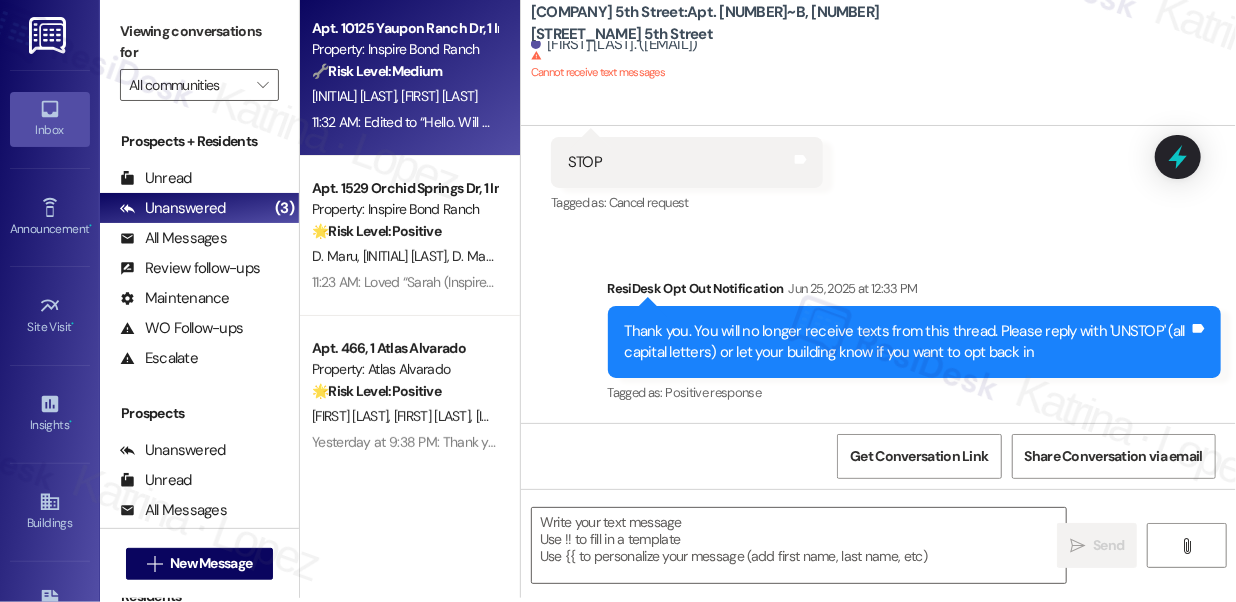 click on "[INITIAL] [LAST] [INITIAL] [LAST]" at bounding box center [404, 96] 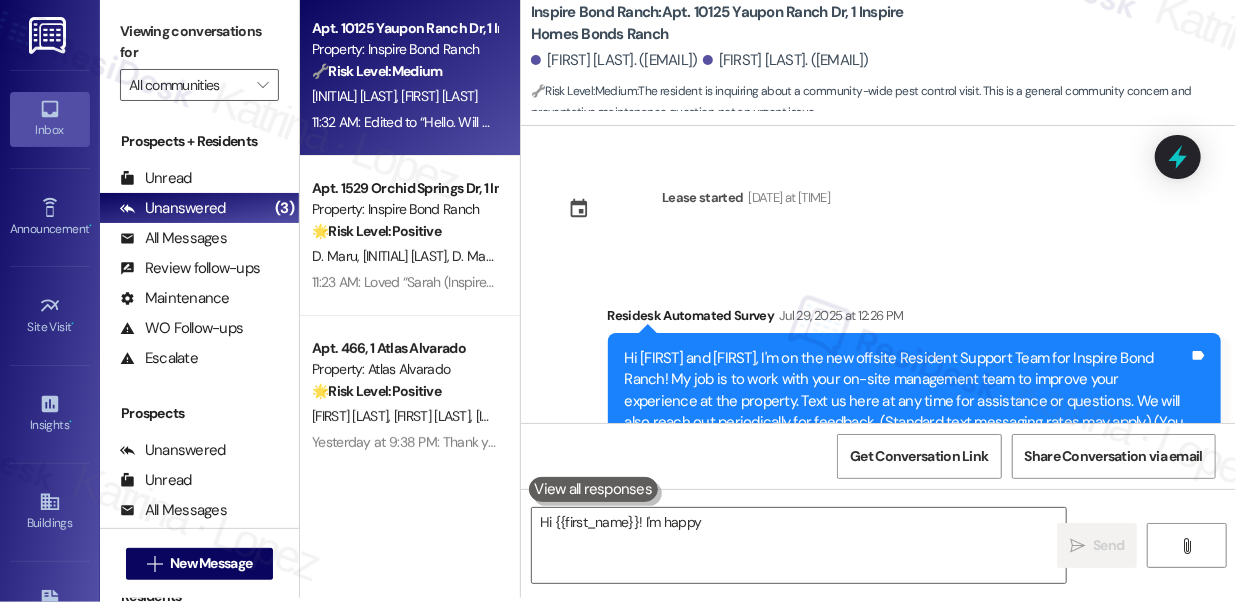 scroll, scrollTop: 0, scrollLeft: 0, axis: both 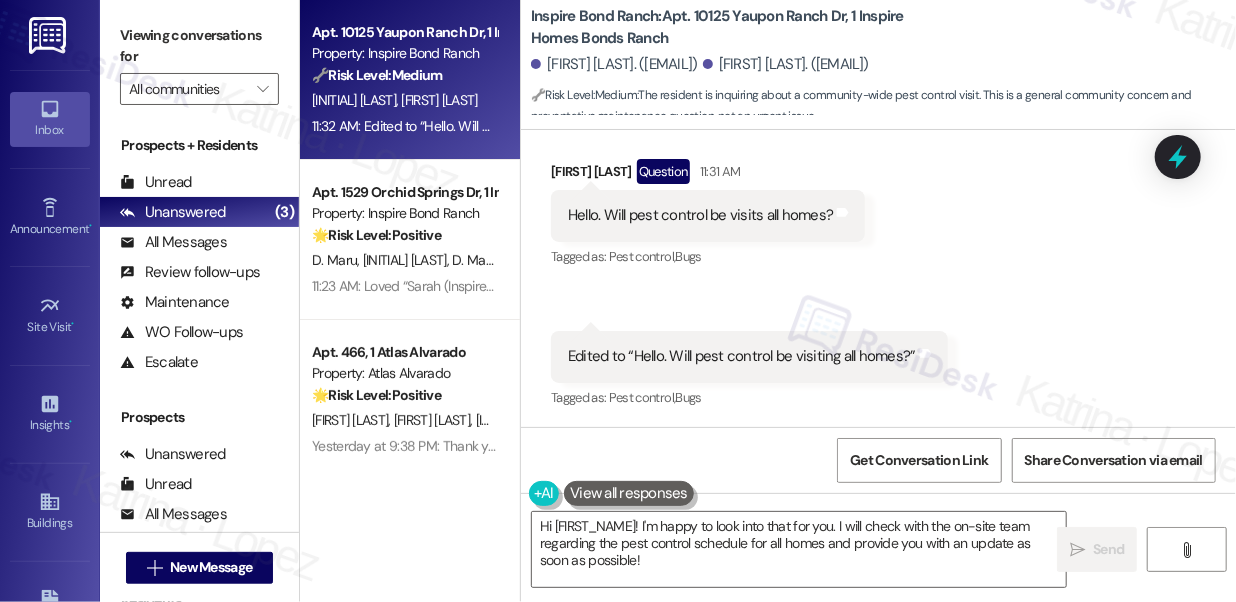 click on "Hello. Will pest control be visits all homes?" at bounding box center (700, 215) 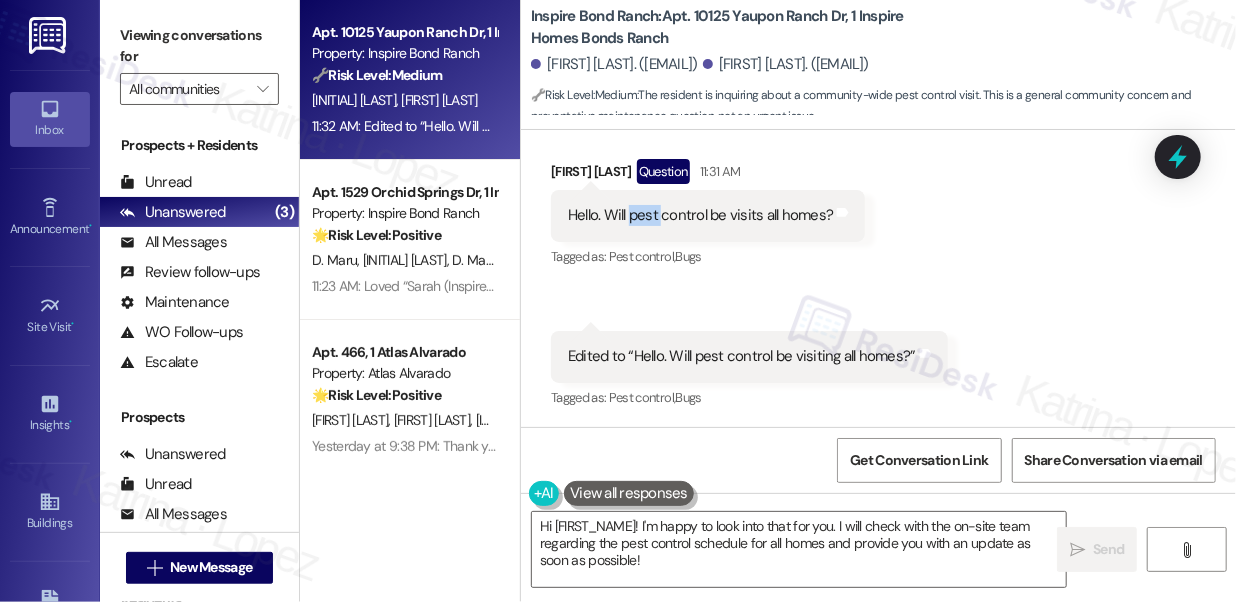 click on "Hello. Will pest control be visits all homes?" at bounding box center [700, 215] 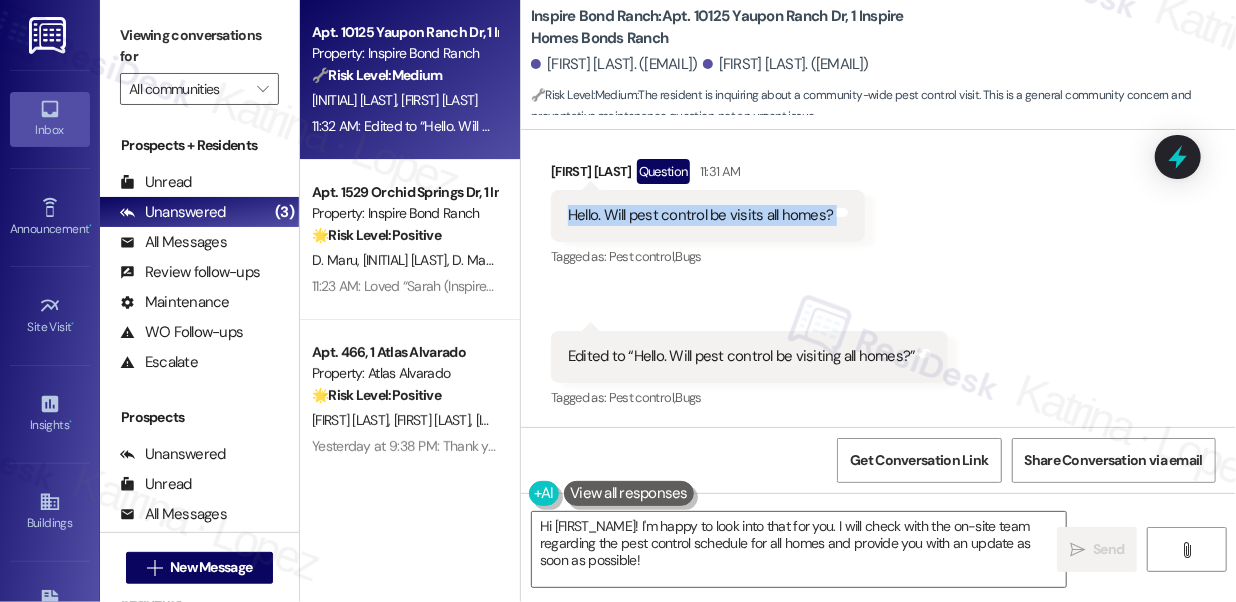click on "Hello. Will pest control be visits all homes?" at bounding box center (700, 215) 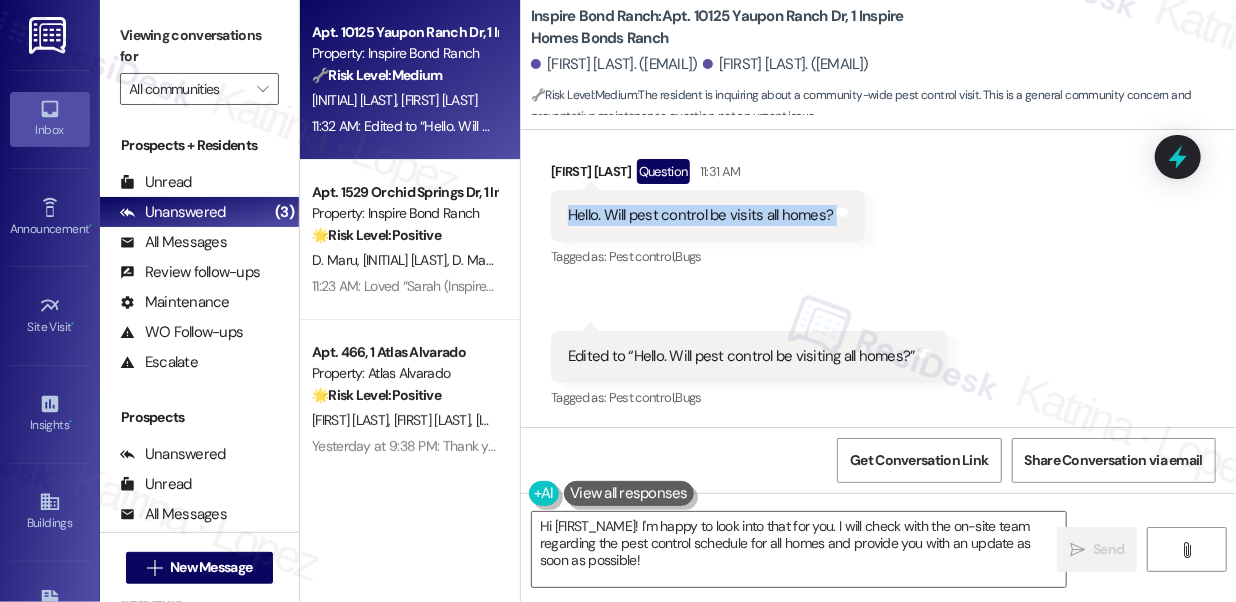 scroll, scrollTop: 610, scrollLeft: 0, axis: vertical 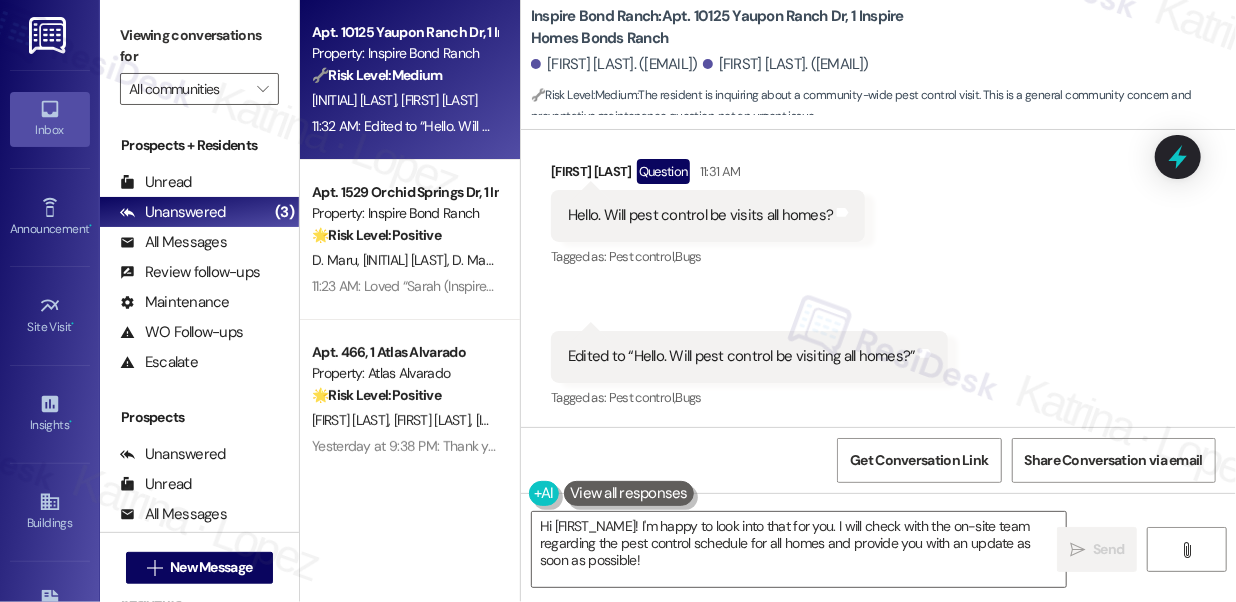 click on "Edited to “Hello. Will pest control be visiting all homes?”" at bounding box center [742, 356] 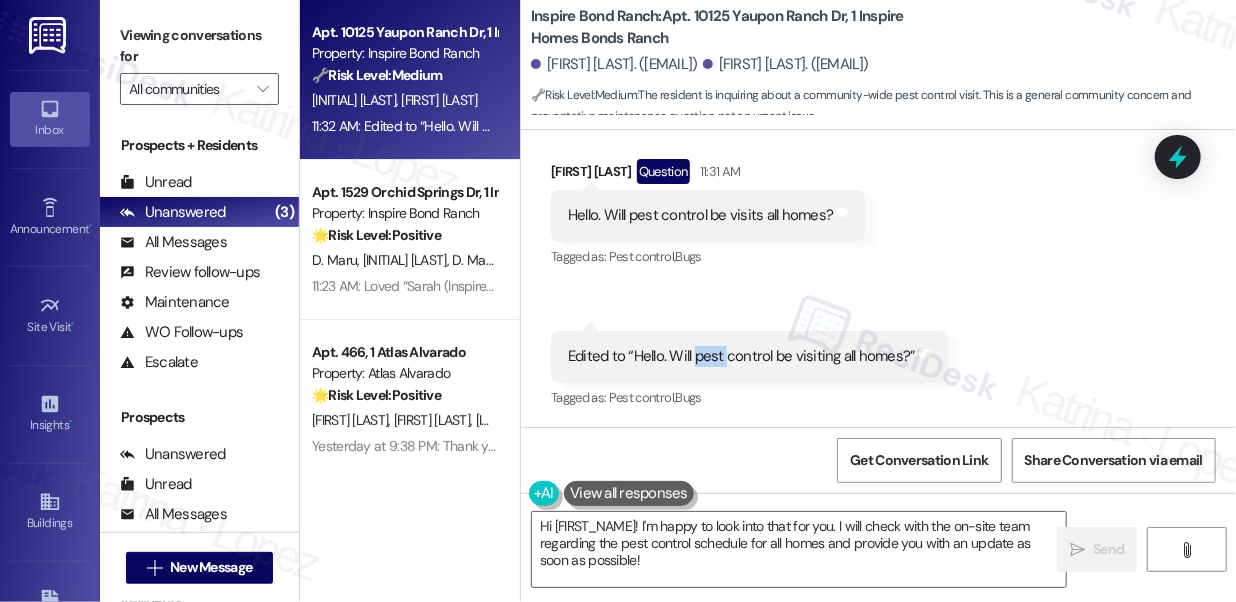 click on "Edited to “Hello. Will pest control be visiting all homes?”" at bounding box center [742, 356] 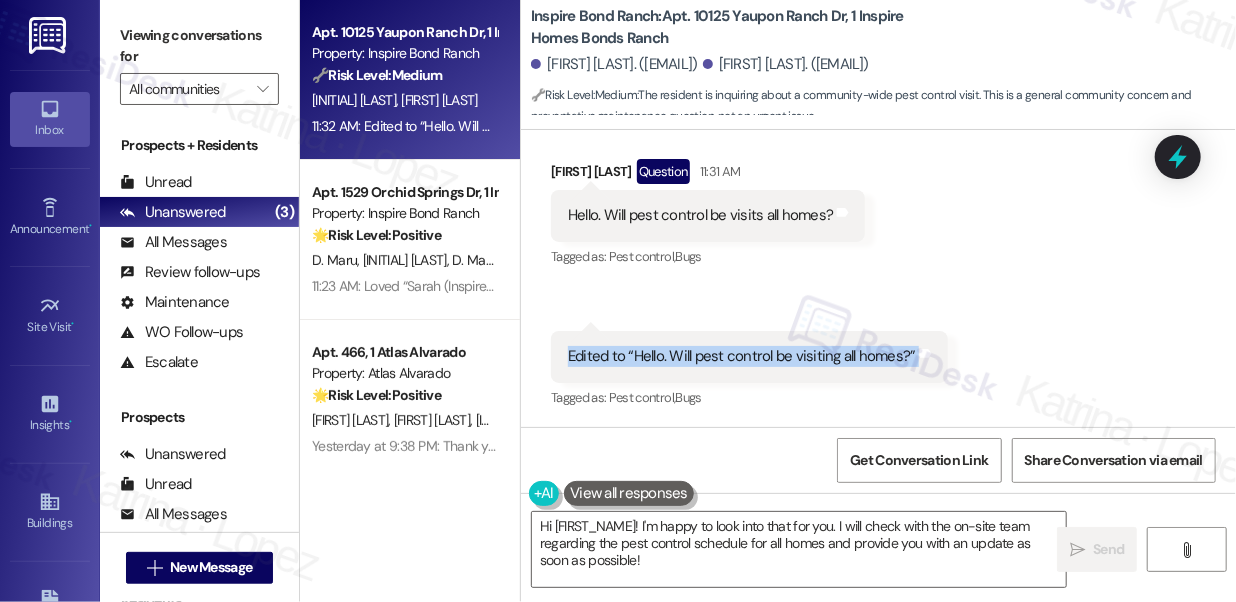 click on "Edited to “Hello. Will pest control be visiting all homes?”" at bounding box center (742, 356) 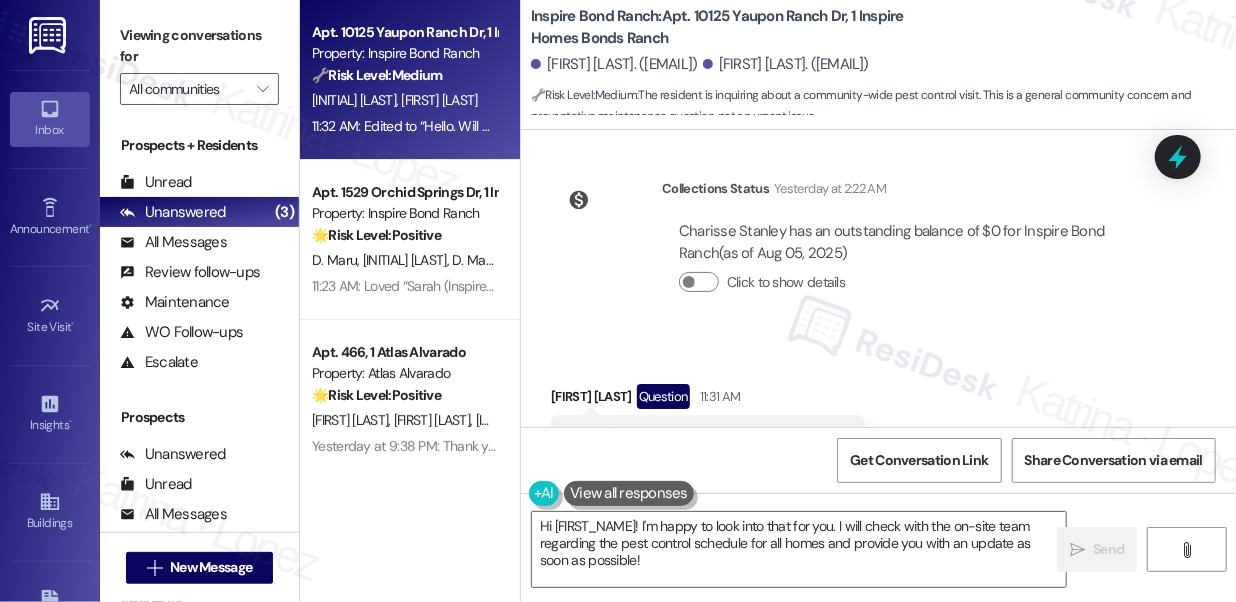 scroll, scrollTop: 520, scrollLeft: 0, axis: vertical 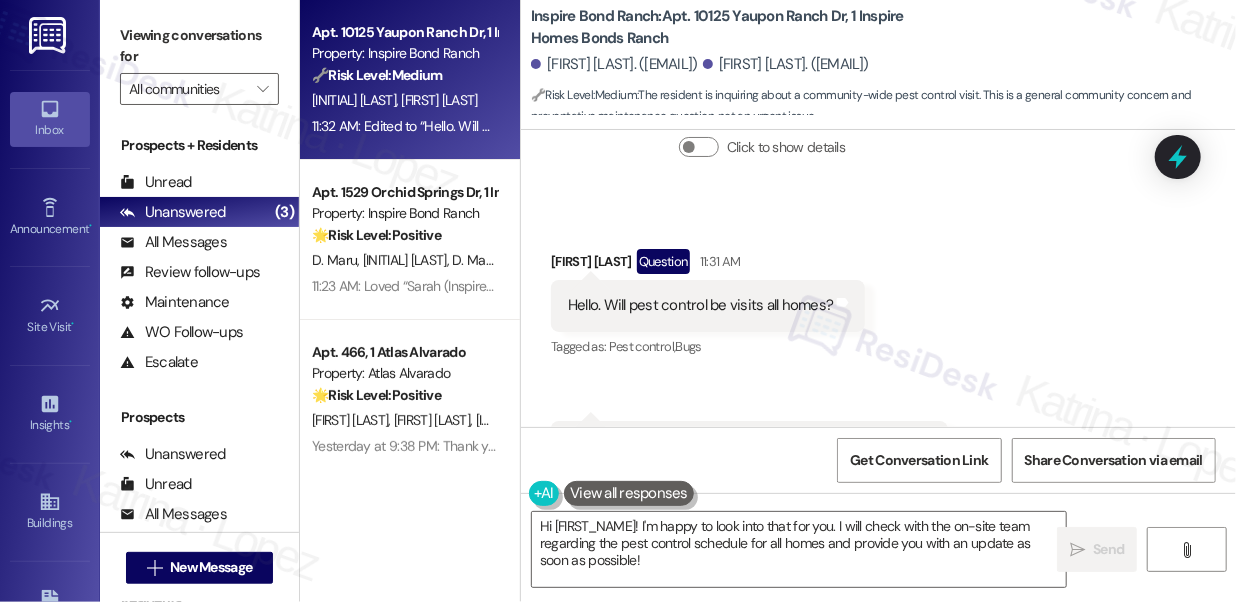 click on "[FIRST] [LAST] Question 11:31 AM" at bounding box center [708, 265] 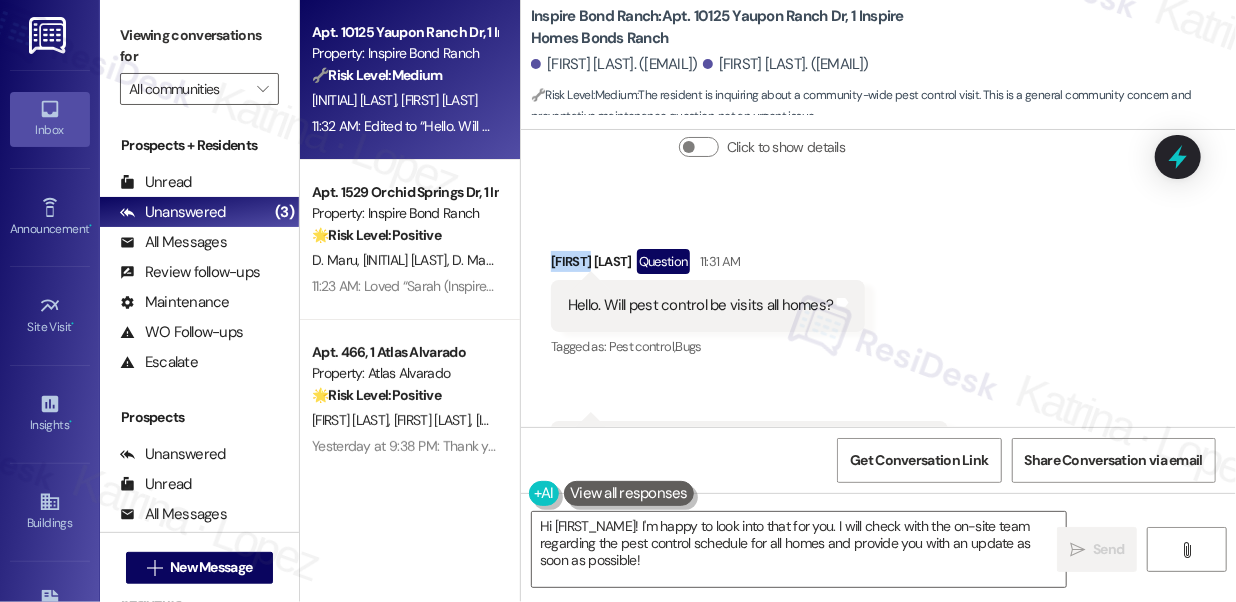 click on "[FIRST] [LAST] Question 11:31 AM" at bounding box center (708, 265) 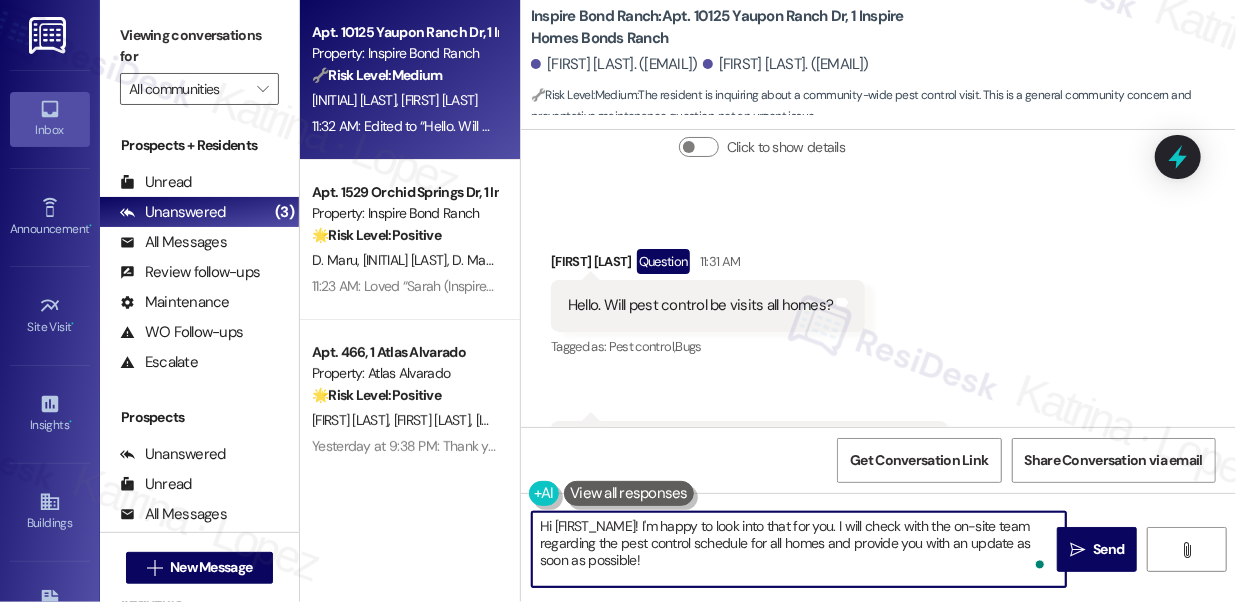 drag, startPoint x: 555, startPoint y: 526, endPoint x: 638, endPoint y: 512, distance: 84.17244 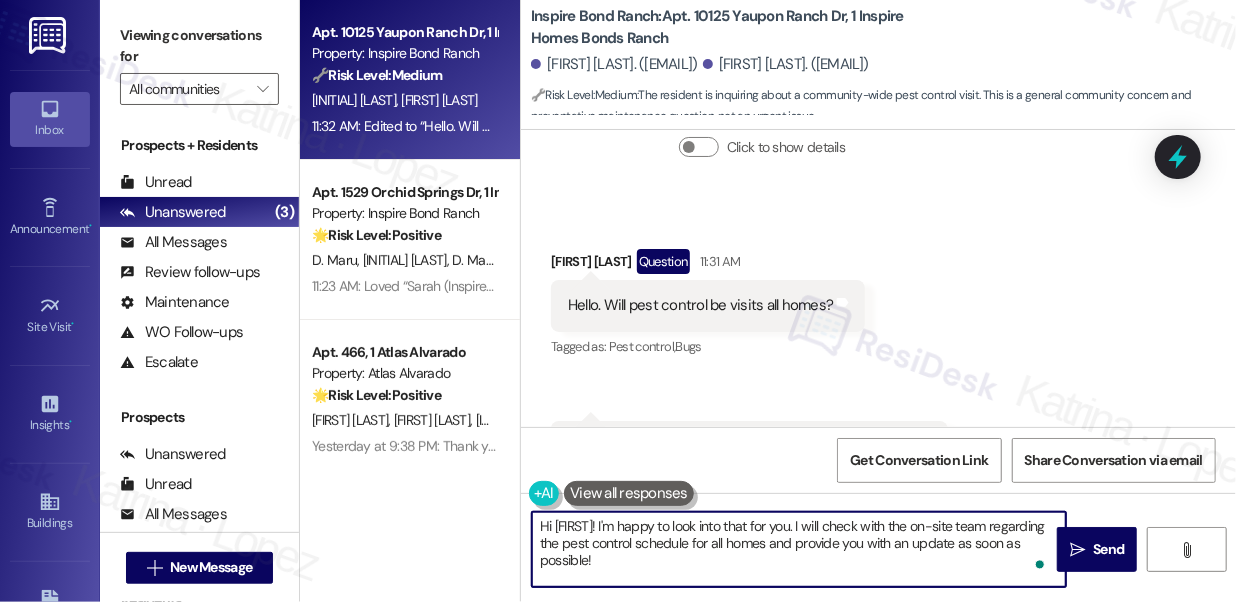 drag, startPoint x: 828, startPoint y: 540, endPoint x: 837, endPoint y: 554, distance: 16.643316 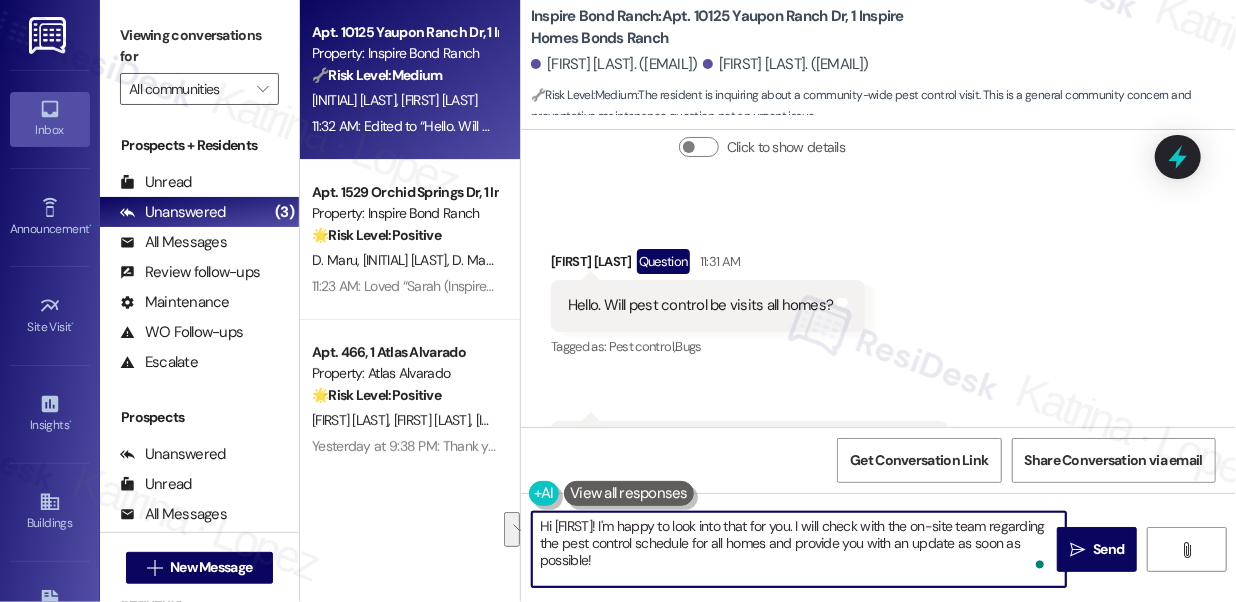 click on "Hi [FIRST]! I'm happy to look into that for you. I will check with the on-site team regarding the pest control schedule for all homes and provide you with an update as soon as possible!" at bounding box center [799, 549] 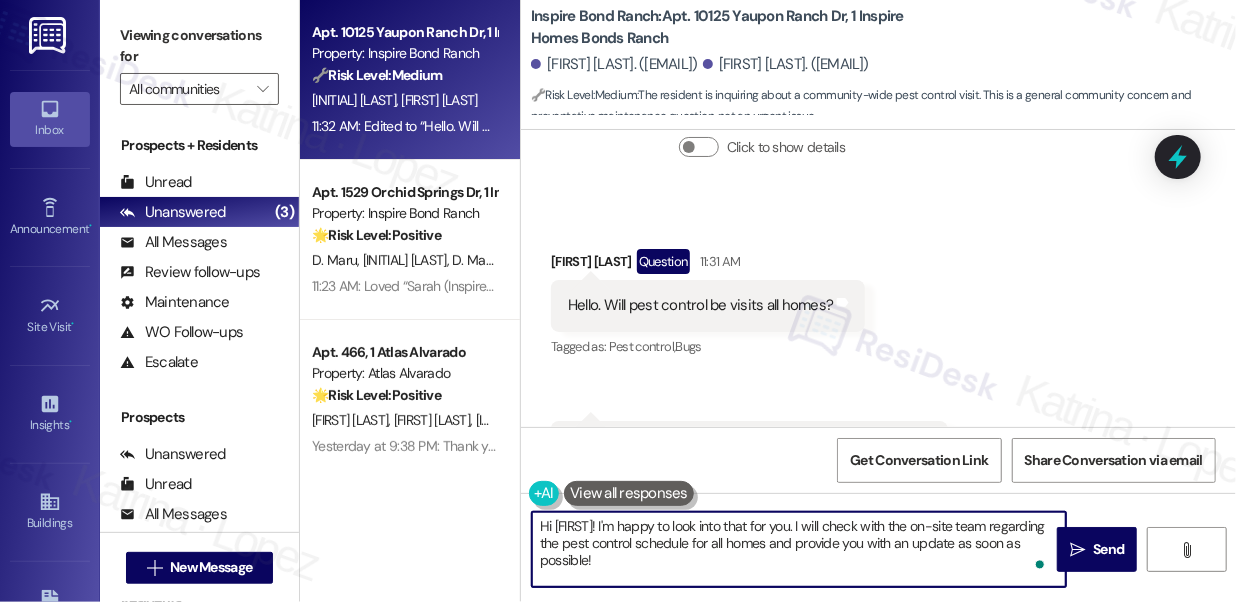 click on "Hi [FIRST]! I'm happy to look into that for you. I will check with the on-site team regarding the pest control schedule for all homes and provide you with an update as soon as possible!" at bounding box center (799, 549) 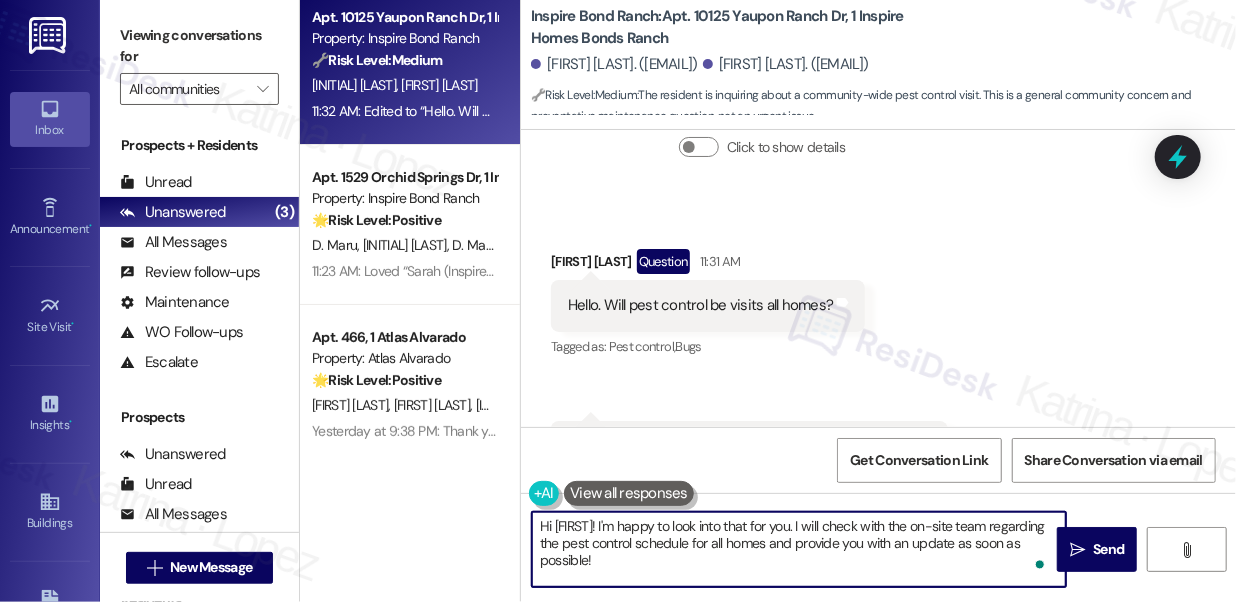 scroll, scrollTop: 19, scrollLeft: 0, axis: vertical 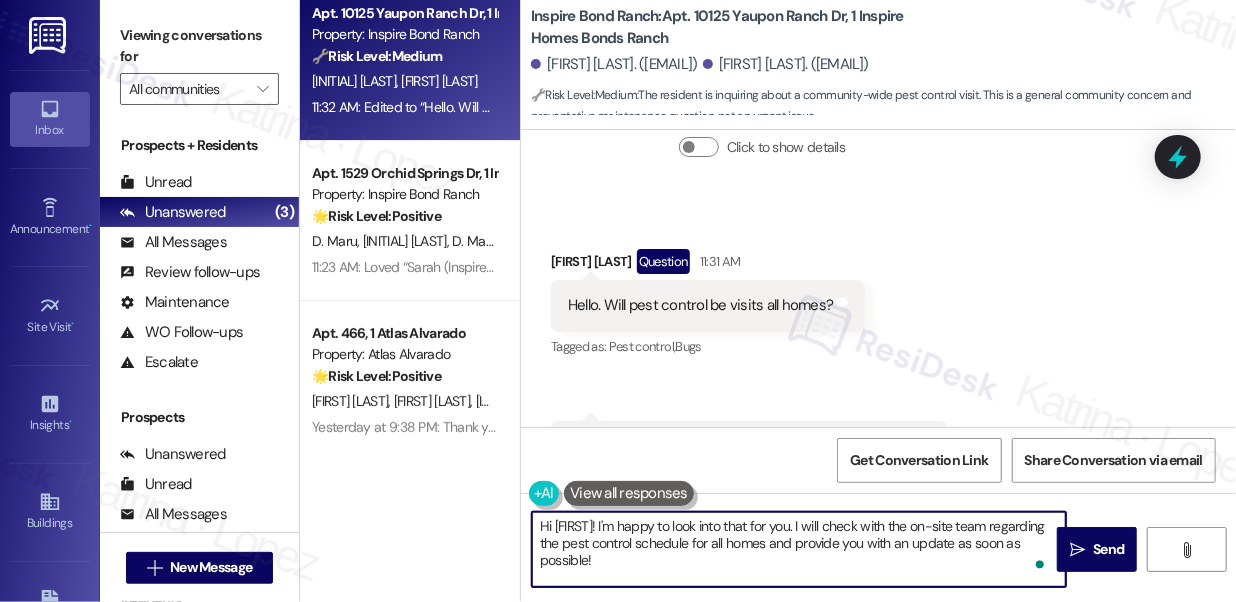type on "Hi [FIRST]! I'm happy to look into that for you. I will check with the on-site team regarding the pest control schedule for all homes and provide you with an update as soon as possible!" 